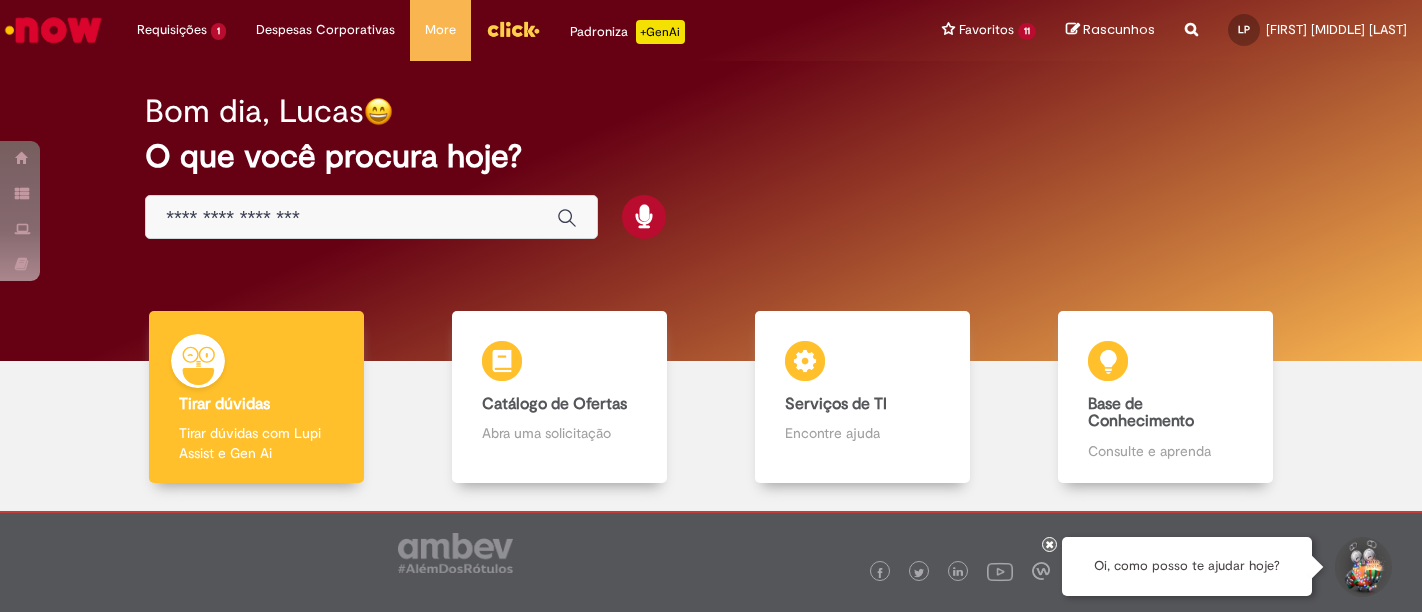 scroll, scrollTop: 0, scrollLeft: 0, axis: both 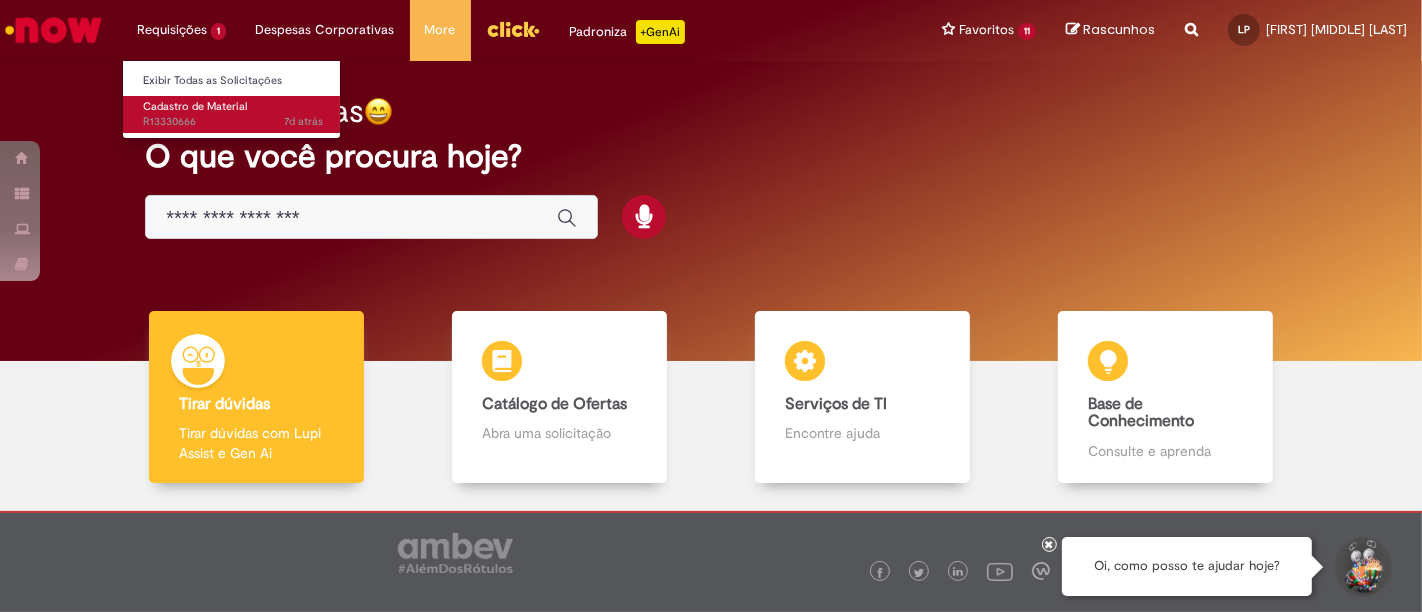 click on "Cadastro de Material" at bounding box center (195, 106) 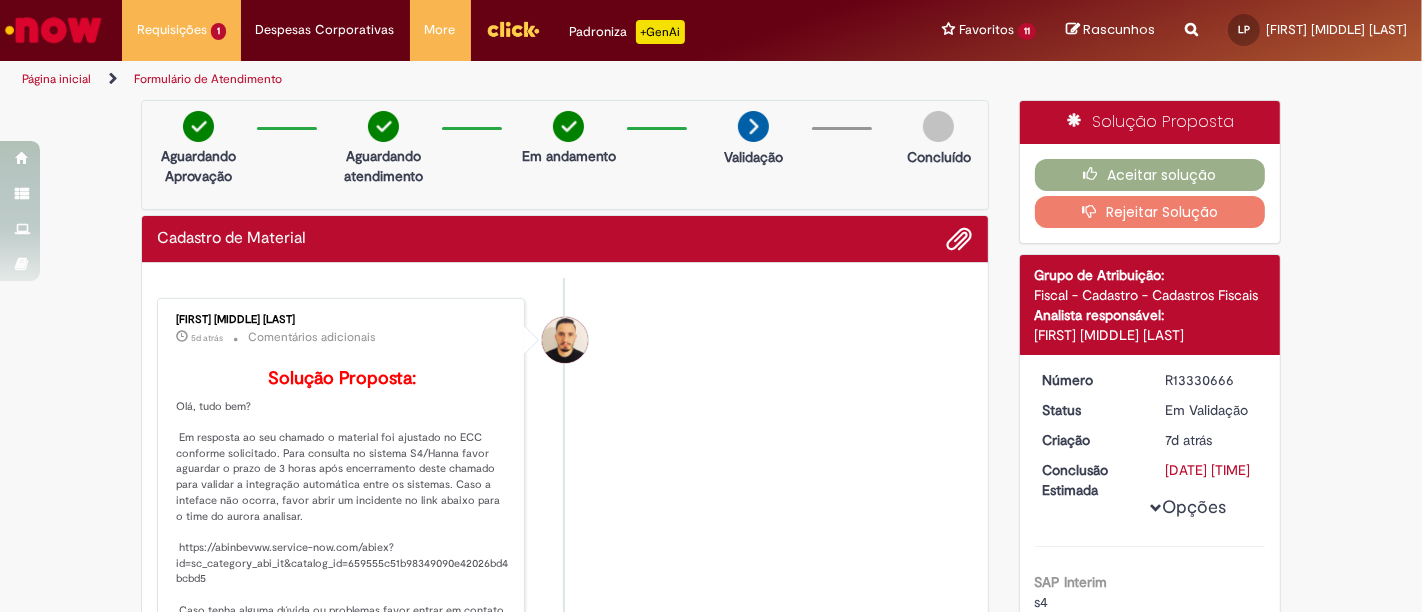 click on "Verificar Código de Barras
Aguardando Aprovação
Aguardando atendimento
Em andamento
Validação
Concluído
Cadastro de Material
Enviar
Arnaldo Jose Vieira De Melo
5d atrás 5 dias atrás     Comentários adicionais
Solução Proposta:
LP" at bounding box center [711, 791] 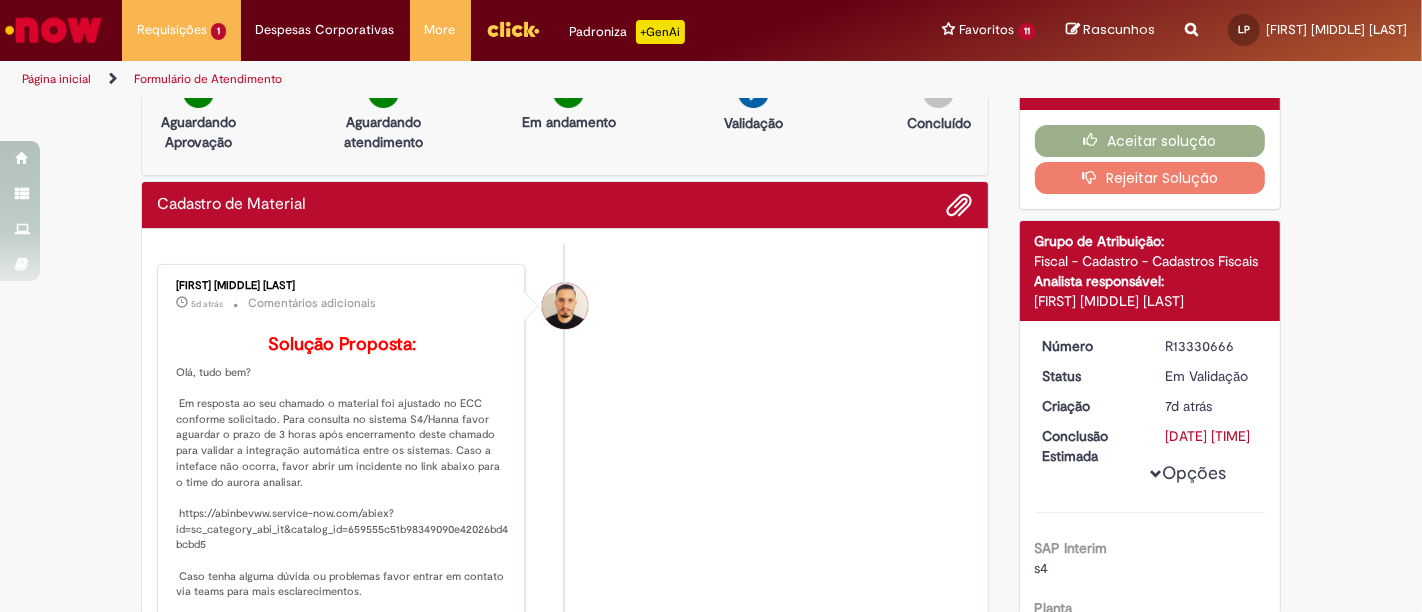 scroll, scrollTop: 0, scrollLeft: 0, axis: both 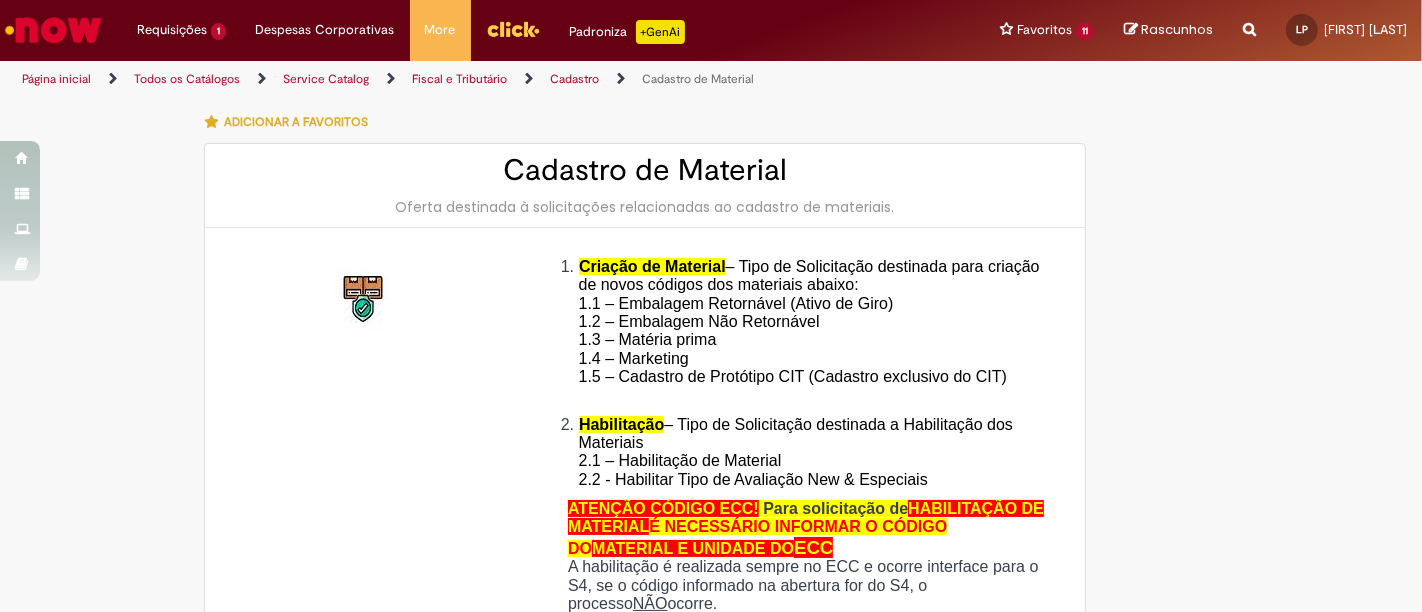 type on "********" 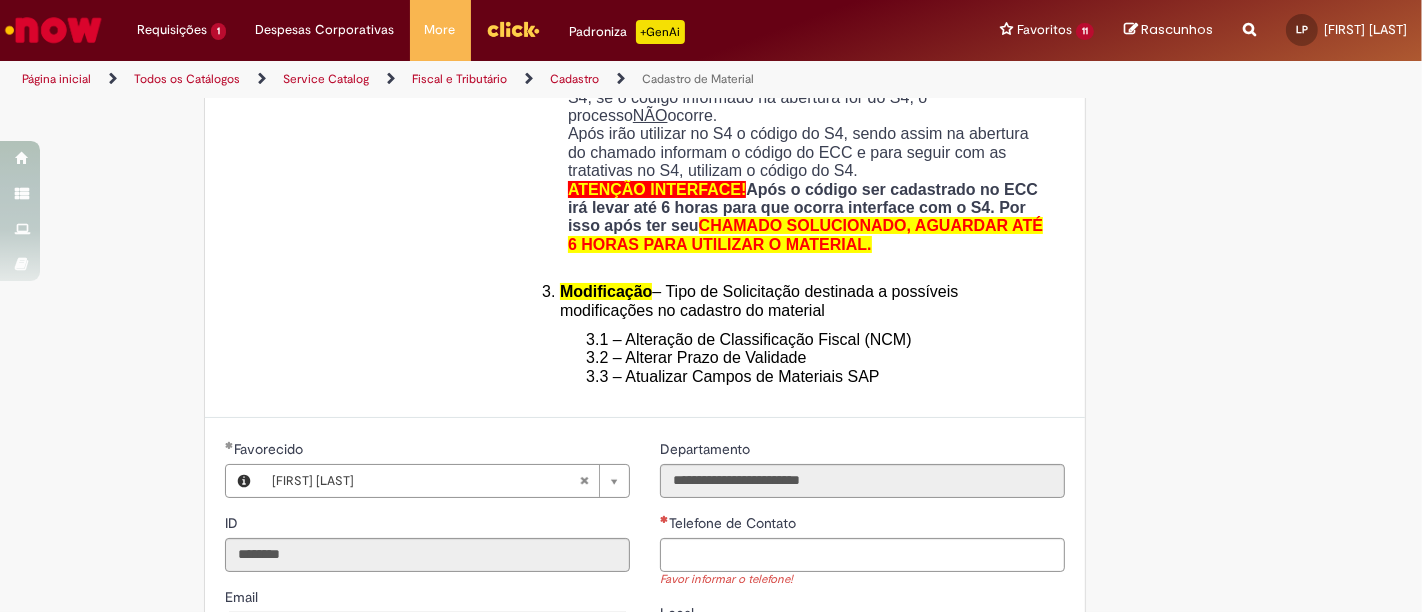 scroll, scrollTop: 666, scrollLeft: 0, axis: vertical 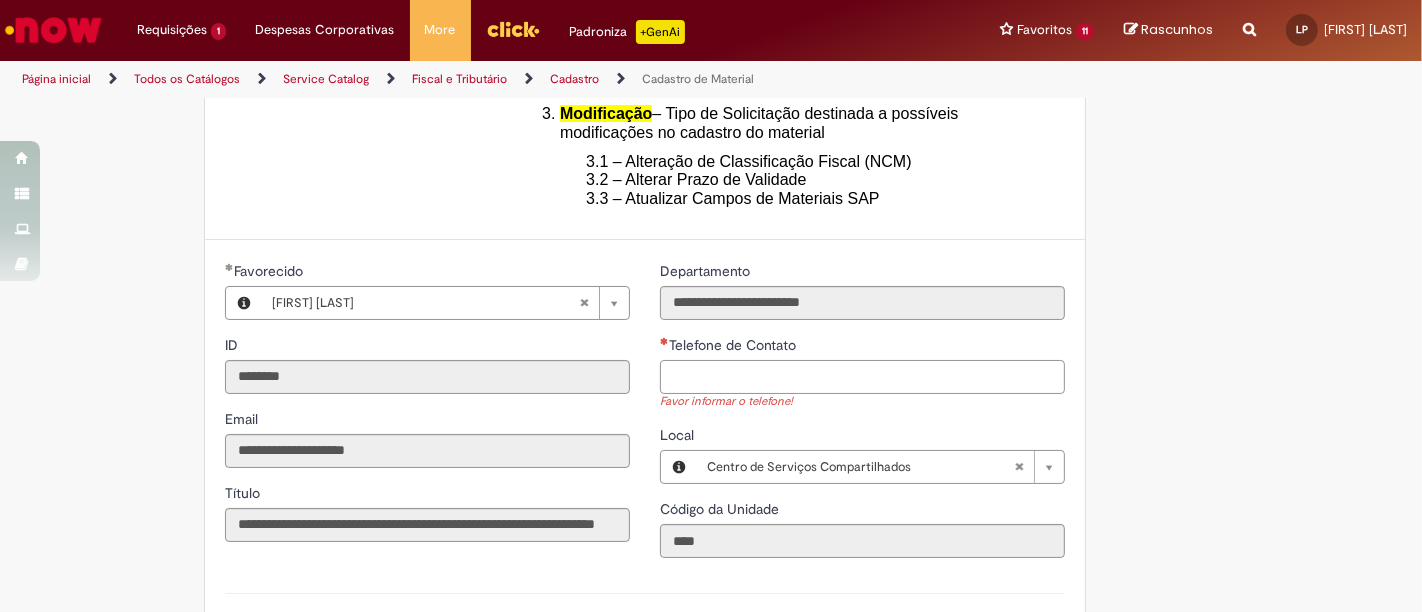 click on "Telefone de Contato" at bounding box center (862, 377) 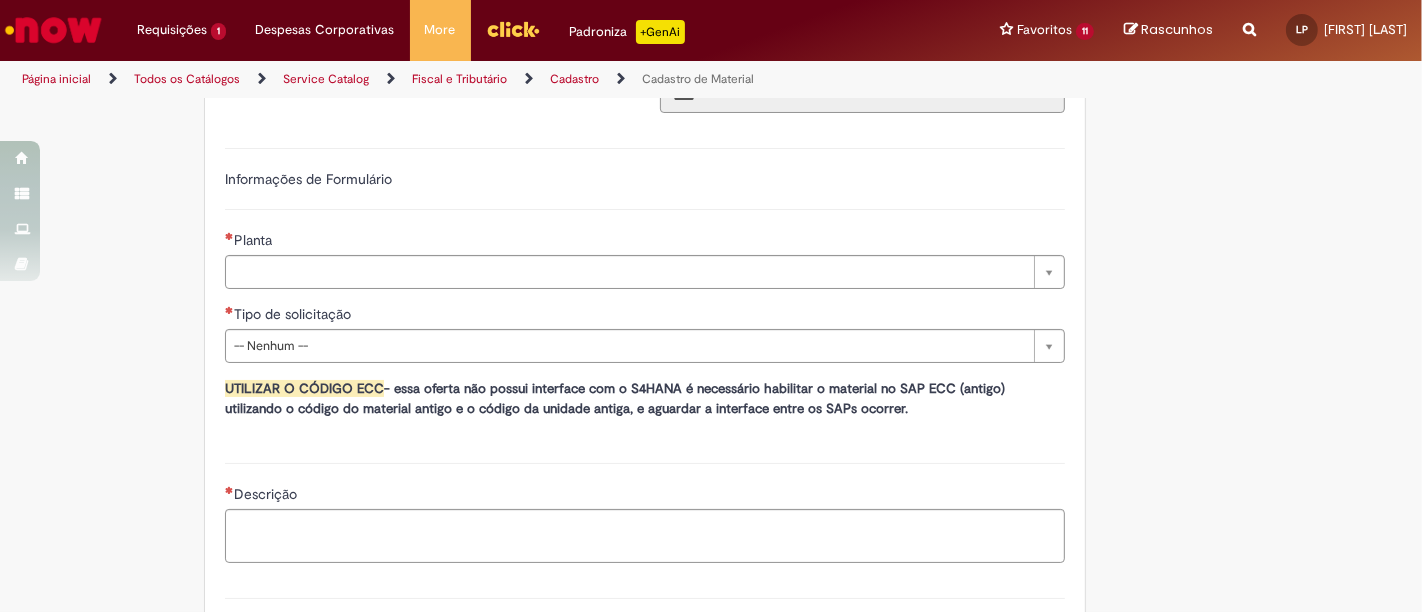 type on "********" 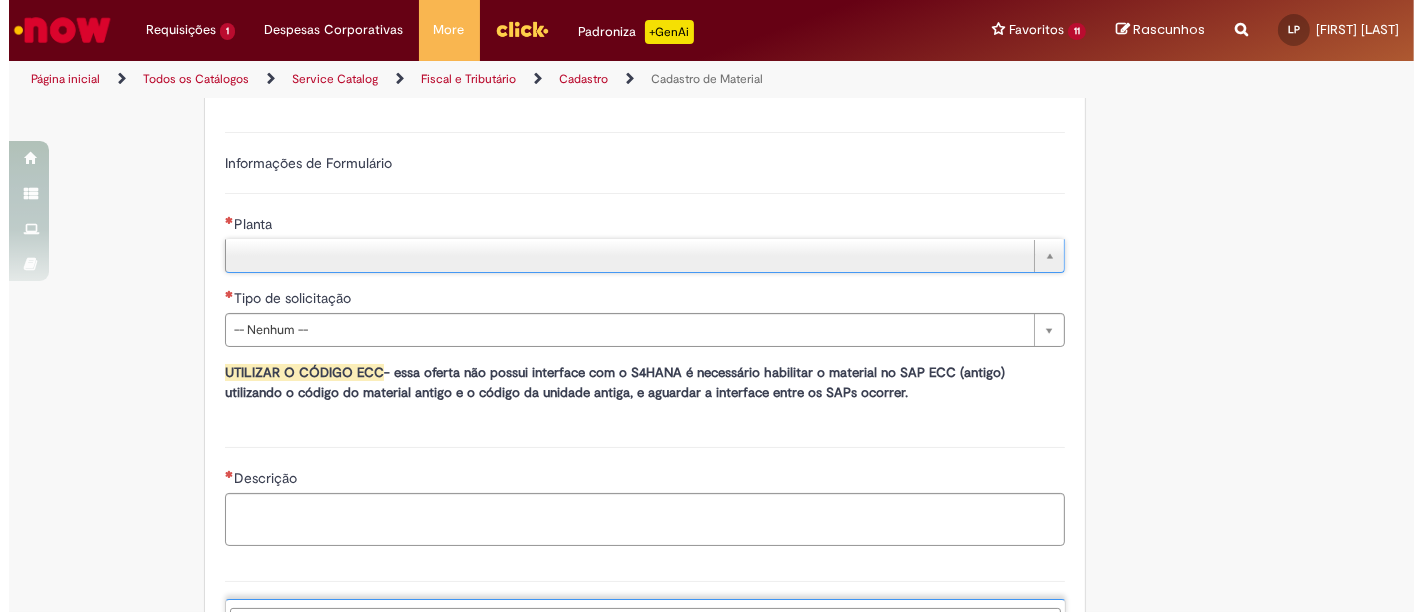 scroll, scrollTop: 685, scrollLeft: 0, axis: vertical 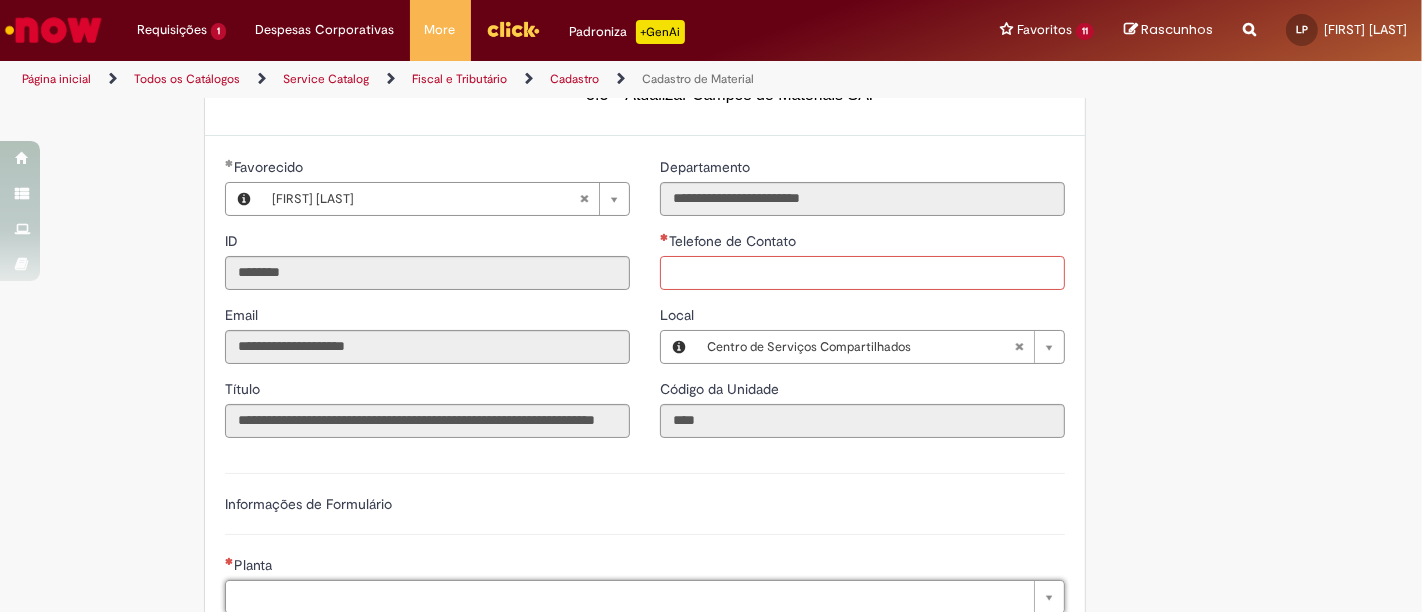 click on "Telefone de Contato" at bounding box center [862, 273] 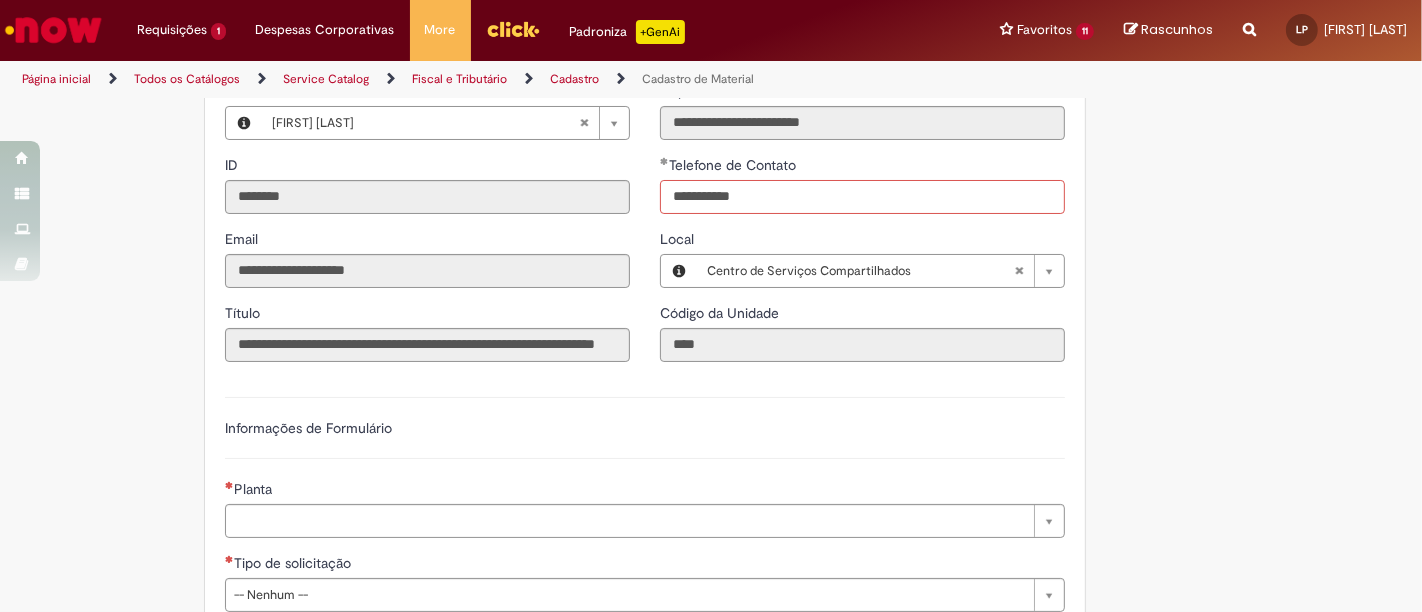 scroll, scrollTop: 881, scrollLeft: 0, axis: vertical 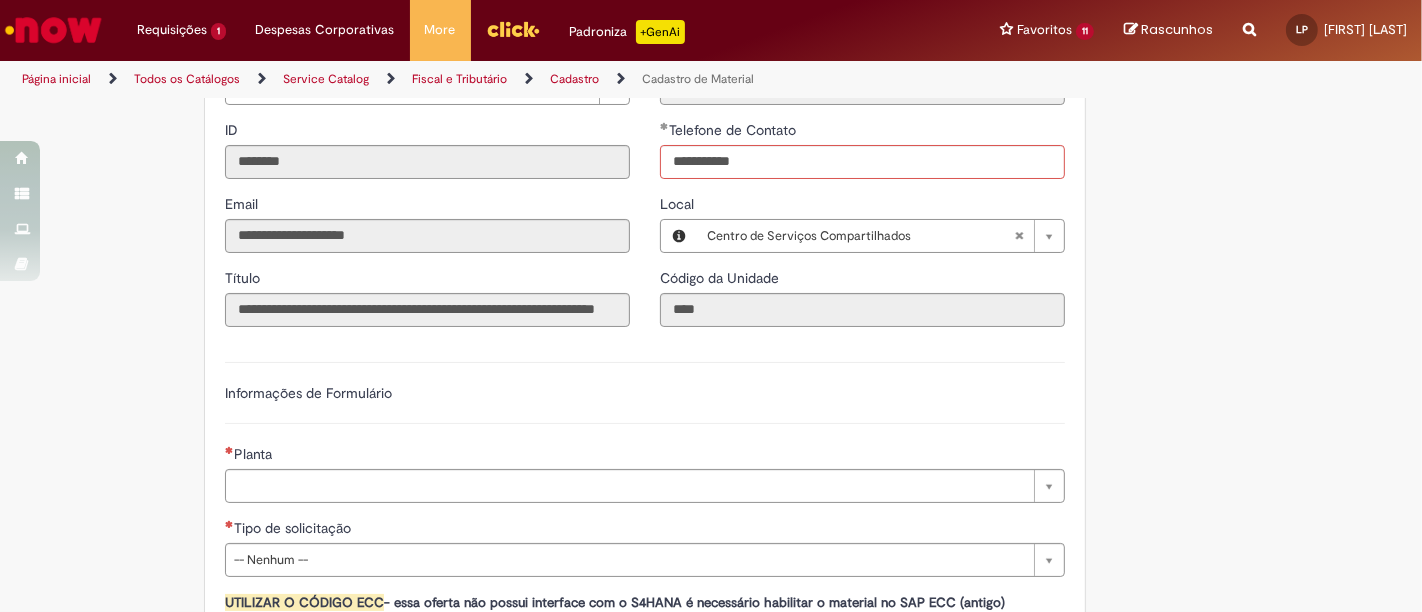 type on "**********" 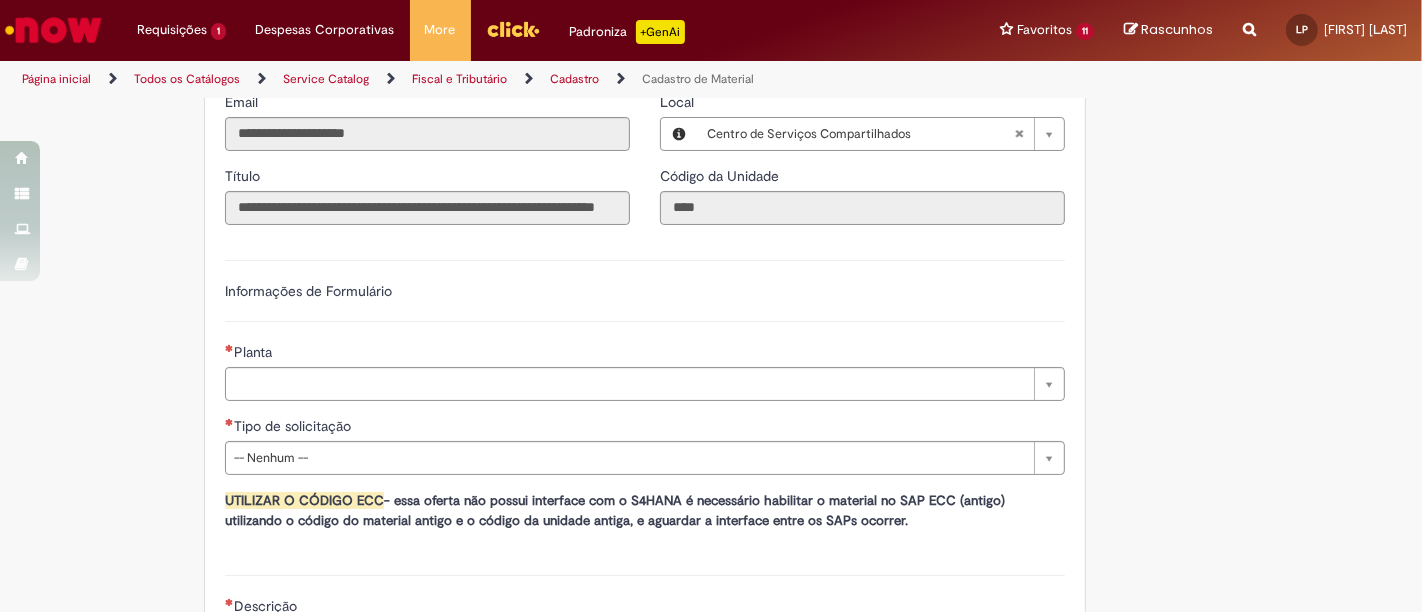 scroll, scrollTop: 1103, scrollLeft: 0, axis: vertical 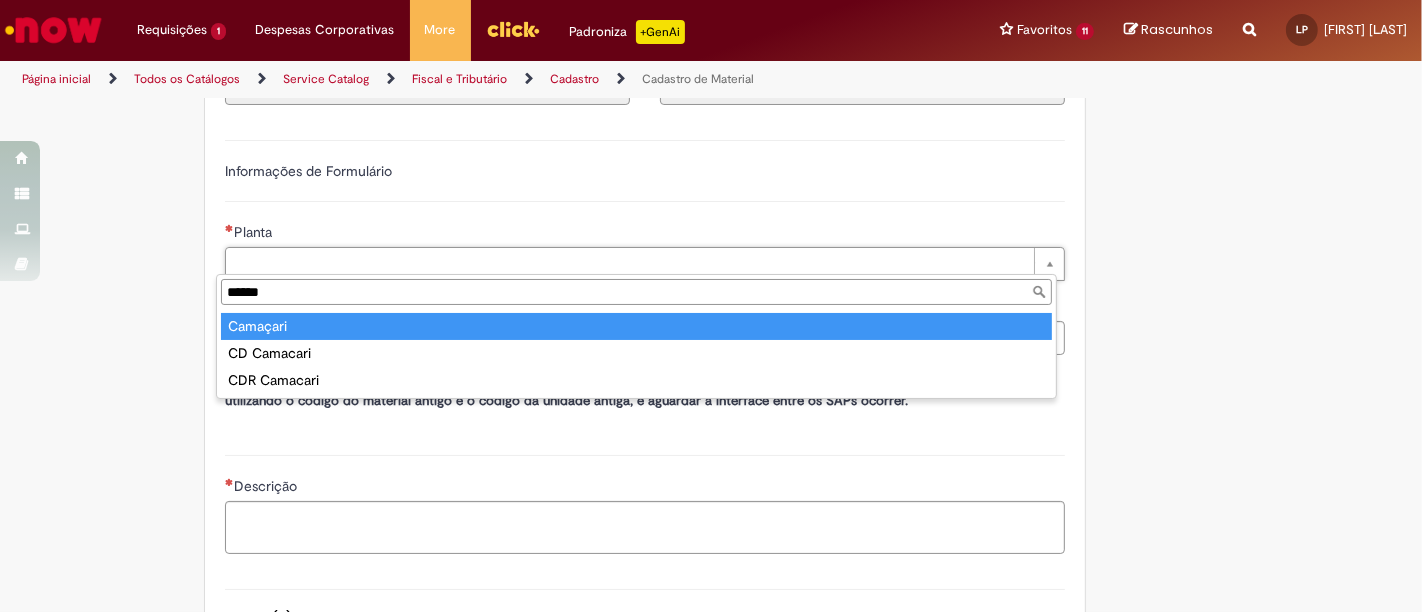 type on "******" 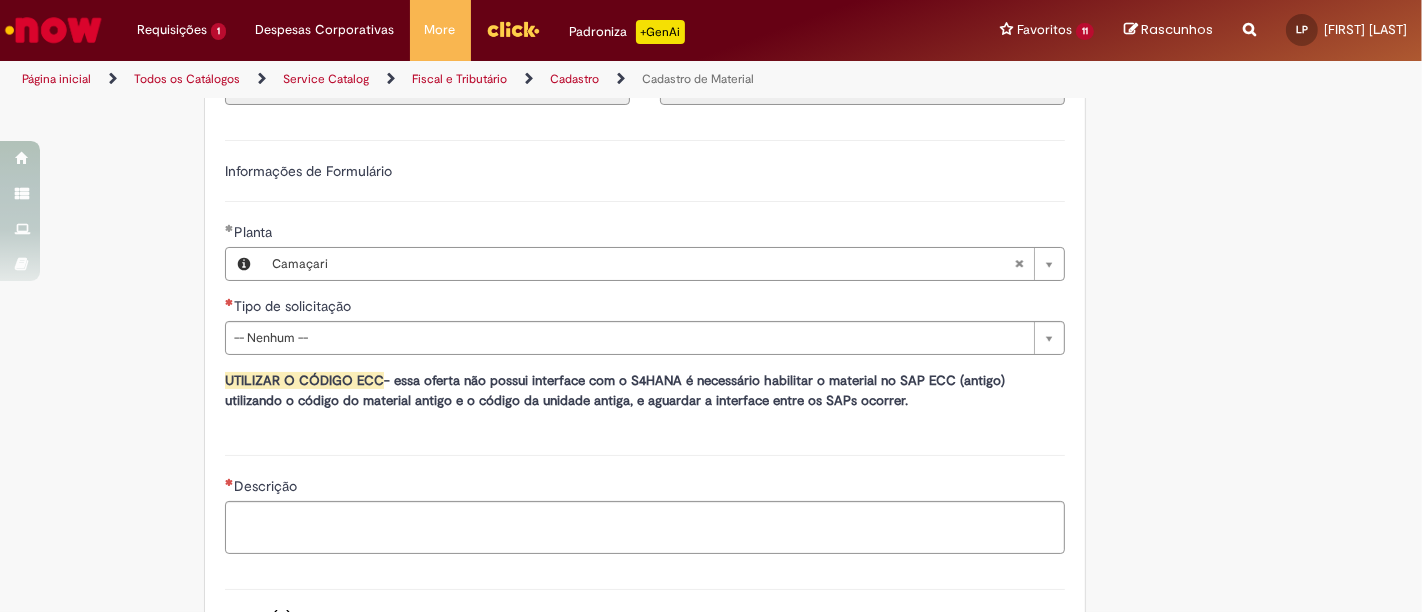 click on "Tipo de solicitação" at bounding box center (645, 308) 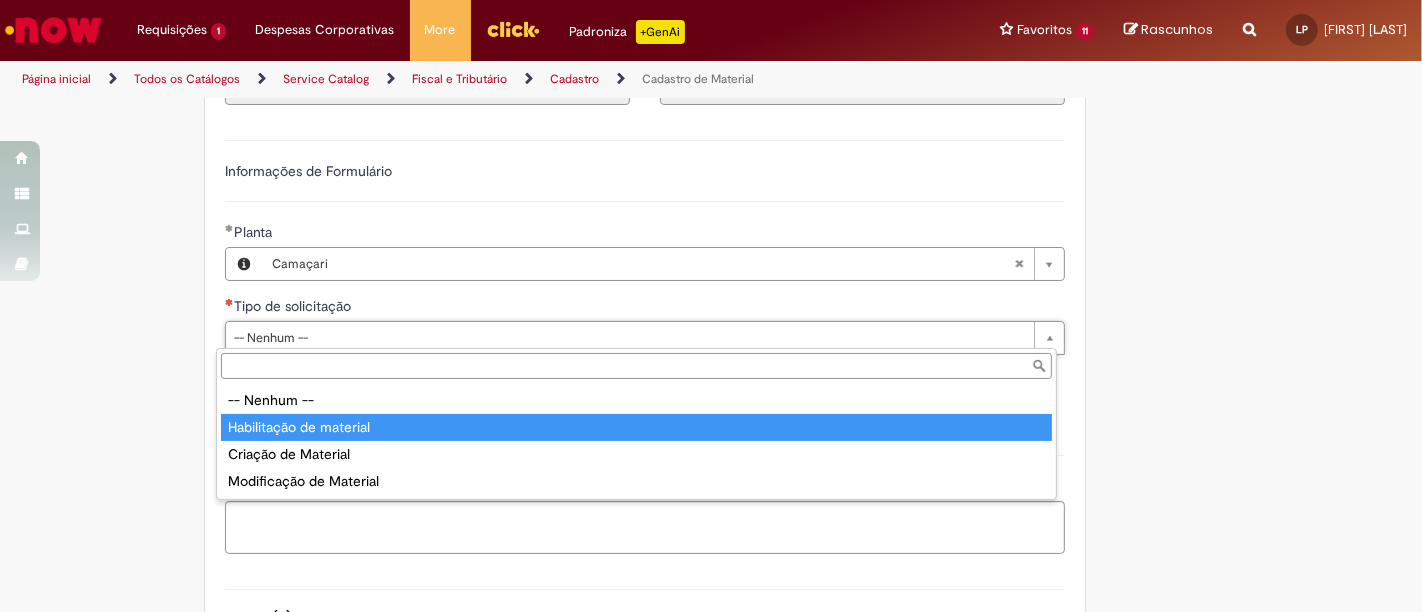 type on "**********" 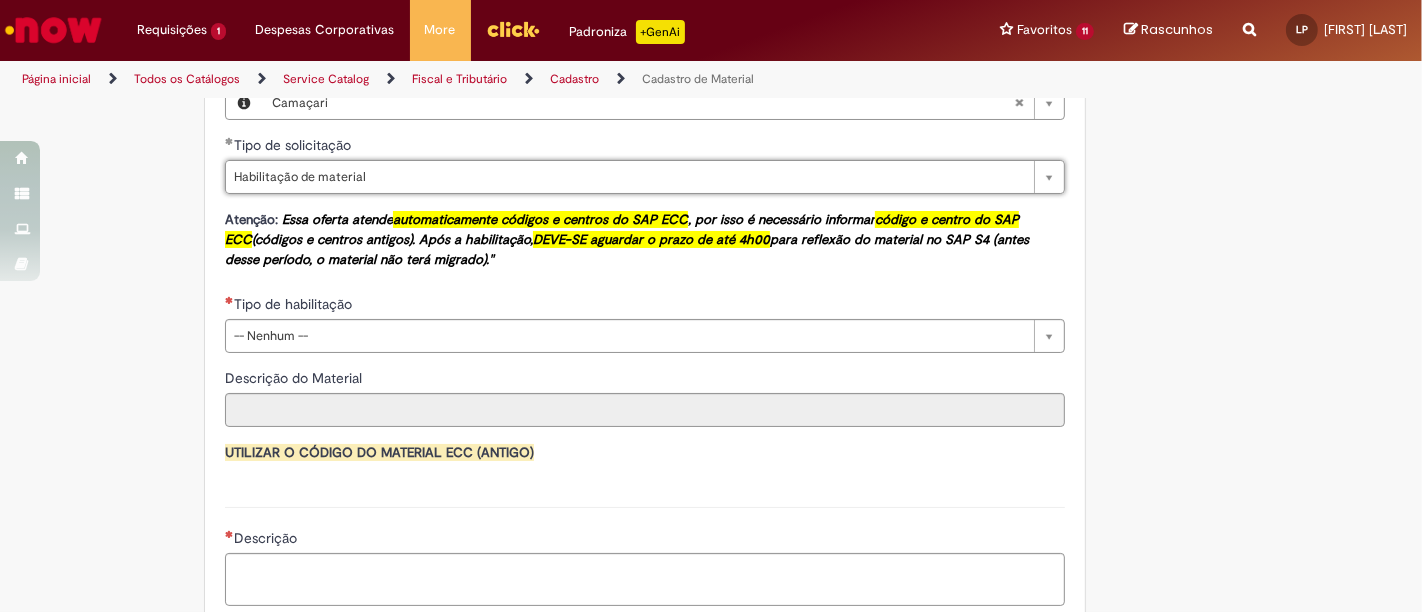 scroll, scrollTop: 1325, scrollLeft: 0, axis: vertical 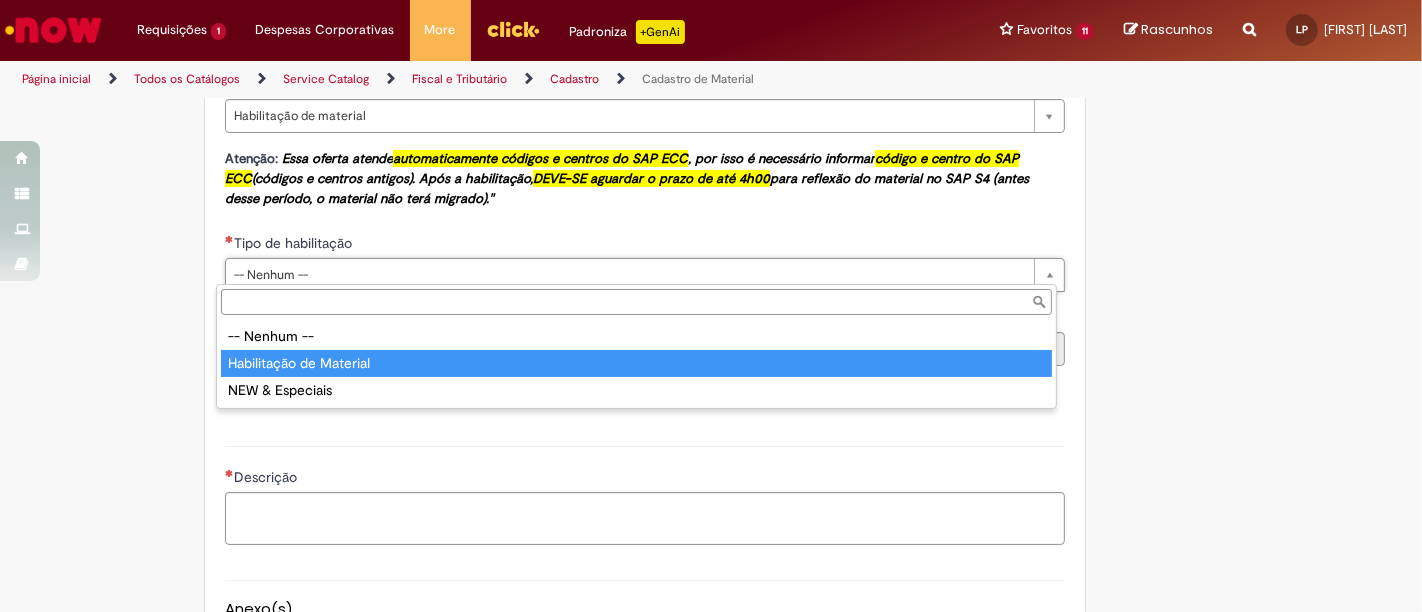 type on "**********" 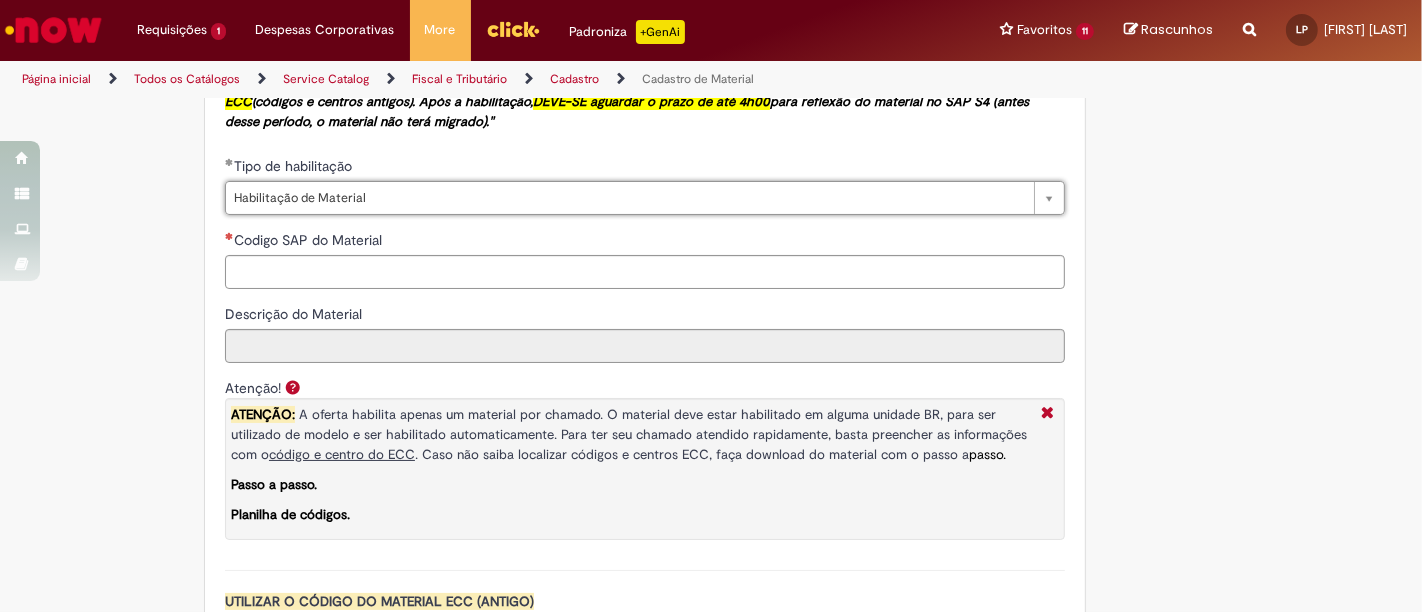 scroll, scrollTop: 1437, scrollLeft: 0, axis: vertical 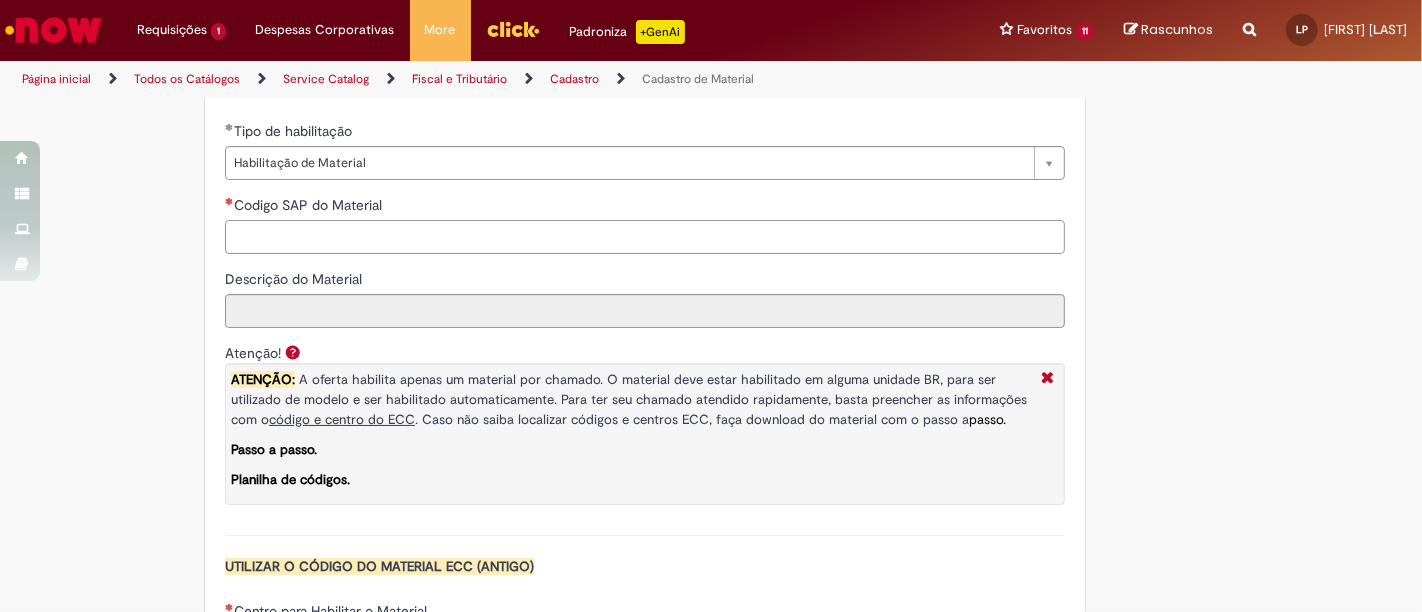 click on "Codigo SAP do Material" at bounding box center (645, 237) 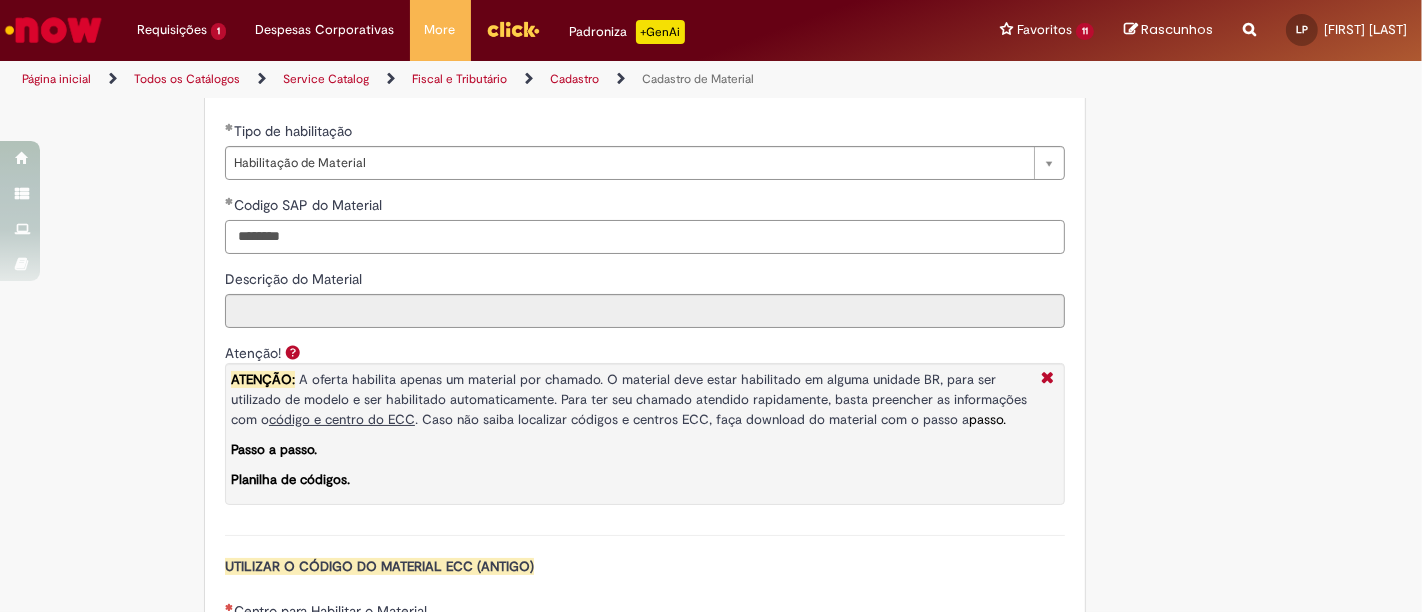 type on "********" 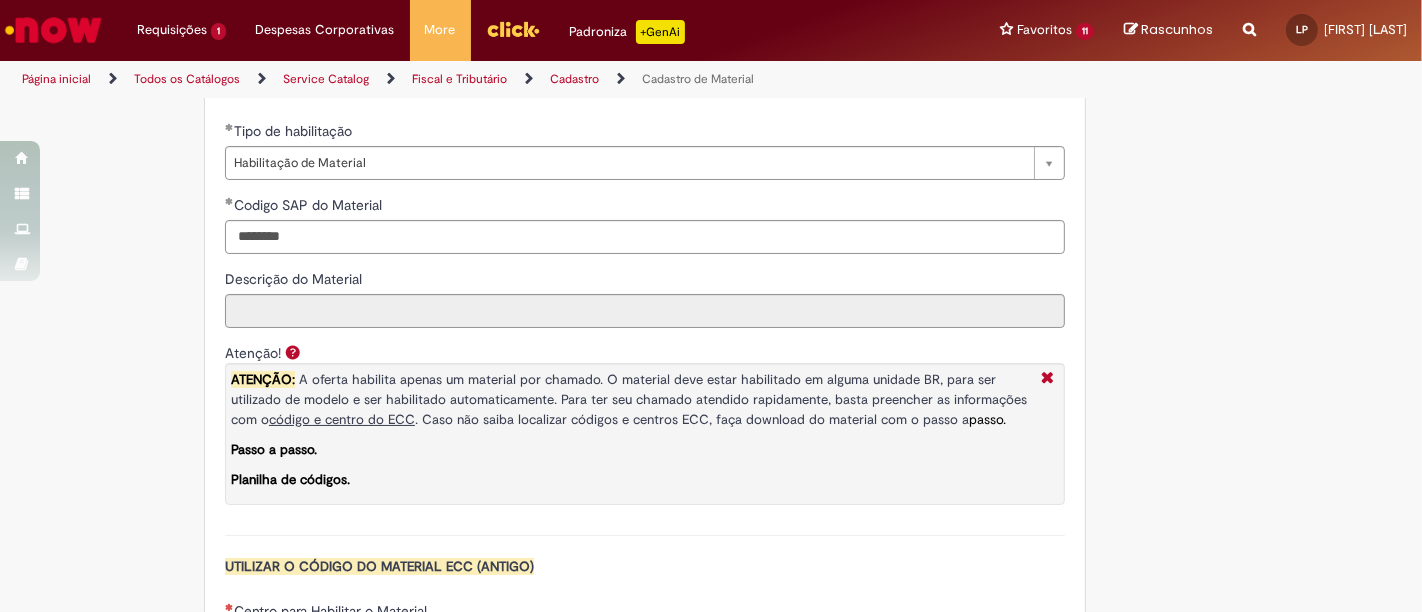 click on "Adicionar a Favoritos
Cadastro de Material
Oferta destinada à solicitações relacionadas ao cadastro de materiais.
Criação de Material  – Tipo de Solicitação destinada para criação de novos códigos dos materiais abaixo:       1.1 – Embalagem Retornável (Ativo de Giro)       1.2 – Embalagem Não Retornável        1.3 – Matéria prima       1.4 – Marketing       1.5 – Cadastro de Protótipo CIT (Cadastro exclusivo do CIT)
Habilitação  – Tipo de Solicitação destinada a Habilitação dos Materiais       2.1 – Habilitação de Material       2.2 - Habilitar Tipo de Avaliação New & Especiais
ATENÇÃO CÓDIGO ECC!   Para solicitação de  HABILITAÇÃO DE MATERIAL  É NECESSÁRIO INFORMAR O CÓDIGO DO  MATERIAL E UNIDADE DO  ECC
NÃO  ocorre.
ATENÇÃO INTERFACE!
Modificação" at bounding box center (613, 21) 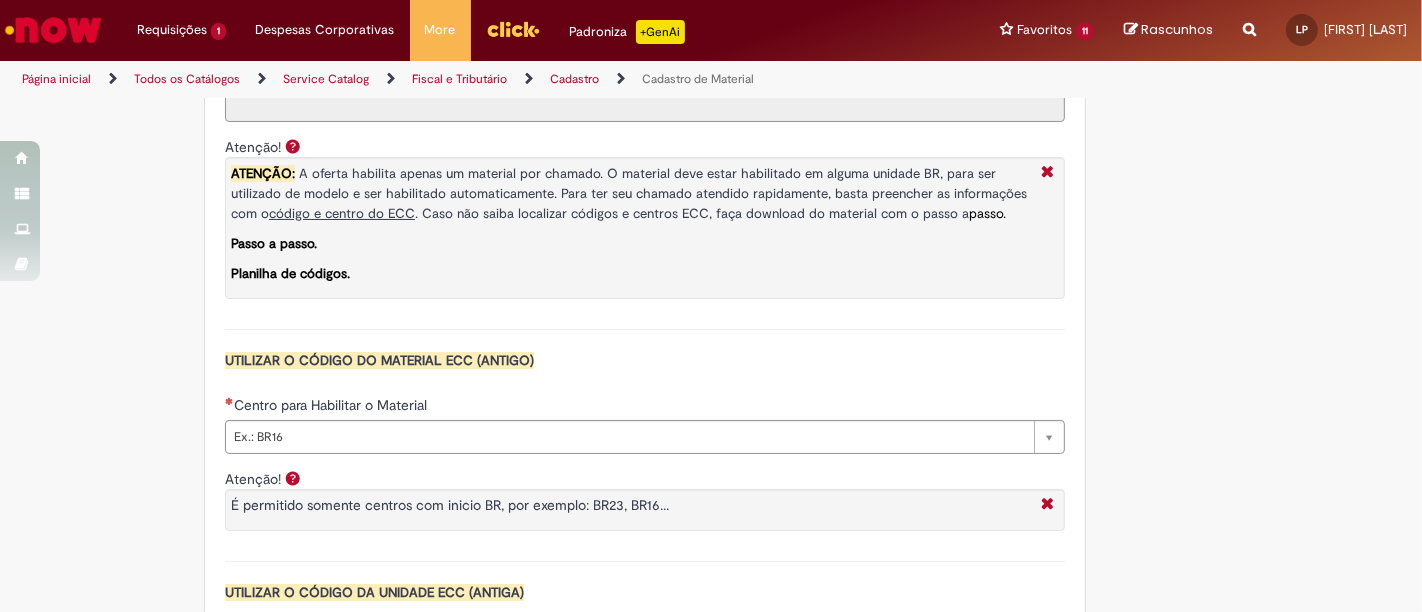 scroll, scrollTop: 1770, scrollLeft: 0, axis: vertical 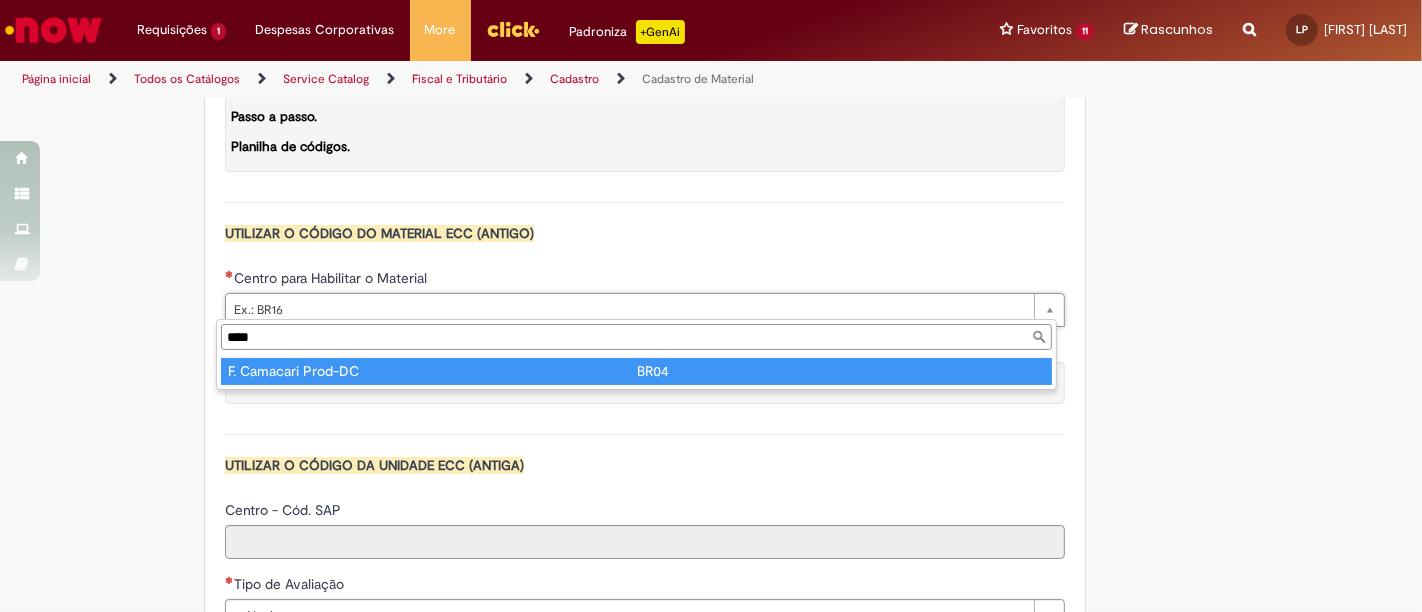 type on "****" 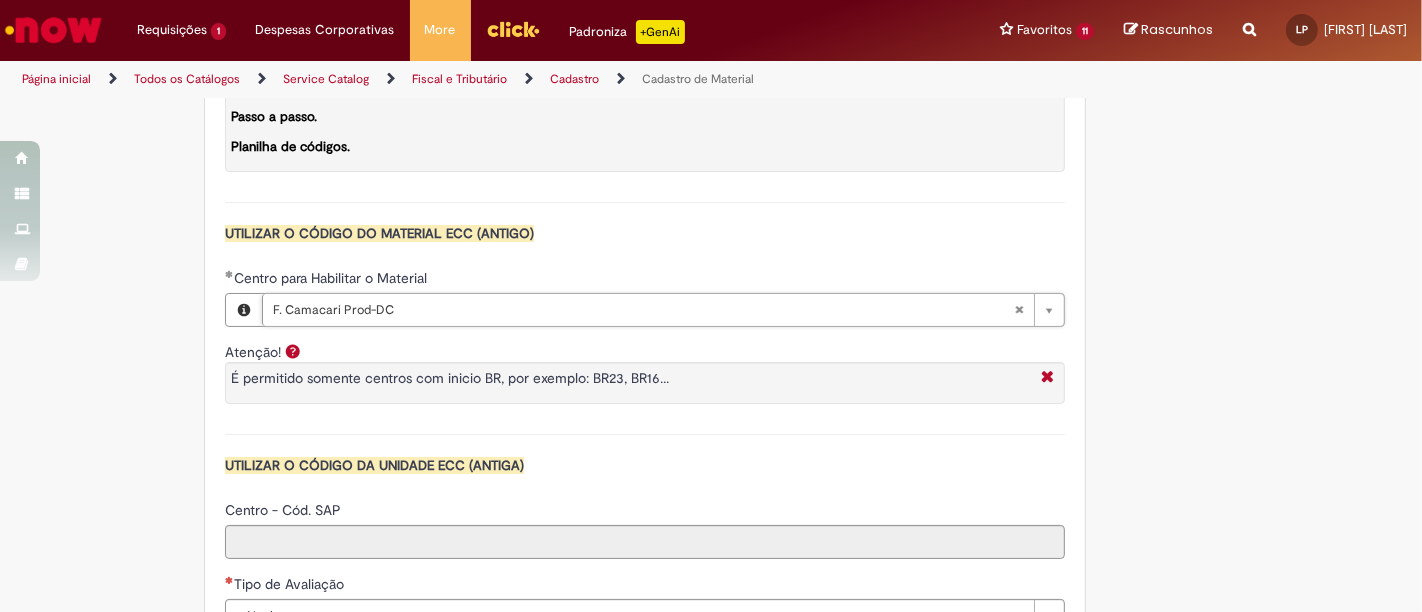 type on "****" 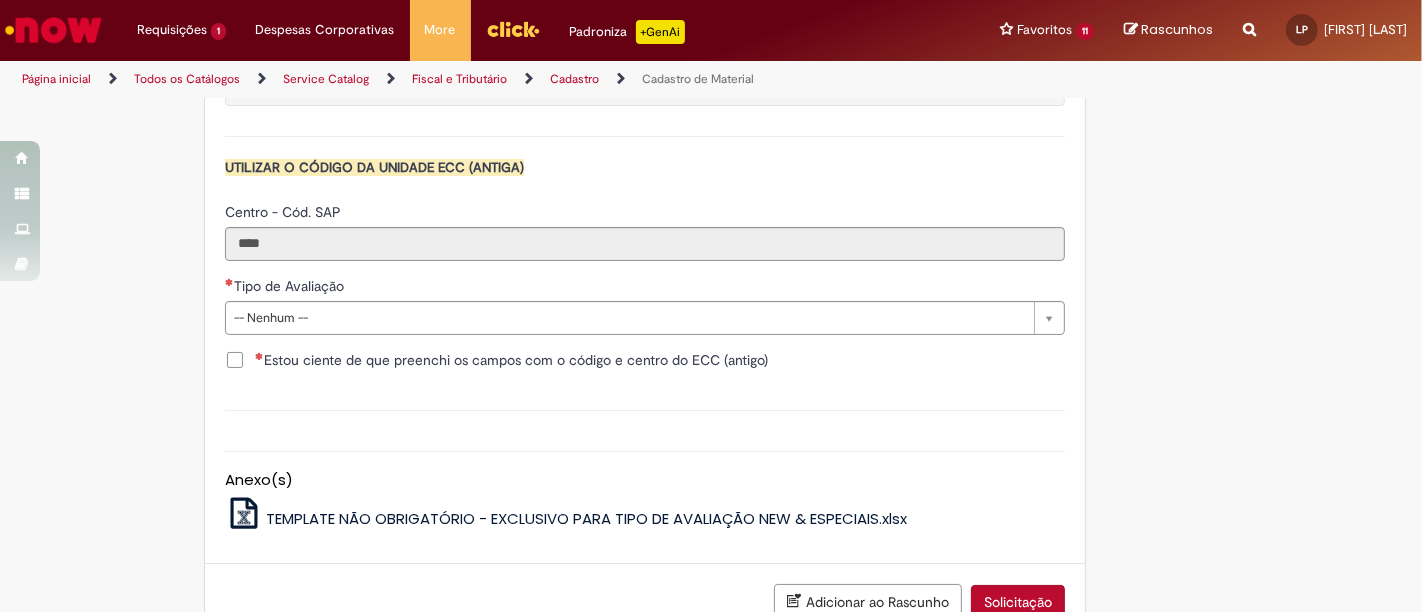 scroll, scrollTop: 2103, scrollLeft: 0, axis: vertical 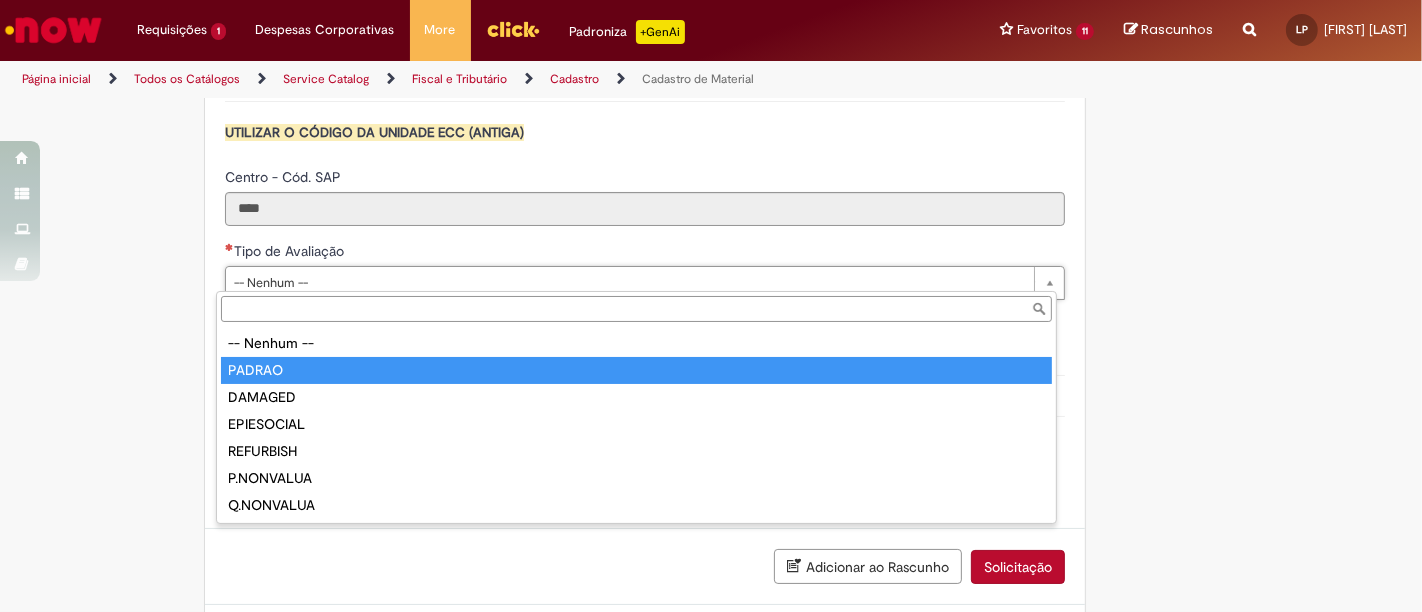 type on "******" 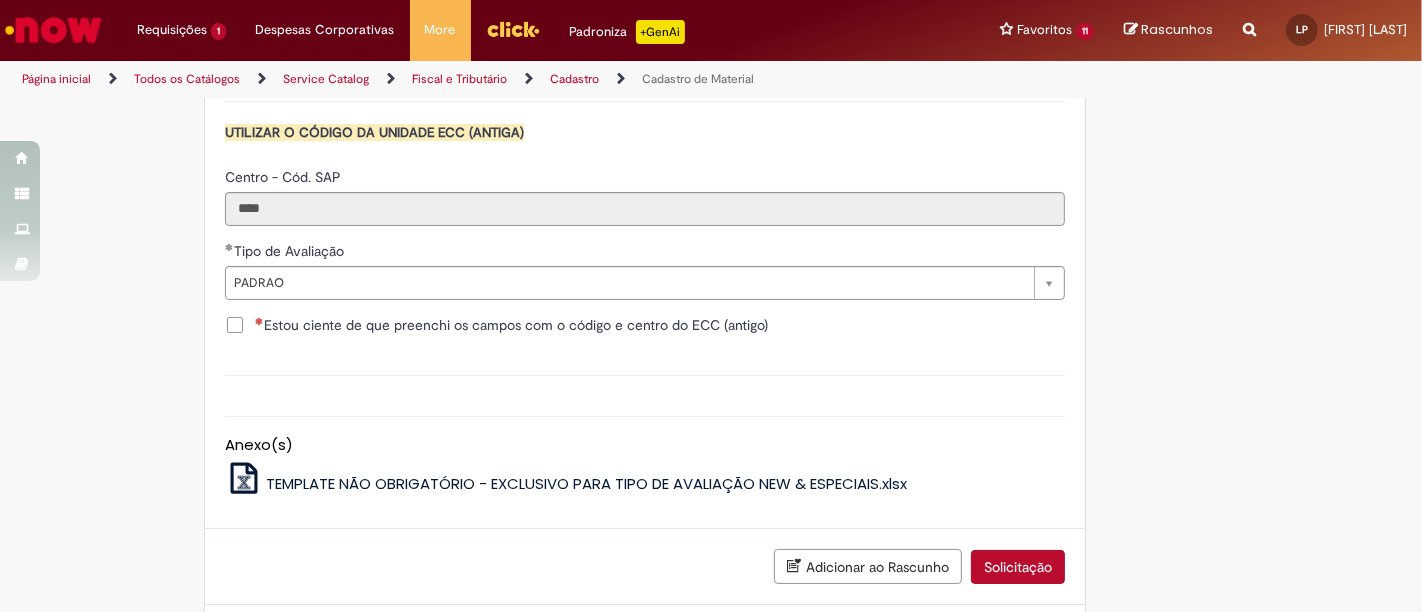 click on "Estou ciente de que preenchi os campos com o código e centro do ECC  (antigo)" at bounding box center [511, 325] 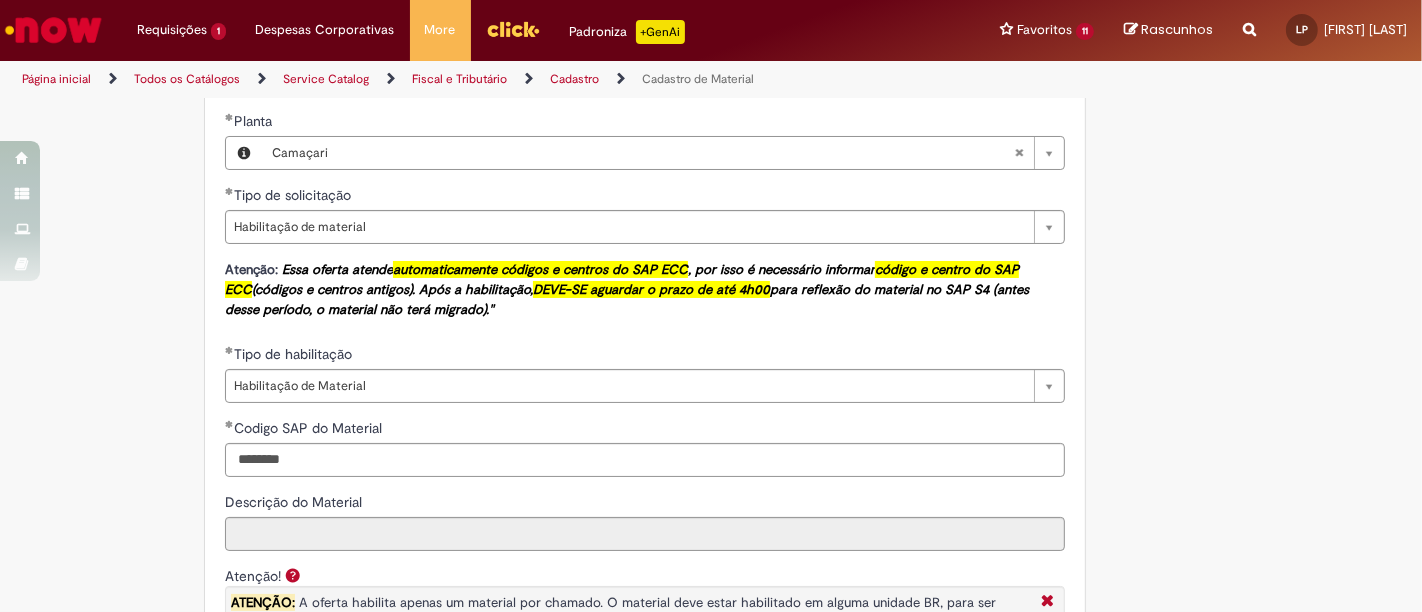 scroll, scrollTop: 1548, scrollLeft: 0, axis: vertical 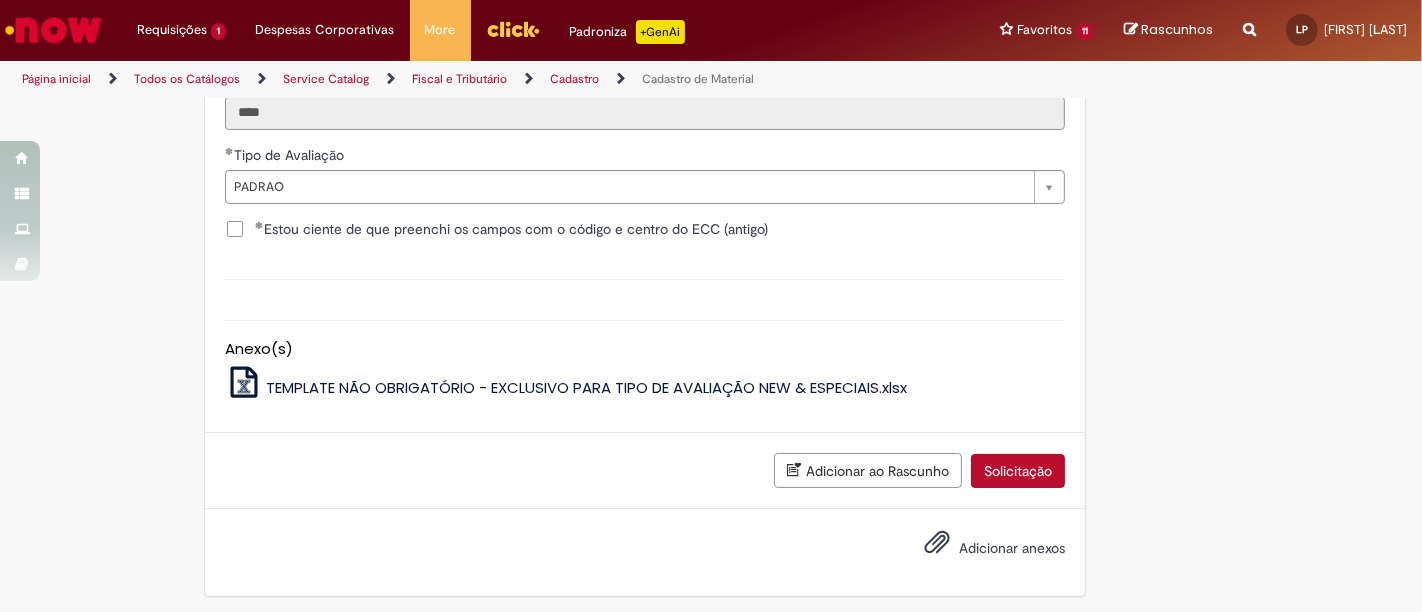 click on "Solicitação" at bounding box center (1018, 471) 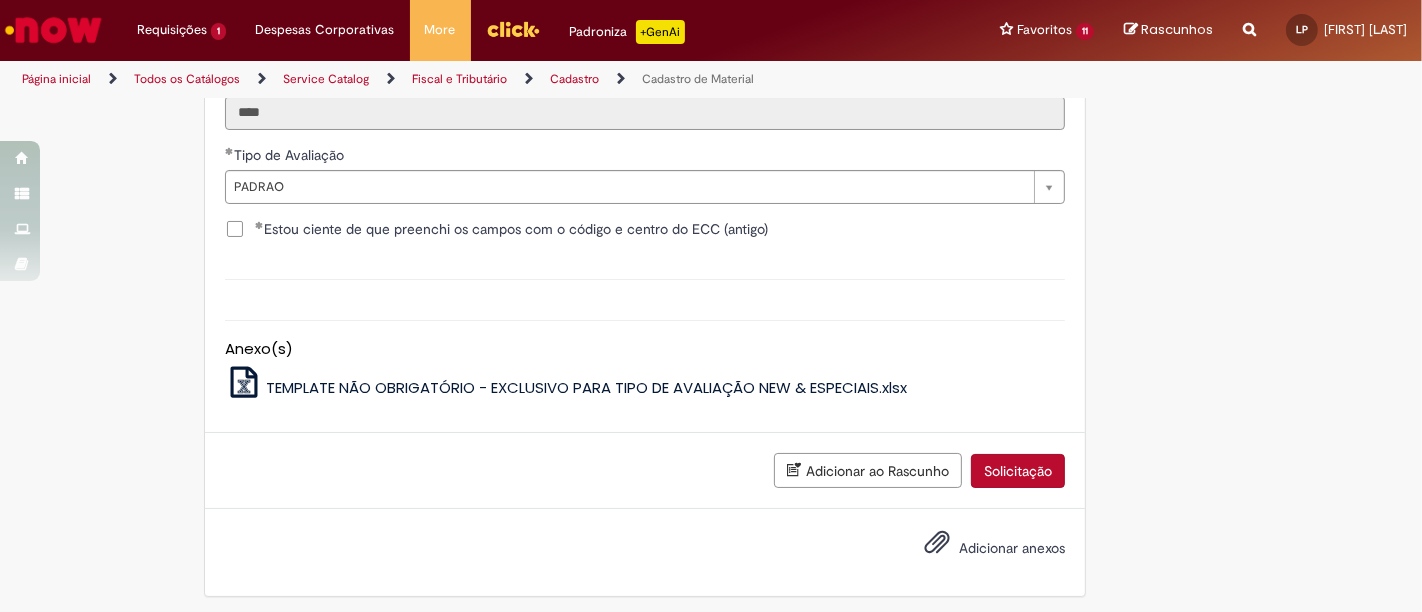 scroll, scrollTop: 2153, scrollLeft: 0, axis: vertical 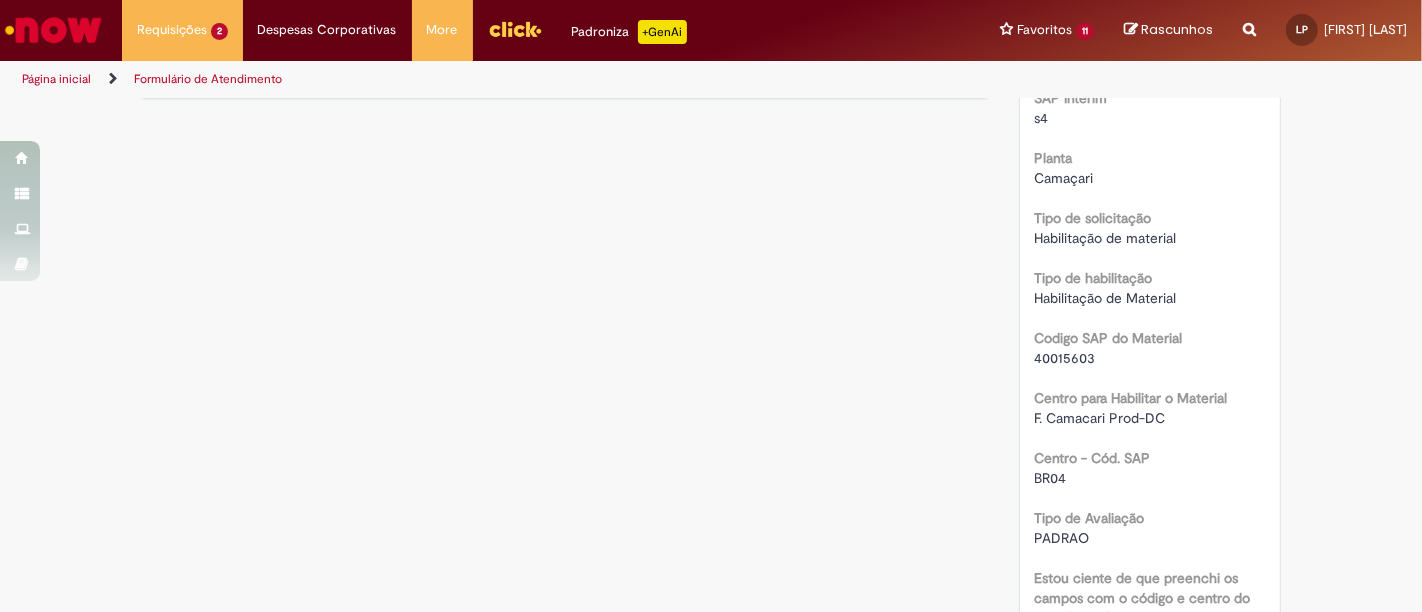 click on "40015603" at bounding box center [1065, 358] 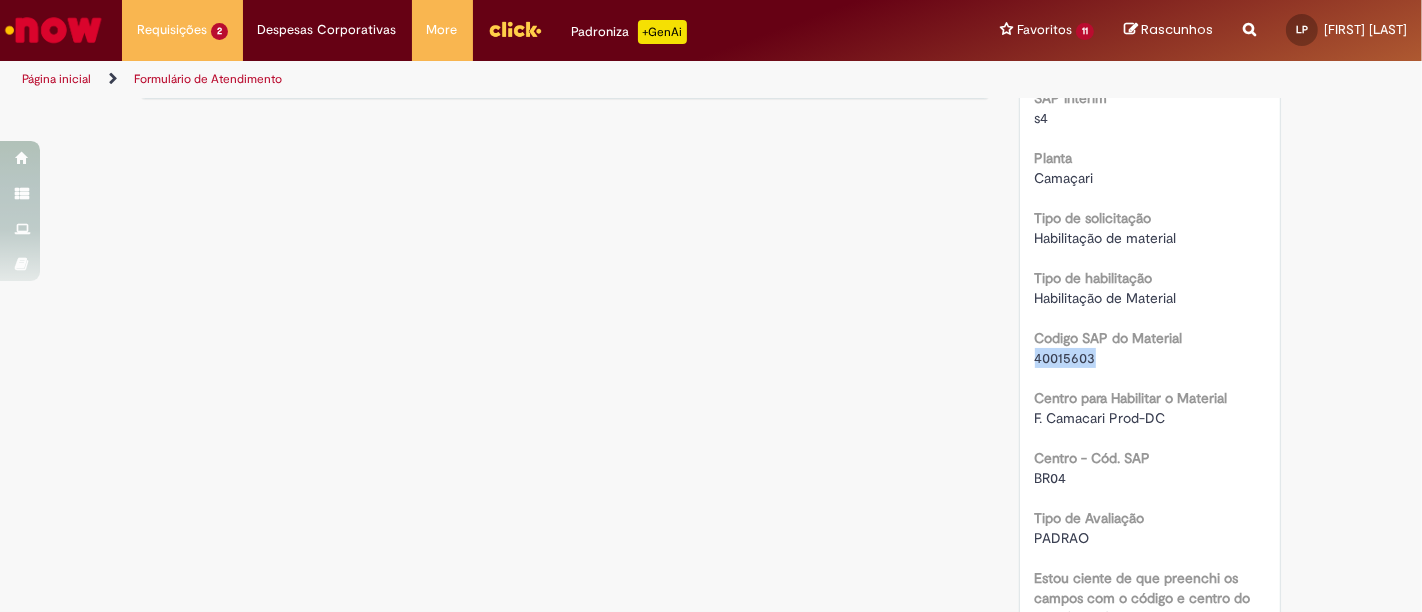 click on "40015603" at bounding box center (1065, 358) 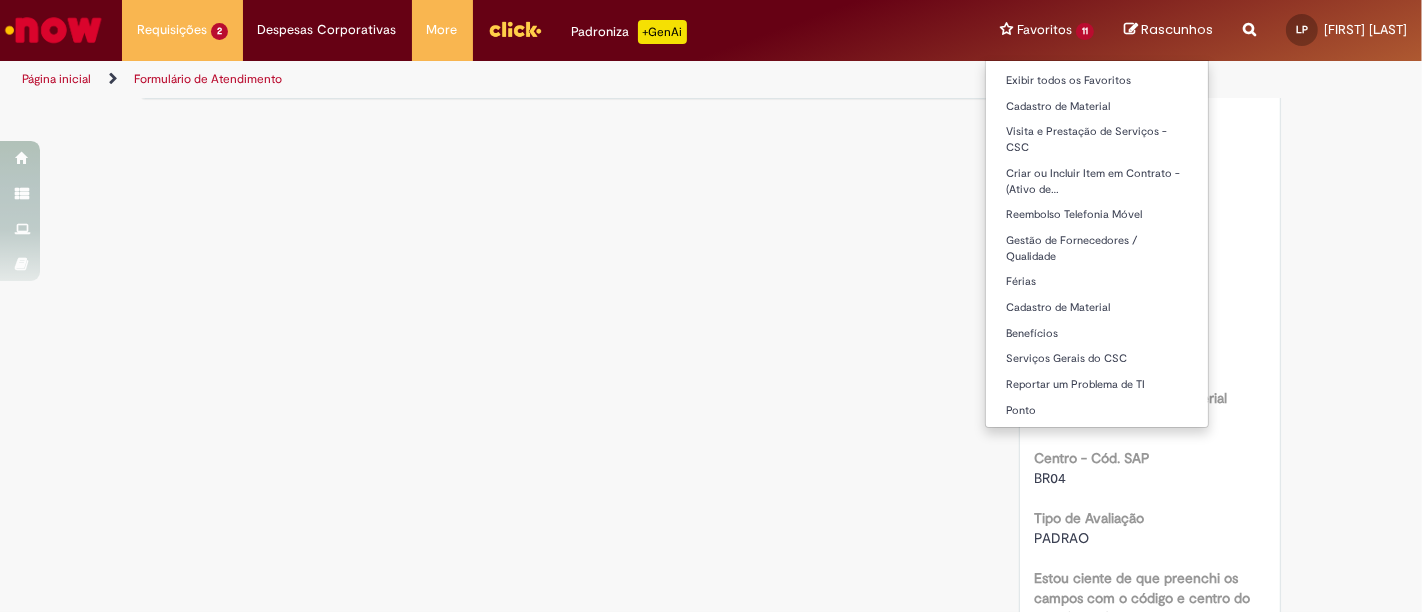 copy on "40015603" 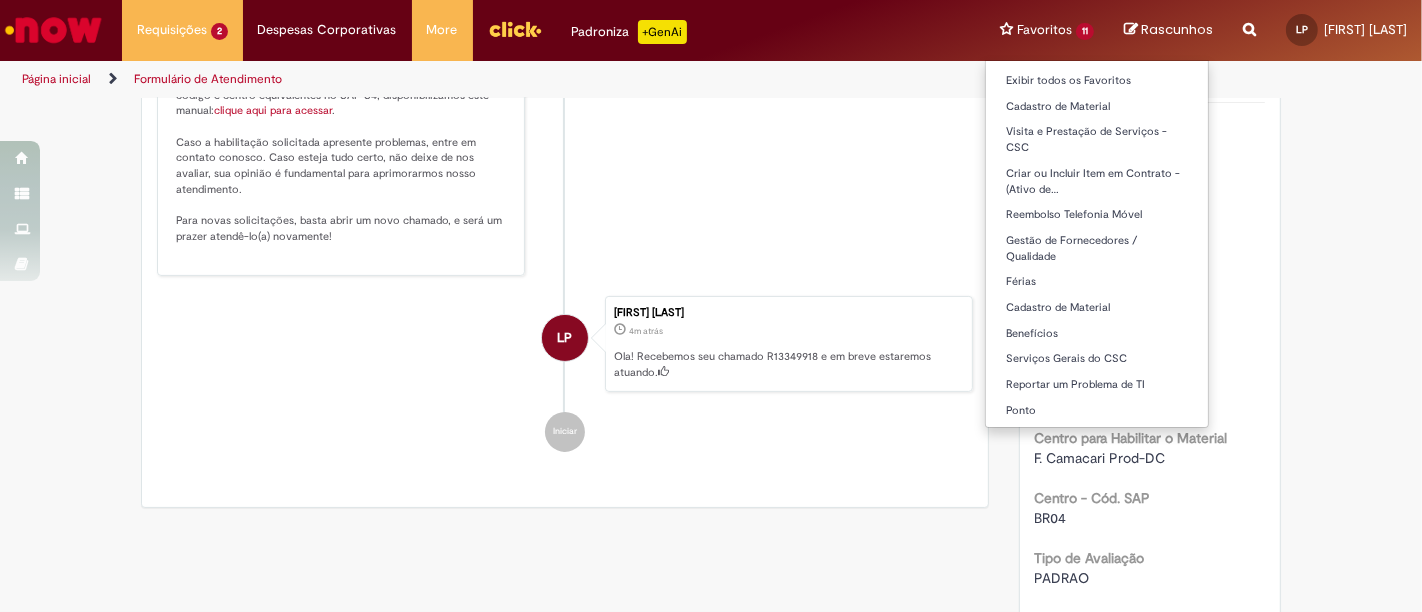 scroll, scrollTop: 742, scrollLeft: 0, axis: vertical 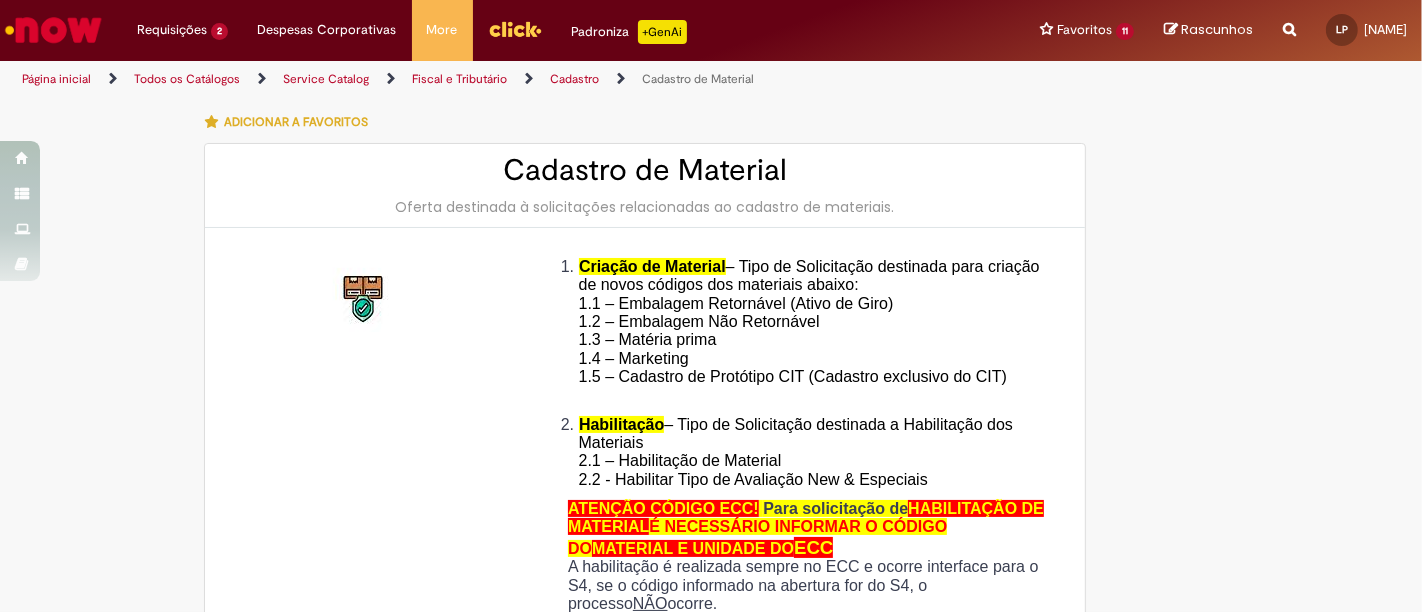 type on "********" 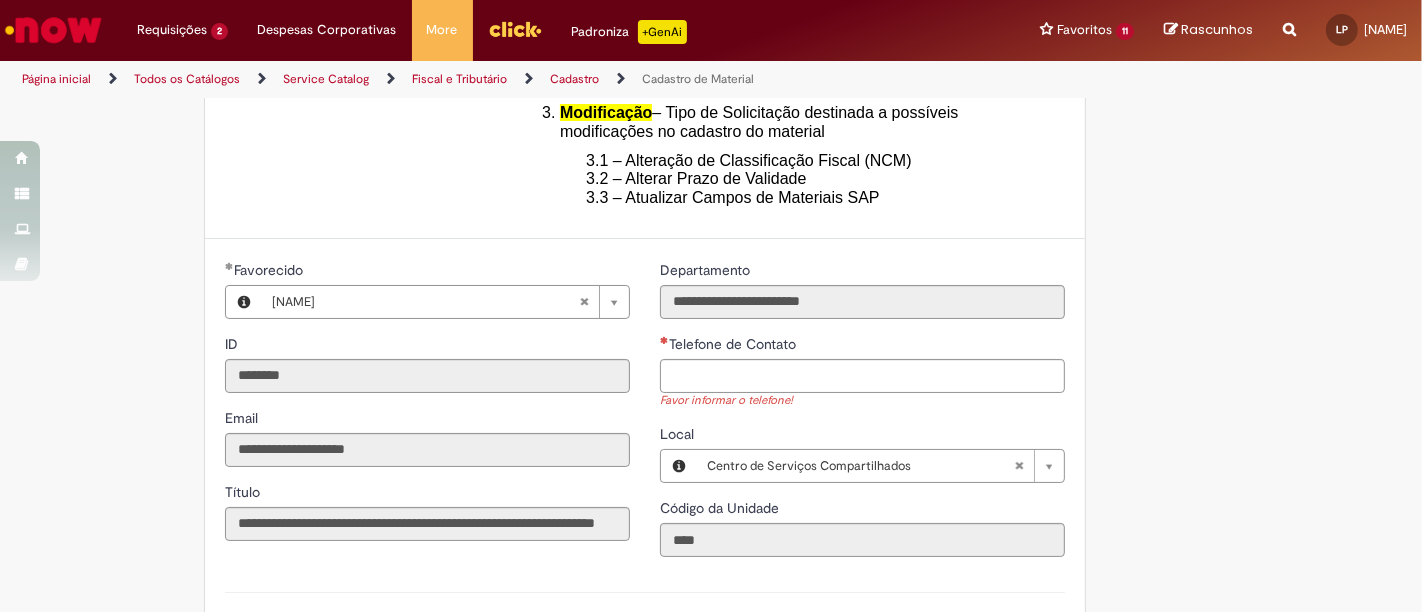 scroll, scrollTop: 777, scrollLeft: 0, axis: vertical 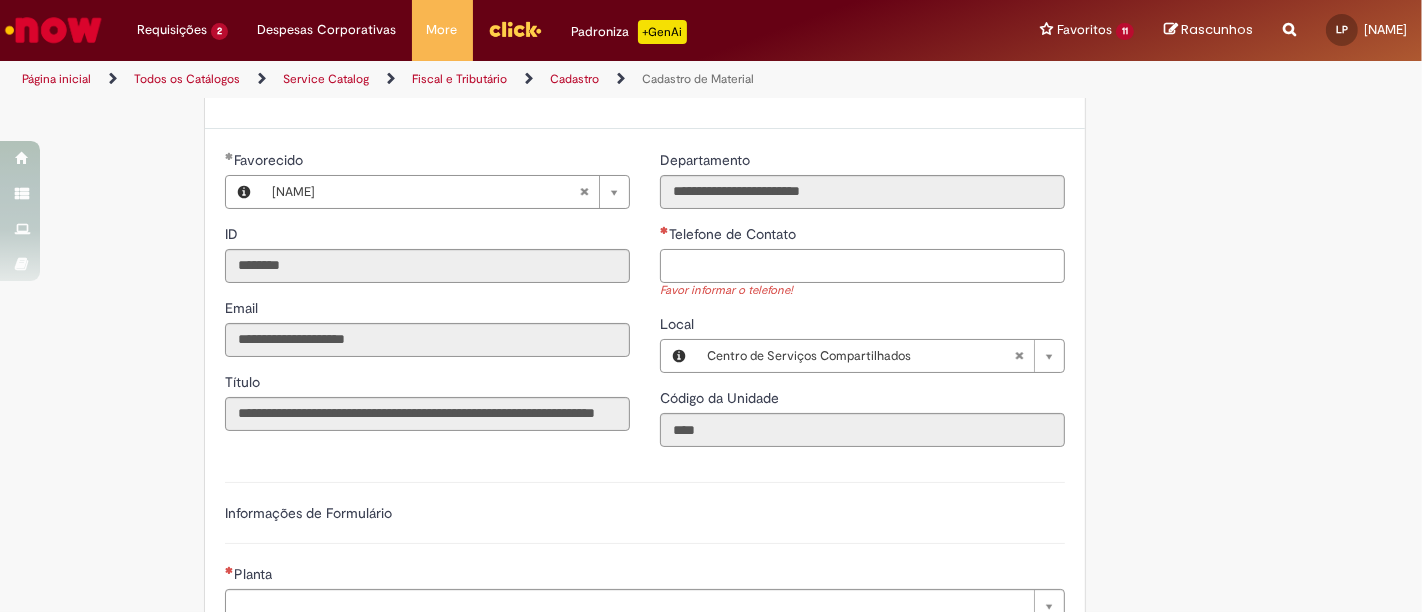 click on "Telefone de Contato" at bounding box center (862, 266) 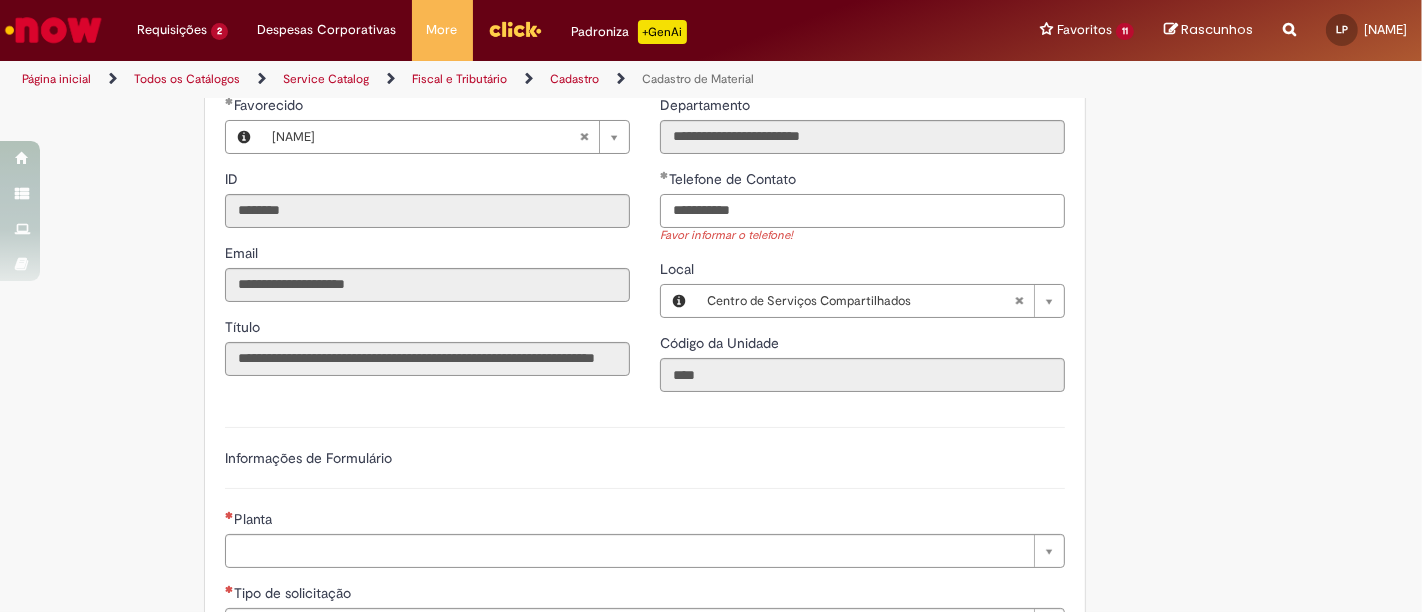 scroll, scrollTop: 1111, scrollLeft: 0, axis: vertical 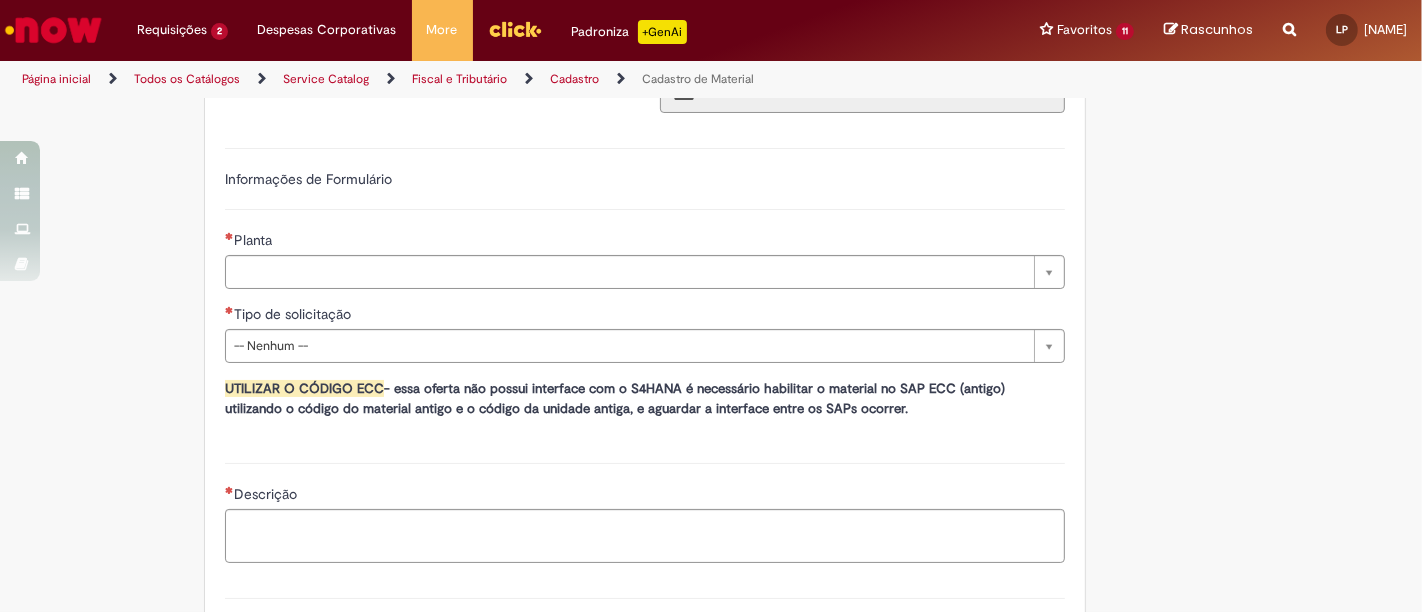 type on "**********" 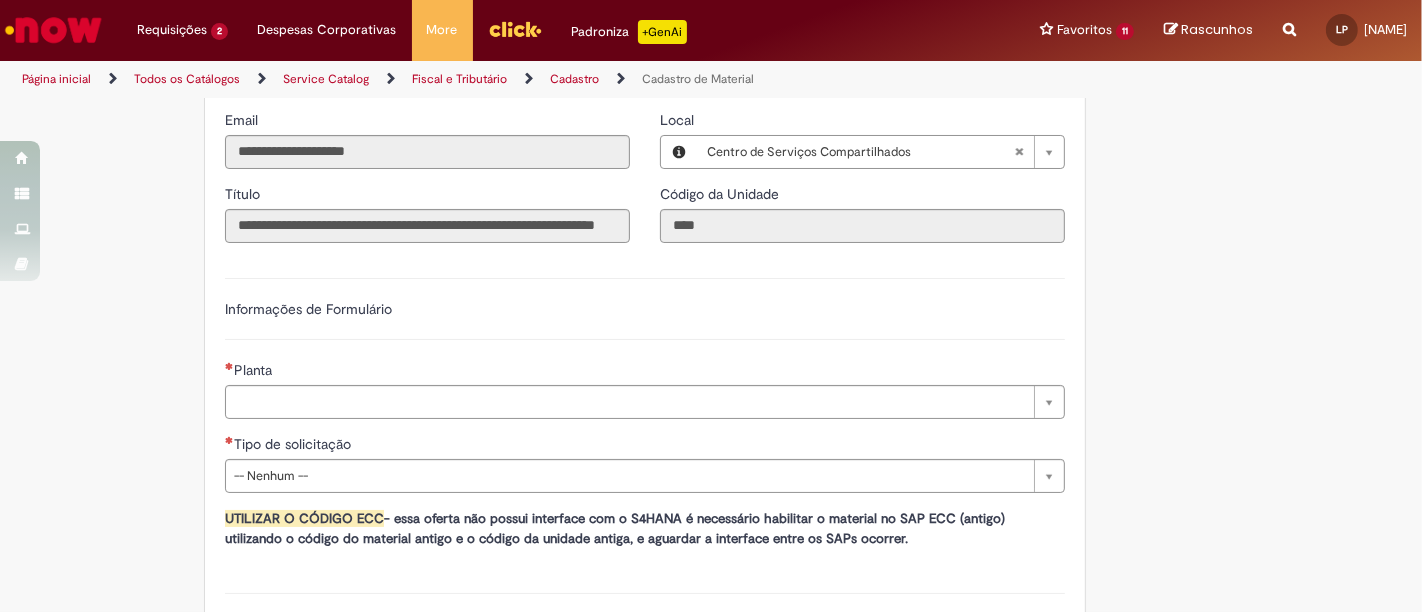 scroll, scrollTop: 1000, scrollLeft: 0, axis: vertical 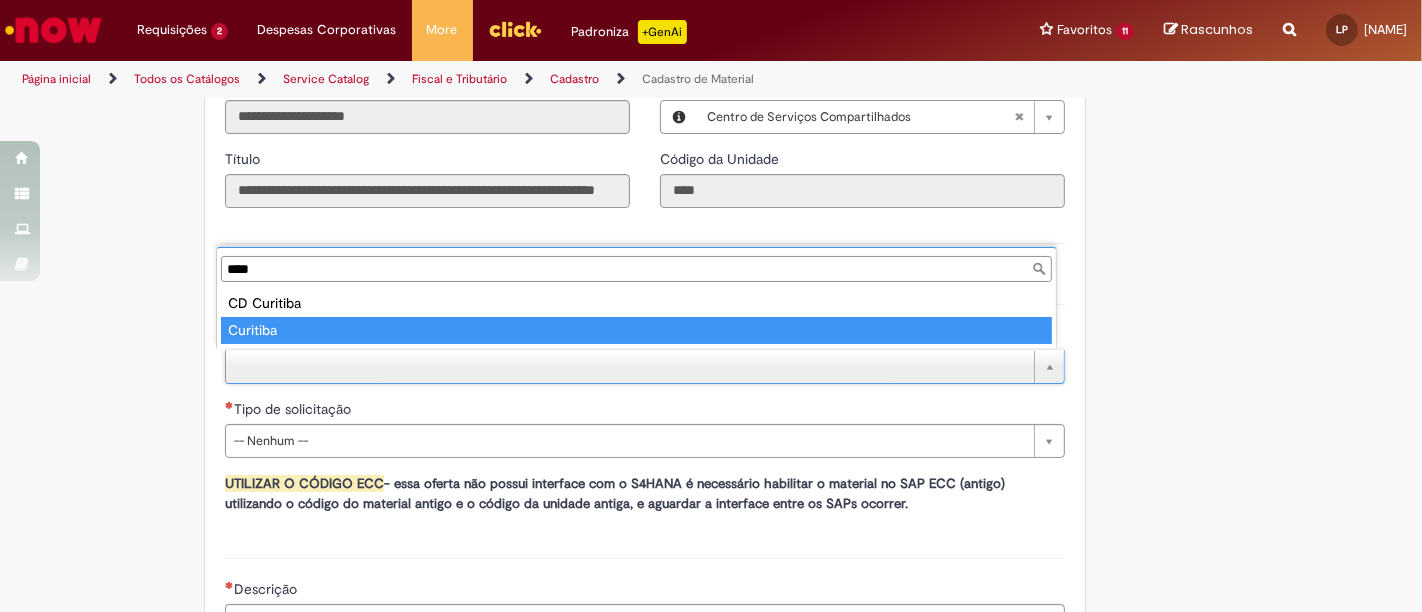 type on "****" 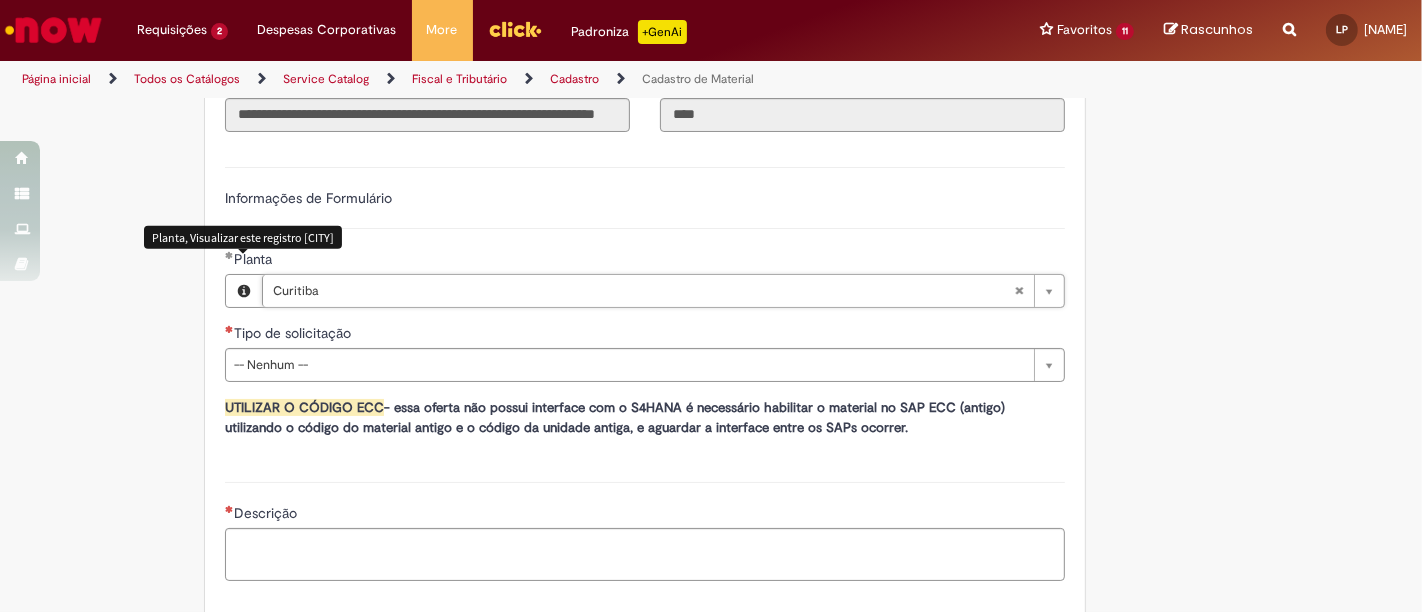 scroll, scrollTop: 1111, scrollLeft: 0, axis: vertical 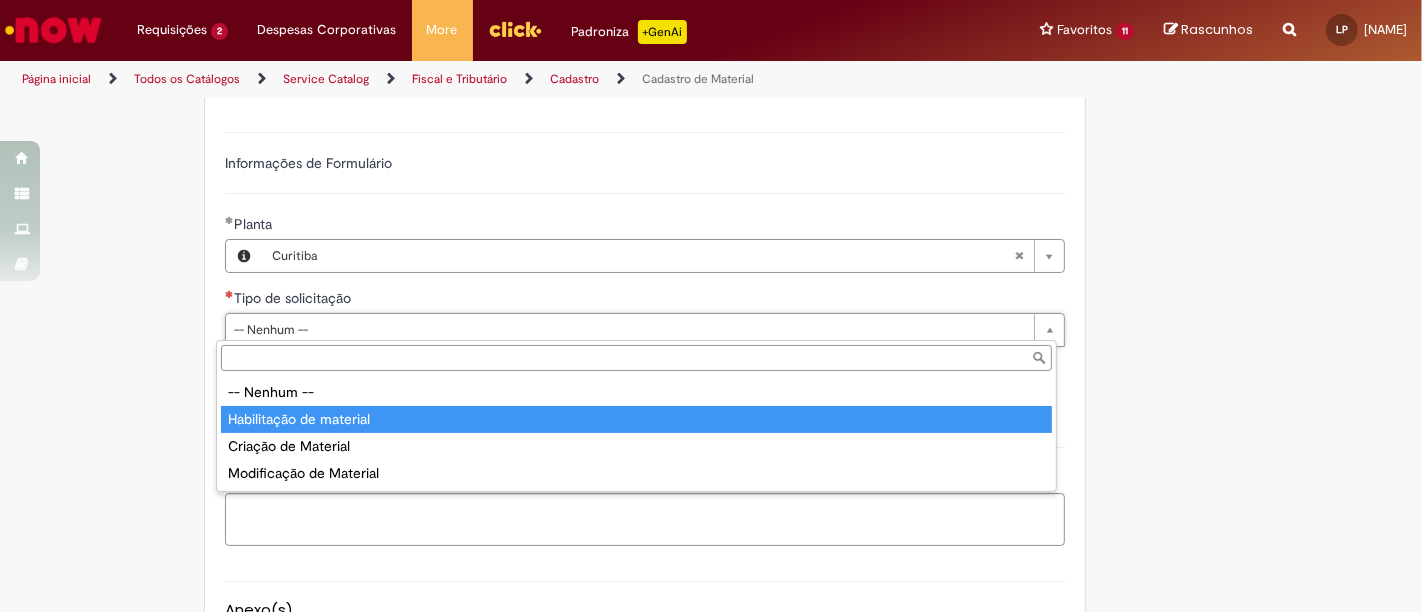 type on "**********" 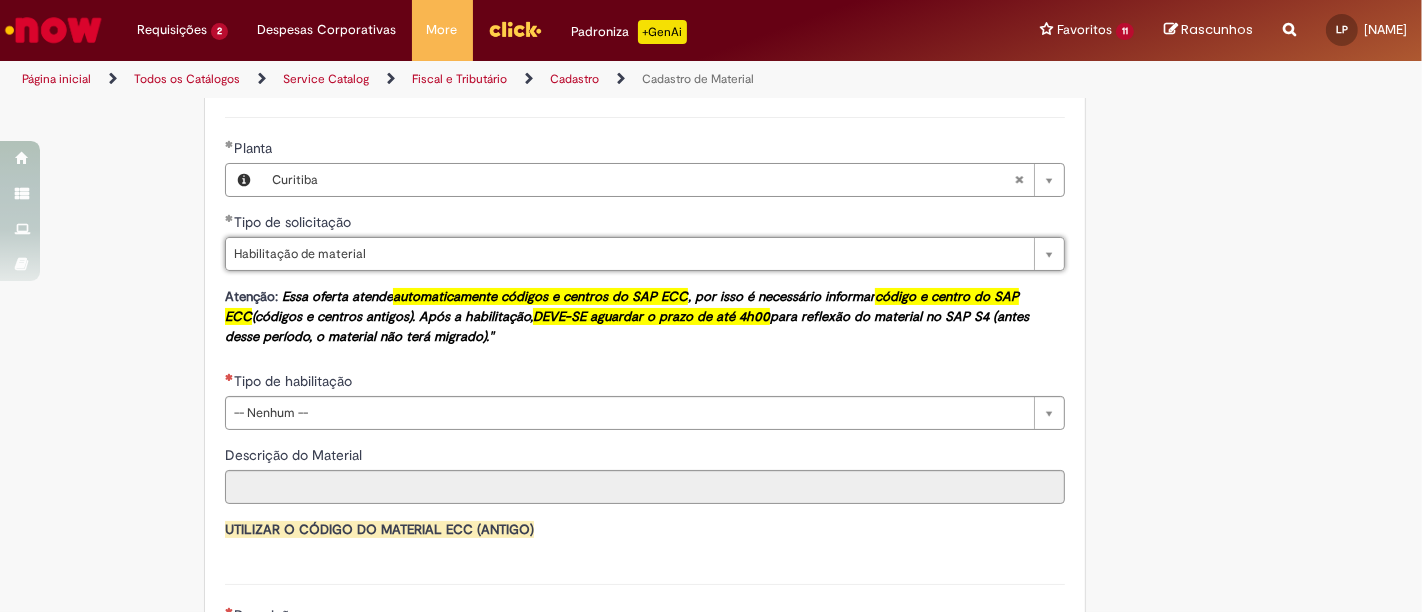 scroll, scrollTop: 1222, scrollLeft: 0, axis: vertical 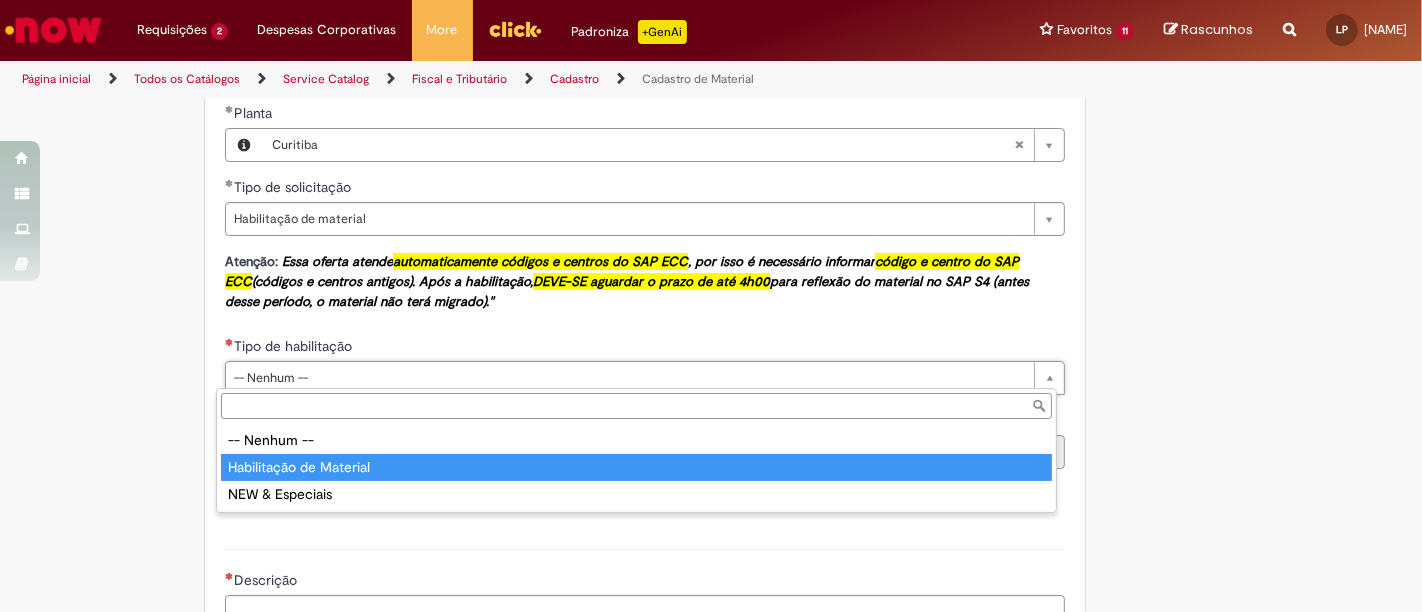 type on "**********" 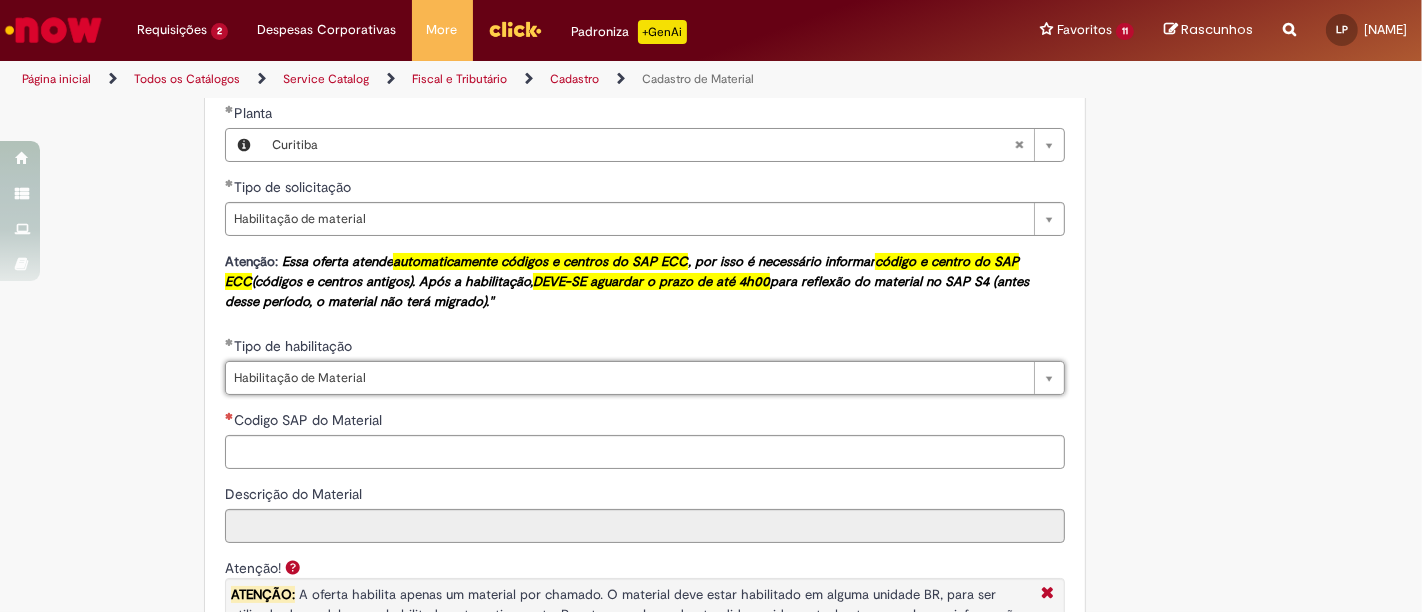 scroll, scrollTop: 1555, scrollLeft: 0, axis: vertical 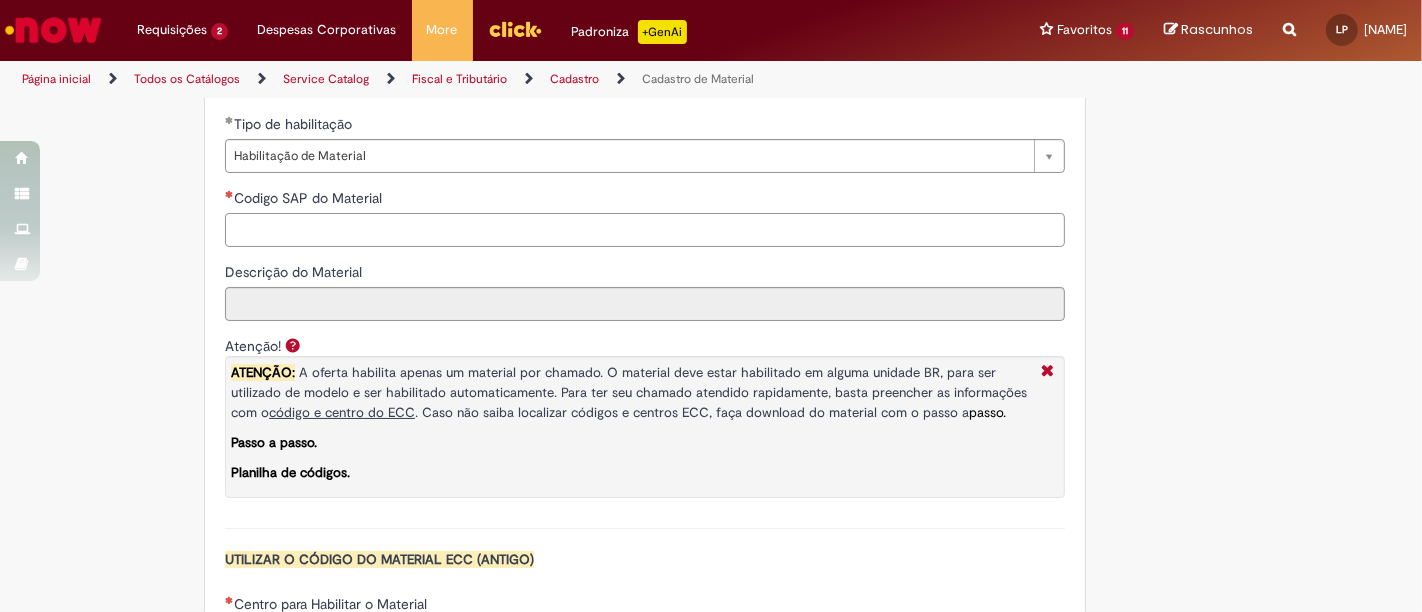 click on "Codigo SAP do Material" at bounding box center (645, 230) 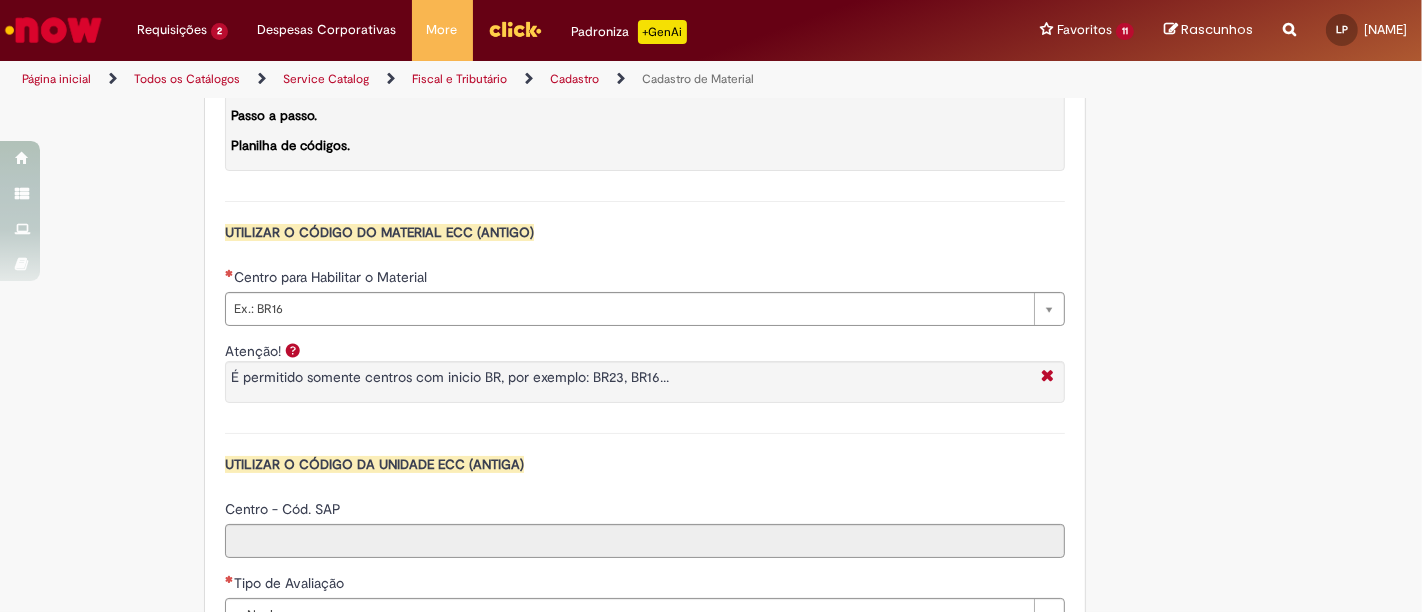 scroll, scrollTop: 1777, scrollLeft: 0, axis: vertical 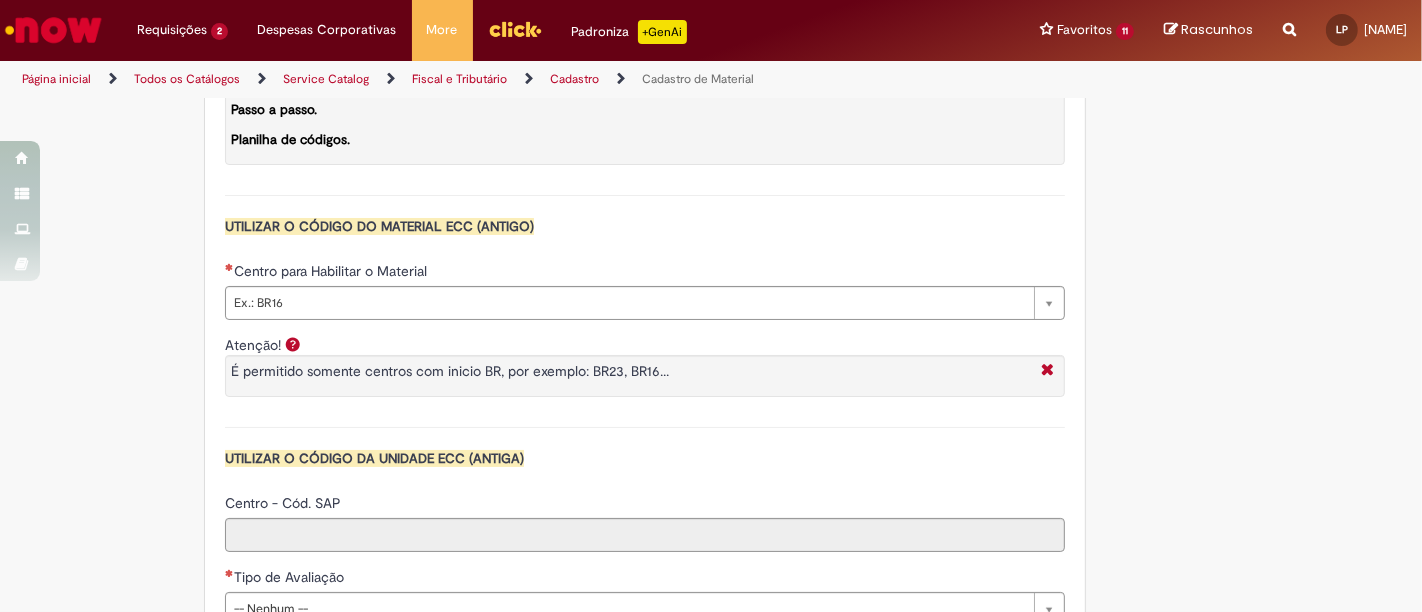 type on "********" 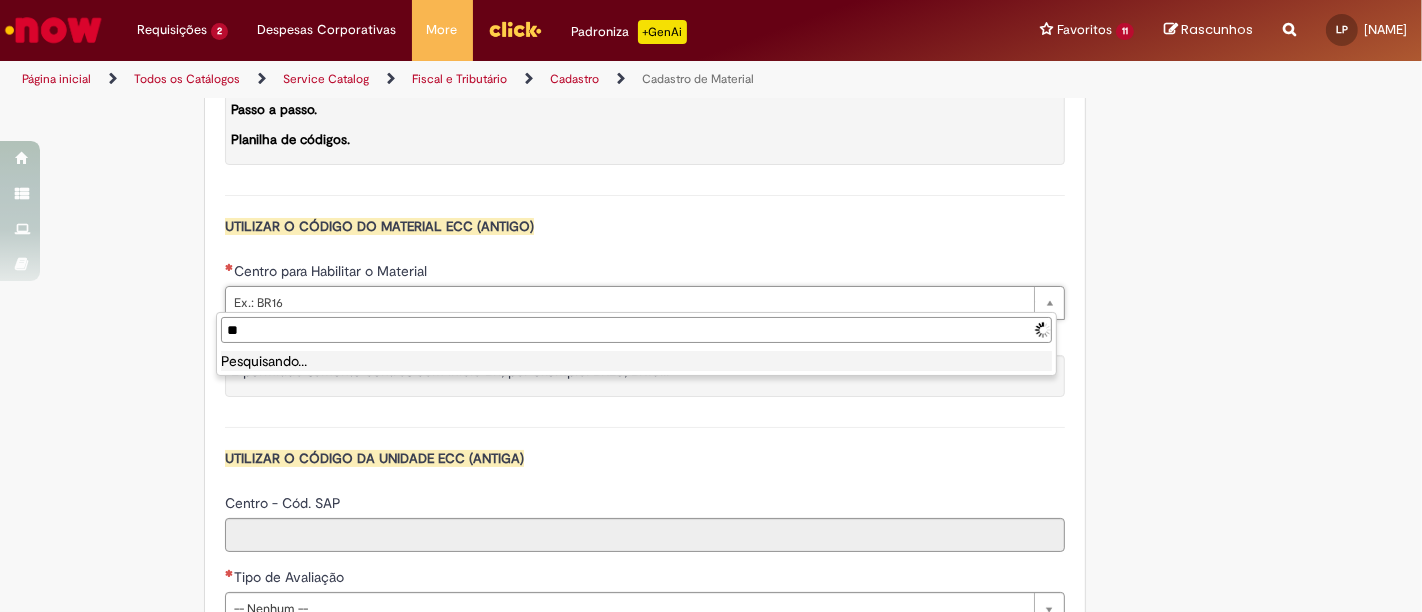 type on "*" 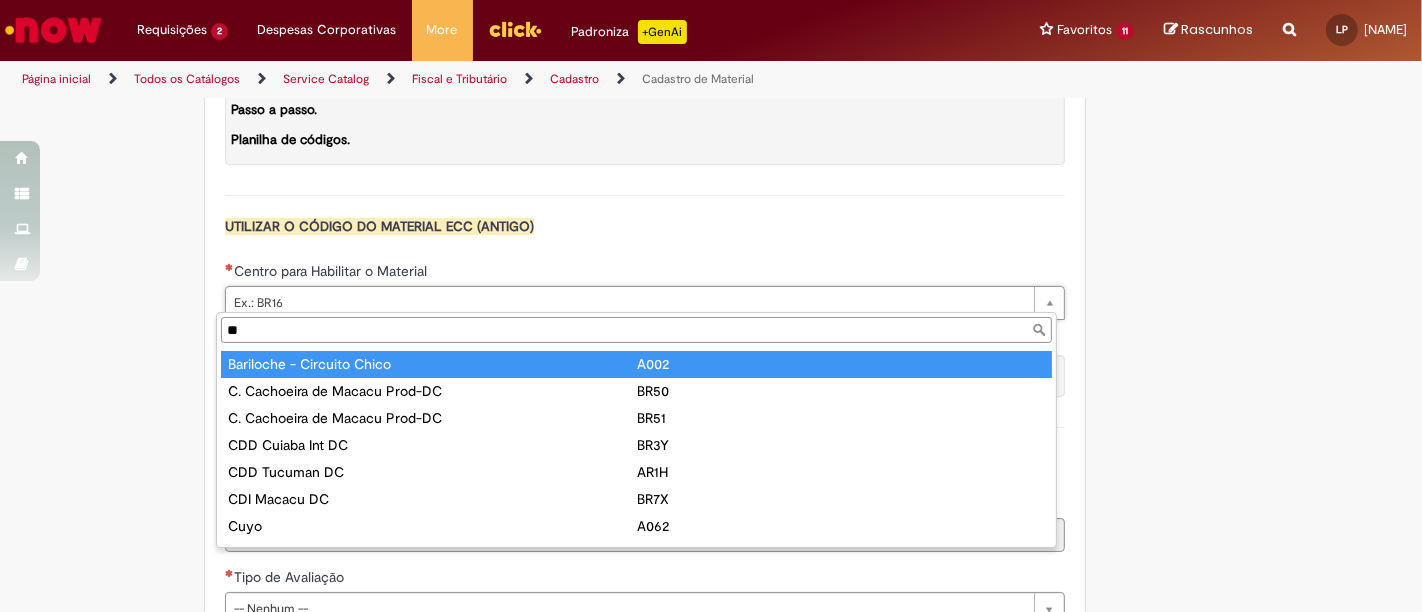 type on "*" 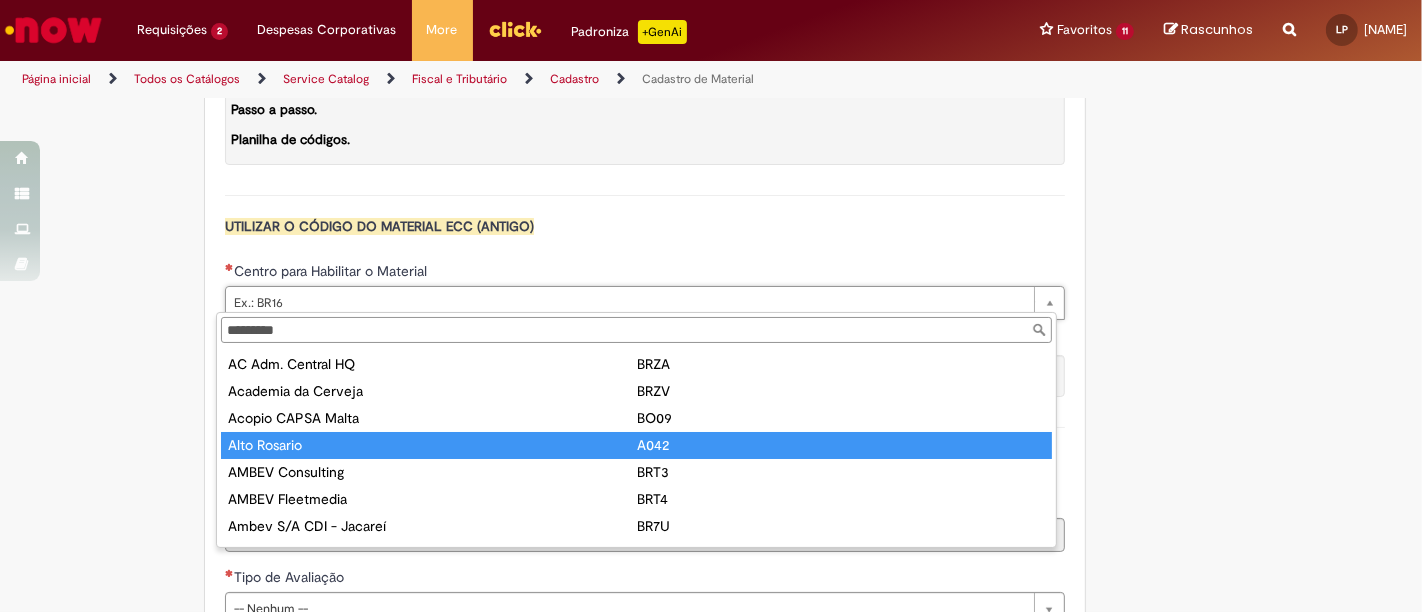 scroll, scrollTop: 16, scrollLeft: 0, axis: vertical 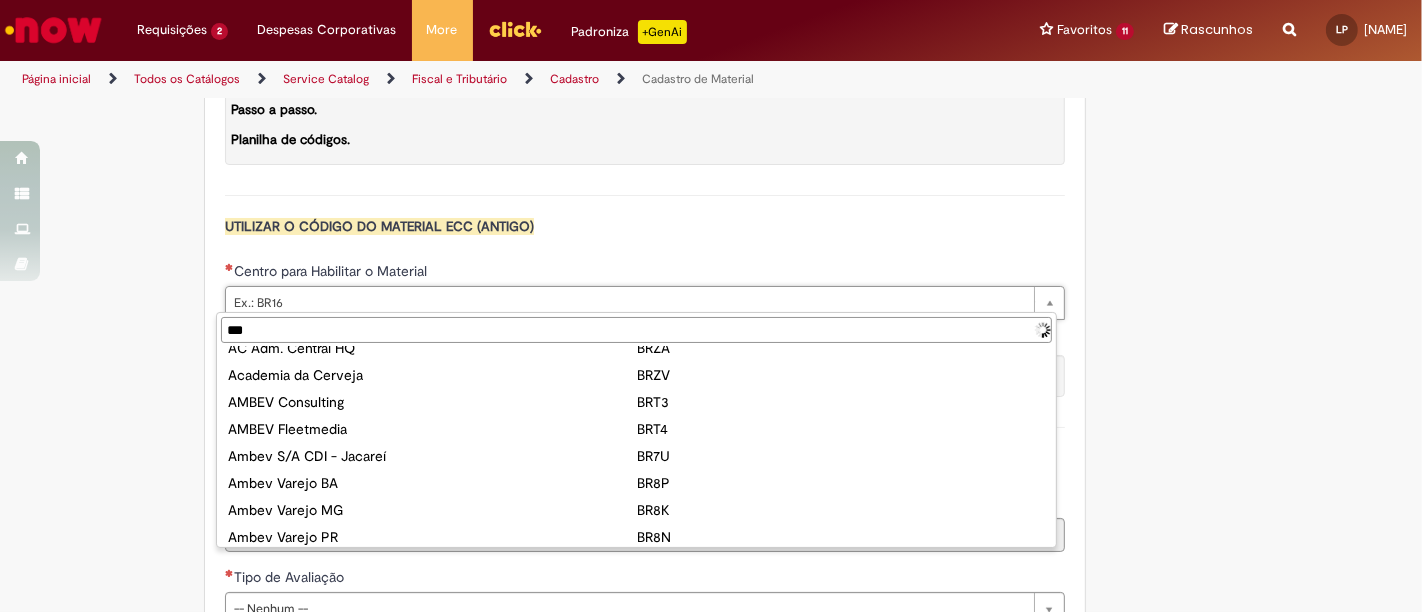 type on "****" 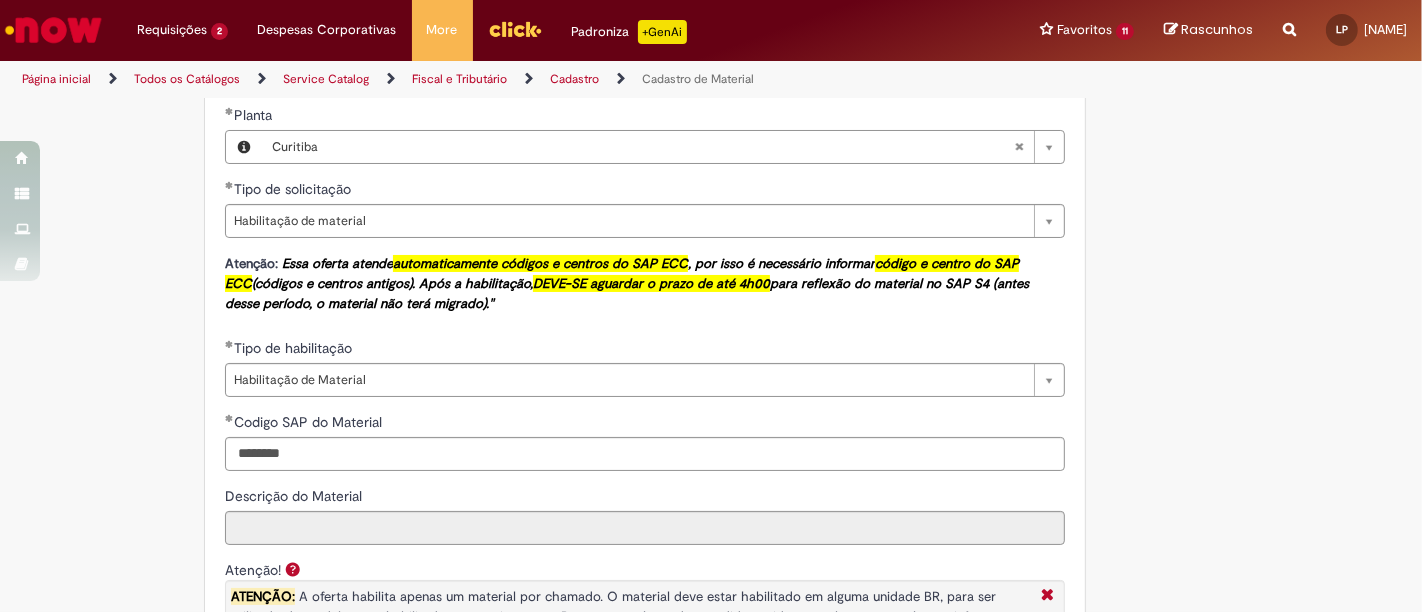 scroll, scrollTop: 1222, scrollLeft: 0, axis: vertical 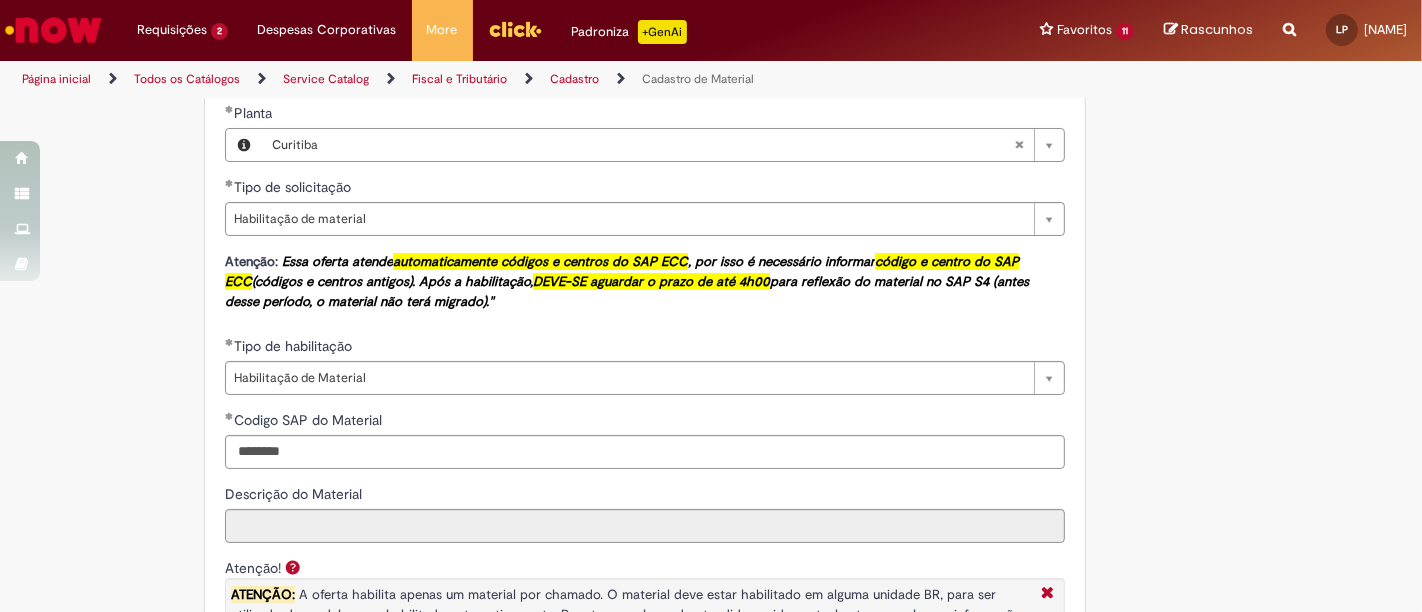 type 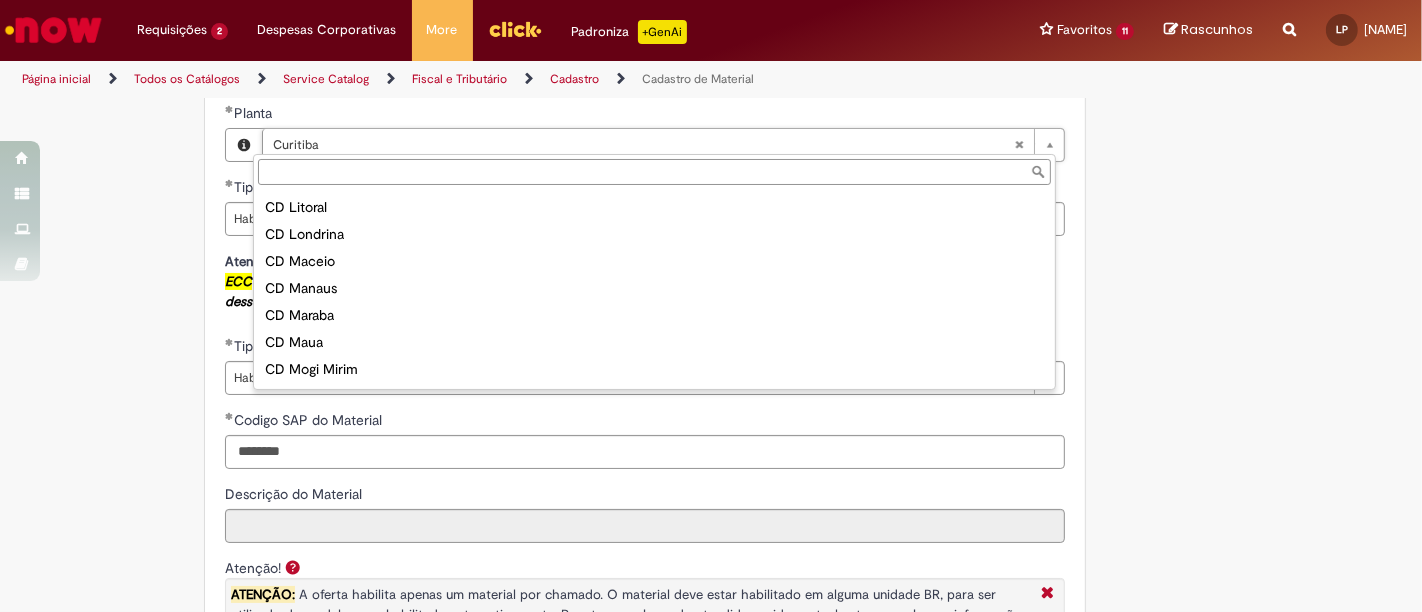 scroll, scrollTop: 2526, scrollLeft: 0, axis: vertical 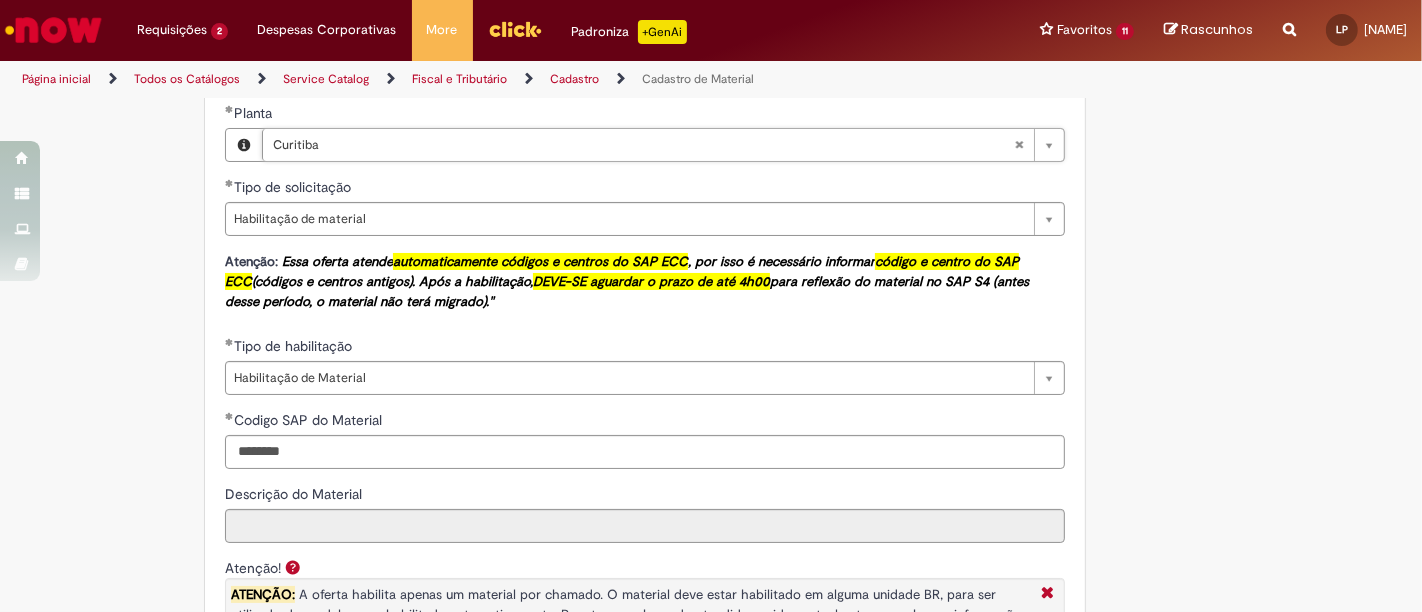 type on "********" 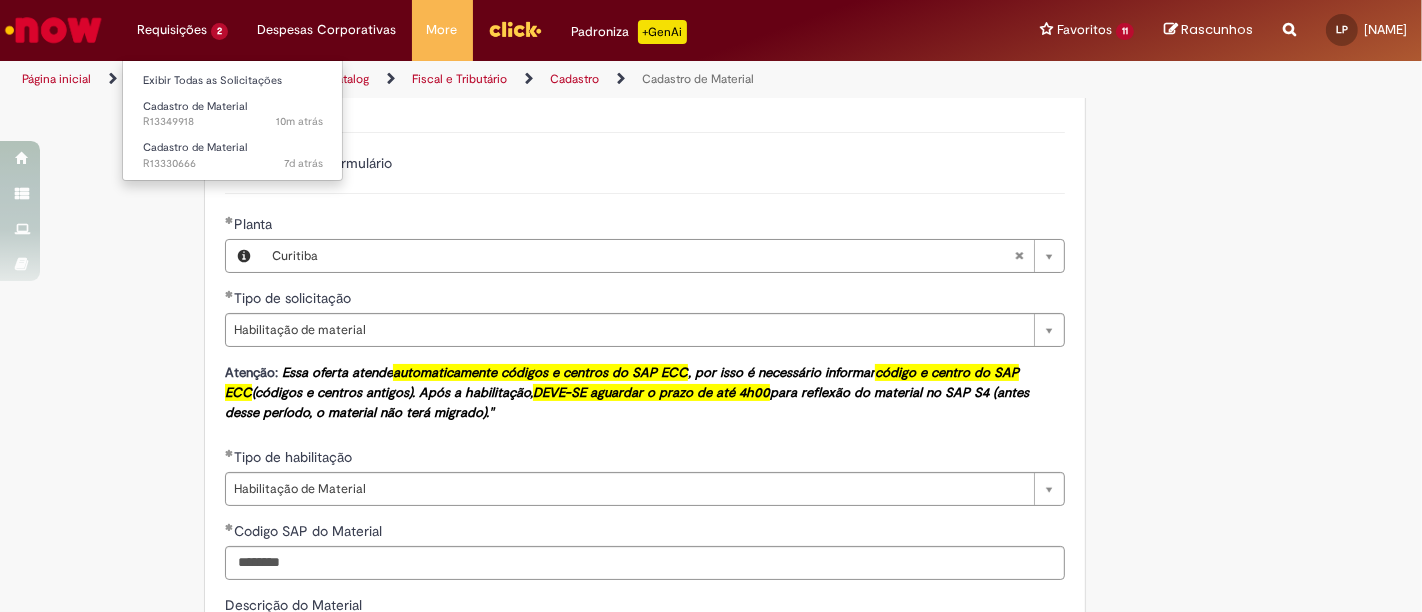 scroll, scrollTop: 0, scrollLeft: 0, axis: both 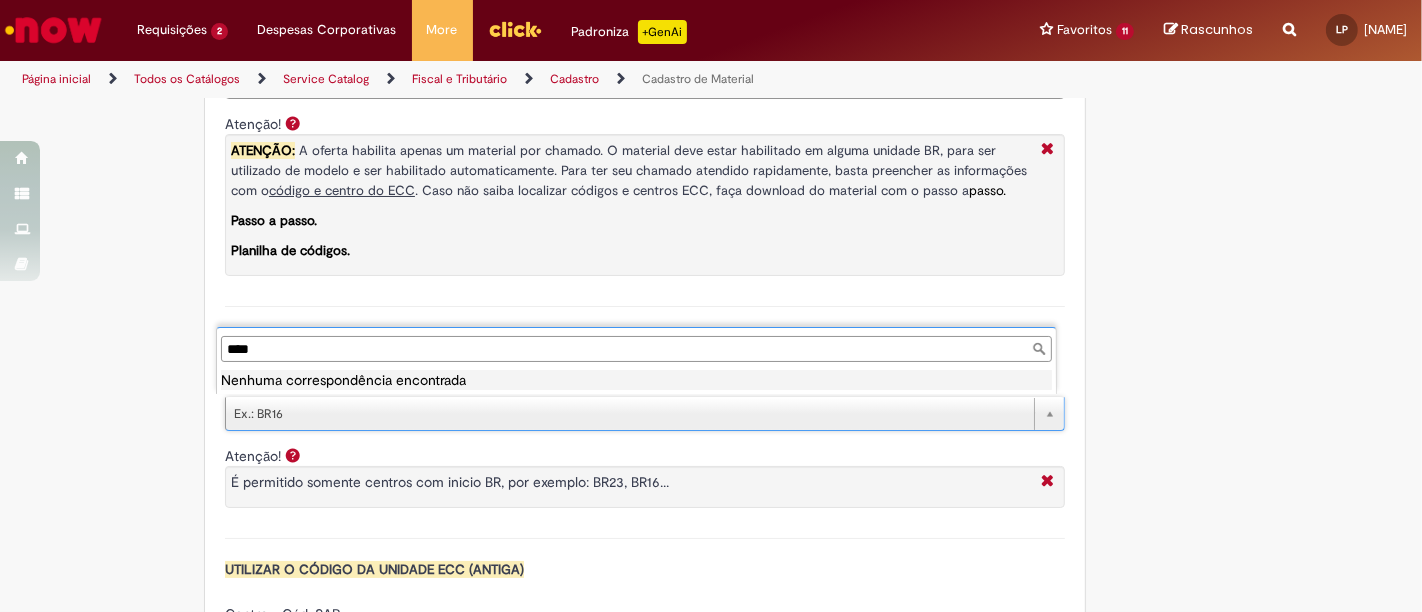 type on "****" 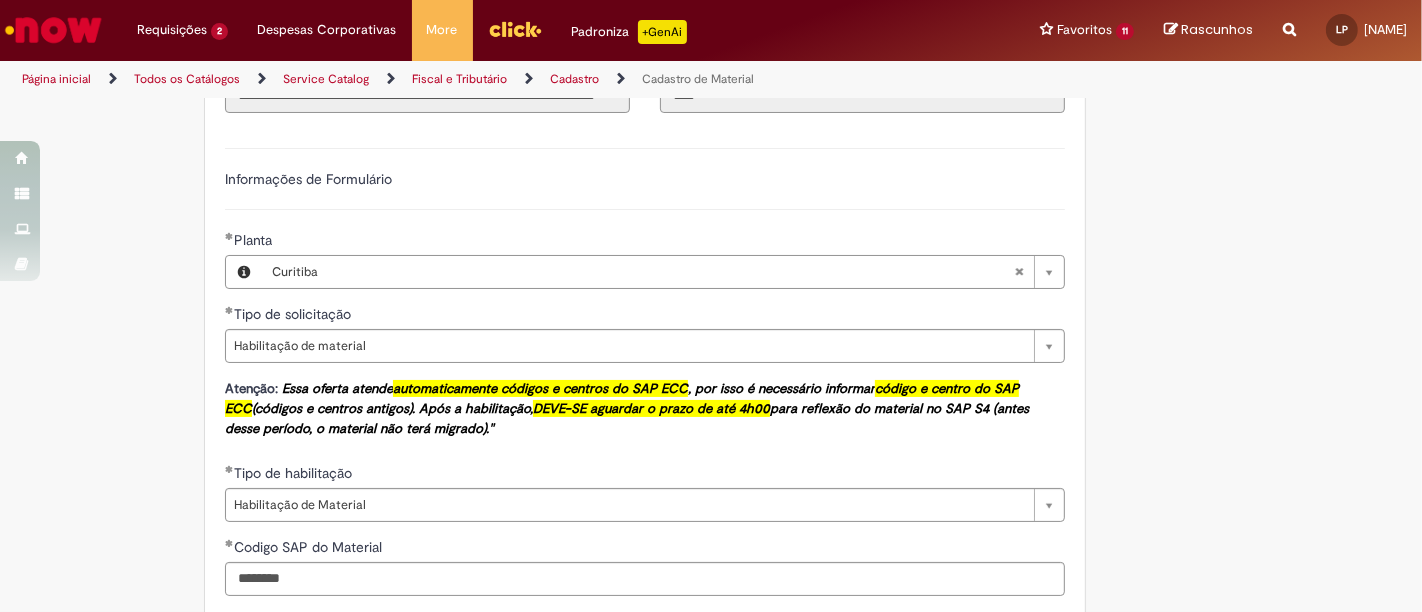 scroll, scrollTop: 1000, scrollLeft: 0, axis: vertical 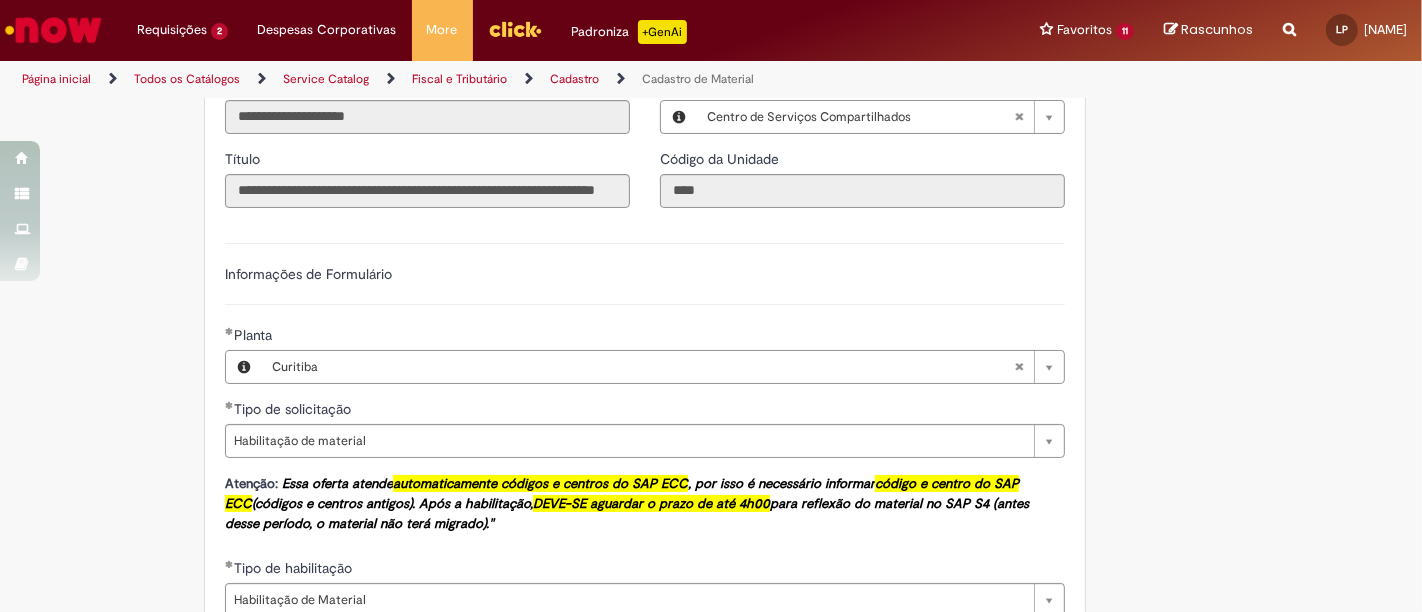 type 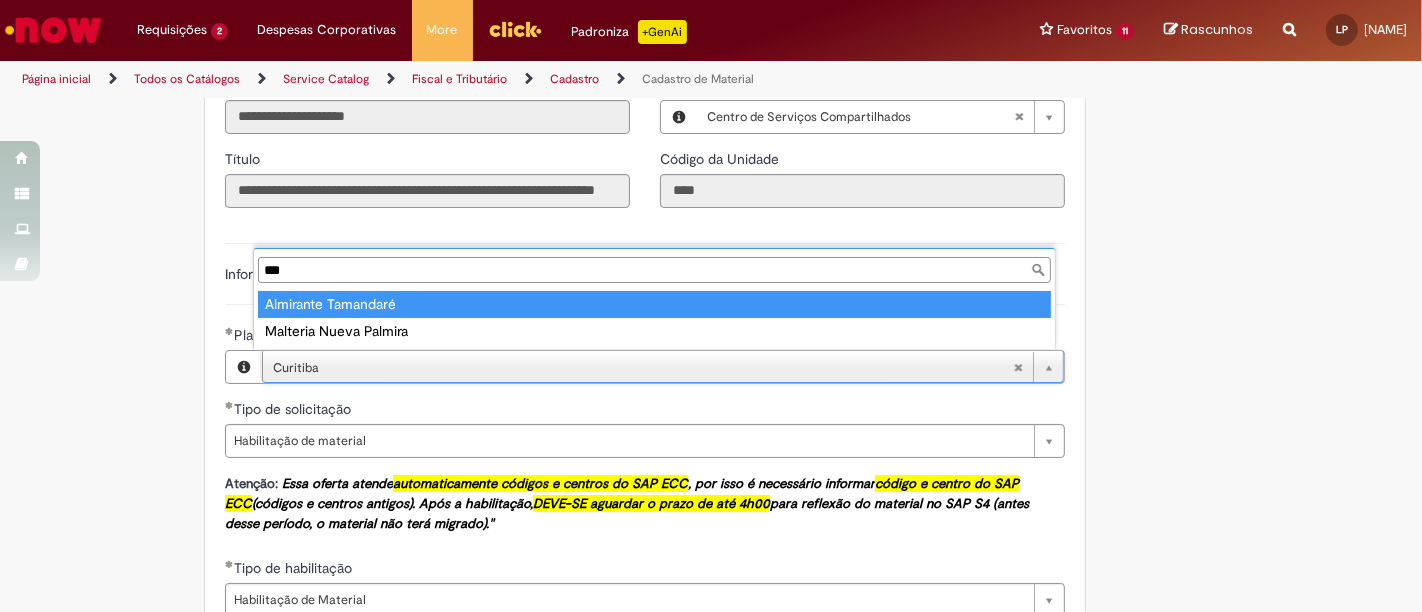 type on "***" 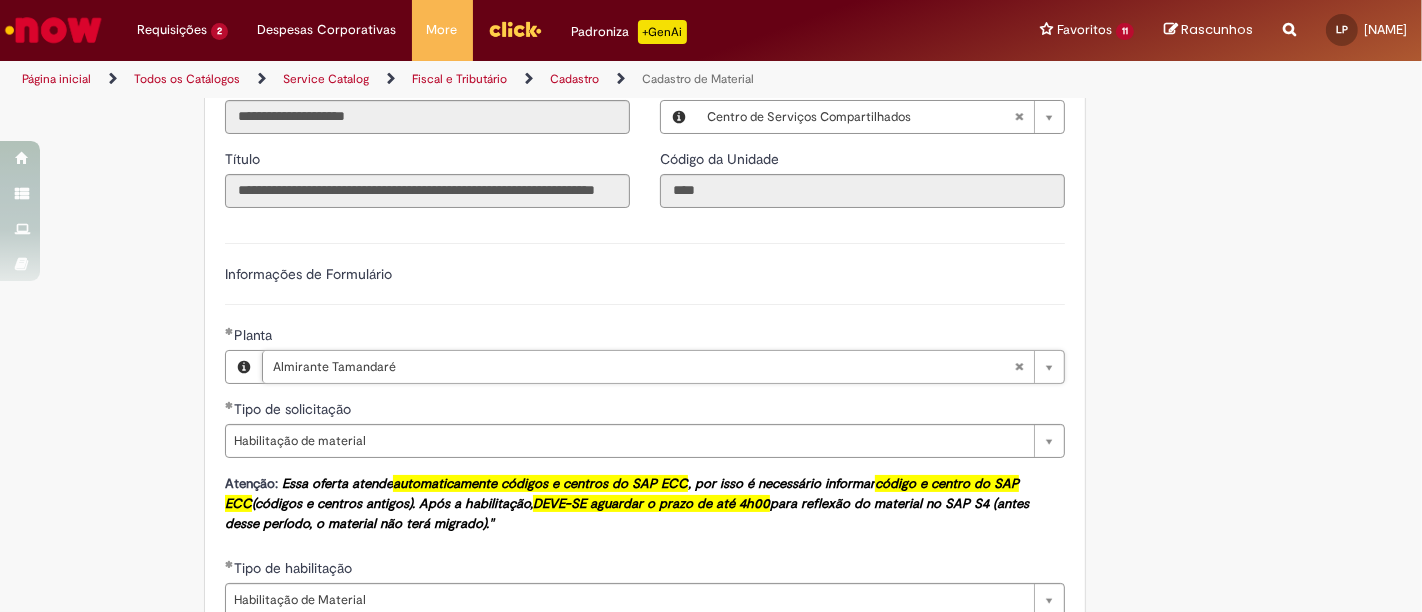 scroll, scrollTop: 0, scrollLeft: 48, axis: horizontal 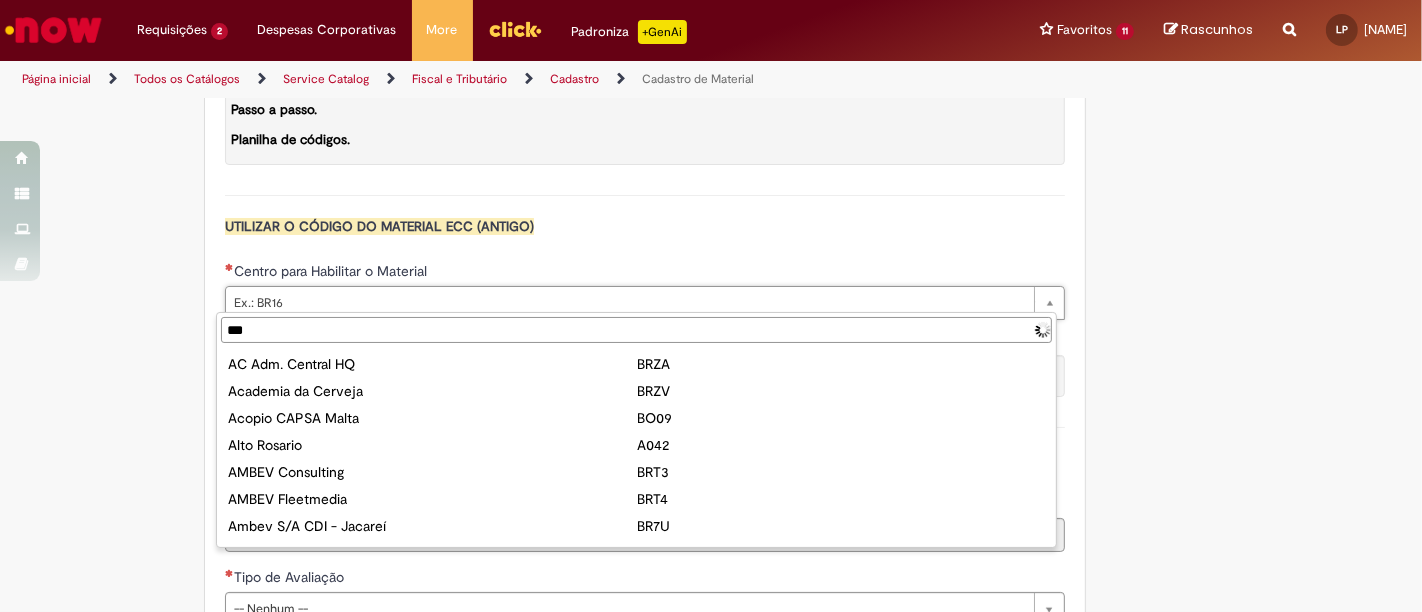 type on "****" 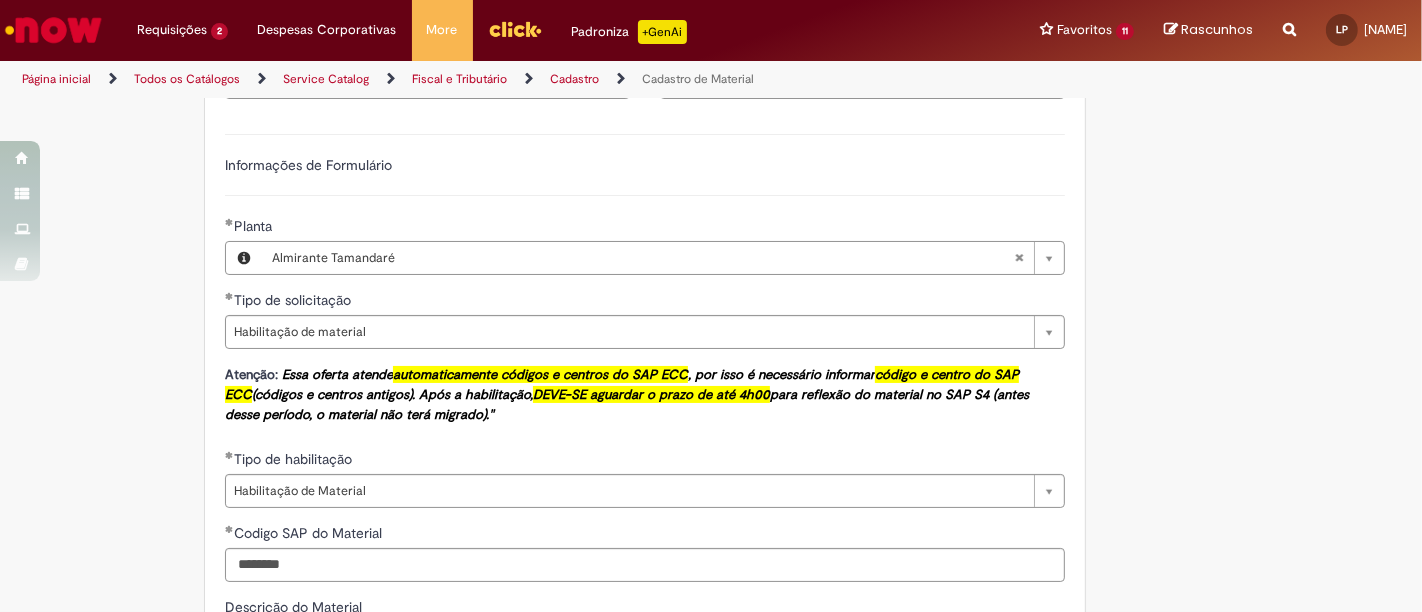 scroll, scrollTop: 1111, scrollLeft: 0, axis: vertical 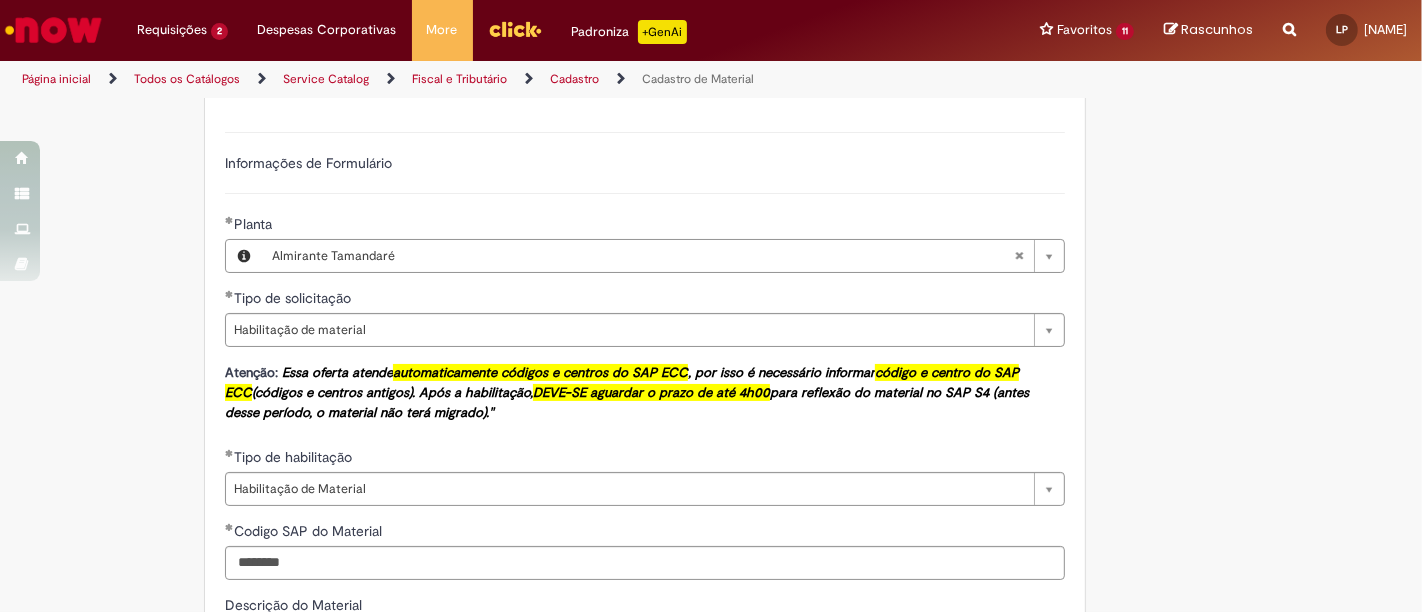 type 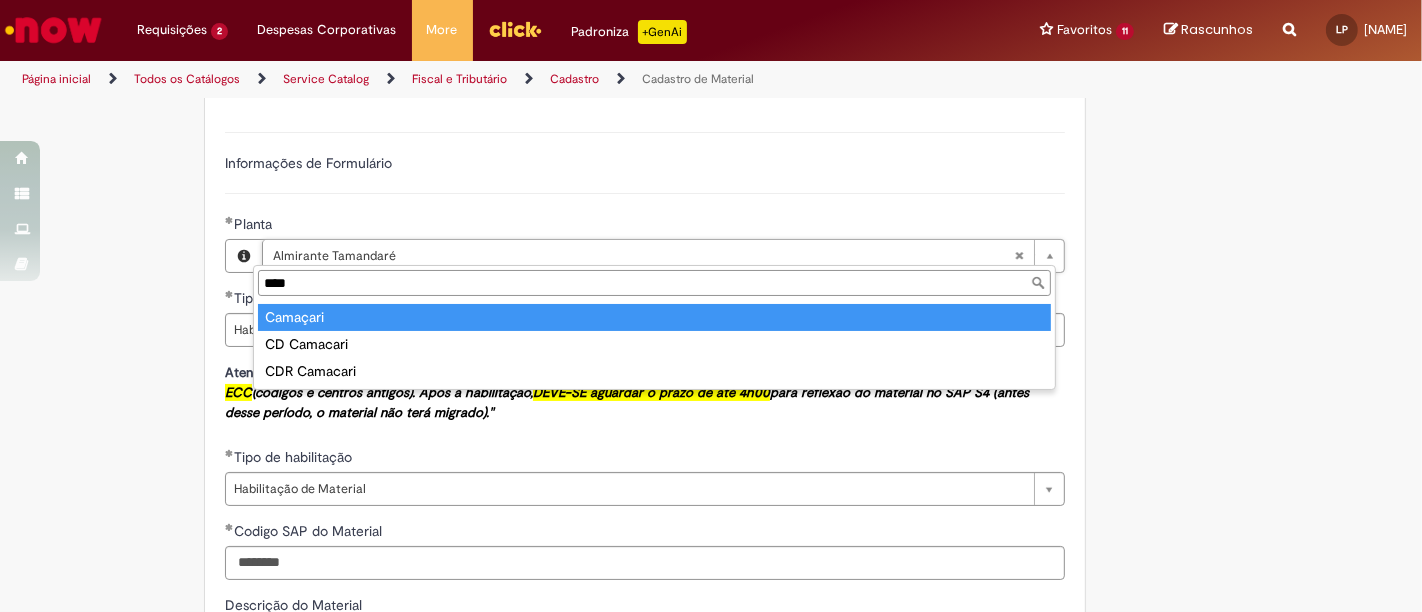 type on "****" 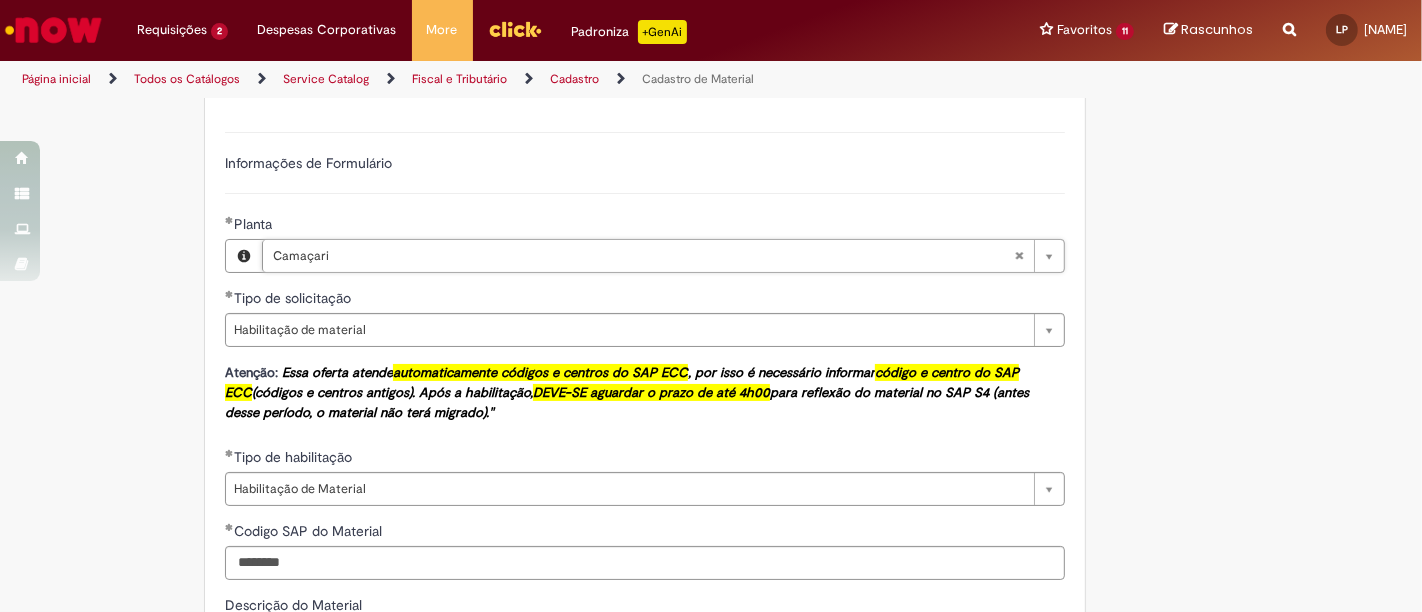 scroll, scrollTop: 0, scrollLeft: 0, axis: both 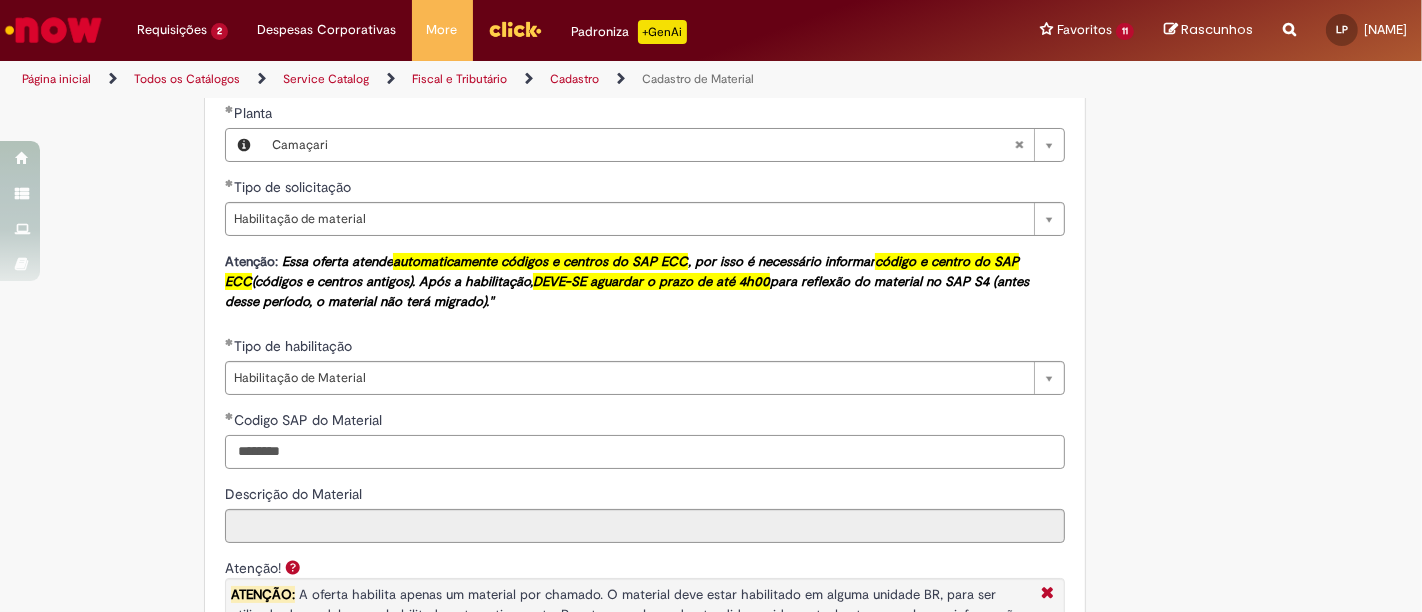 drag, startPoint x: 303, startPoint y: 443, endPoint x: 191, endPoint y: 449, distance: 112.1606 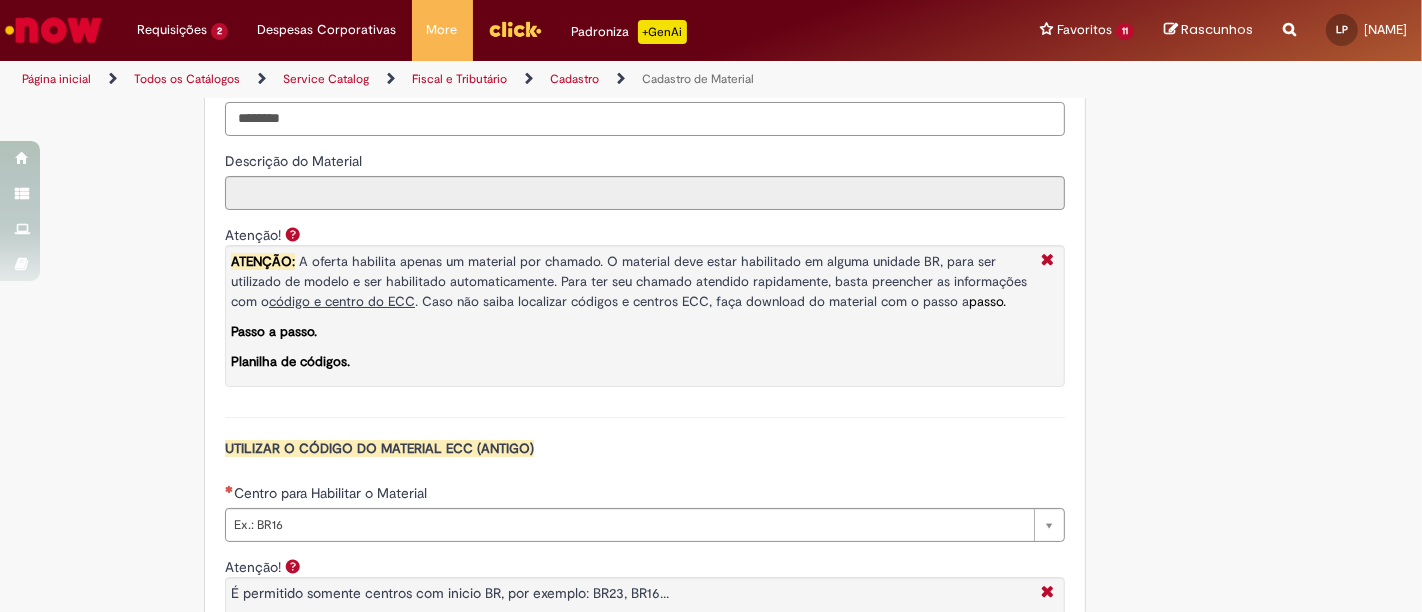 scroll, scrollTop: 1888, scrollLeft: 0, axis: vertical 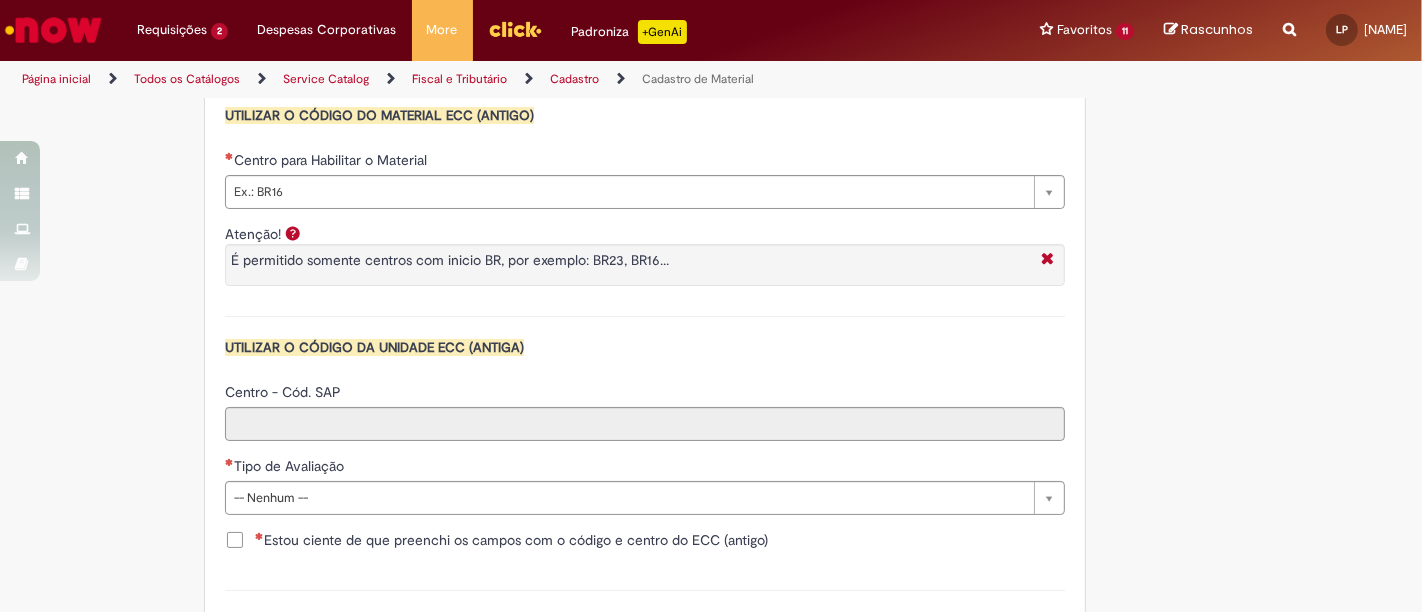 type on "********" 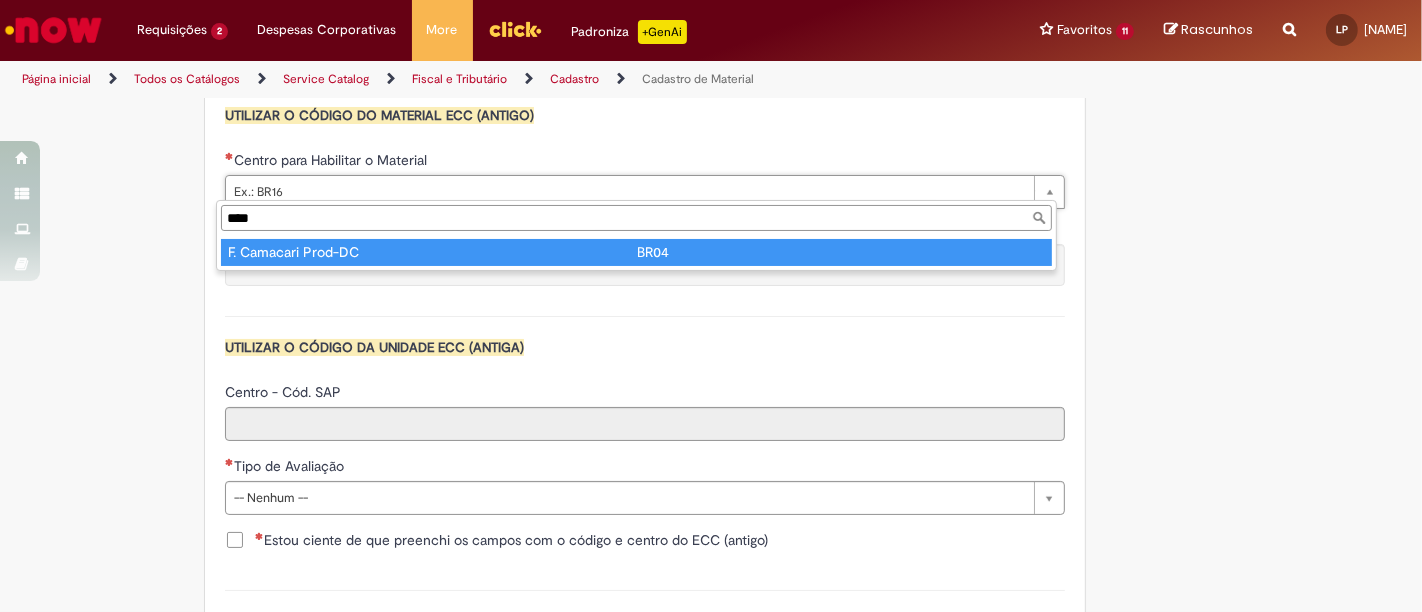 type on "****" 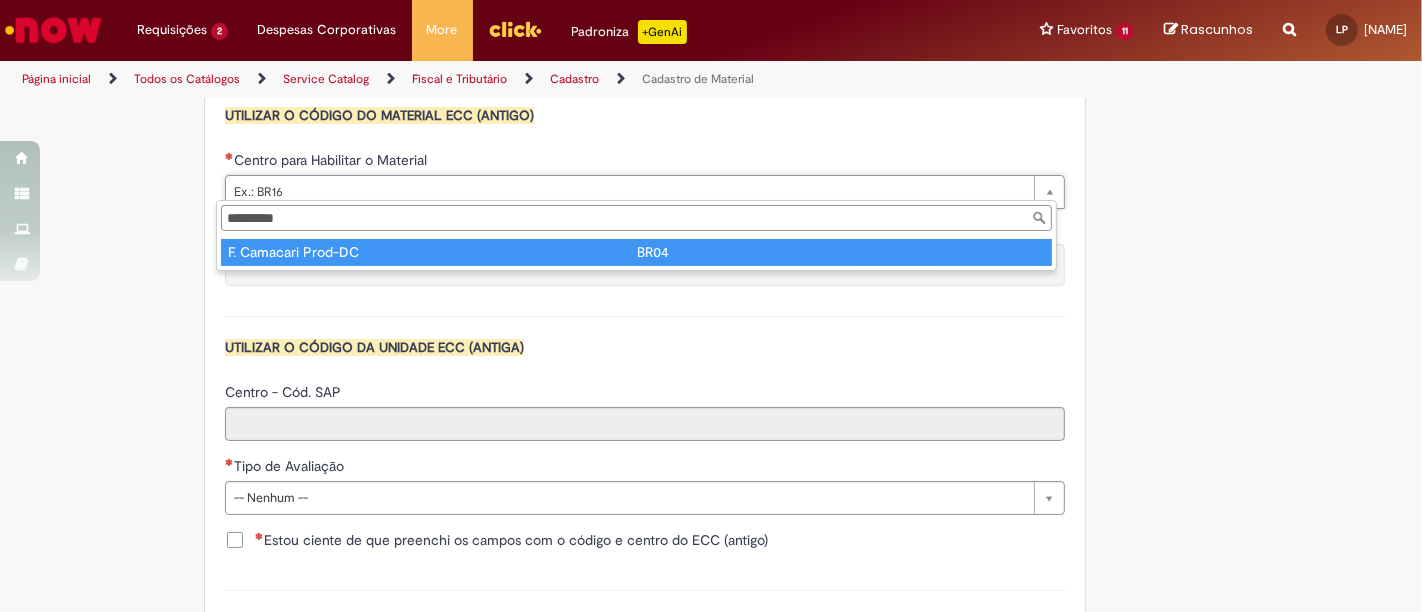 type on "****" 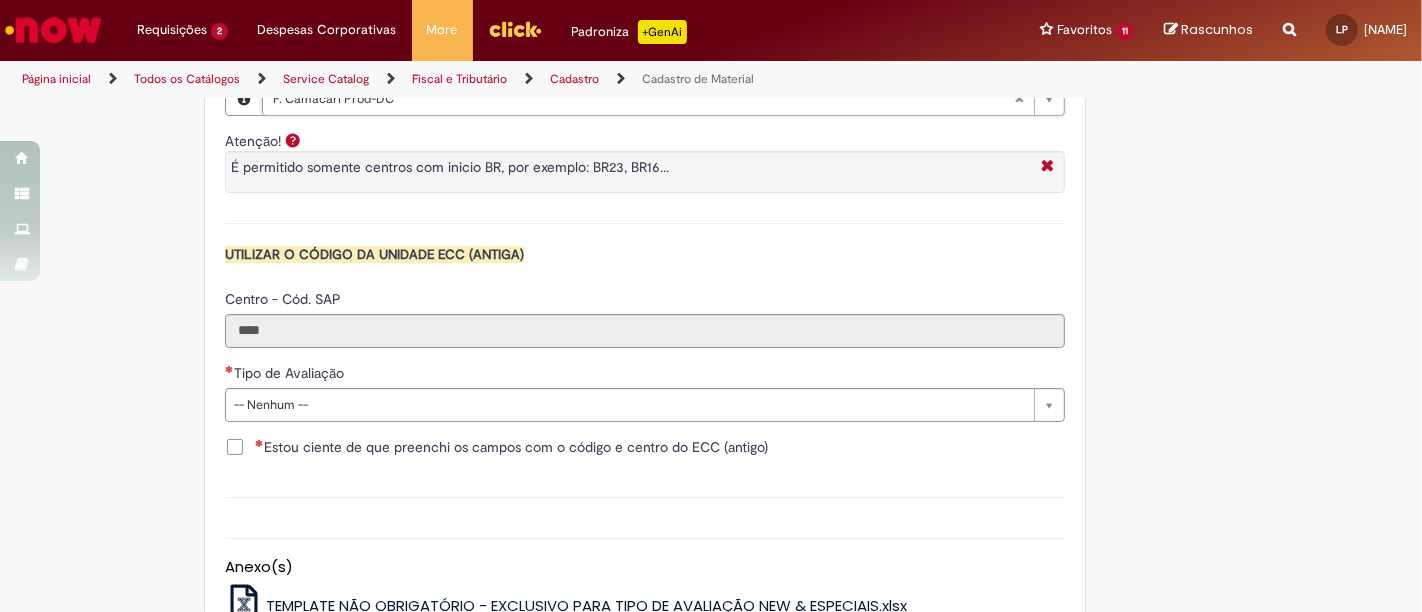scroll, scrollTop: 2111, scrollLeft: 0, axis: vertical 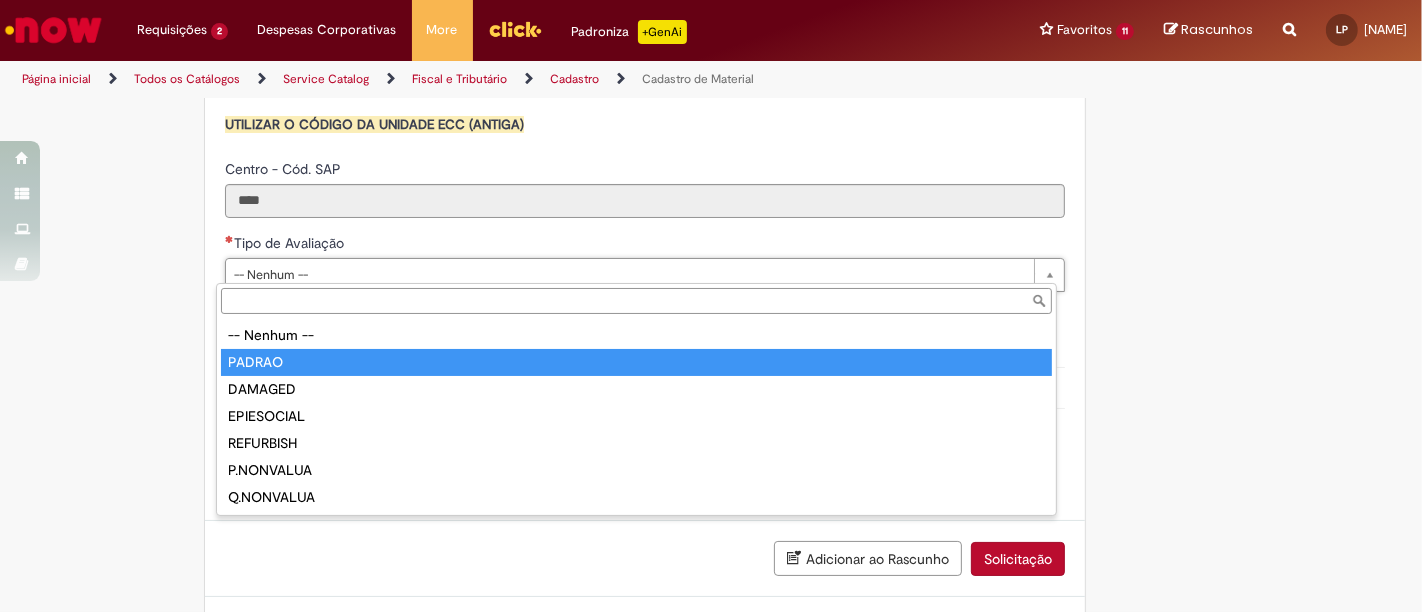 type on "******" 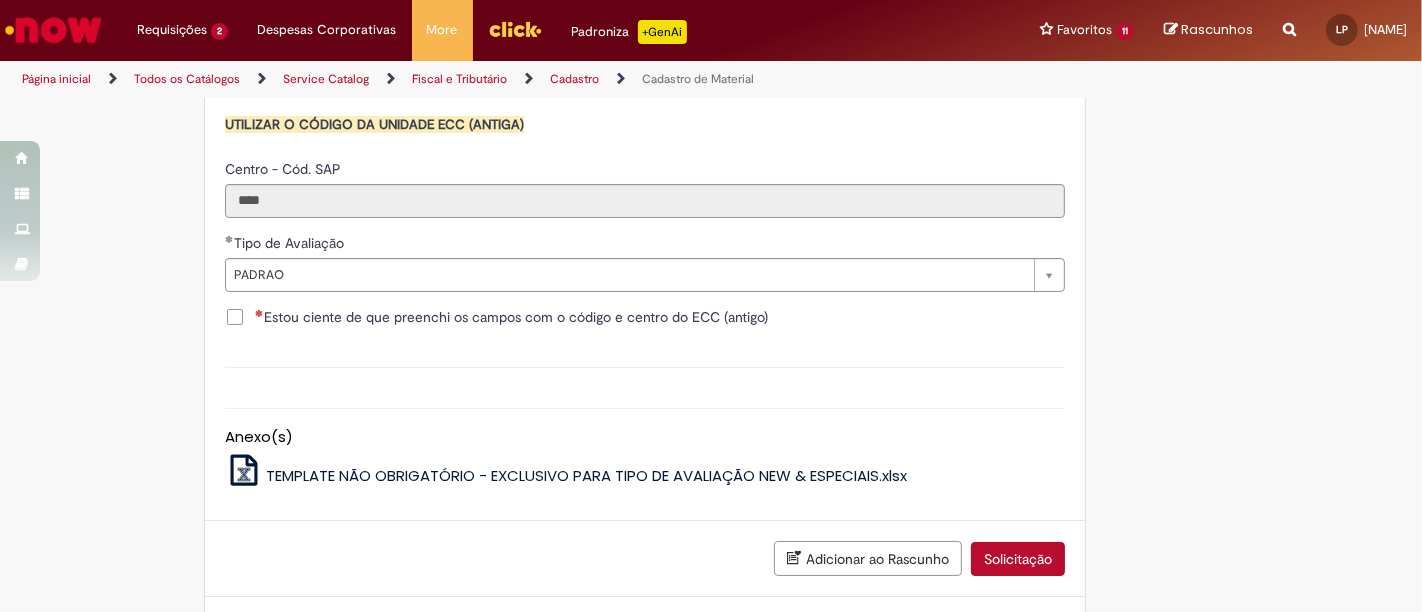 click on "Estou ciente de que preenchi os campos com o código e centro do ECC  (antigo)" at bounding box center (511, 317) 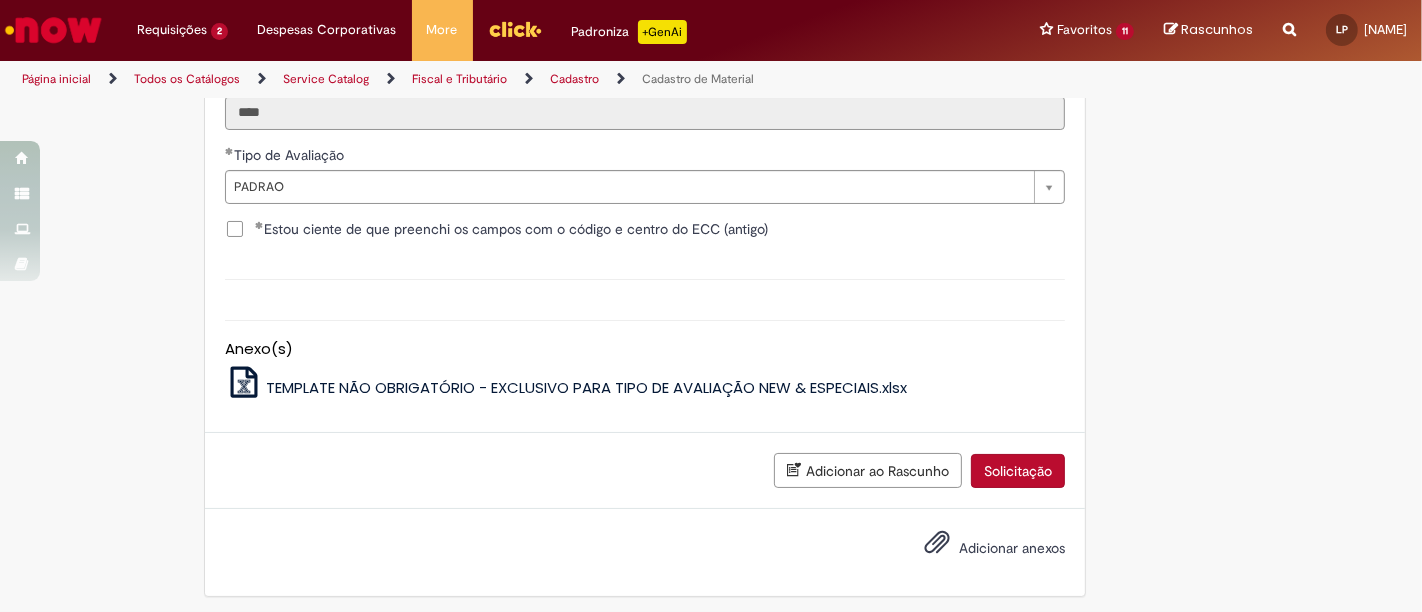 click on "Solicitação" at bounding box center (1018, 471) 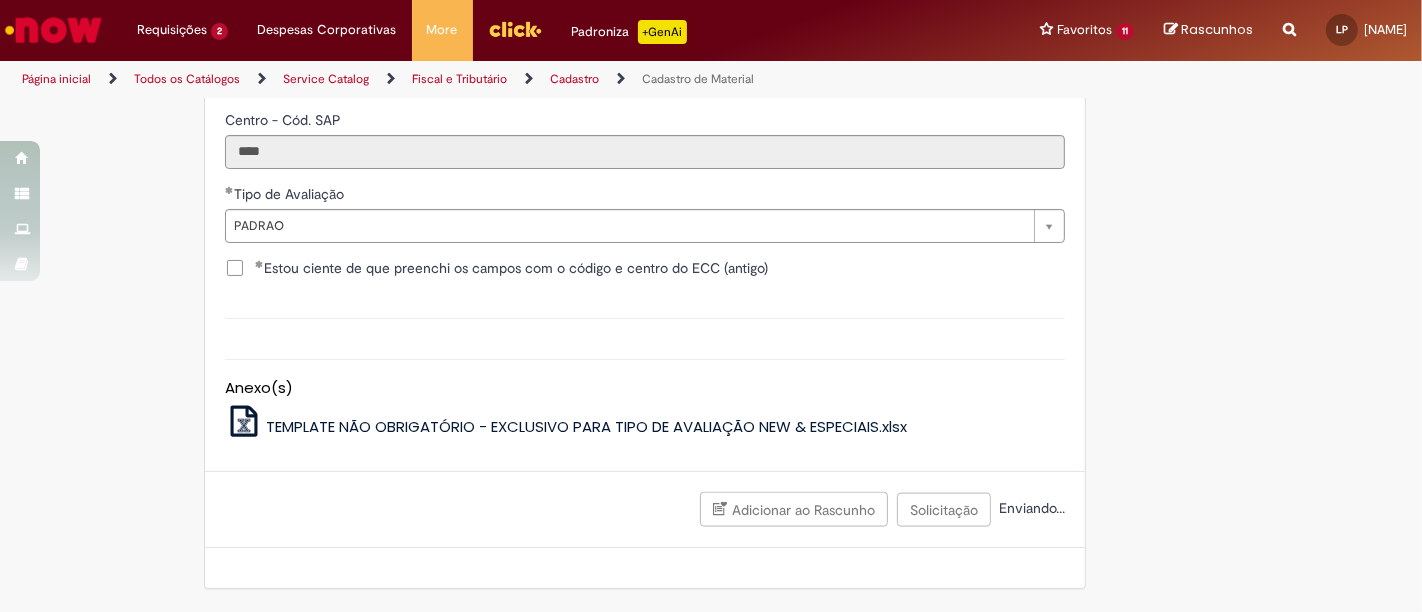scroll, scrollTop: 2153, scrollLeft: 0, axis: vertical 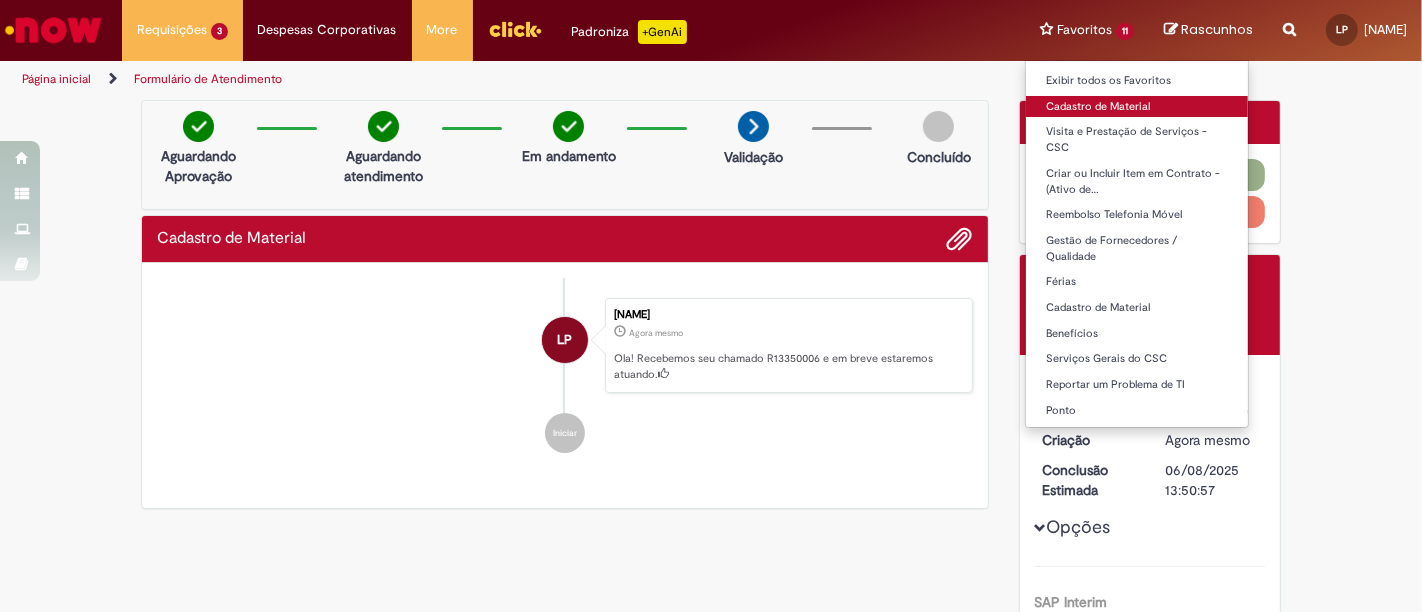 click on "Cadastro de Material" at bounding box center (1137, 107) 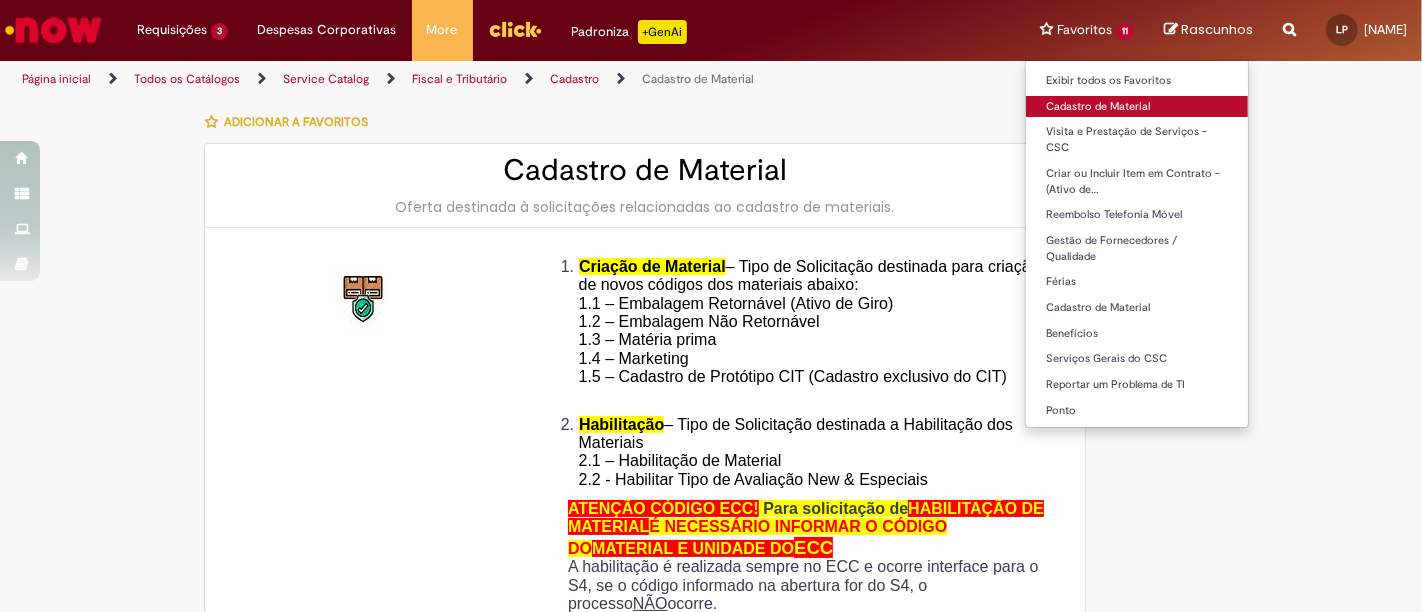 type on "********" 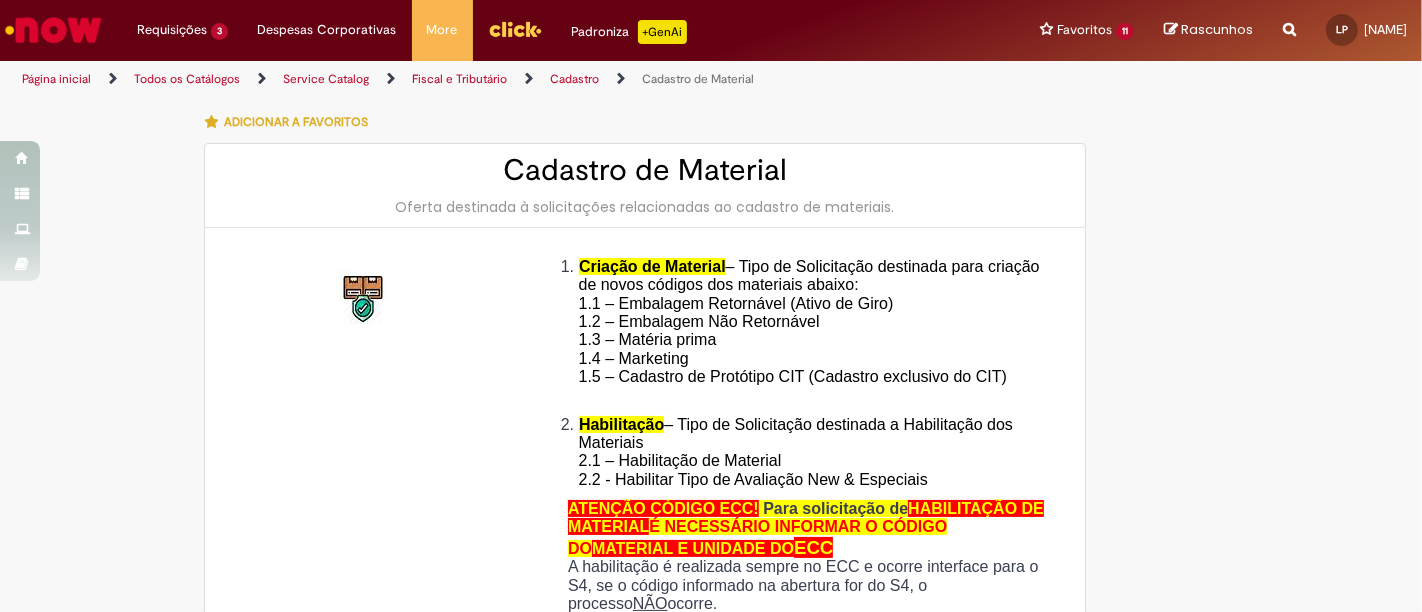click on "Criação de Material  – Tipo de Solicitação destinada para criação de novos códigos dos materiais abaixo:       1.1 – Embalagem Retornável (Ativo de Giro)       1.2 – Embalagem Não Retornável        1.3 – Matéria prima       1.4 – Marketing       1.5 – Cadastro de Protótipo CIT (Cadastro exclusivo do CIT)
Habilitação  – Tipo de Solicitação destinada a Habilitação dos Materiais       2.1 – Habilitação de Material       2.2 - Habilitar Tipo de Avaliação New & Especiais
ATENÇÃO CÓDIGO ECC!   Para solicitação de  HABILITAÇÃO DE MATERIAL  É NECESSÁRIO INFORMAR O CÓDIGO DO  MATERIAL E UNIDADE DO  ECC
A habilitação é realizada sempre no ECC e ocorre interface para o S4, se o código informado na abertura for do S4, o processo  NÃO  ocorre.
ATENÇÃO INTERFACE!  CHAMADO SOLUCIONADO, AGUARDAR ATÉ 6 HORAS PARA UTILIZAR O MATERIAL.
Modificação" at bounding box center [645, 567] 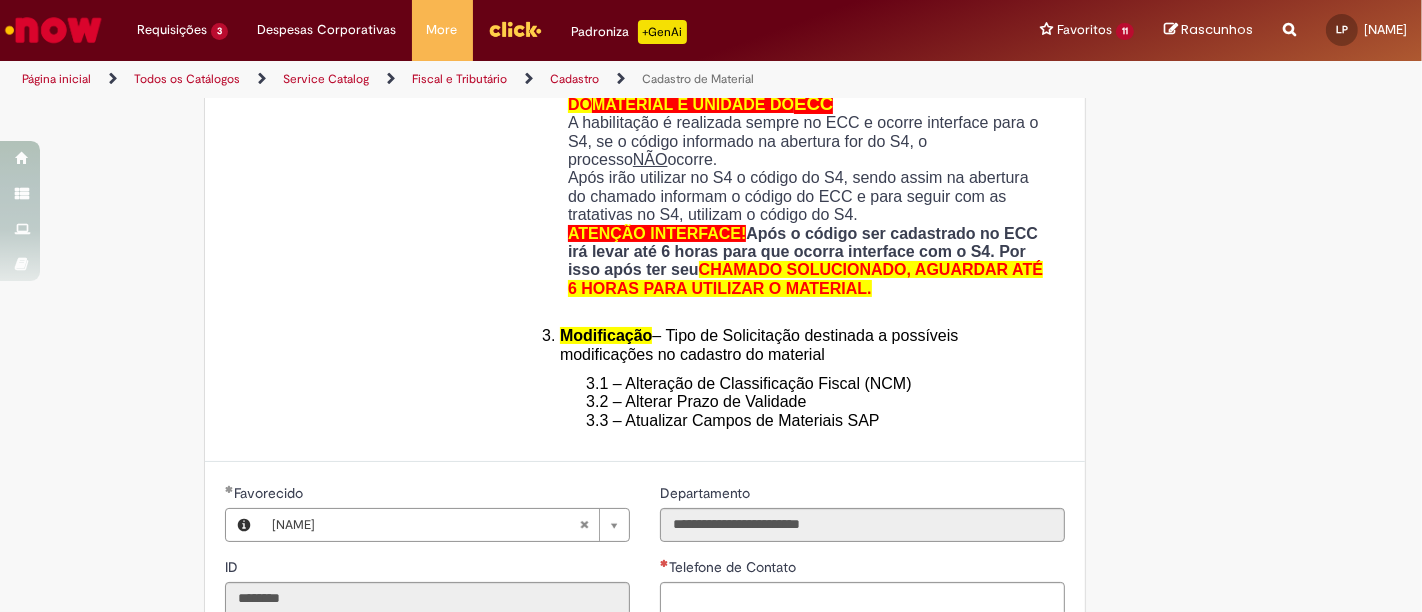 scroll, scrollTop: 666, scrollLeft: 0, axis: vertical 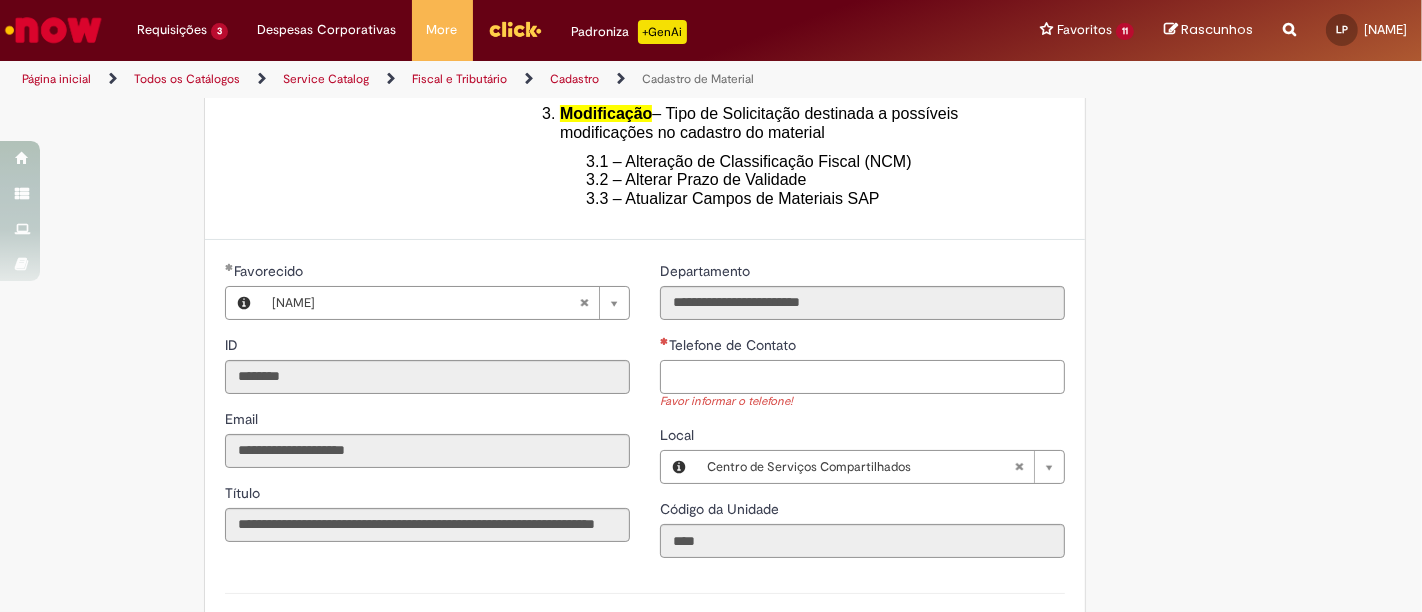click on "Telefone de Contato" at bounding box center (862, 377) 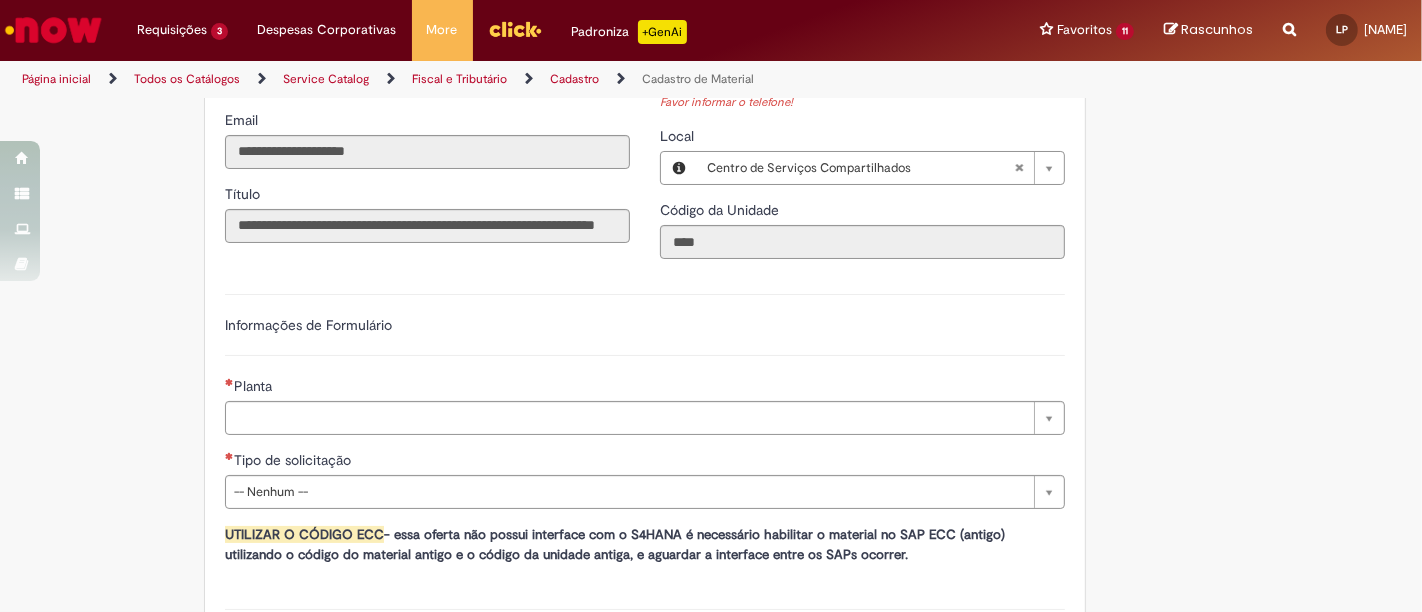 scroll, scrollTop: 1000, scrollLeft: 0, axis: vertical 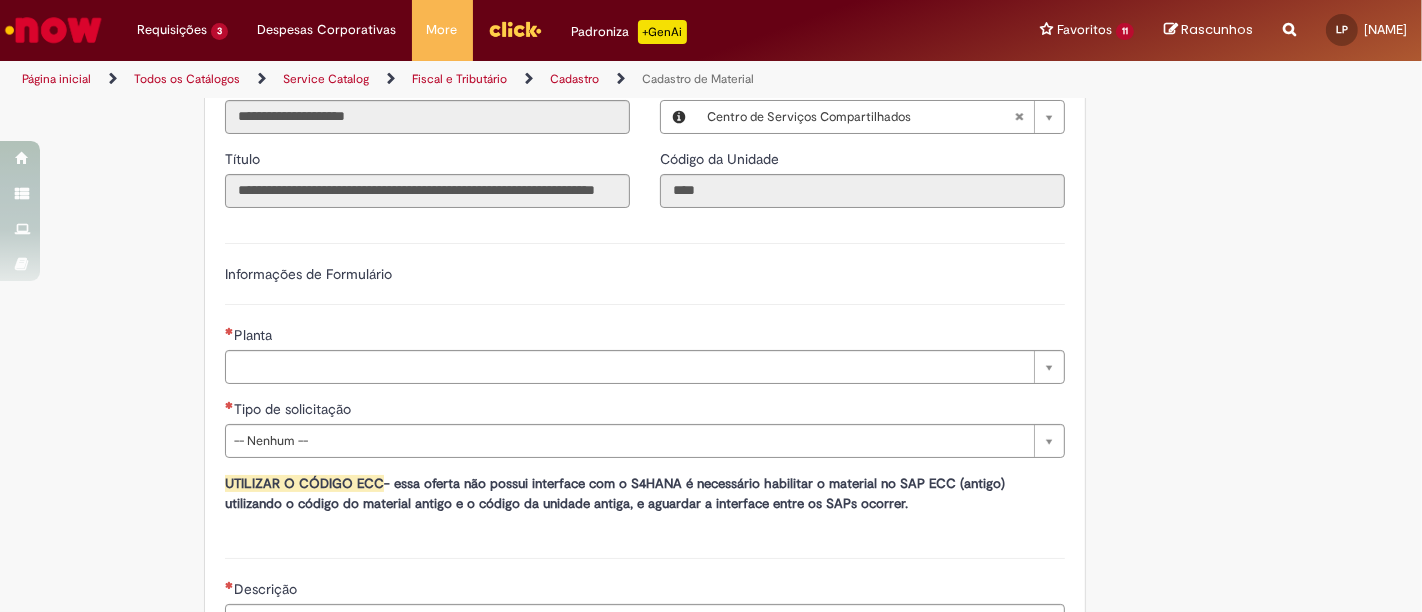 type on "**********" 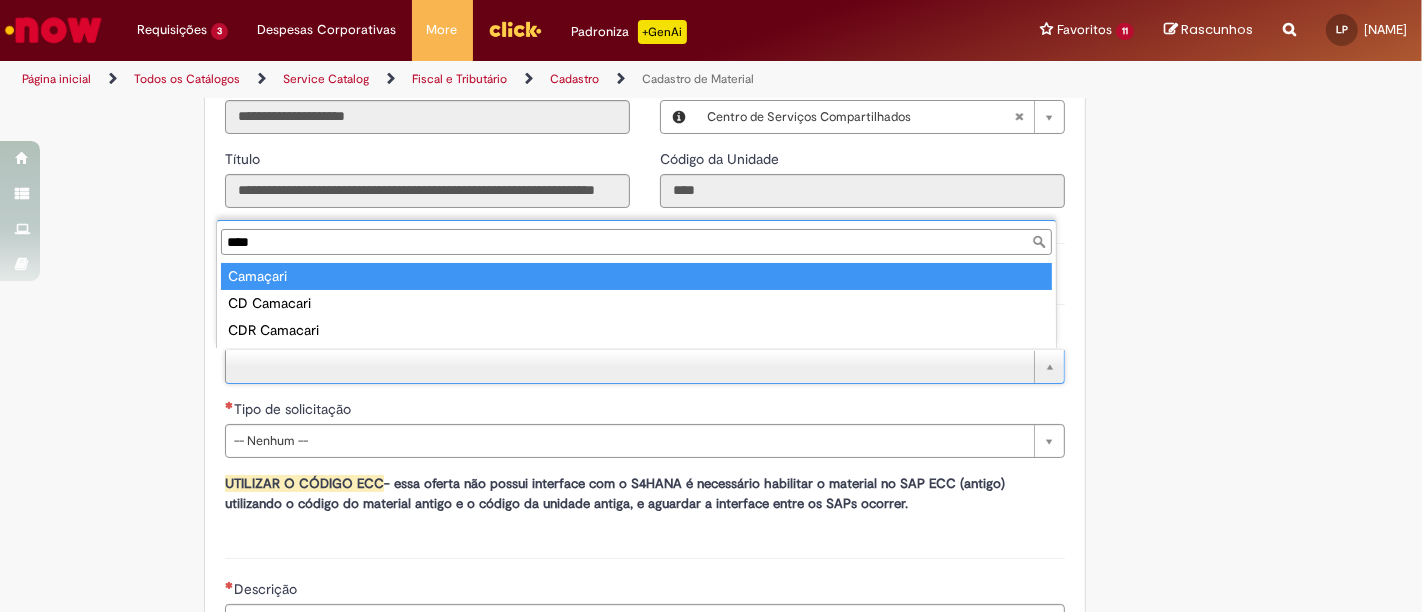 type on "****" 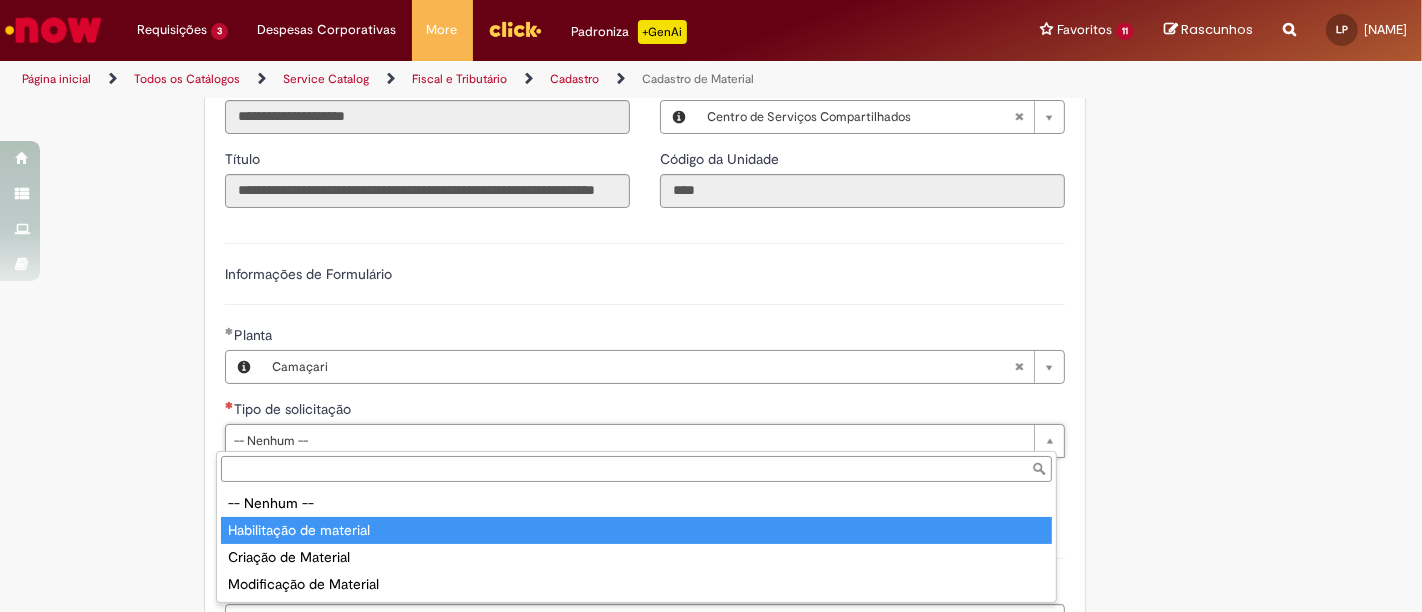 type on "**********" 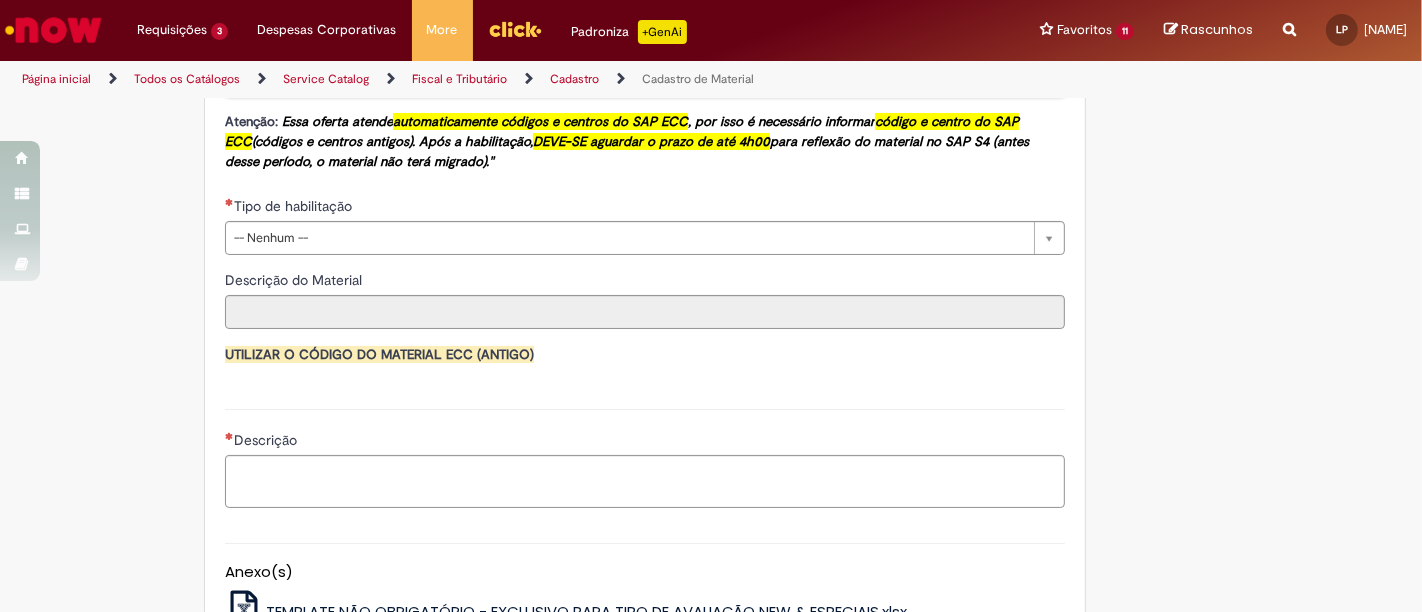 scroll, scrollTop: 1444, scrollLeft: 0, axis: vertical 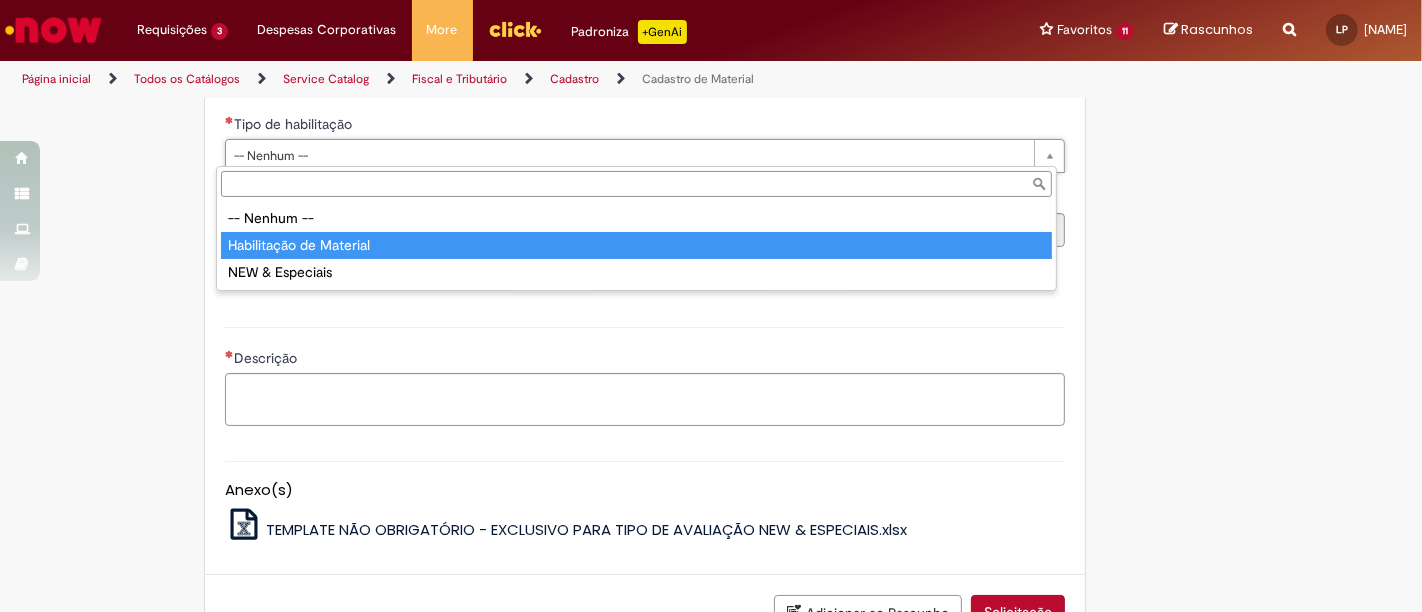 type on "**********" 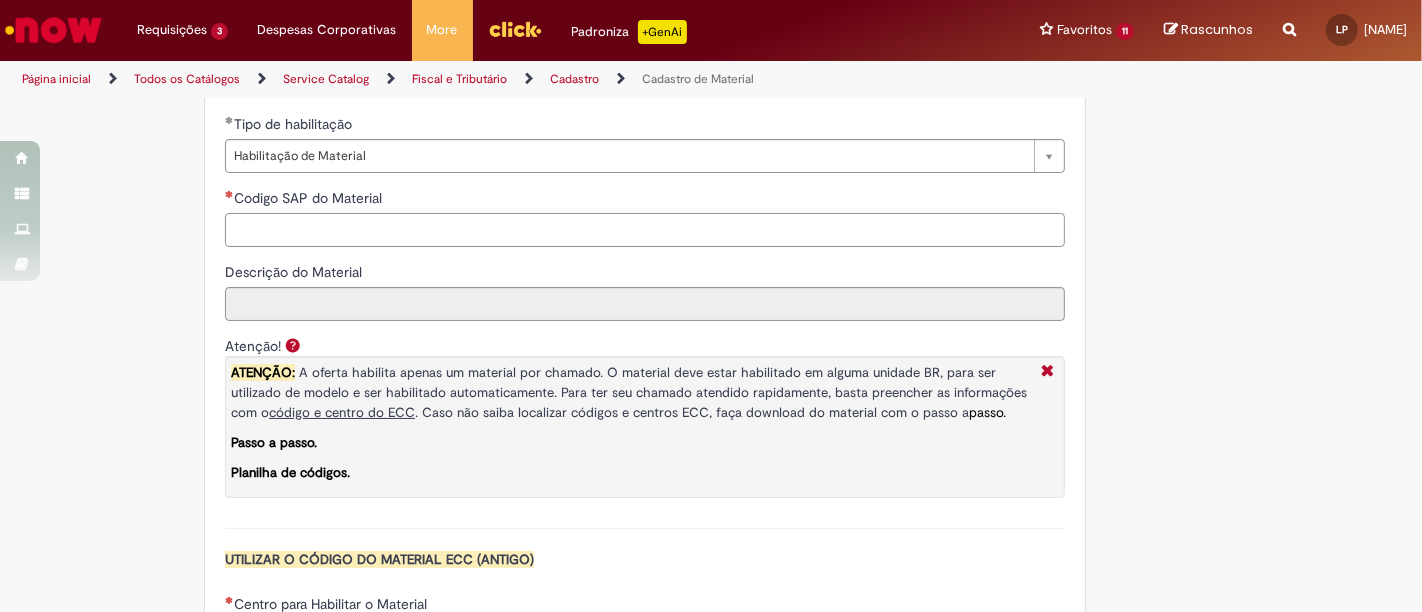 click on "Codigo SAP do Material" at bounding box center [645, 230] 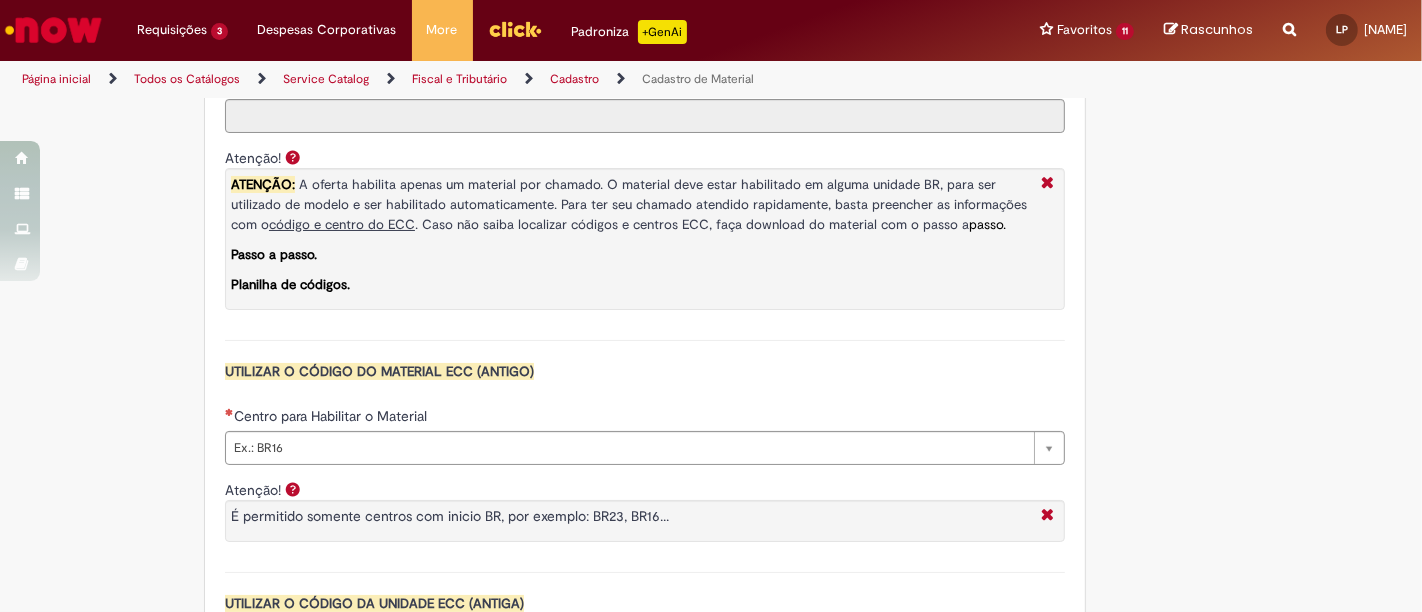 scroll, scrollTop: 1666, scrollLeft: 0, axis: vertical 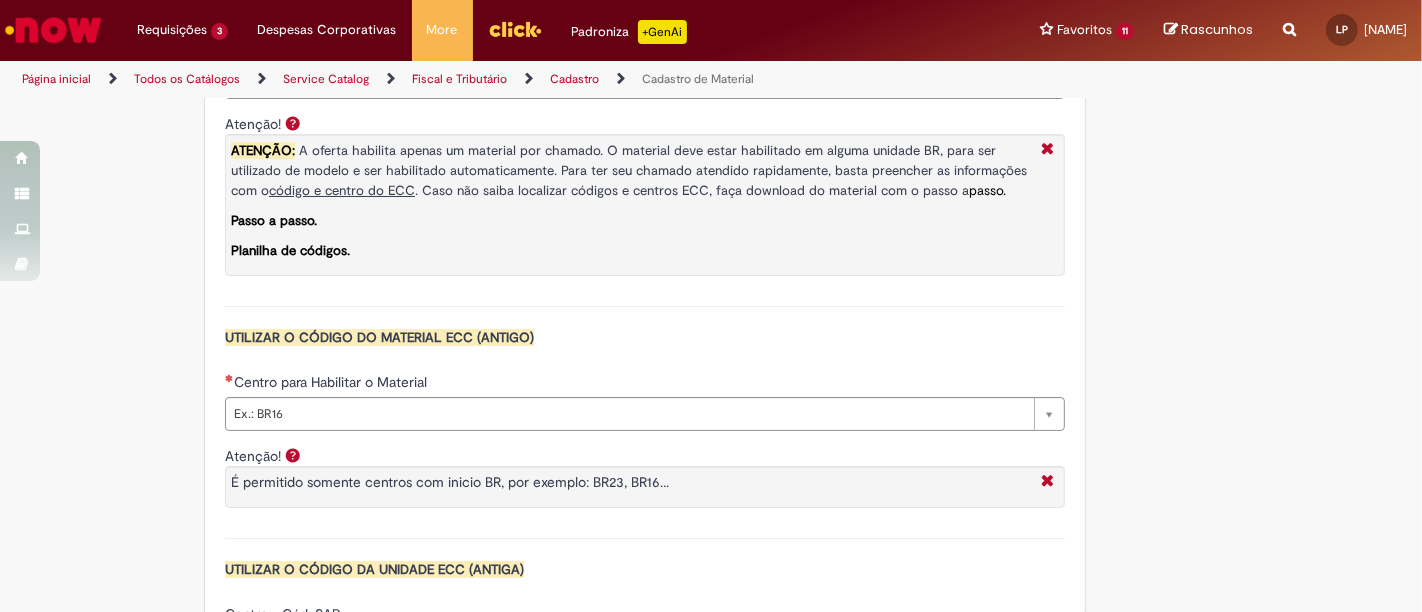 type on "********" 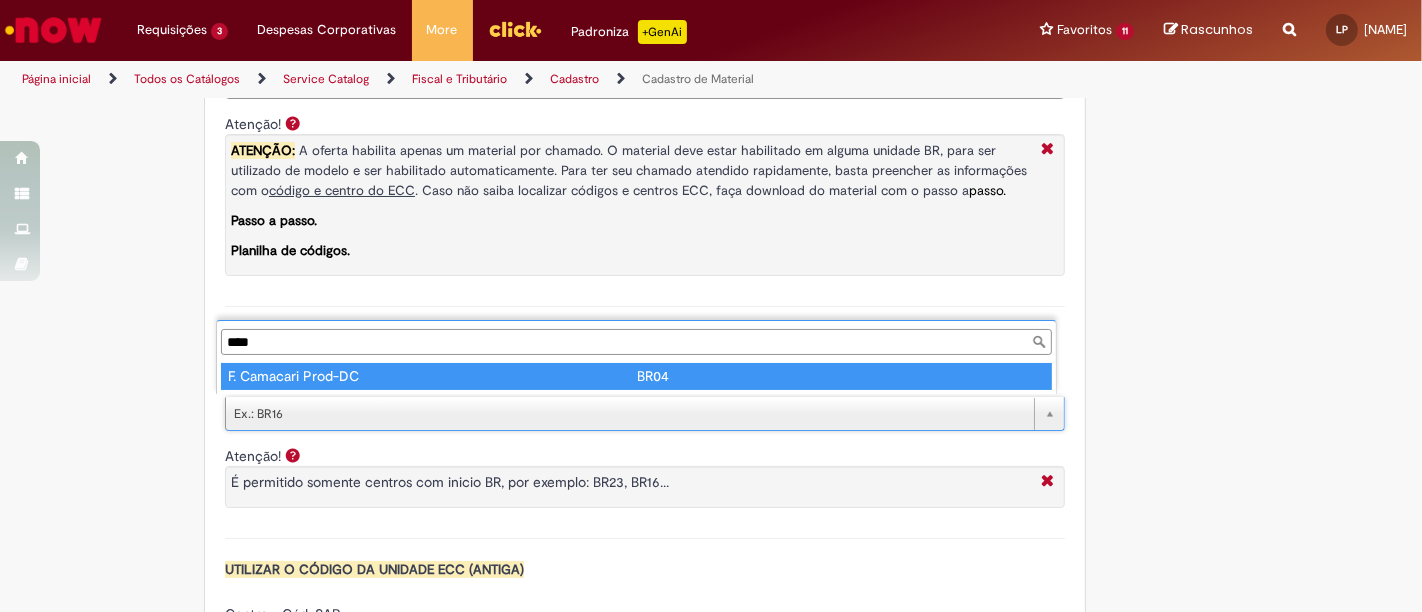 type on "****" 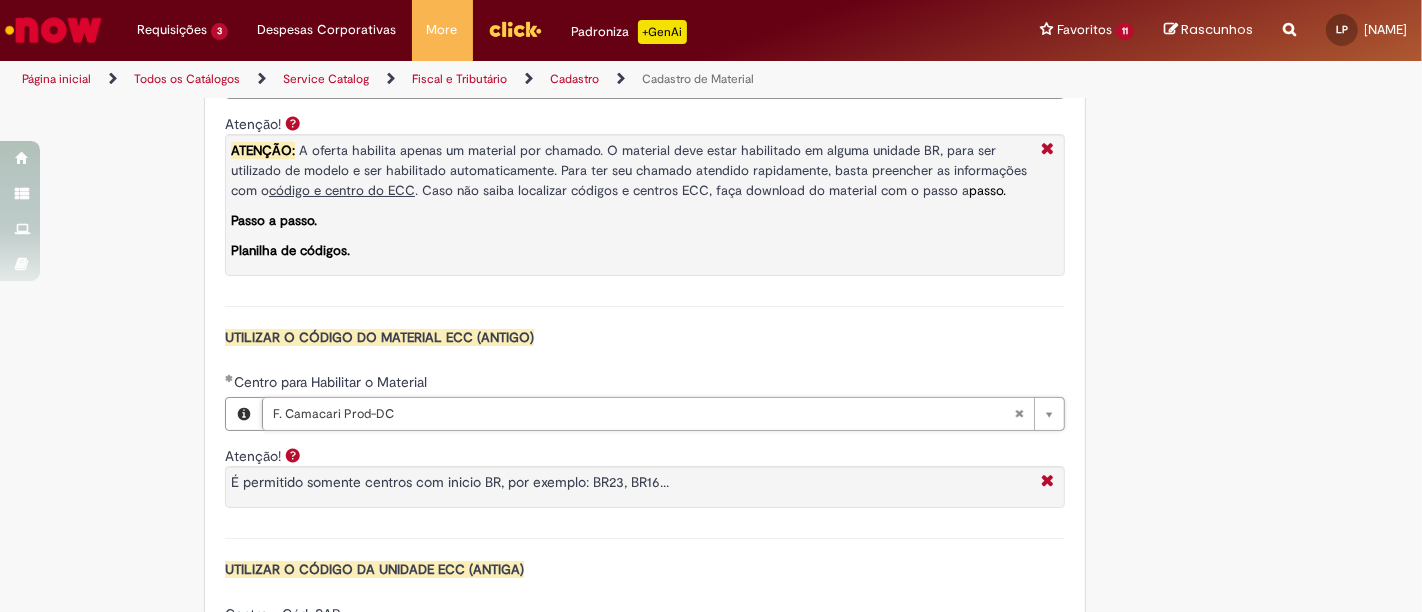 type on "****" 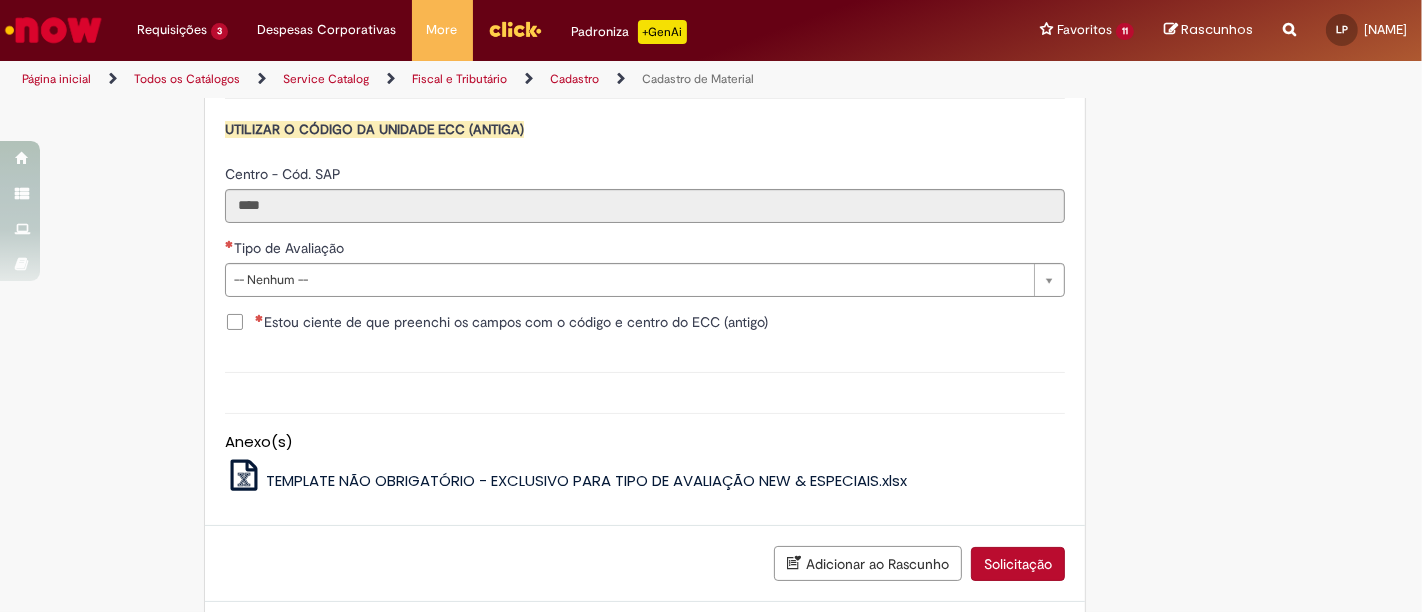 scroll, scrollTop: 2111, scrollLeft: 0, axis: vertical 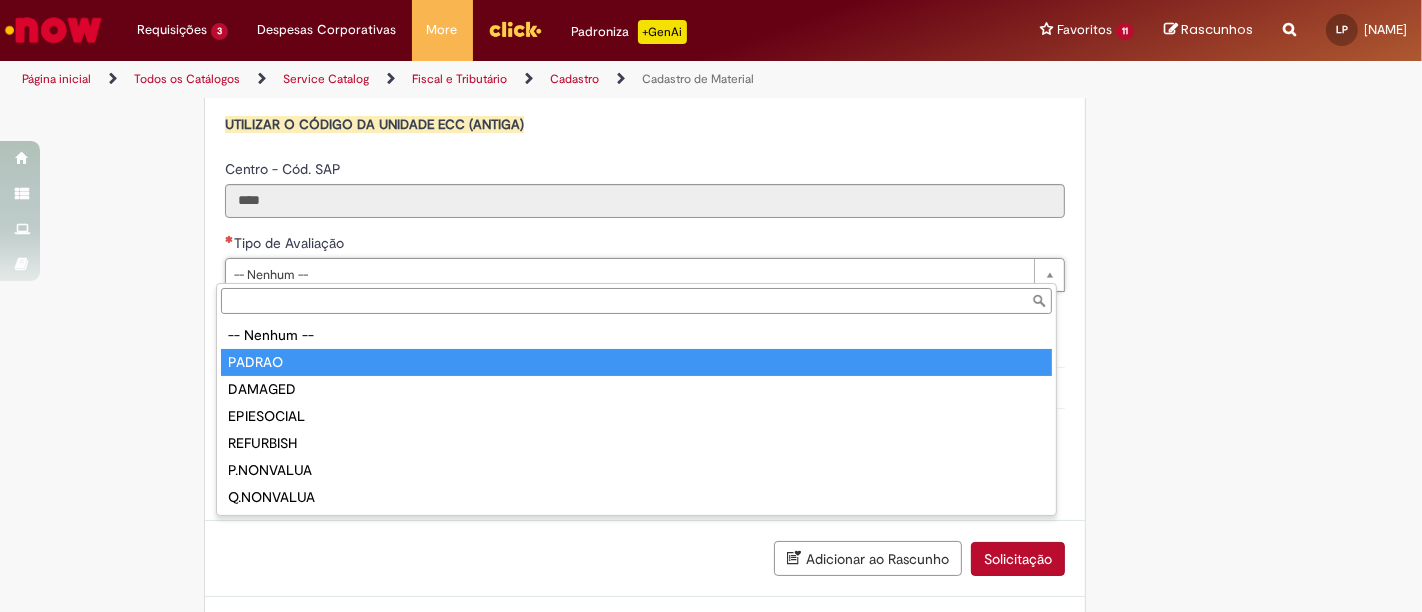 type on "******" 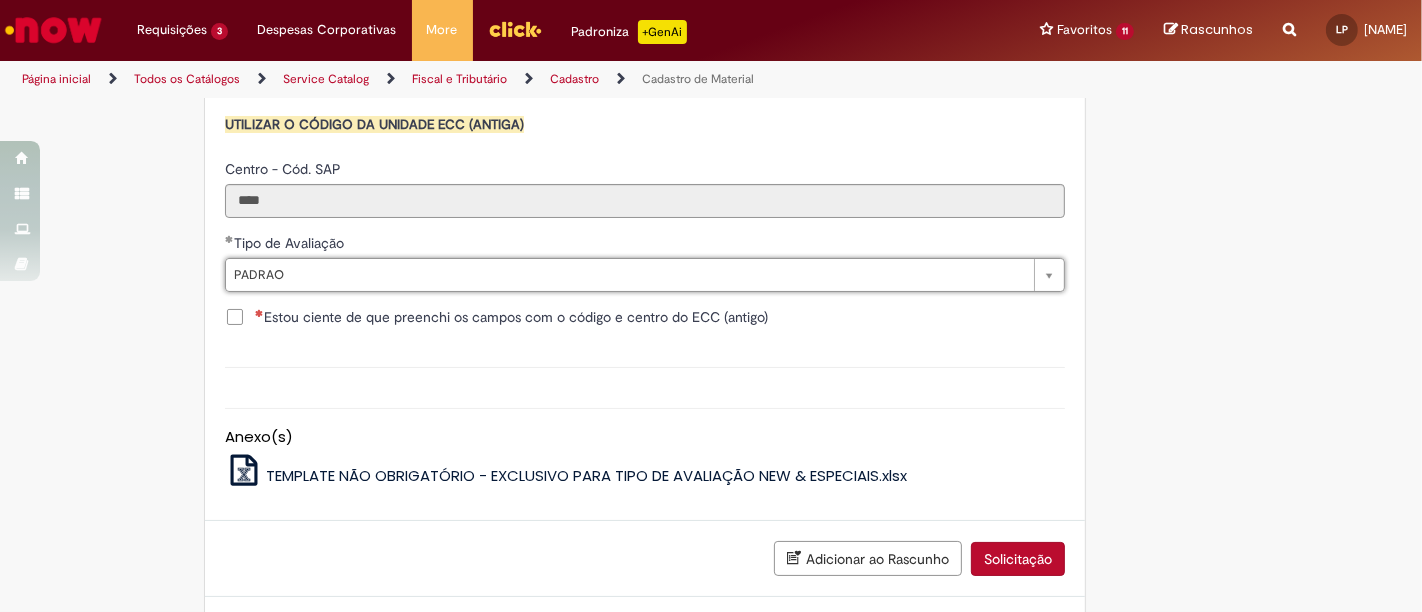 click on "Estou ciente de que preenchi os campos com o código e centro do ECC  (antigo)" at bounding box center [511, 317] 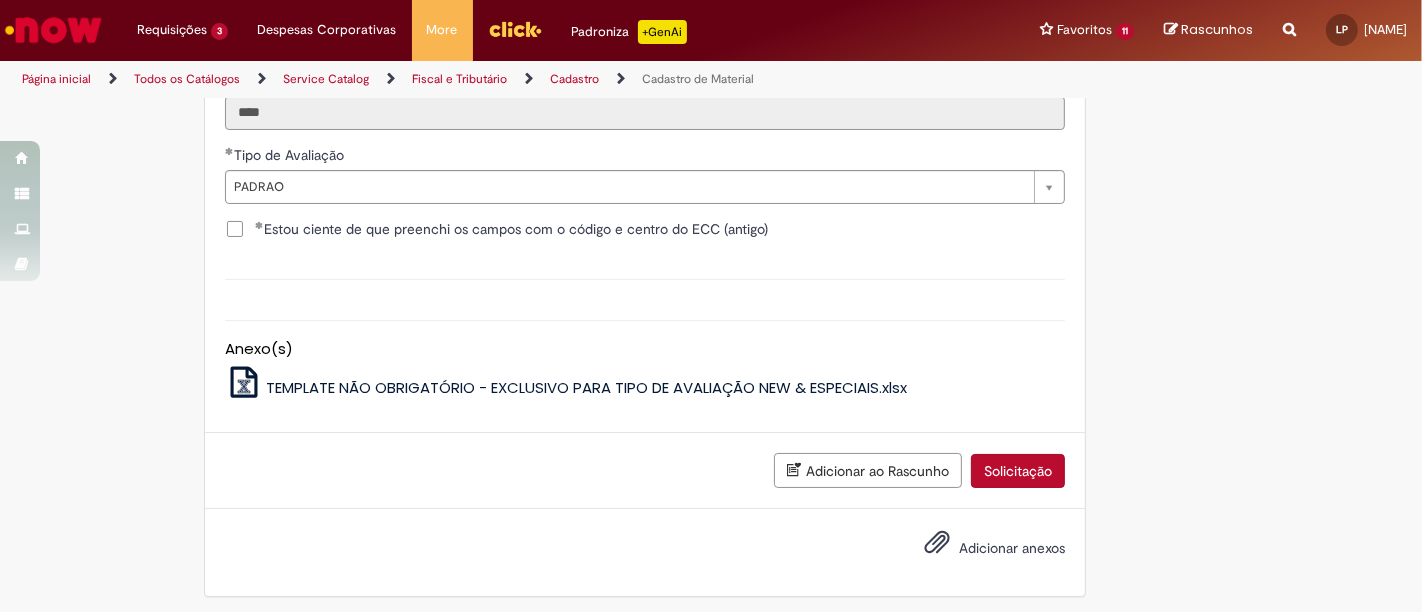 click on "Solicitação" at bounding box center [1018, 471] 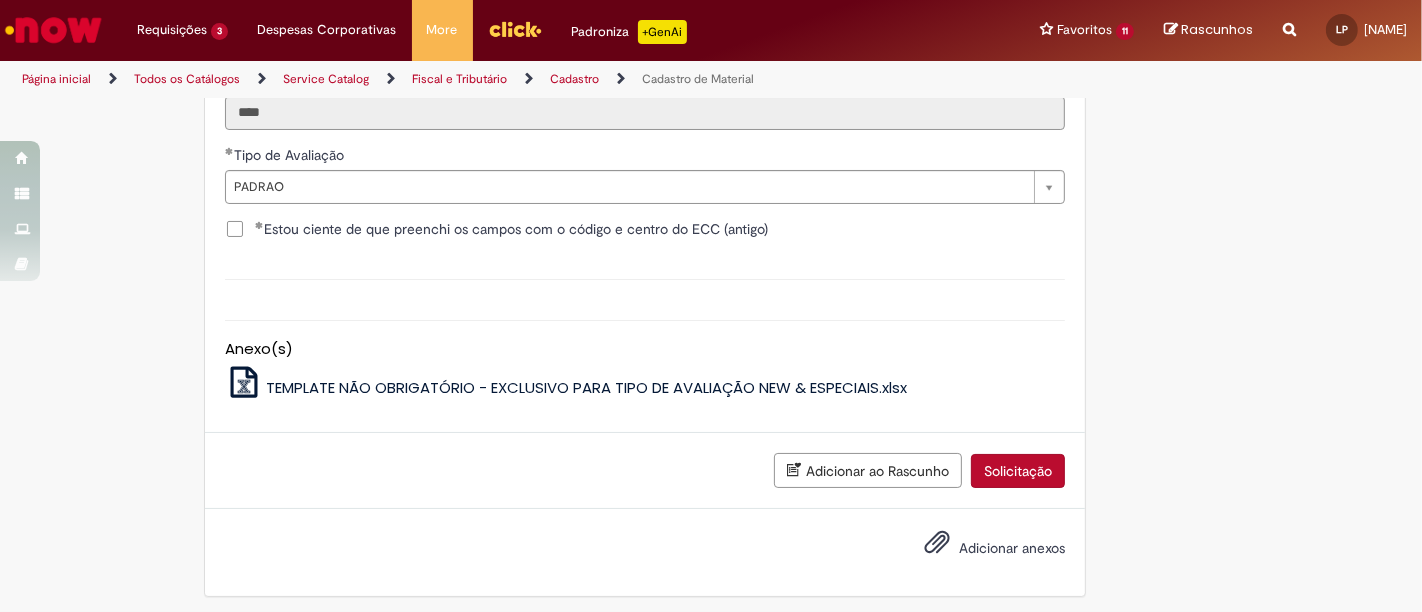 scroll, scrollTop: 2153, scrollLeft: 0, axis: vertical 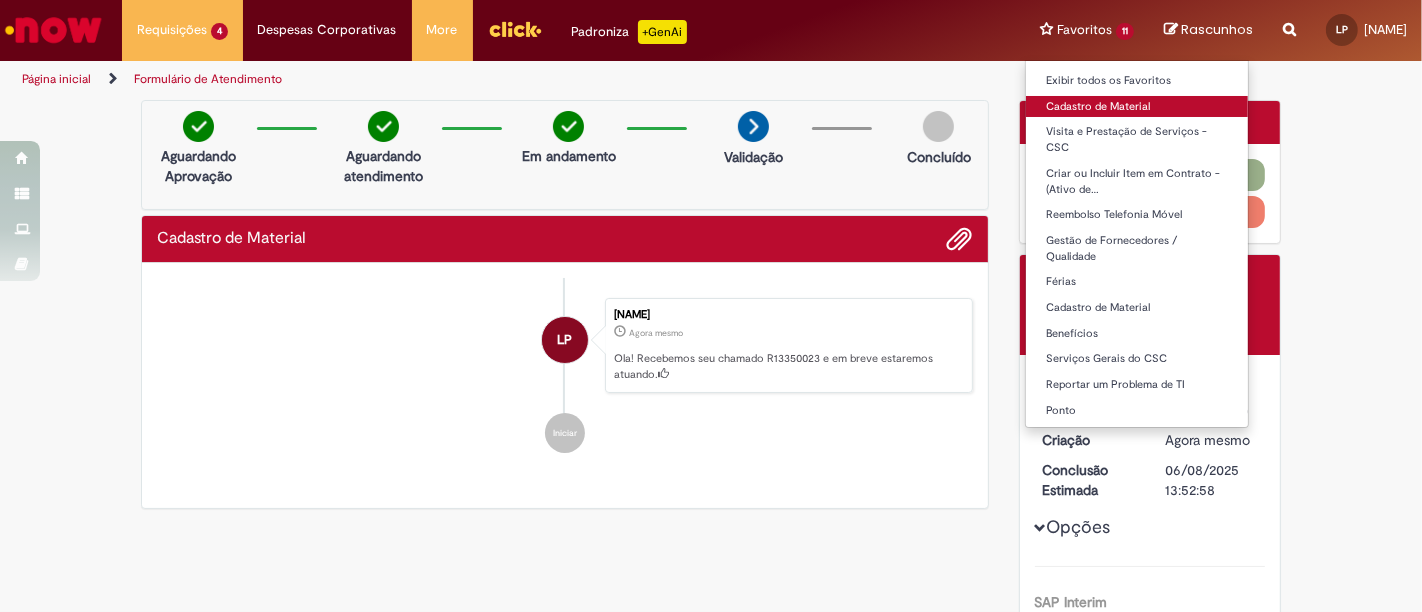 click on "Cadastro de Material" at bounding box center [1137, 107] 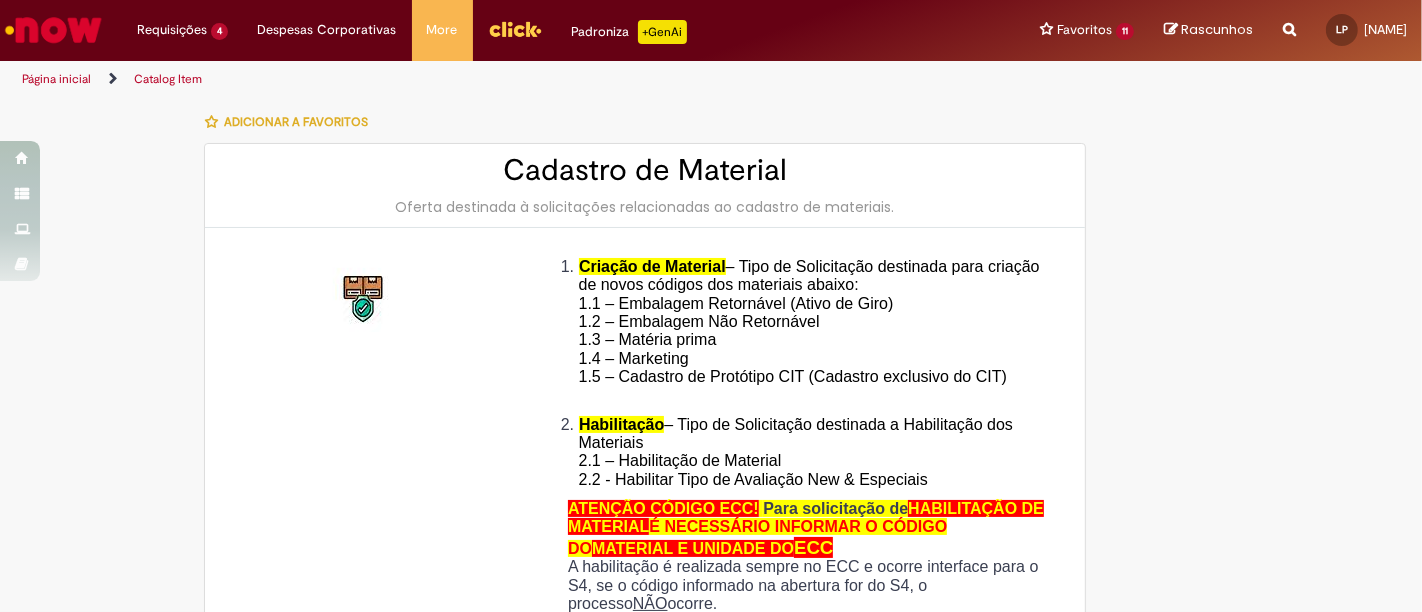 type on "********" 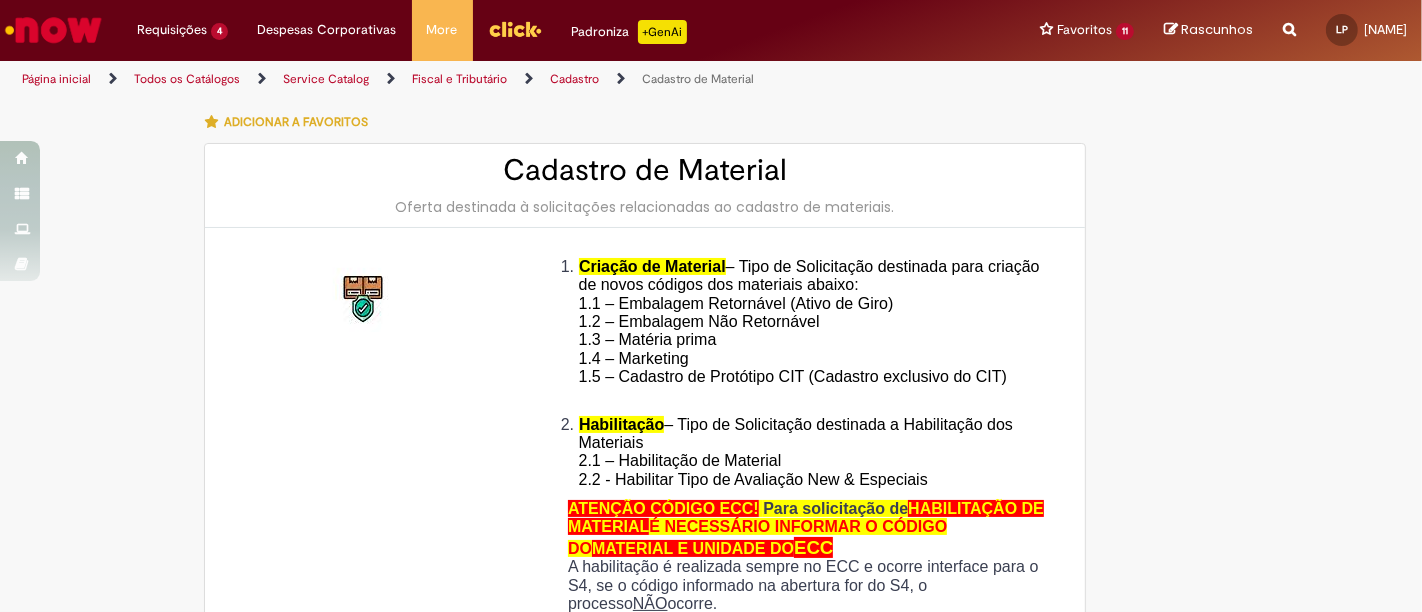 type on "**********" 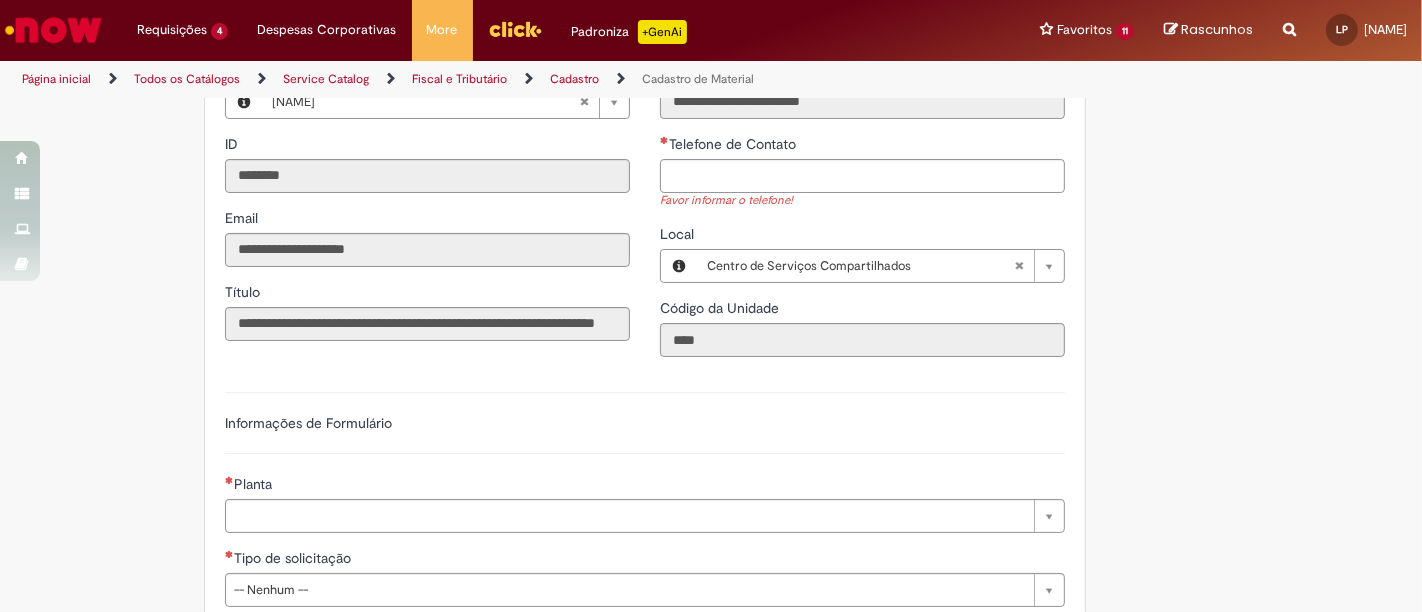 scroll, scrollTop: 888, scrollLeft: 0, axis: vertical 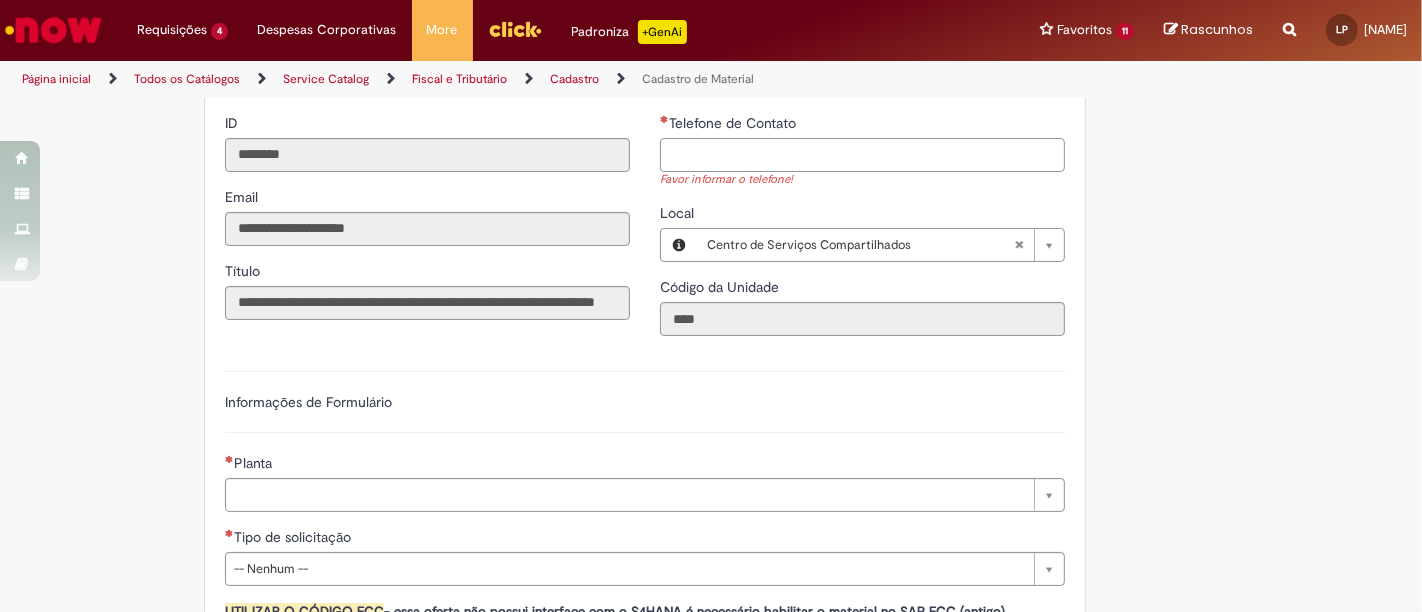 click on "Telefone de Contato" at bounding box center (862, 155) 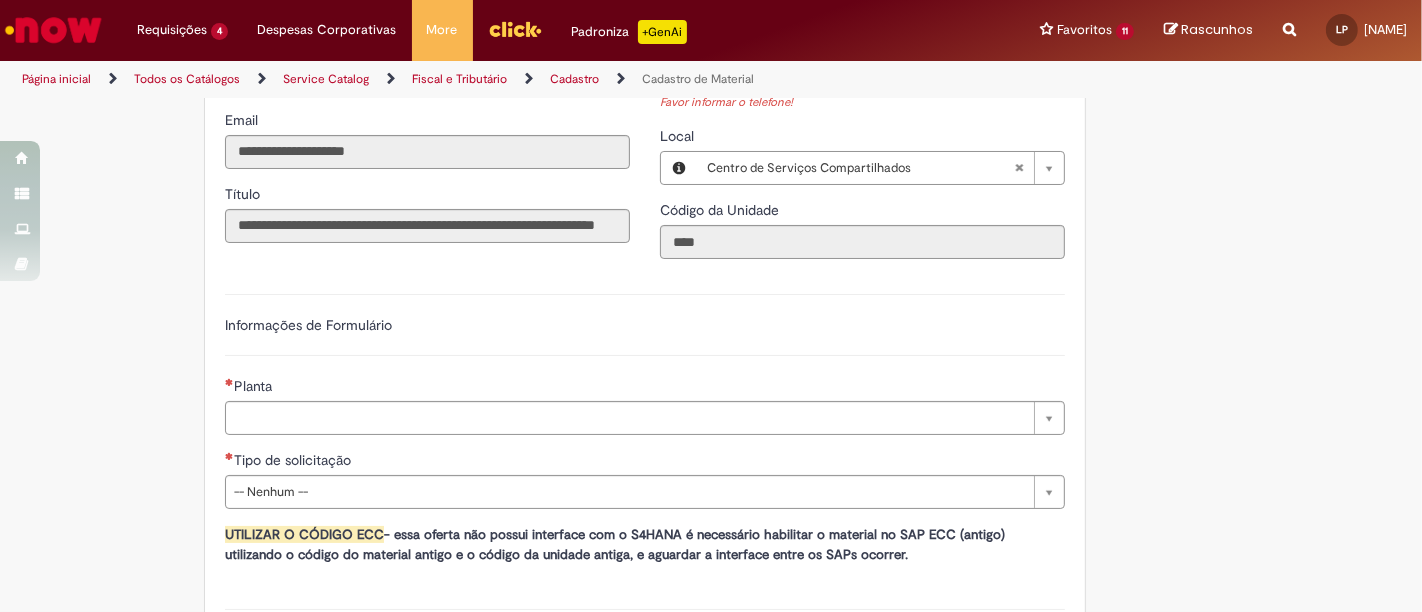 scroll, scrollTop: 1000, scrollLeft: 0, axis: vertical 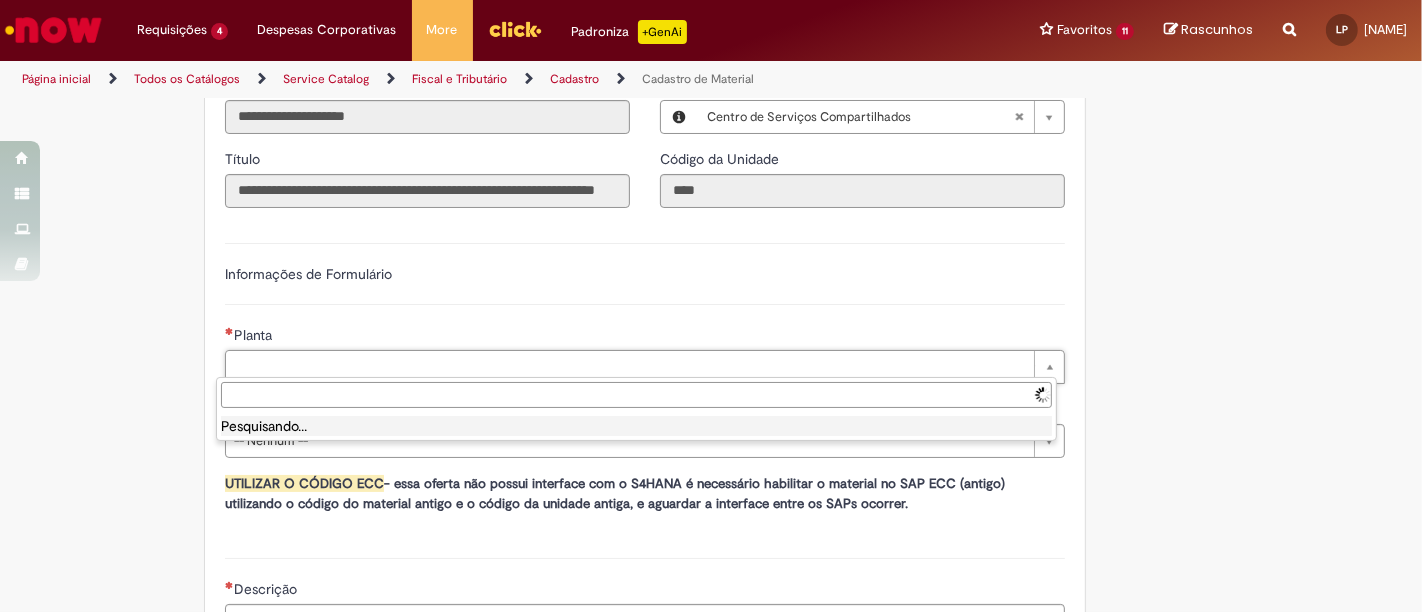 type on "**********" 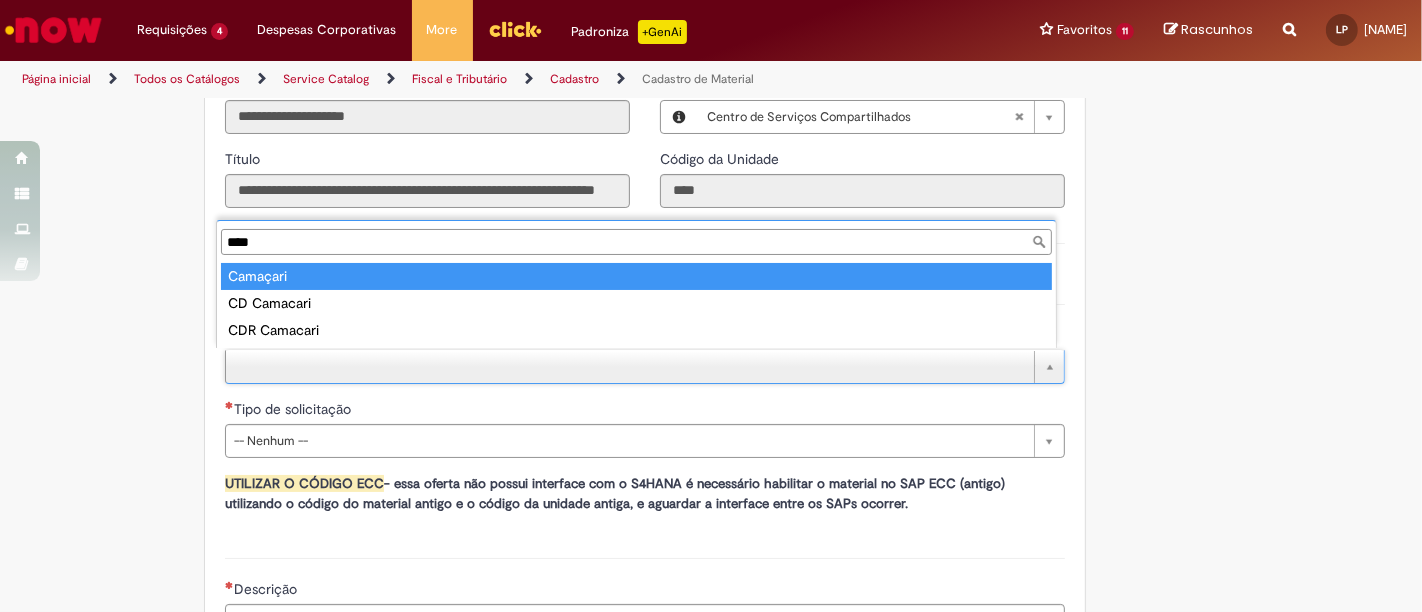 type on "****" 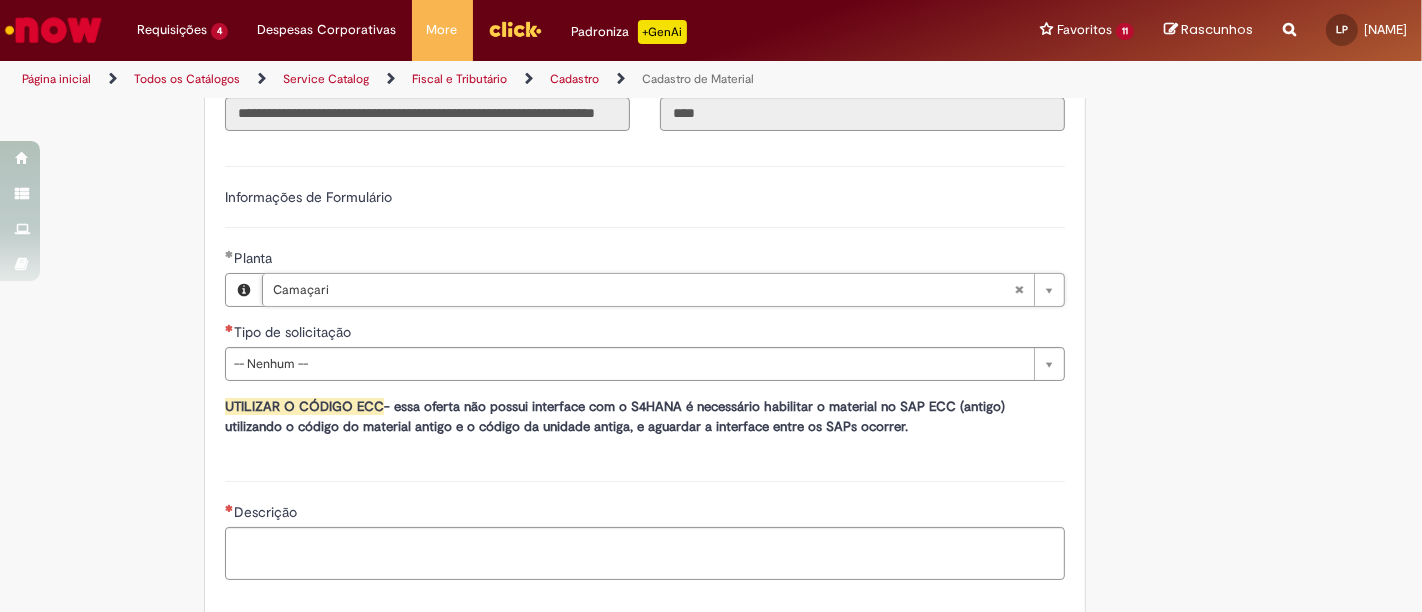 scroll, scrollTop: 1111, scrollLeft: 0, axis: vertical 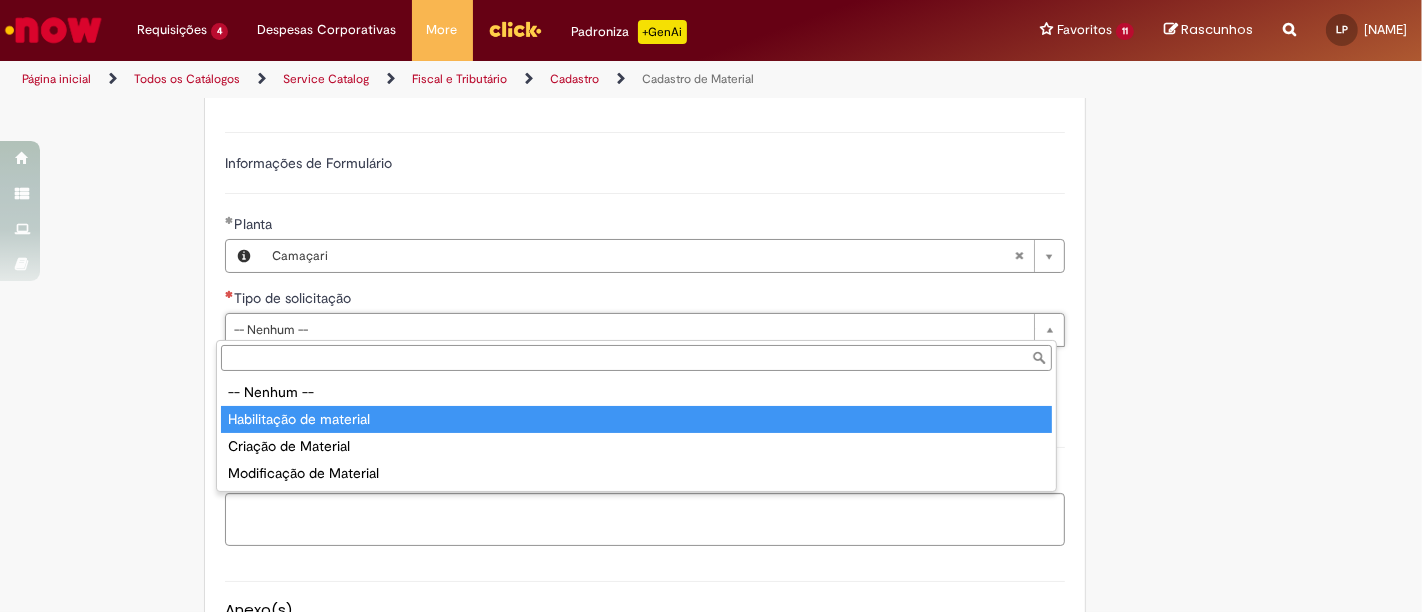 type on "**********" 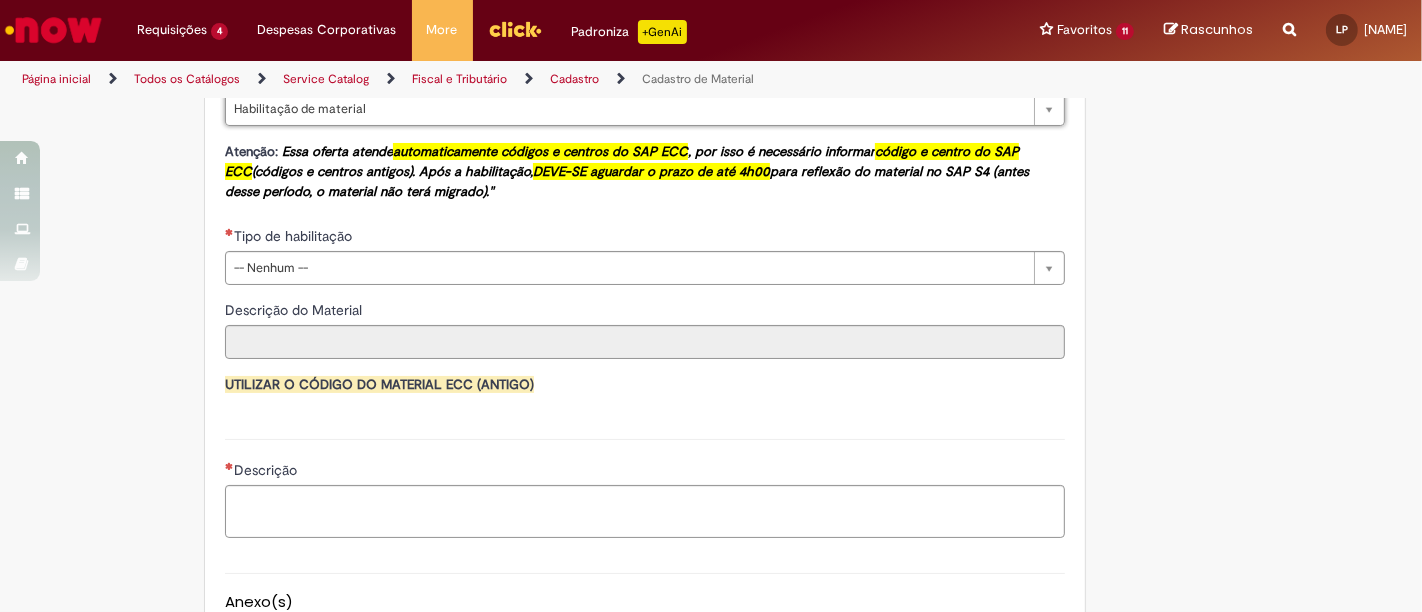 scroll, scrollTop: 1333, scrollLeft: 0, axis: vertical 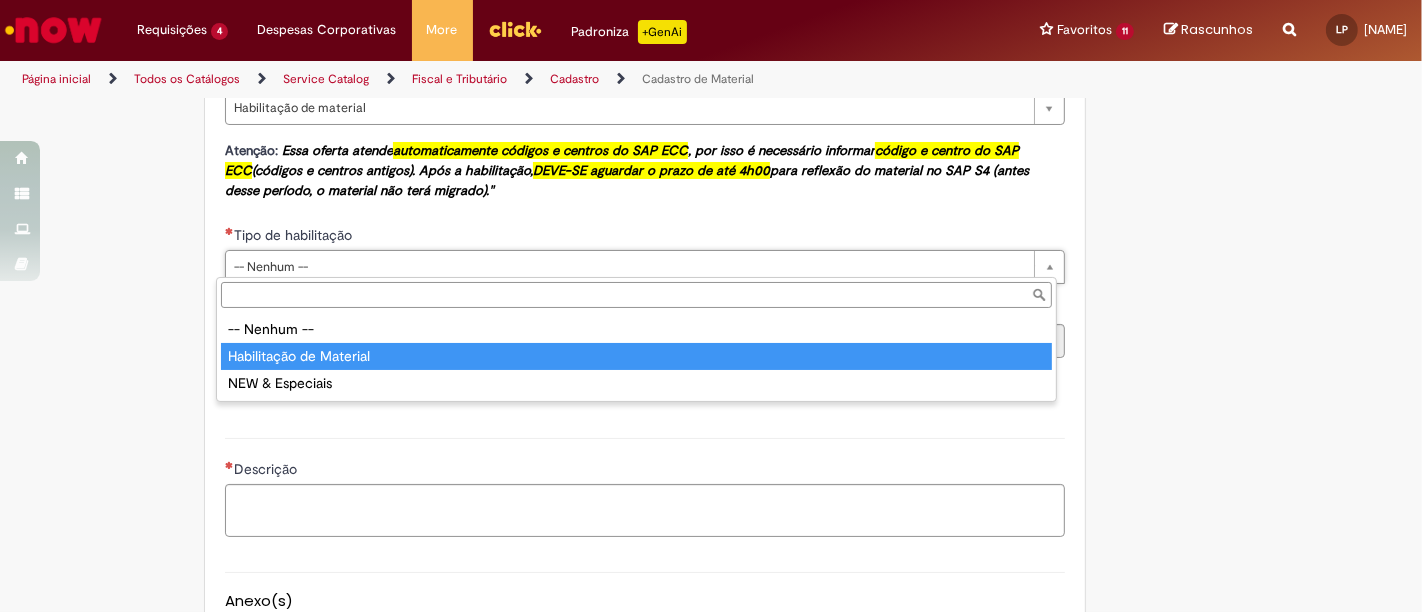 type on "**********" 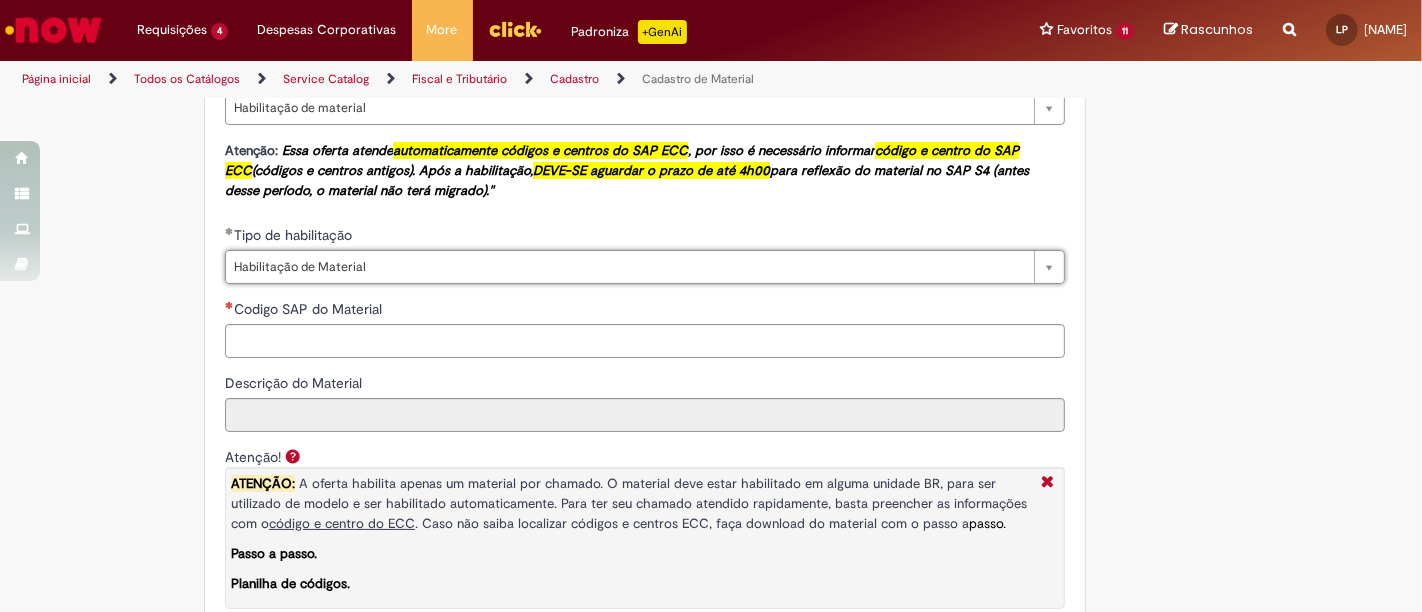 scroll, scrollTop: 1555, scrollLeft: 0, axis: vertical 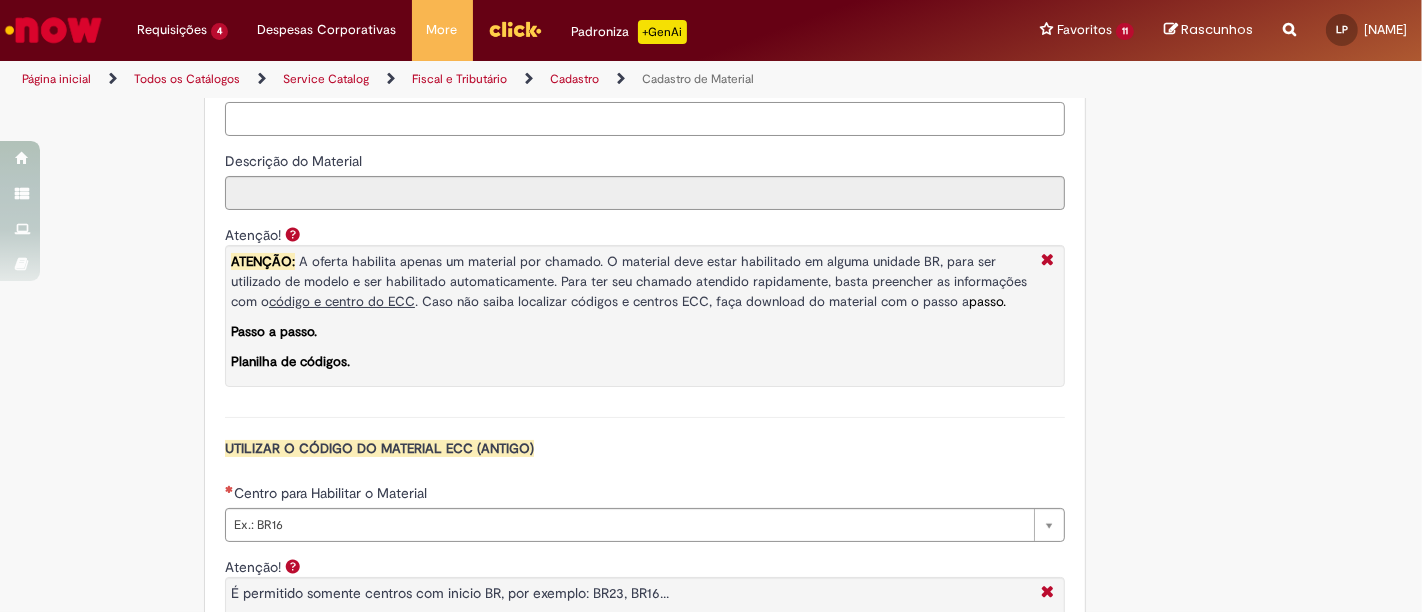 click on "Codigo SAP do Material" at bounding box center (645, 119) 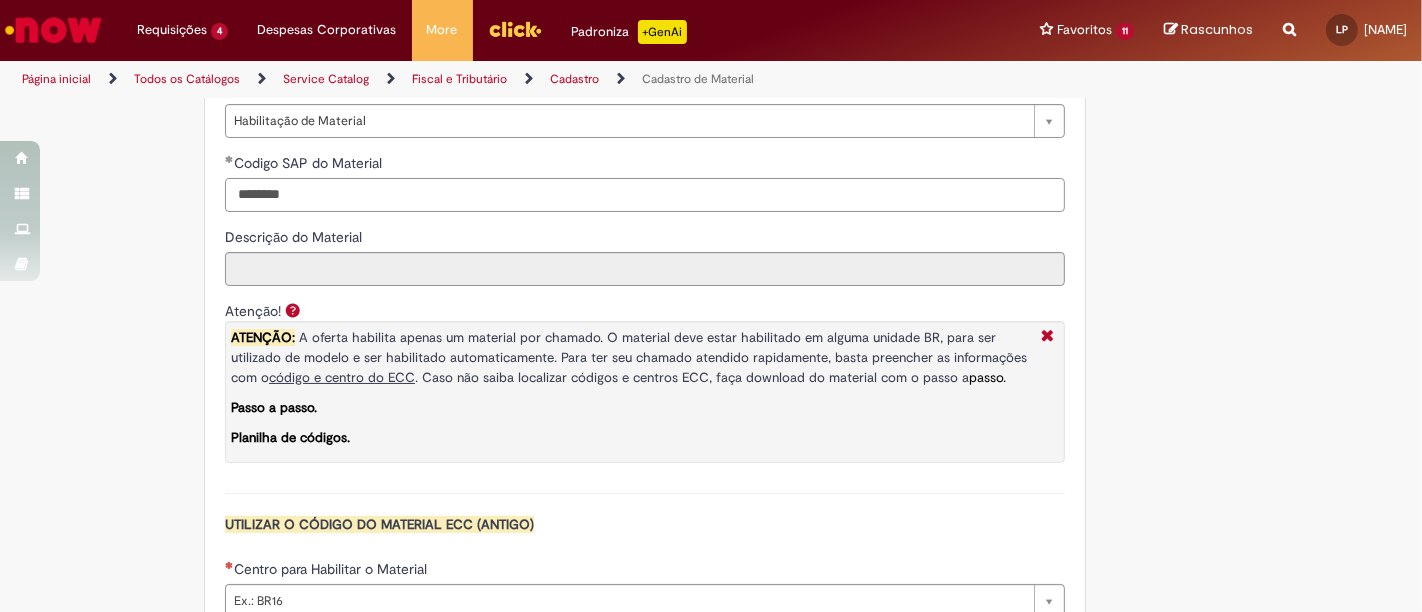 scroll, scrollTop: 1444, scrollLeft: 0, axis: vertical 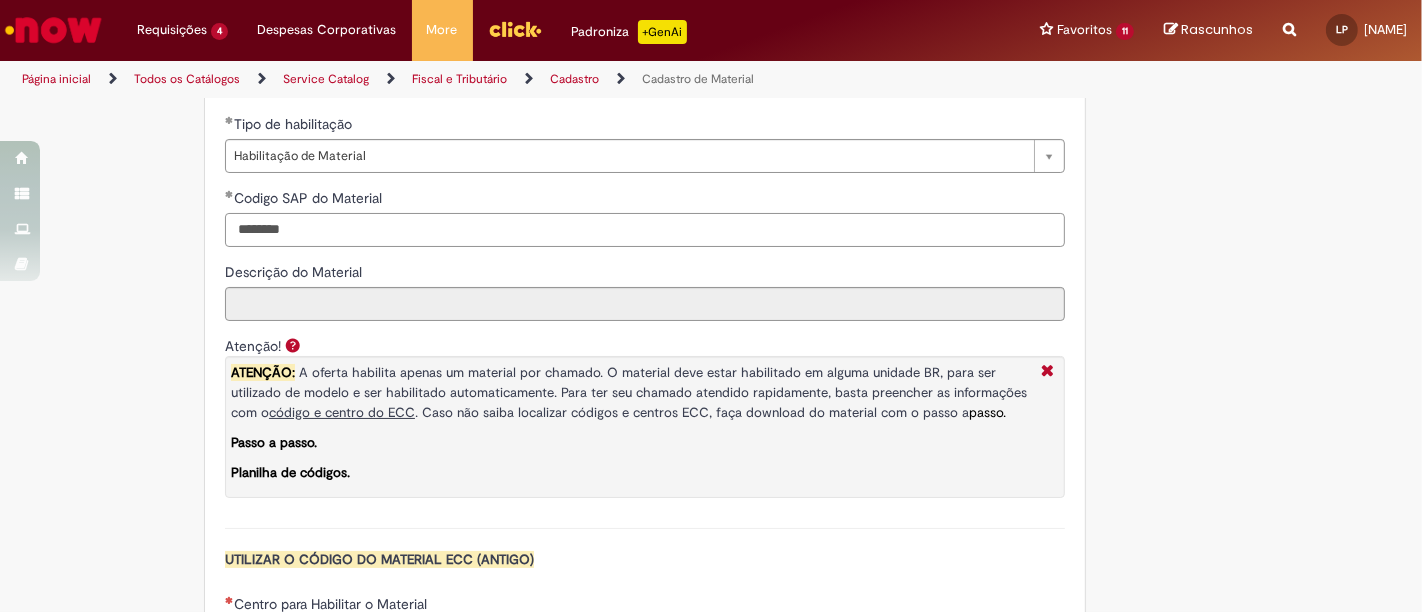 type on "********" 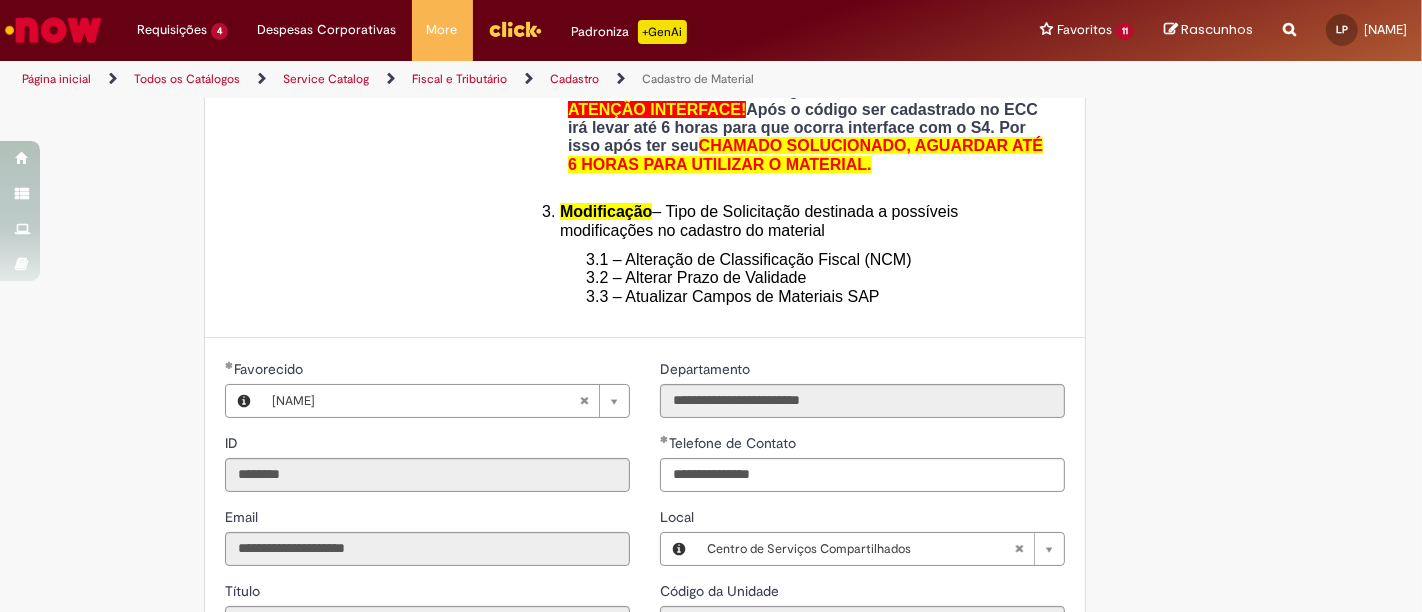 scroll, scrollTop: 555, scrollLeft: 0, axis: vertical 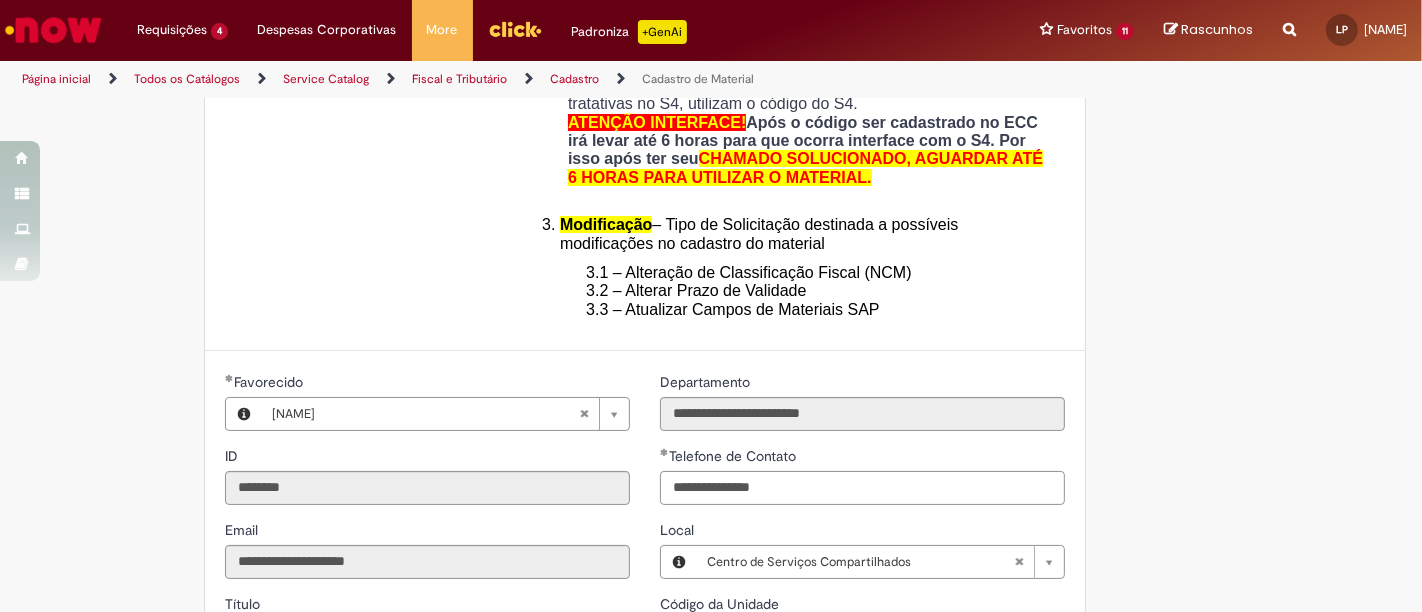 drag, startPoint x: 769, startPoint y: 490, endPoint x: 640, endPoint y: 490, distance: 129 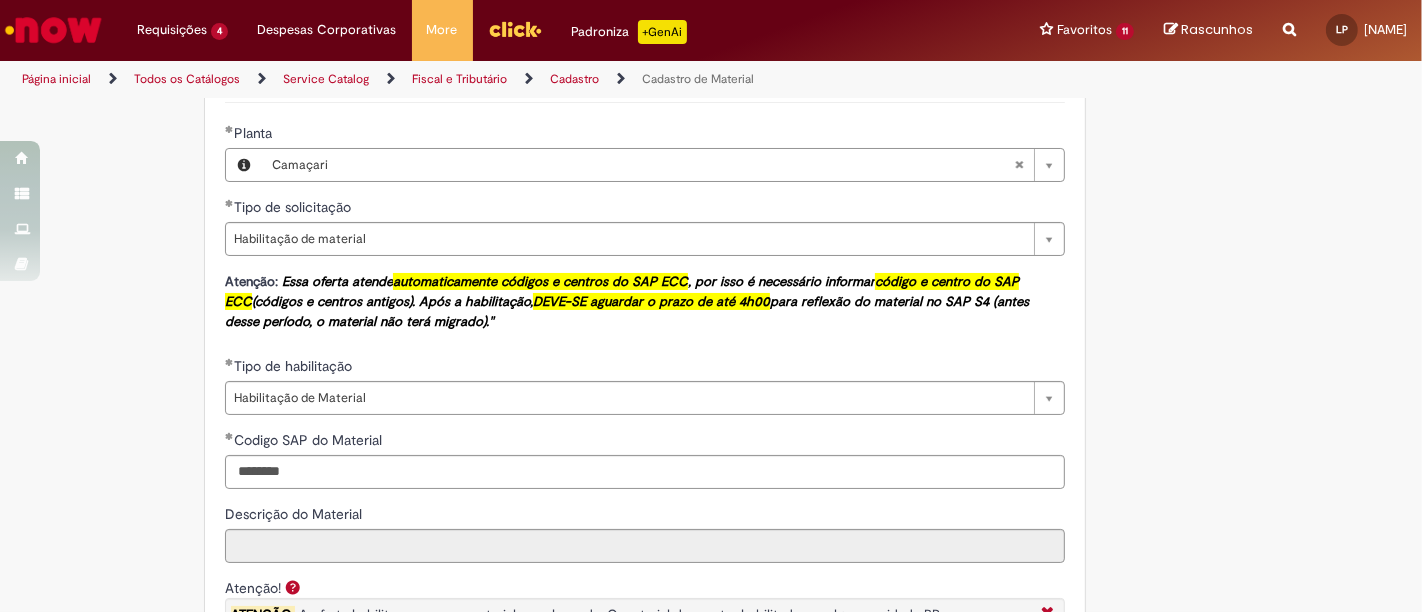 scroll, scrollTop: 1444, scrollLeft: 0, axis: vertical 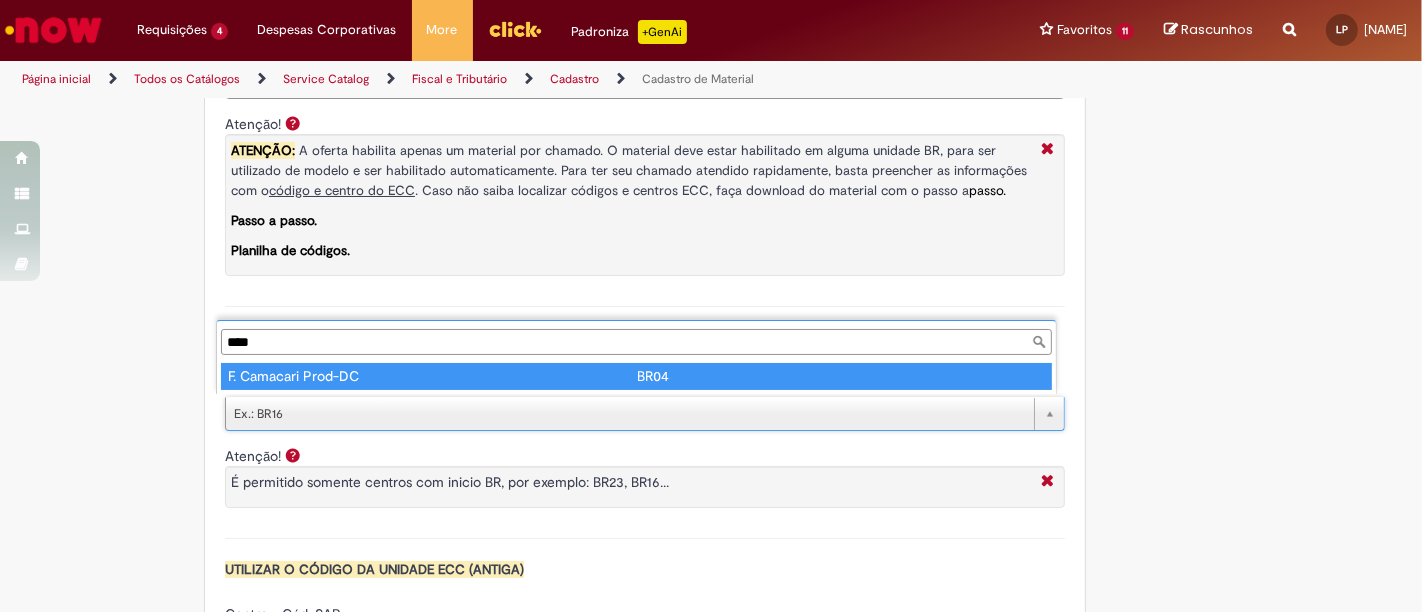 type on "****" 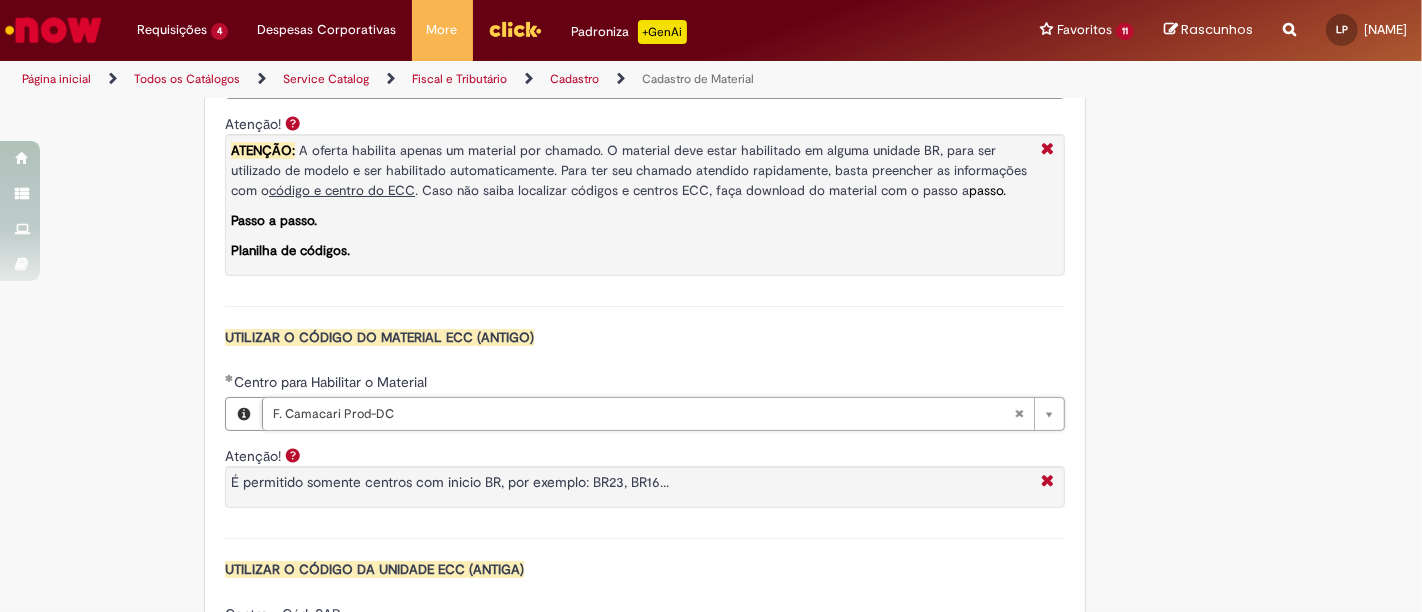 type on "****" 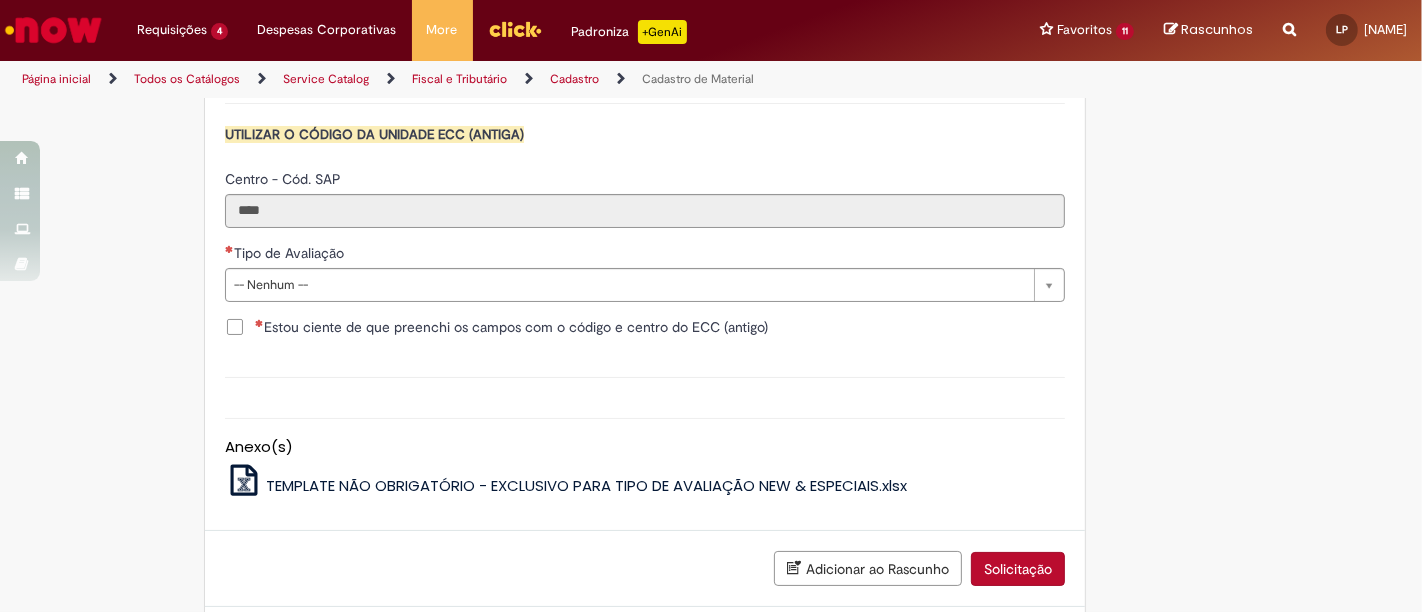 scroll, scrollTop: 2111, scrollLeft: 0, axis: vertical 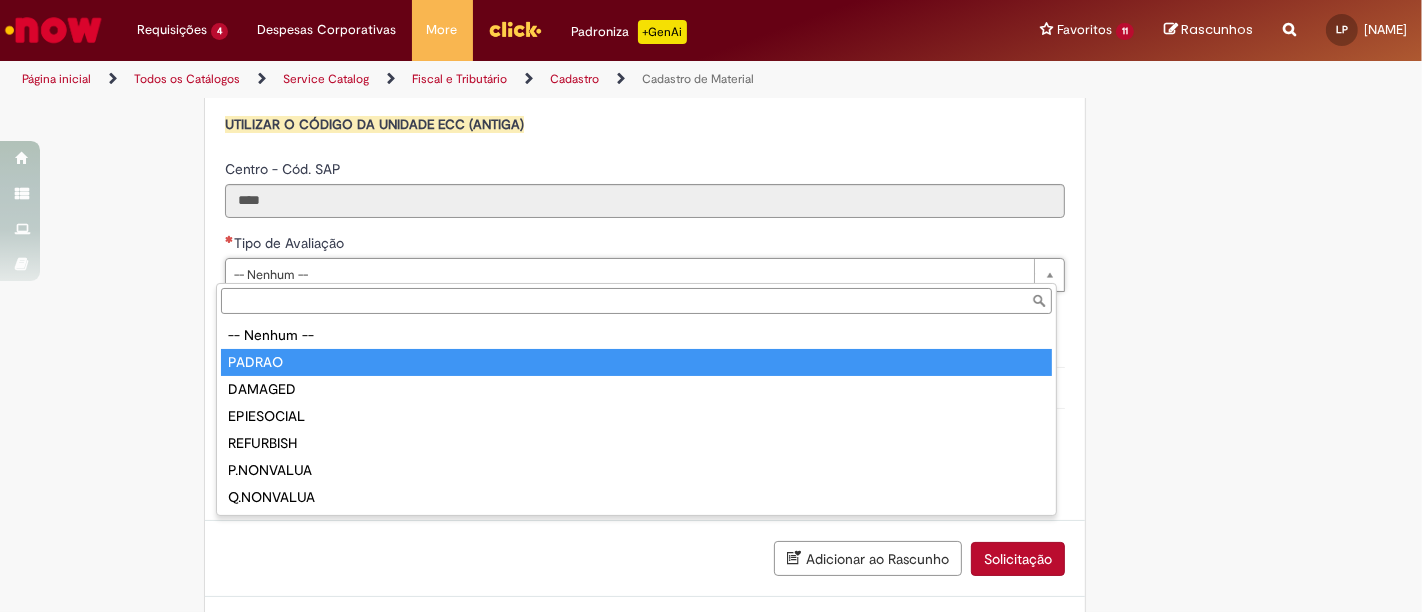 type on "******" 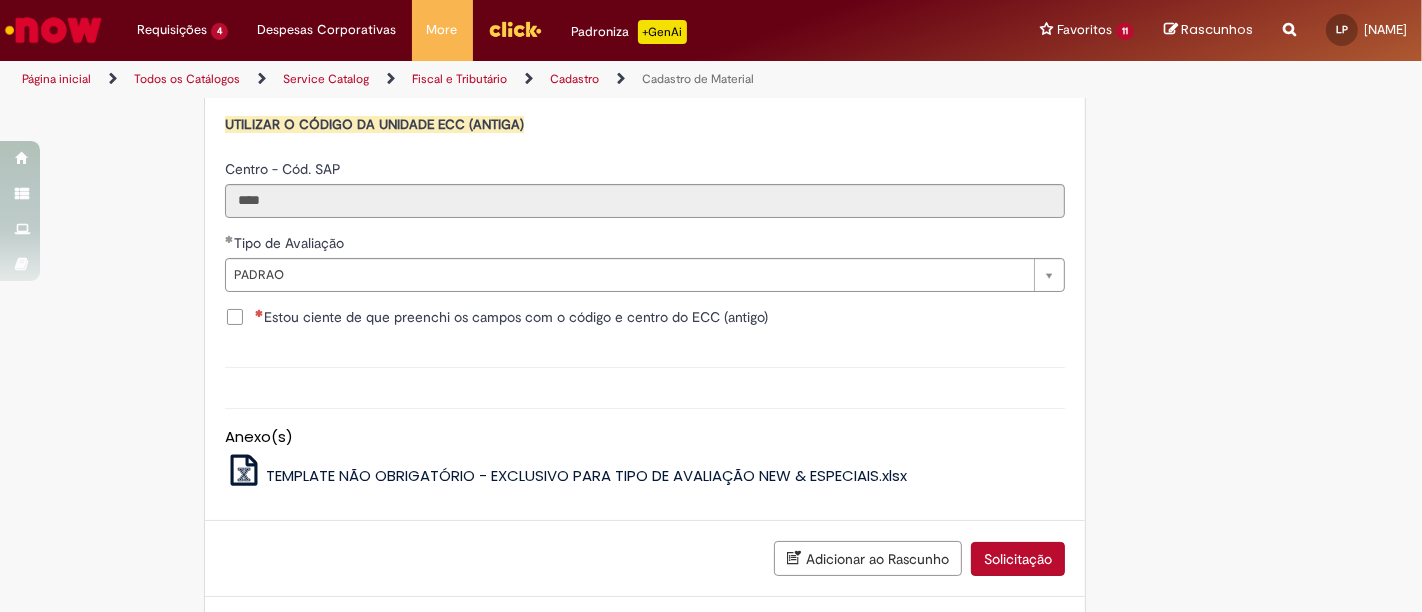 click on "Estou ciente de que preenchi os campos com o código e centro do ECC  (antigo)" at bounding box center [511, 317] 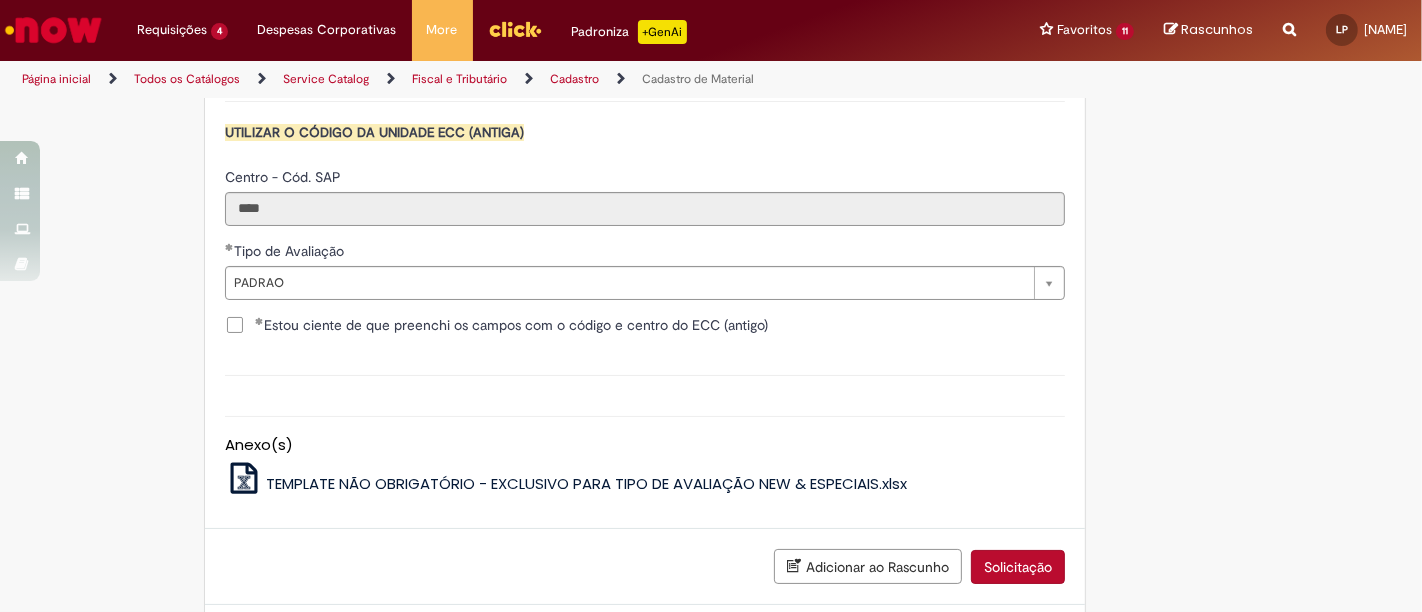 scroll, scrollTop: 2199, scrollLeft: 0, axis: vertical 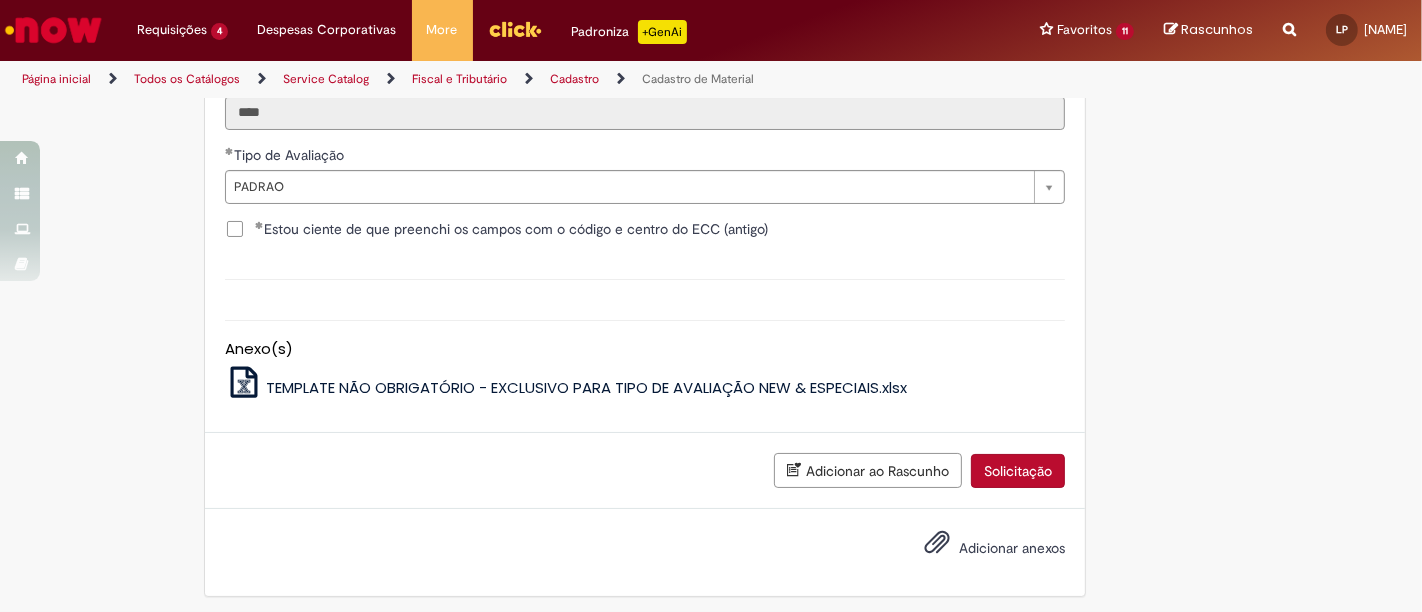click on "Solicitação" at bounding box center (1018, 471) 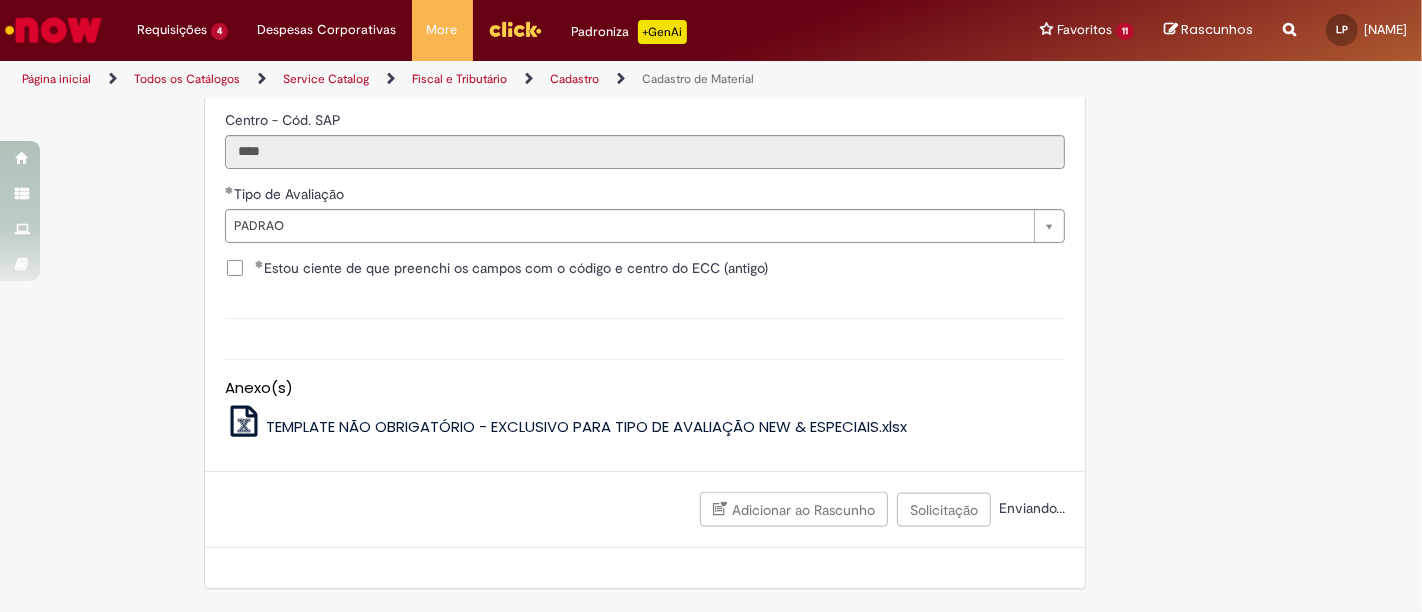 scroll, scrollTop: 2153, scrollLeft: 0, axis: vertical 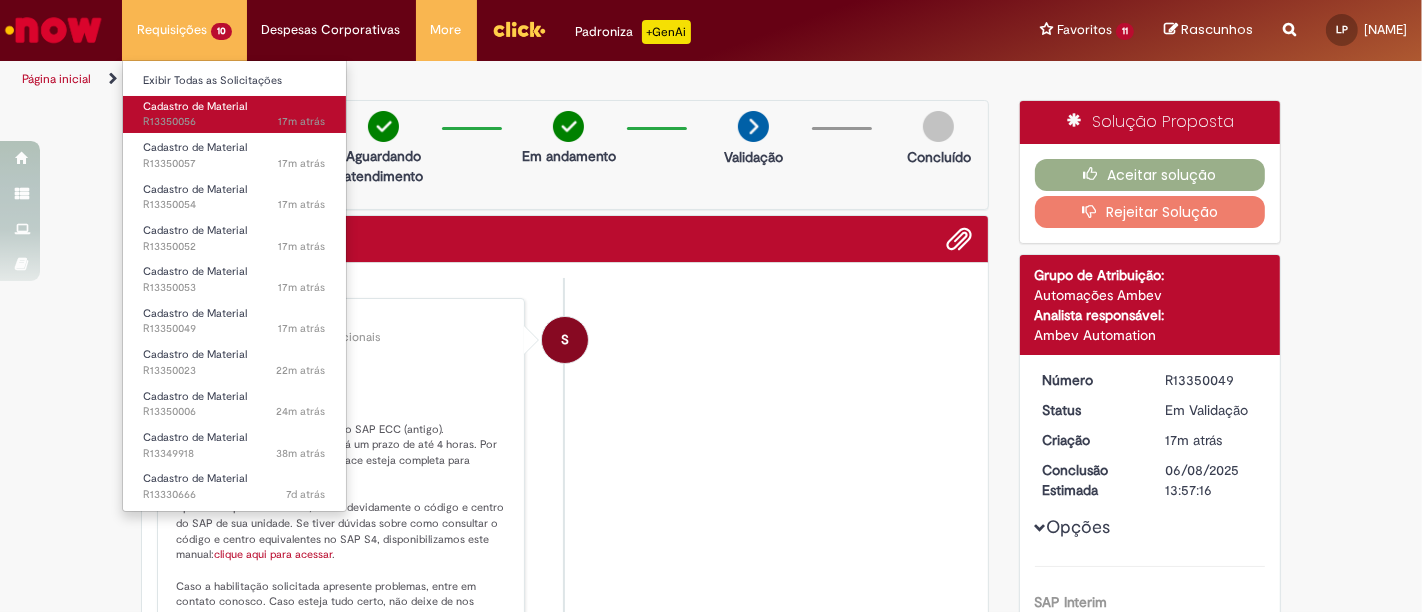 click on "17m atrás 17 minutos atrás  R13350056" at bounding box center [234, 122] 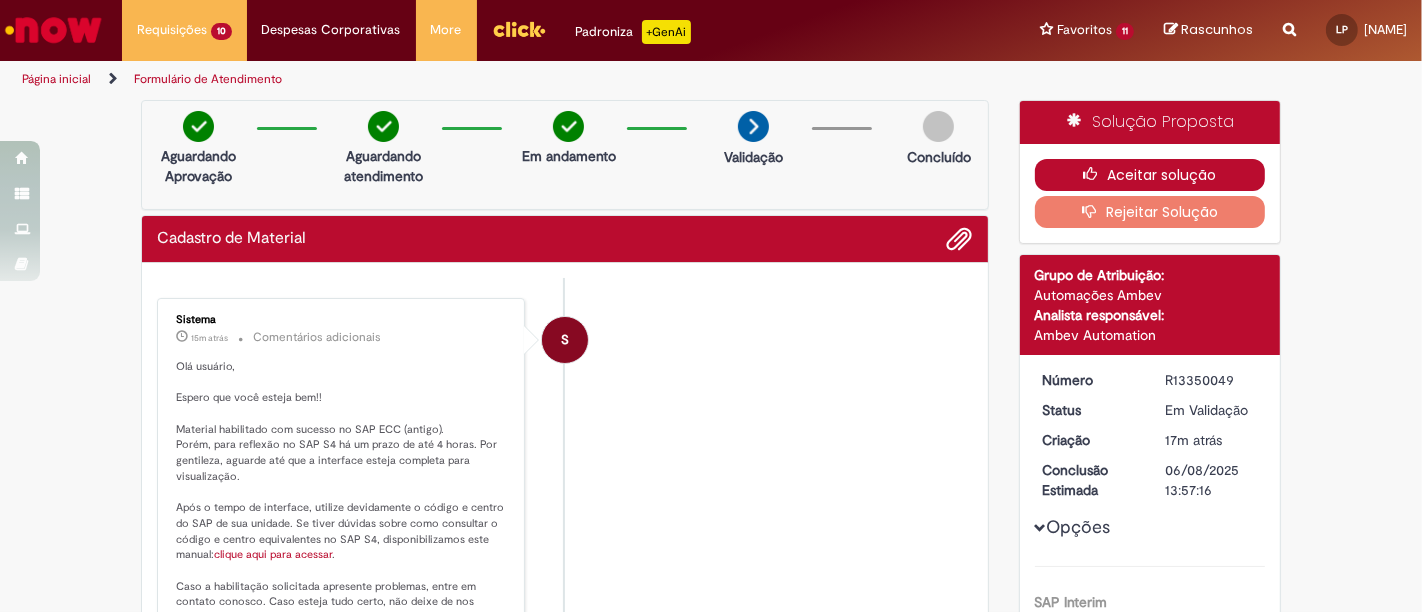 click at bounding box center (1095, 174) 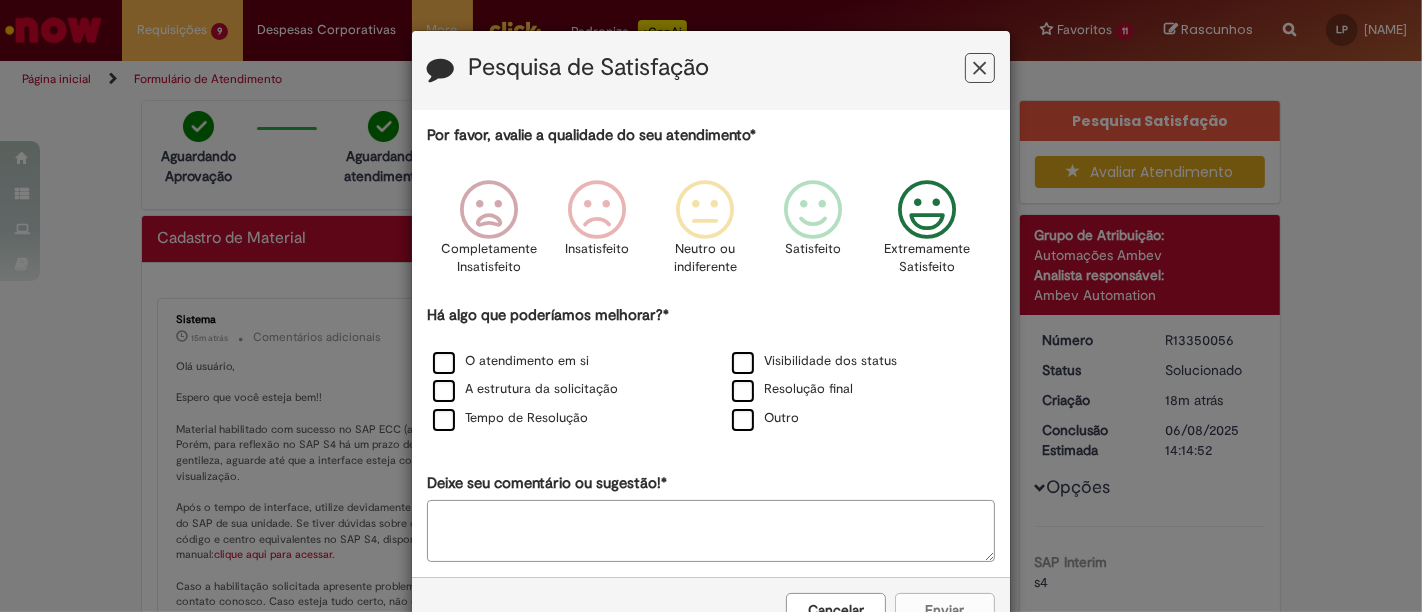 click at bounding box center (927, 210) 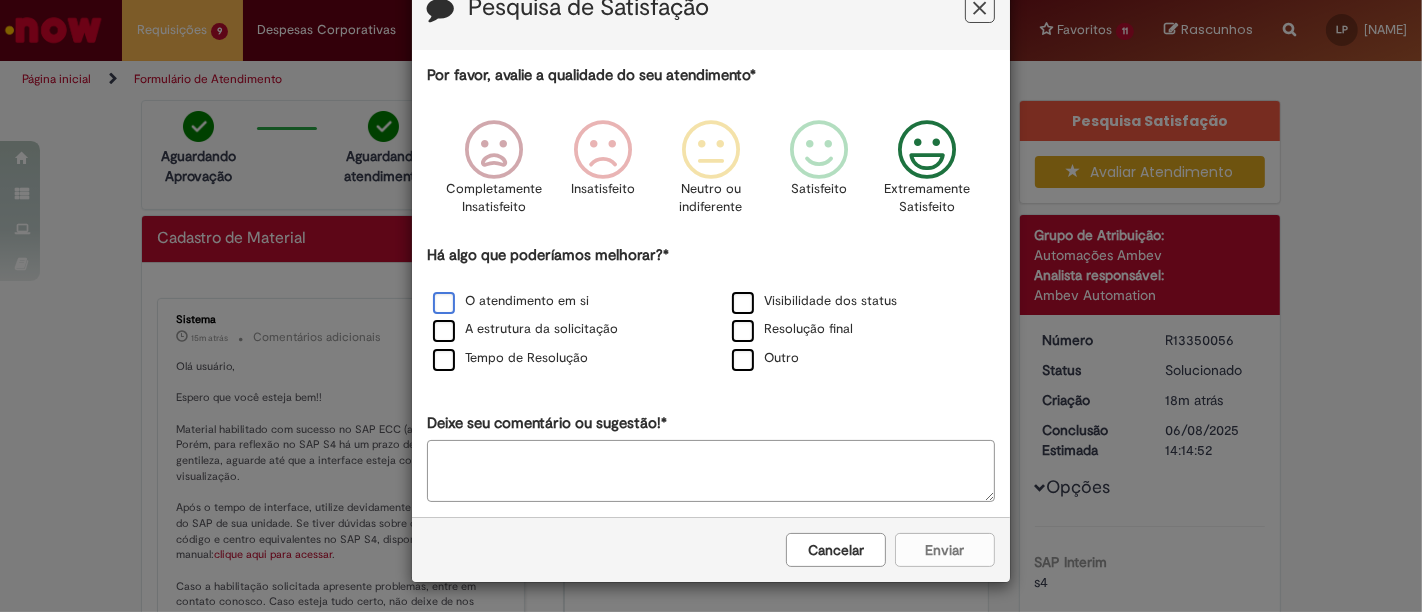 click on "O atendimento em si" at bounding box center (511, 301) 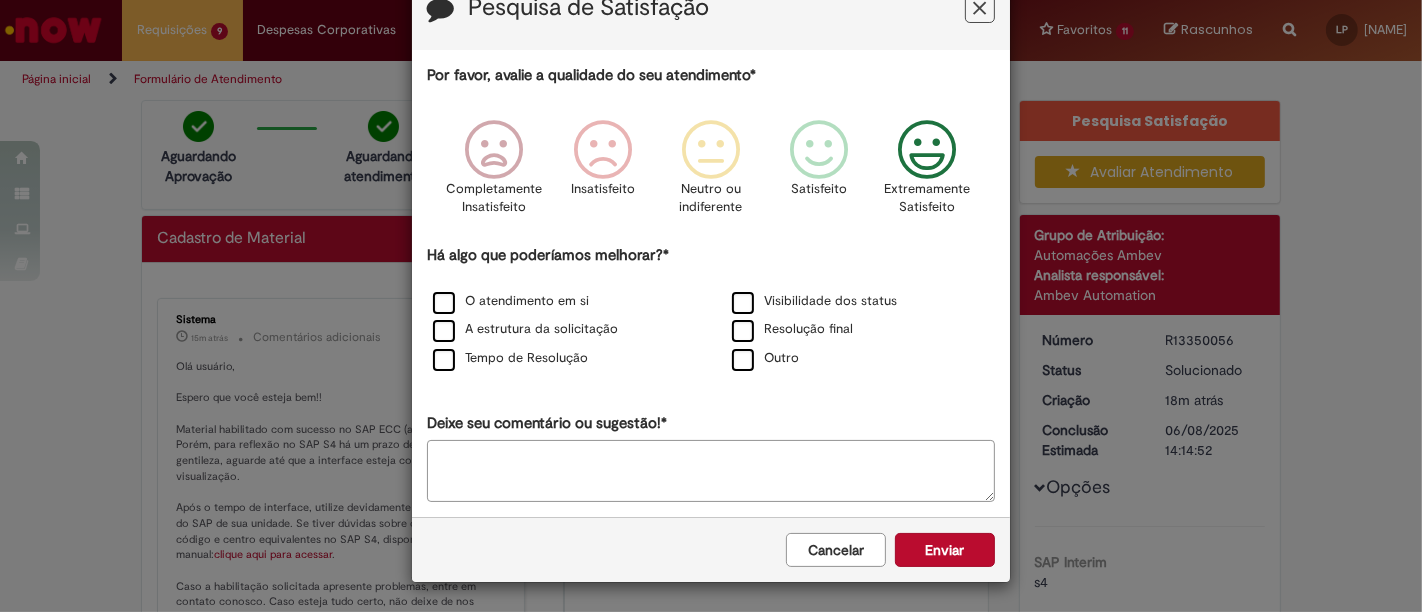 scroll, scrollTop: 58, scrollLeft: 0, axis: vertical 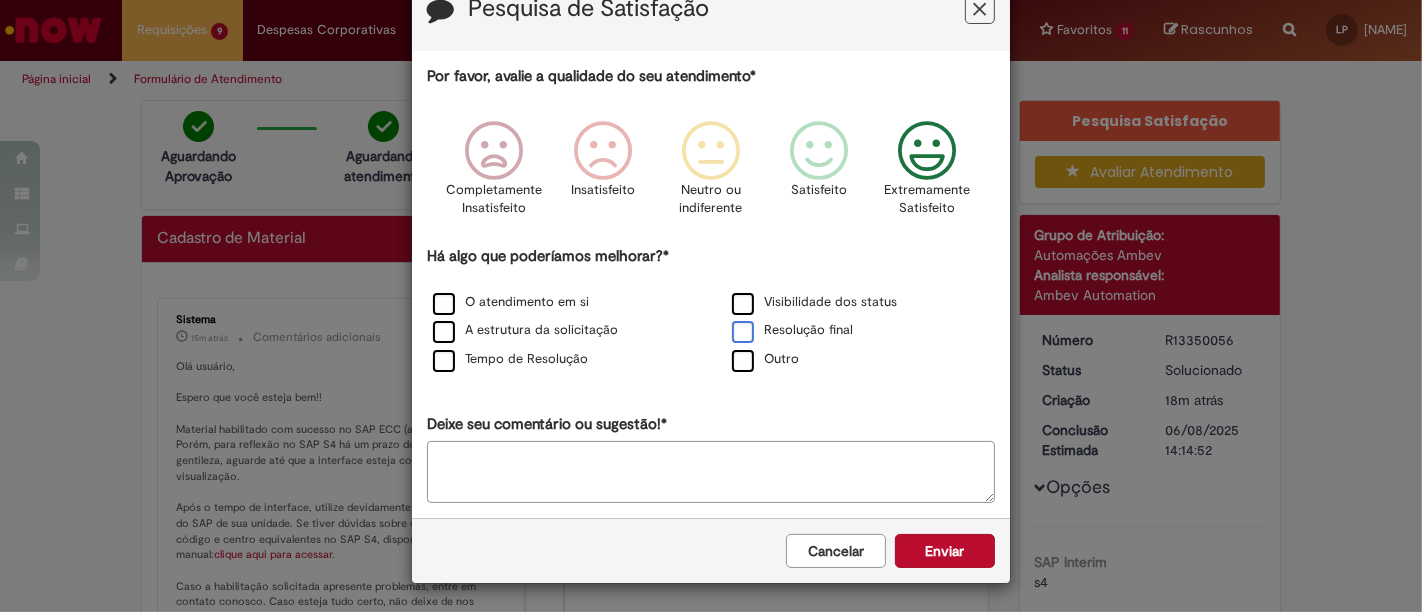 click on "Resolução final" at bounding box center [792, 330] 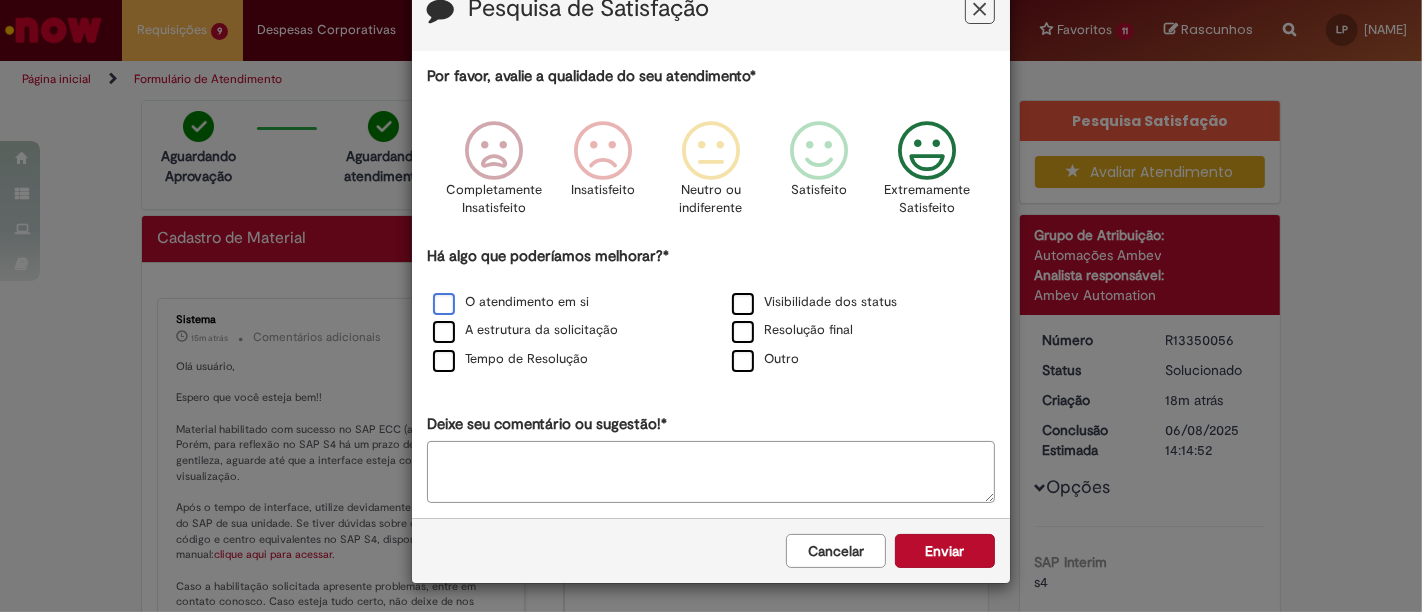 click on "O atendimento em si" at bounding box center [511, 302] 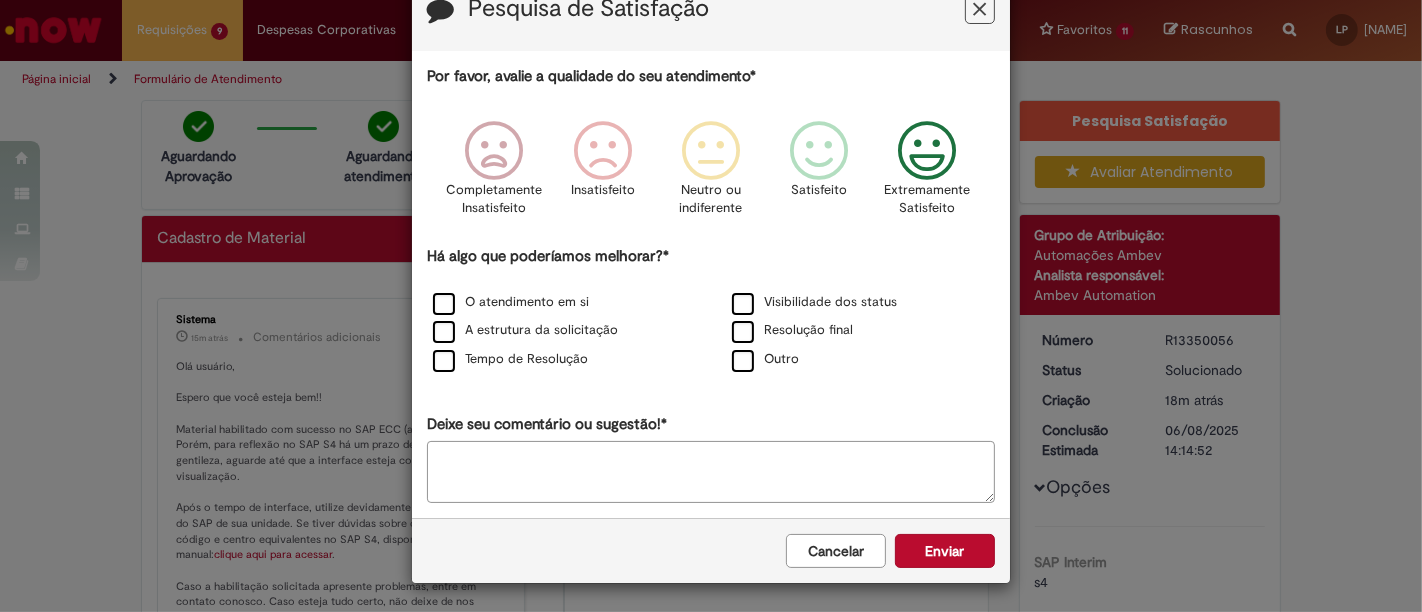 scroll, scrollTop: 58, scrollLeft: 0, axis: vertical 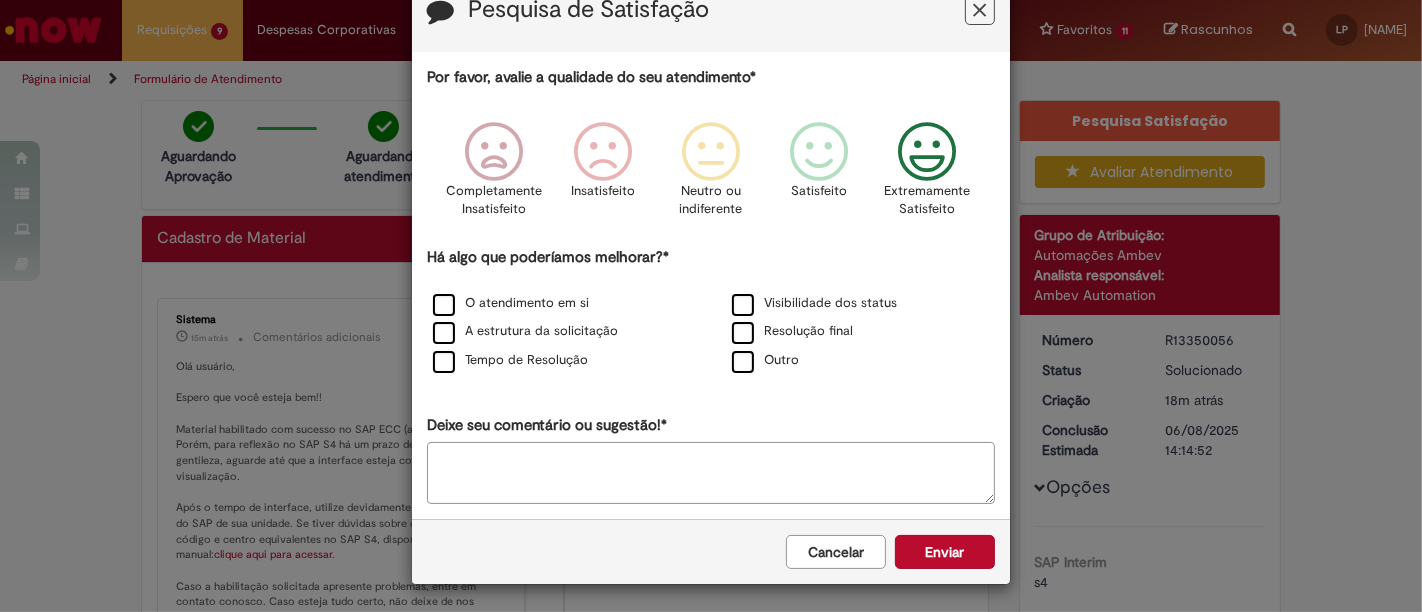 click on "Deixe seu comentário ou sugestão!*" at bounding box center [711, 473] 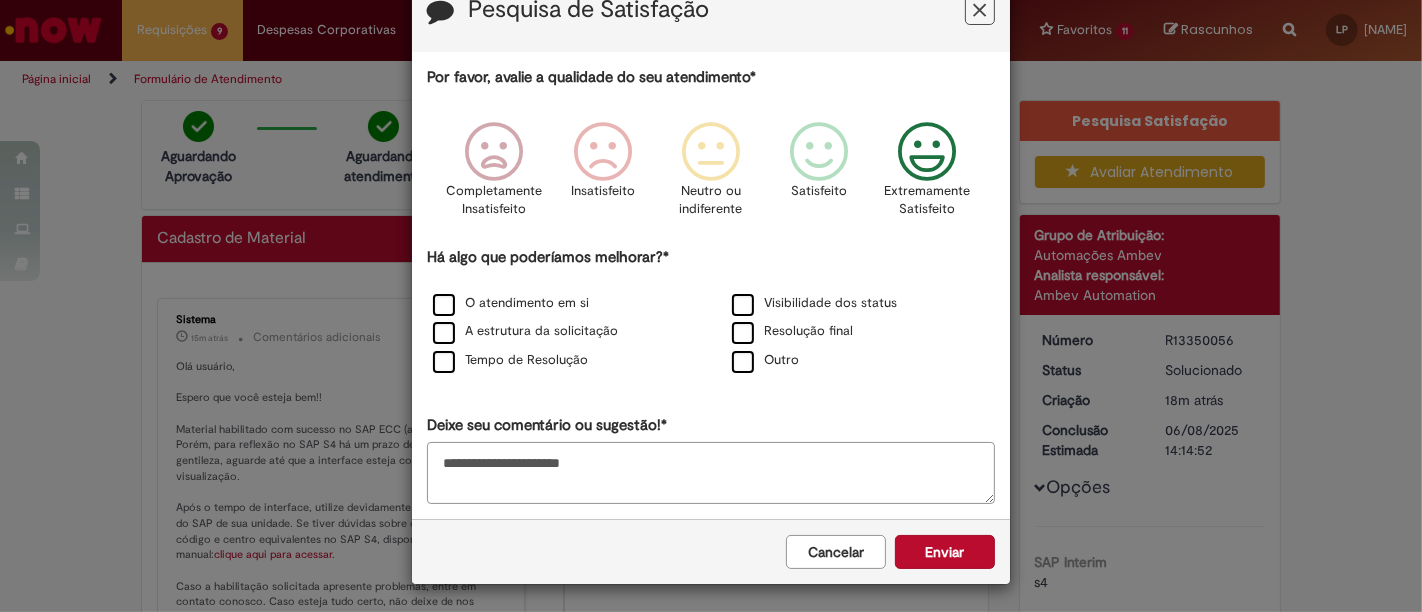 type on "**********" 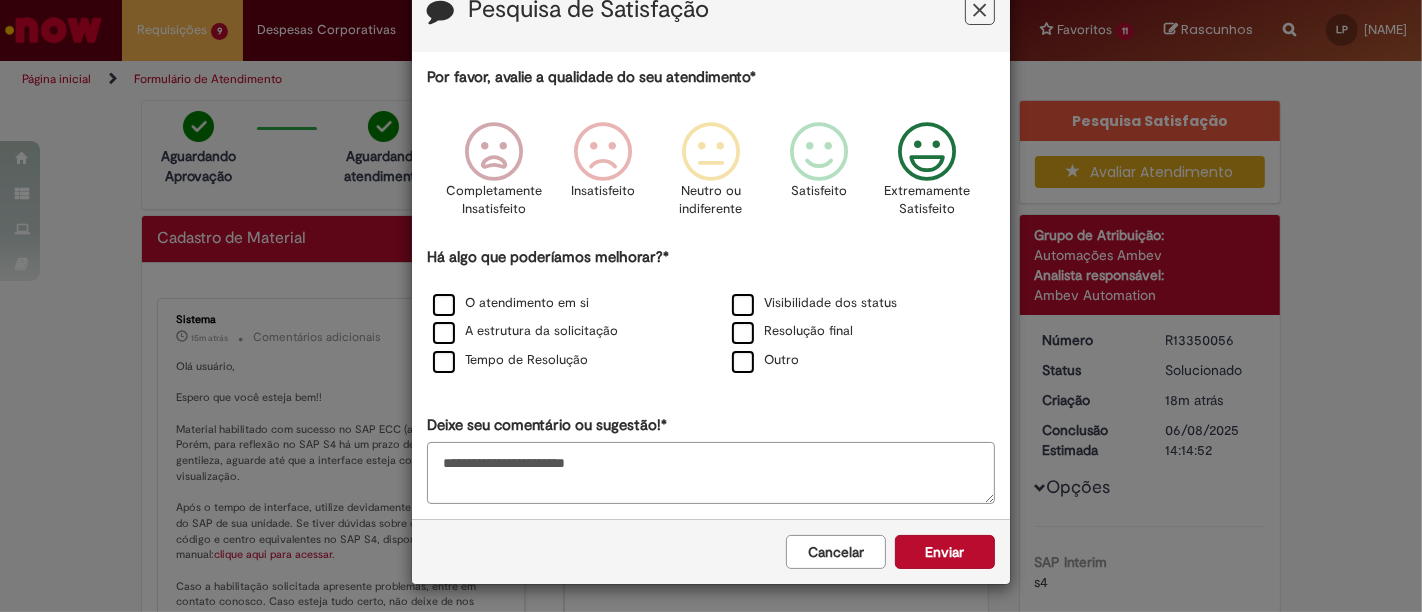 drag, startPoint x: 664, startPoint y: 466, endPoint x: 333, endPoint y: 453, distance: 331.2552 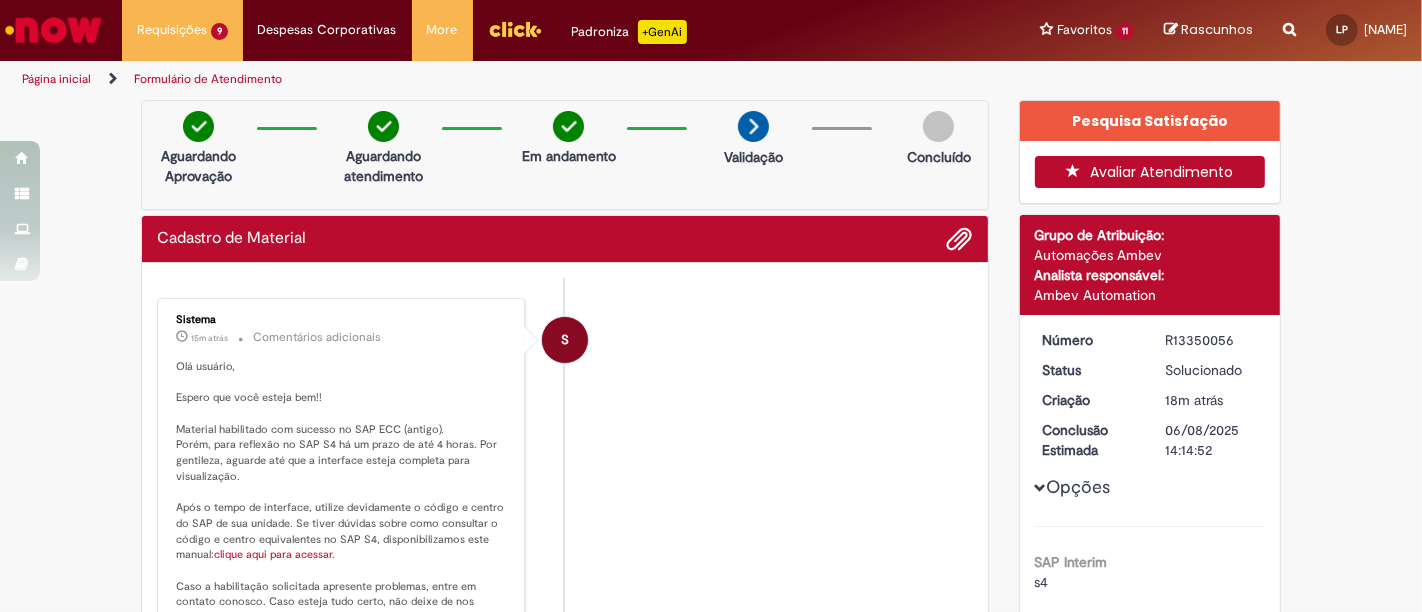 click on "Avaliar Atendimento" at bounding box center [1150, 172] 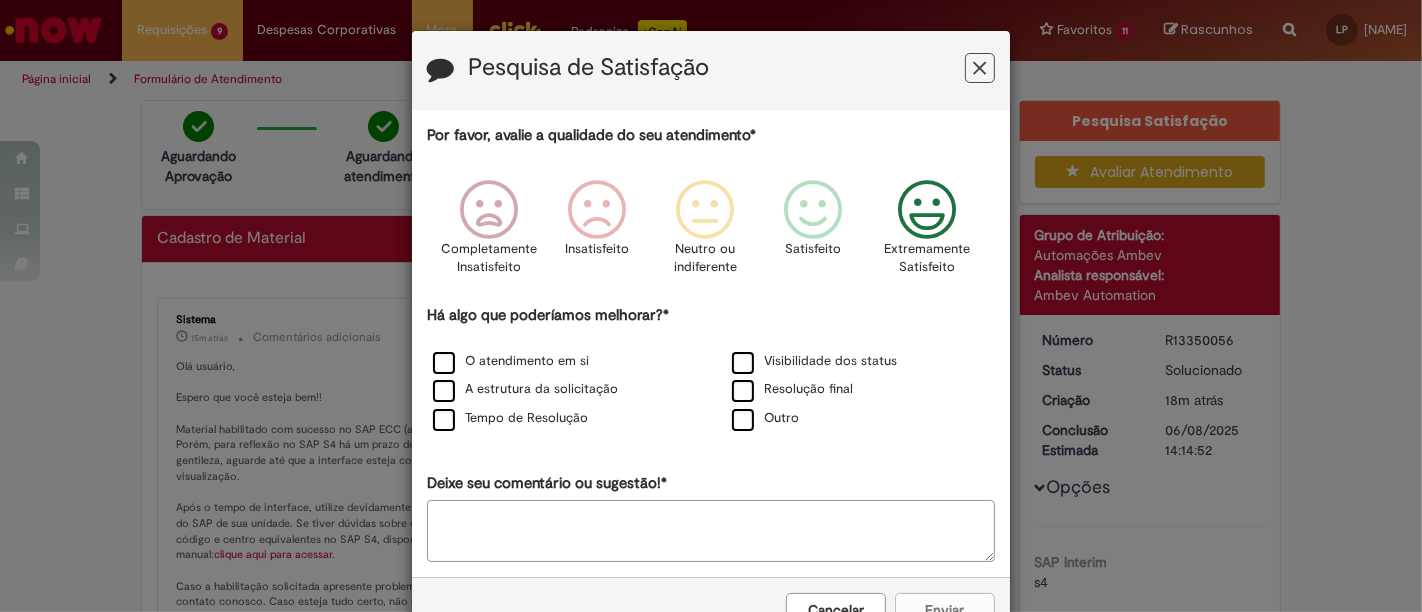 click at bounding box center (927, 210) 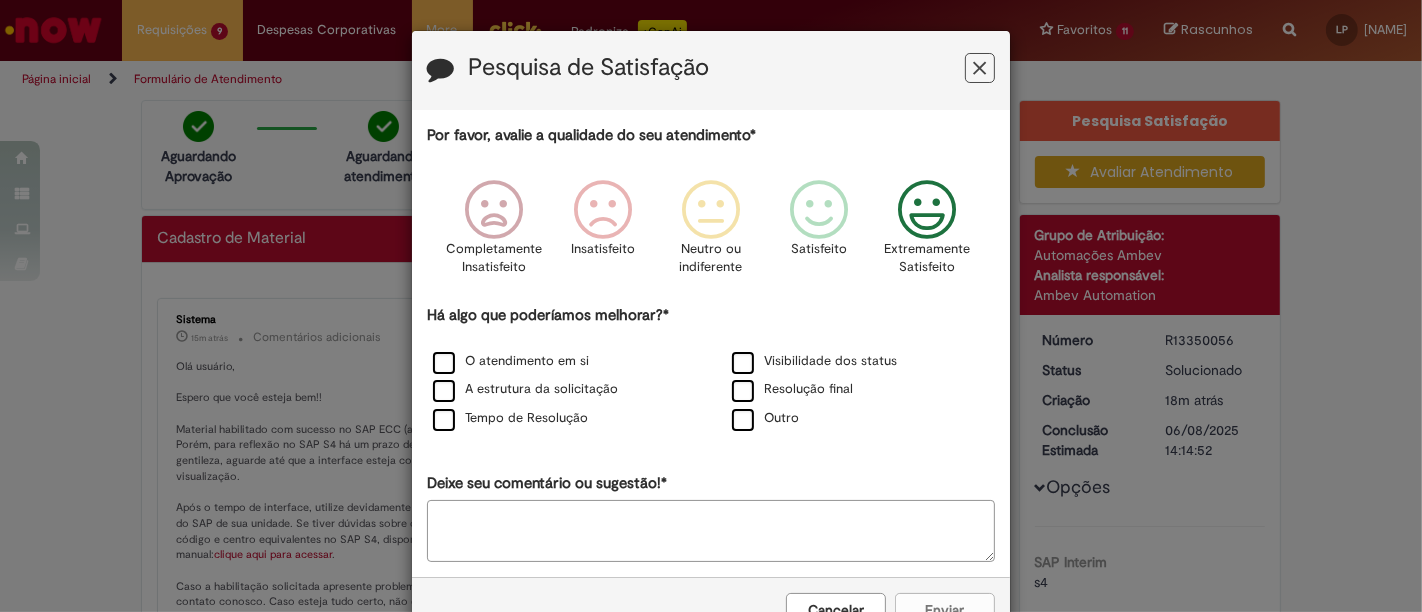 click on "Deixe seu comentário ou sugestão!*" at bounding box center (711, 531) 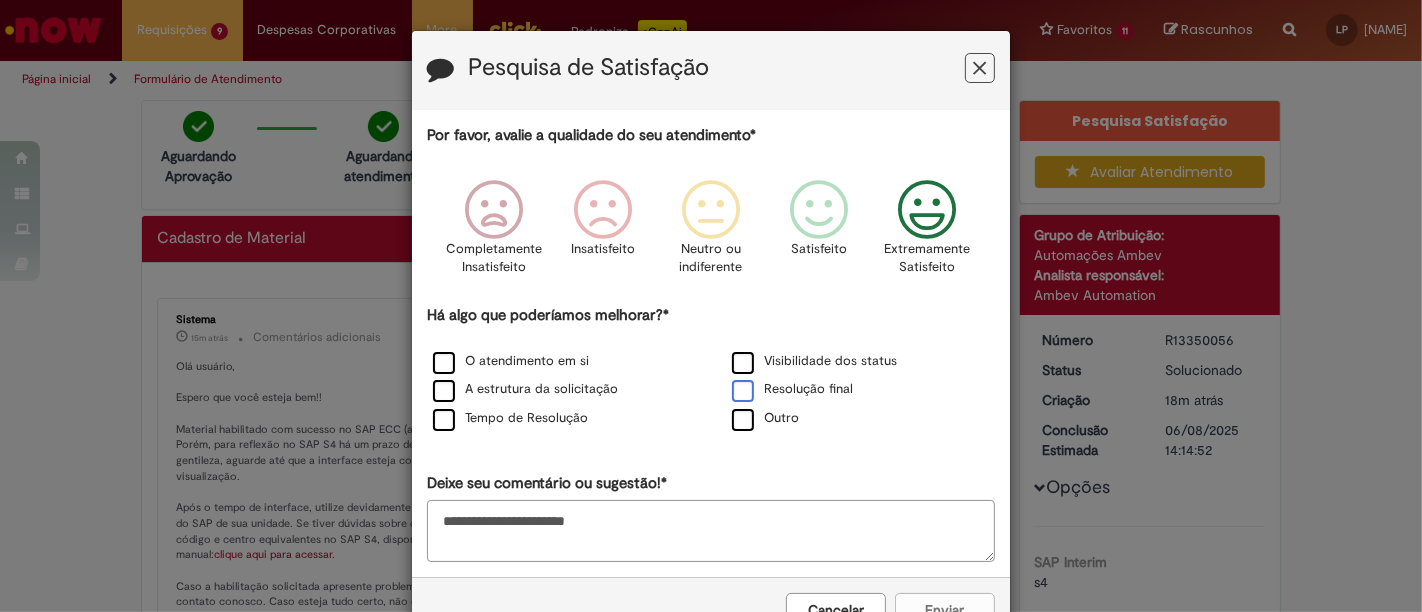 type on "**********" 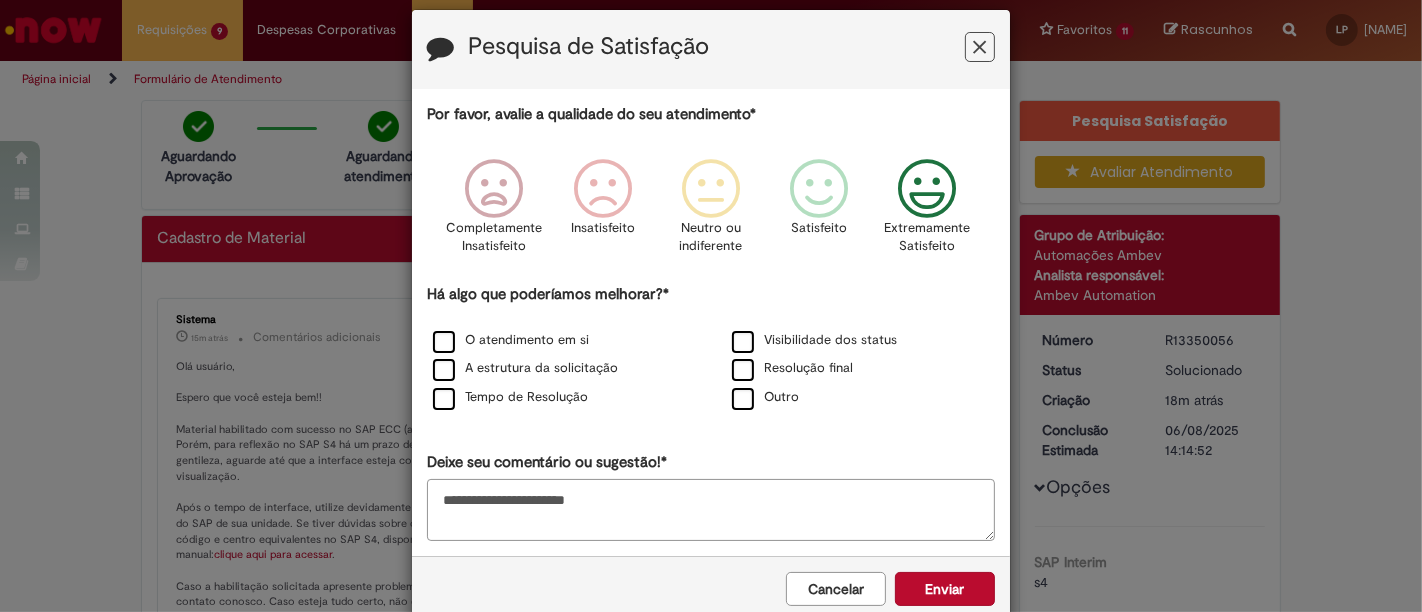 scroll, scrollTop: 58, scrollLeft: 0, axis: vertical 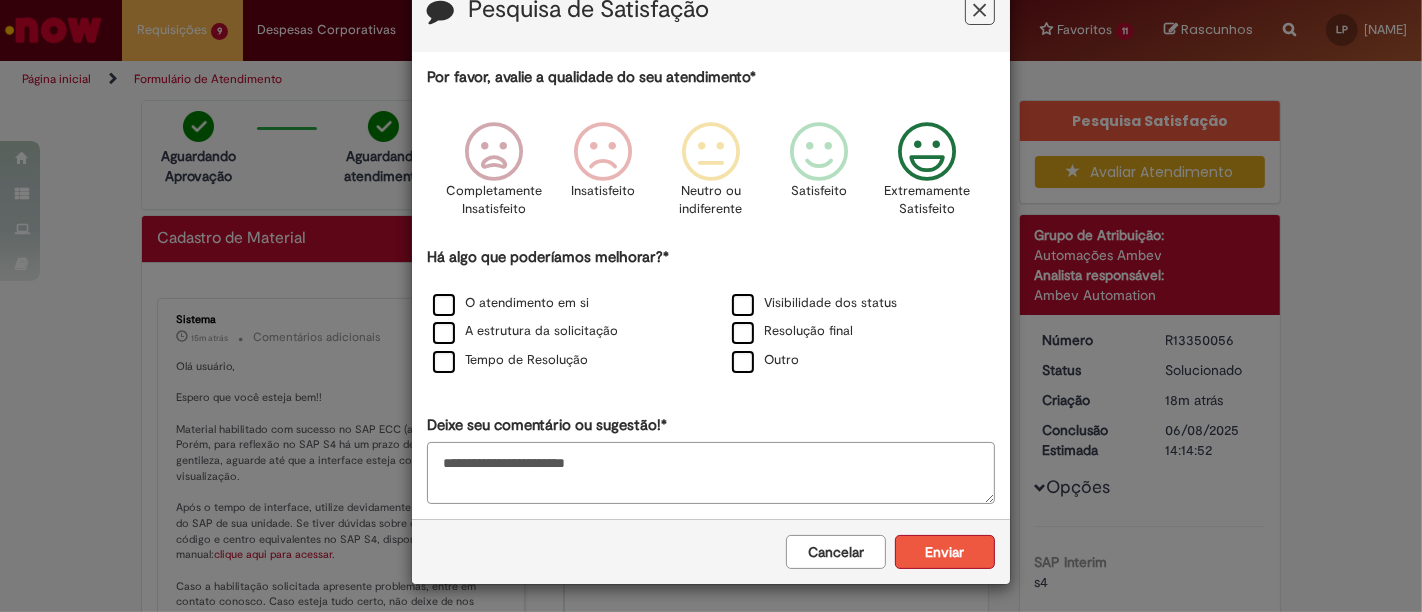click on "Enviar" at bounding box center [945, 552] 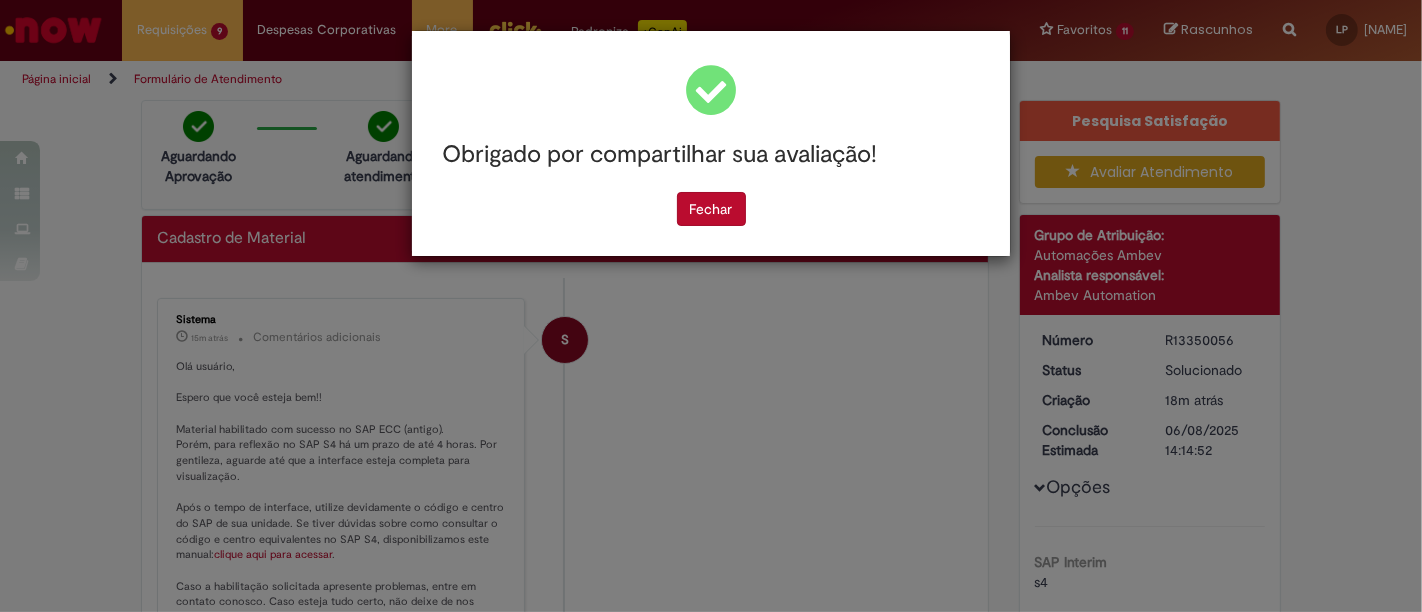 scroll, scrollTop: 0, scrollLeft: 0, axis: both 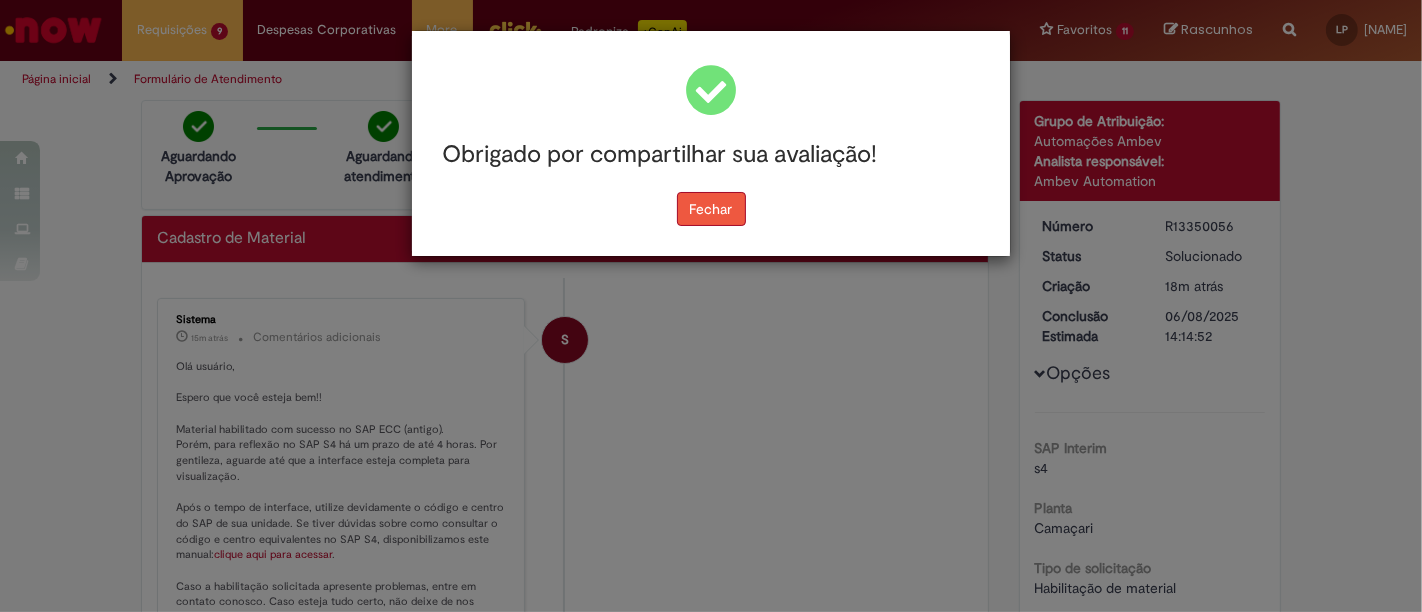 click on "Fechar" at bounding box center (711, 209) 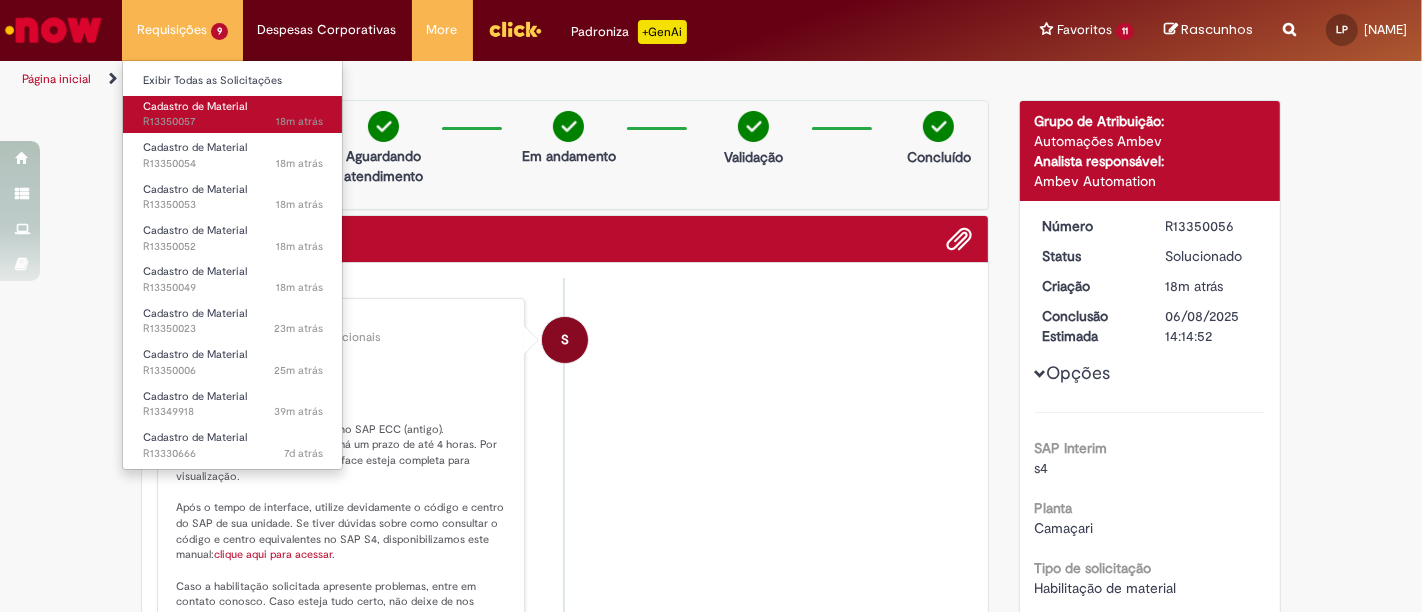click on "18m atrás 18 minutos atrás  R13350057" at bounding box center [233, 122] 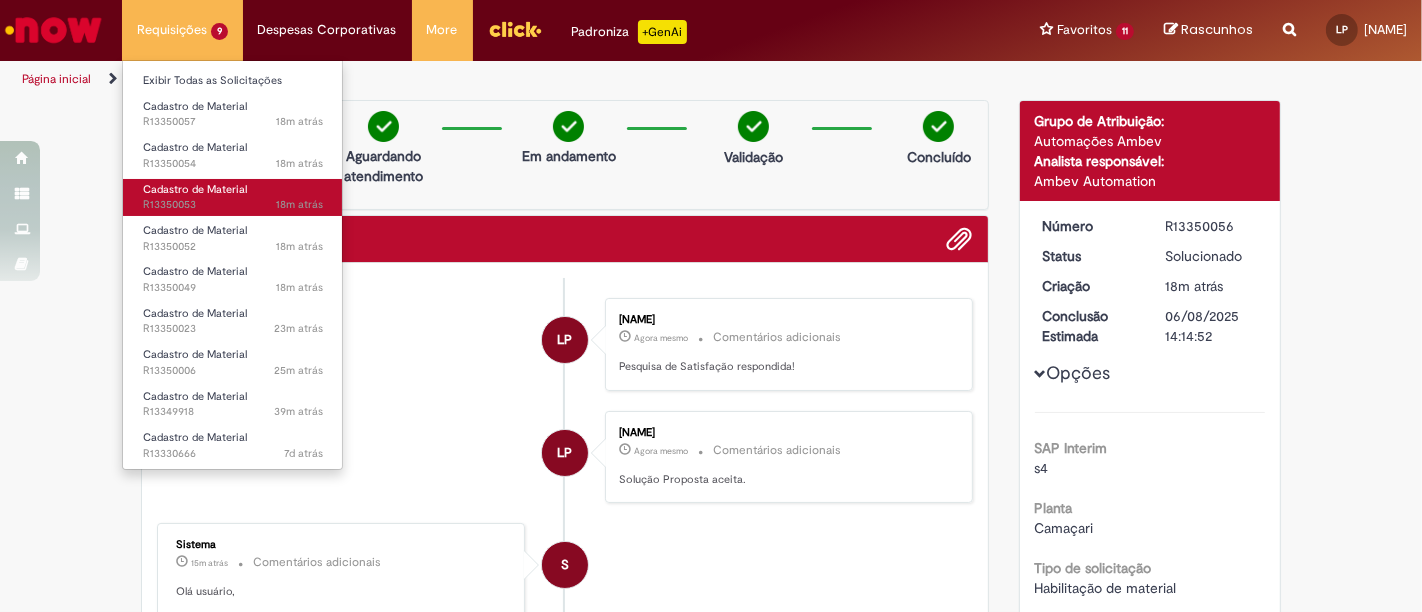click on "18m atrás 18 minutos atrás  R13350053" at bounding box center (233, 205) 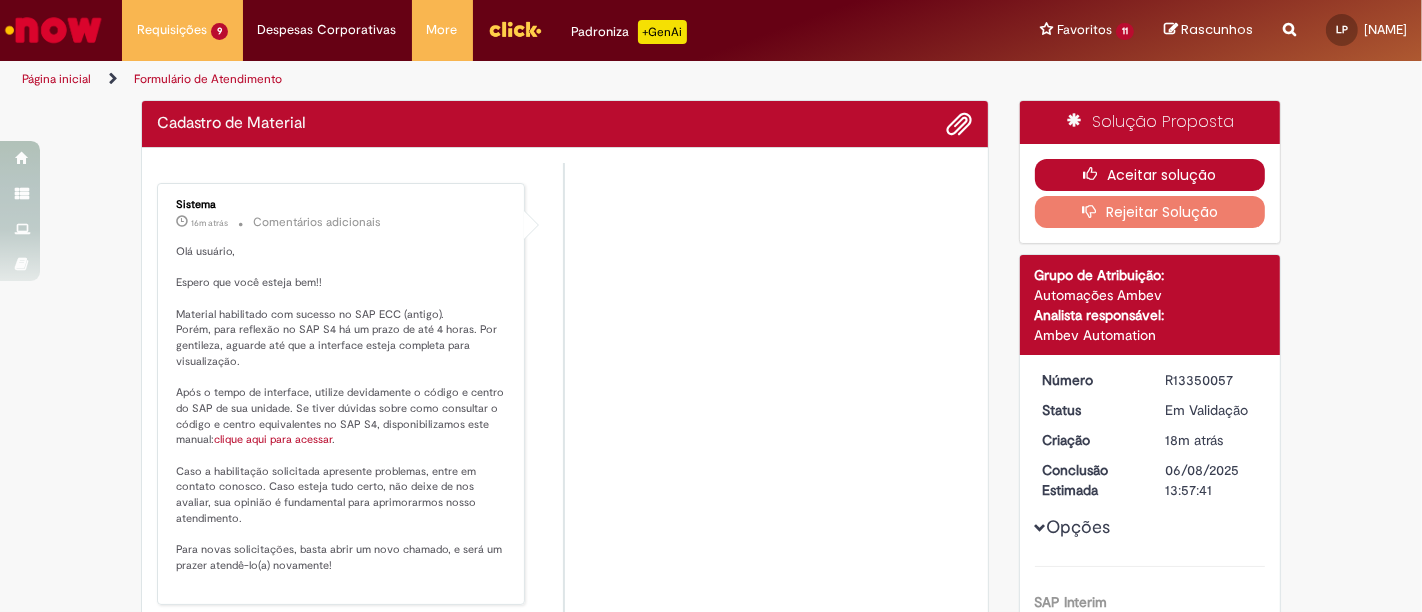 click at bounding box center [1095, 174] 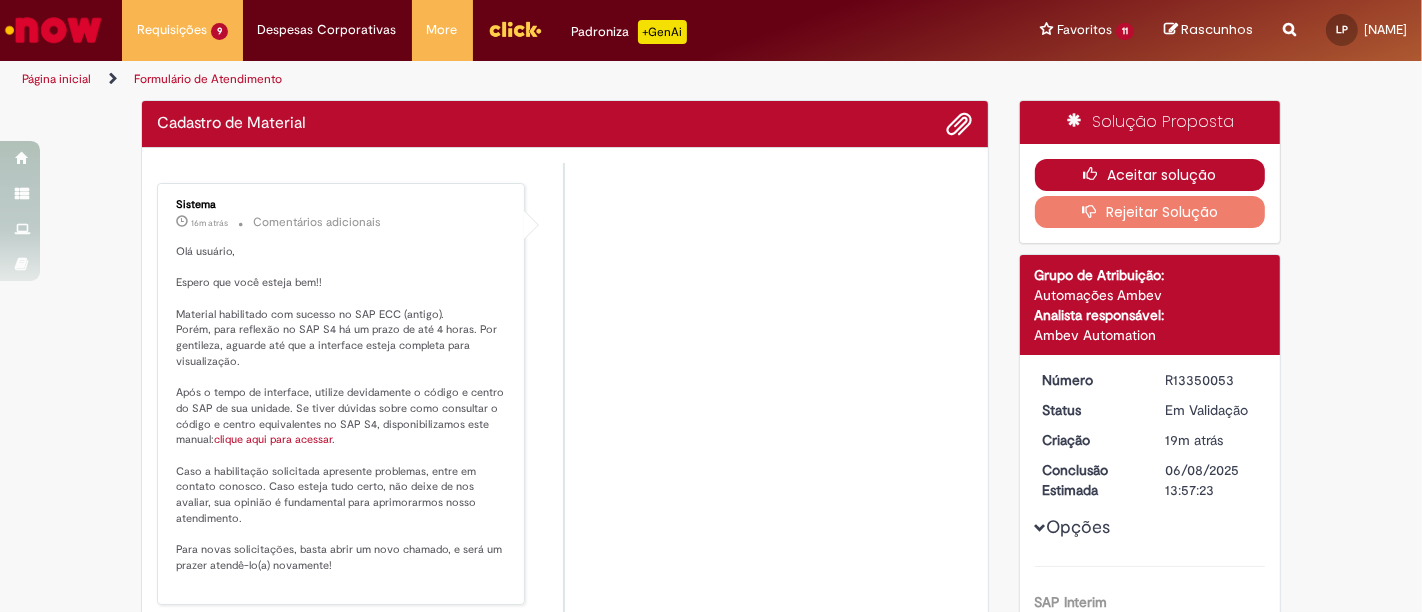 click on "Aceitar solução" at bounding box center (1150, 175) 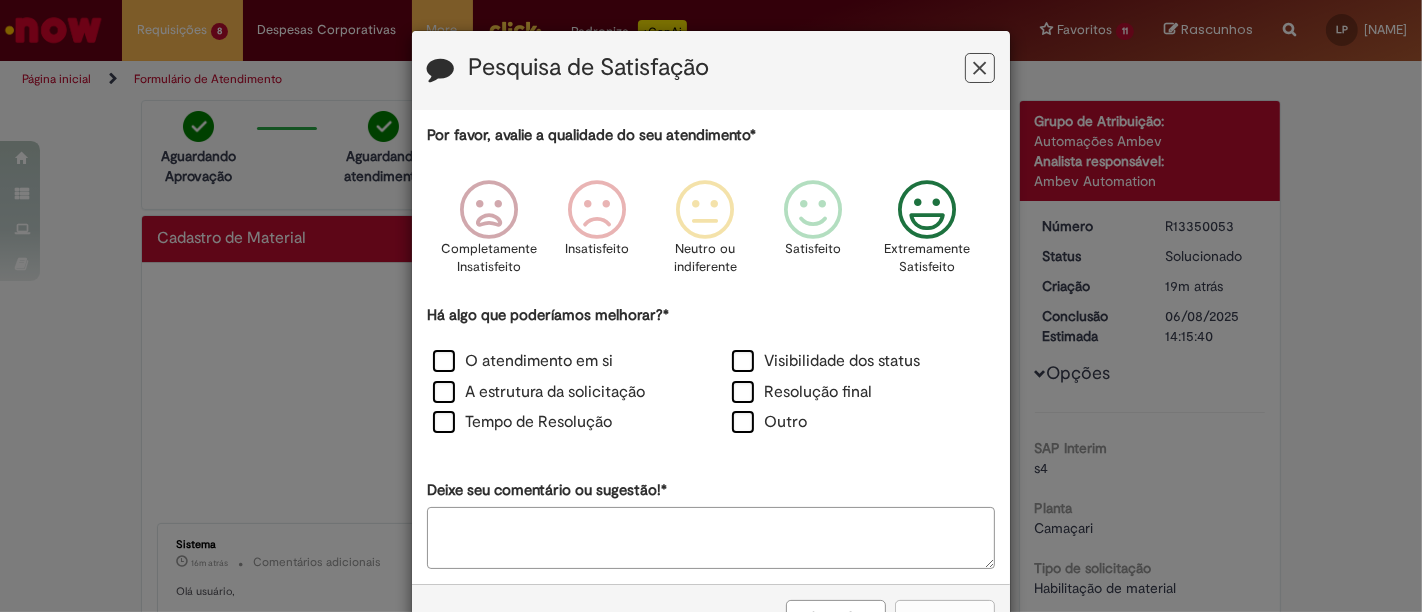 click at bounding box center [927, 210] 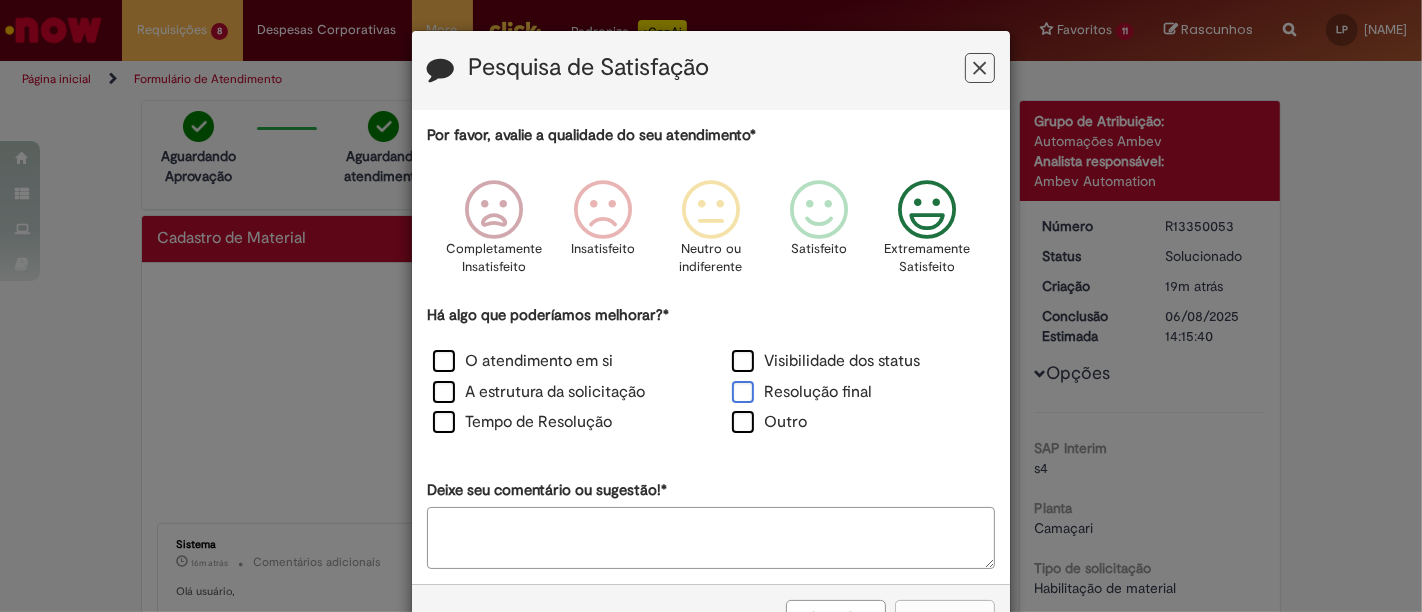 click on "Resolução final" at bounding box center [802, 392] 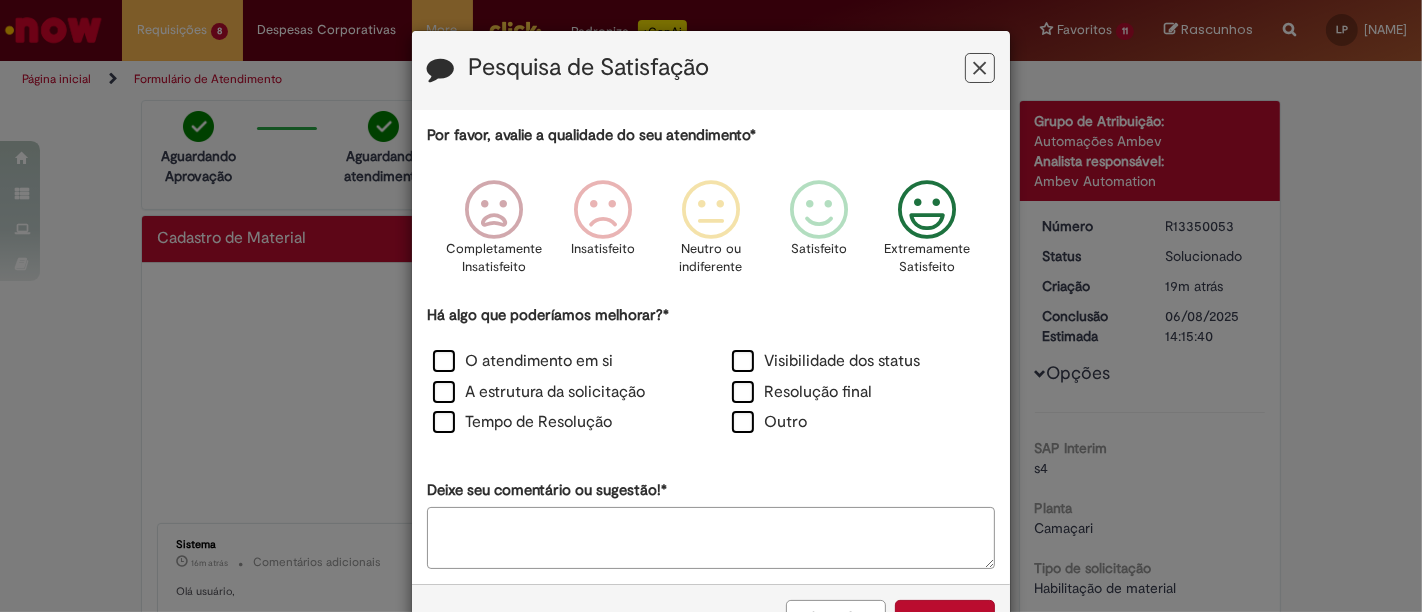 click on "Deixe seu comentário ou sugestão!*" at bounding box center (711, 538) 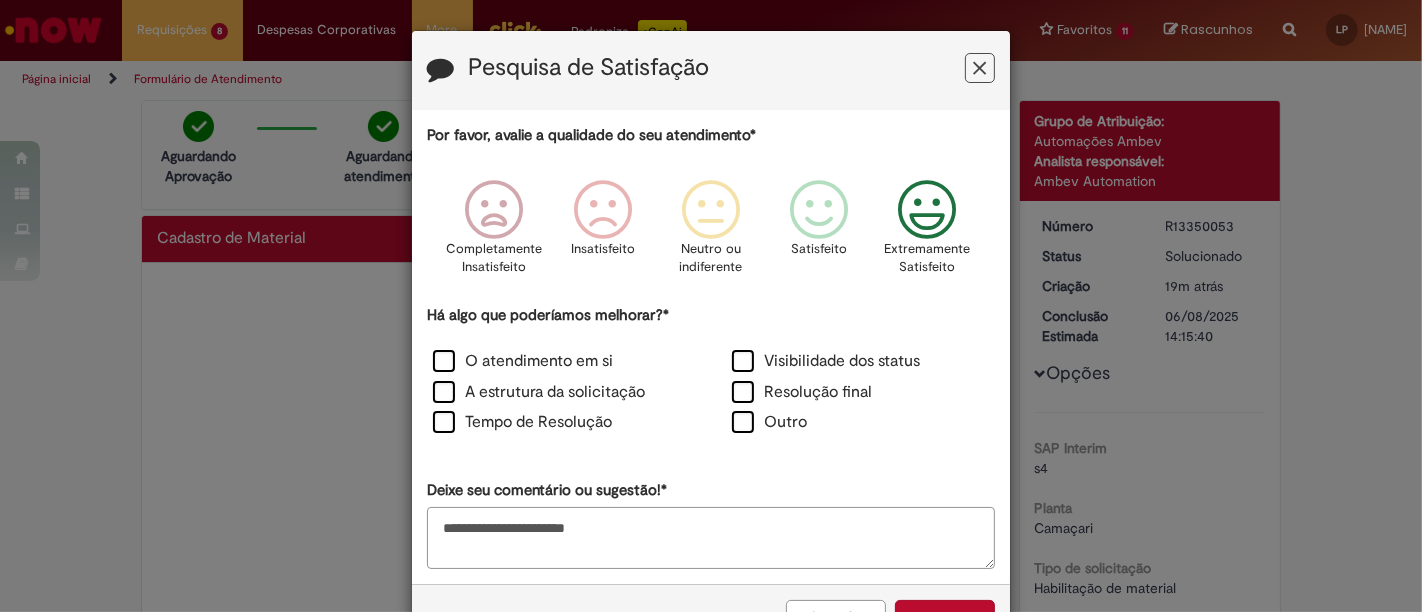scroll, scrollTop: 65, scrollLeft: 0, axis: vertical 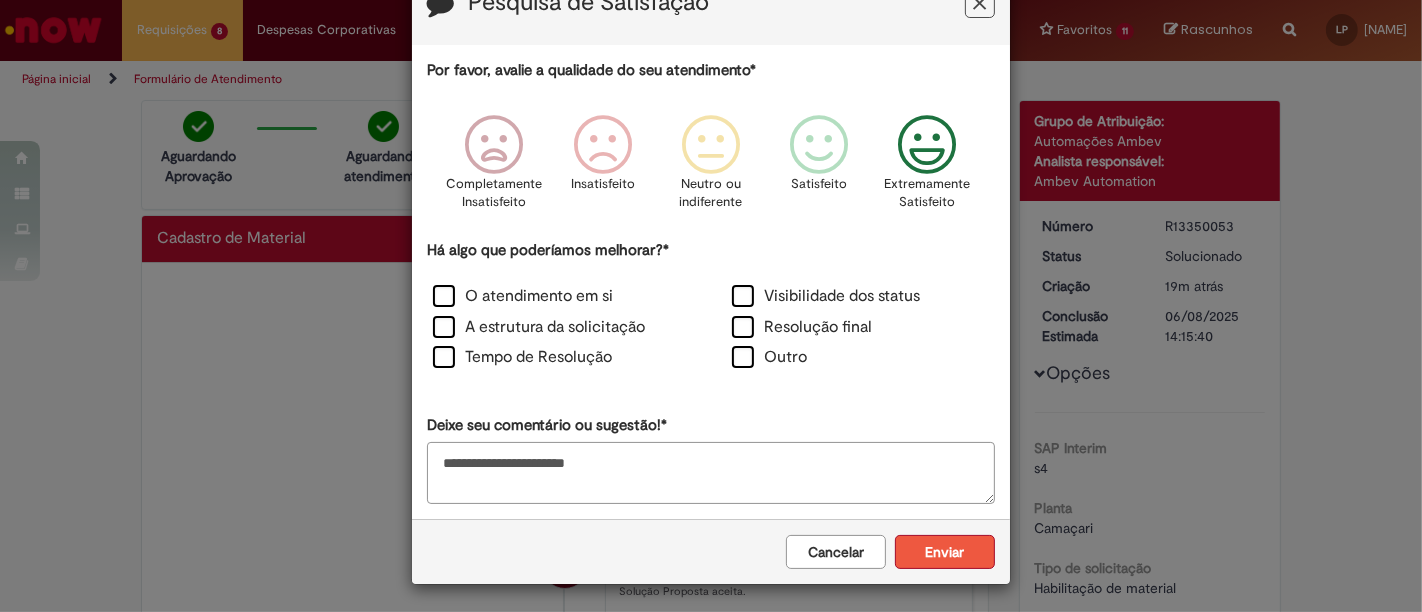 type on "**********" 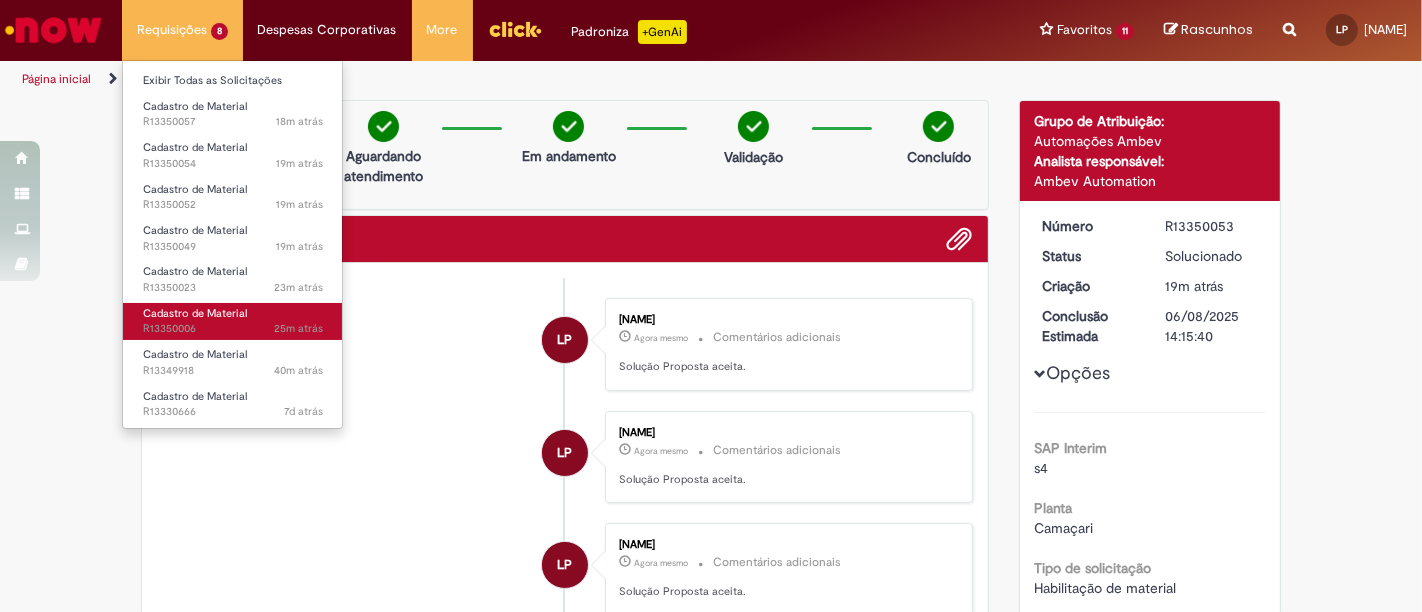 click on "25m atrás 25 minutos atrás  R13350006" at bounding box center (233, 329) 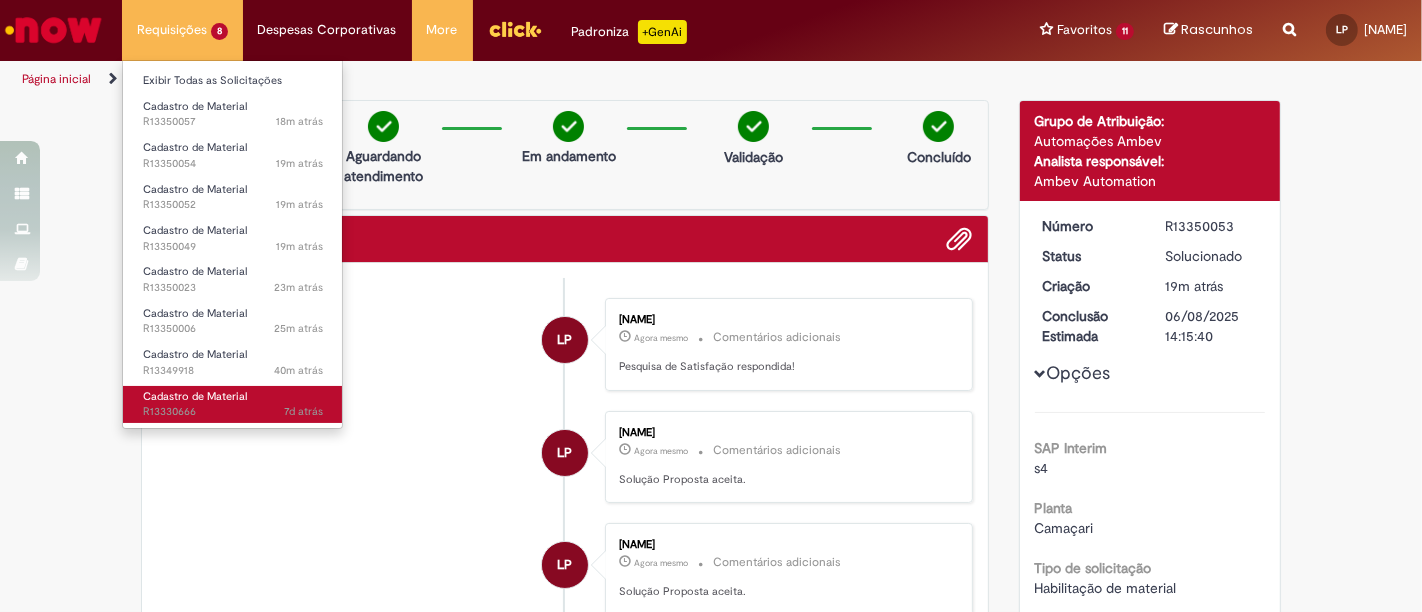 click on "Cadastro de Material" at bounding box center [195, 396] 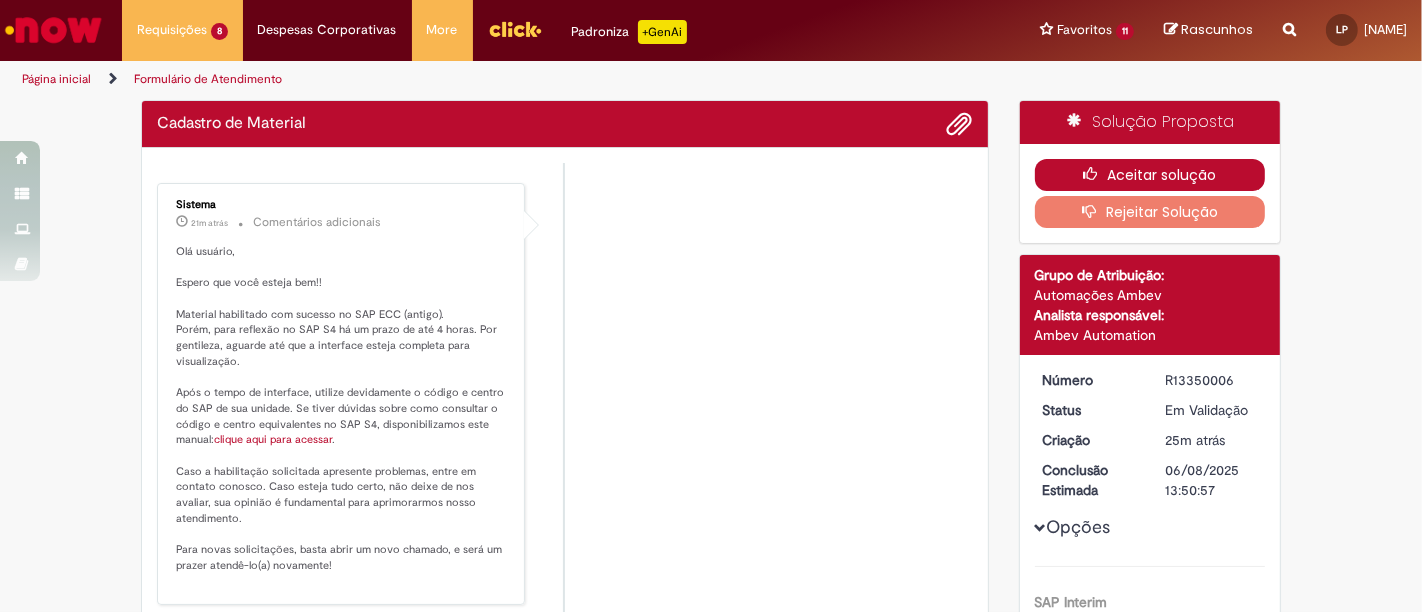 click on "Aceitar solução" at bounding box center (1150, 175) 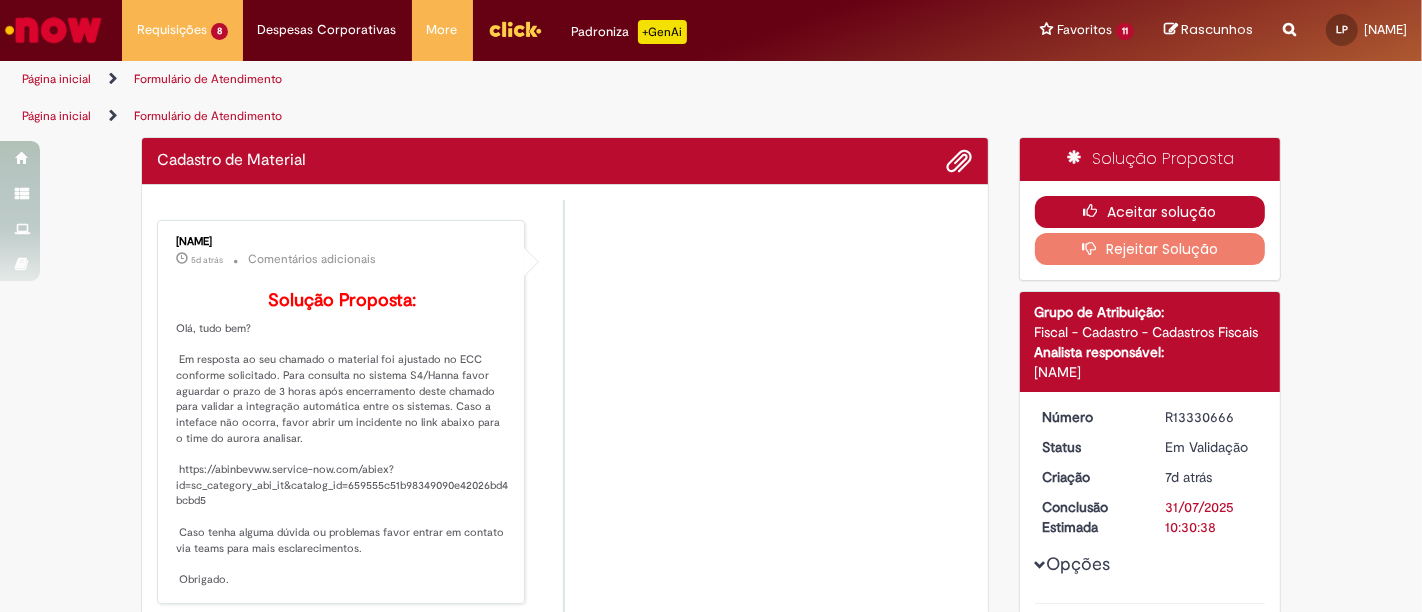 click on "Aceitar solução" at bounding box center [1150, 212] 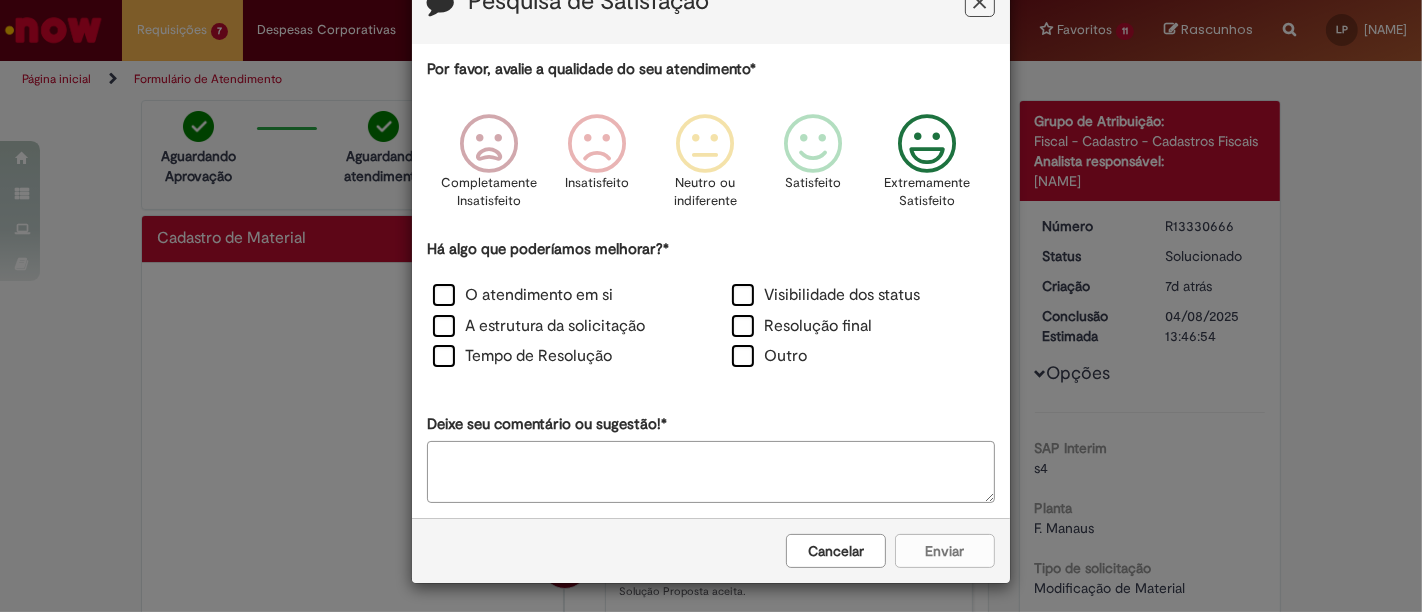 scroll, scrollTop: 65, scrollLeft: 0, axis: vertical 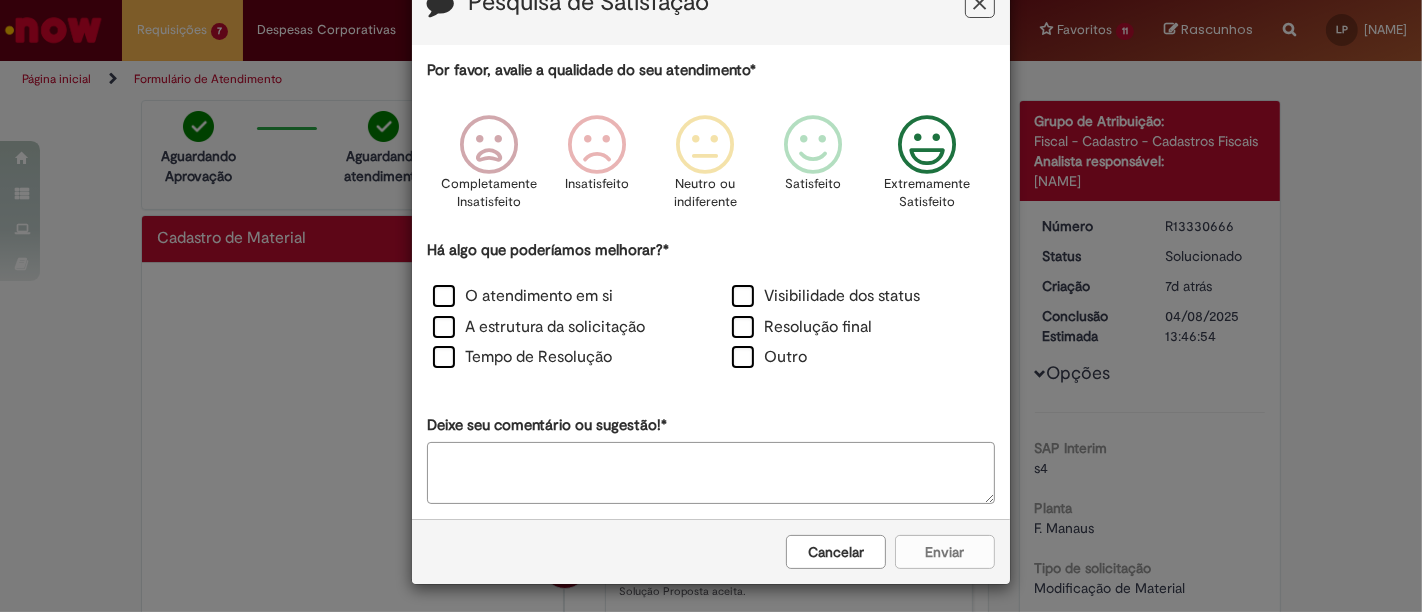 click at bounding box center [927, 145] 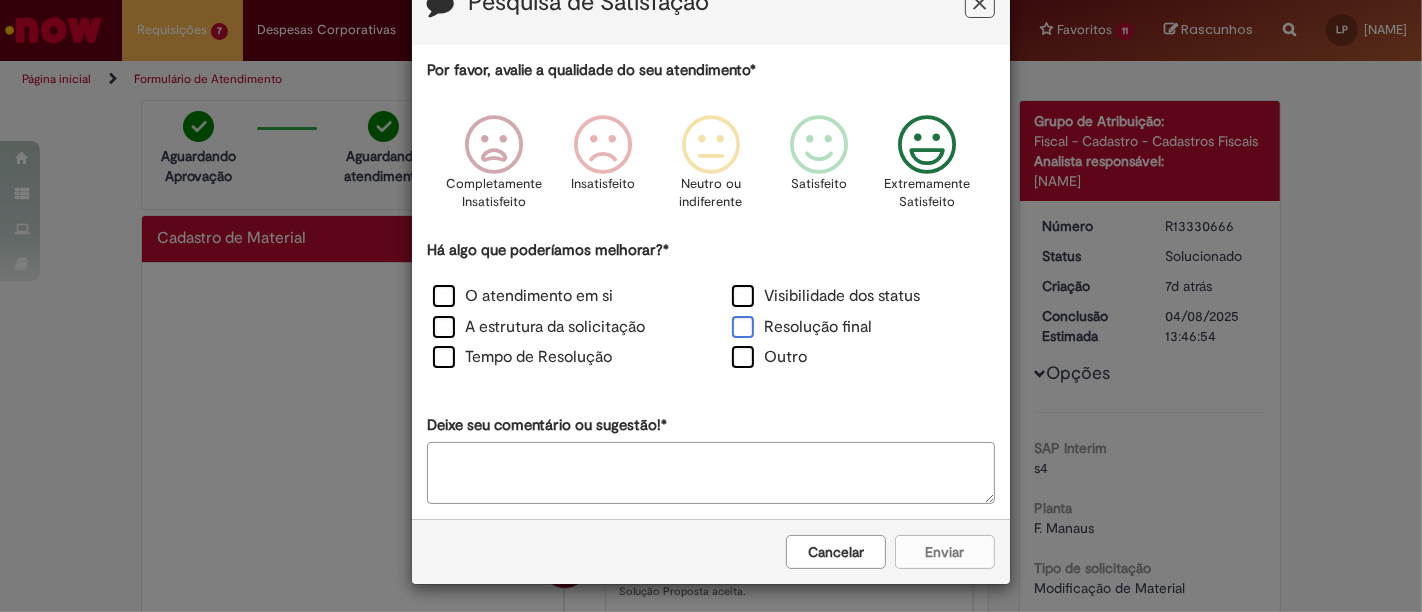 click on "Resolução final" at bounding box center [802, 327] 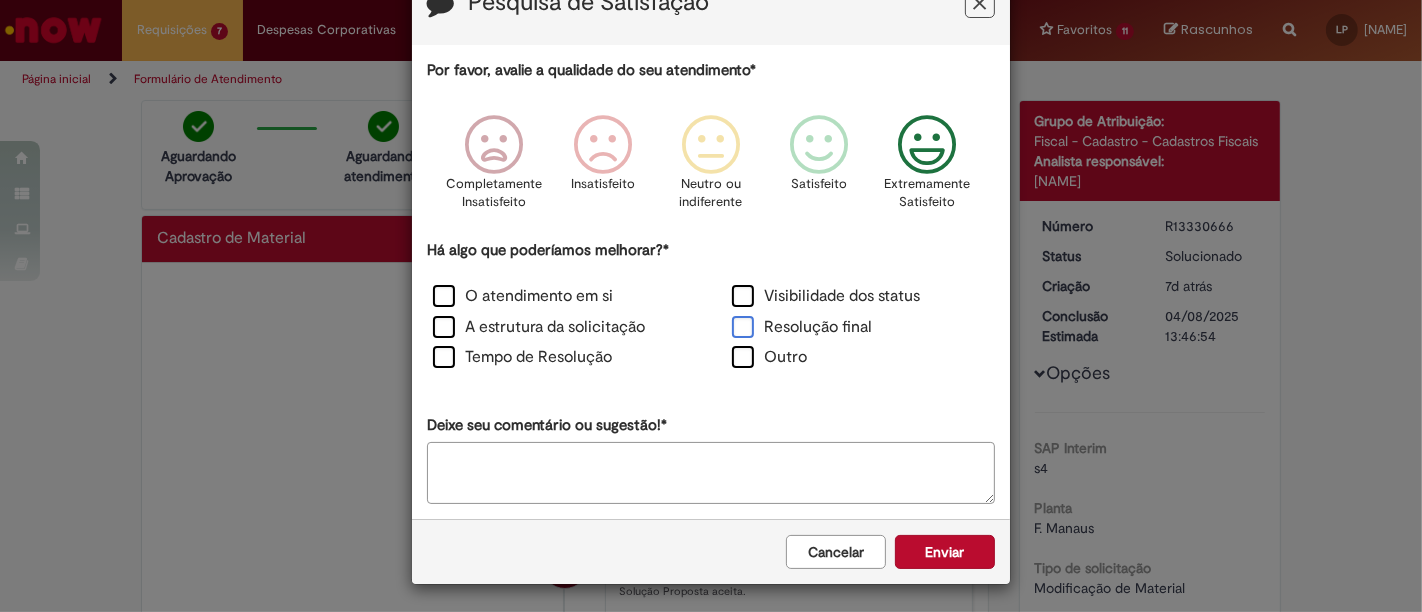 scroll, scrollTop: 65, scrollLeft: 0, axis: vertical 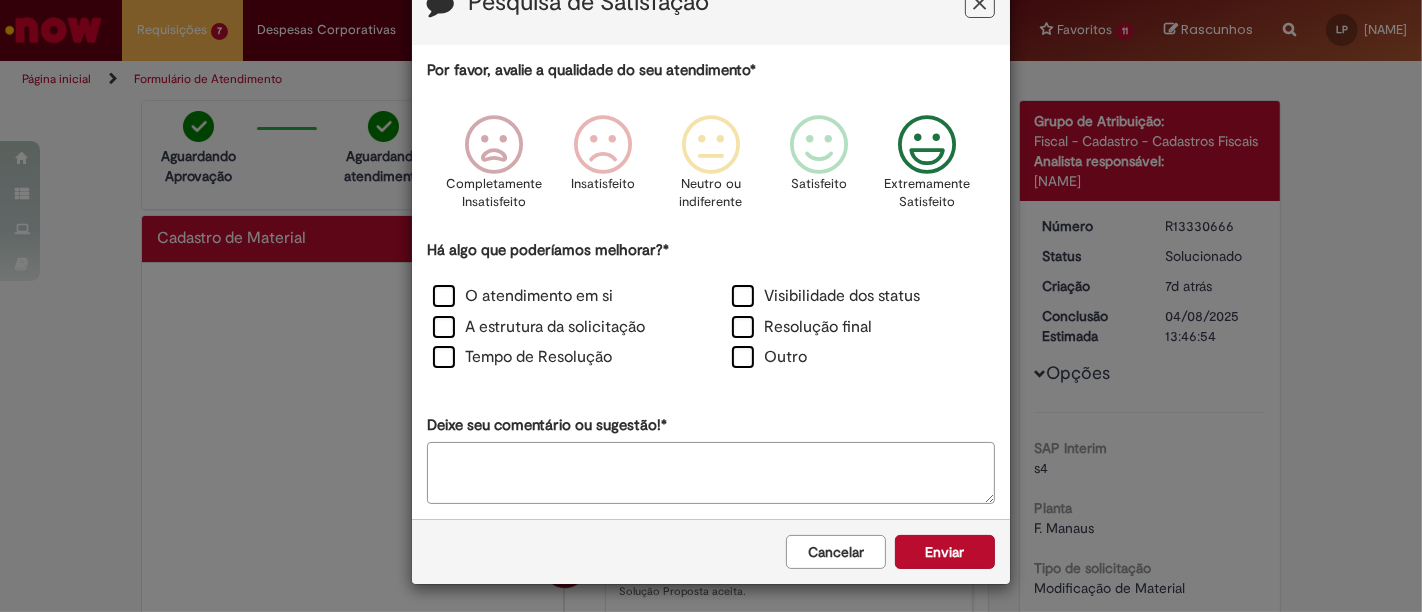 click on "Deixe seu comentário ou sugestão!*" at bounding box center (711, 473) 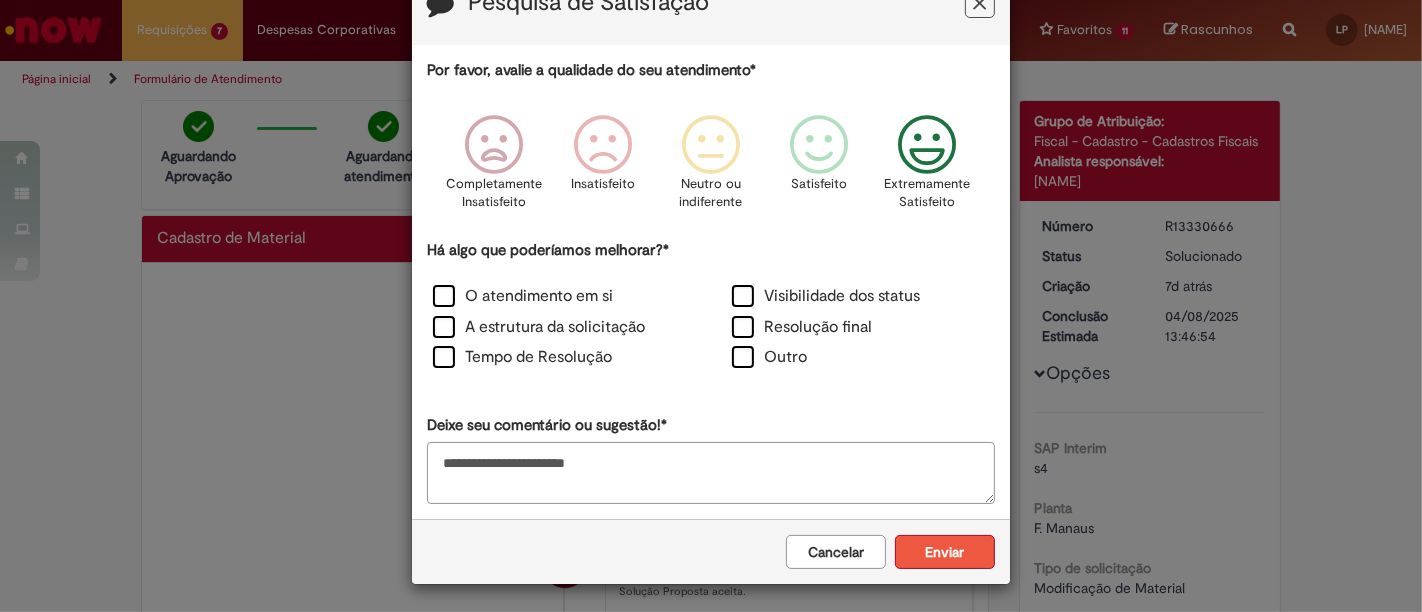 type on "**********" 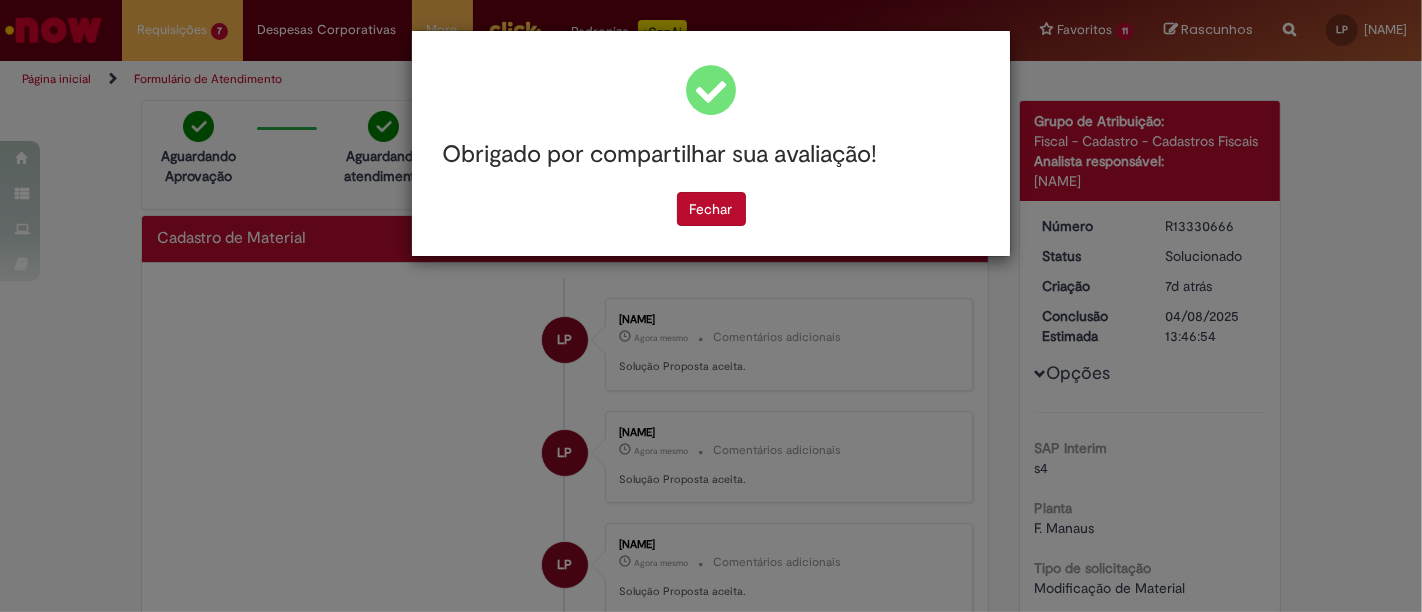 scroll, scrollTop: 0, scrollLeft: 0, axis: both 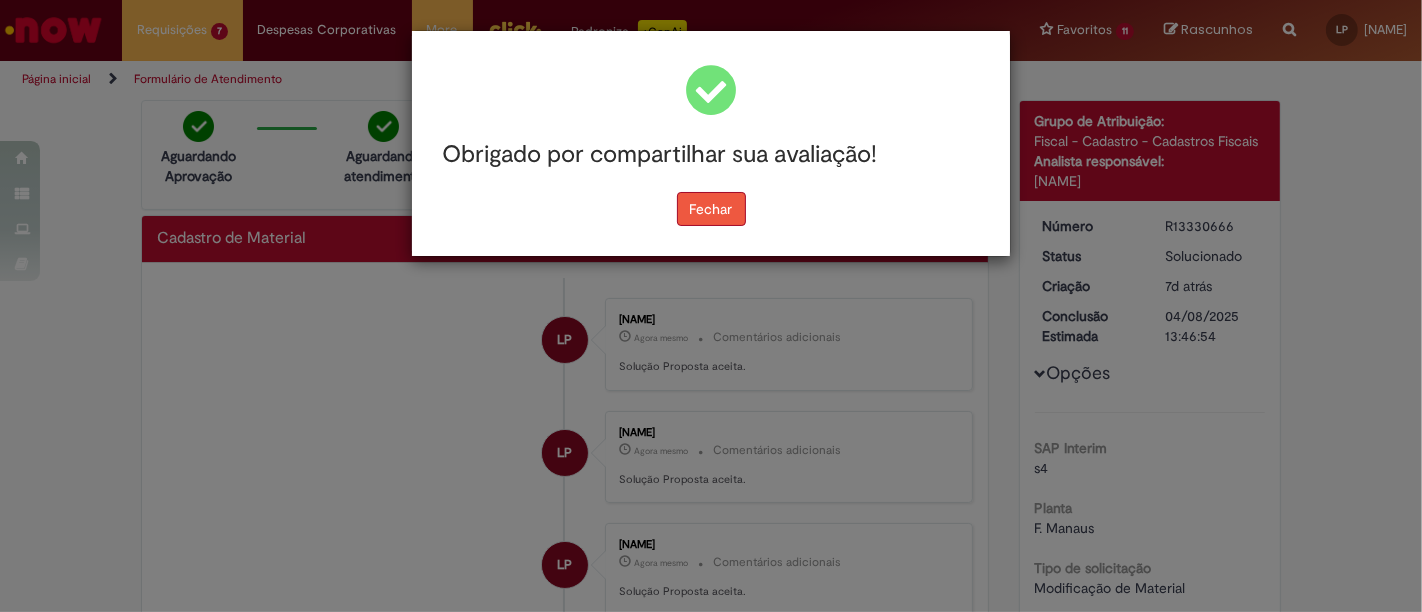 click on "Fechar" at bounding box center [711, 209] 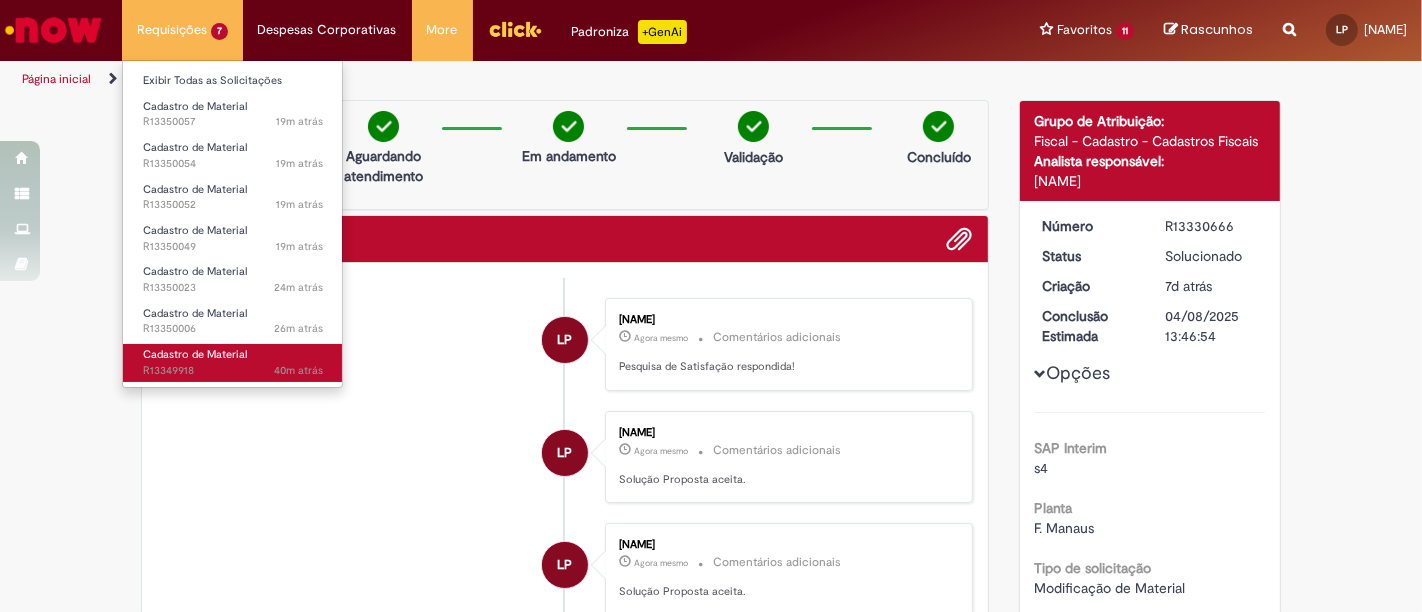 click on "Cadastro de Material" at bounding box center [195, 354] 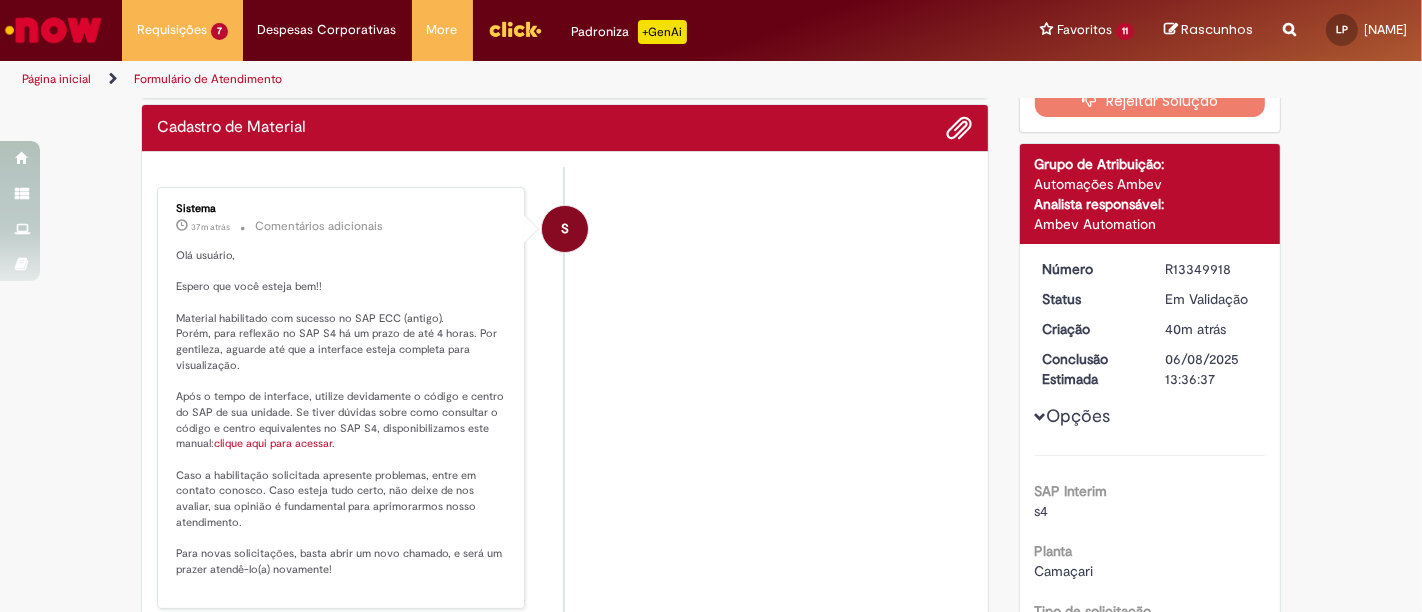 scroll, scrollTop: 0, scrollLeft: 0, axis: both 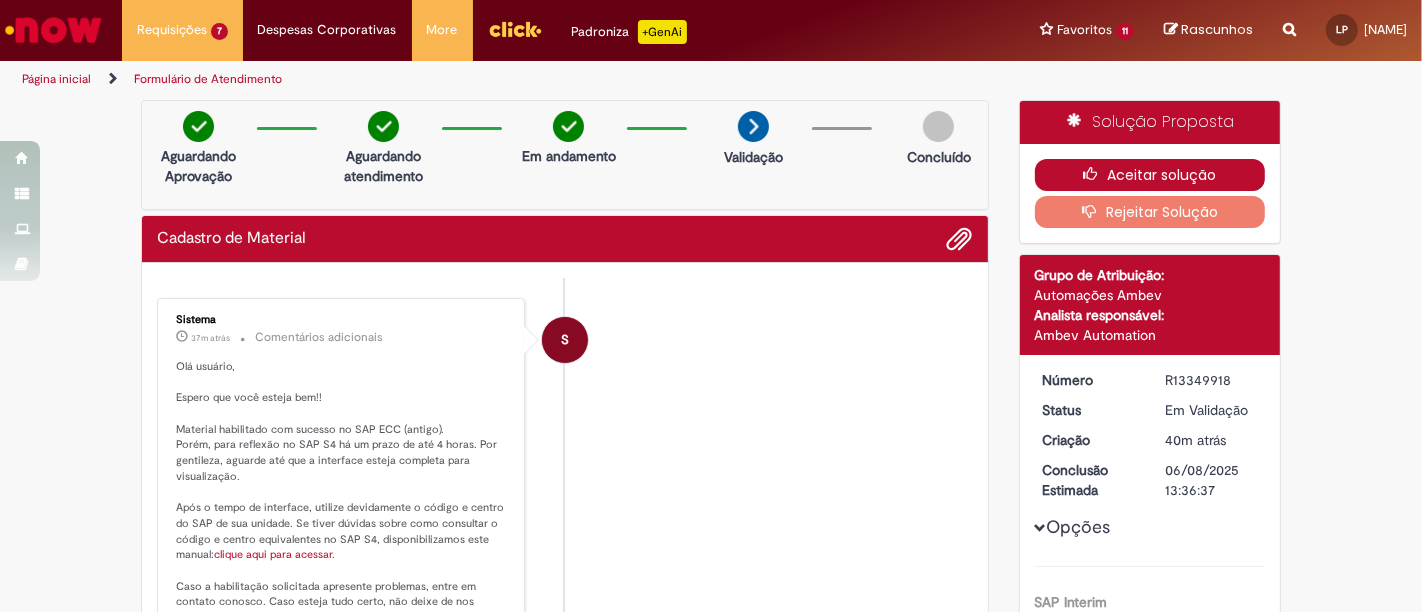 click on "Aceitar solução" at bounding box center (1150, 175) 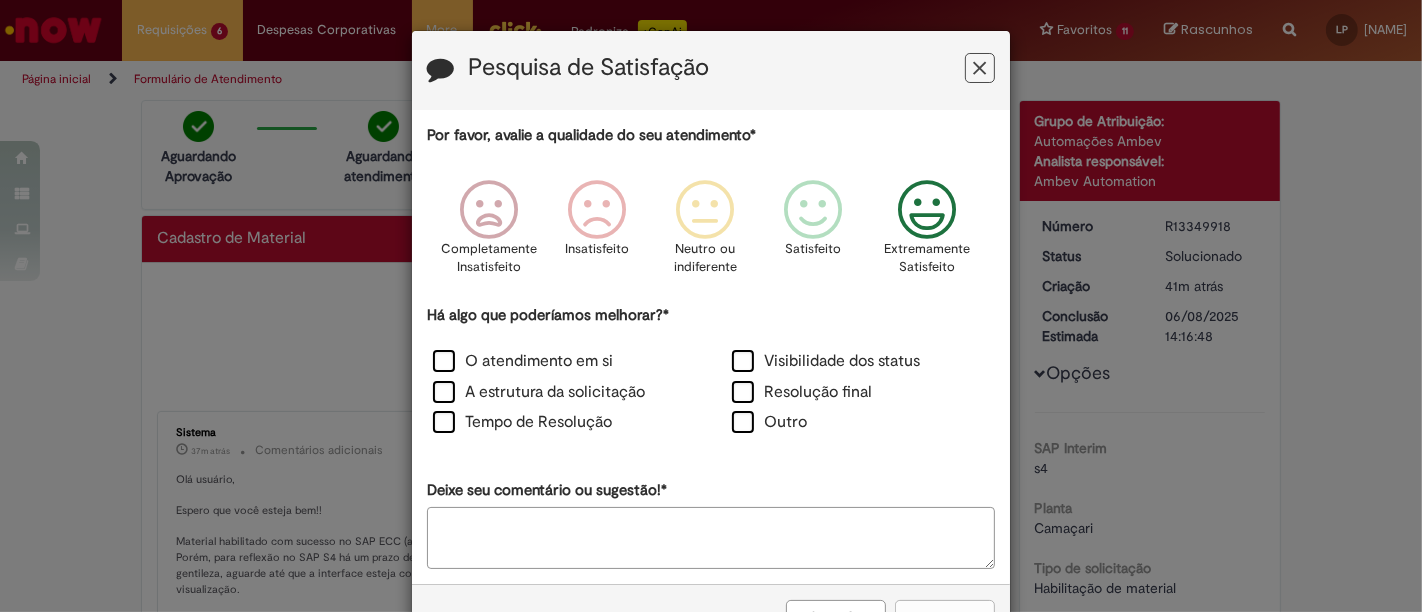 click at bounding box center [927, 210] 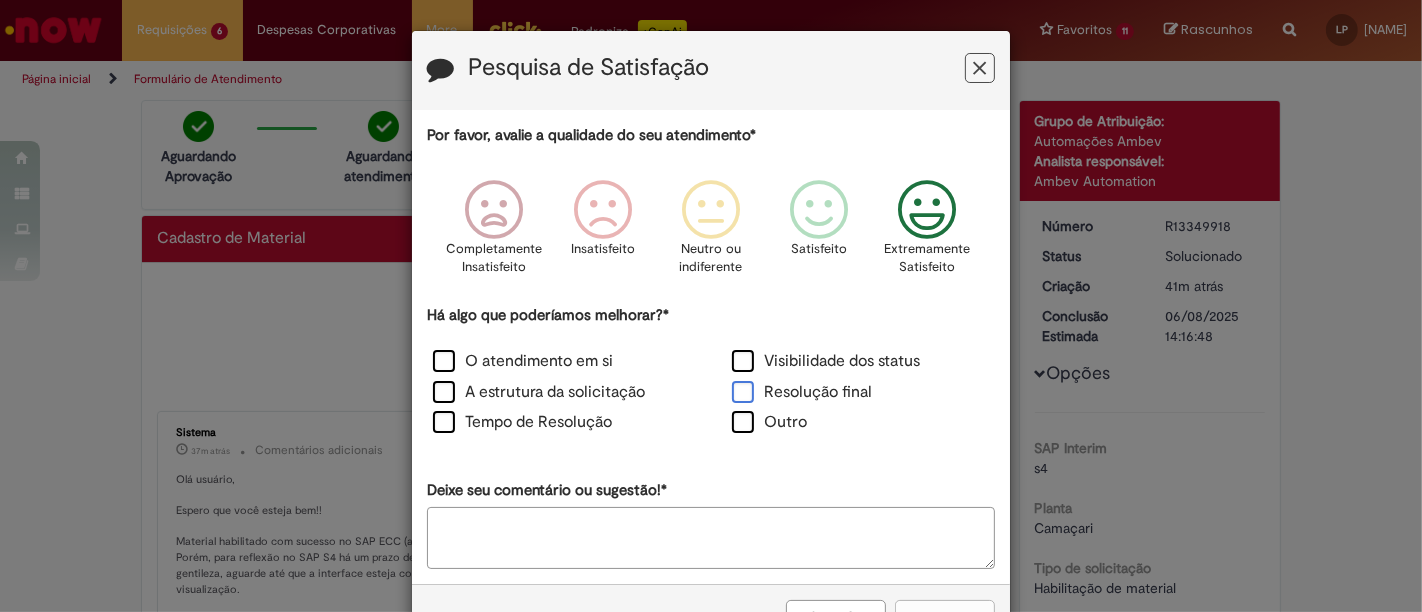 click on "Resolução final" at bounding box center (802, 392) 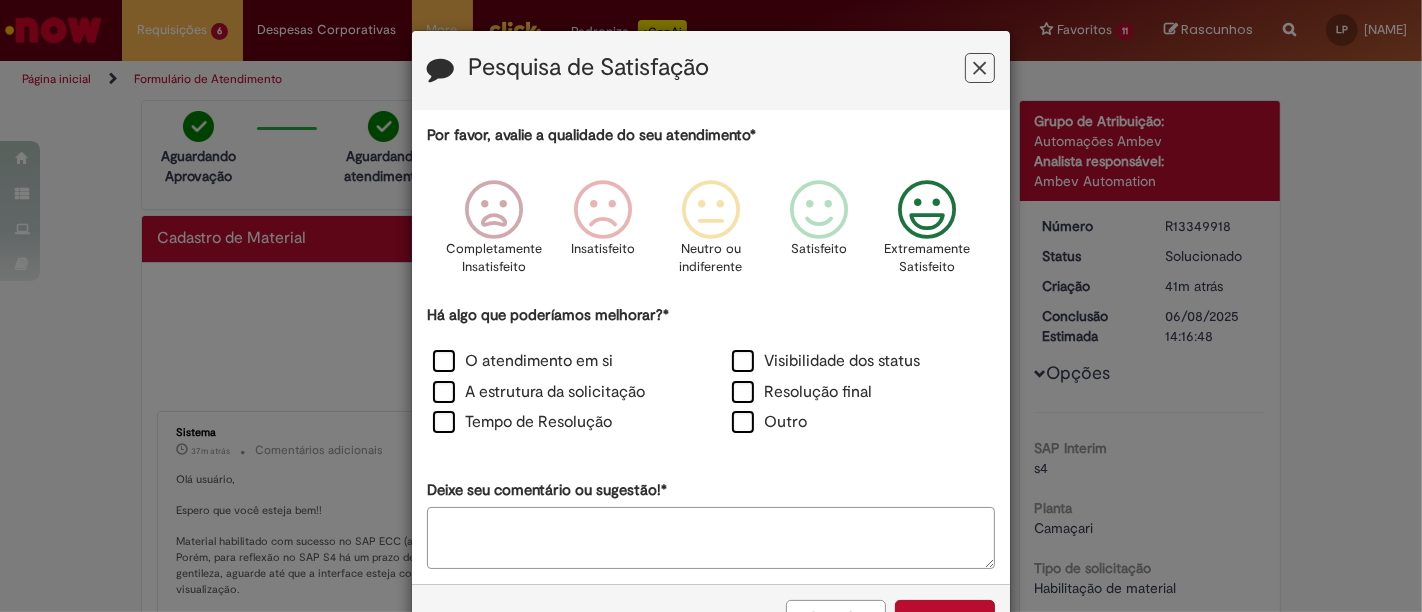 click on "Deixe seu comentário ou sugestão!*" at bounding box center [711, 538] 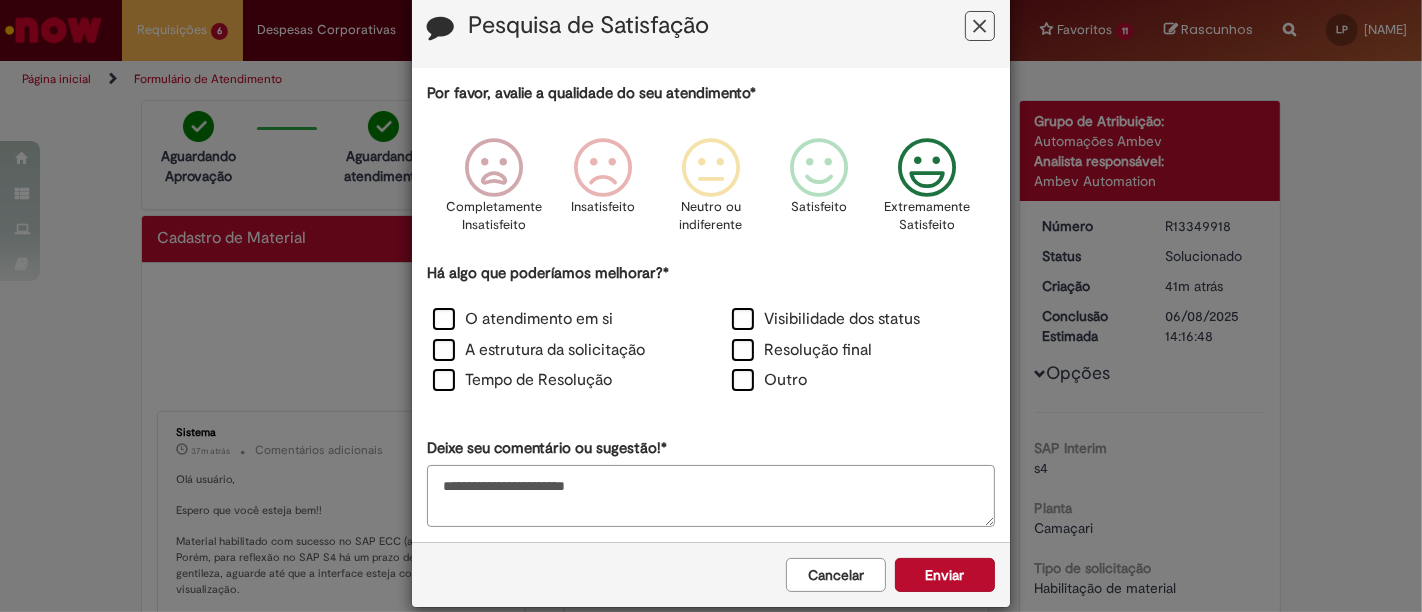 scroll, scrollTop: 65, scrollLeft: 0, axis: vertical 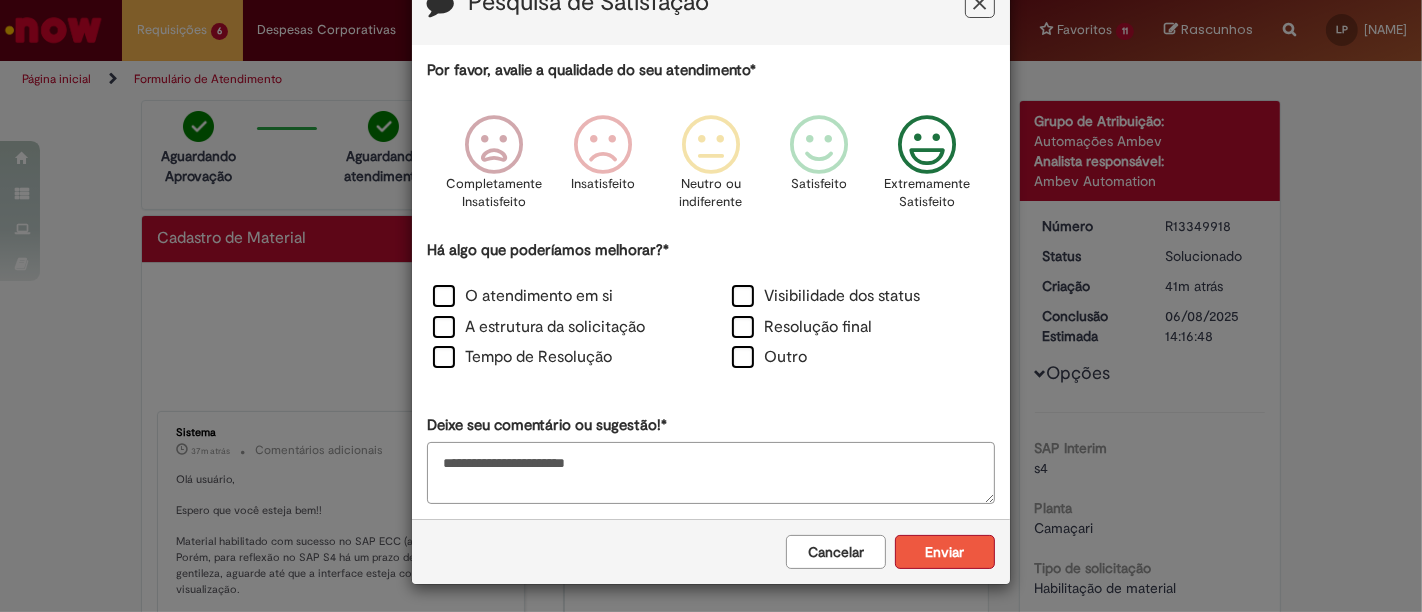 type on "**********" 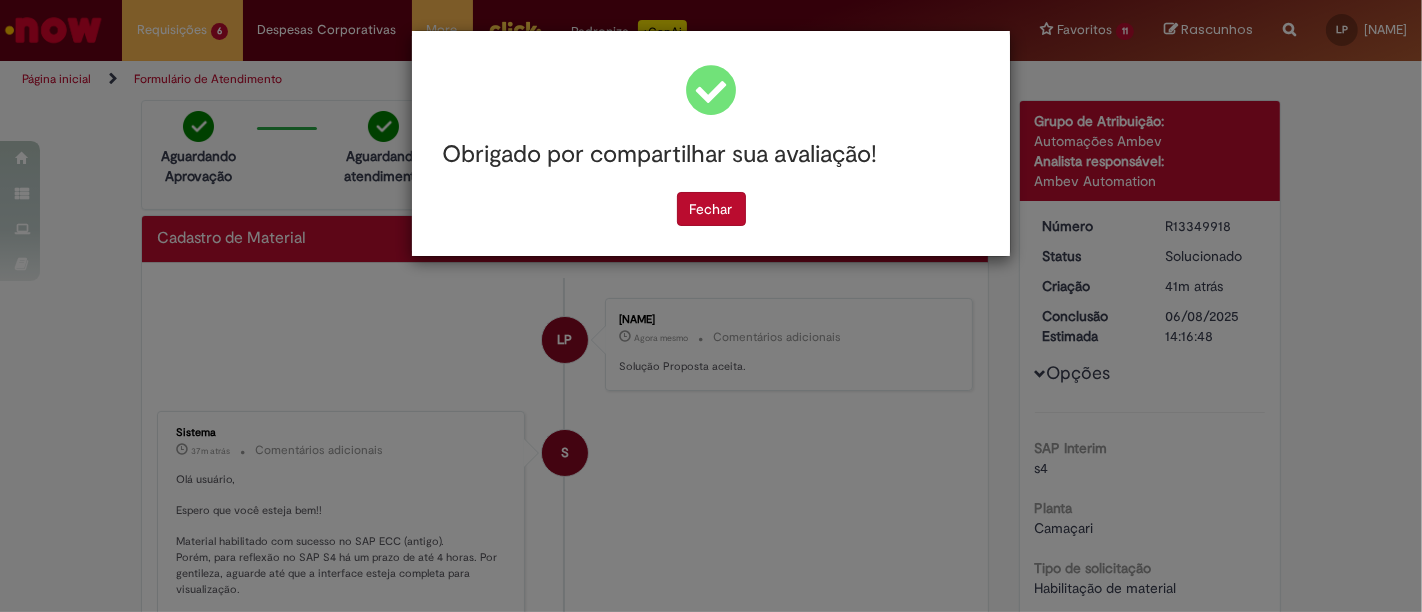 scroll, scrollTop: 0, scrollLeft: 0, axis: both 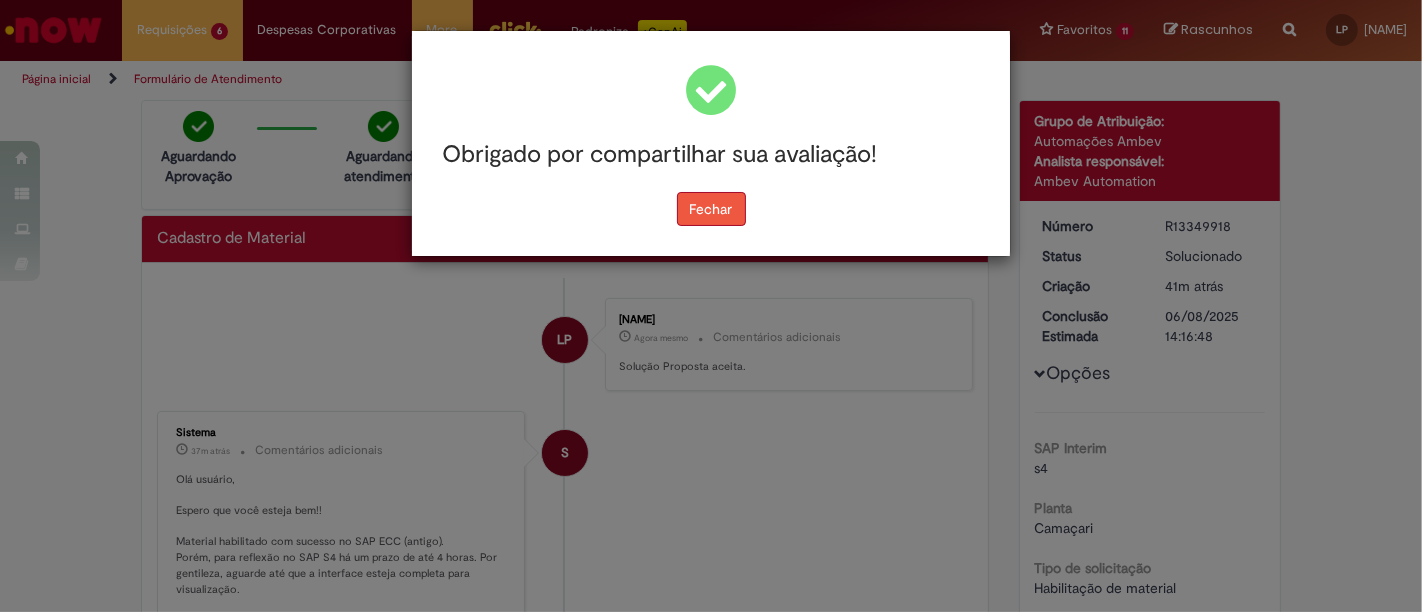 click on "Fechar" at bounding box center (711, 209) 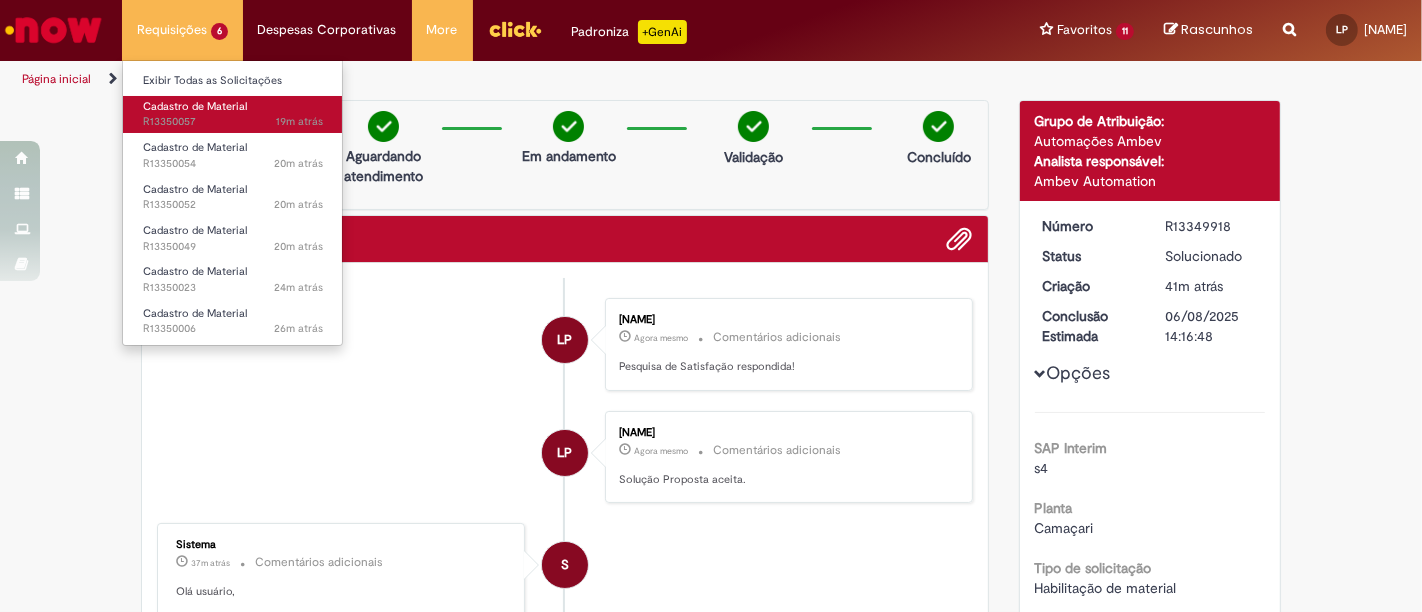 click on "19m atrás 19 minutos atrás  R13350057" at bounding box center (233, 122) 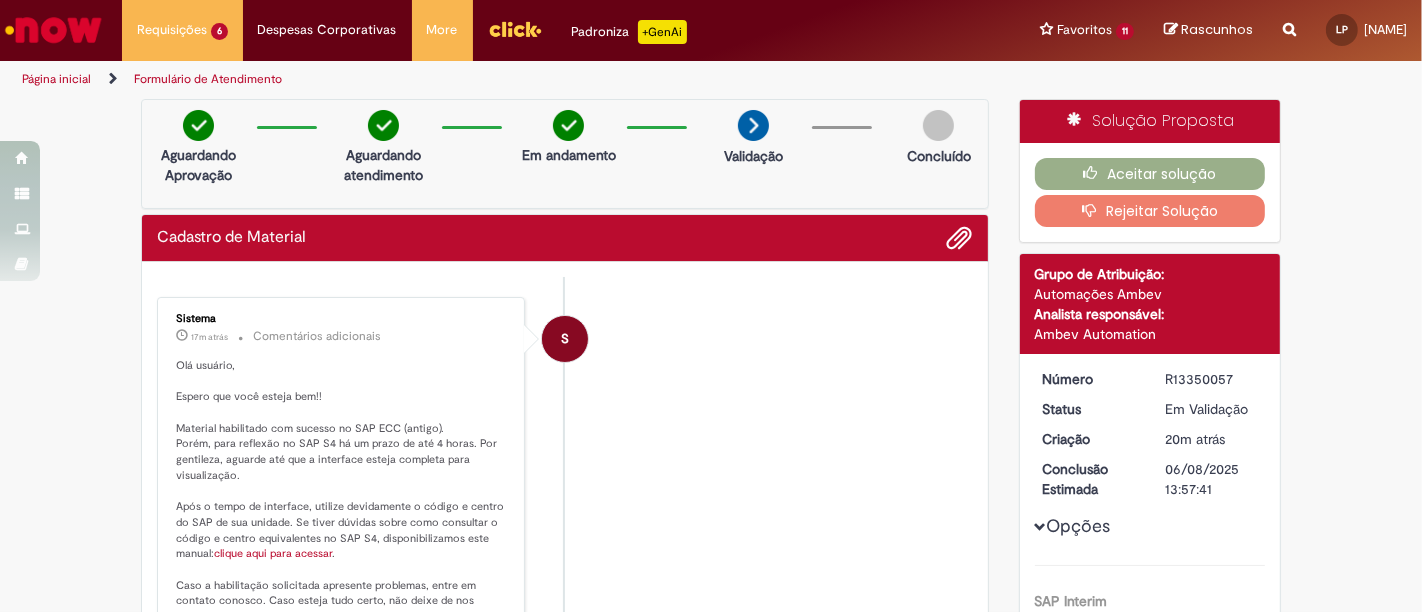 scroll, scrollTop: 0, scrollLeft: 0, axis: both 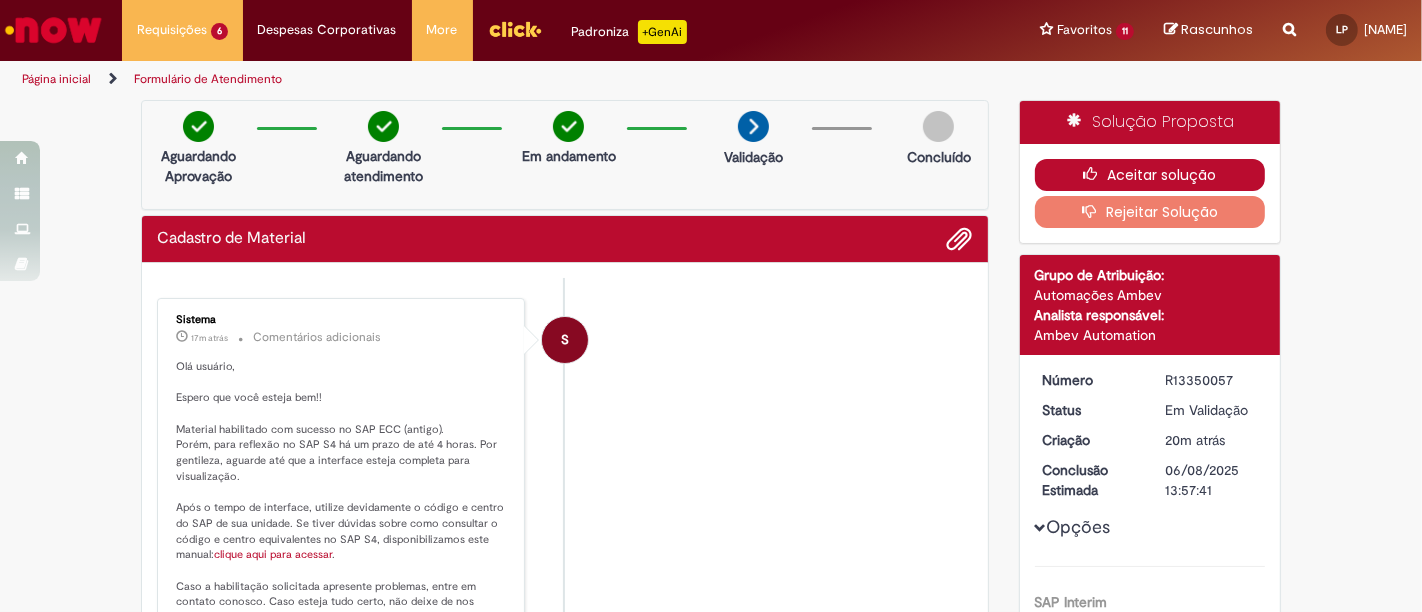 click on "Aceitar solução" at bounding box center (1150, 175) 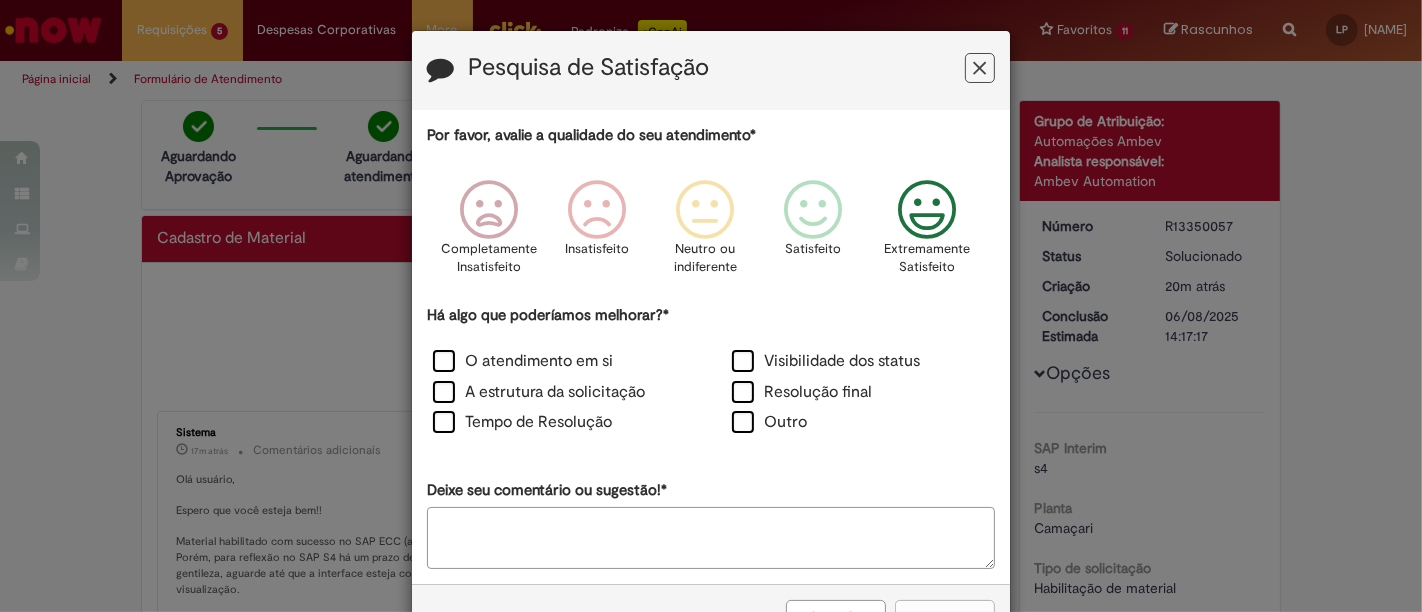 click at bounding box center (927, 210) 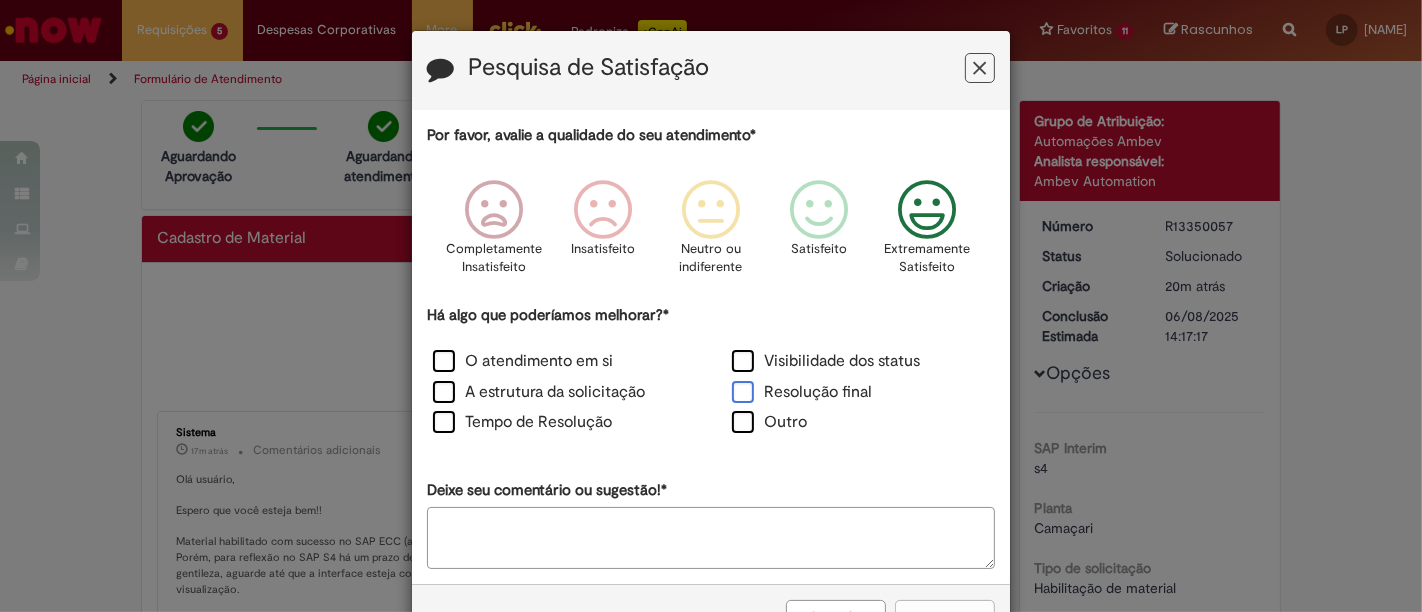 click on "Resolução final" at bounding box center [802, 392] 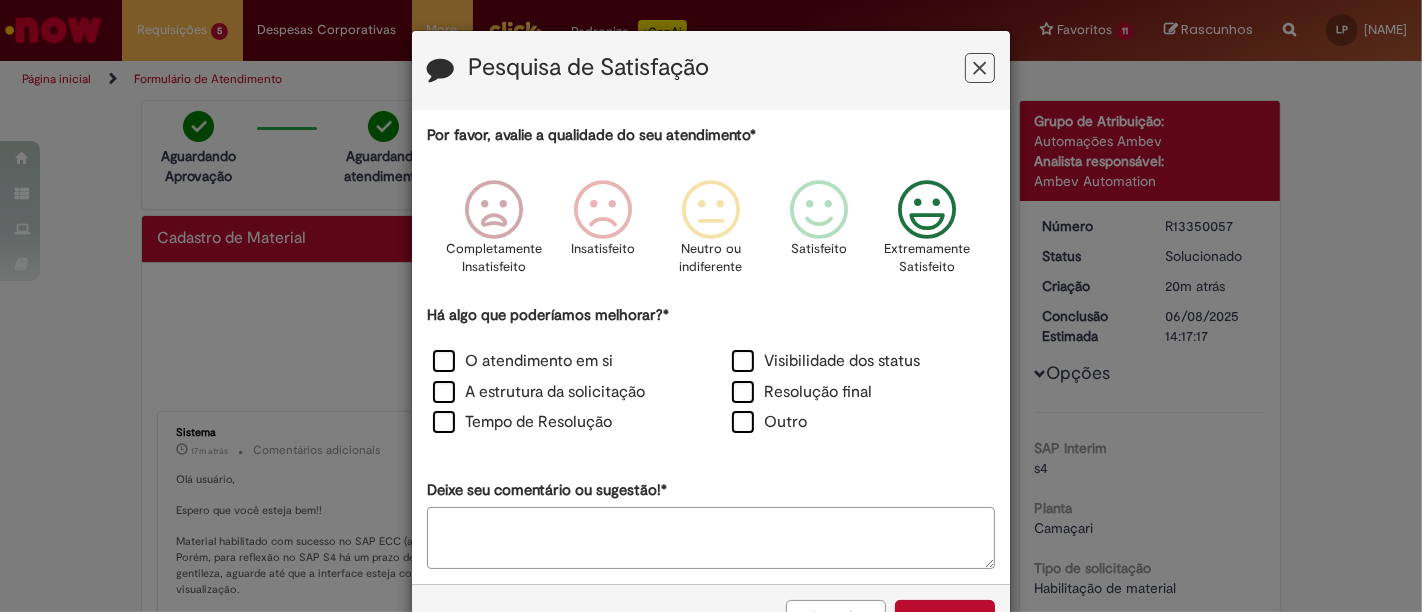 click on "Deixe seu comentário ou sugestão!*" at bounding box center (711, 538) 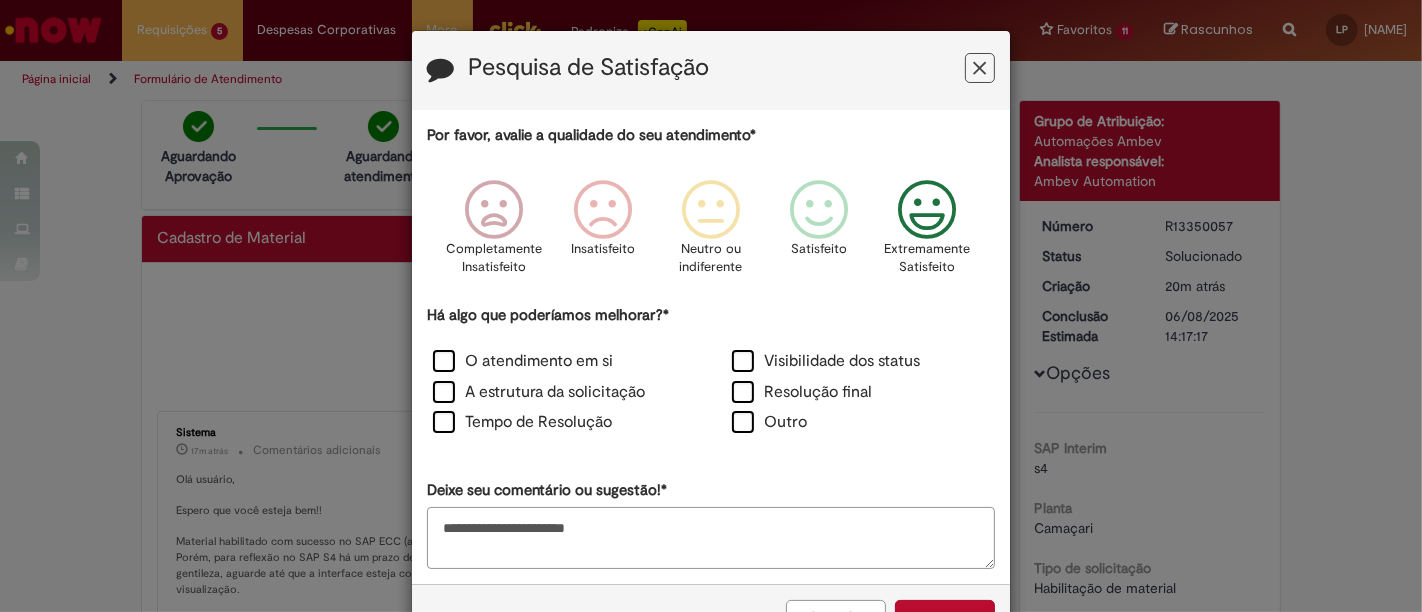 scroll, scrollTop: 65, scrollLeft: 0, axis: vertical 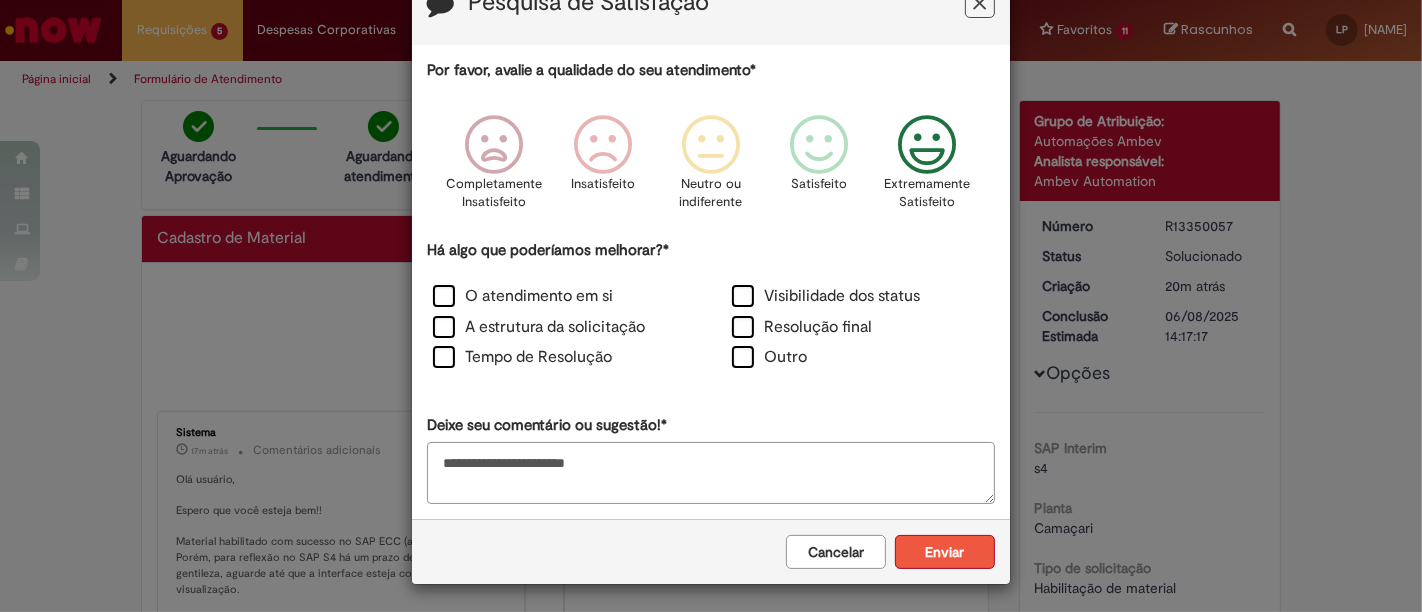 type on "**********" 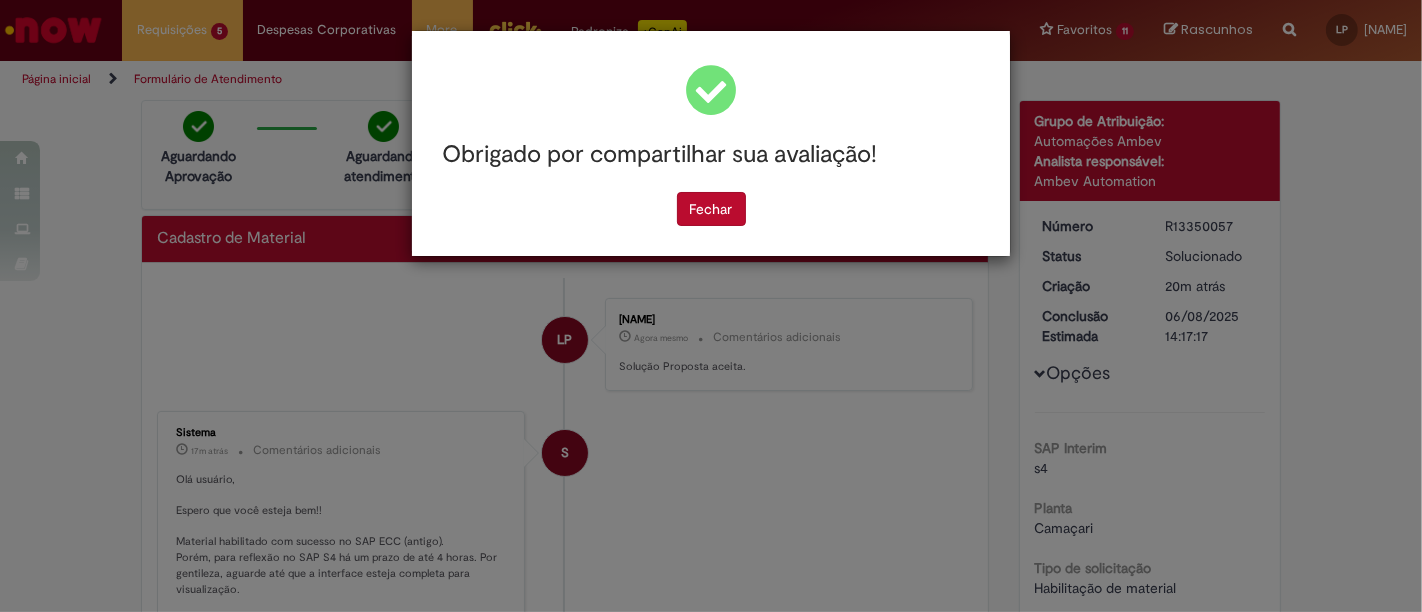 scroll, scrollTop: 0, scrollLeft: 0, axis: both 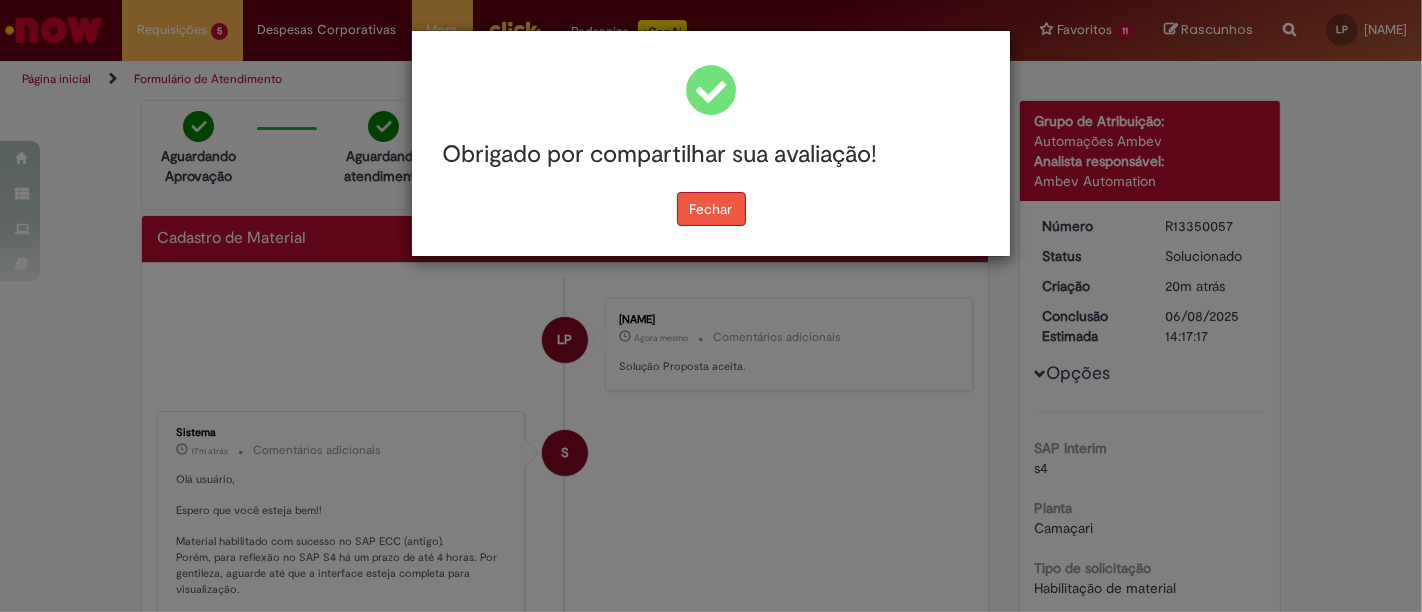 click on "Fechar" at bounding box center (711, 209) 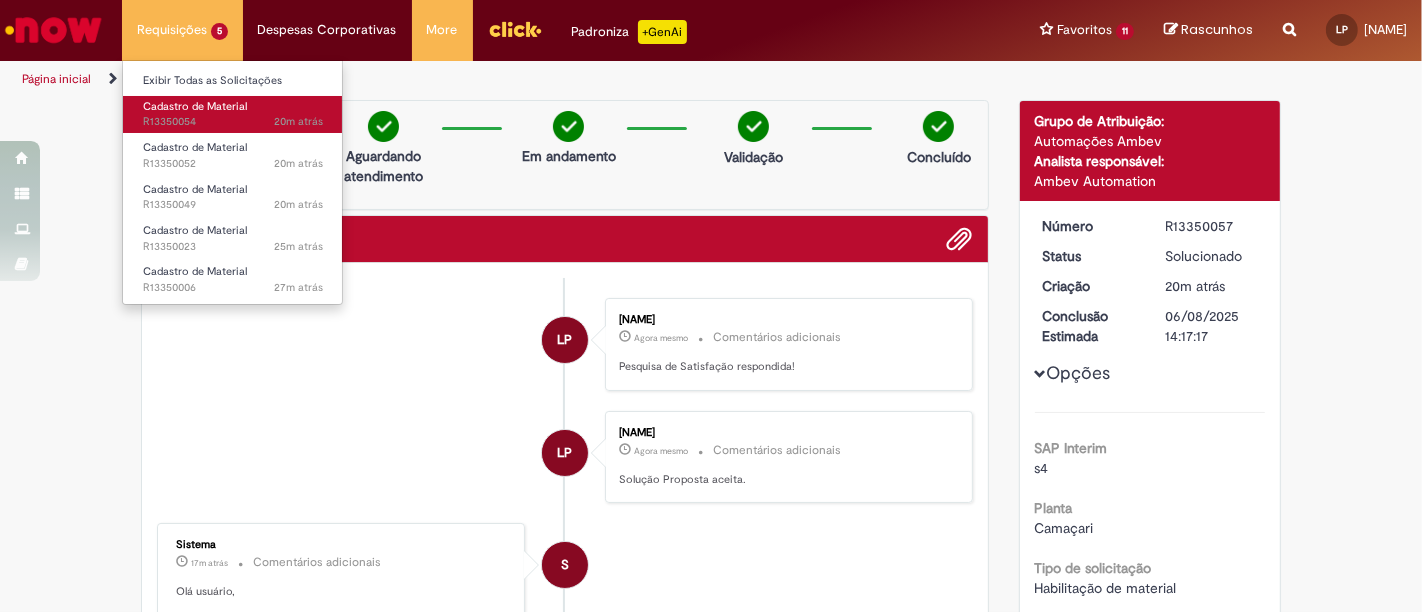 click on "20m atrás 20 minutos atrás  R13350054" at bounding box center (233, 122) 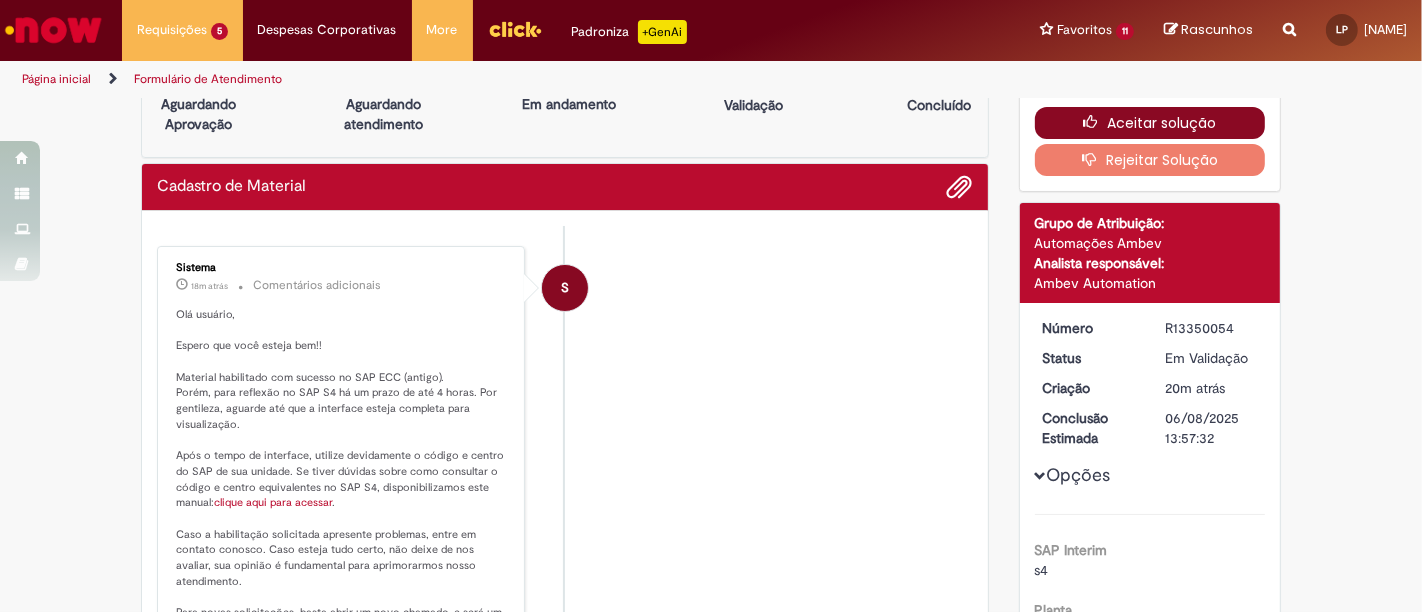 scroll, scrollTop: 0, scrollLeft: 0, axis: both 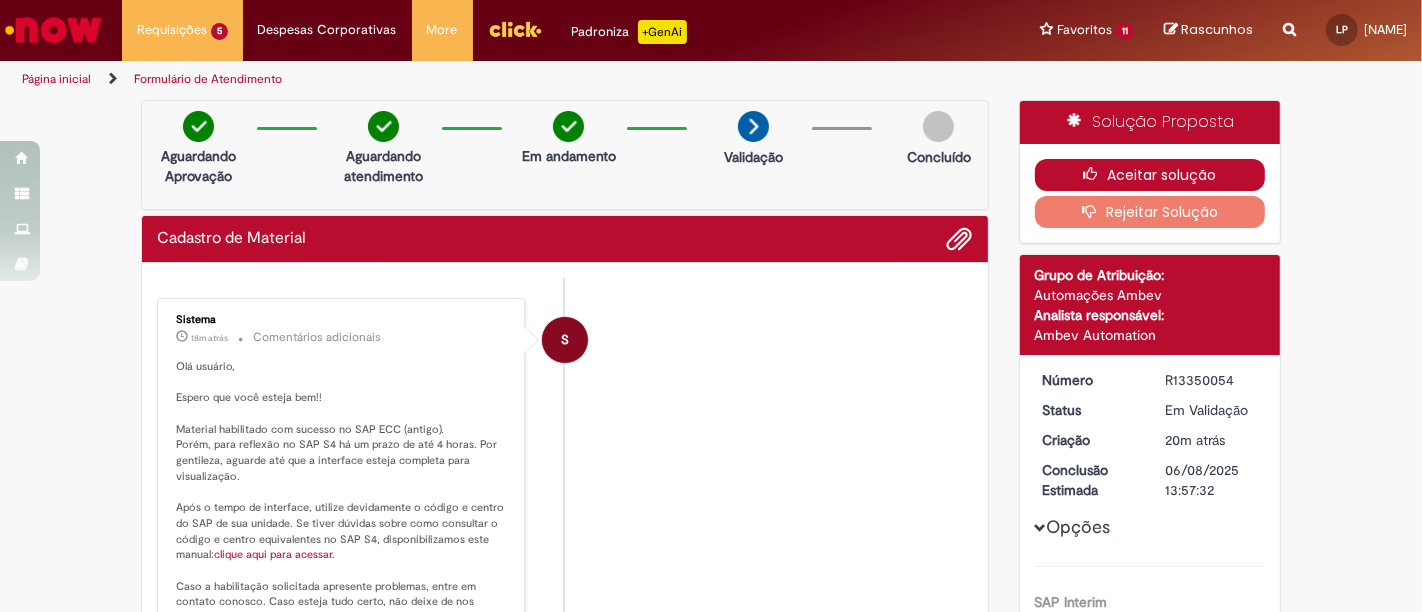 click on "Aceitar solução" at bounding box center (1150, 175) 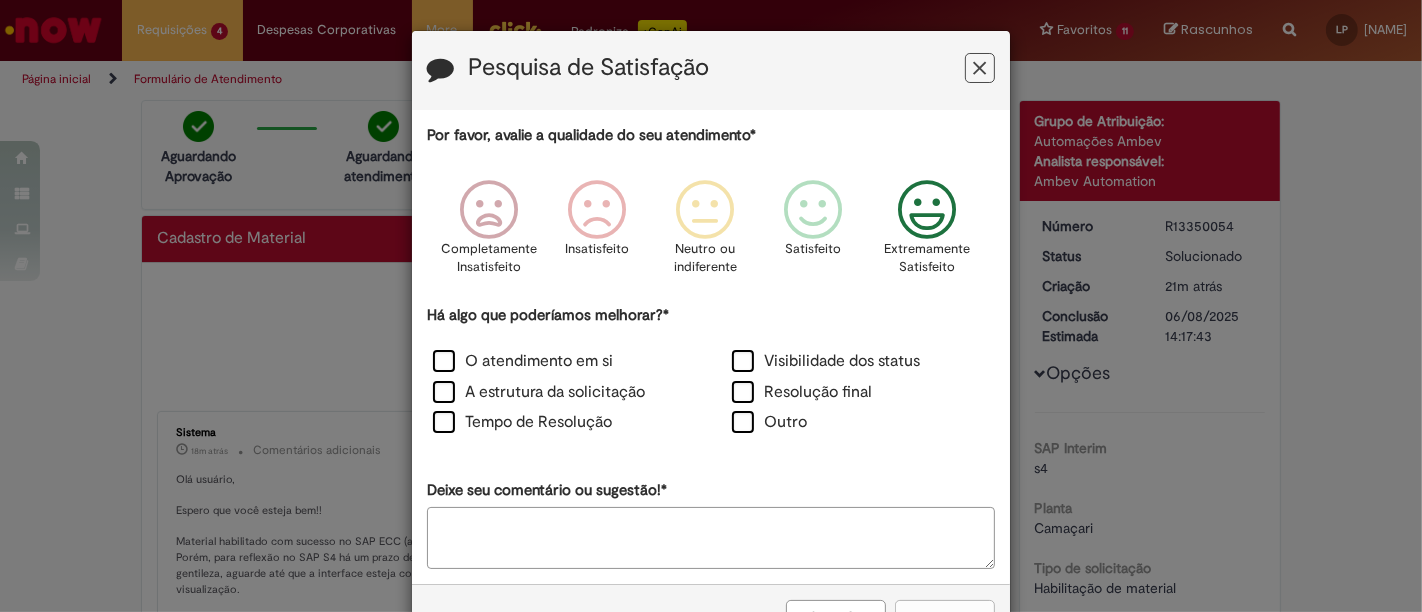 click at bounding box center [927, 210] 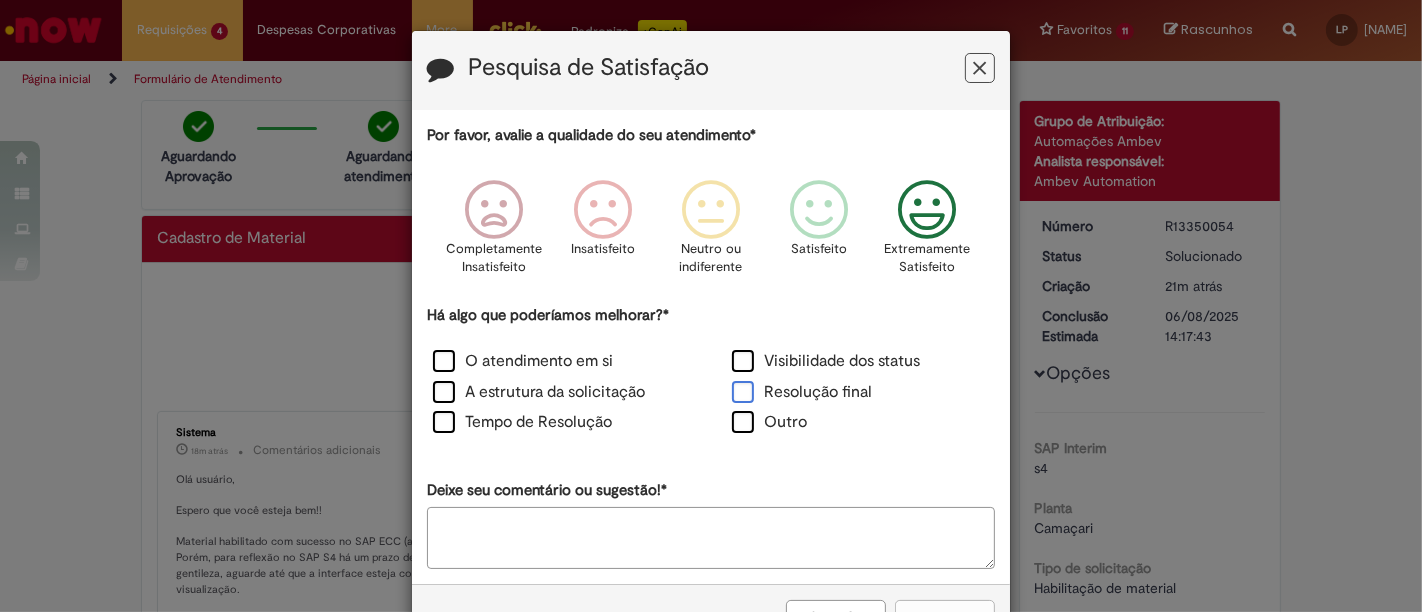 click on "Resolução final" at bounding box center (802, 392) 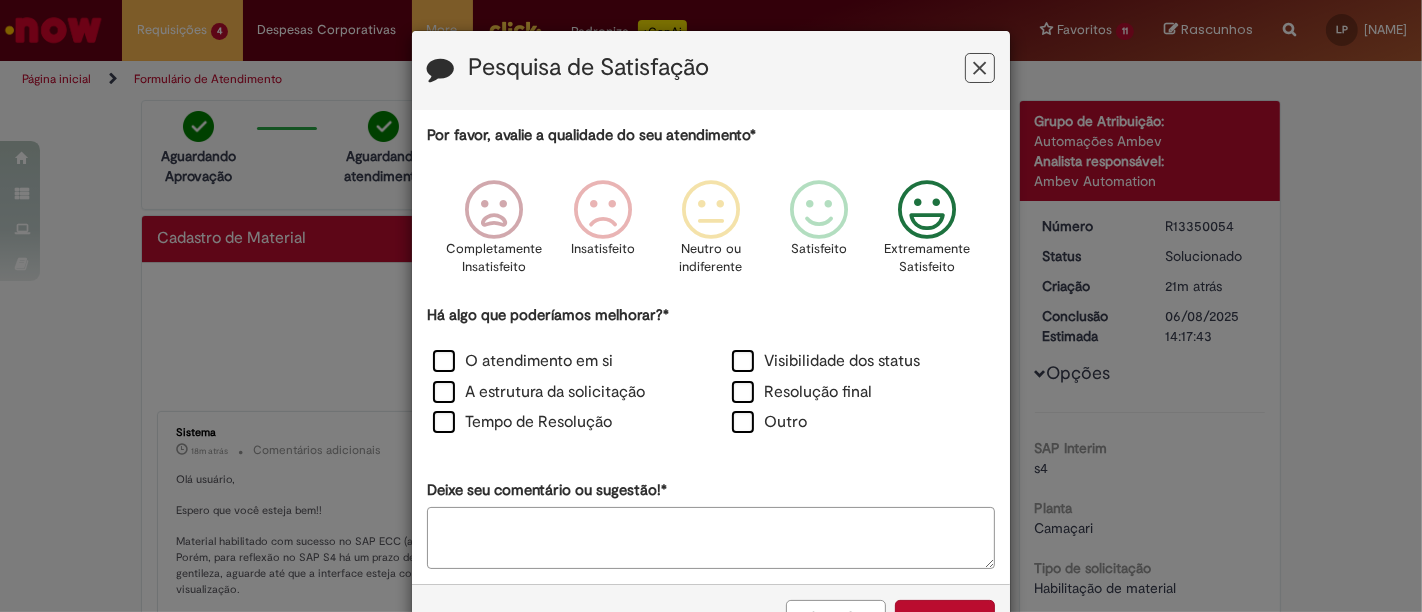click on "Deixe seu comentário ou sugestão!*" at bounding box center [711, 538] 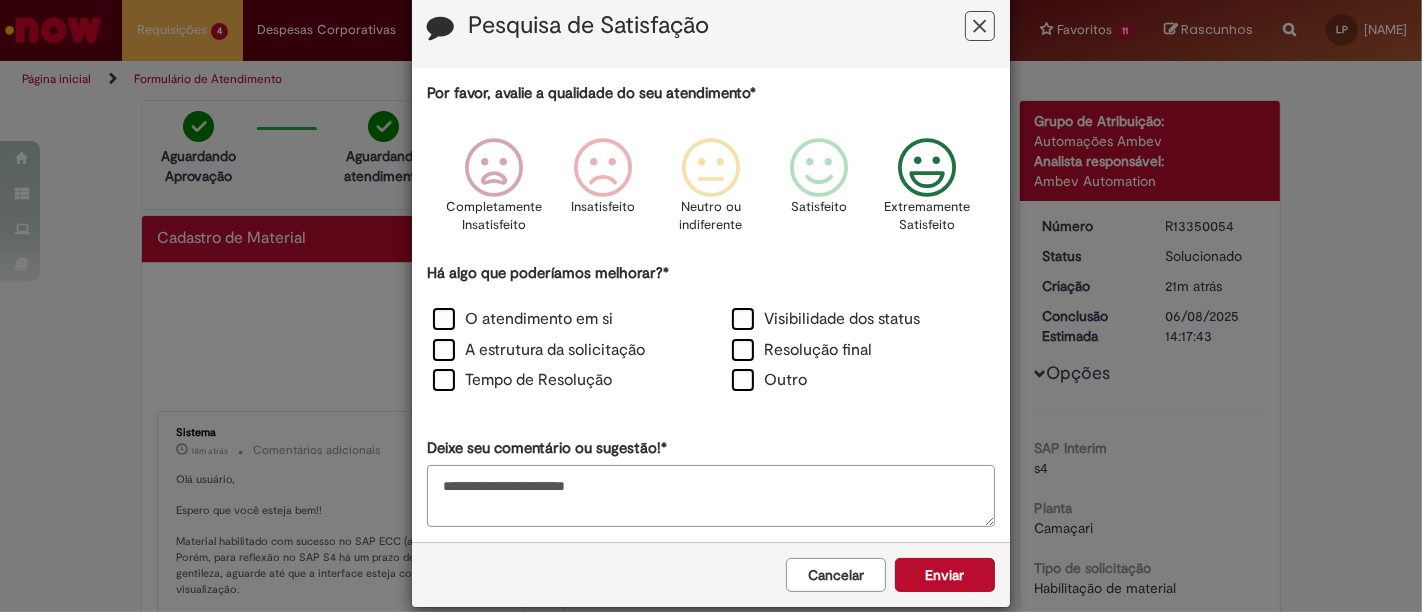 scroll, scrollTop: 65, scrollLeft: 0, axis: vertical 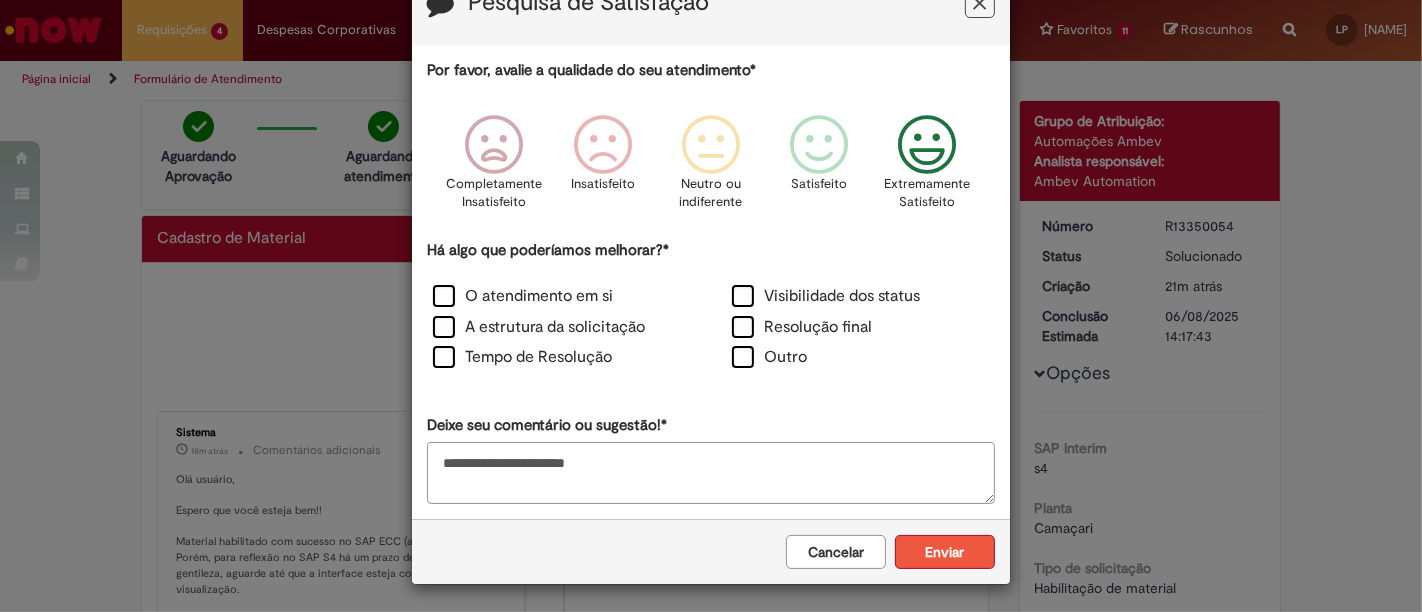 type on "**********" 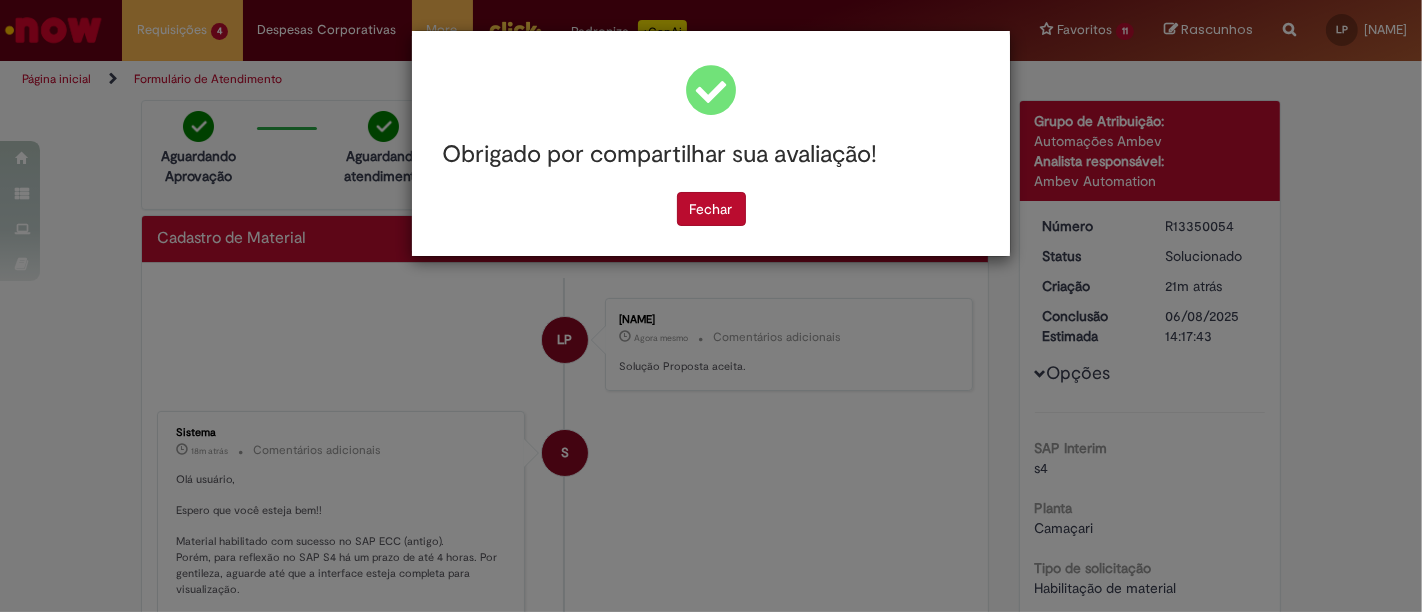 scroll, scrollTop: 0, scrollLeft: 0, axis: both 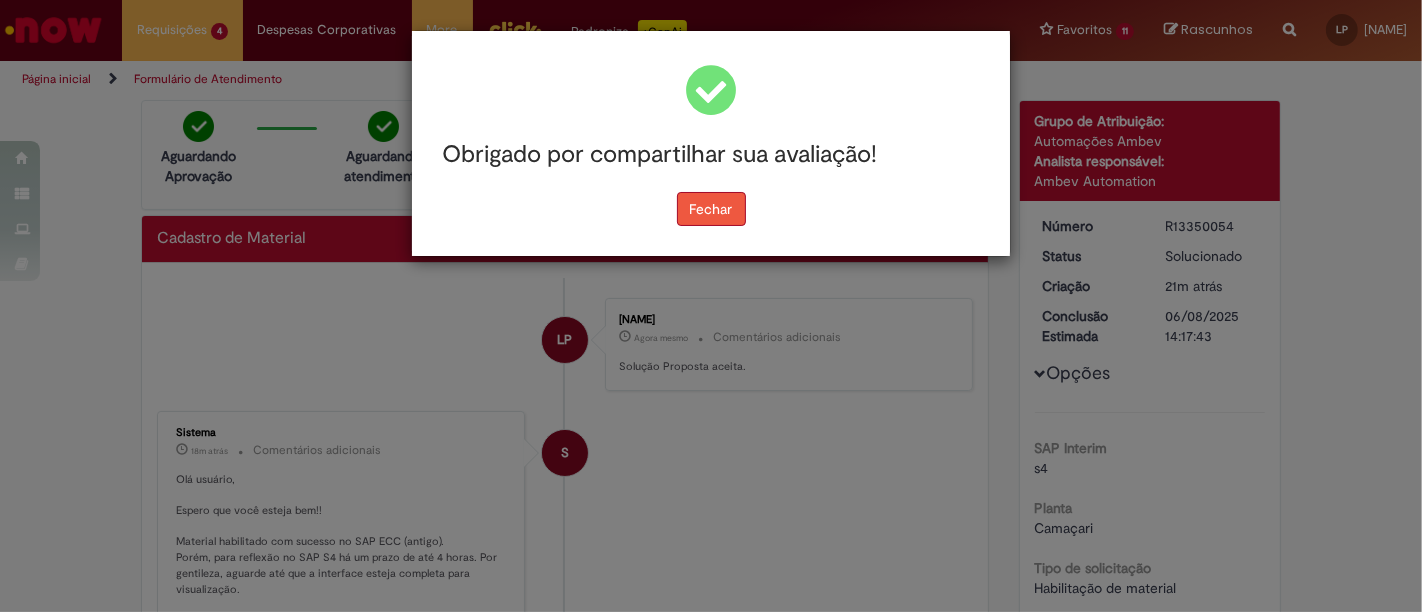 click on "Fechar" at bounding box center [711, 209] 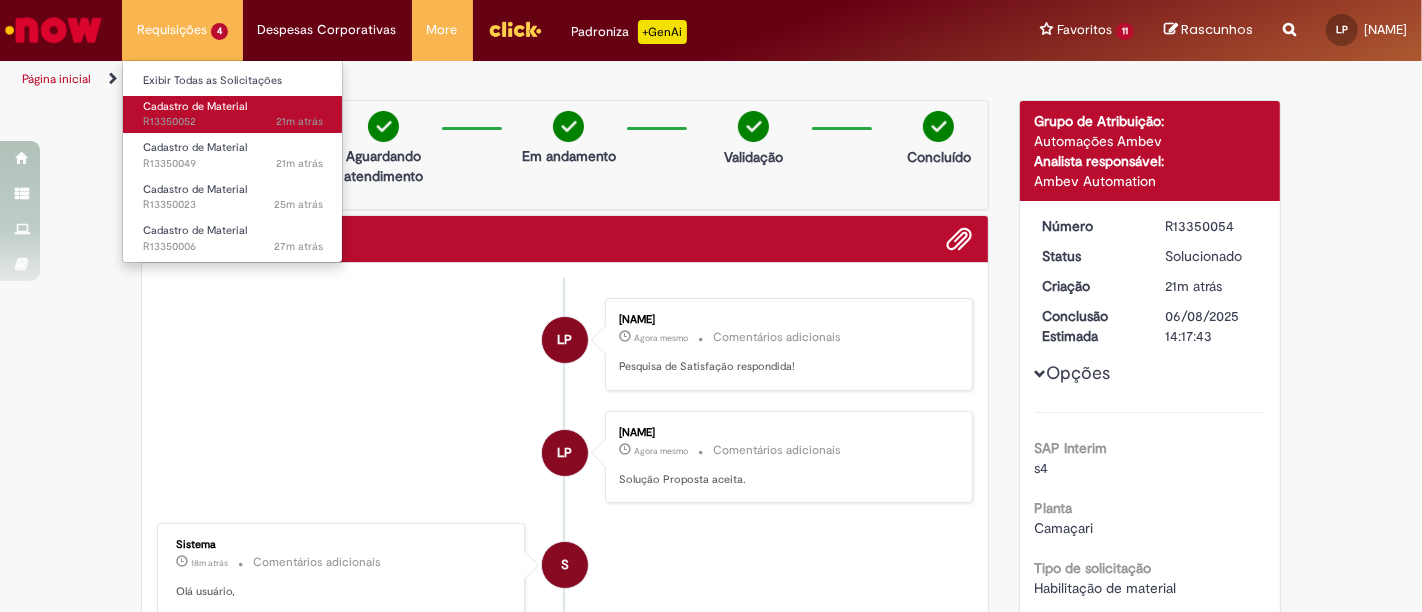 click on "Cadastro de Material
21m atrás 21 minutos atrás  R13350052" at bounding box center (233, 114) 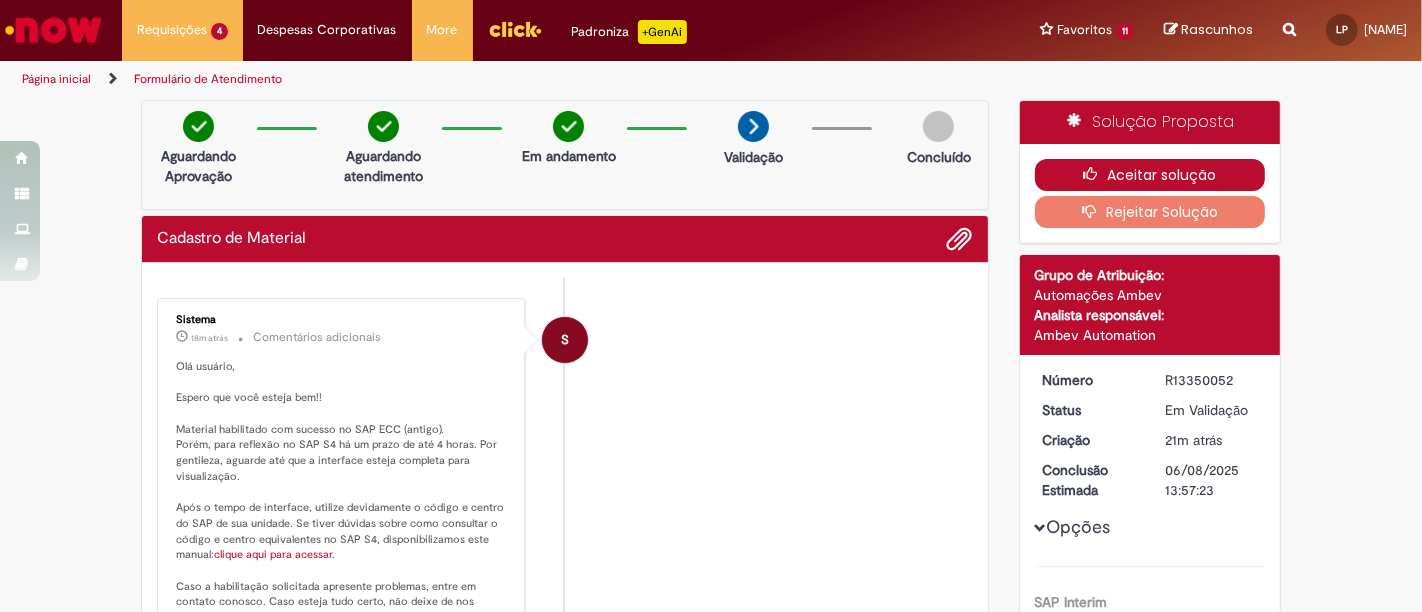 click on "Aceitar solução" at bounding box center (1150, 175) 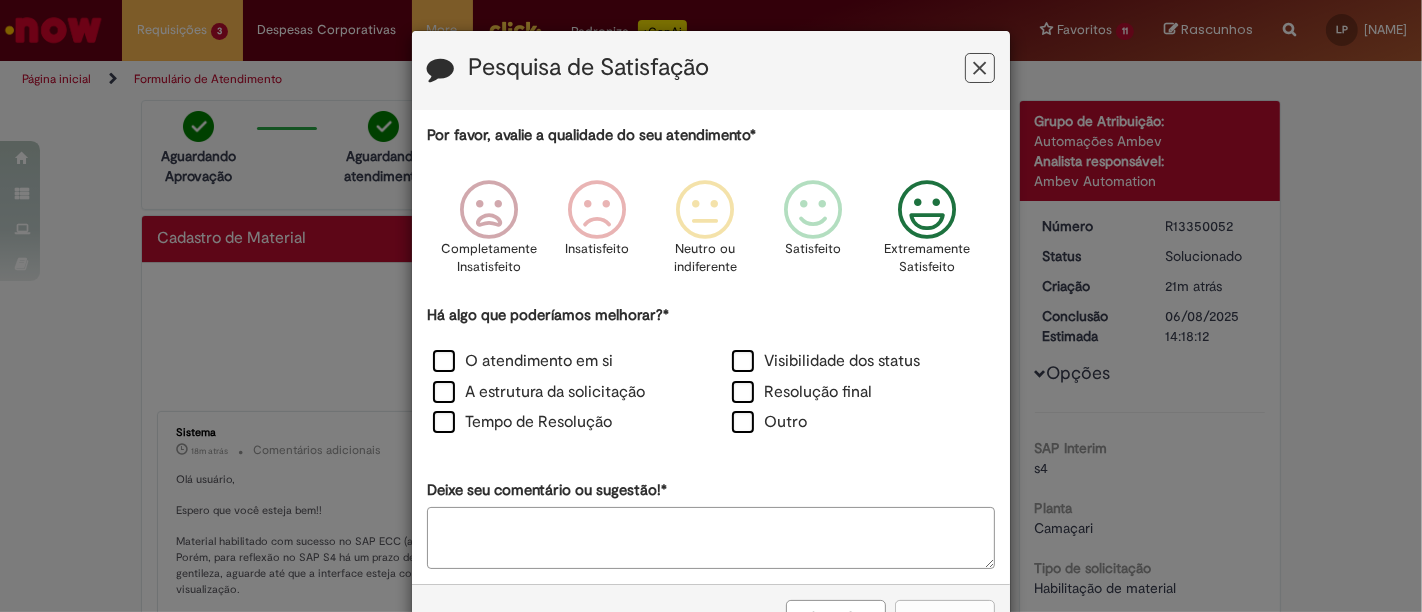 click at bounding box center (927, 210) 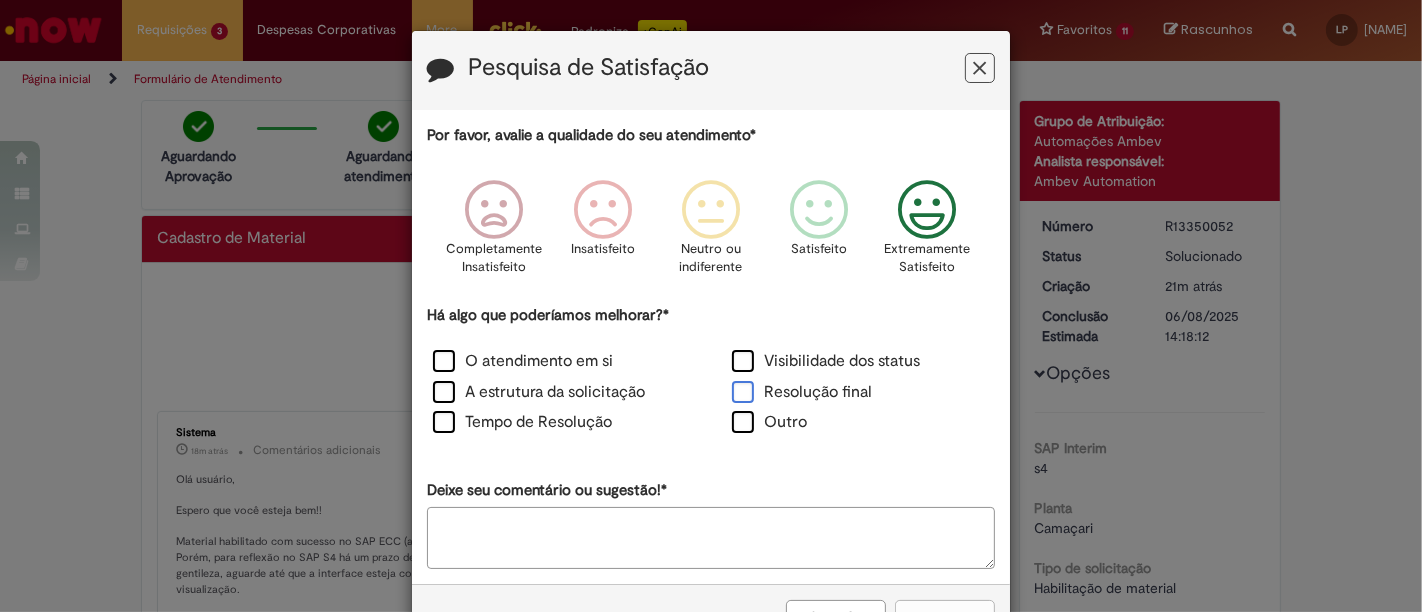 click on "Resolução final" at bounding box center [802, 392] 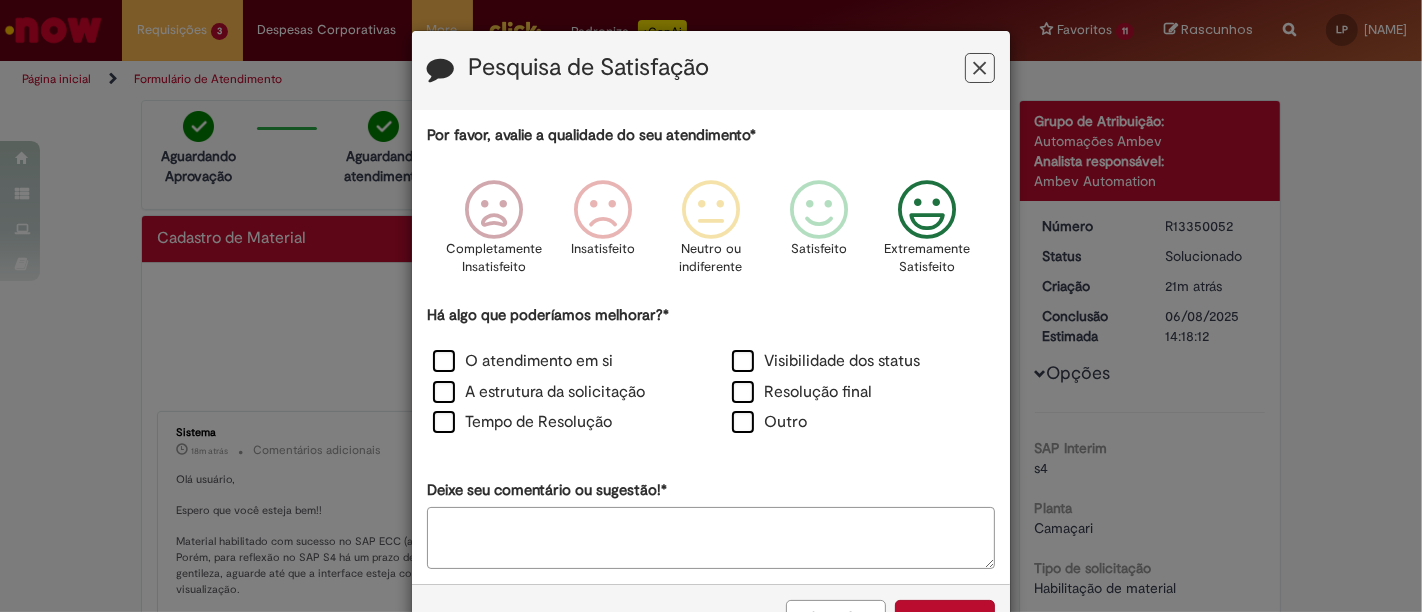 click on "Deixe seu comentário ou sugestão!*" at bounding box center (711, 538) 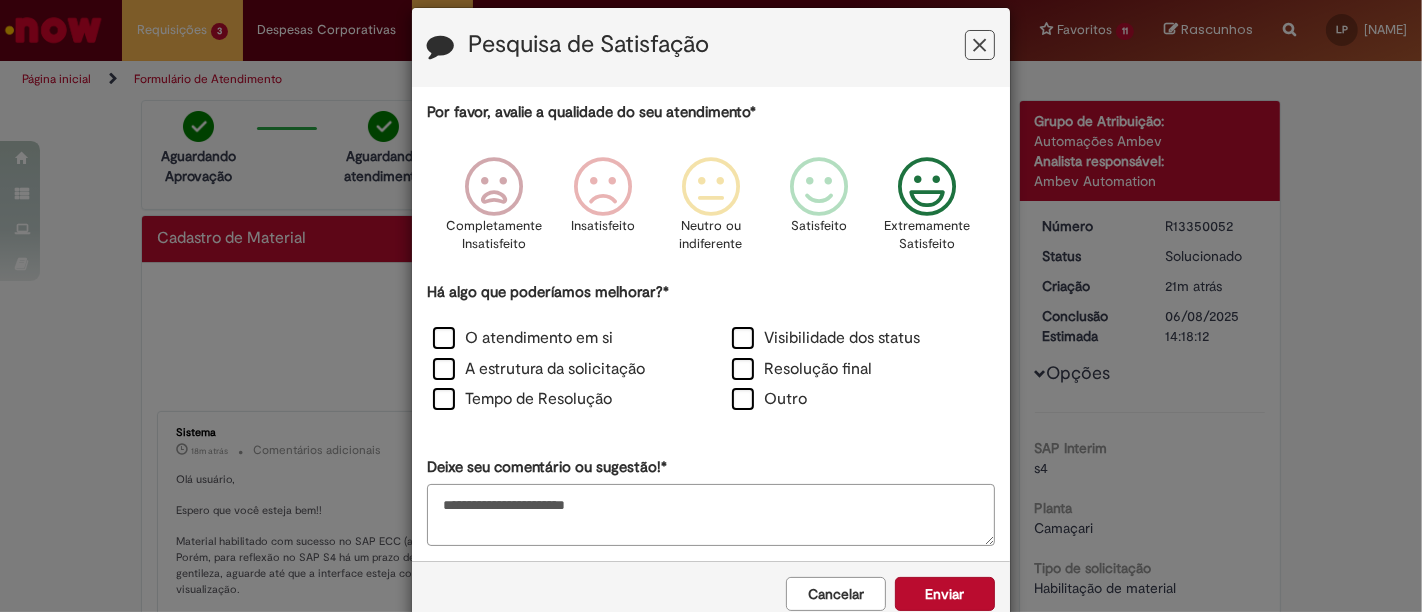 scroll, scrollTop: 65, scrollLeft: 0, axis: vertical 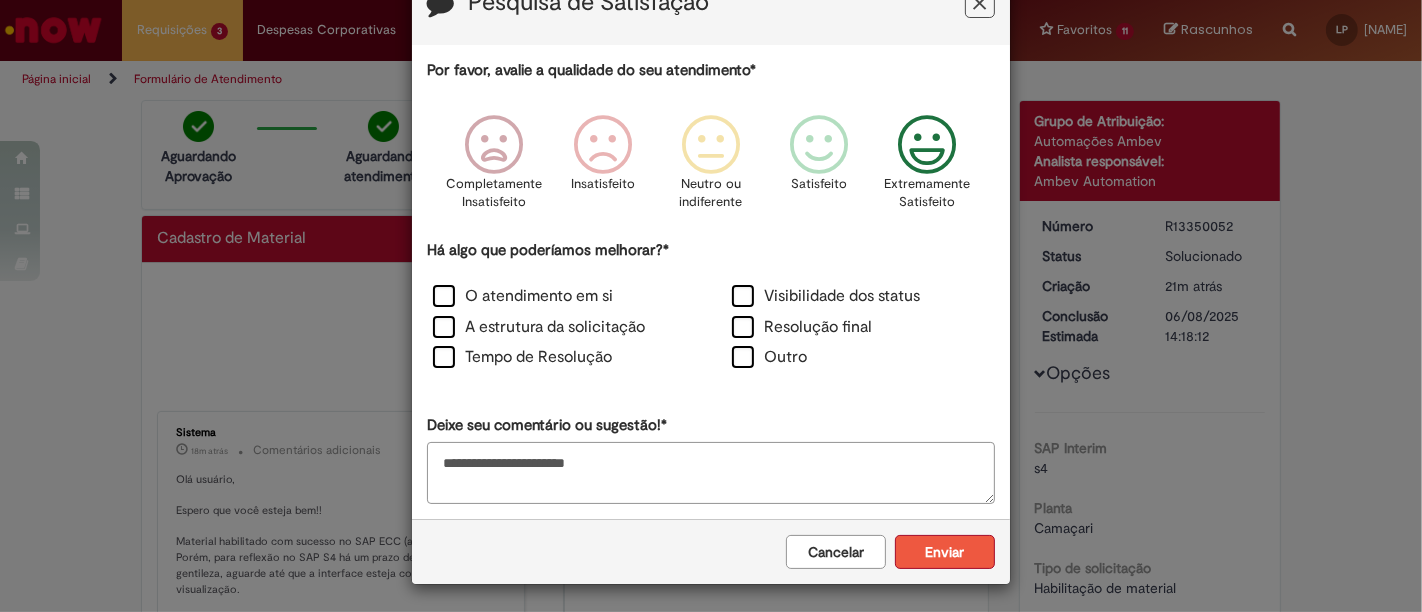 type on "**********" 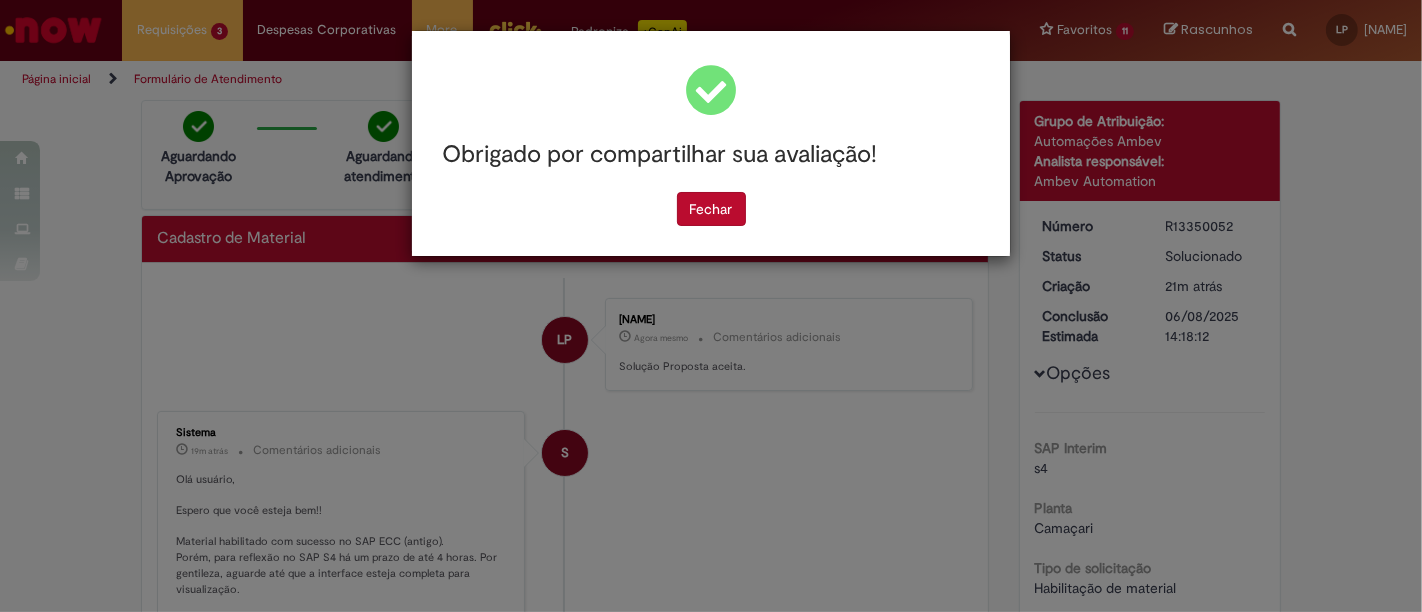 scroll, scrollTop: 0, scrollLeft: 0, axis: both 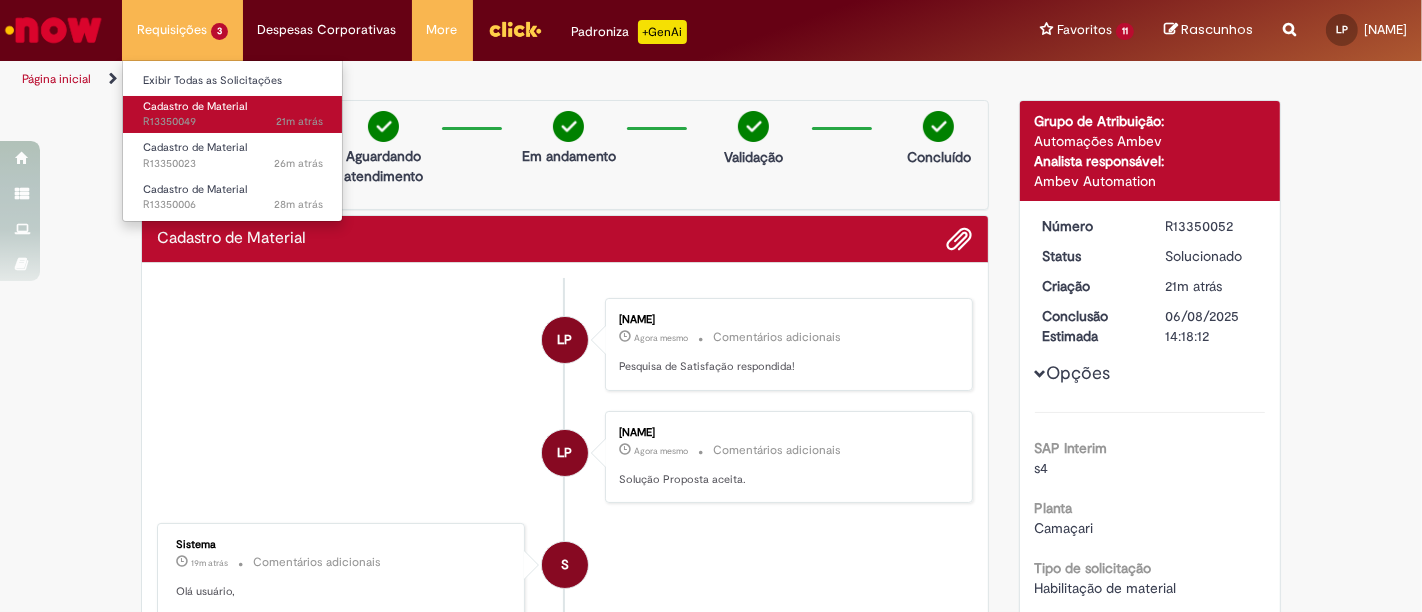 click on "21m atrás 21 minutos atrás  R13350049" at bounding box center (233, 122) 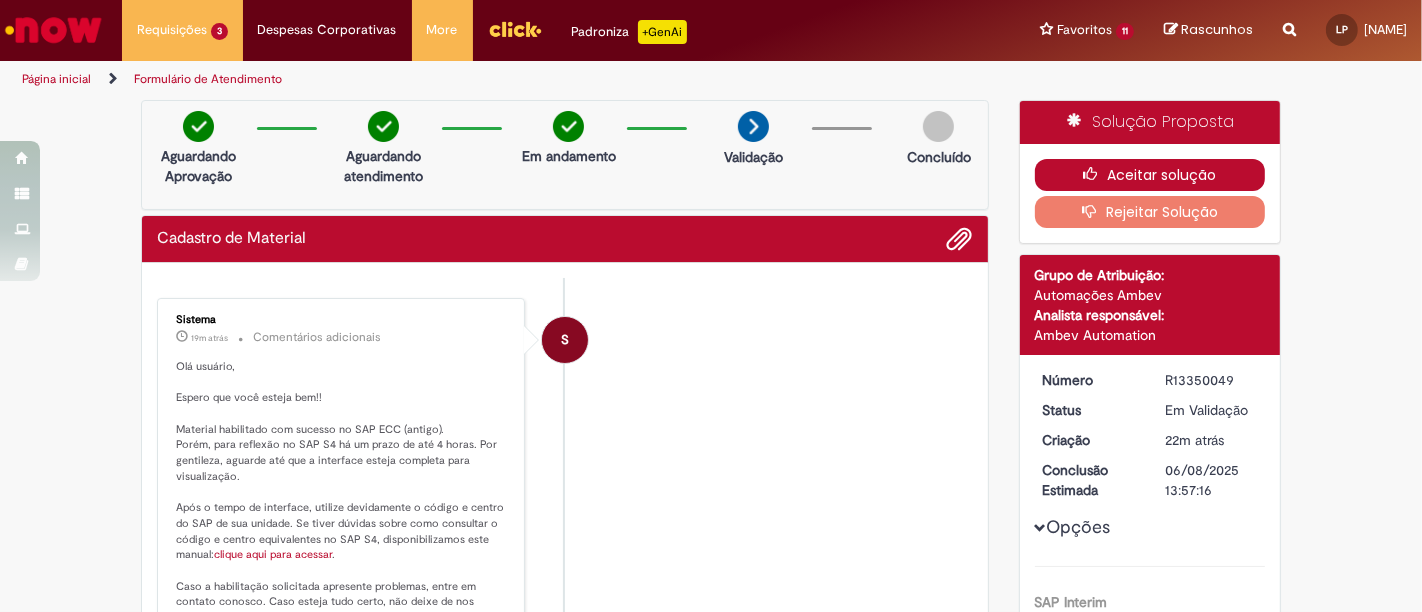 click on "Aceitar solução" at bounding box center [1150, 175] 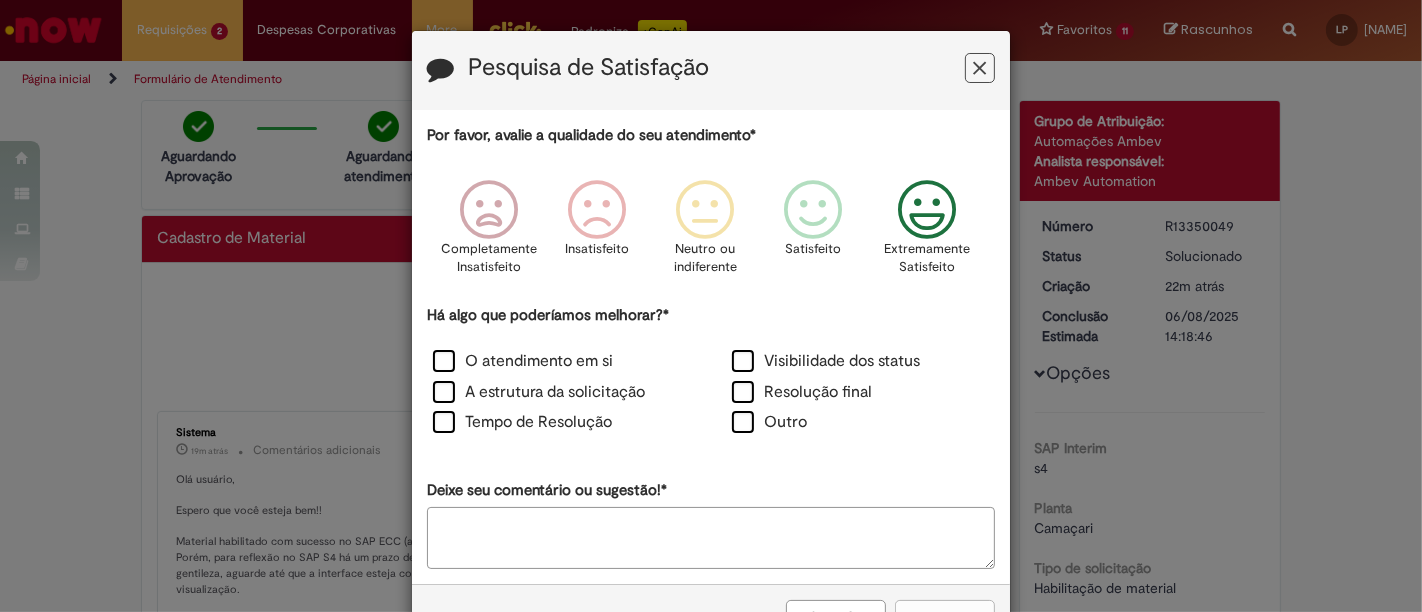 click at bounding box center (927, 210) 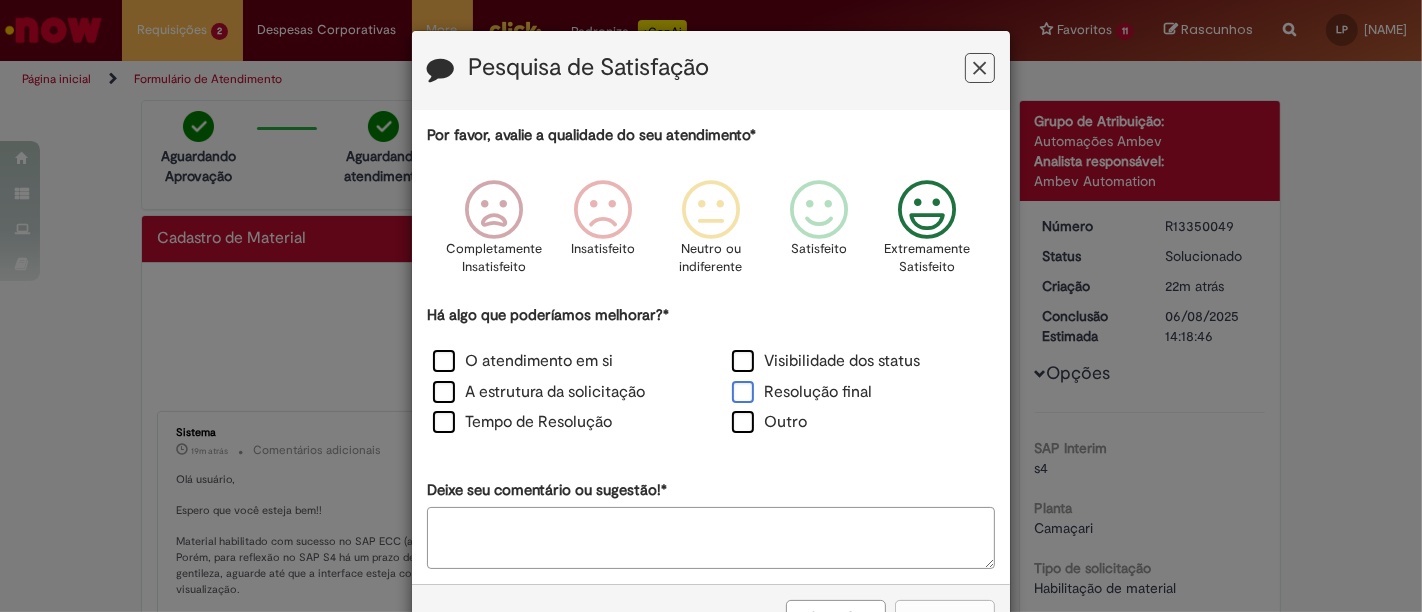 click on "Resolução final" at bounding box center [802, 392] 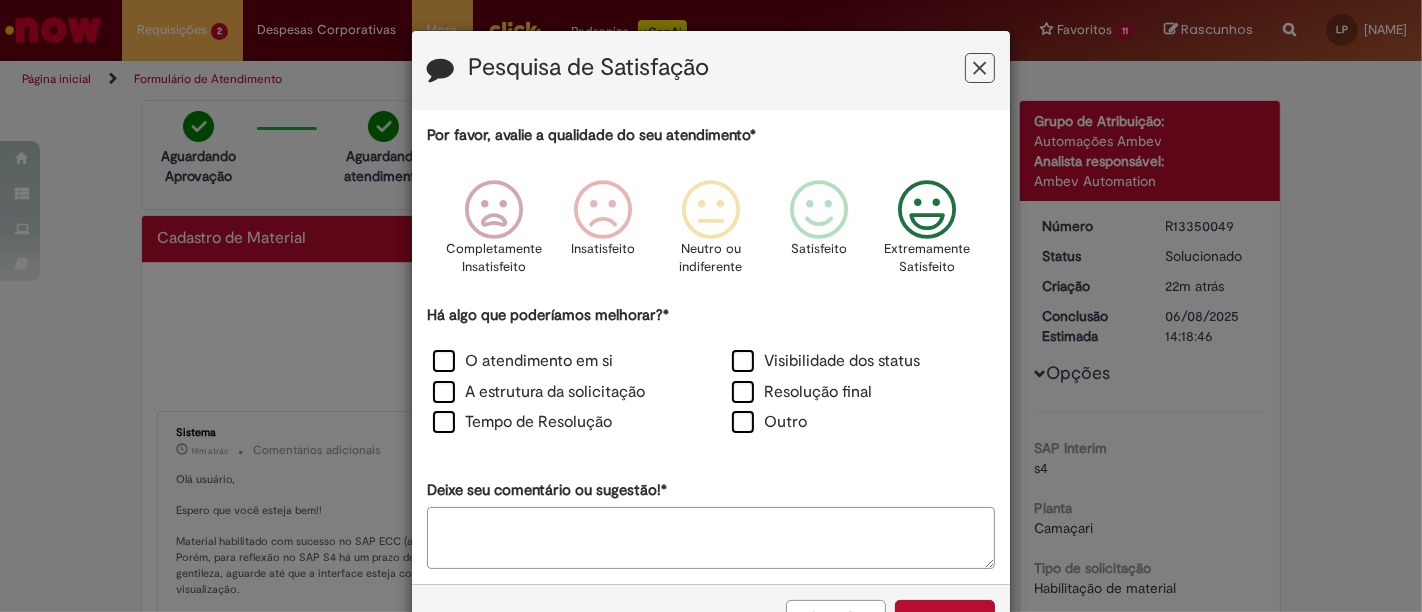click on "Deixe seu comentário ou sugestão!*" at bounding box center (711, 538) 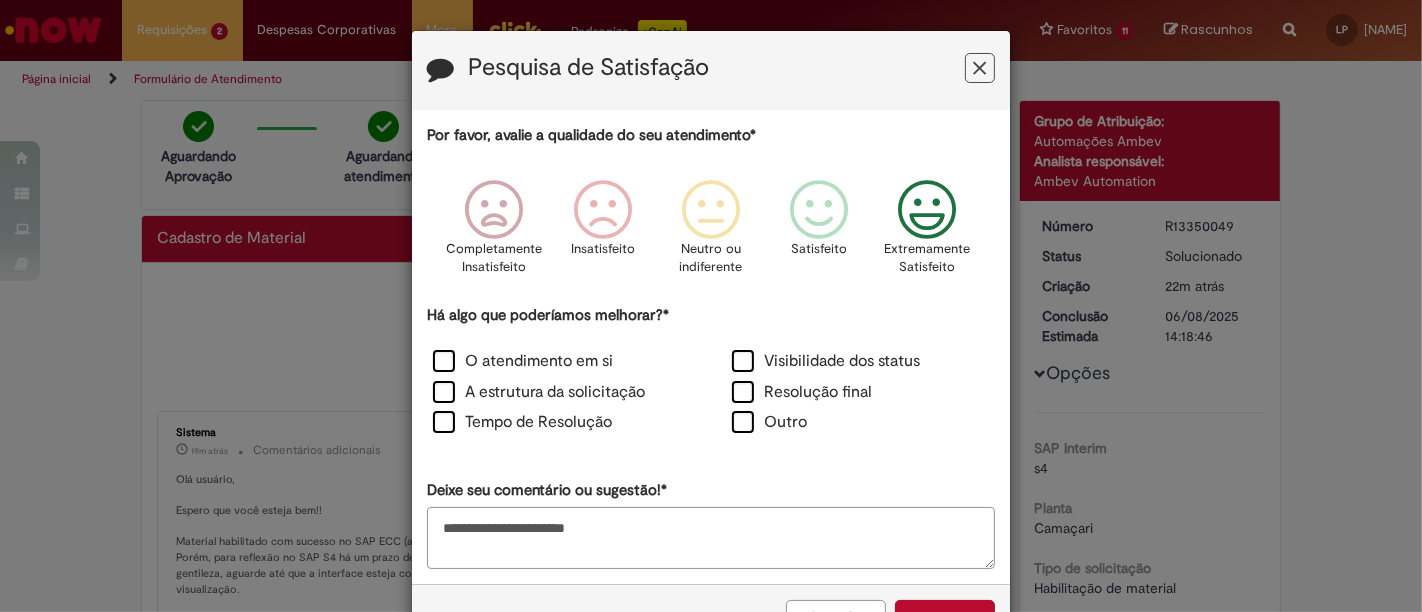 scroll, scrollTop: 65, scrollLeft: 0, axis: vertical 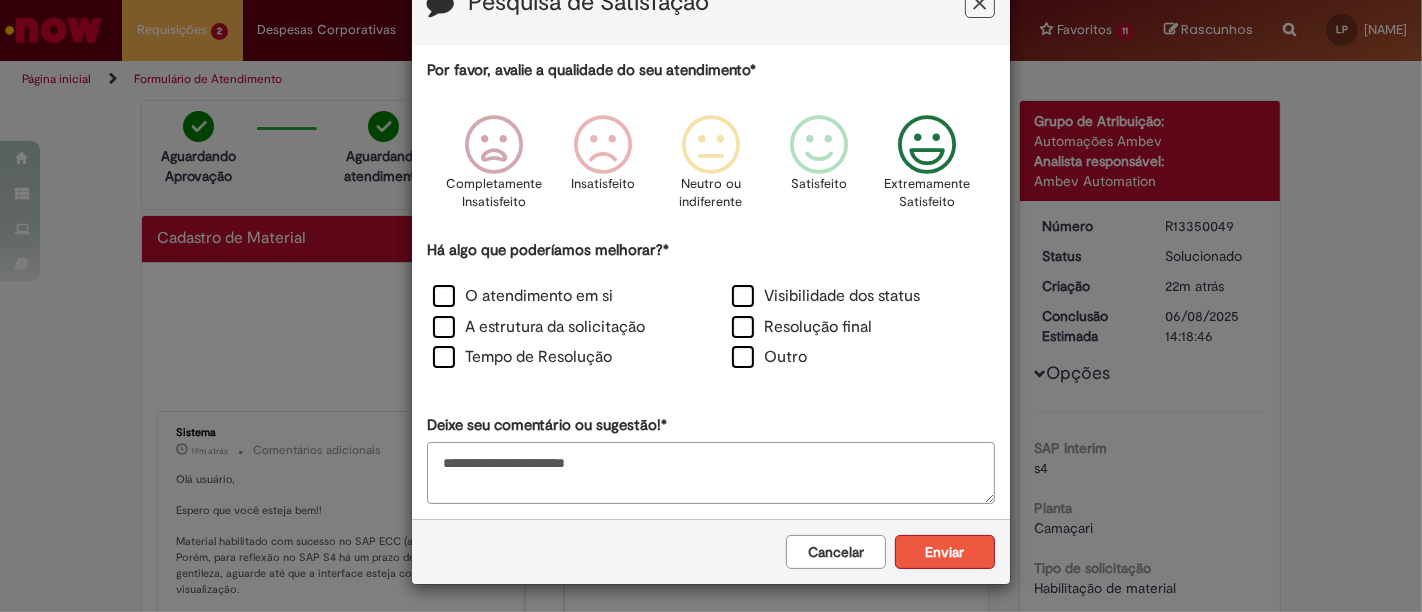 type on "**********" 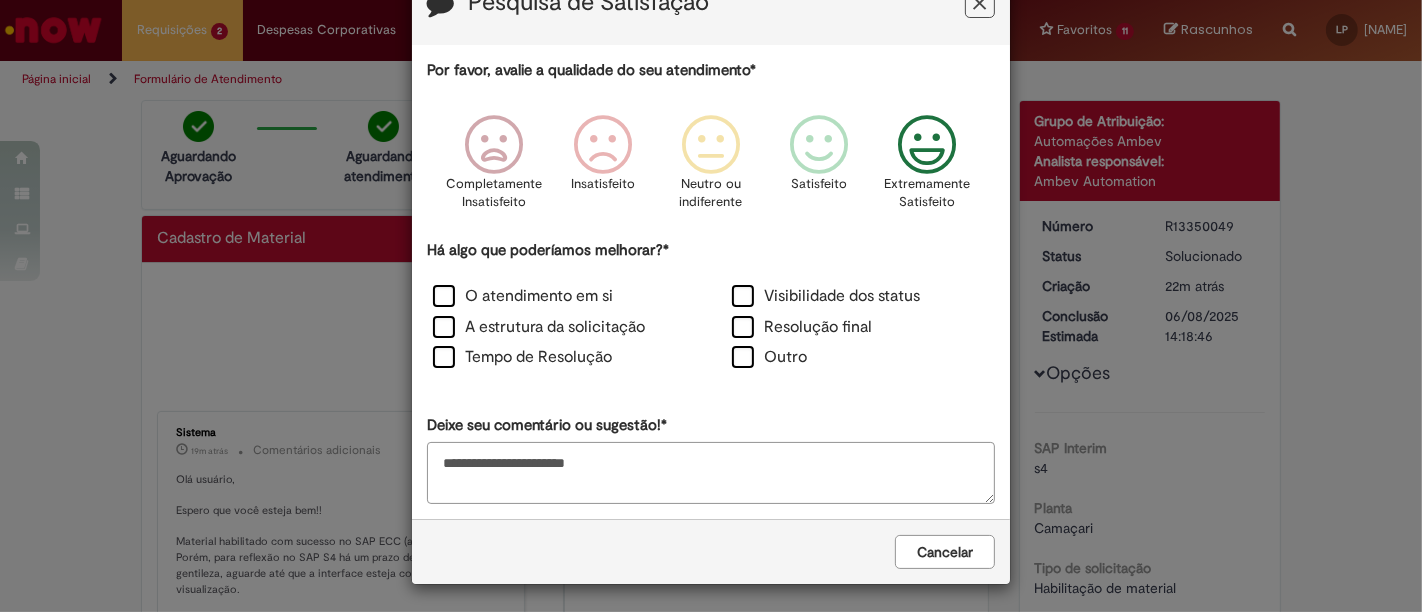 scroll, scrollTop: 0, scrollLeft: 0, axis: both 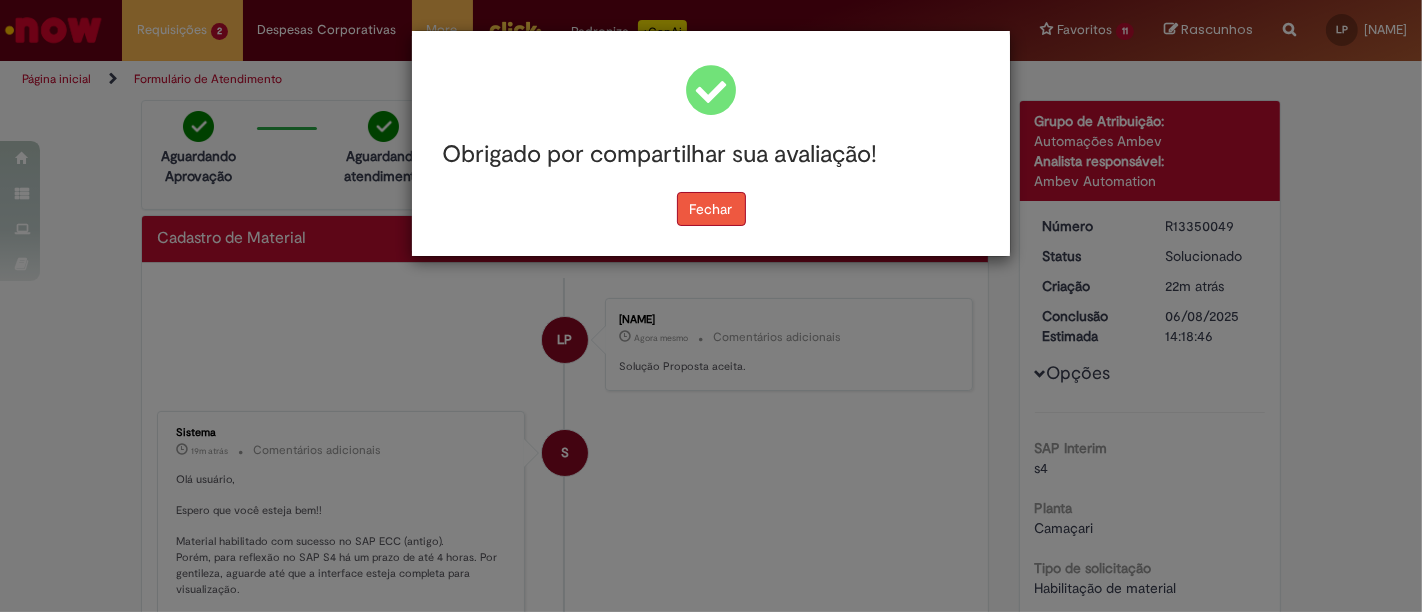 click on "Fechar" at bounding box center [711, 209] 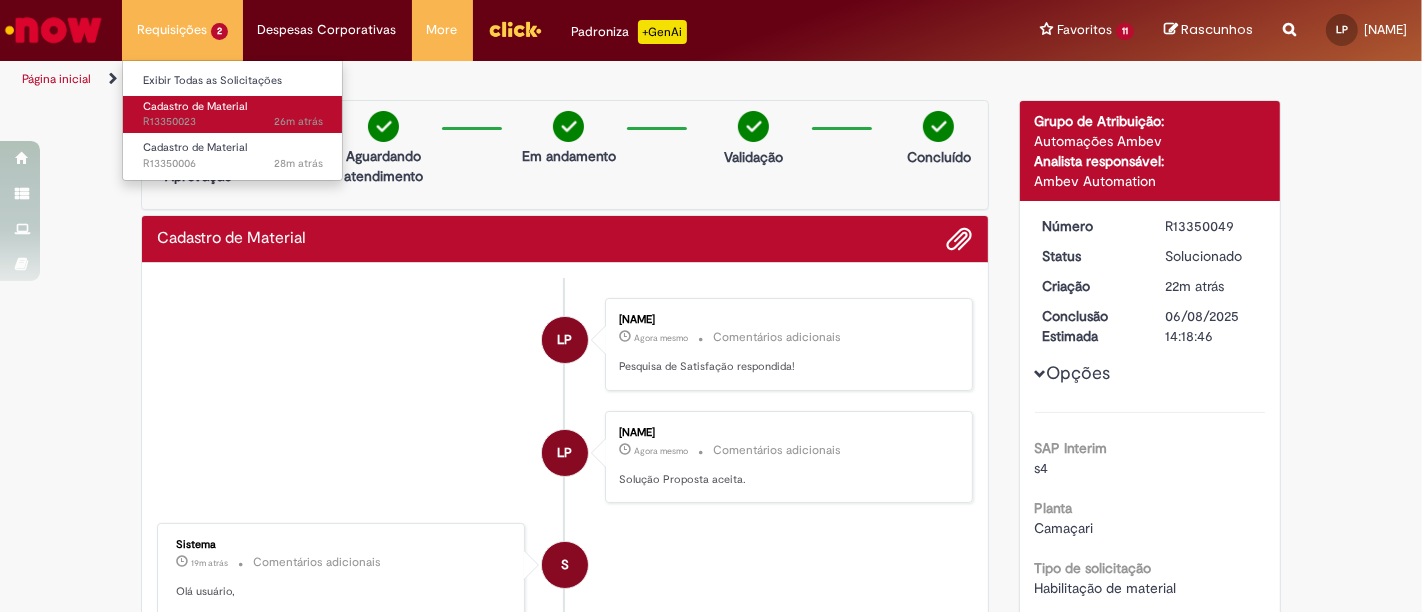 click on "26m atrás 26 minutos atrás  R13350023" at bounding box center [233, 122] 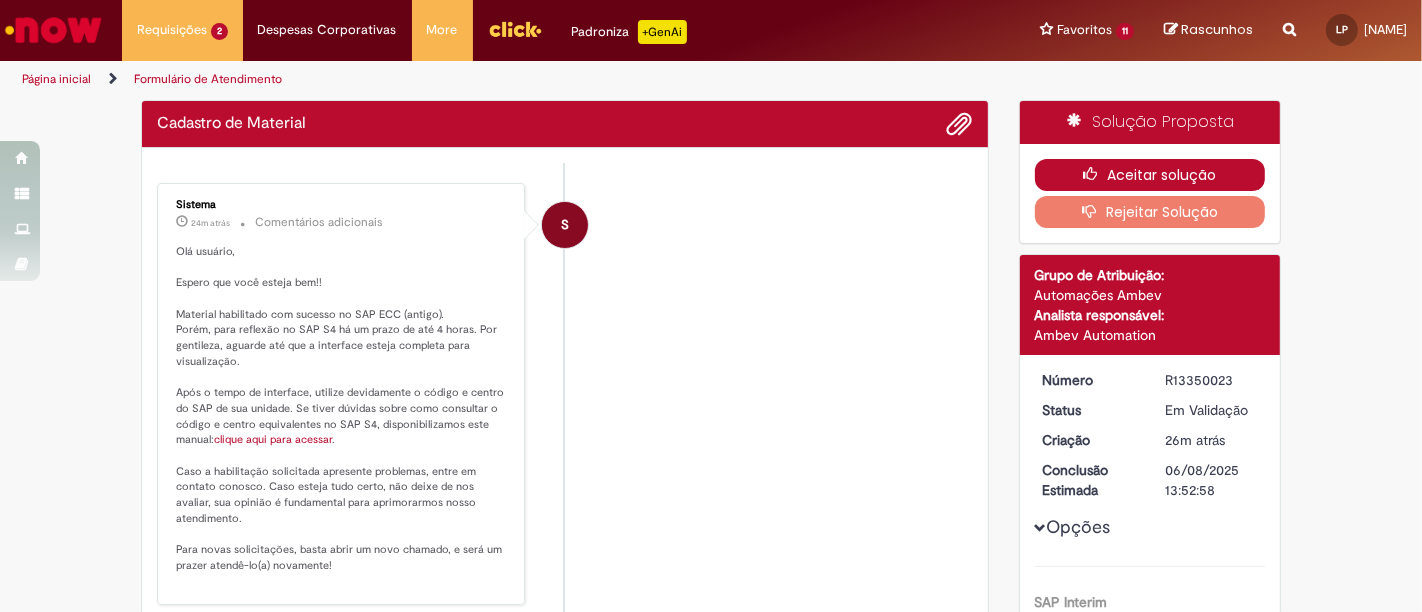 click at bounding box center [1095, 174] 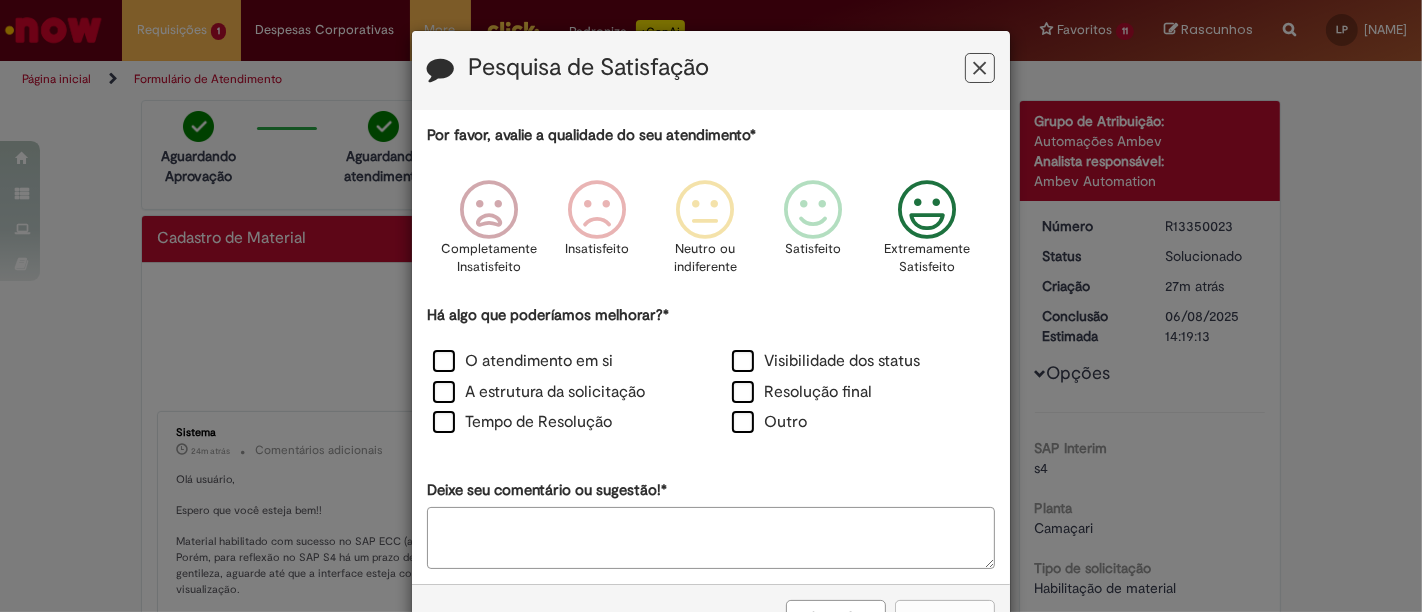 click at bounding box center [927, 210] 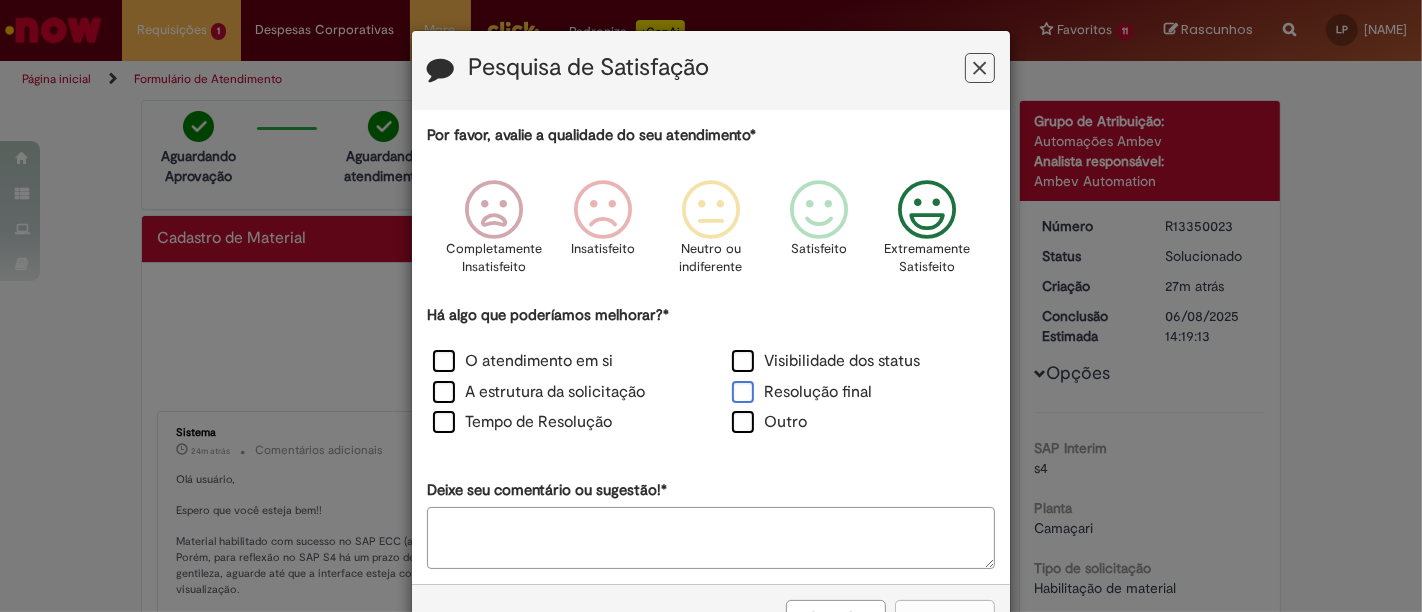 click on "Resolução final" at bounding box center (802, 392) 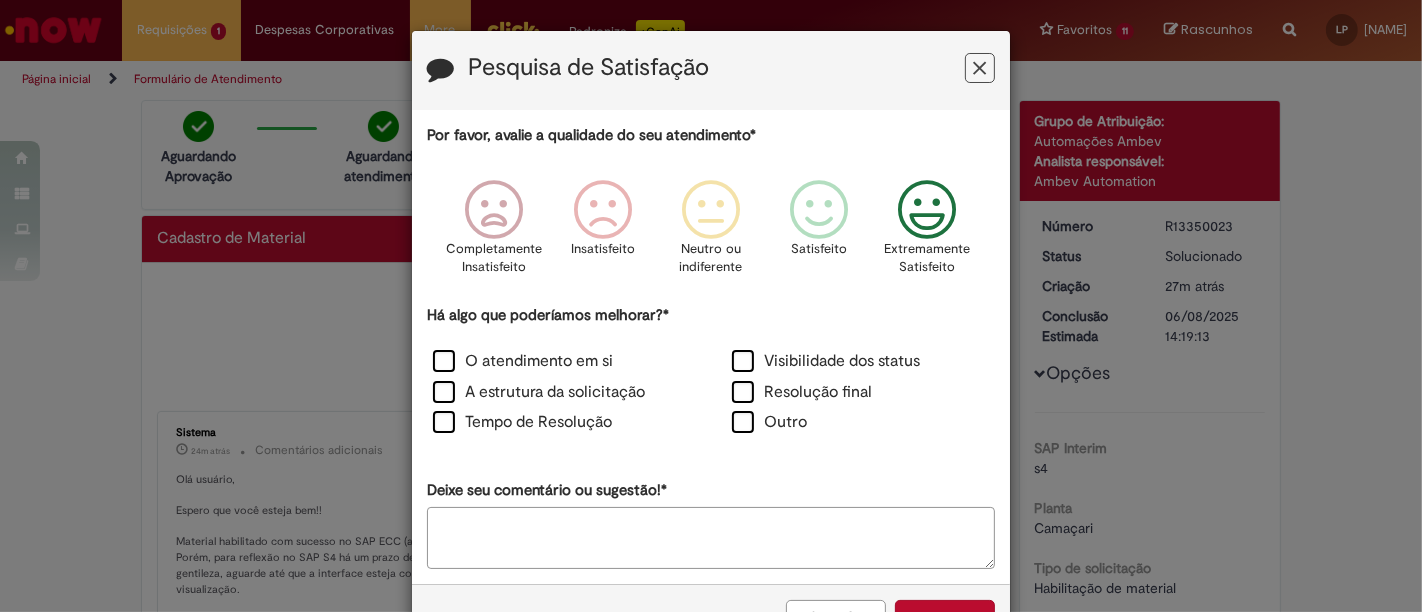click on "Deixe seu comentário ou sugestão!*" at bounding box center [711, 538] 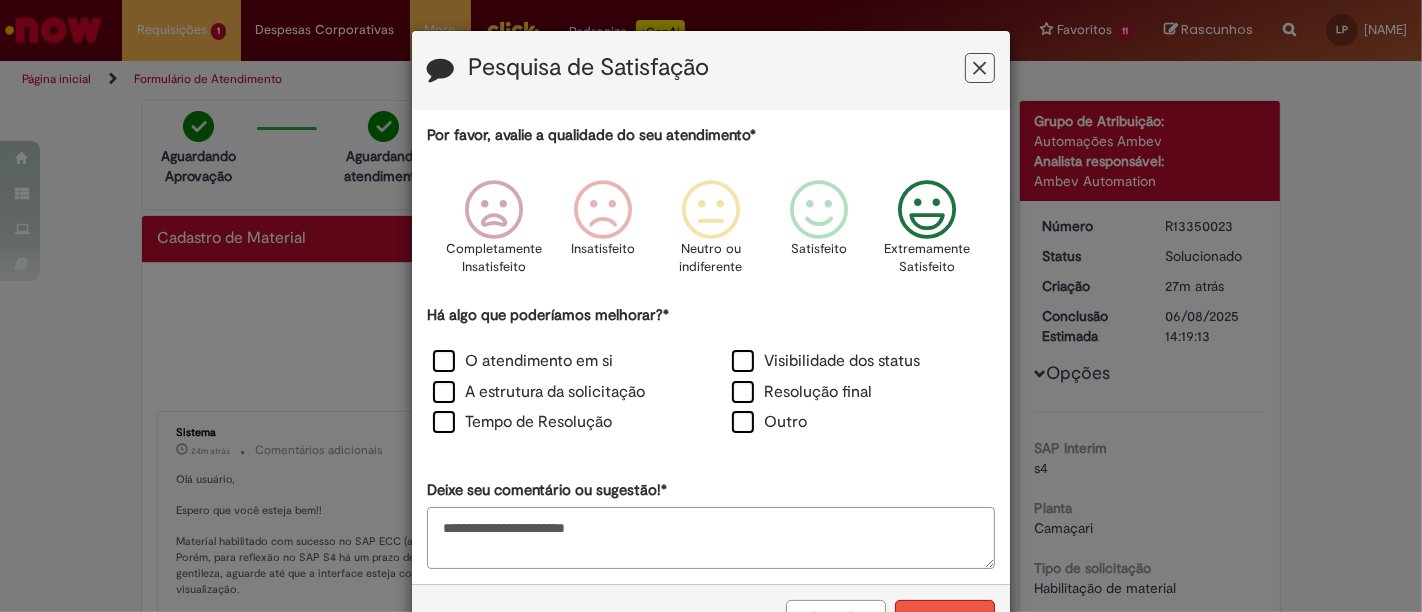 type on "**********" 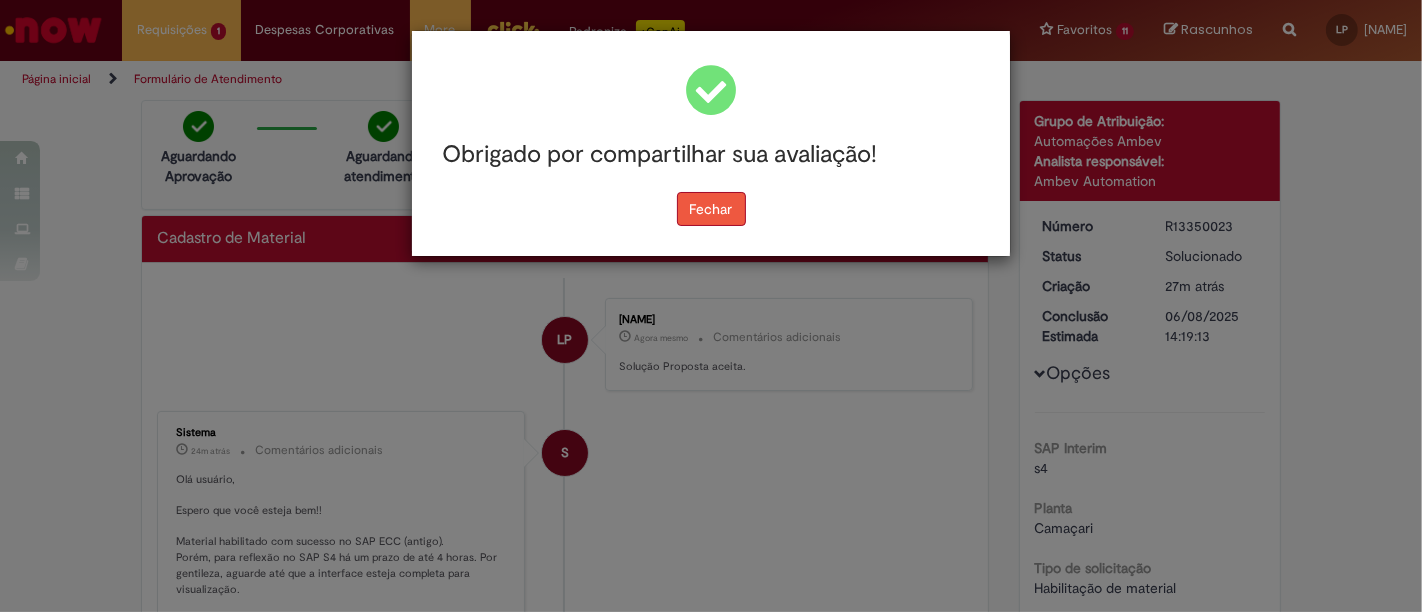 click on "Fechar" at bounding box center (711, 209) 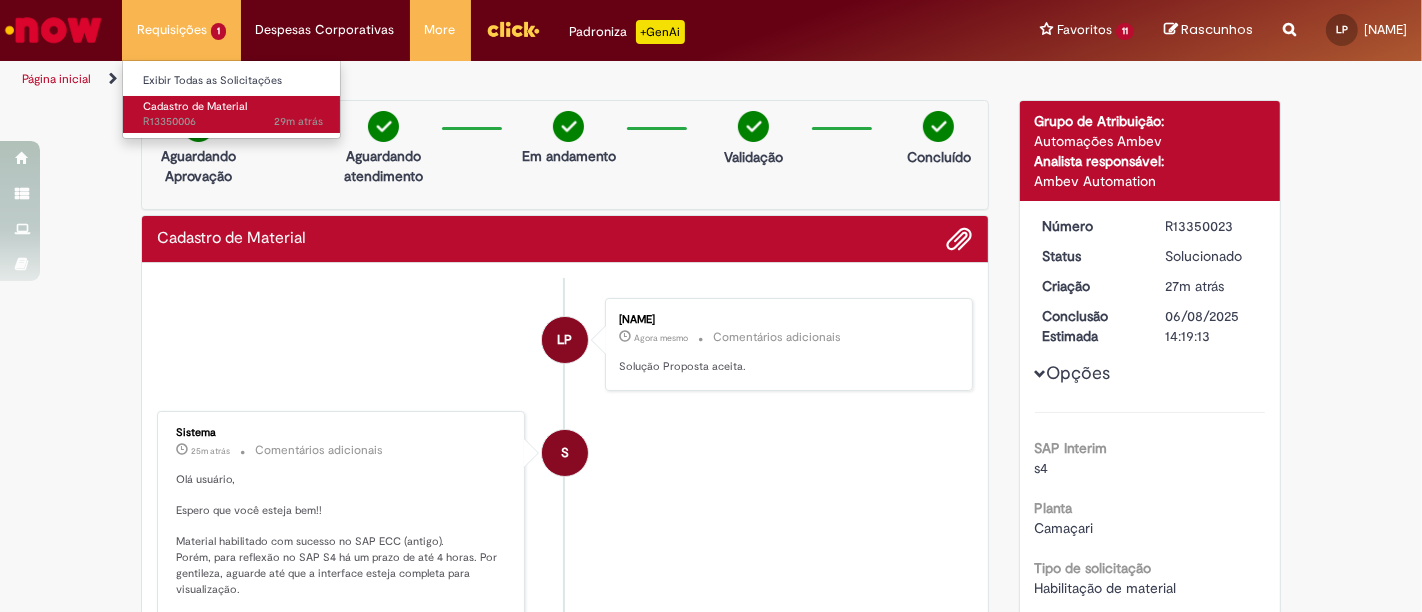 click on "Cadastro de Material" at bounding box center (195, 106) 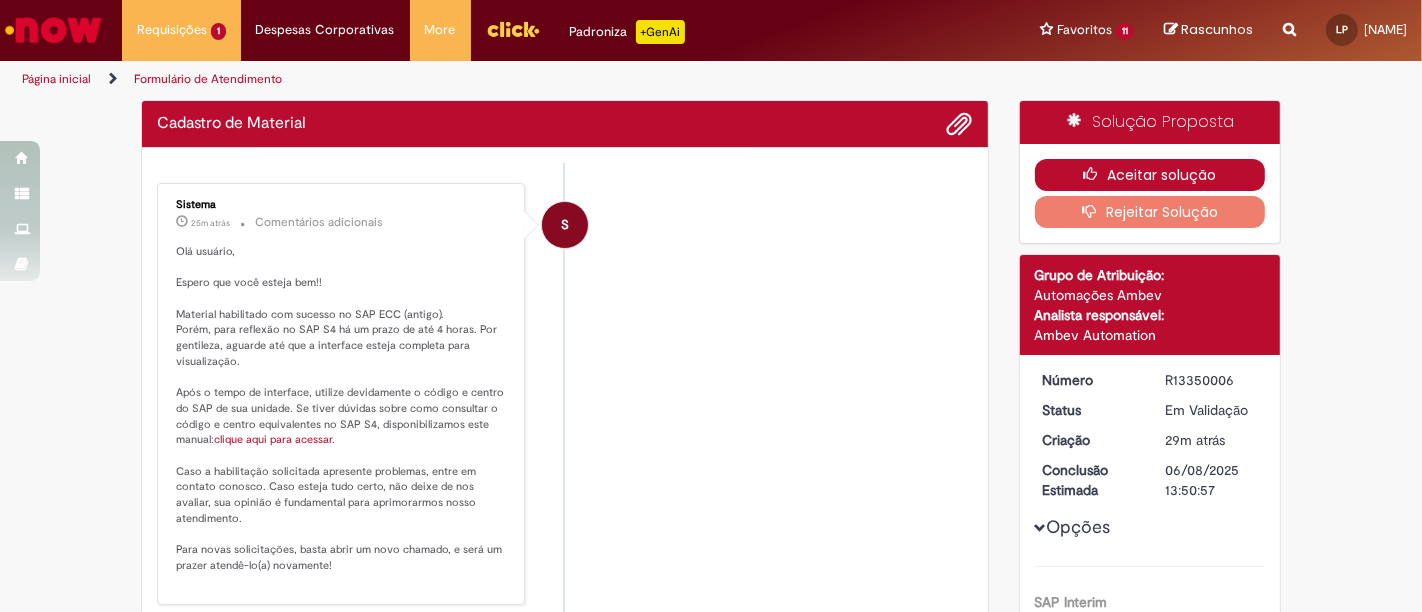 click on "Aceitar solução" at bounding box center [1150, 175] 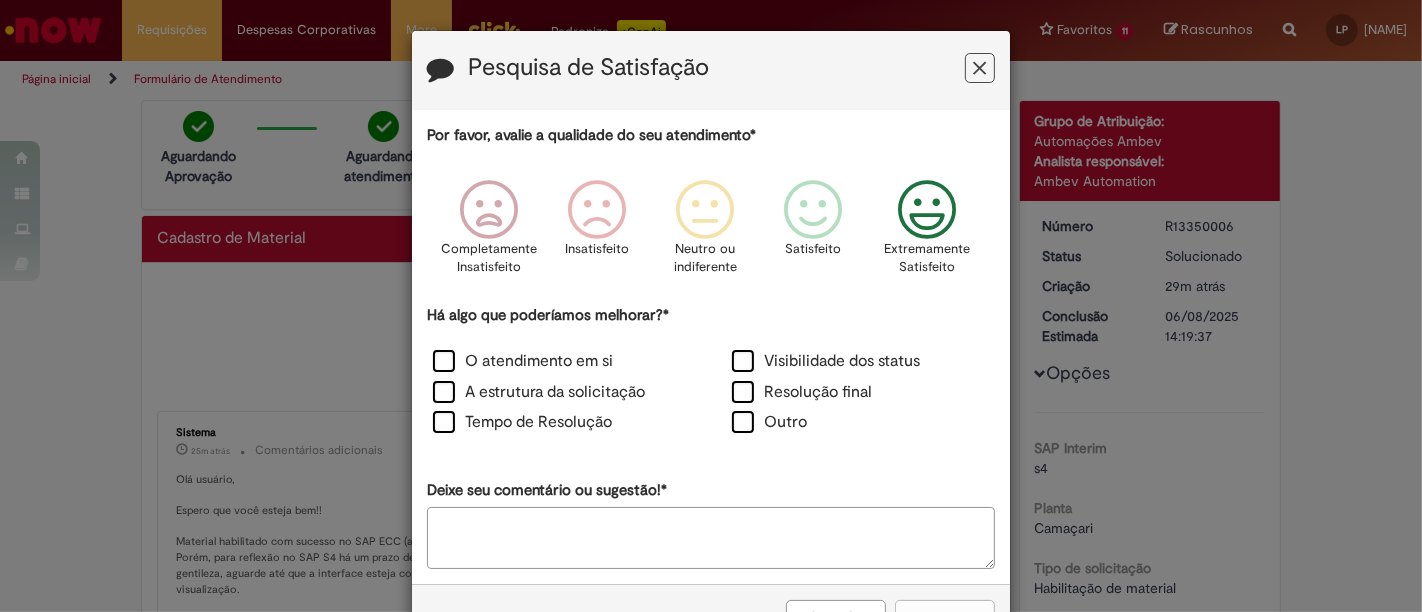 click at bounding box center [927, 210] 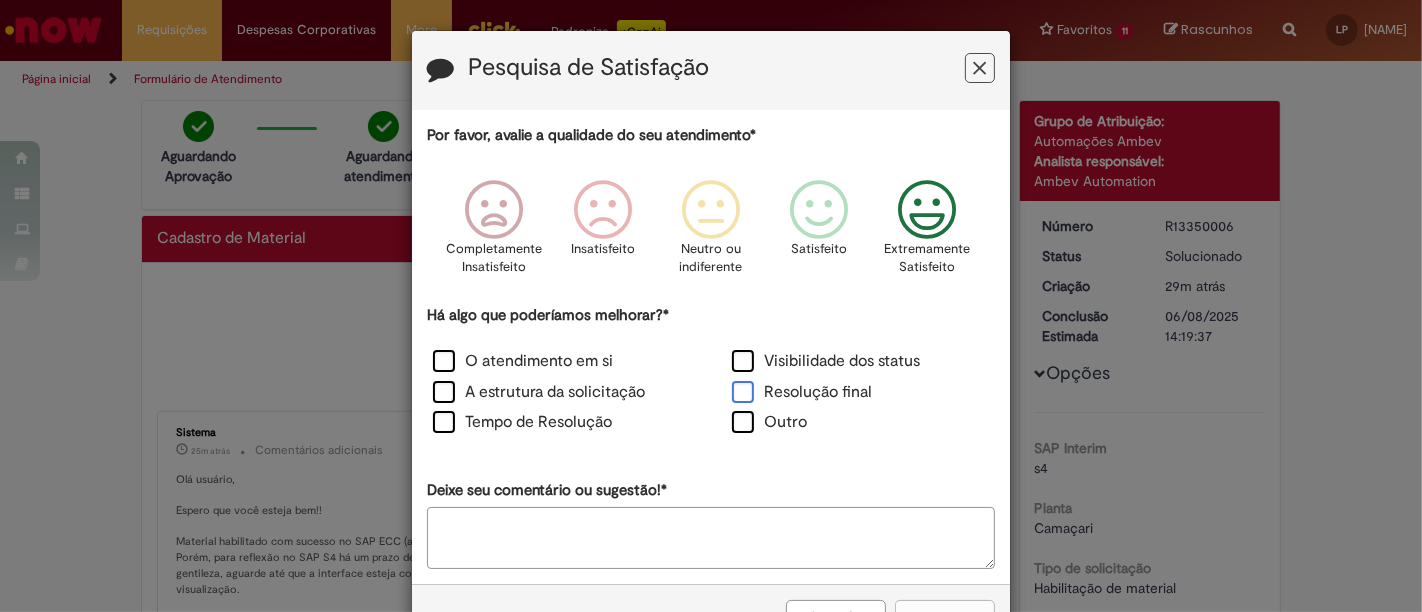 click on "Resolução final" at bounding box center (802, 392) 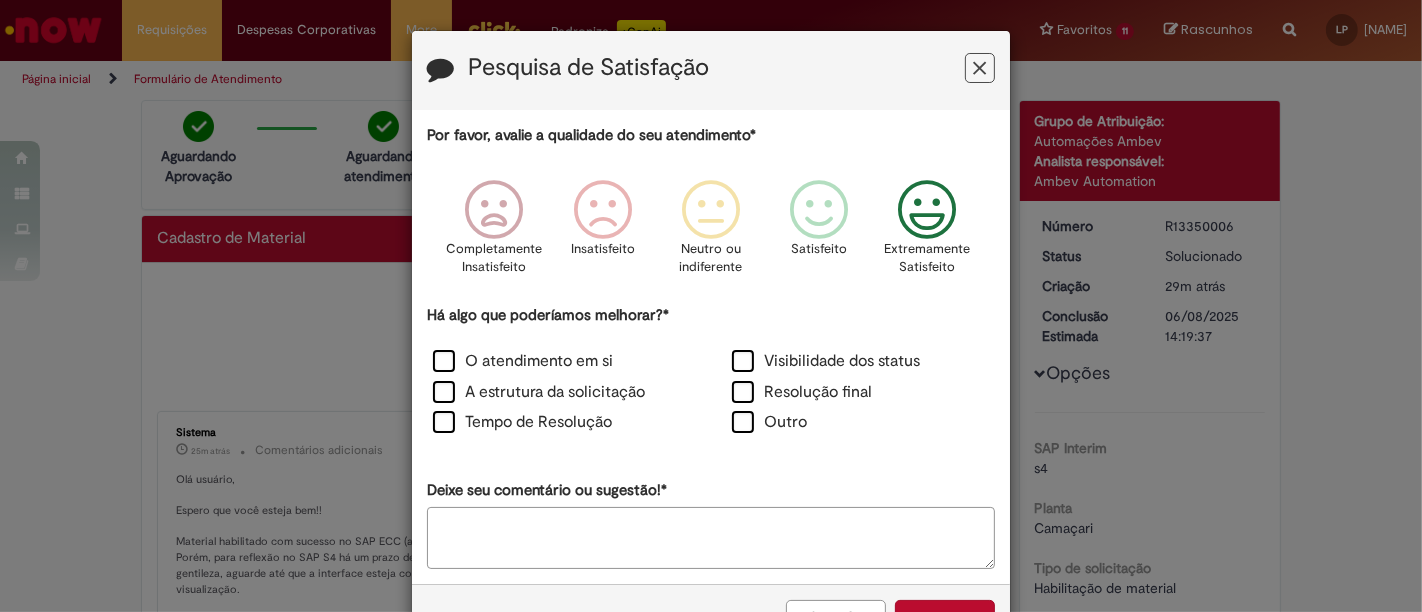 click on "Deixe seu comentário ou sugestão!*" at bounding box center [711, 538] 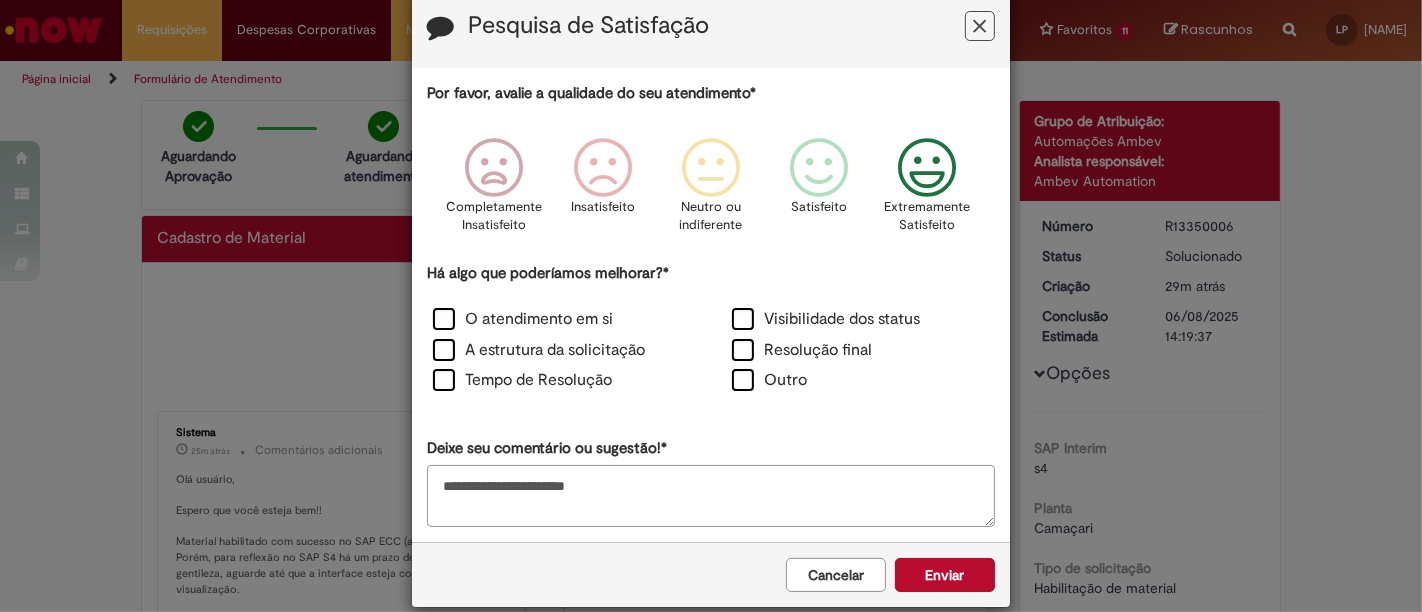 scroll, scrollTop: 65, scrollLeft: 0, axis: vertical 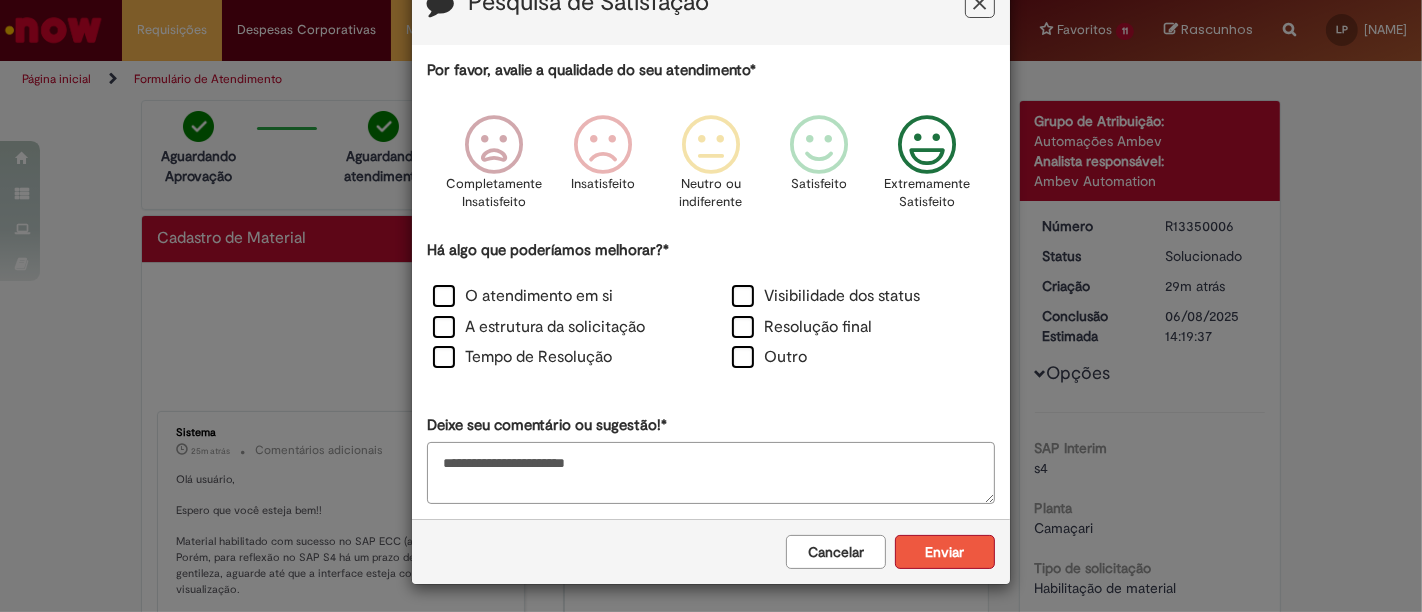 type on "**********" 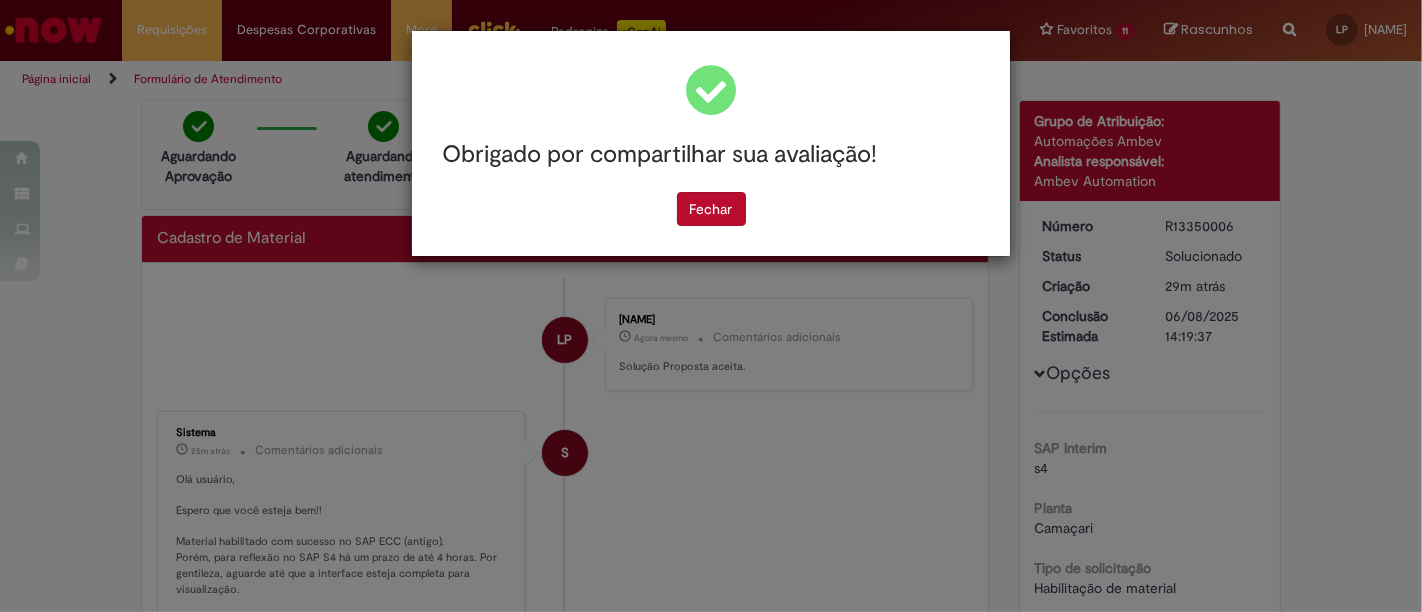 scroll, scrollTop: 0, scrollLeft: 0, axis: both 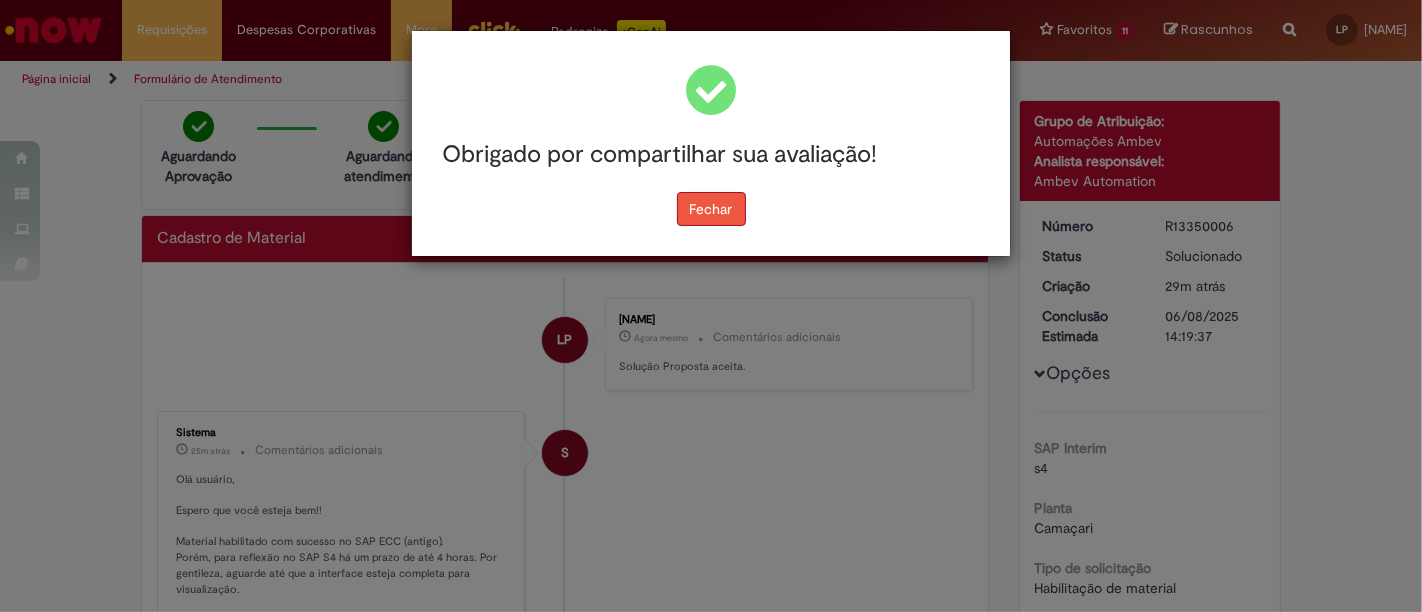 click on "Fechar" at bounding box center [711, 209] 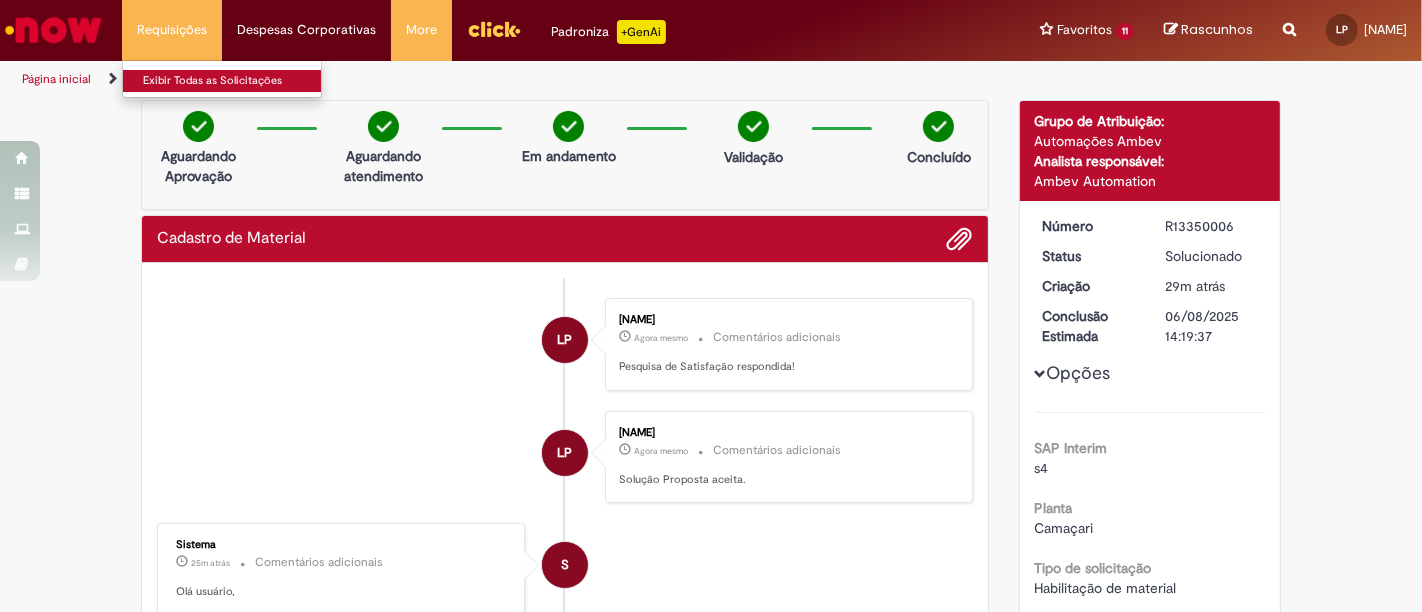 click on "Exibir Todas as Solicitações" at bounding box center (233, 81) 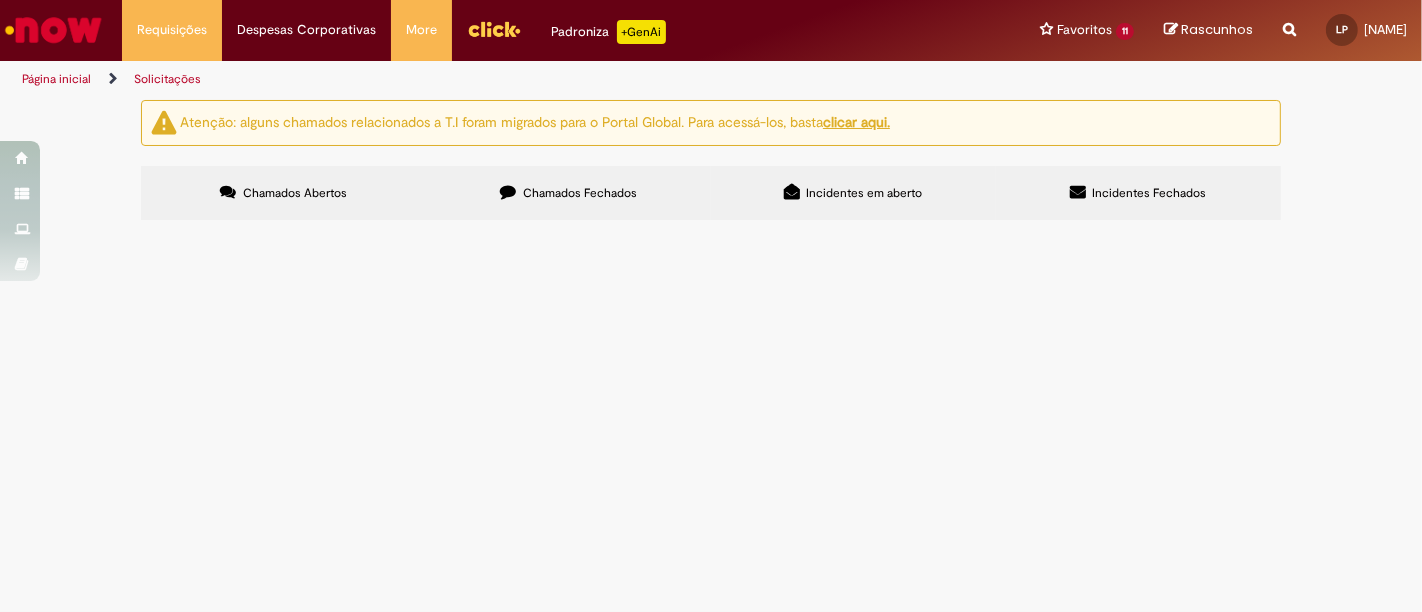 click on "Chamados Fechados" at bounding box center [580, 193] 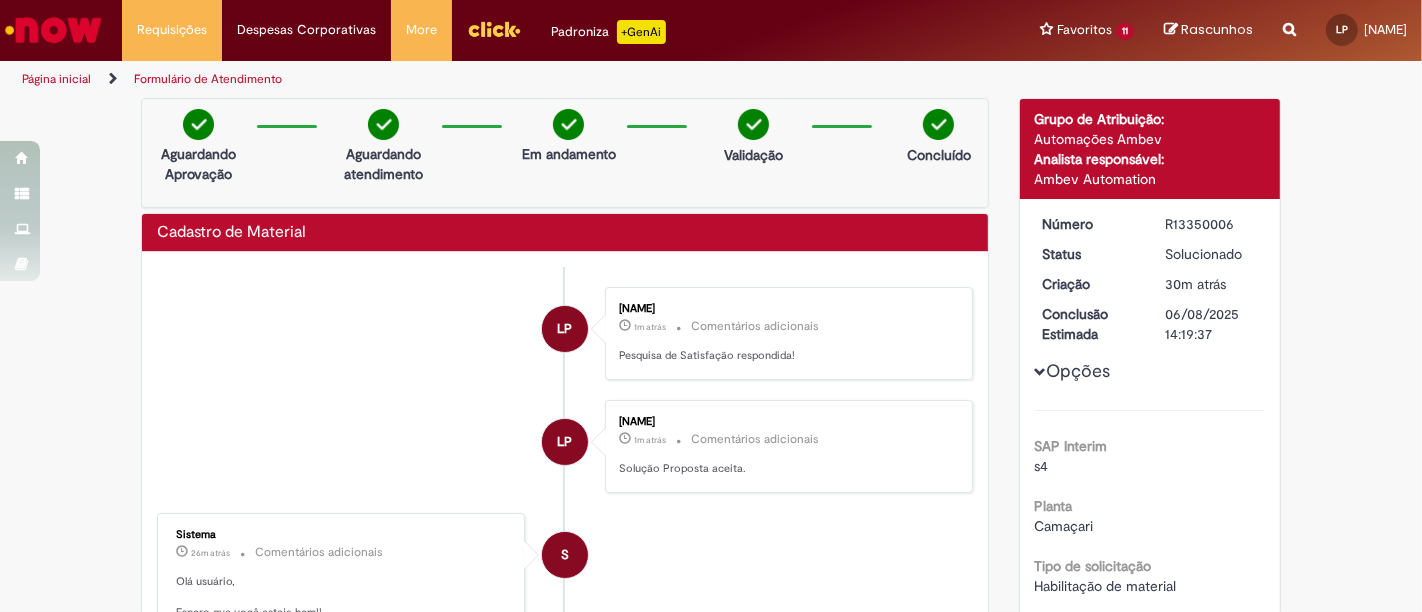 scroll, scrollTop: 0, scrollLeft: 0, axis: both 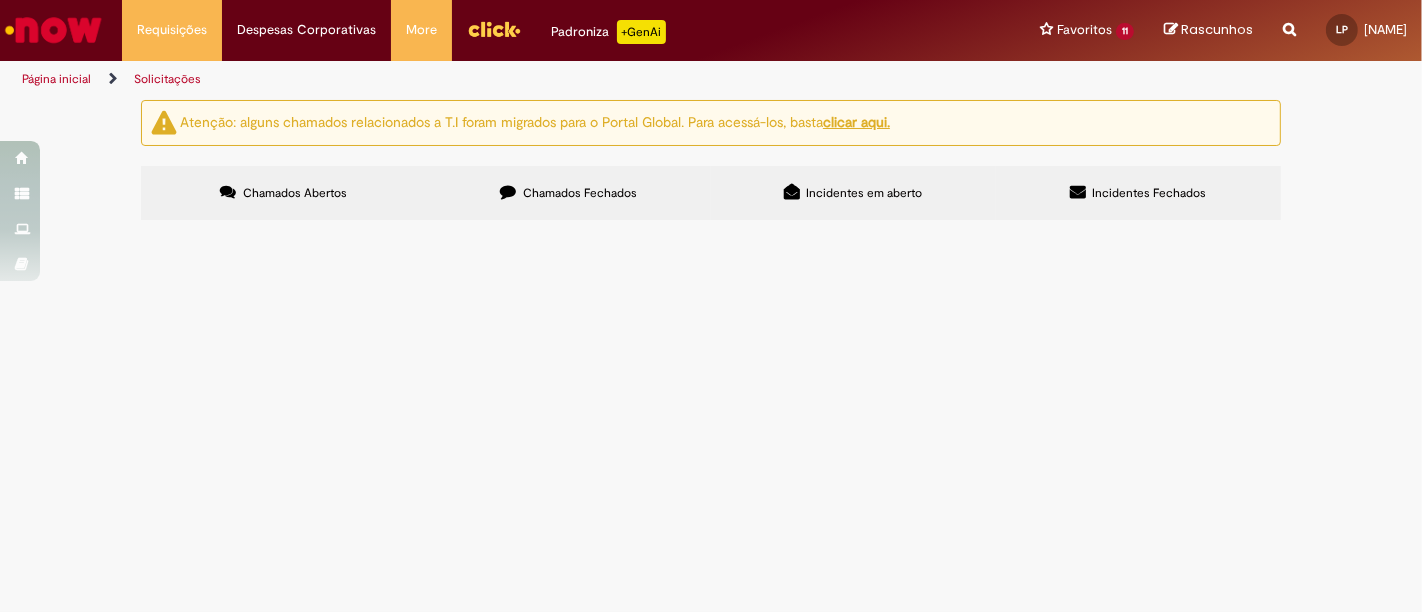 click on "Chamados Fechados" at bounding box center (580, 193) 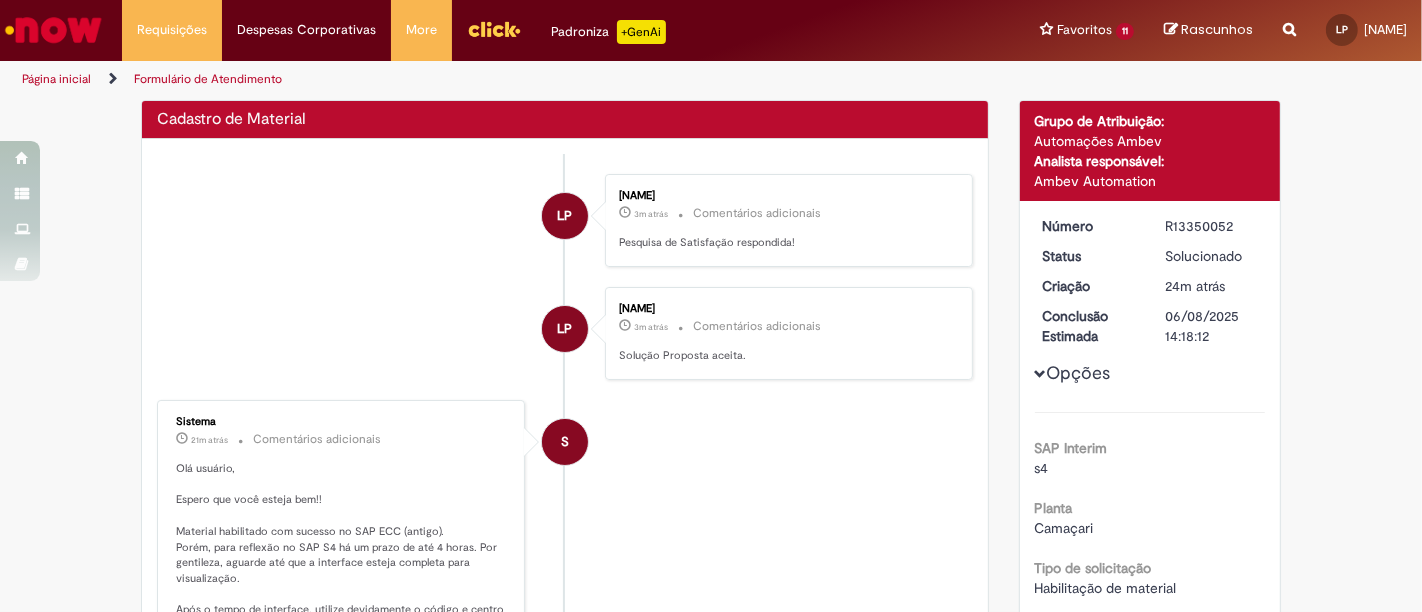 drag, startPoint x: 202, startPoint y: 411, endPoint x: 105, endPoint y: 398, distance: 97.867256 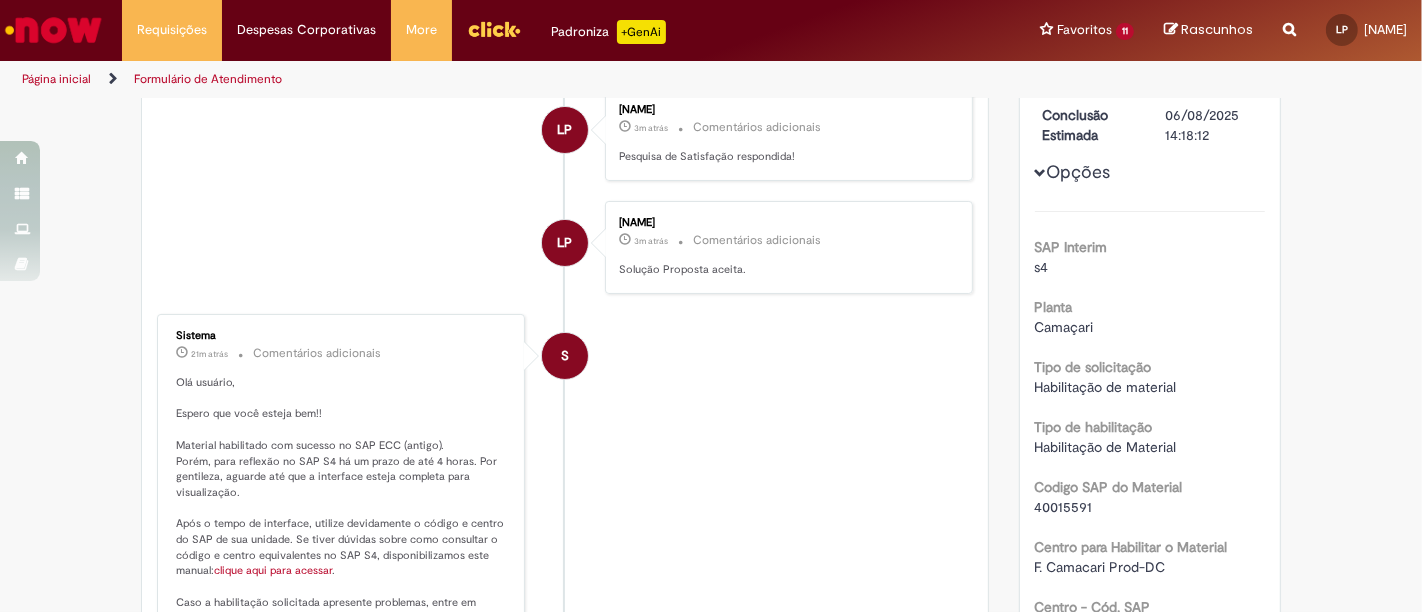 scroll, scrollTop: 114, scrollLeft: 0, axis: vertical 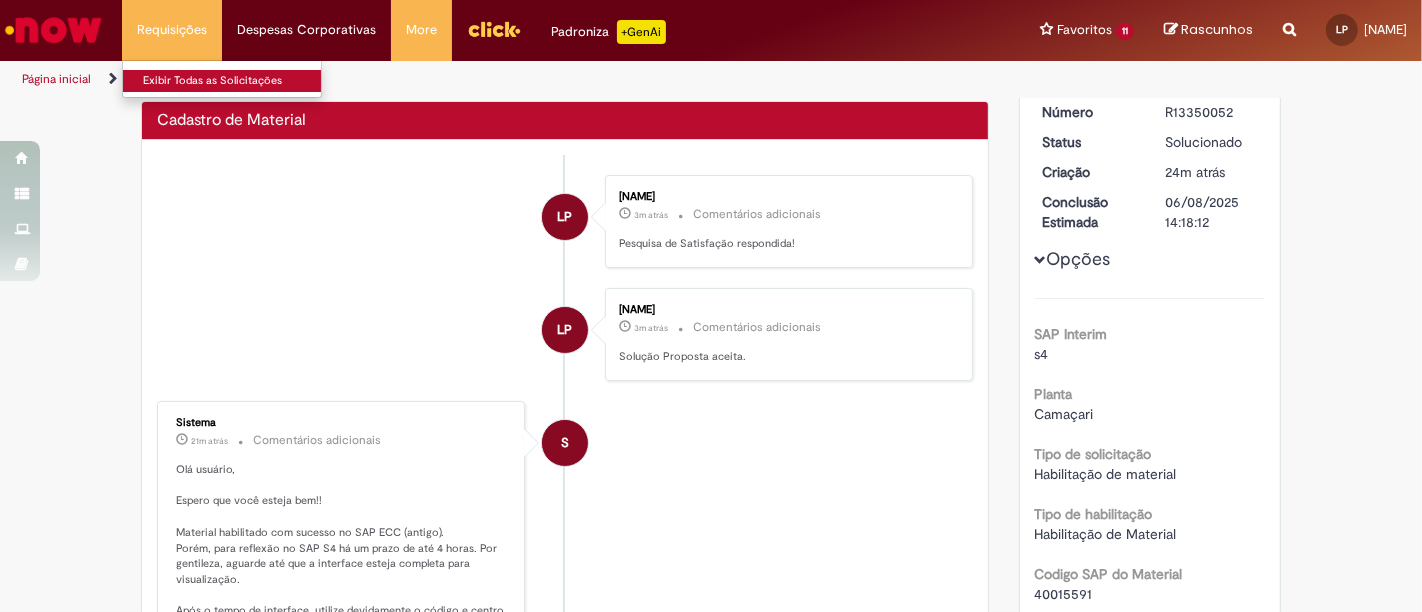 click on "Exibir Todas as Solicitações" at bounding box center [233, 81] 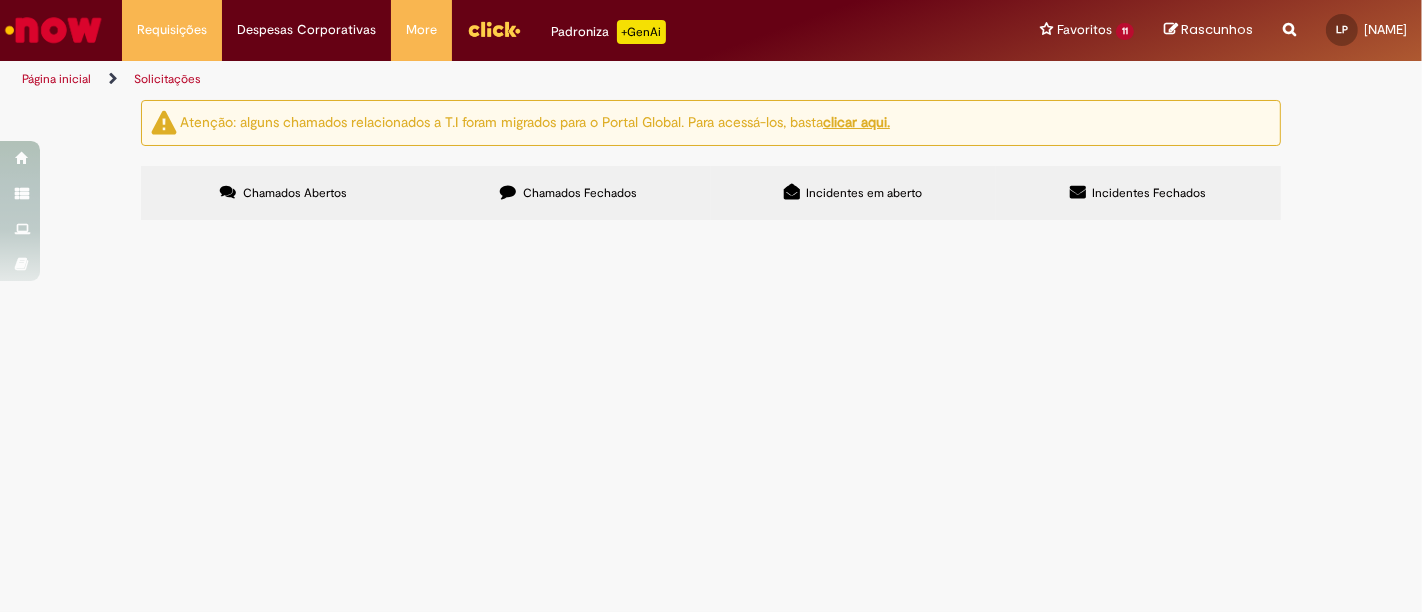 scroll, scrollTop: 0, scrollLeft: 0, axis: both 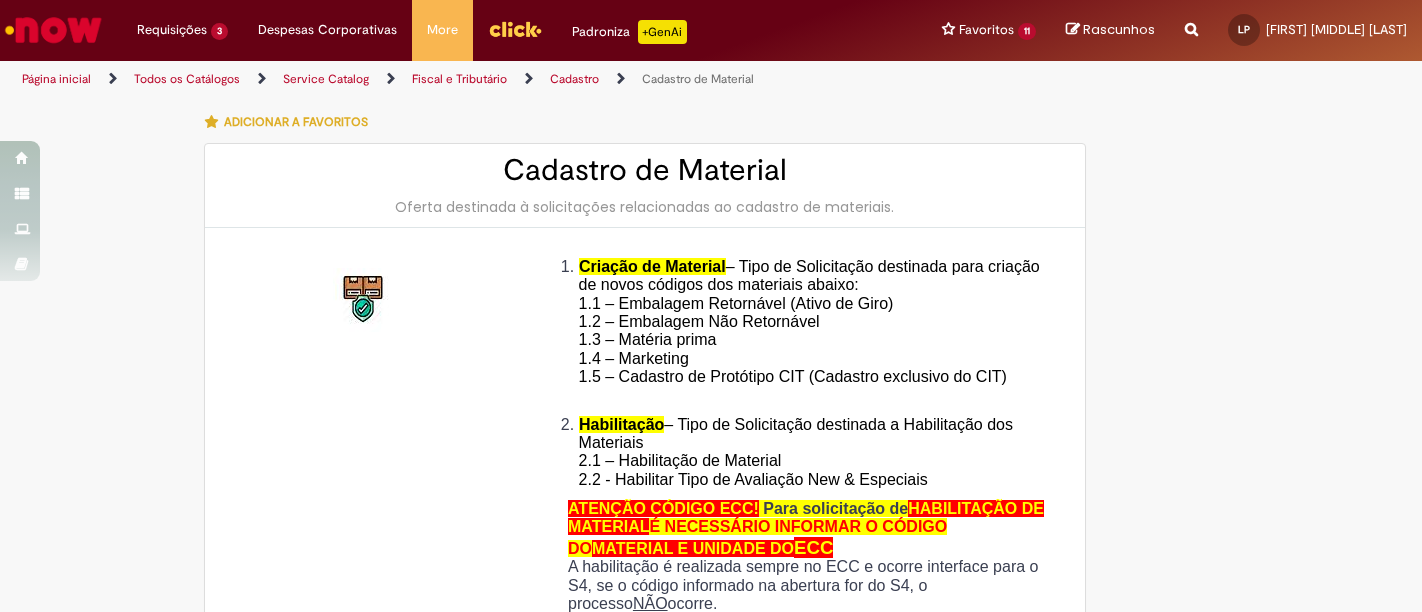 type on "********" 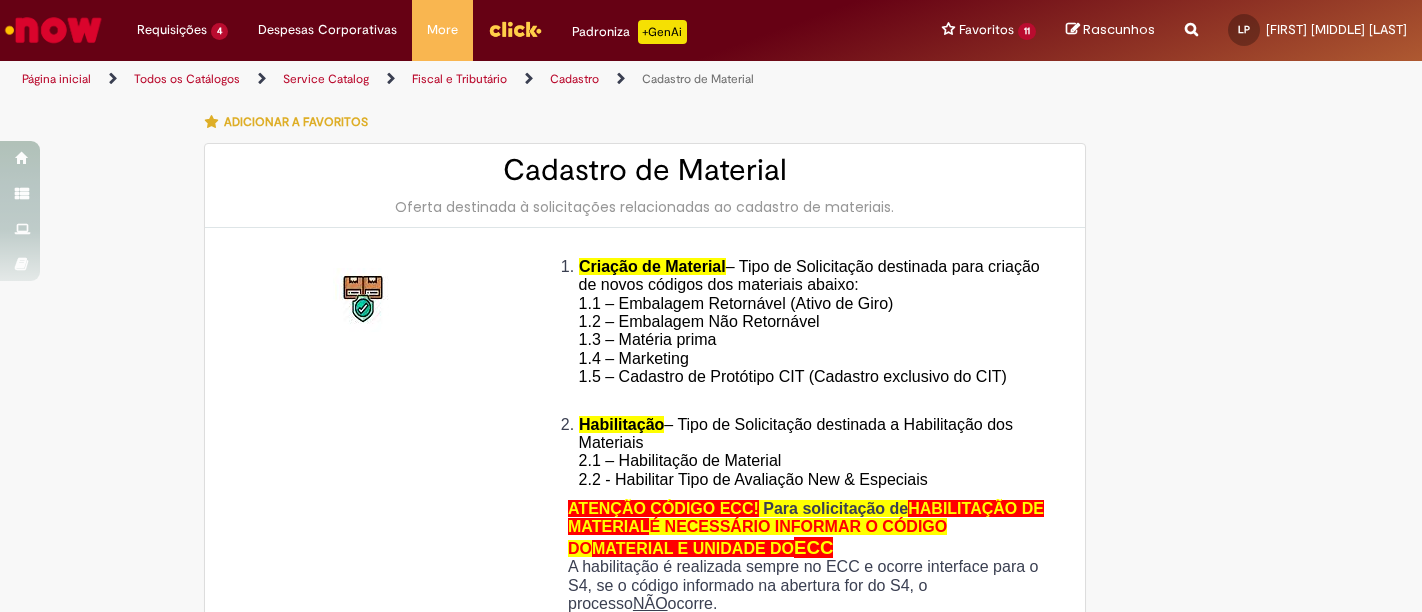 scroll, scrollTop: 0, scrollLeft: 0, axis: both 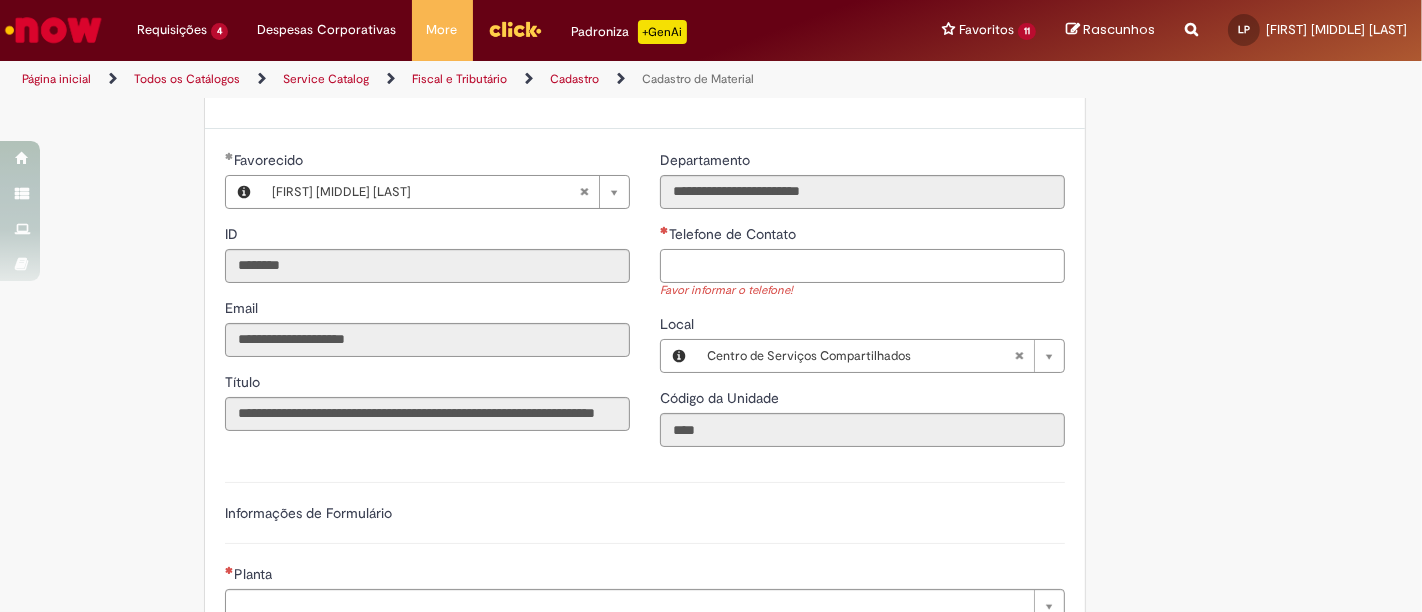 click on "Telefone de Contato" at bounding box center (862, 266) 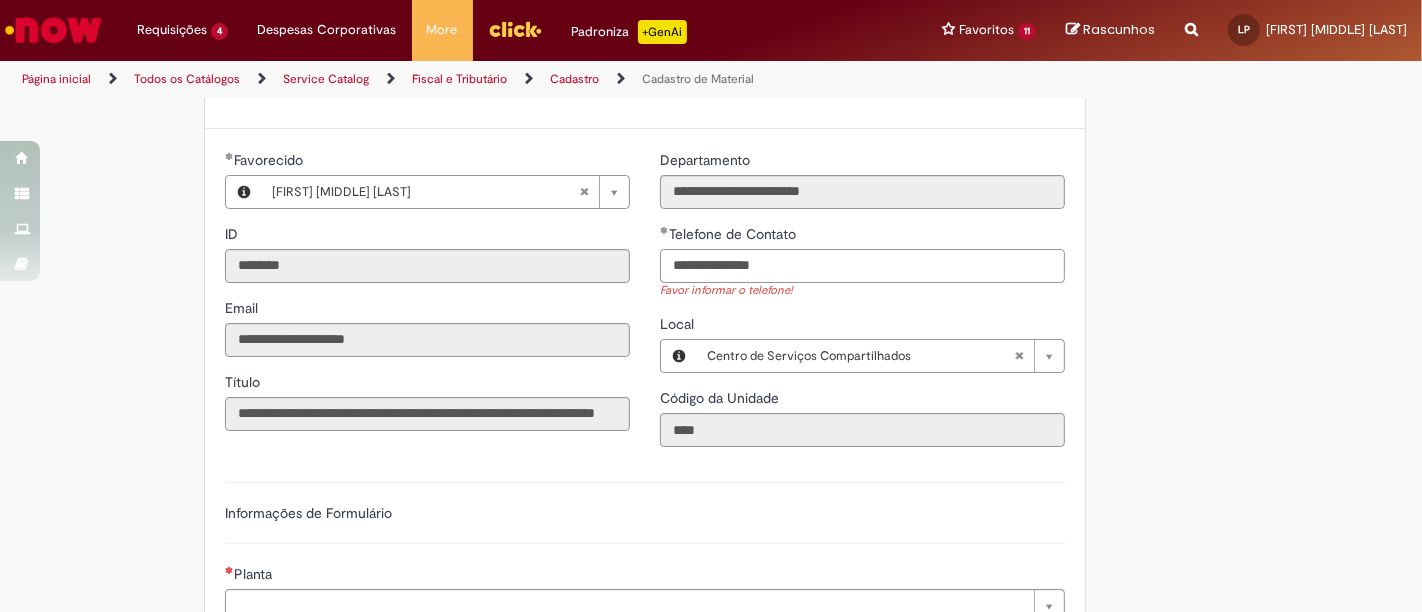 type on "**********" 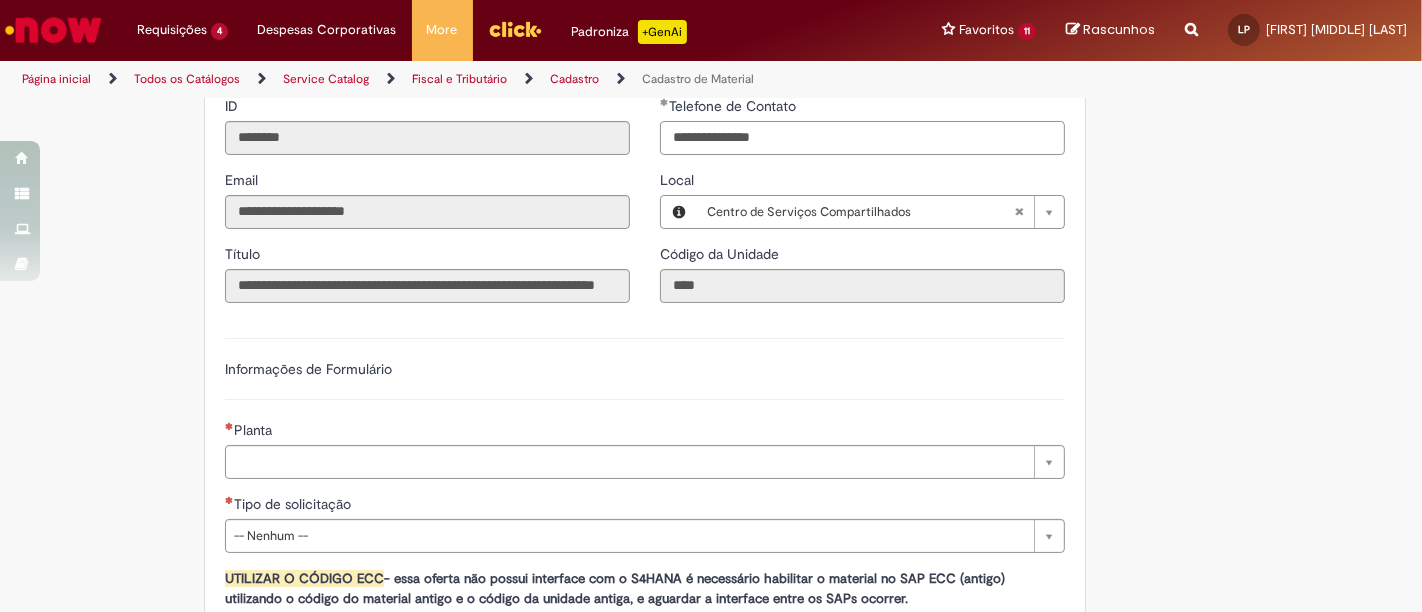 scroll, scrollTop: 1111, scrollLeft: 0, axis: vertical 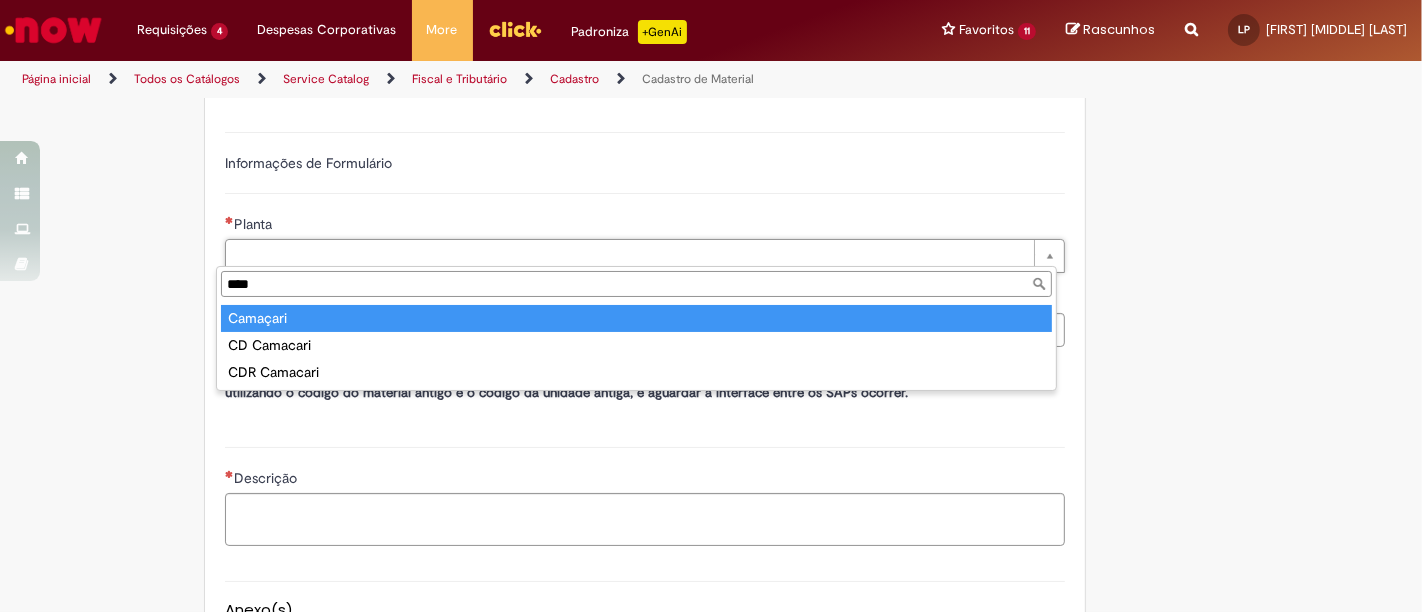 type on "****" 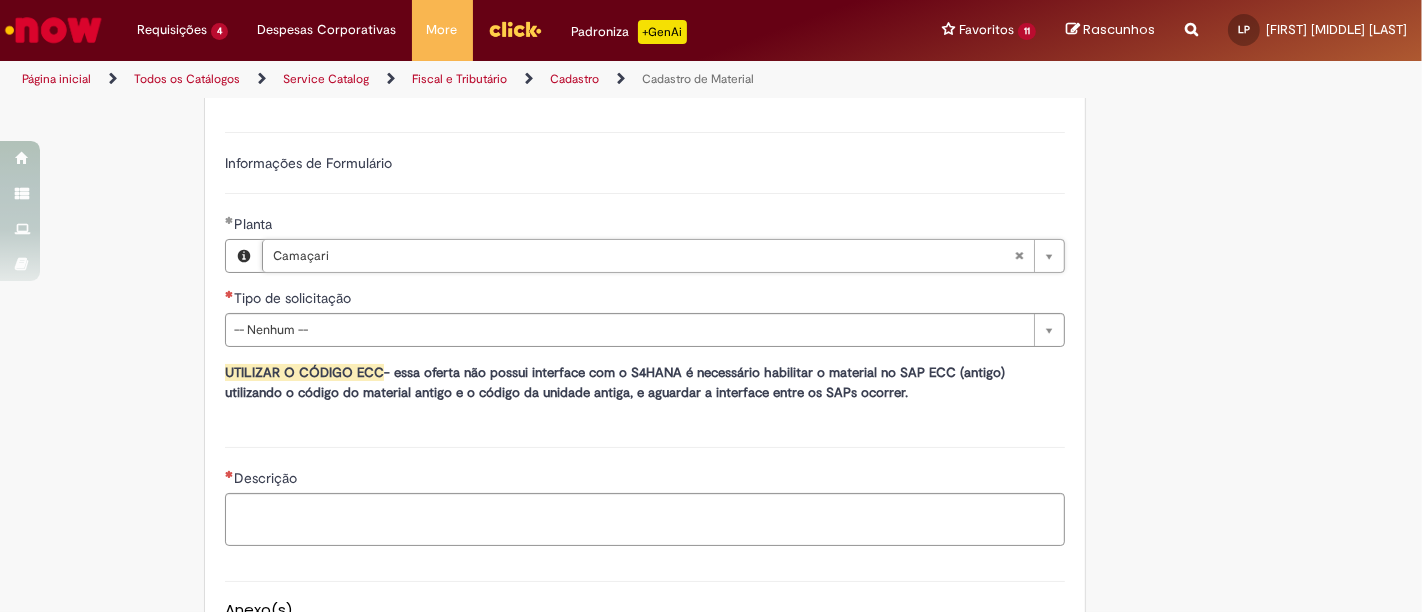 drag, startPoint x: 269, startPoint y: 321, endPoint x: 273, endPoint y: 332, distance: 11.7046995 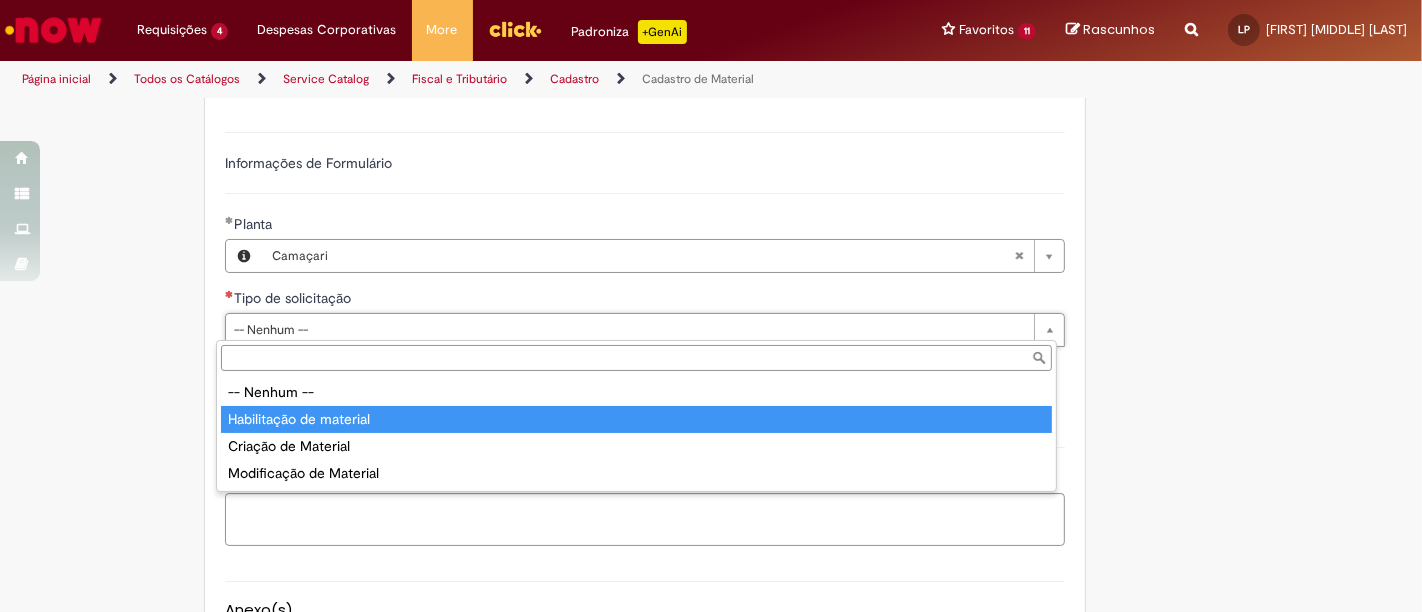 type on "**********" 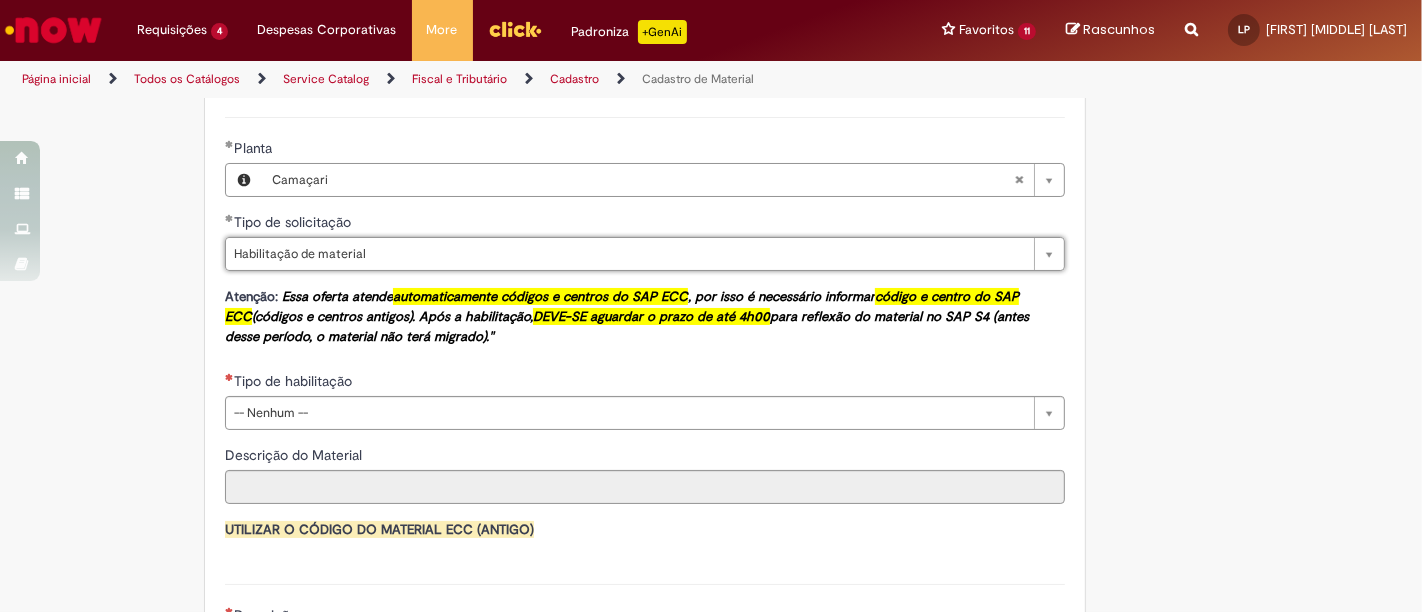 scroll, scrollTop: 1222, scrollLeft: 0, axis: vertical 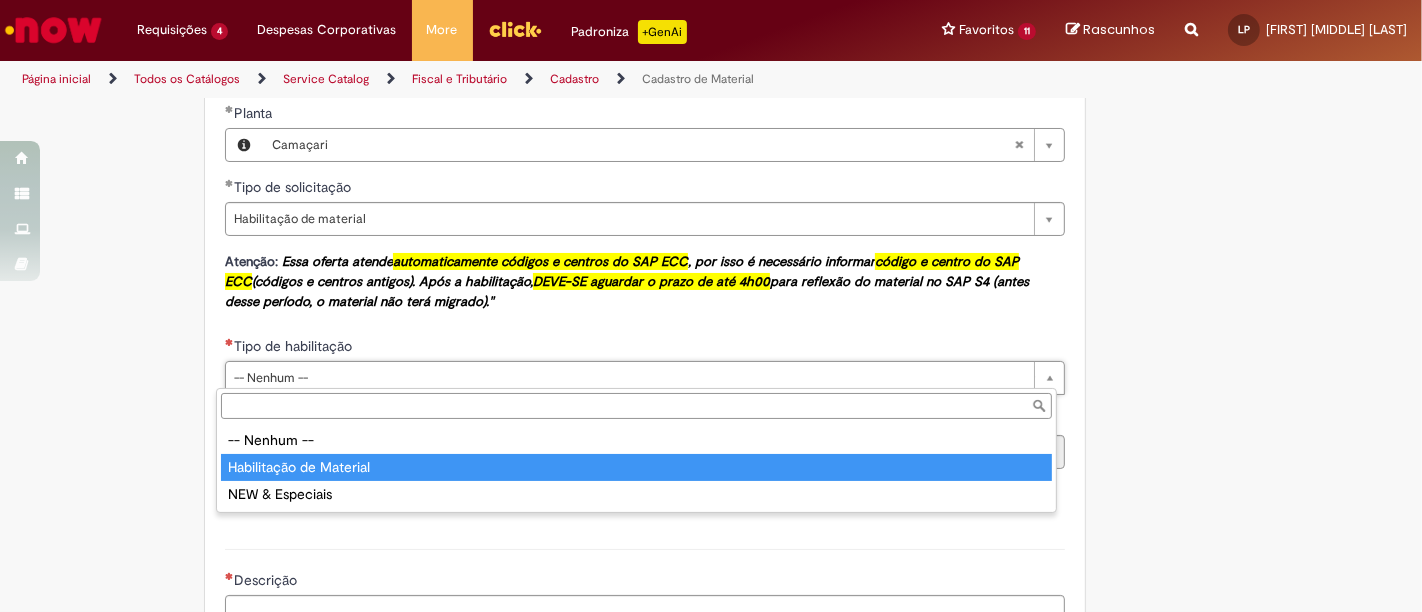 type on "**********" 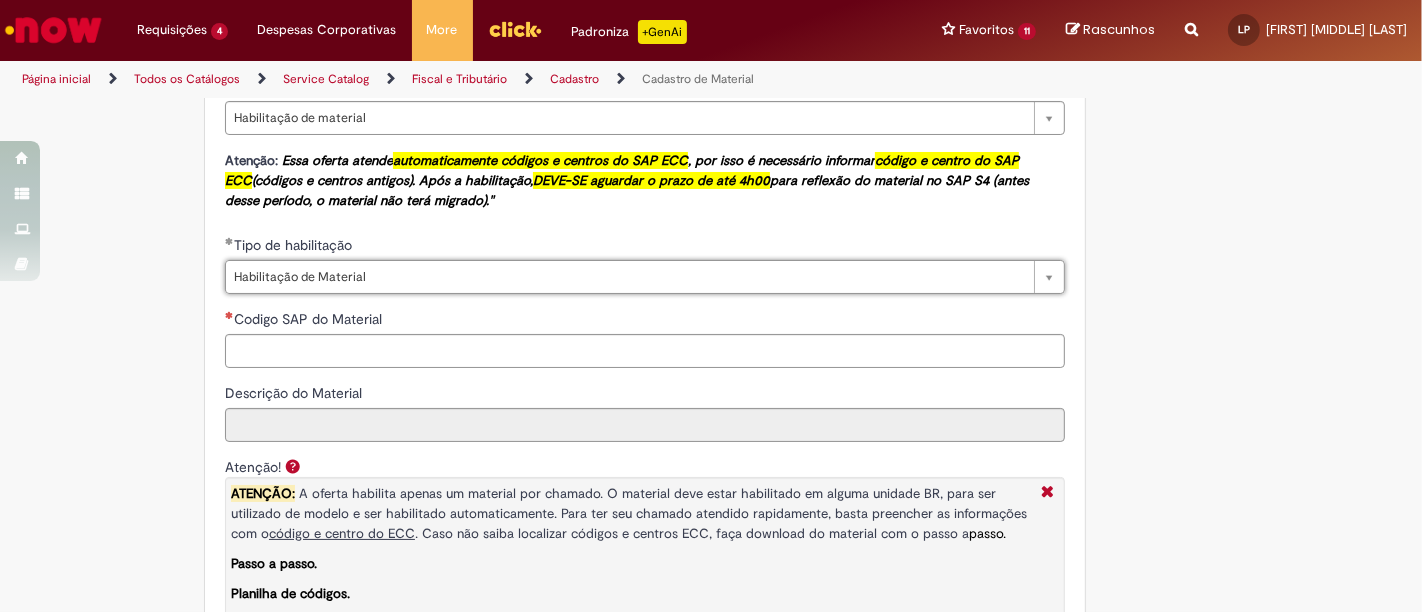 scroll, scrollTop: 1555, scrollLeft: 0, axis: vertical 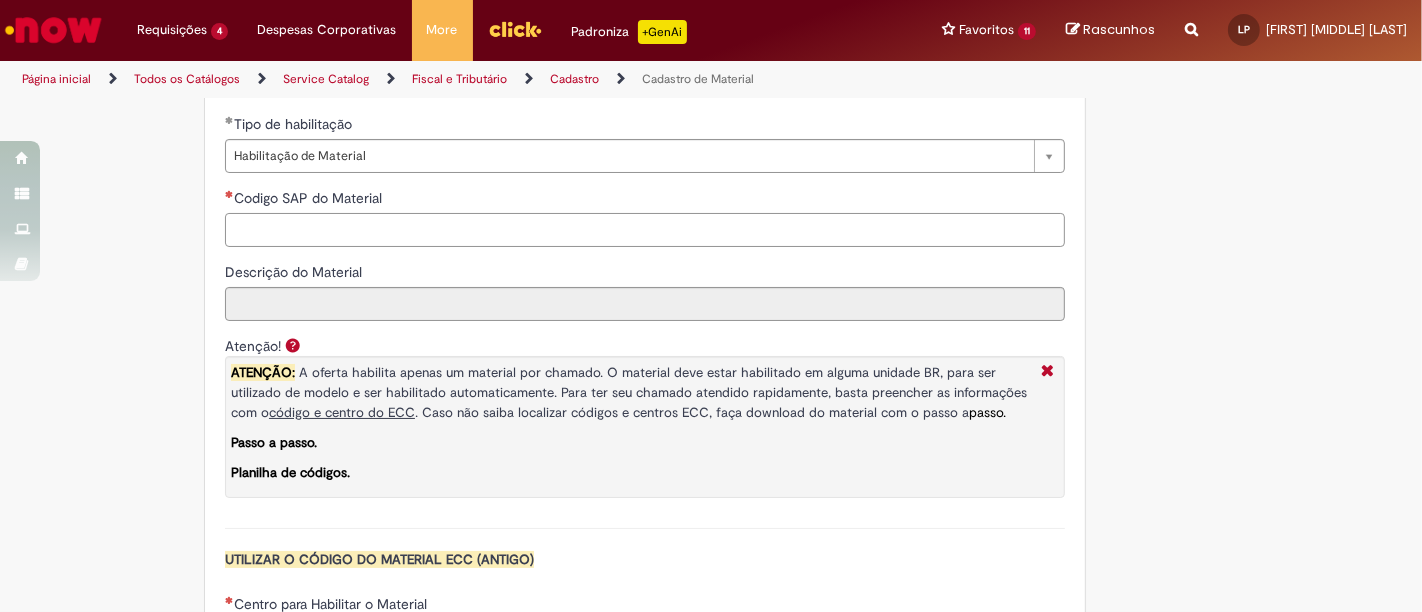click on "Codigo SAP do Material" at bounding box center [645, 230] 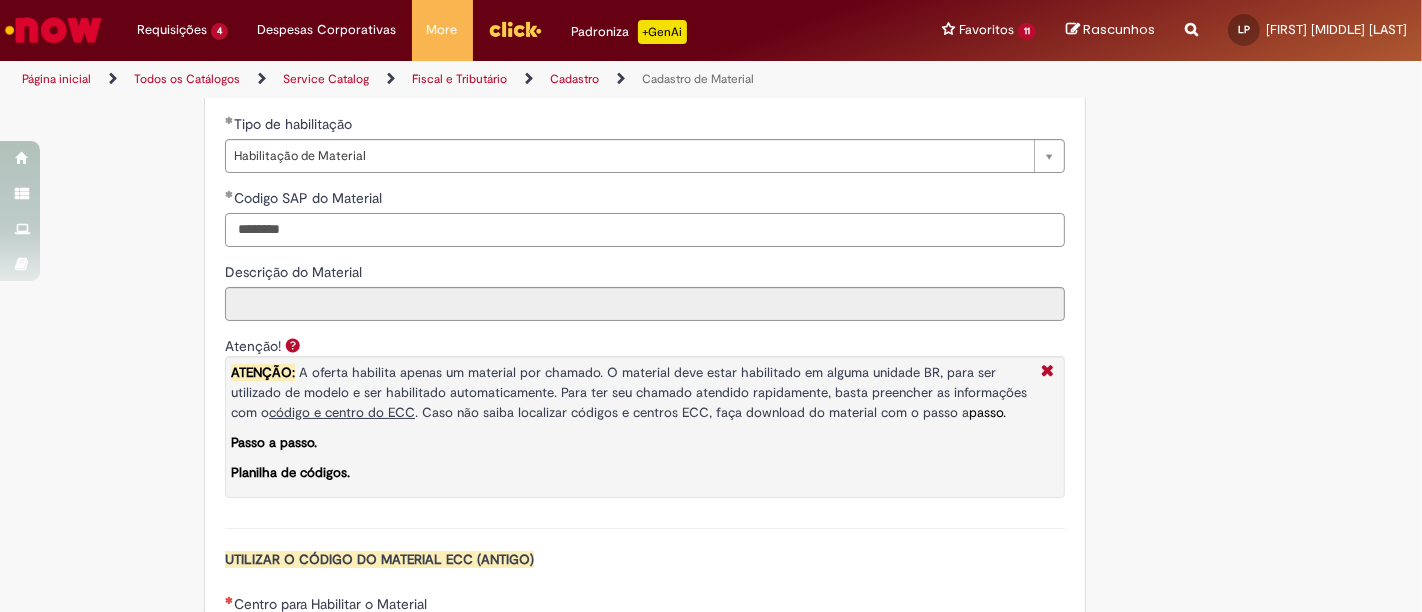 type on "********" 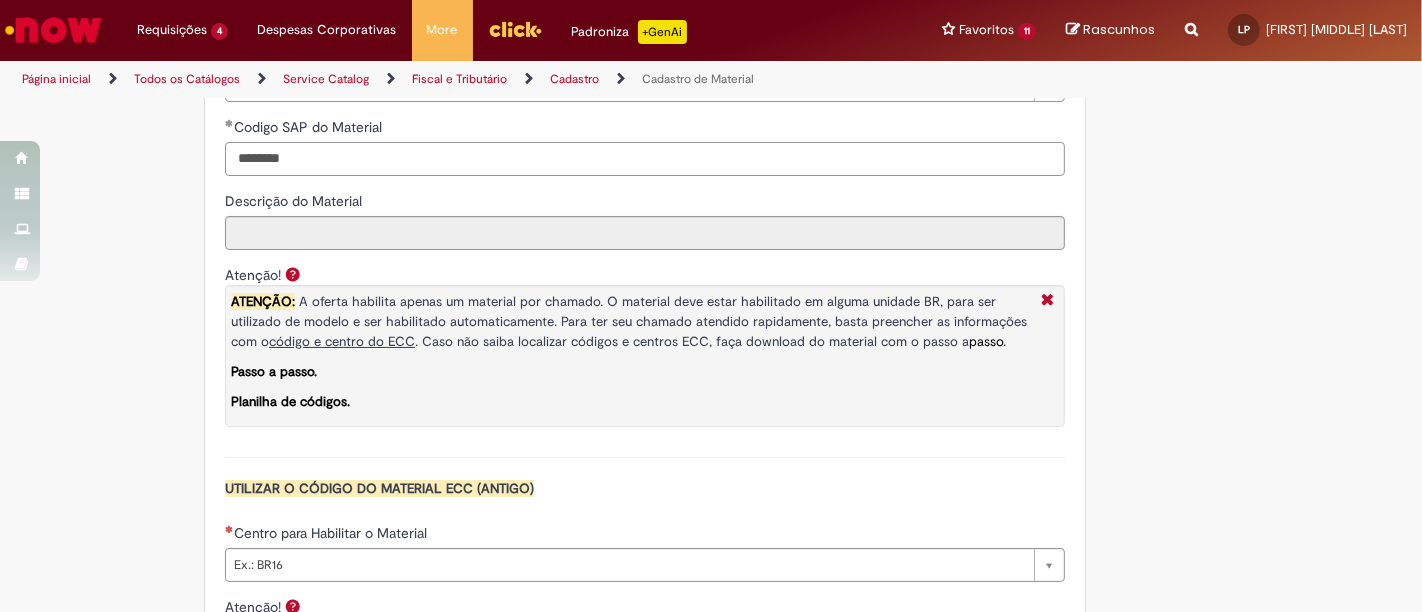 scroll, scrollTop: 1777, scrollLeft: 0, axis: vertical 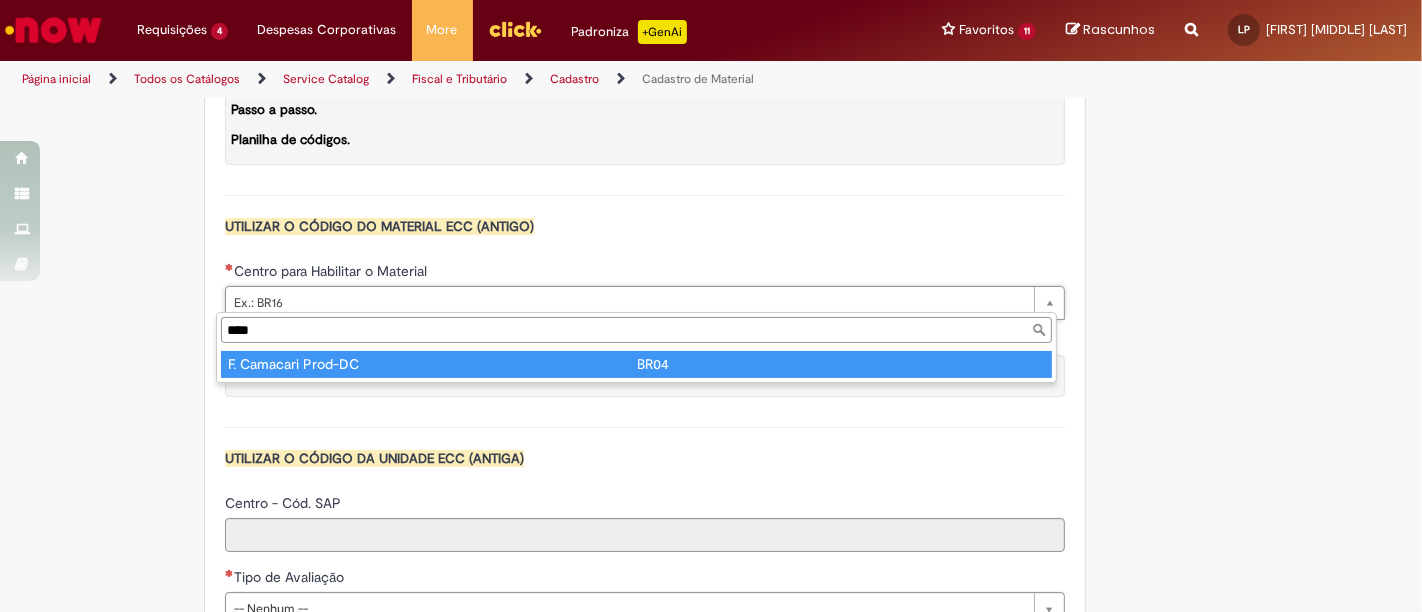type on "****" 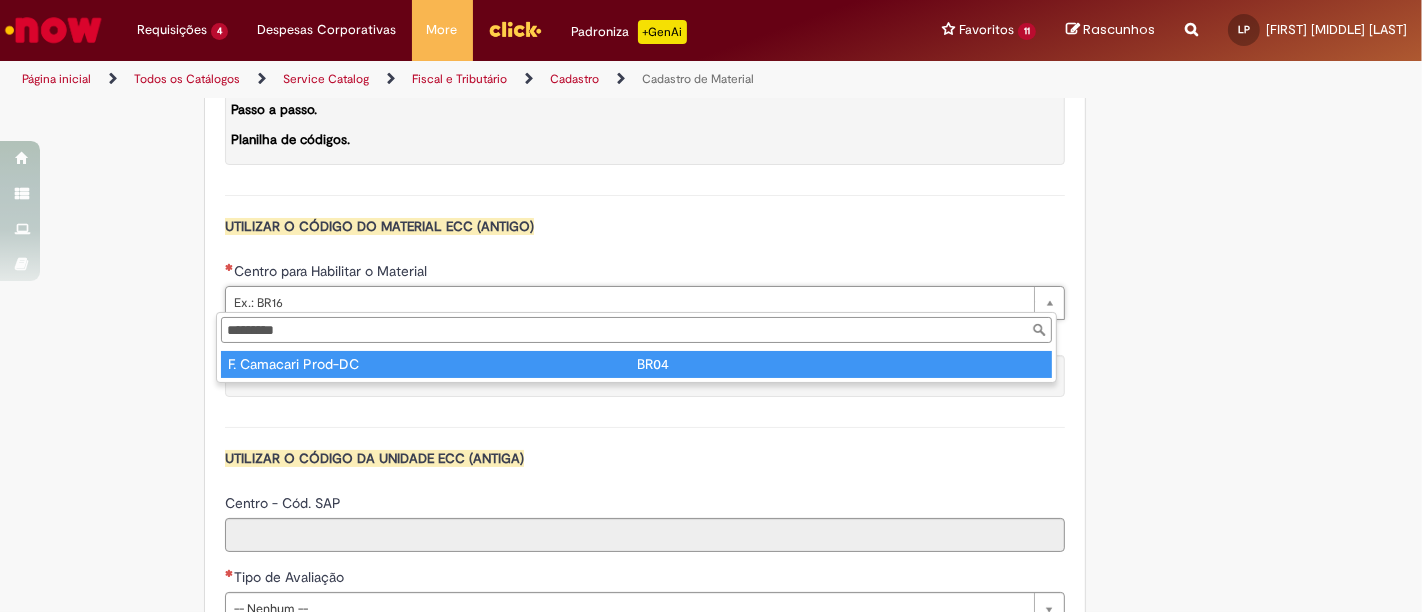 type on "****" 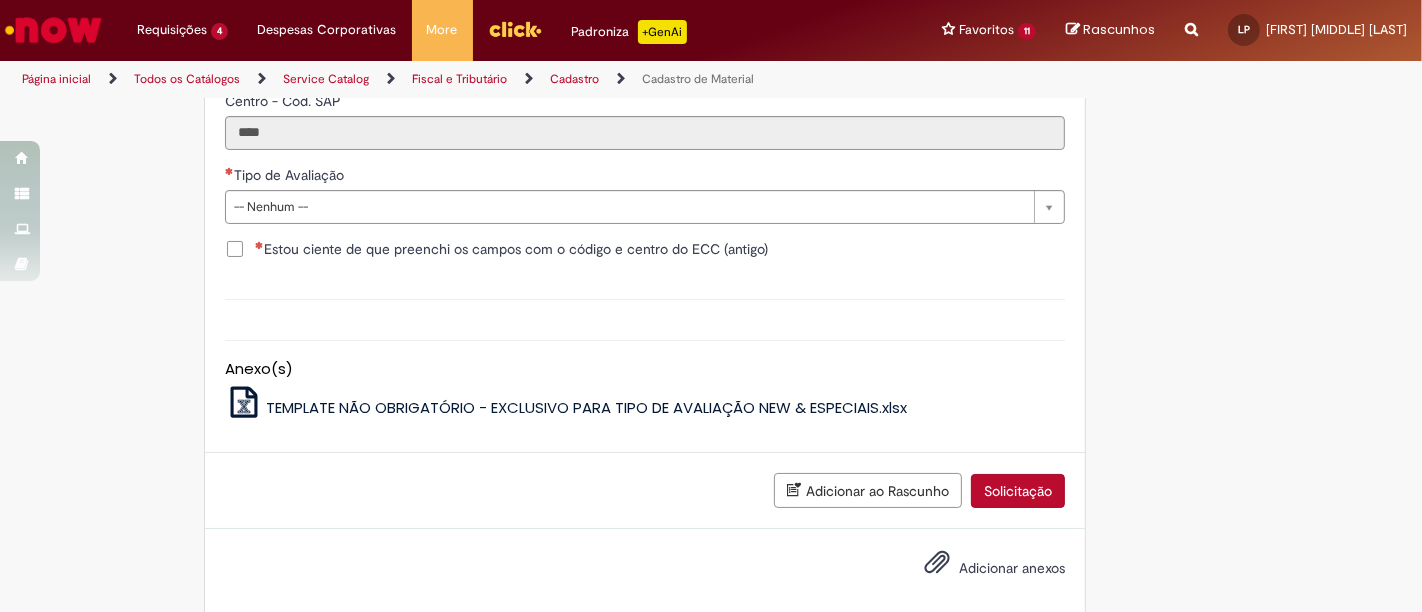 scroll, scrollTop: 2199, scrollLeft: 0, axis: vertical 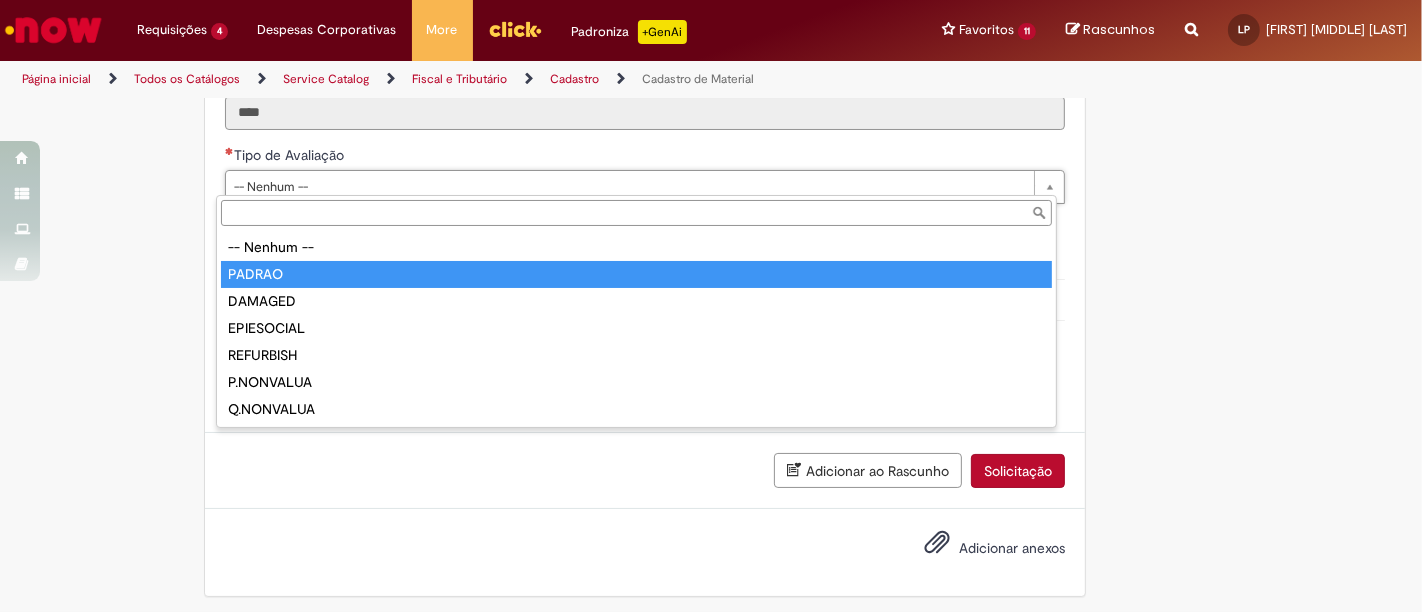 type on "******" 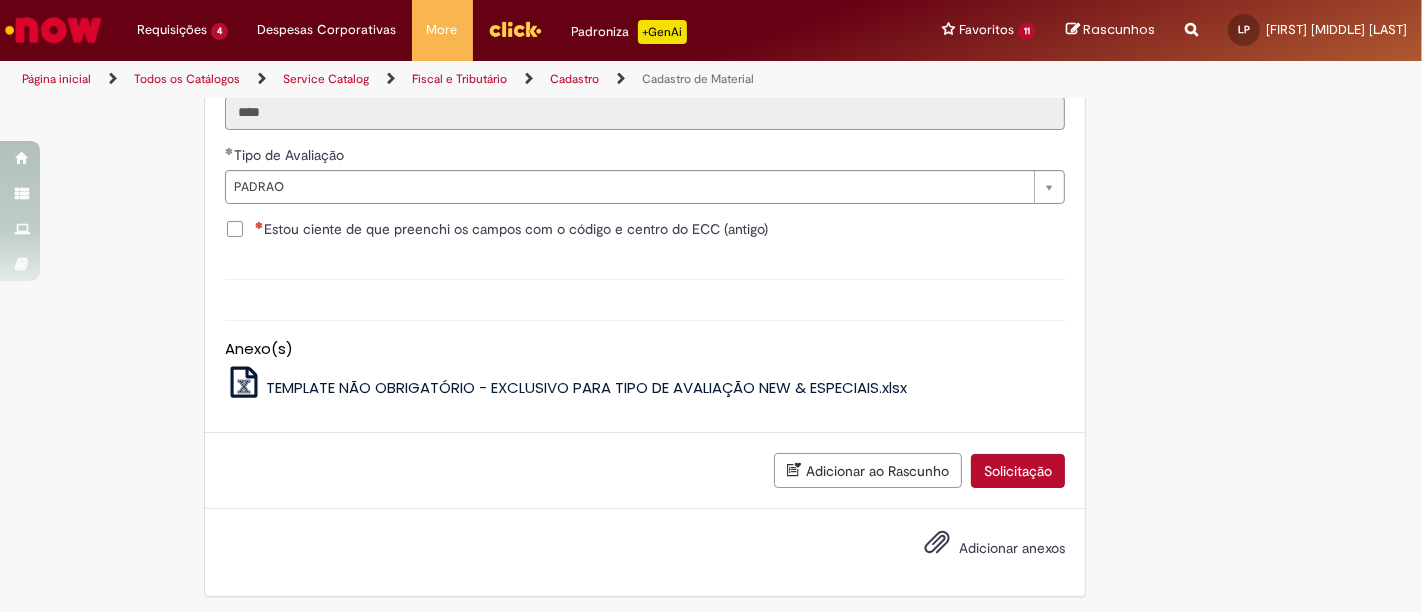 click on "Estou ciente de que preenchi os campos com o código e centro do ECC  (antigo)" at bounding box center [511, 229] 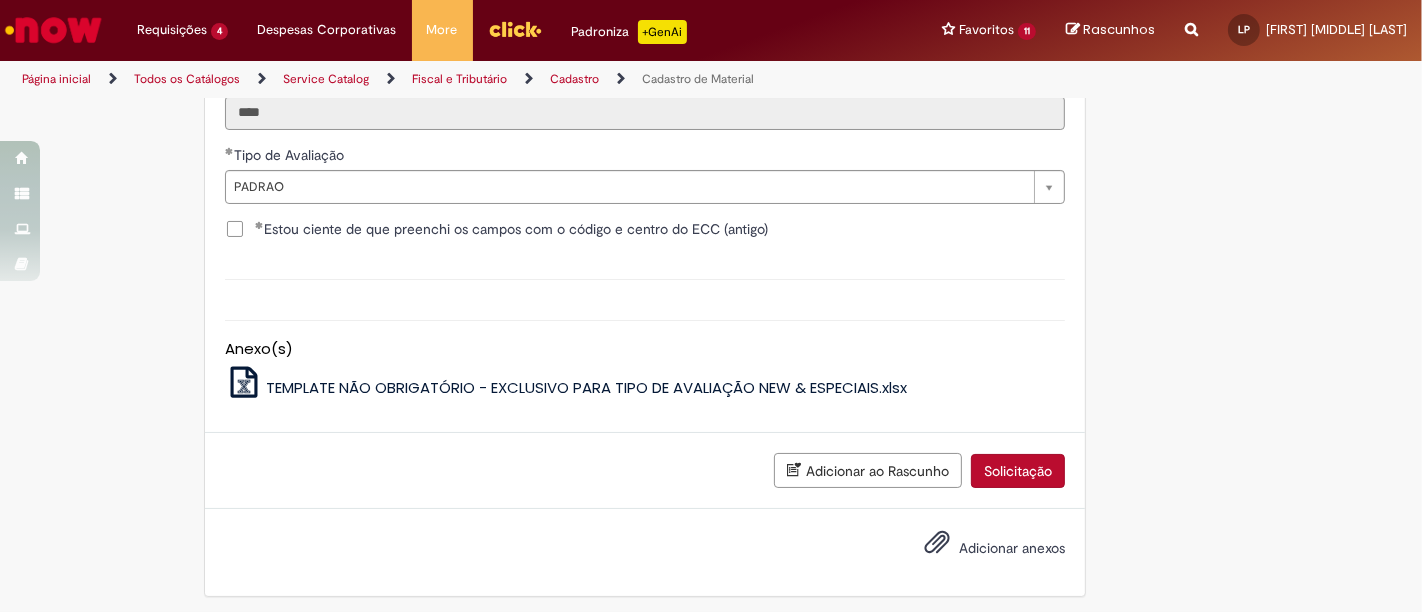 click on "Solicitação" at bounding box center [1018, 471] 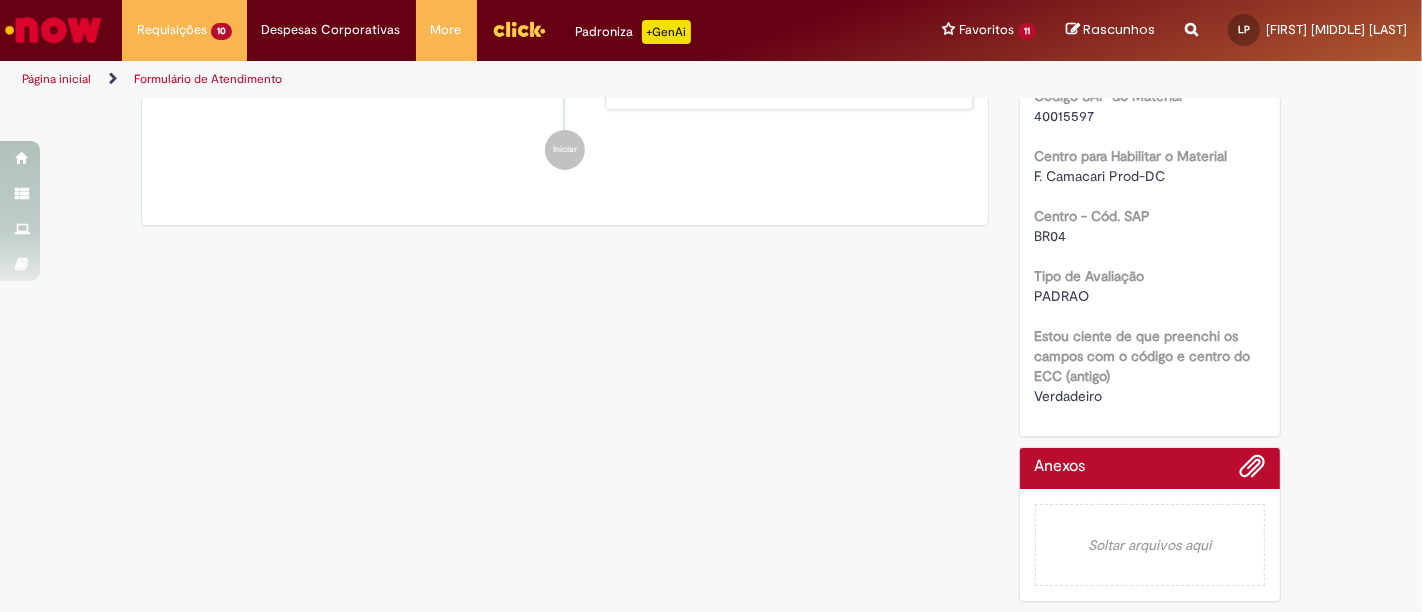 scroll, scrollTop: 0, scrollLeft: 0, axis: both 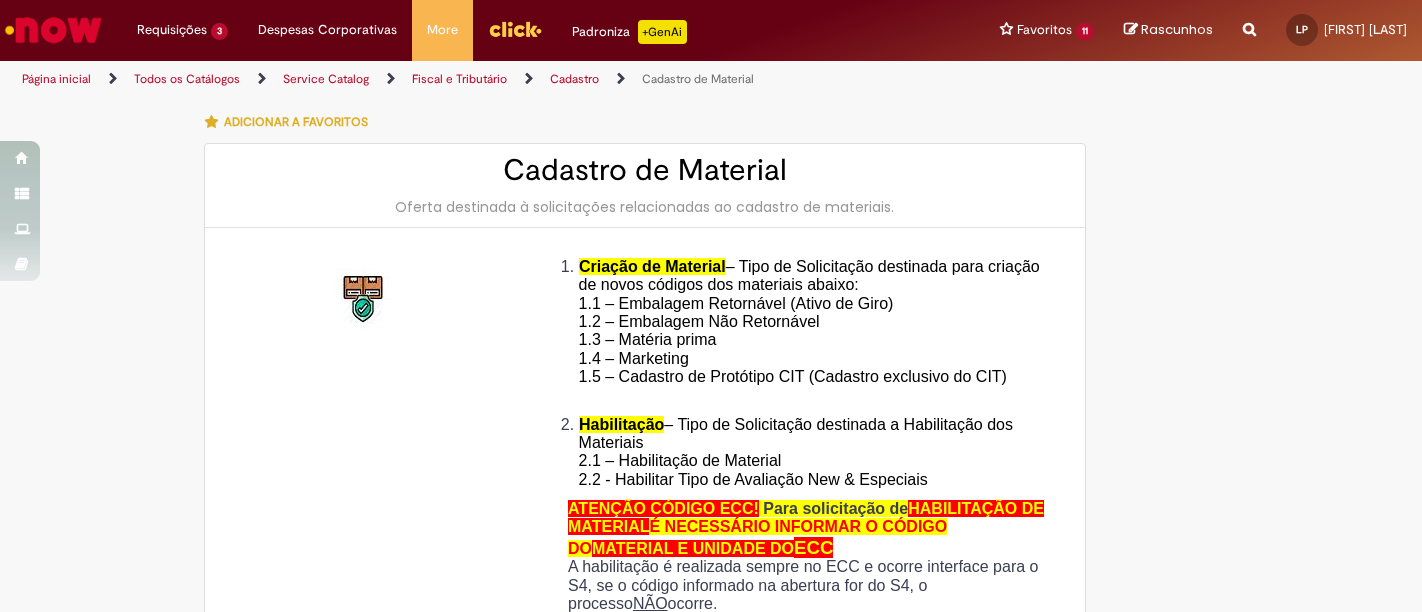 type on "********" 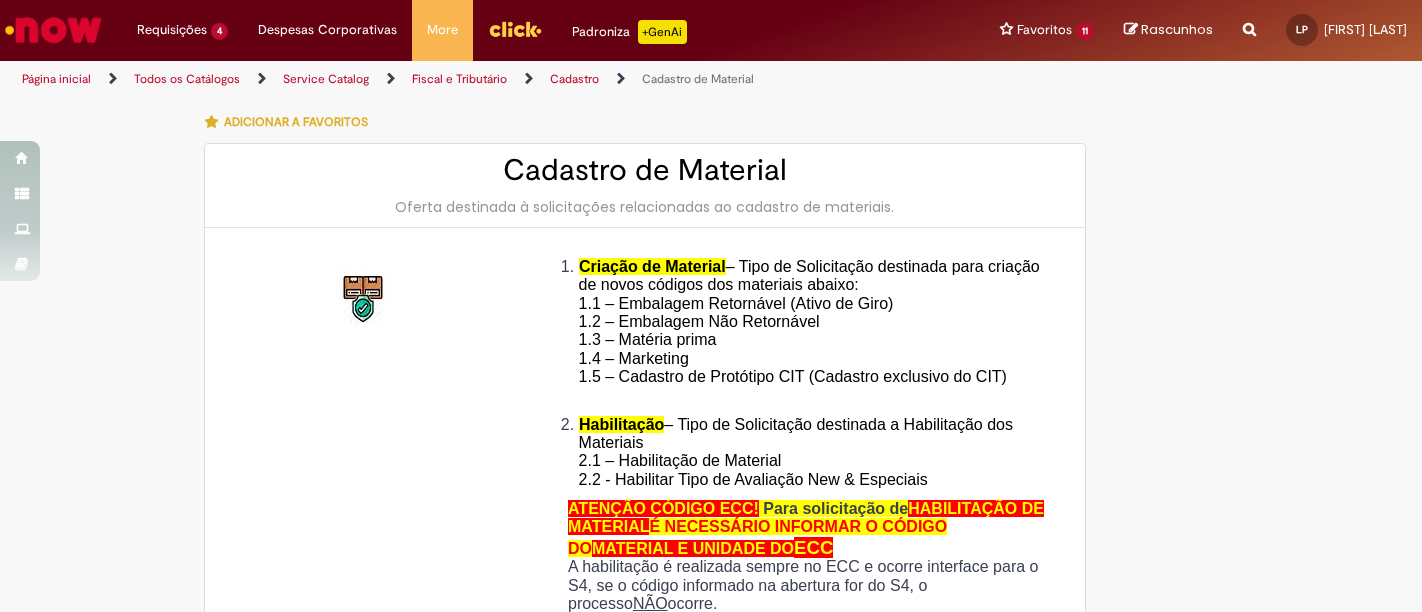 scroll, scrollTop: 0, scrollLeft: 0, axis: both 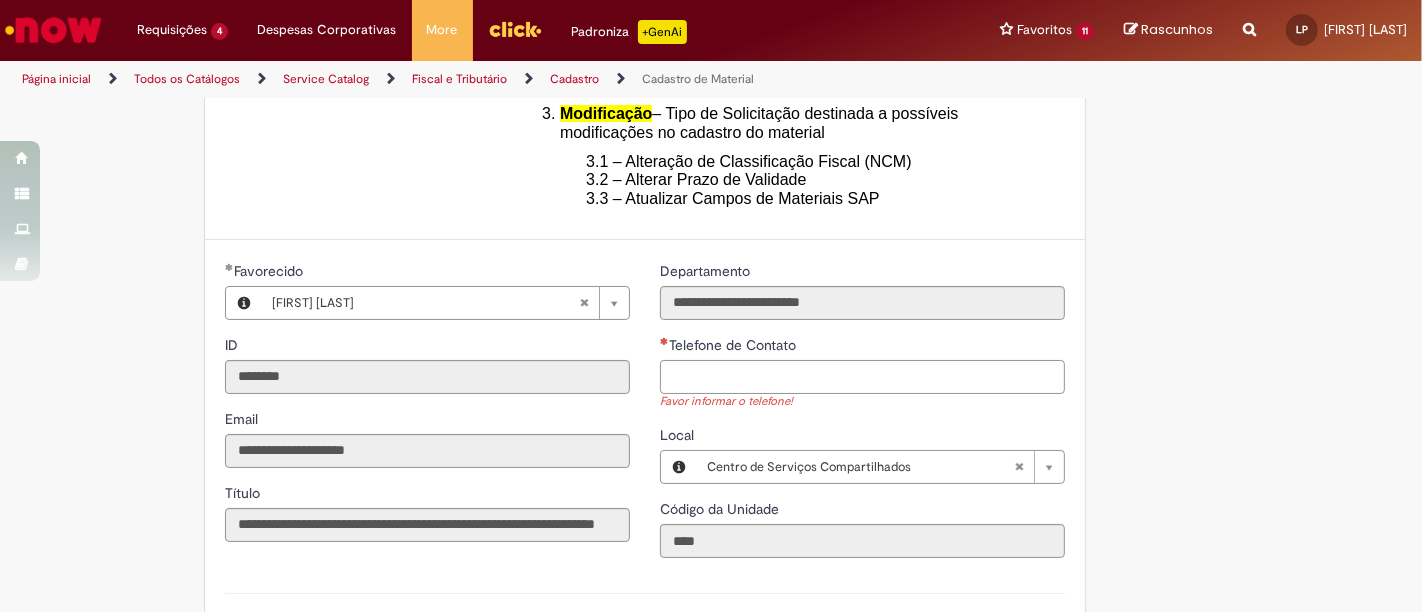 click on "Telefone de Contato" at bounding box center (862, 377) 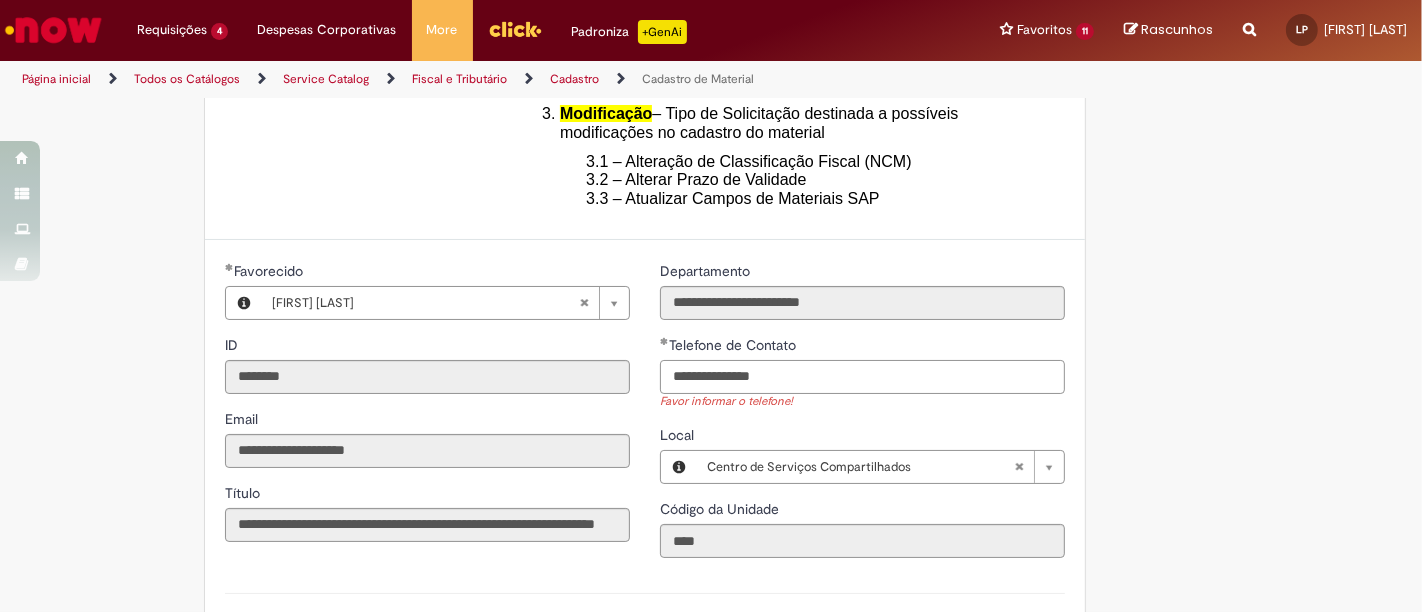 type on "**********" 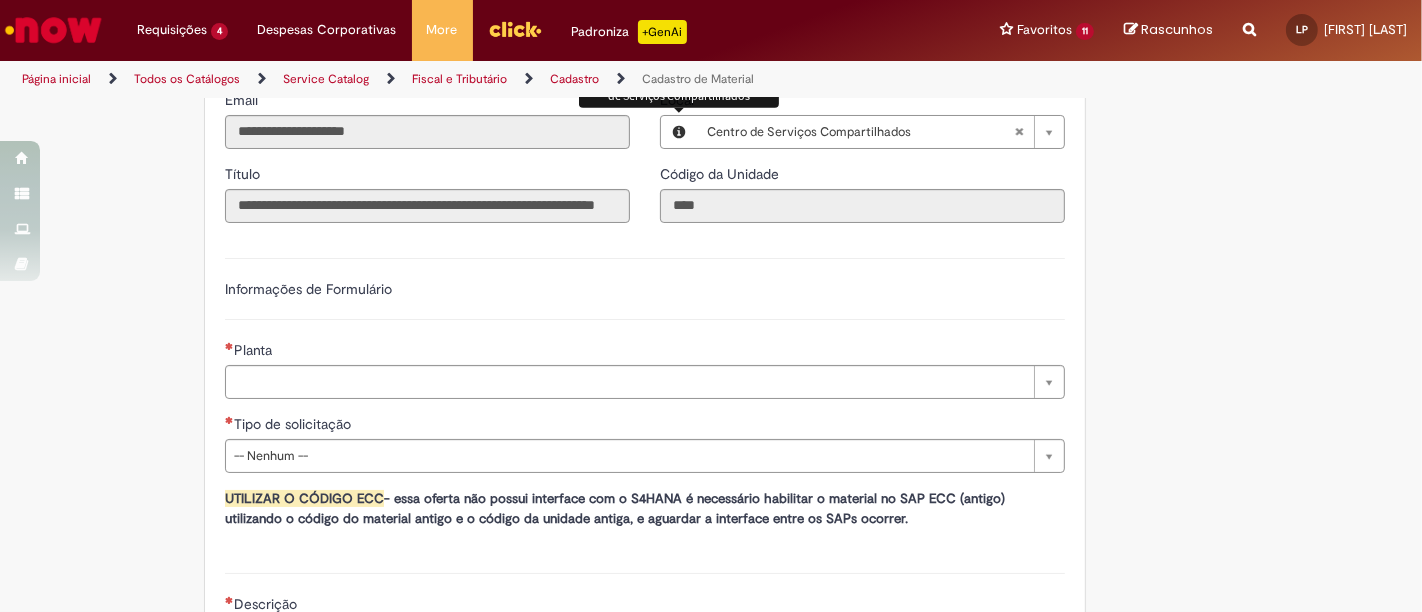 scroll, scrollTop: 1000, scrollLeft: 0, axis: vertical 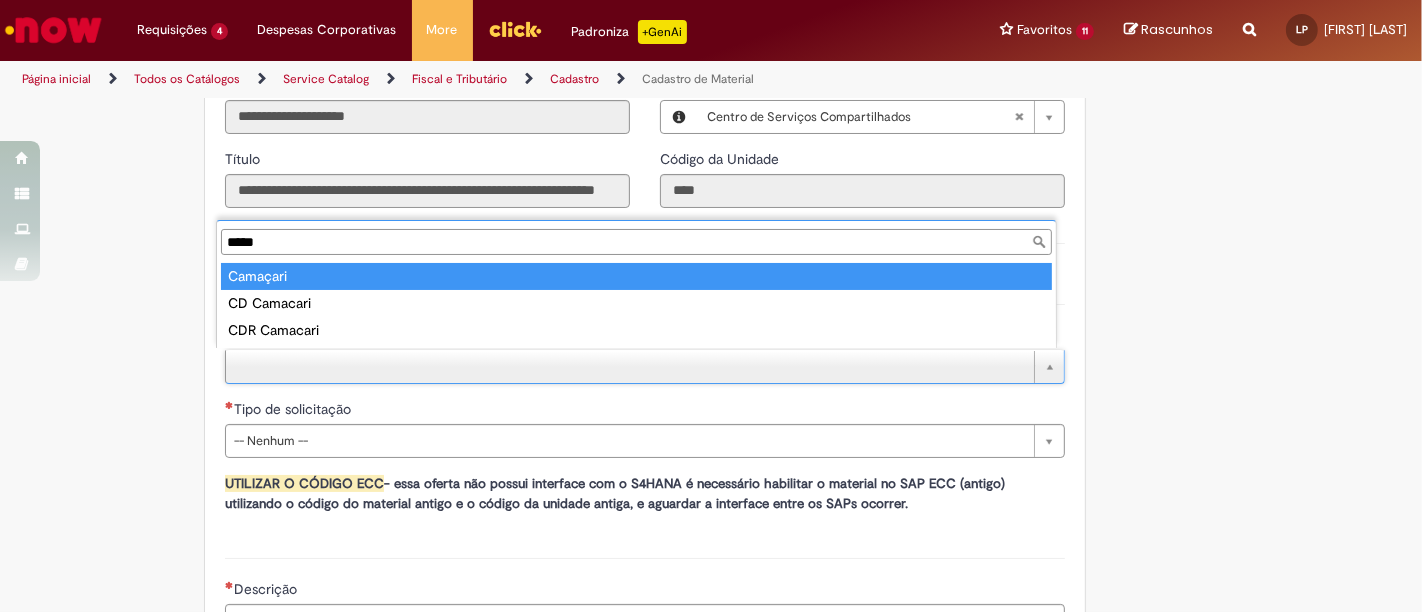 type on "*****" 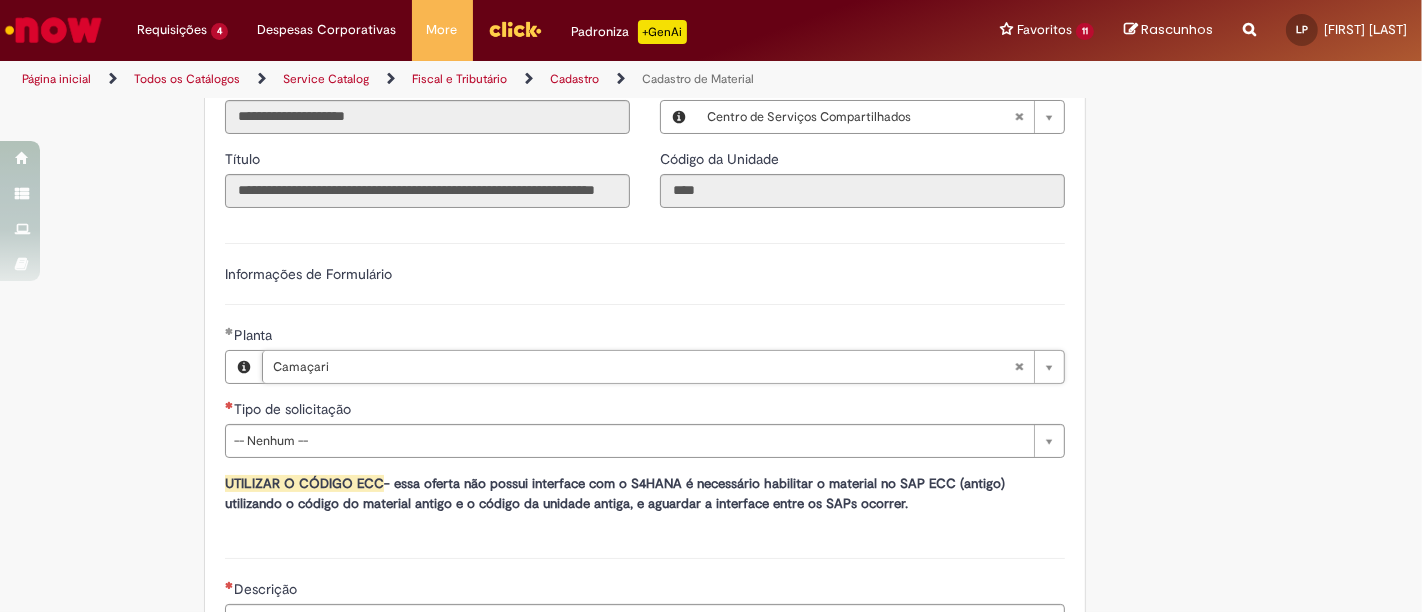 click on "**********" at bounding box center (645, 380) 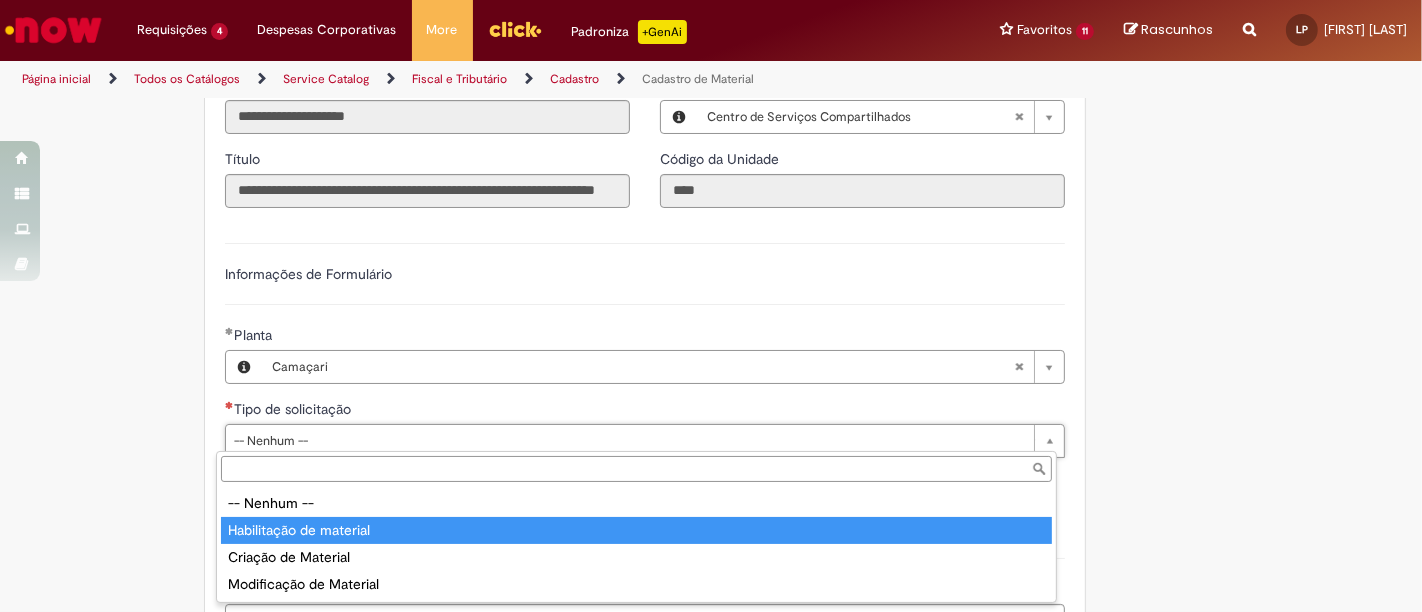 drag, startPoint x: 260, startPoint y: 538, endPoint x: 245, endPoint y: 507, distance: 34.43835 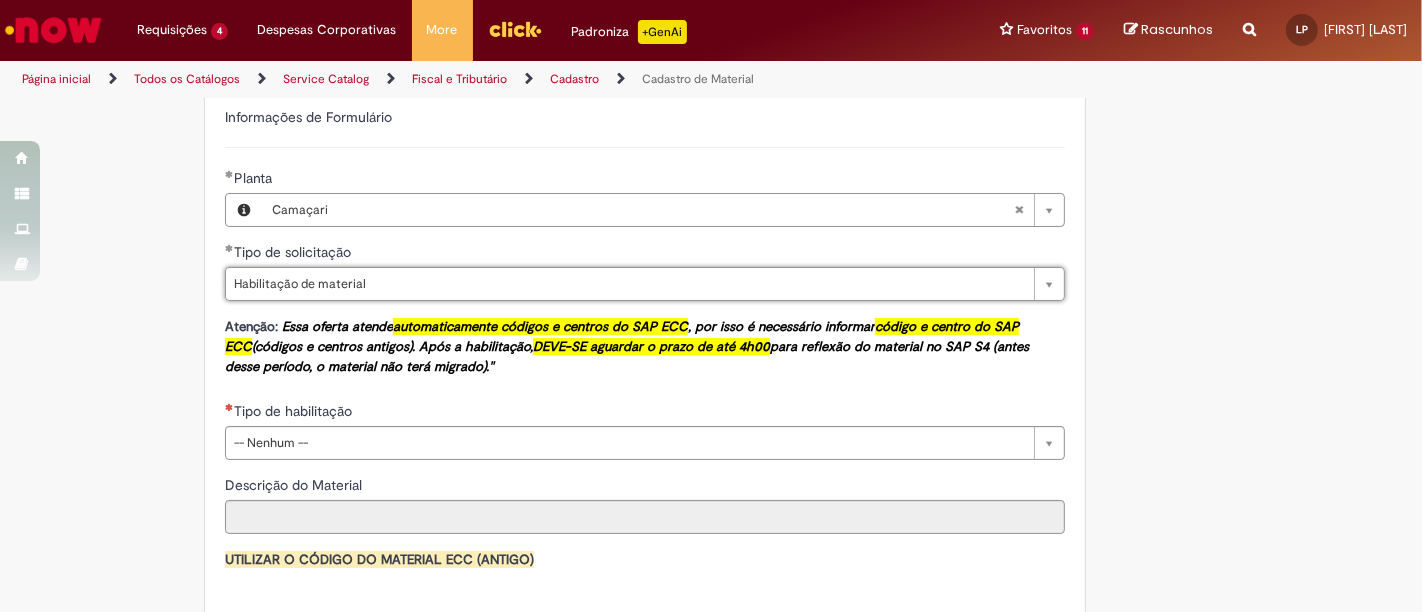 scroll, scrollTop: 1444, scrollLeft: 0, axis: vertical 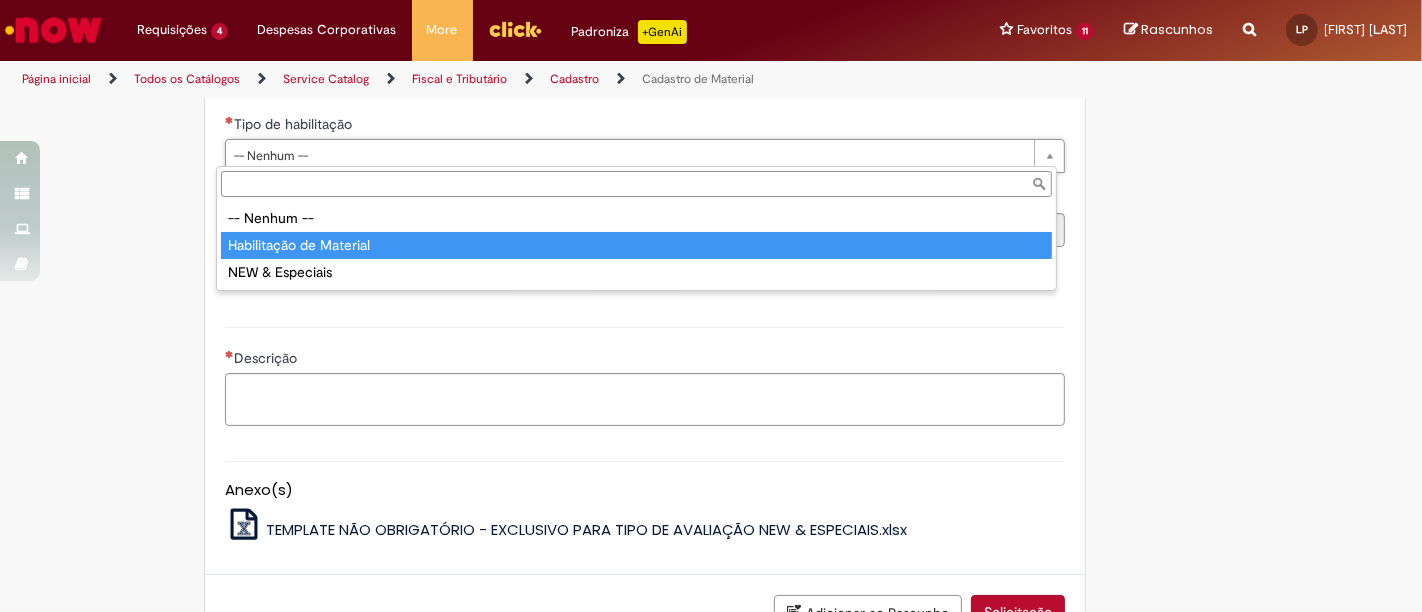 type on "**********" 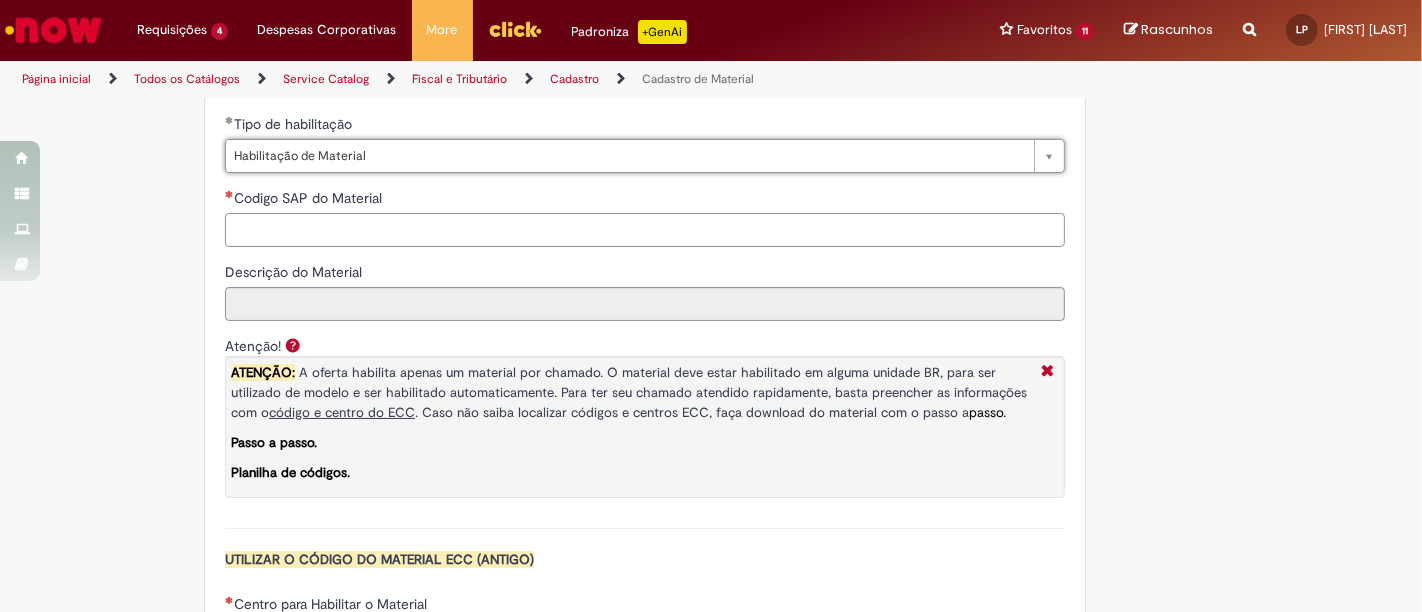 click on "Codigo SAP do Material" at bounding box center [645, 230] 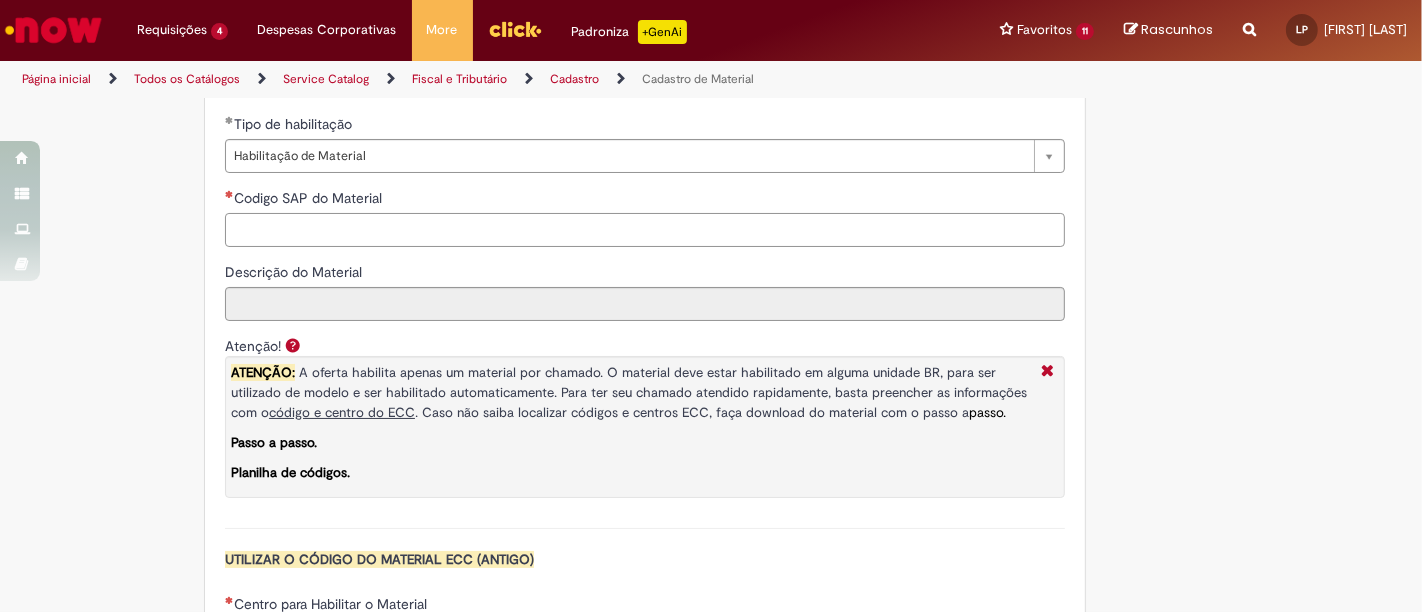 paste on "********" 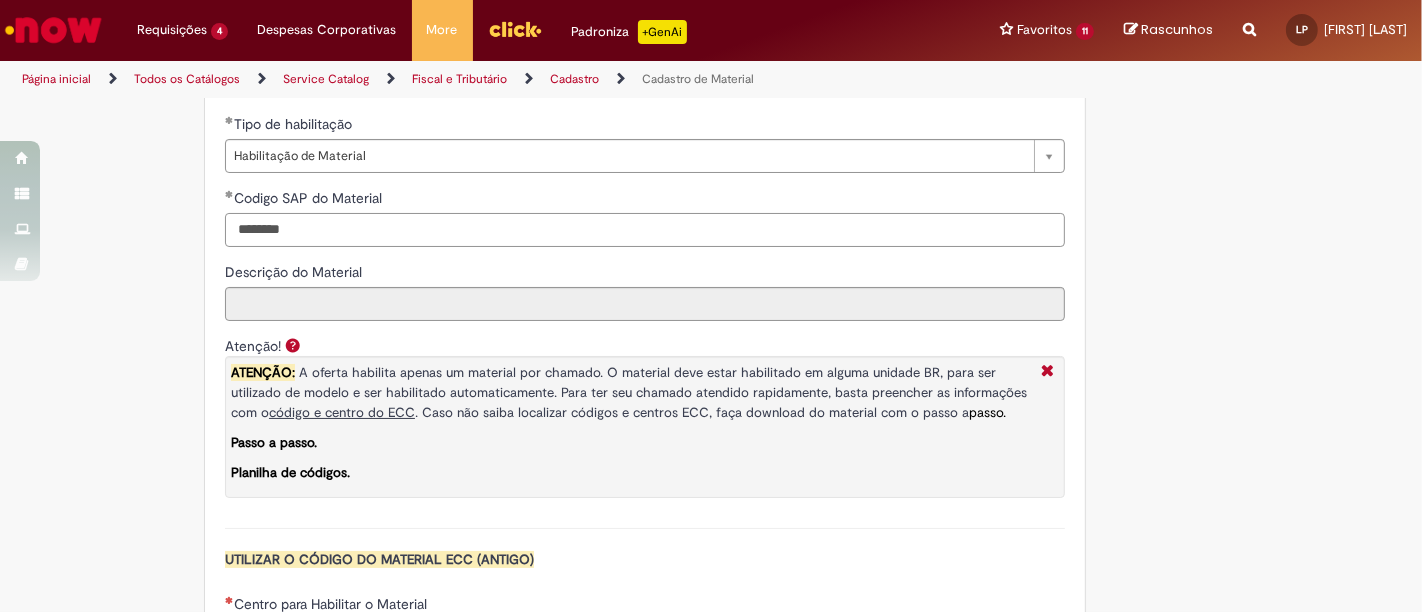 type on "********" 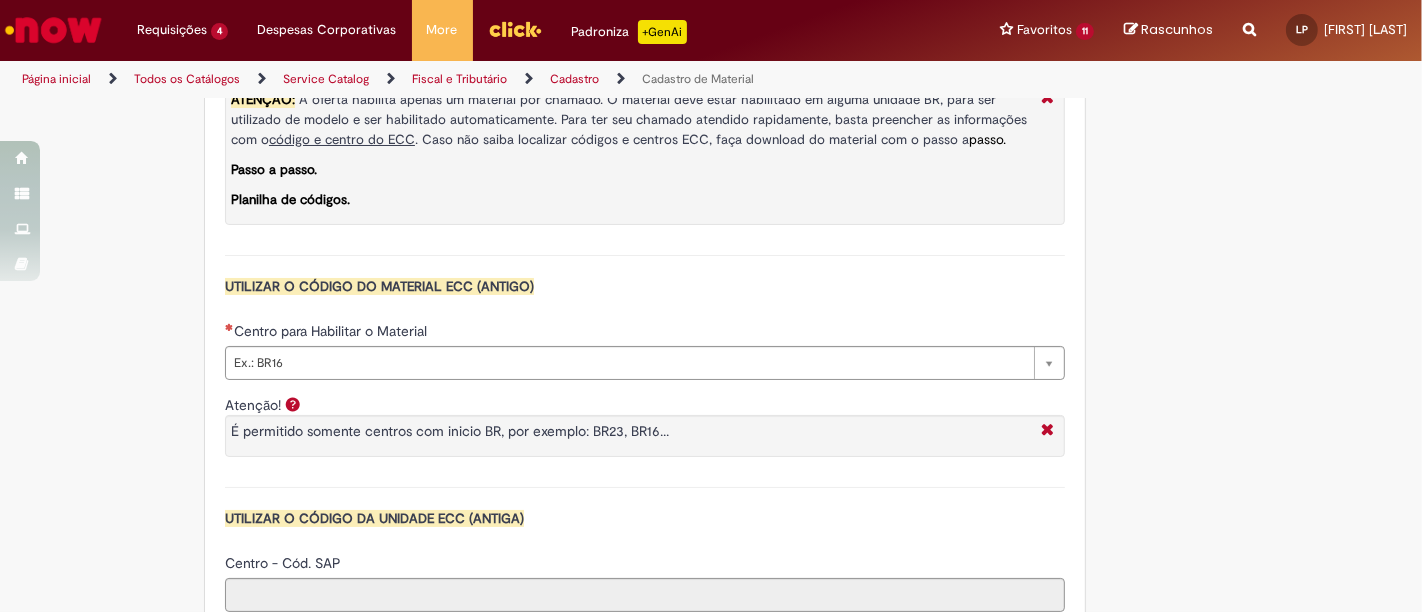 scroll, scrollTop: 1888, scrollLeft: 0, axis: vertical 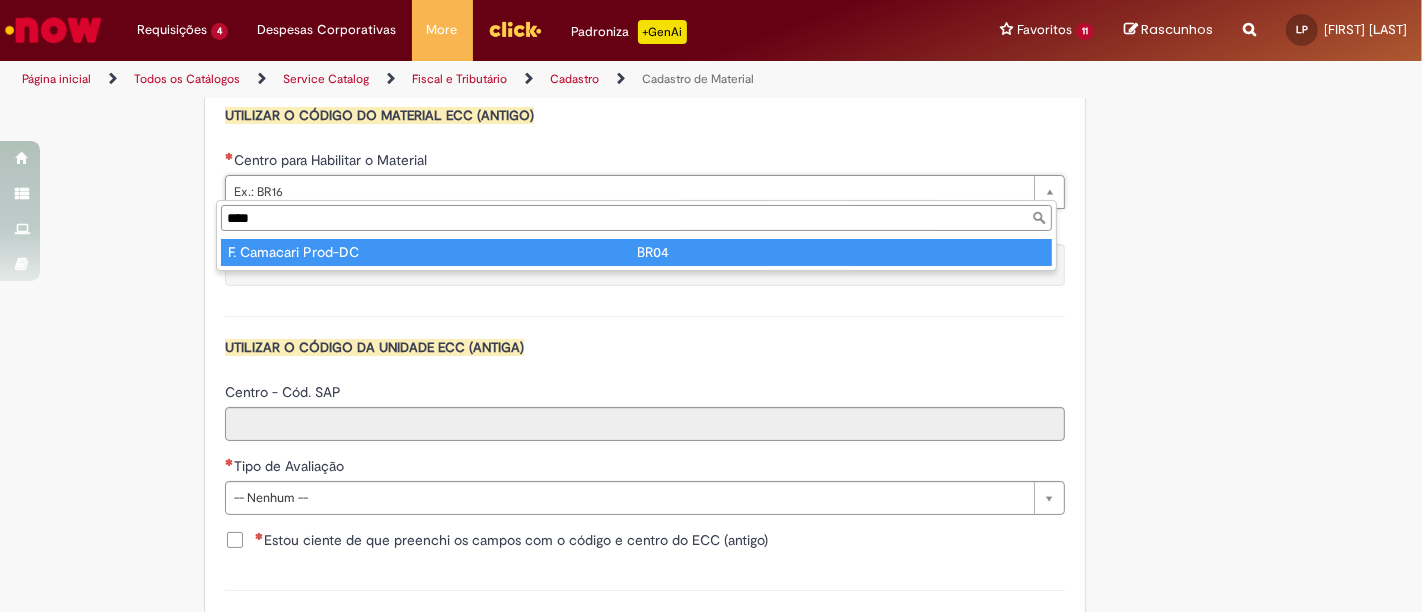 type on "****" 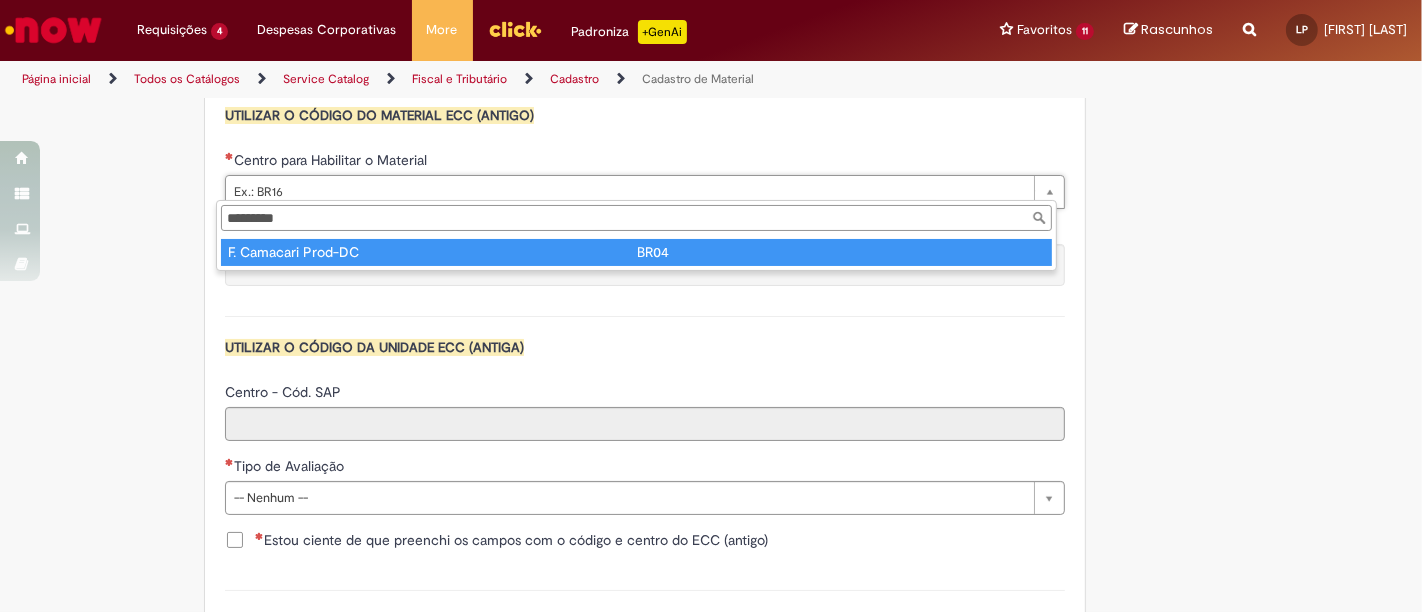 type on "****" 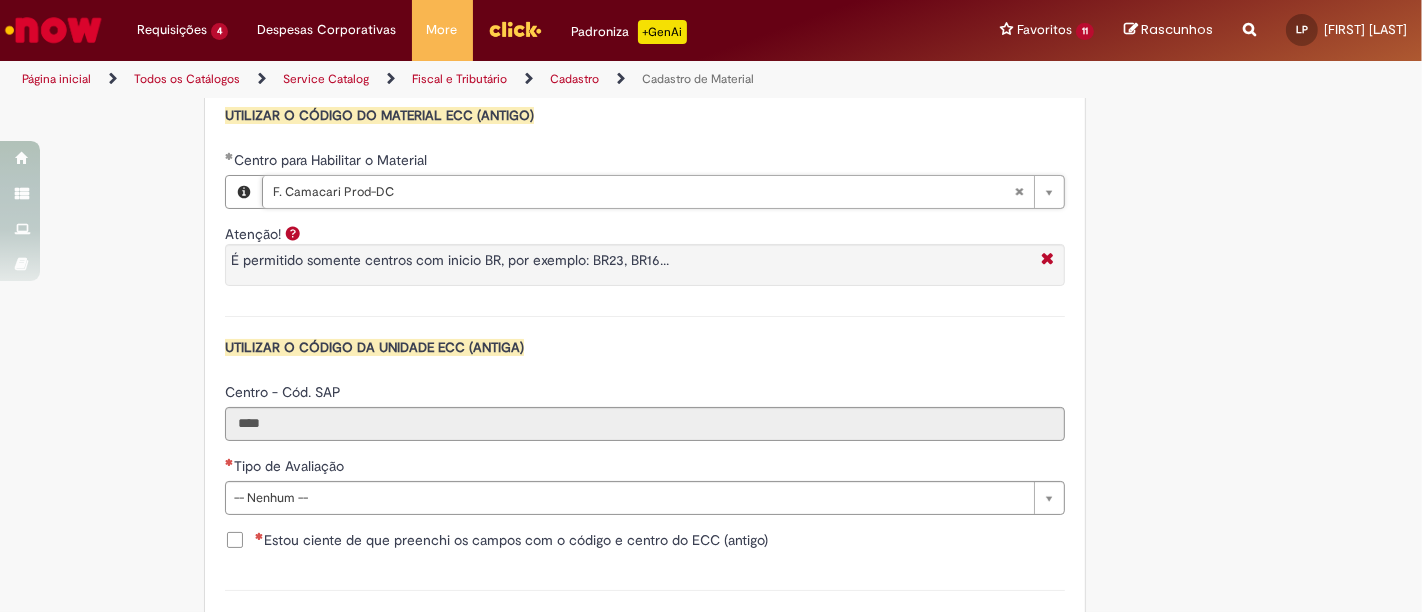 scroll, scrollTop: 2000, scrollLeft: 0, axis: vertical 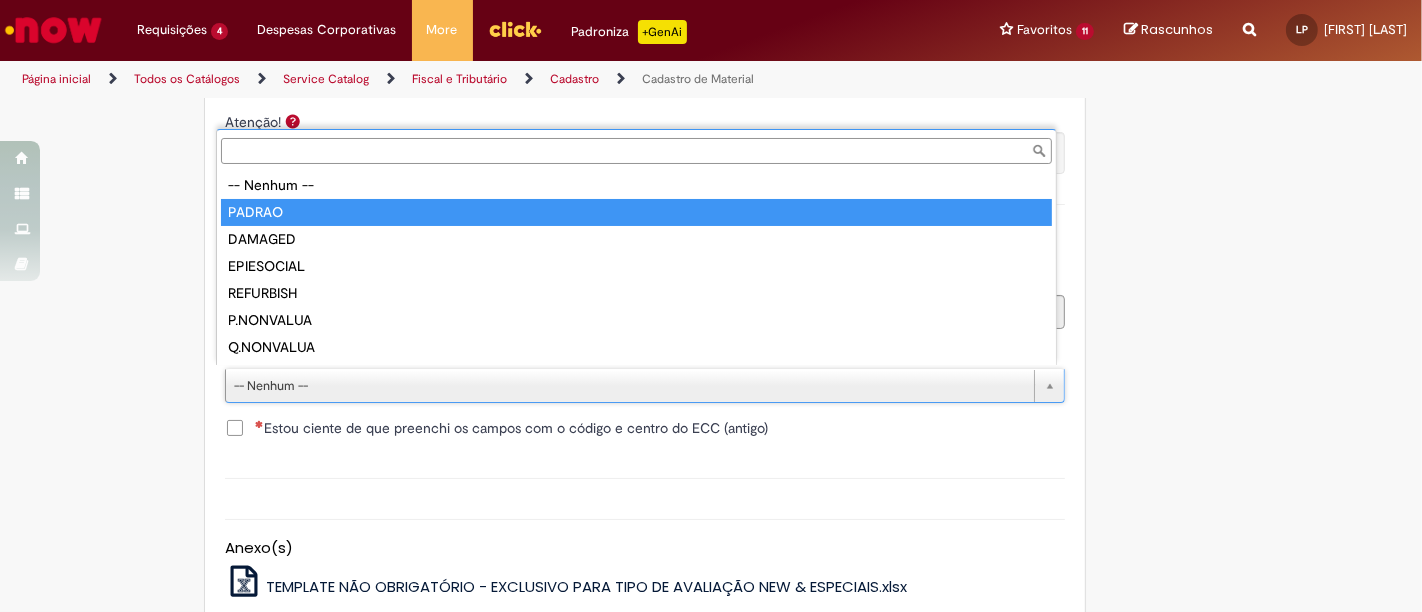 type on "******" 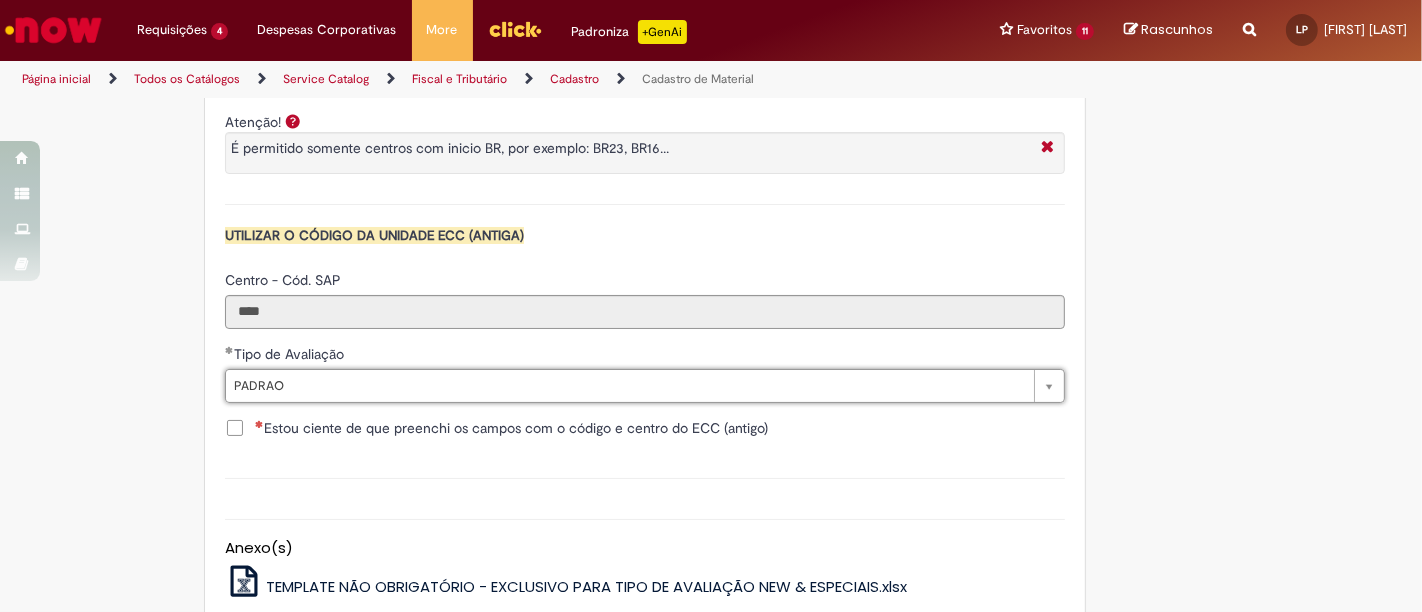 click on "Estou ciente de que preenchi os campos com o código e centro do ECC  (antigo)" at bounding box center [511, 428] 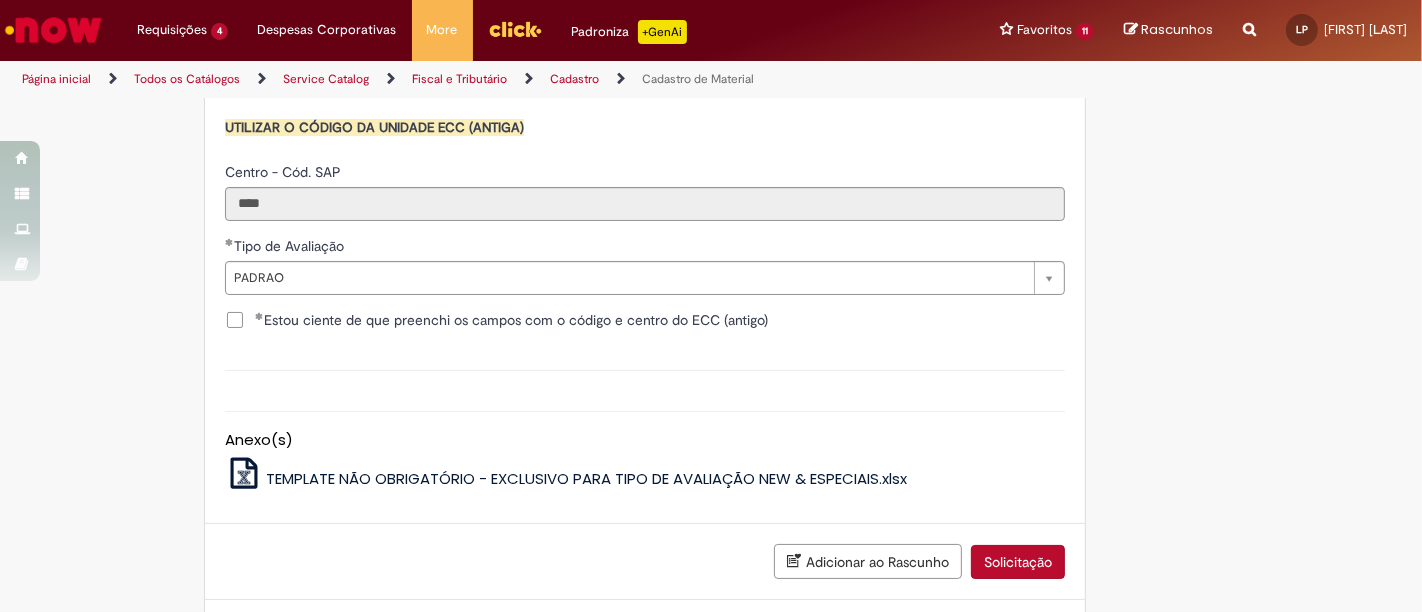 scroll, scrollTop: 1865, scrollLeft: 0, axis: vertical 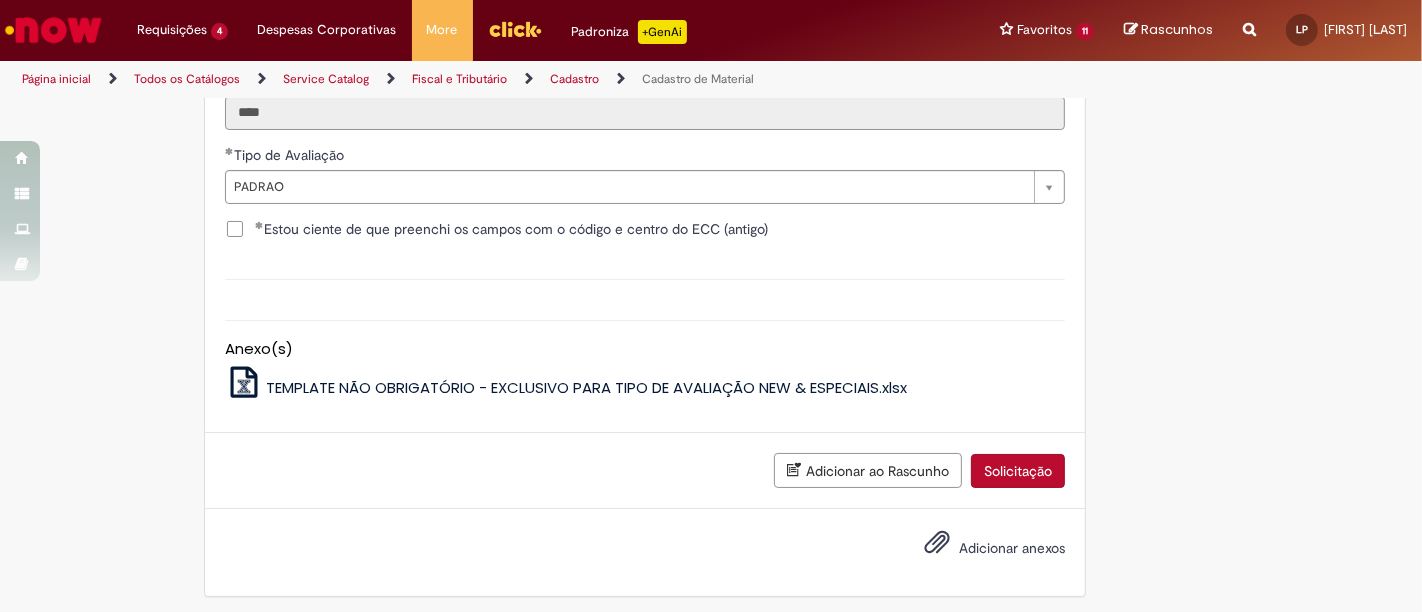 drag, startPoint x: 983, startPoint y: 466, endPoint x: 961, endPoint y: 390, distance: 79.12016 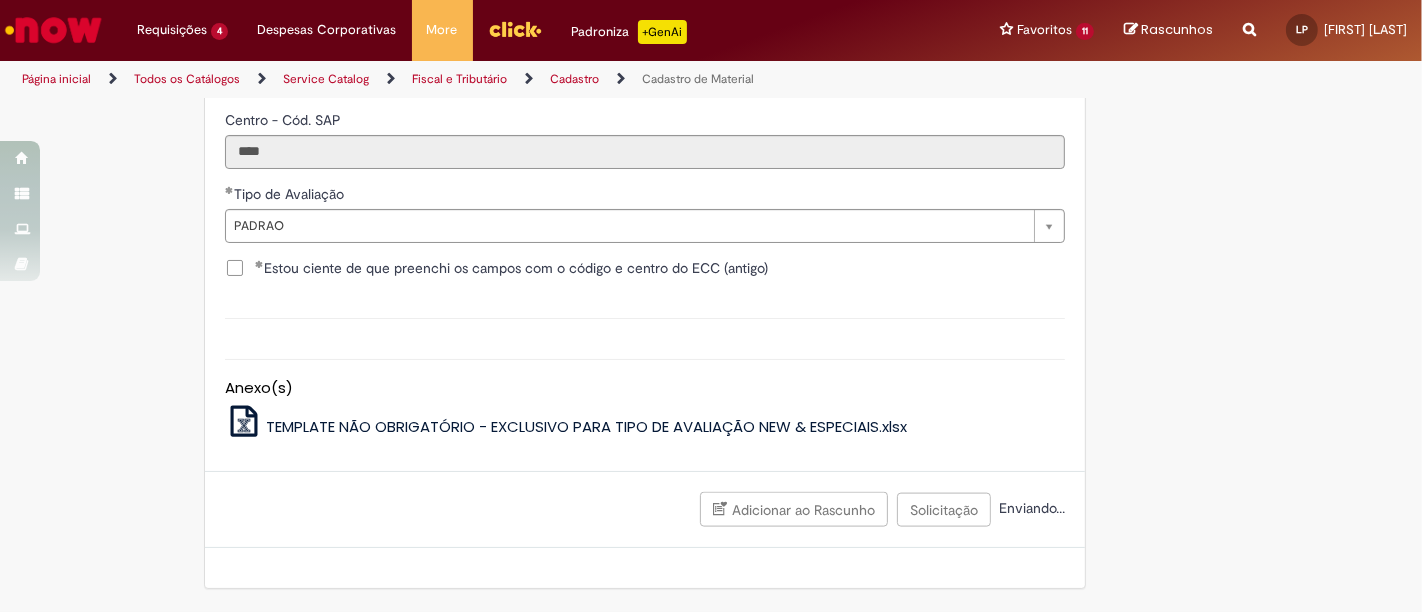 scroll, scrollTop: 2153, scrollLeft: 0, axis: vertical 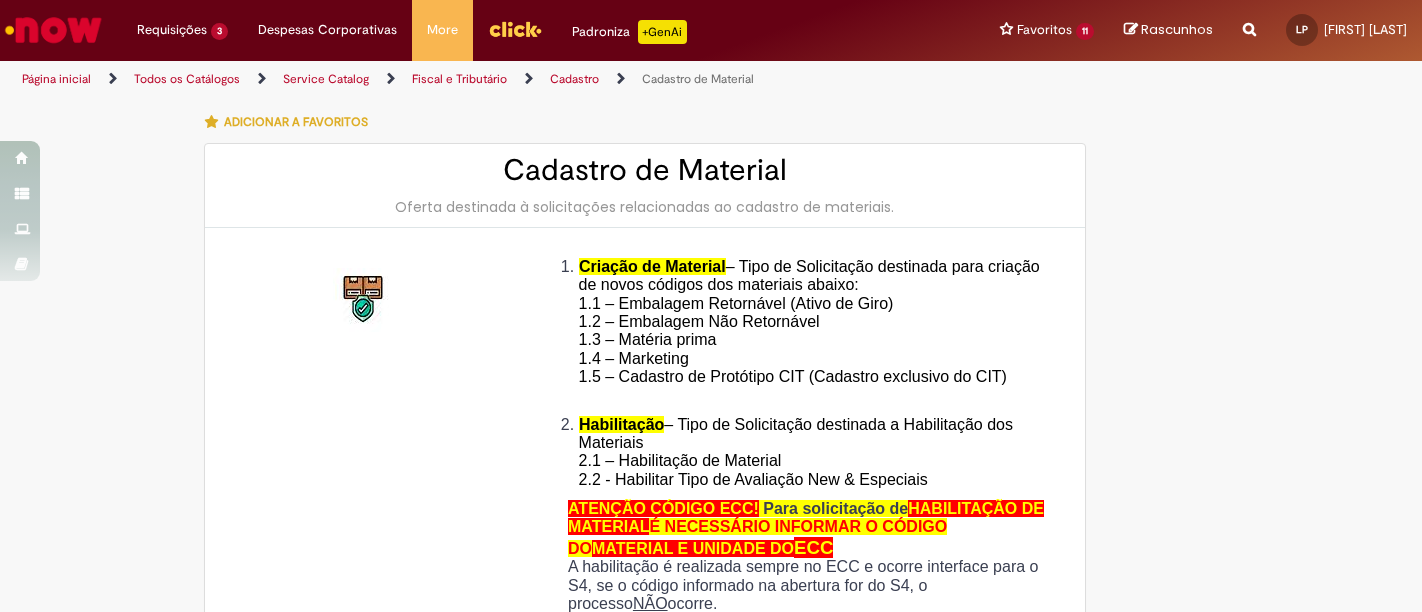 type on "**********" 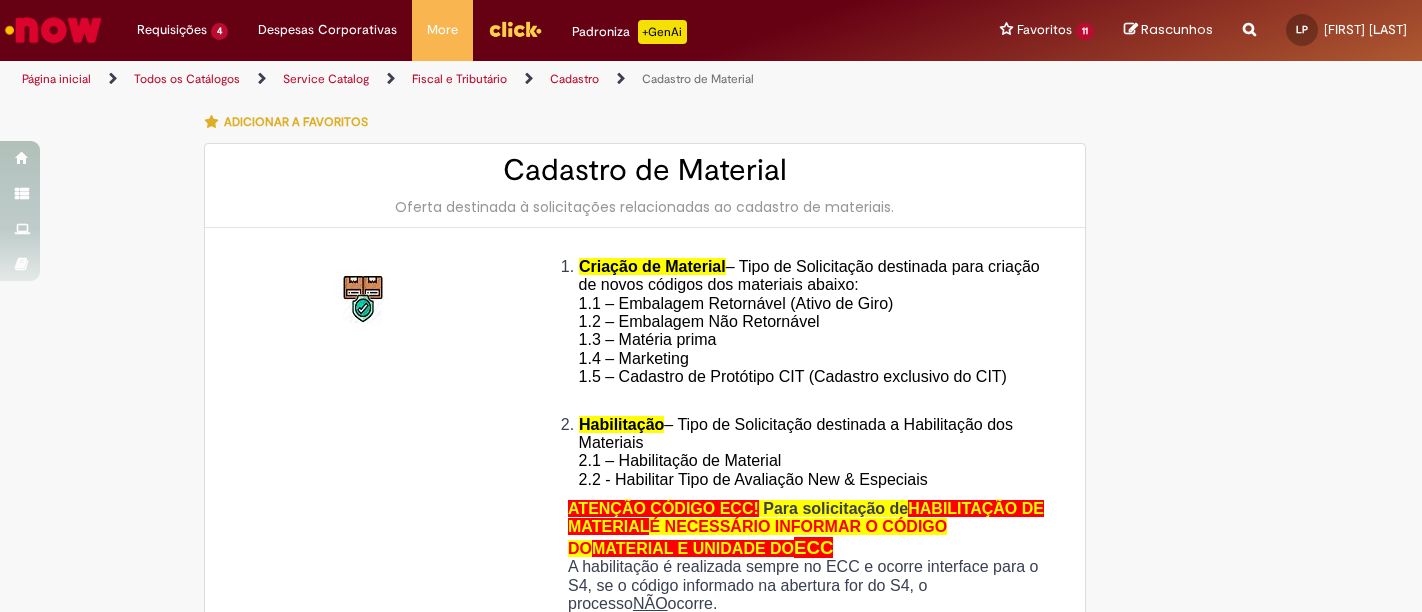 scroll, scrollTop: 0, scrollLeft: 0, axis: both 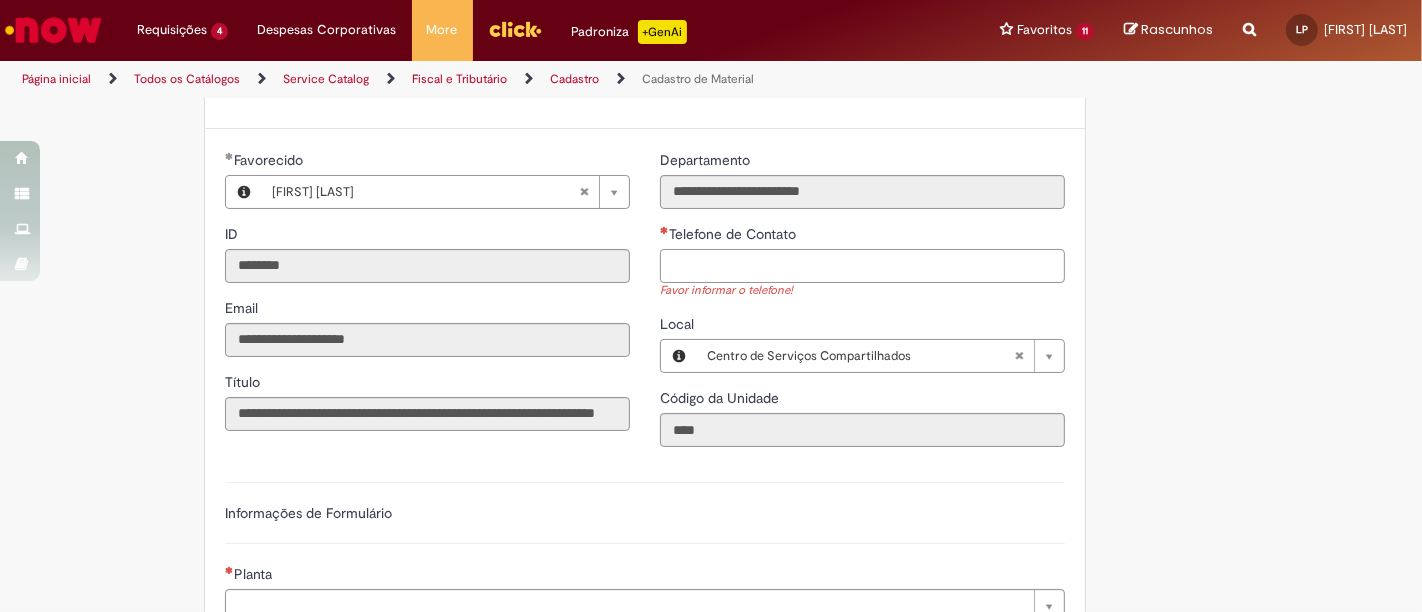 click on "Telefone de Contato" at bounding box center [862, 266] 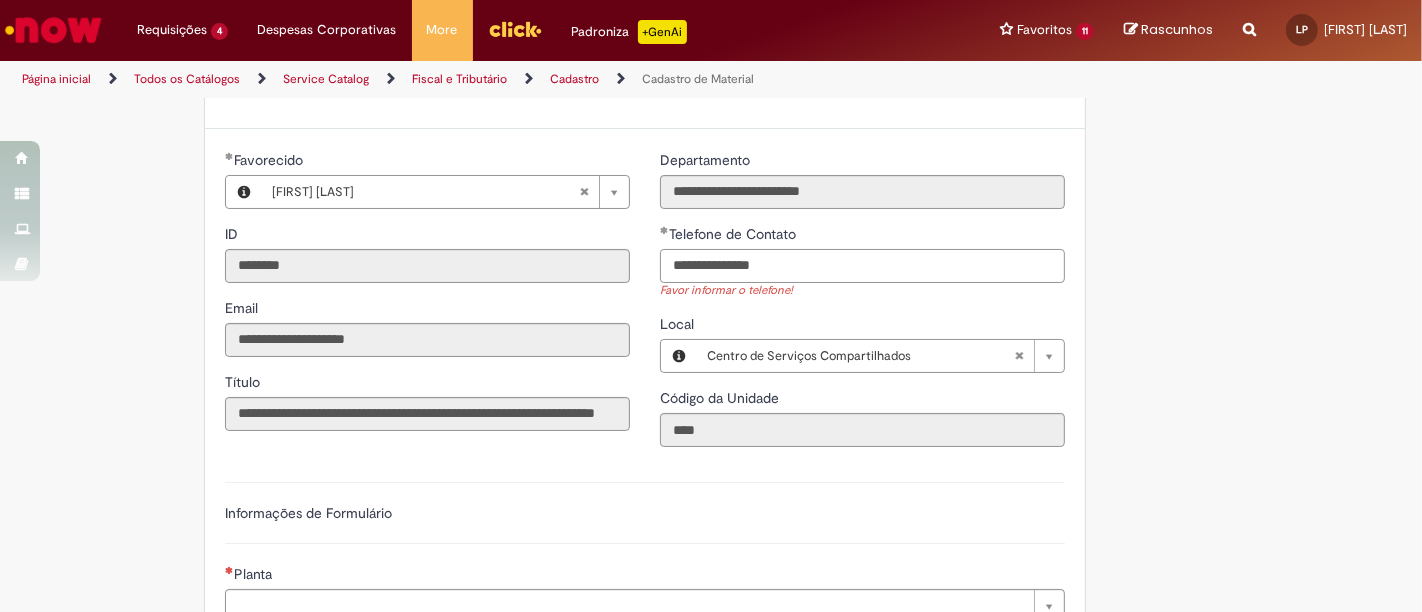 scroll, scrollTop: 1000, scrollLeft: 0, axis: vertical 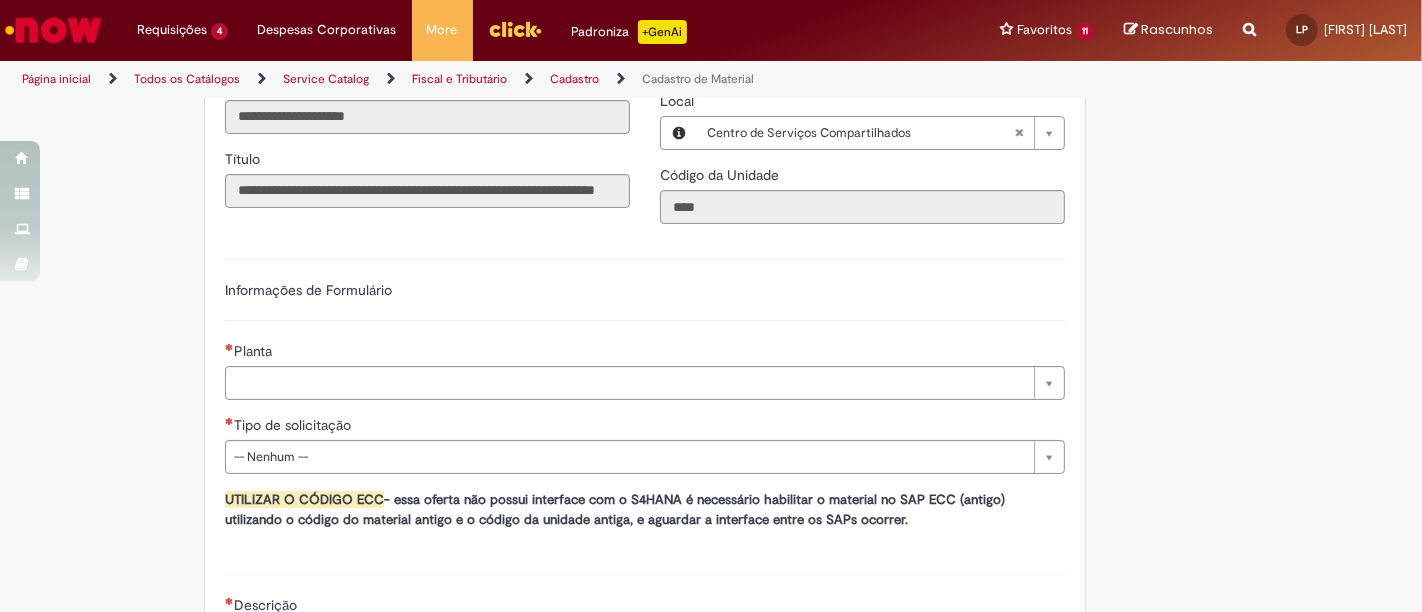 type on "**********" 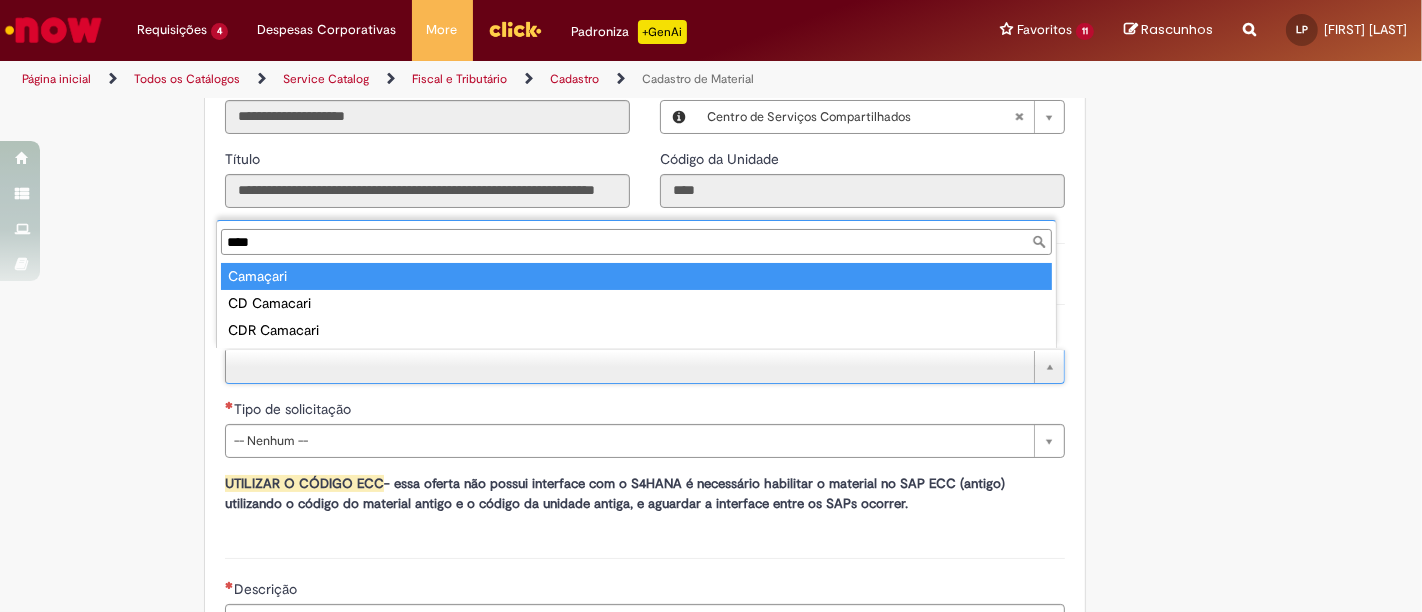 type on "****" 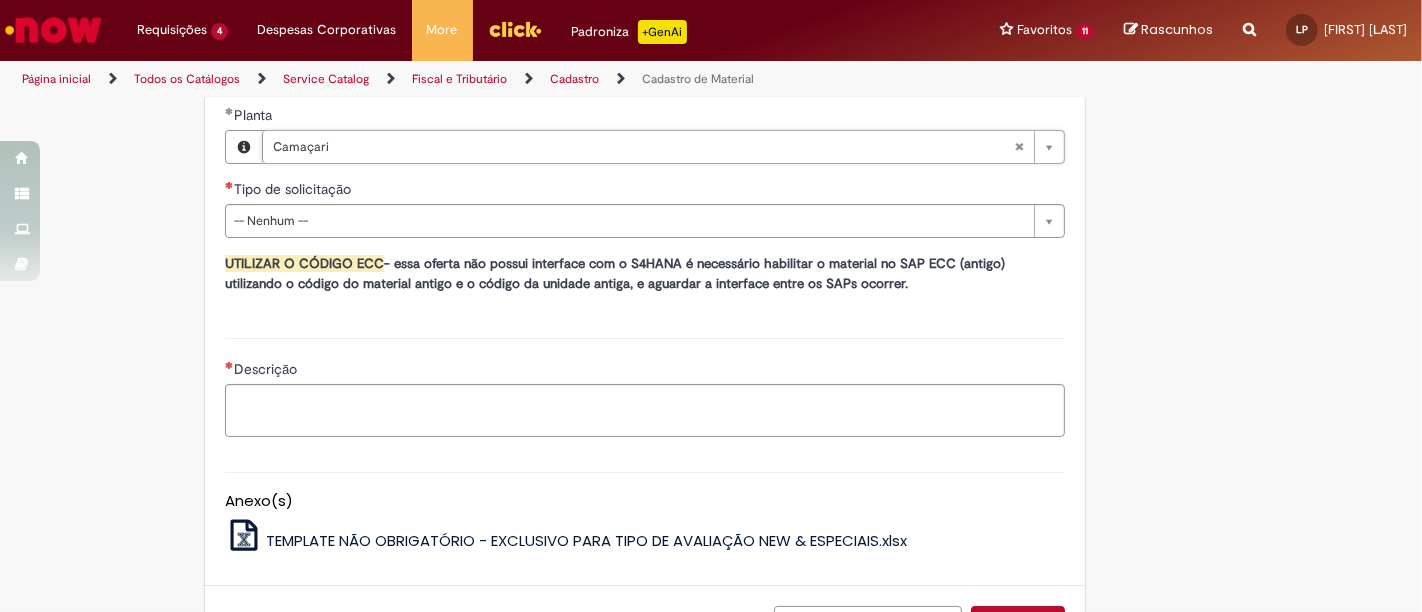 scroll, scrollTop: 1222, scrollLeft: 0, axis: vertical 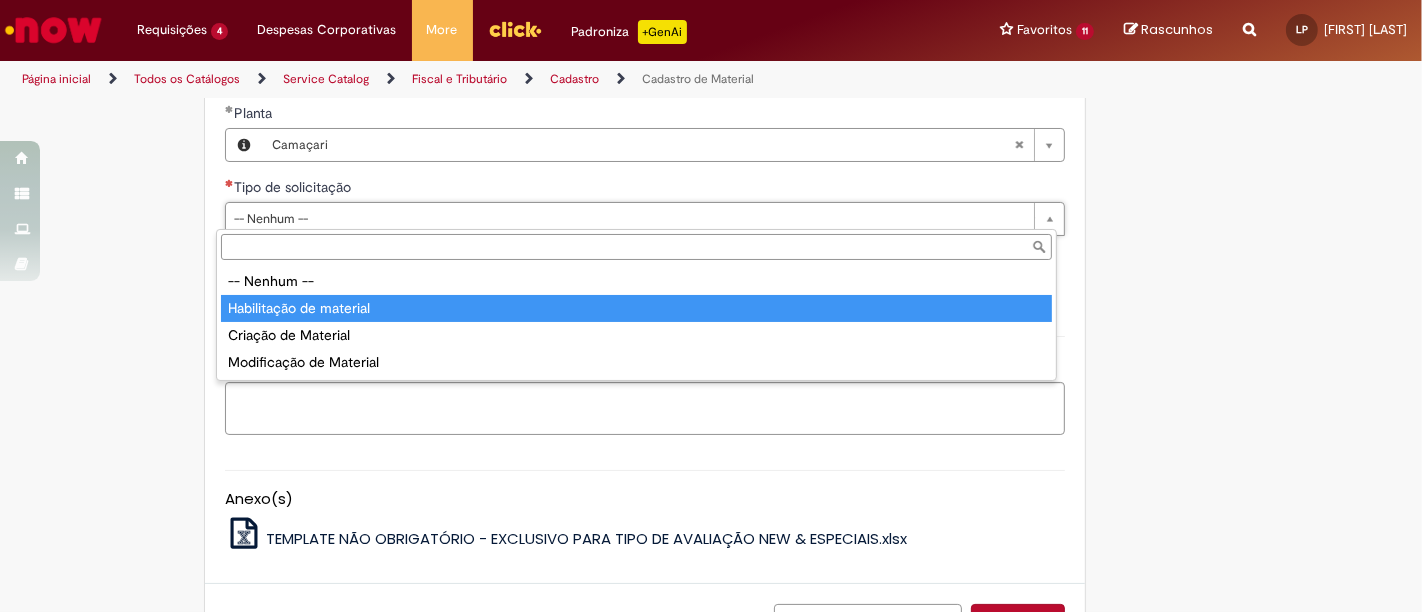 type on "**********" 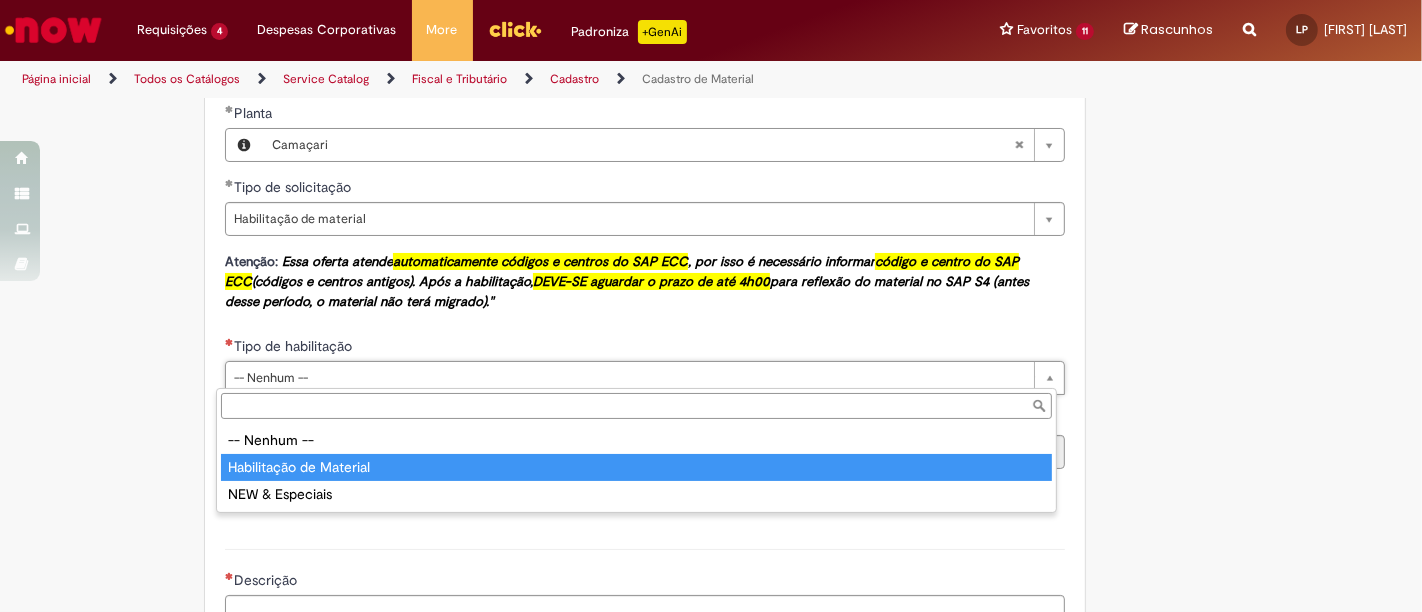 type on "**********" 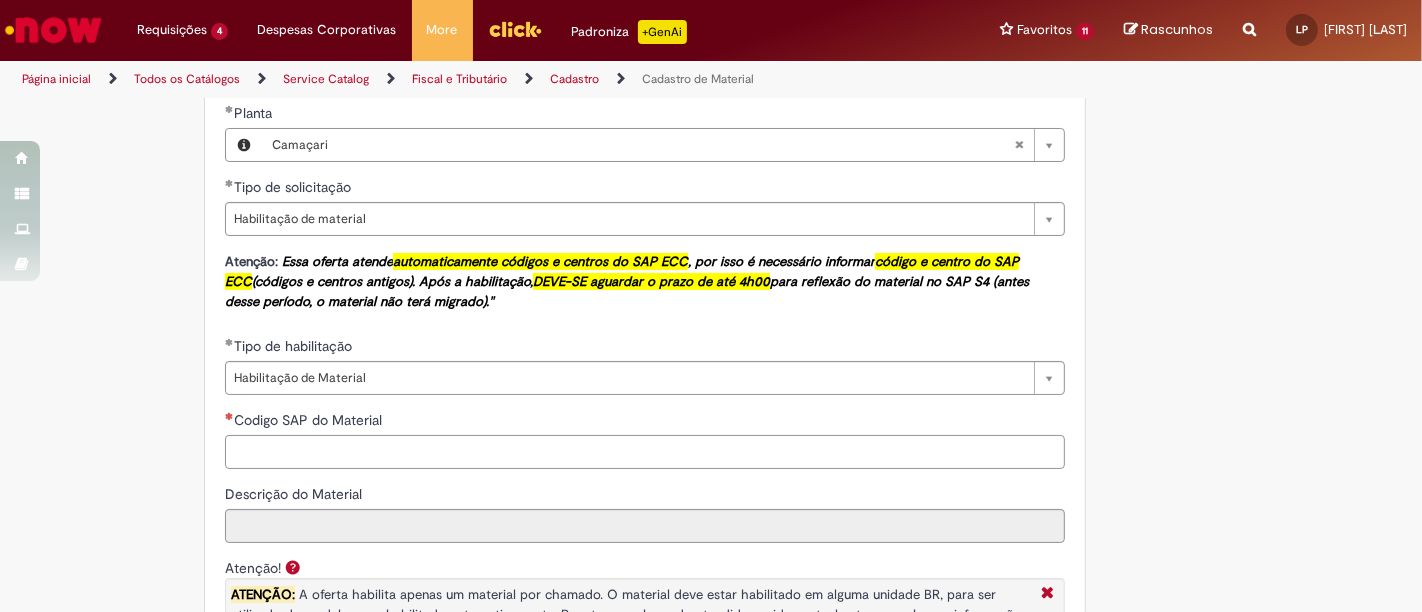 click on "Codigo SAP do Material" at bounding box center [645, 452] 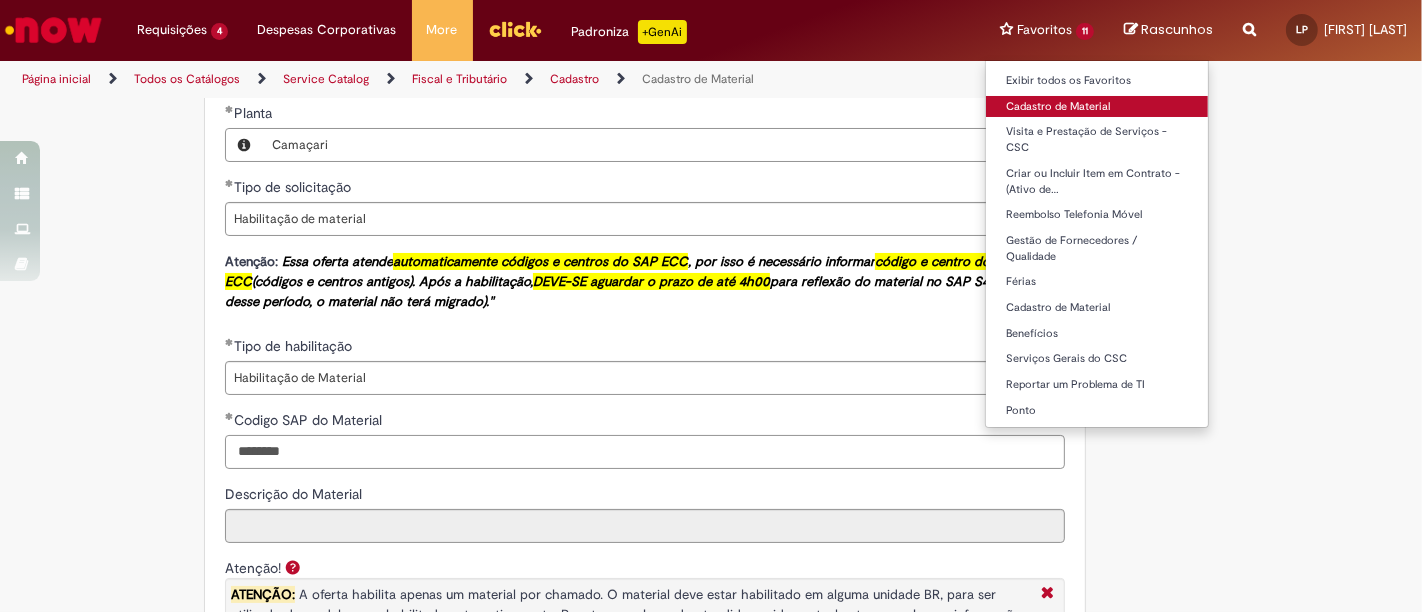 type on "********" 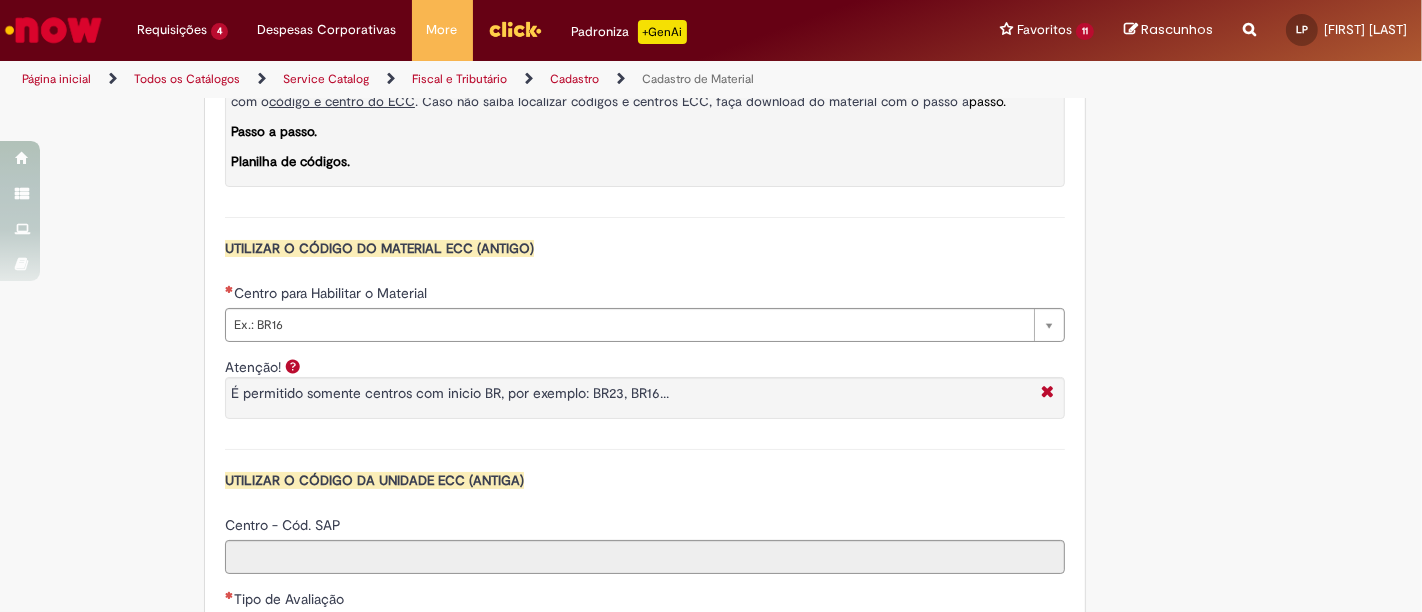 scroll, scrollTop: 1777, scrollLeft: 0, axis: vertical 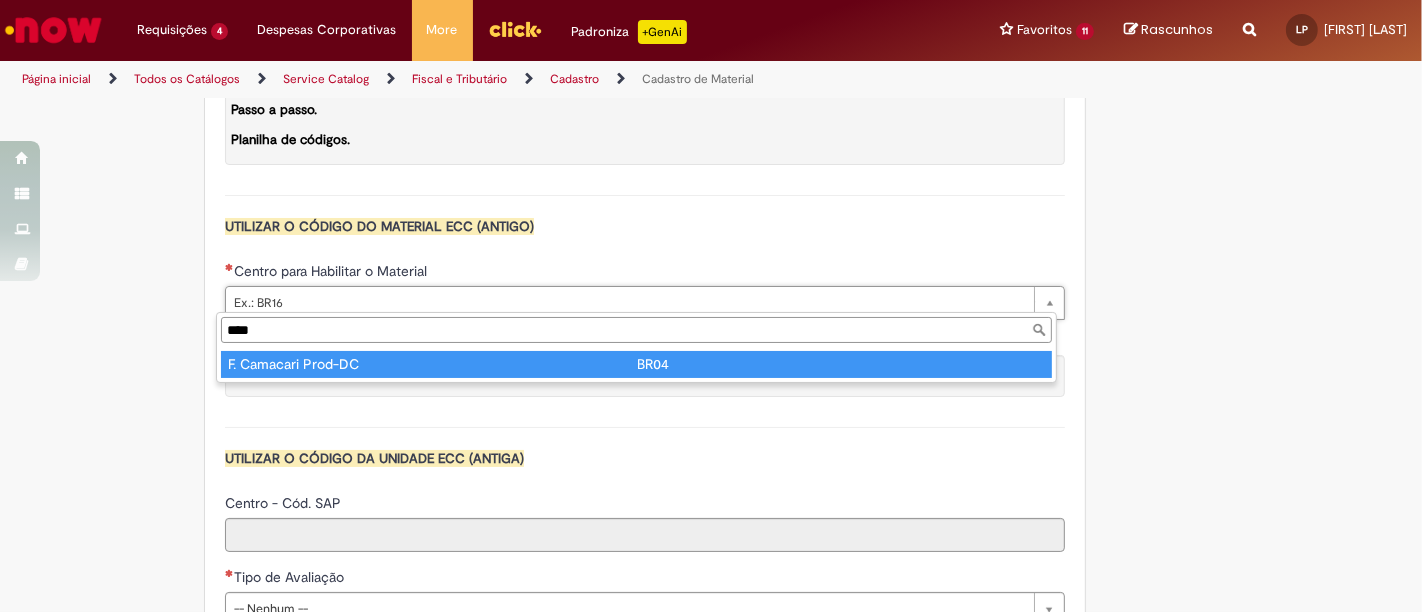 type on "****" 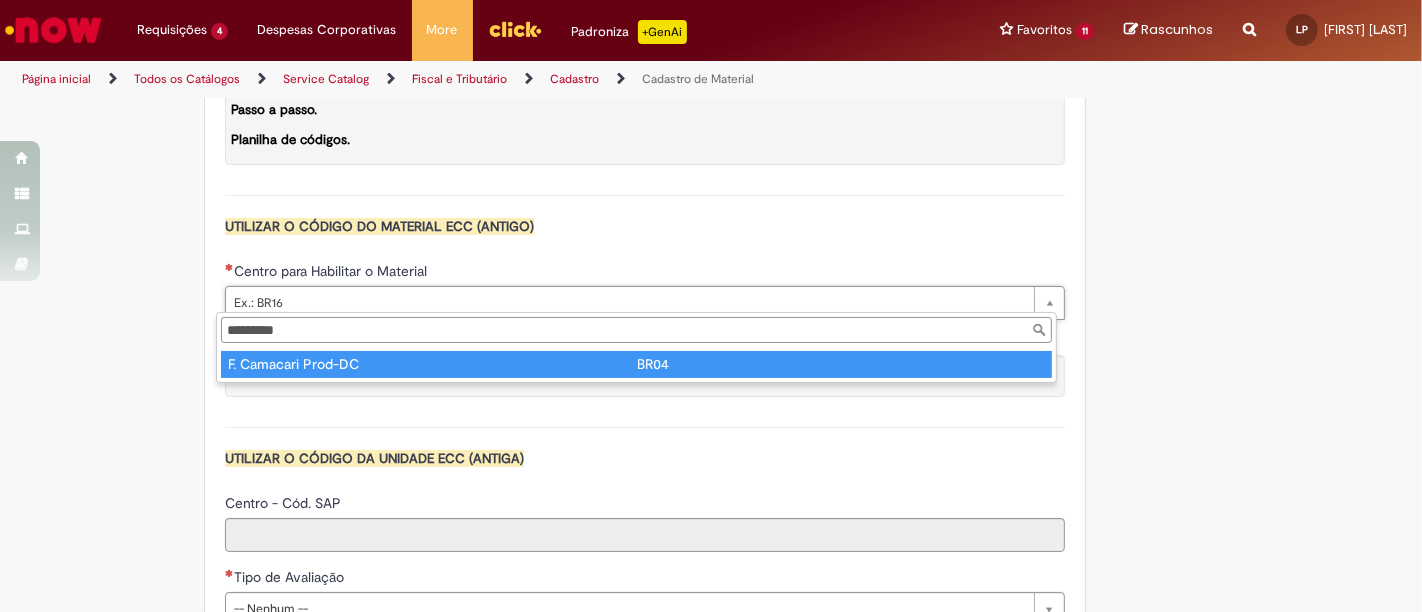 type on "****" 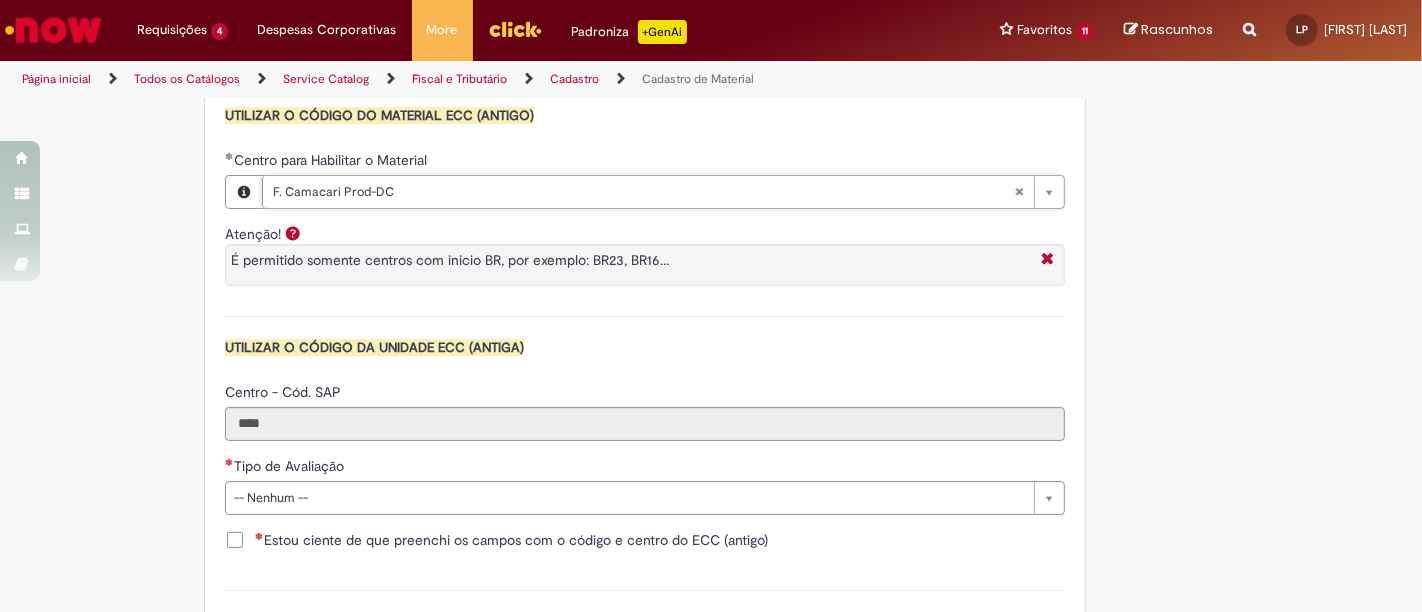 scroll, scrollTop: 2111, scrollLeft: 0, axis: vertical 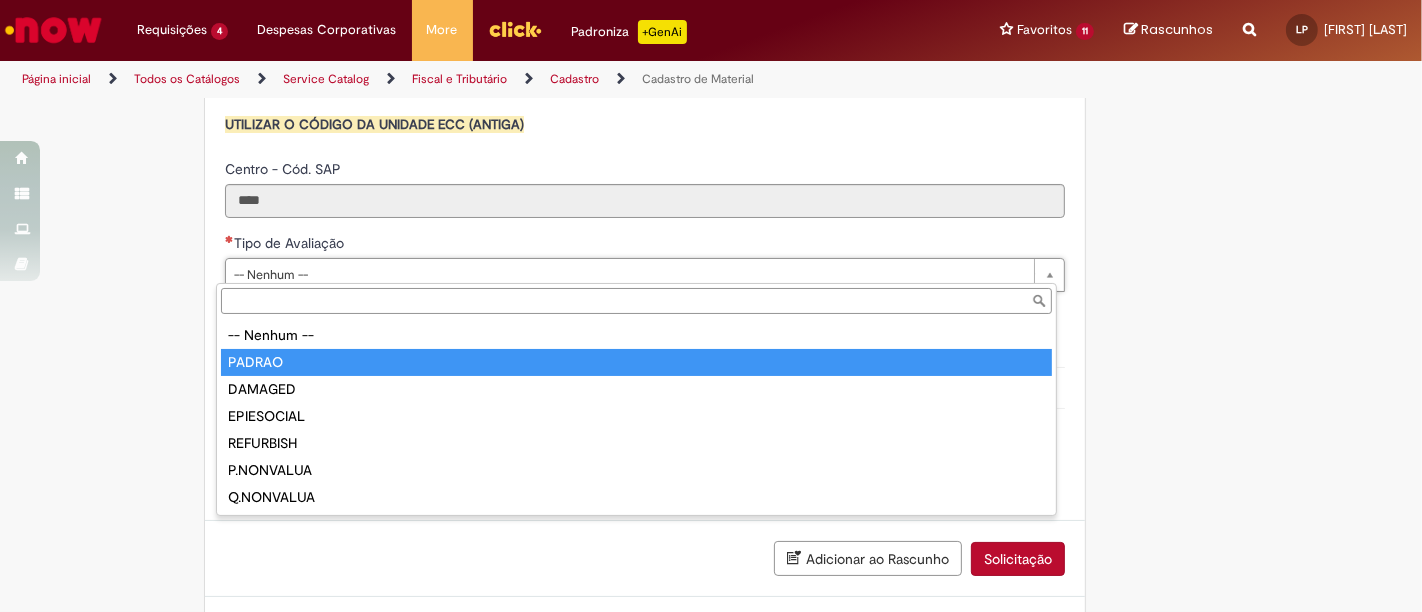 type on "******" 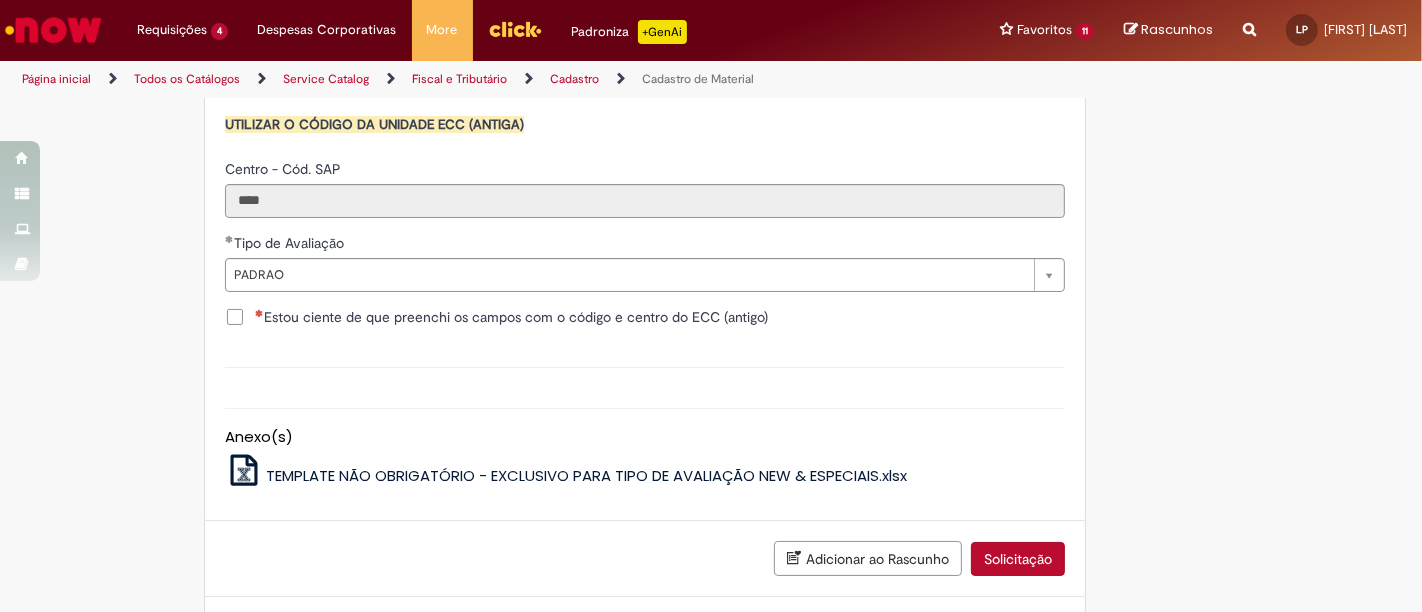 click on "Estou ciente de que preenchi os campos com o código e centro do ECC  (antigo)" at bounding box center (511, 317) 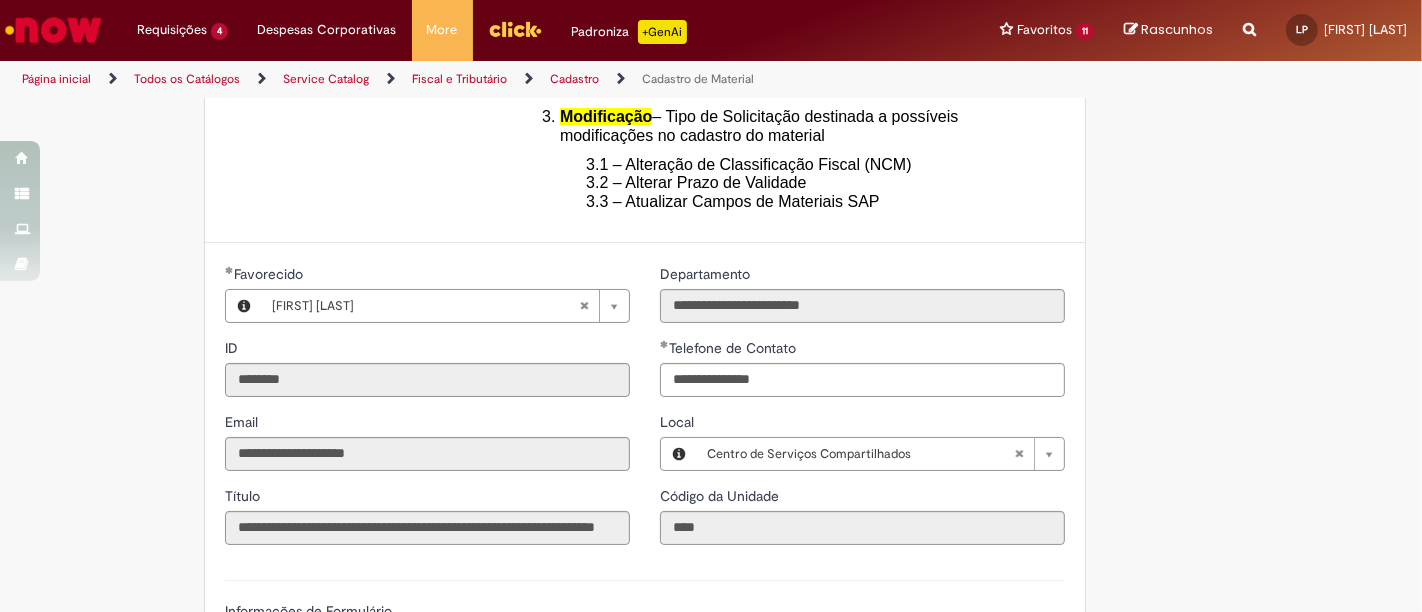scroll, scrollTop: 666, scrollLeft: 0, axis: vertical 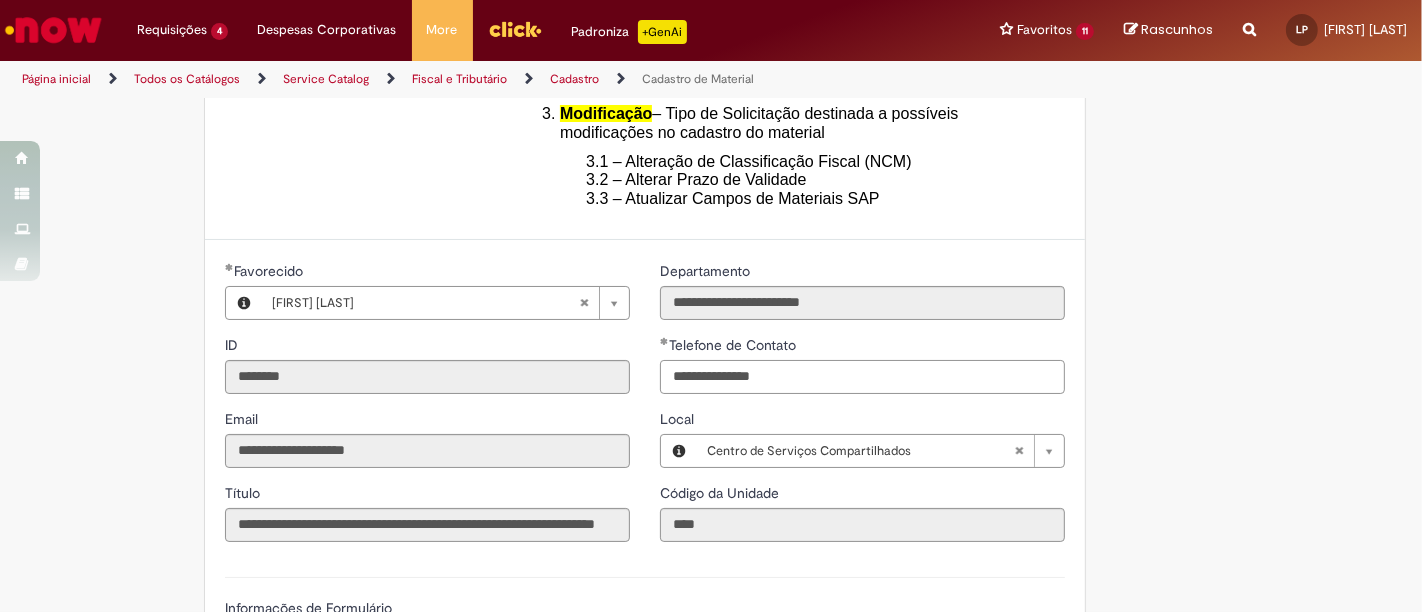 drag, startPoint x: 782, startPoint y: 376, endPoint x: 615, endPoint y: 376, distance: 167 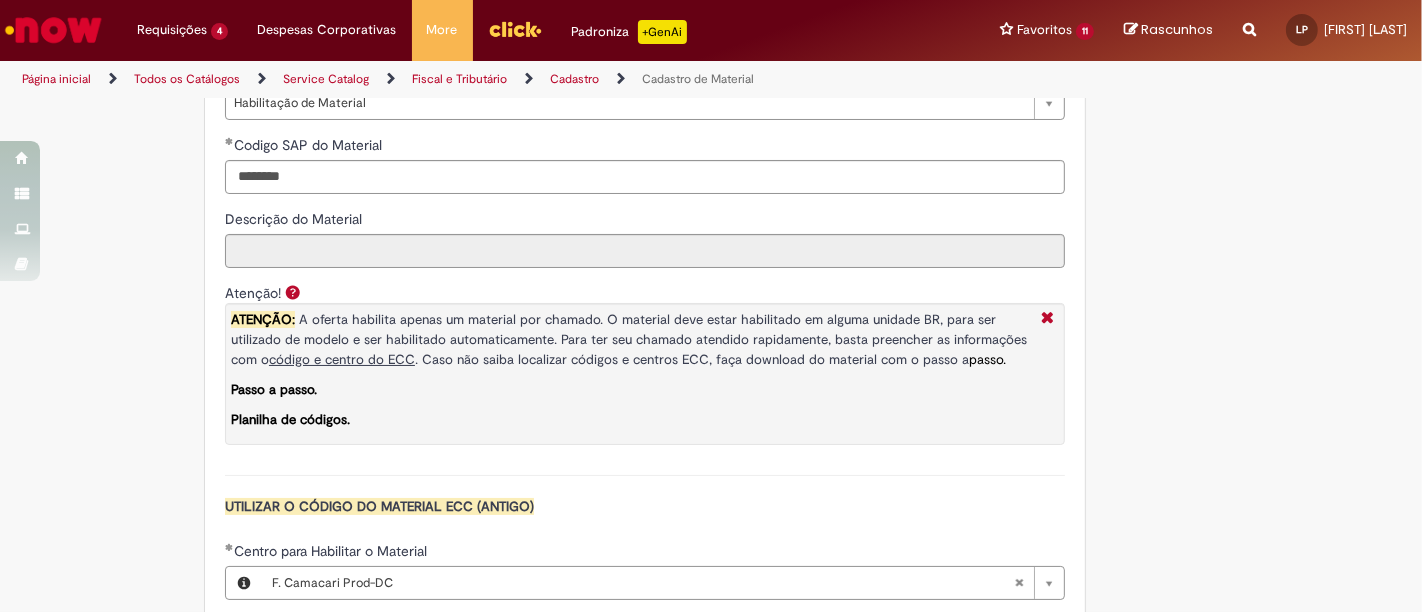 scroll, scrollTop: 1532, scrollLeft: 0, axis: vertical 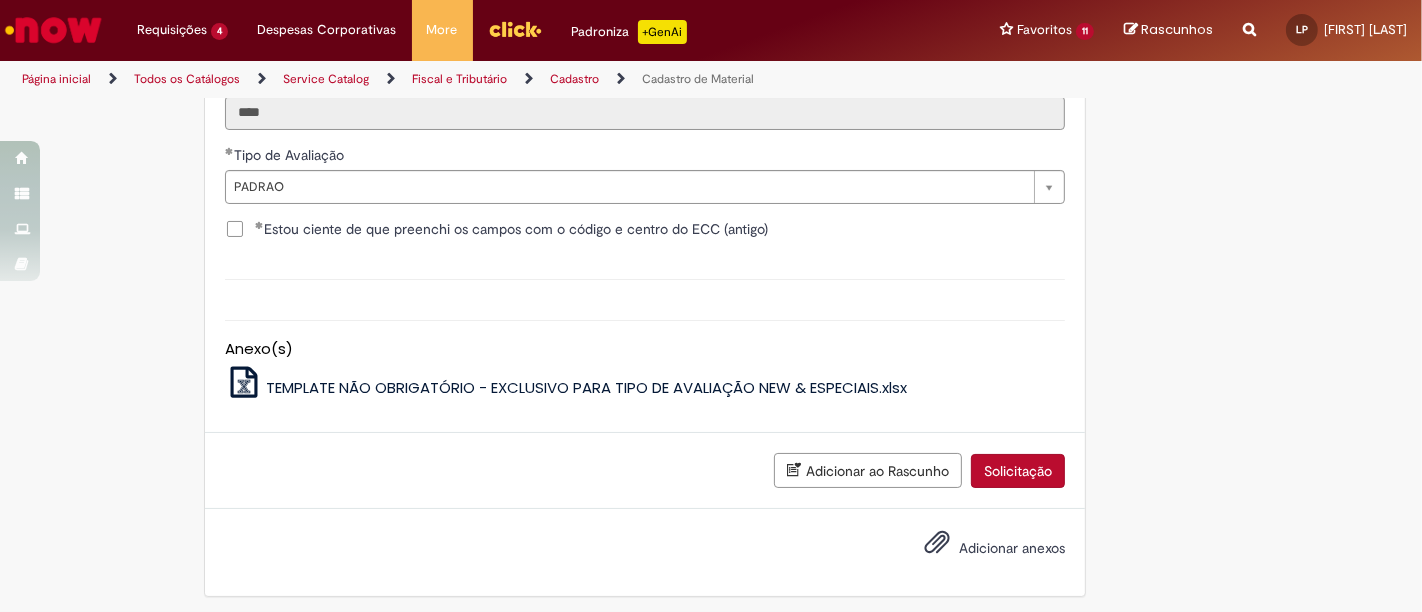 click on "Solicitação" at bounding box center [1018, 471] 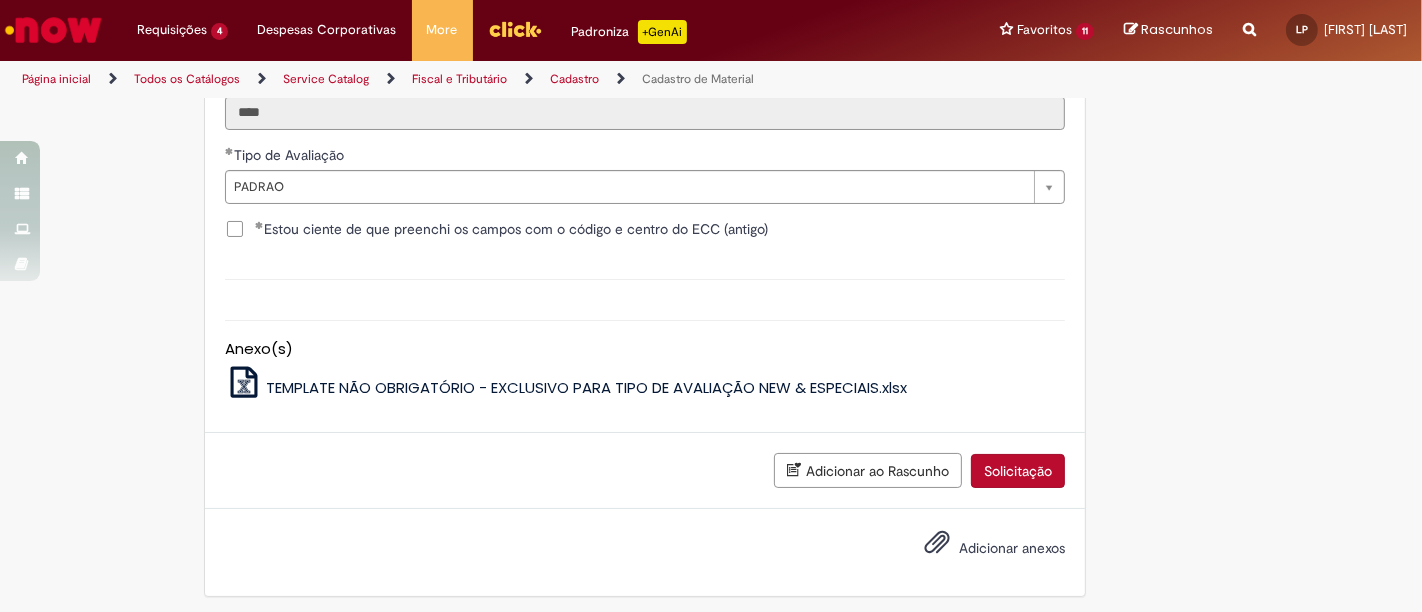 scroll, scrollTop: 2153, scrollLeft: 0, axis: vertical 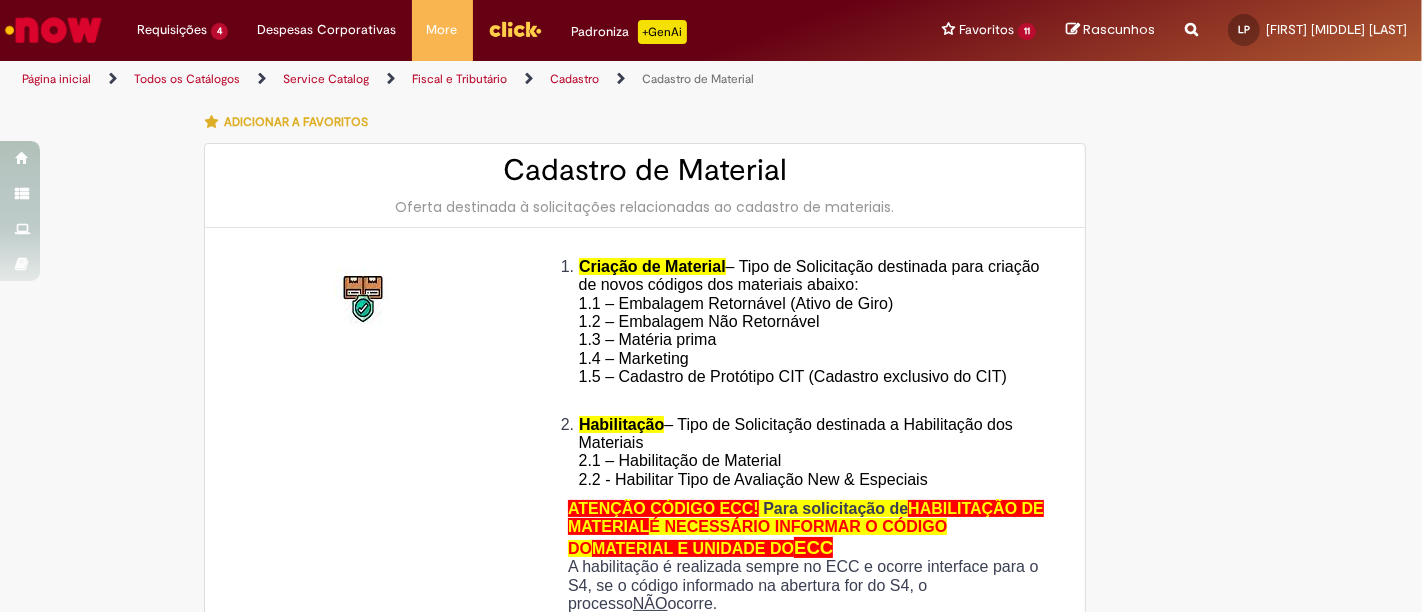 type on "**********" 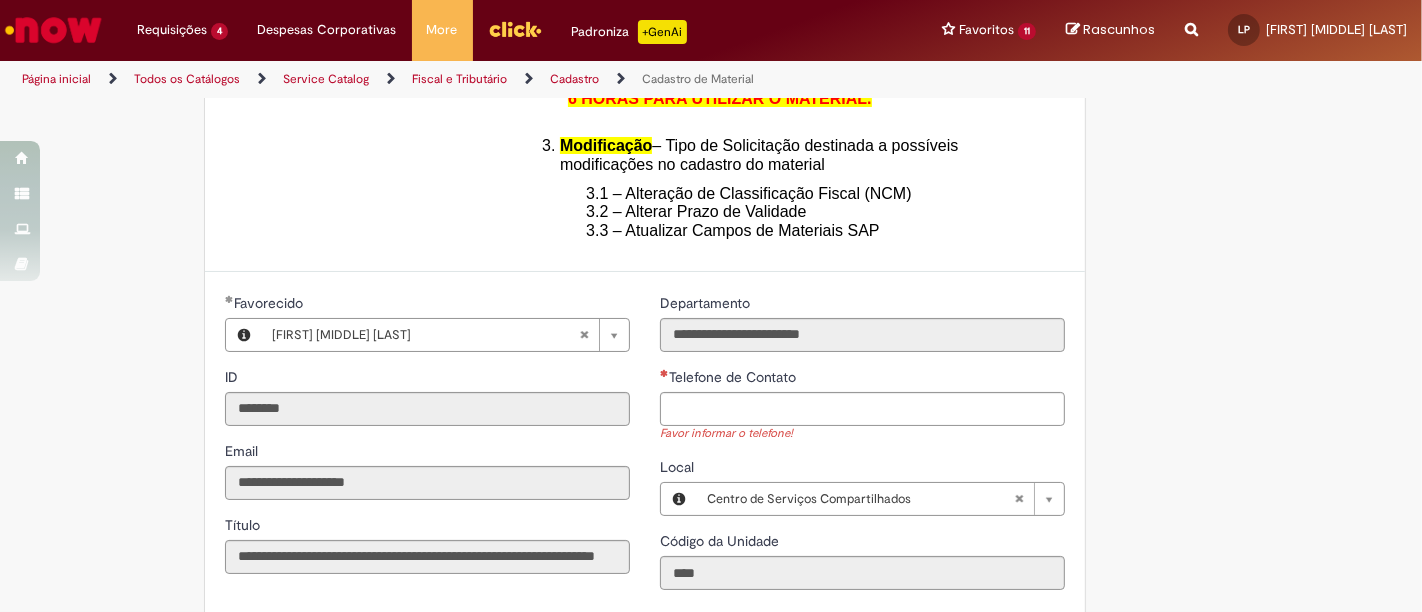 scroll, scrollTop: 888, scrollLeft: 0, axis: vertical 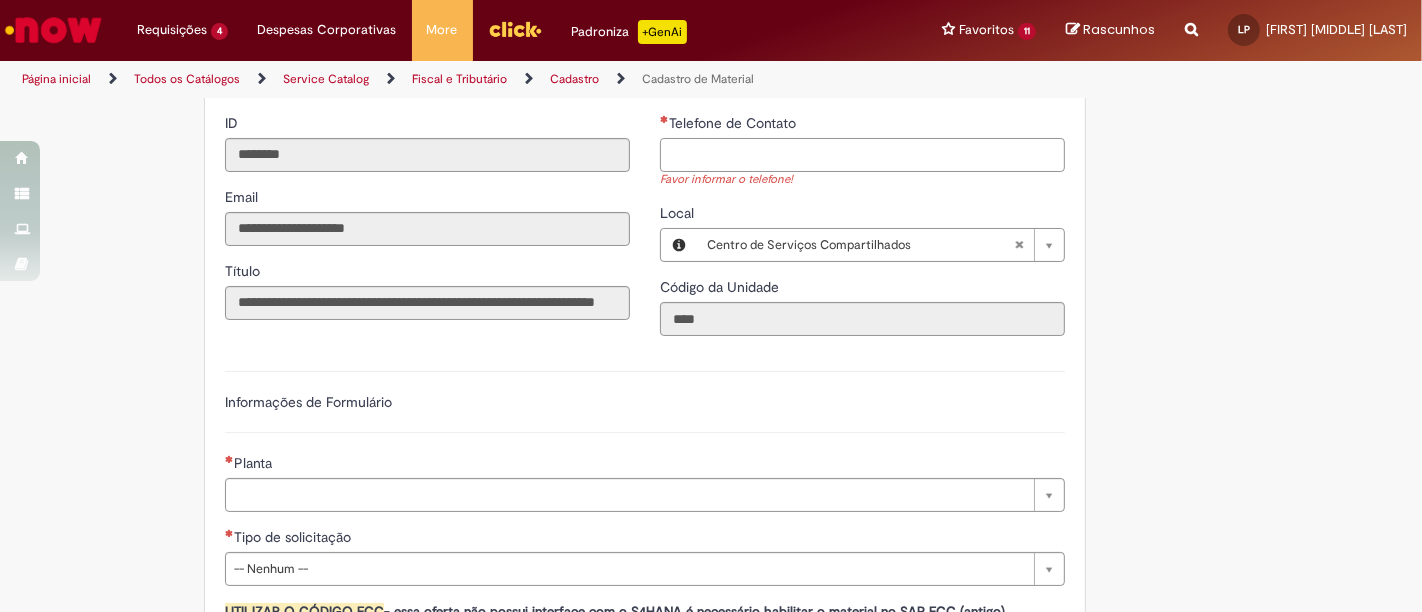 click on "Telefone de Contato" at bounding box center (862, 155) 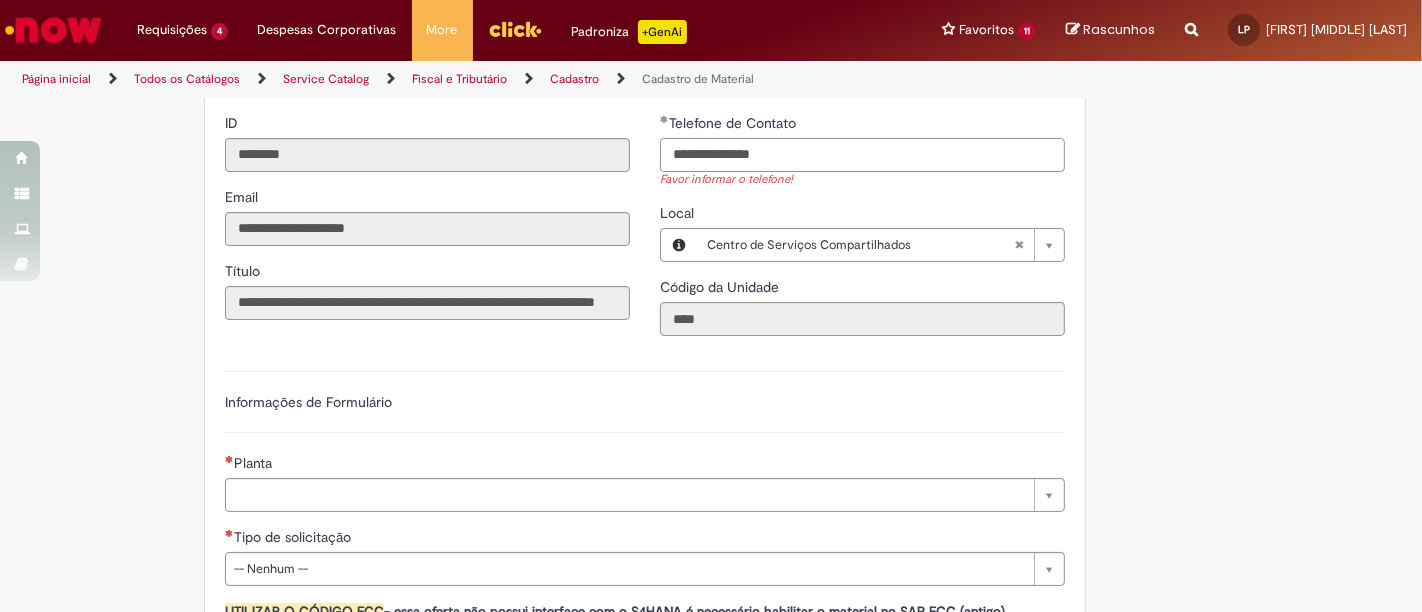 type on "**********" 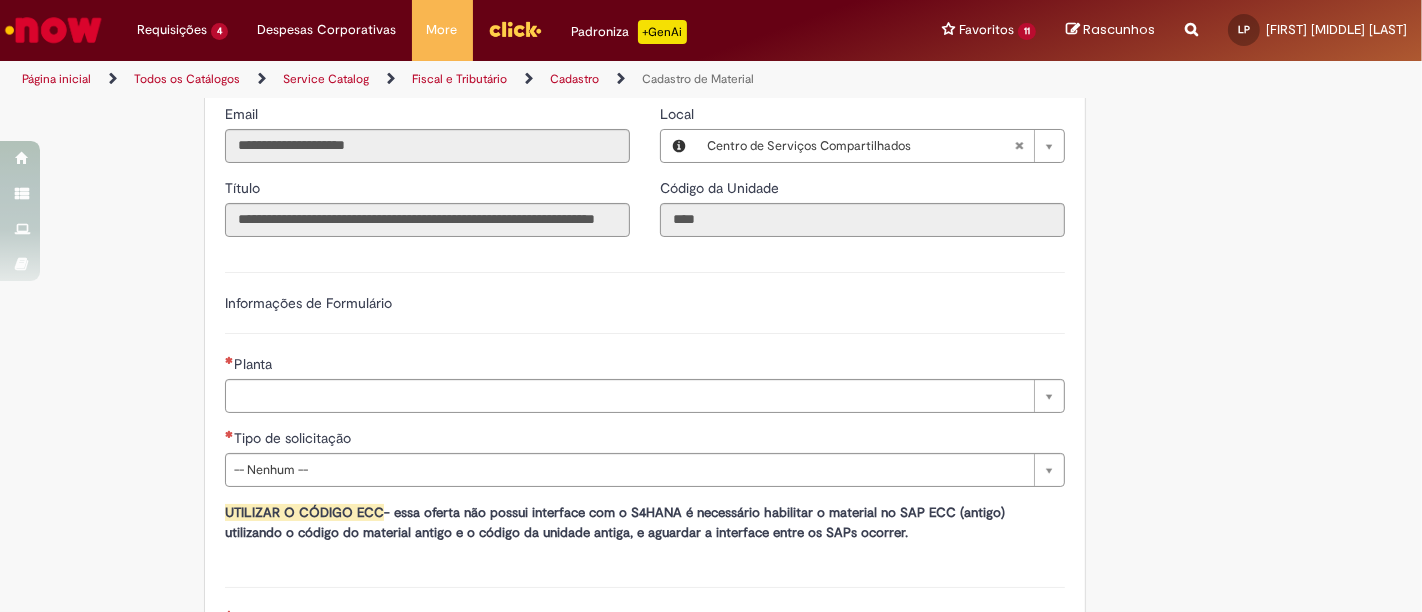scroll, scrollTop: 1111, scrollLeft: 0, axis: vertical 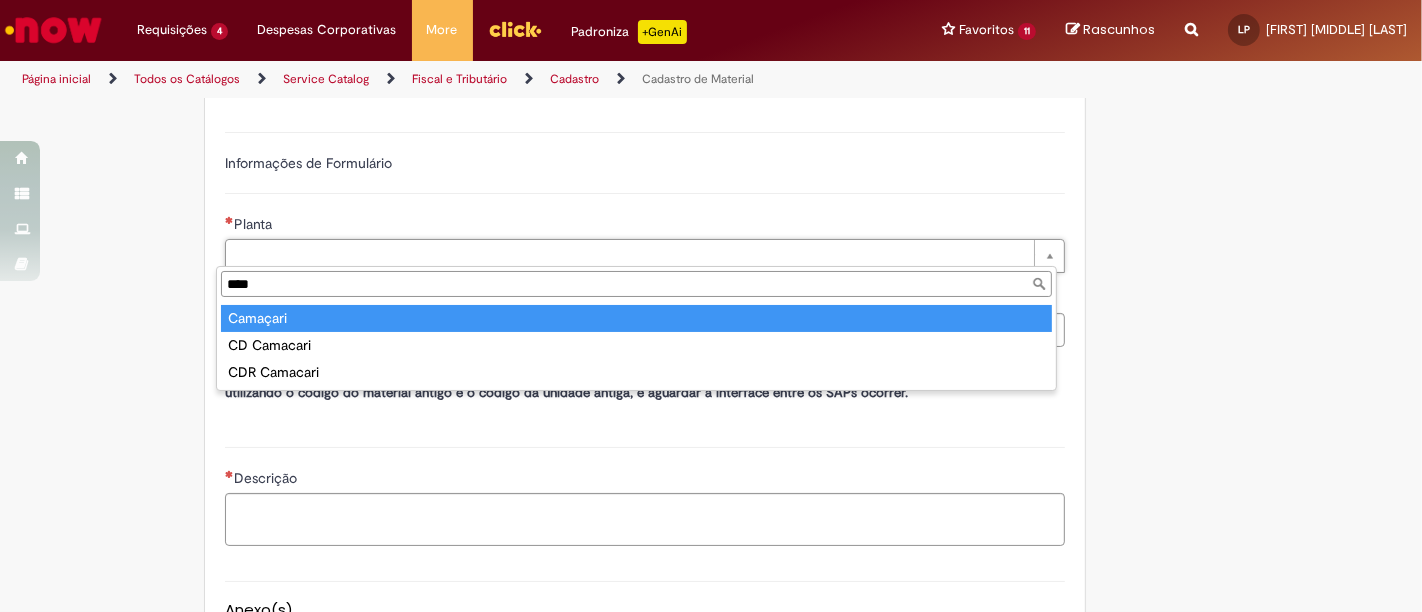 type on "****" 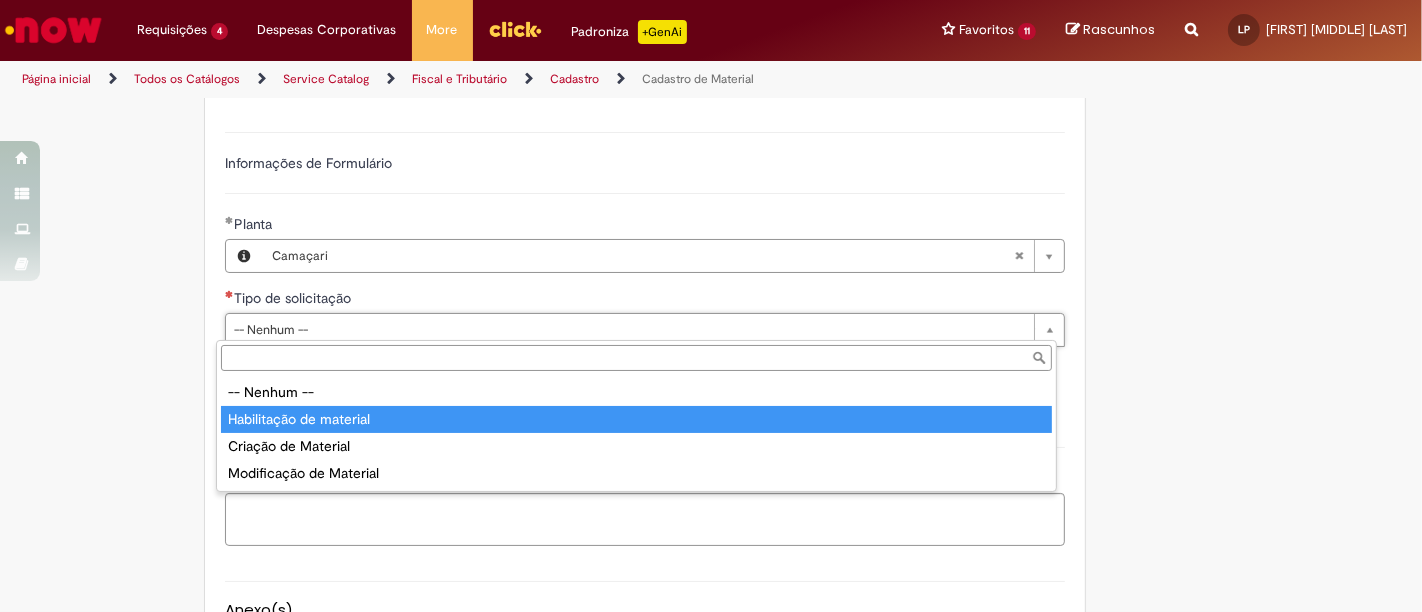 type on "**********" 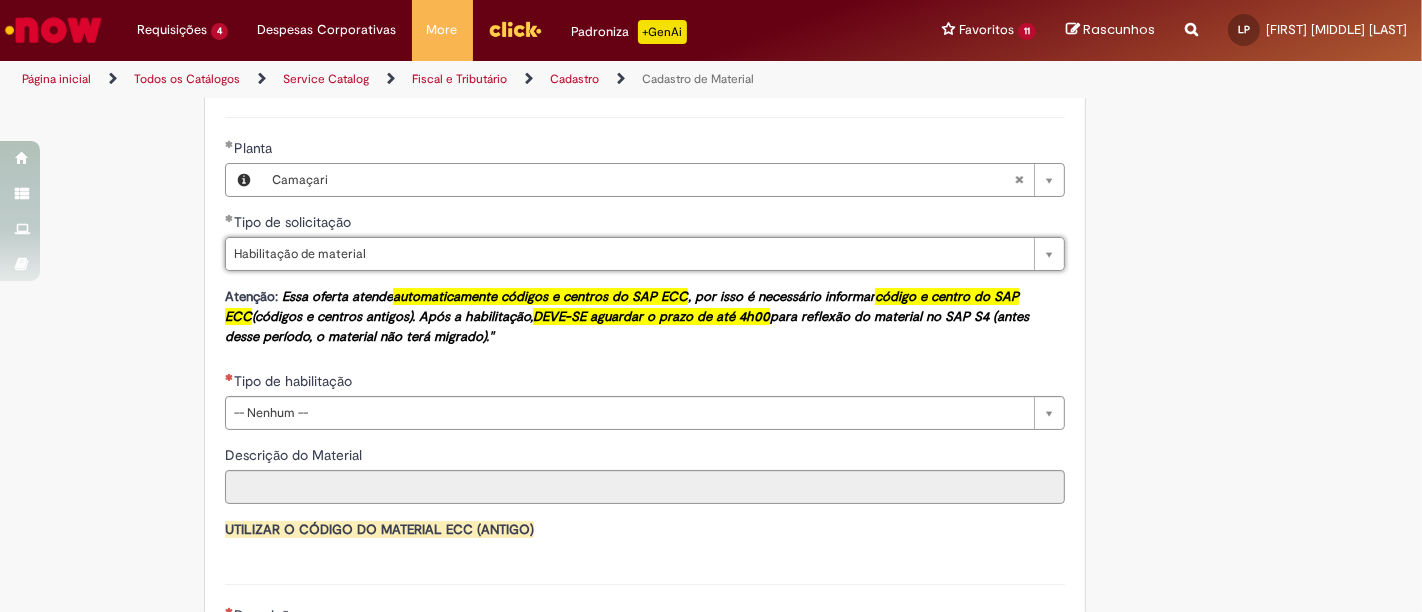 scroll, scrollTop: 1222, scrollLeft: 0, axis: vertical 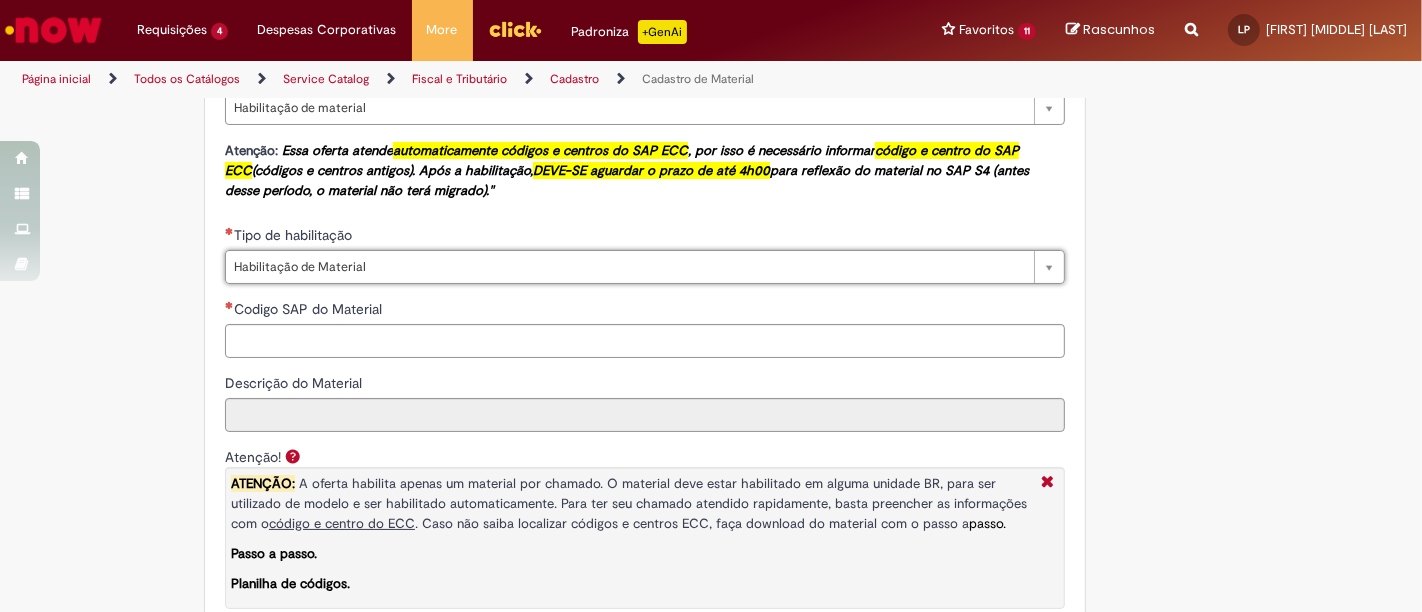 type on "**********" 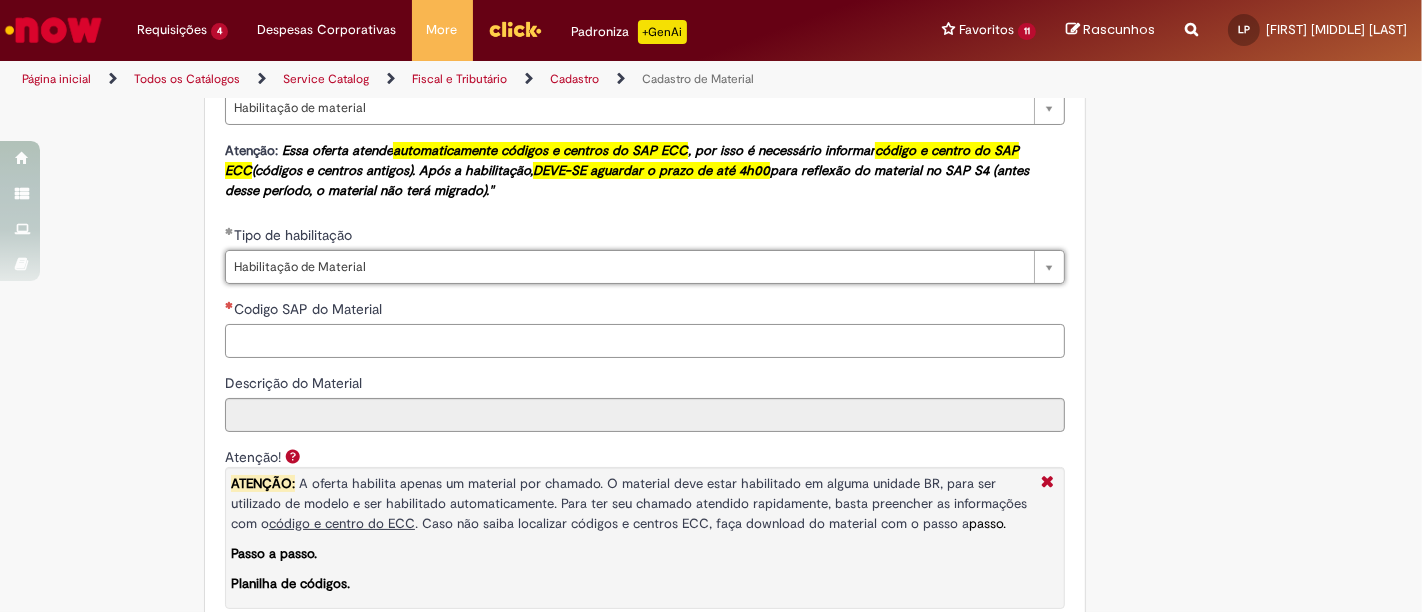 click on "Codigo SAP do Material" at bounding box center (645, 341) 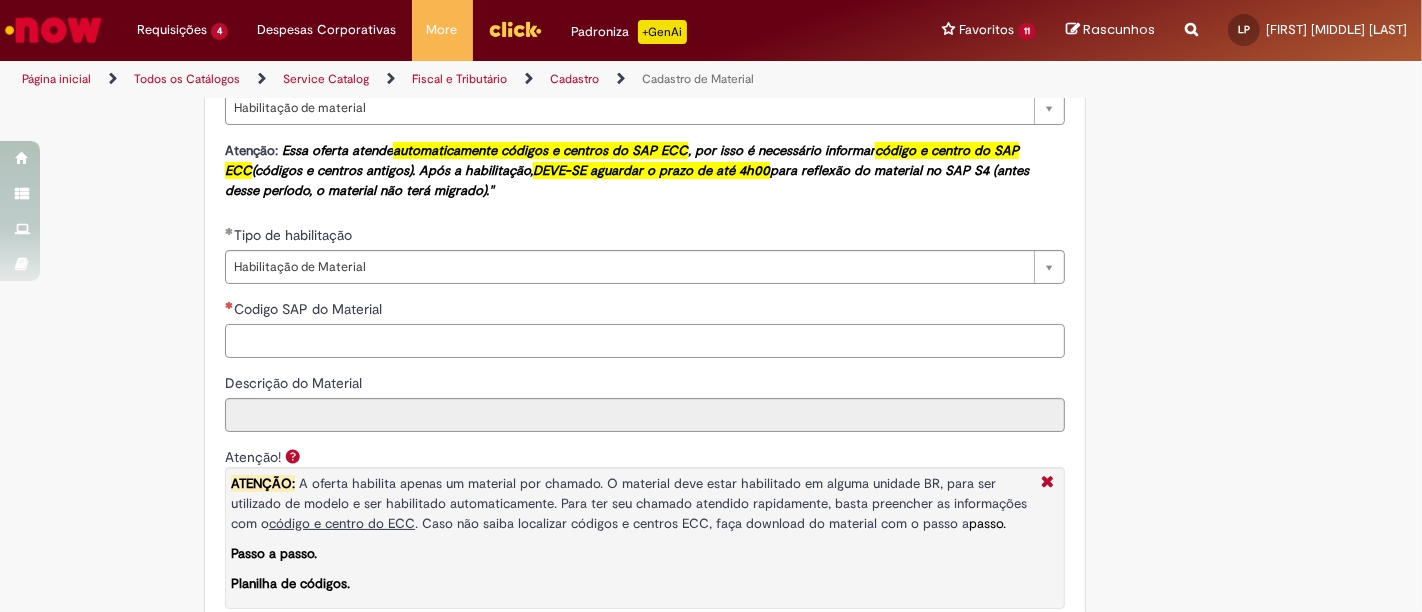 paste on "********" 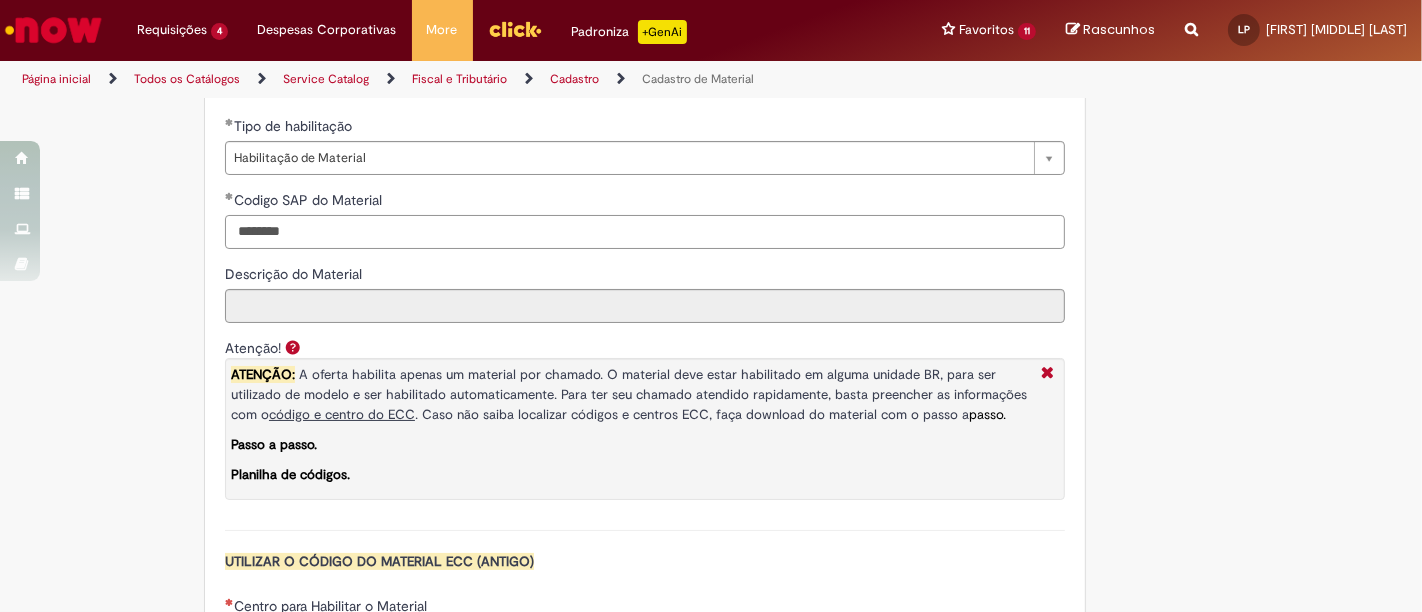 scroll, scrollTop: 1666, scrollLeft: 0, axis: vertical 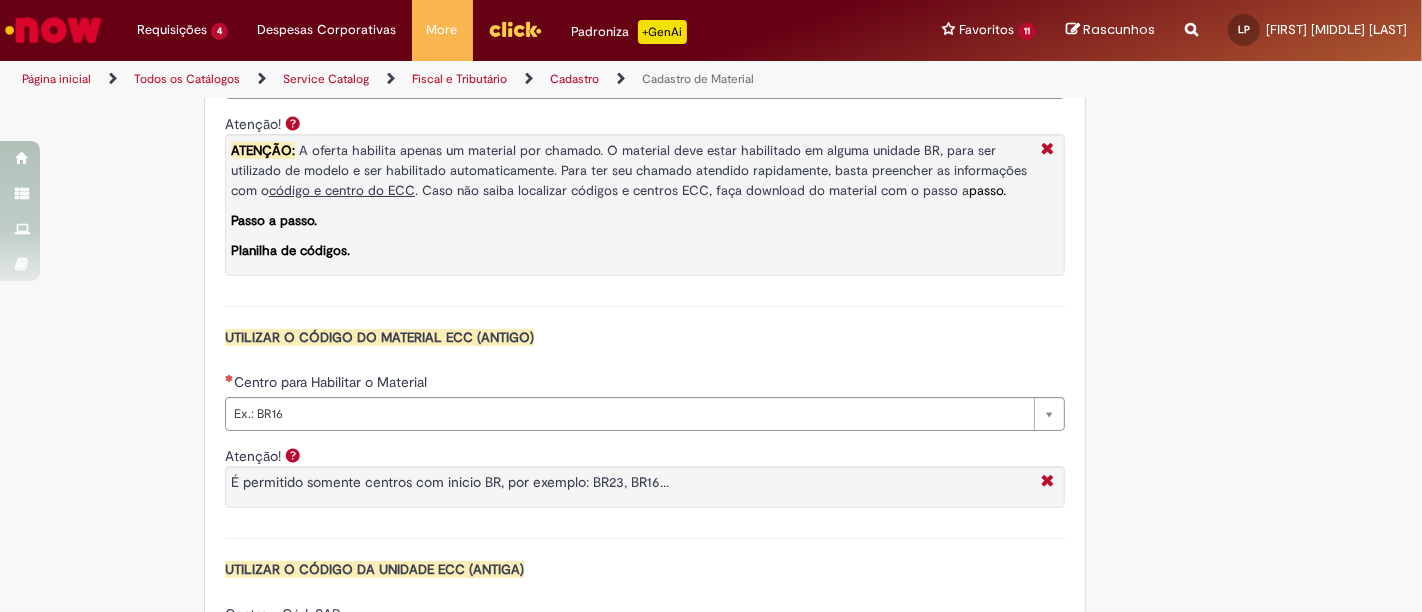 type on "********" 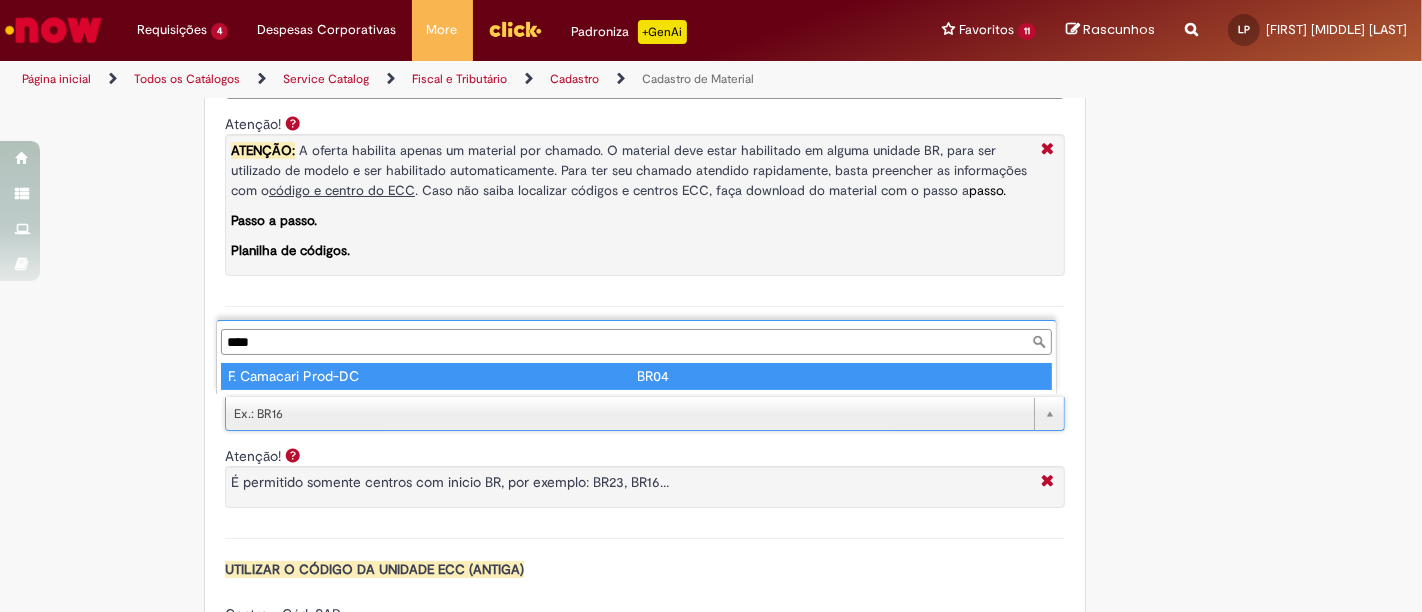 type on "****" 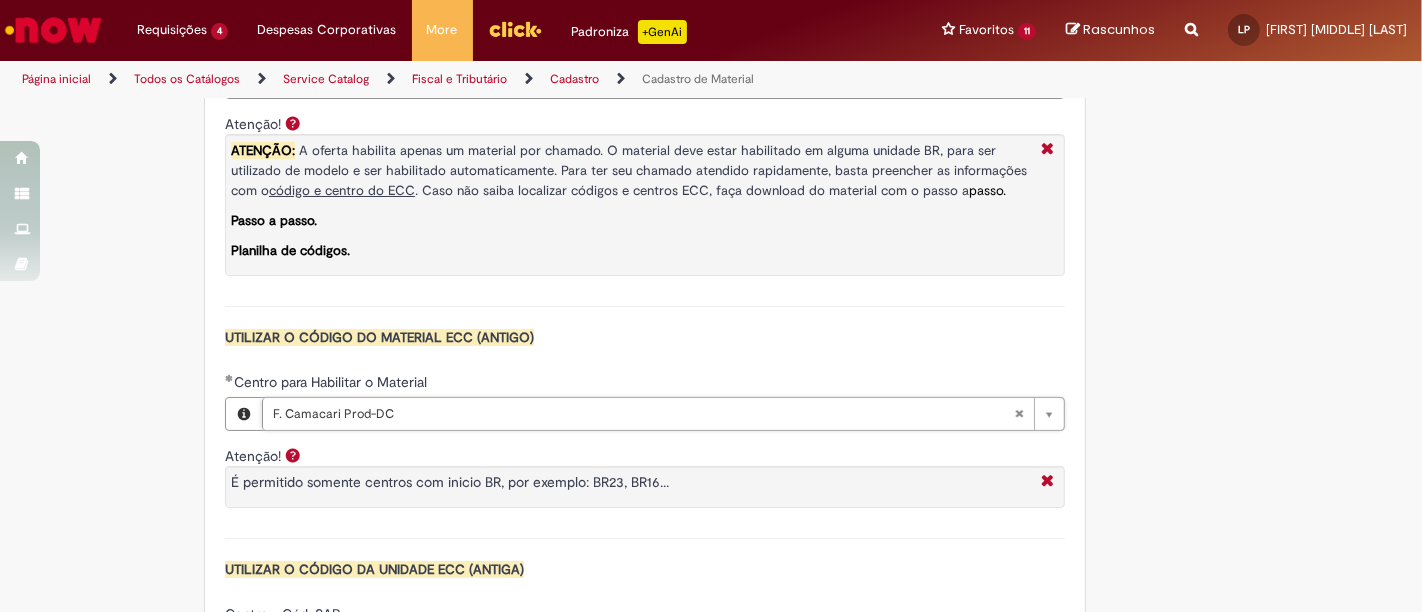 type on "****" 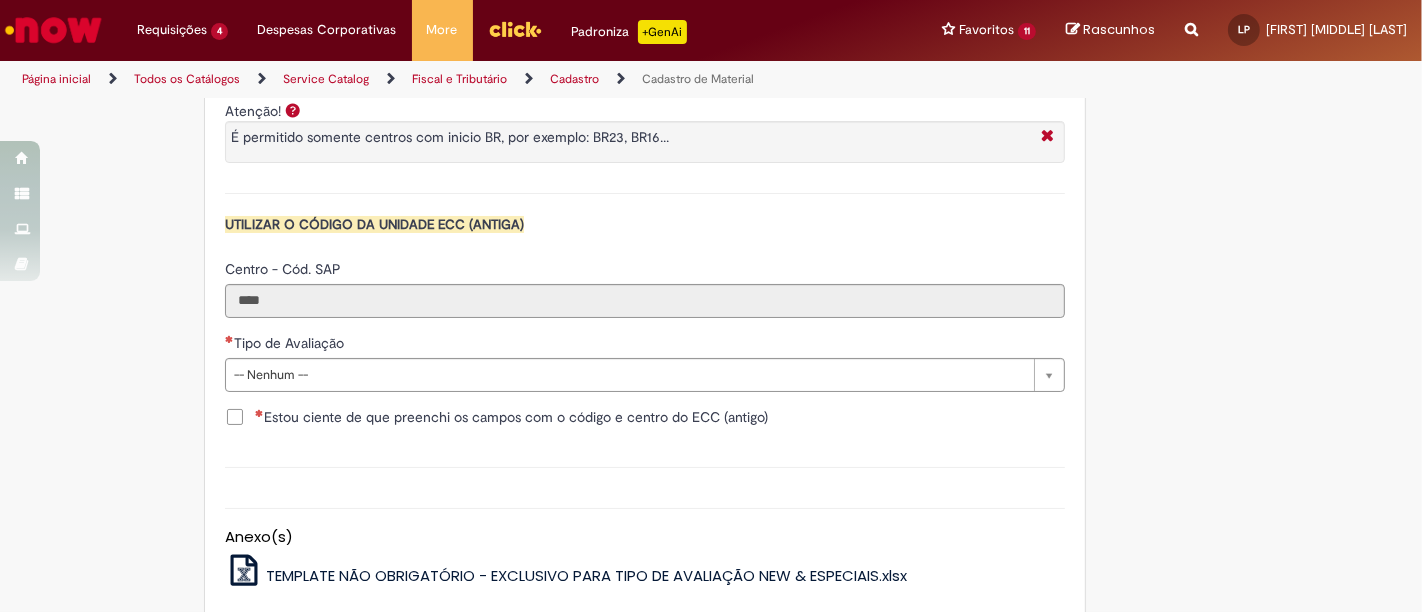 scroll, scrollTop: 2111, scrollLeft: 0, axis: vertical 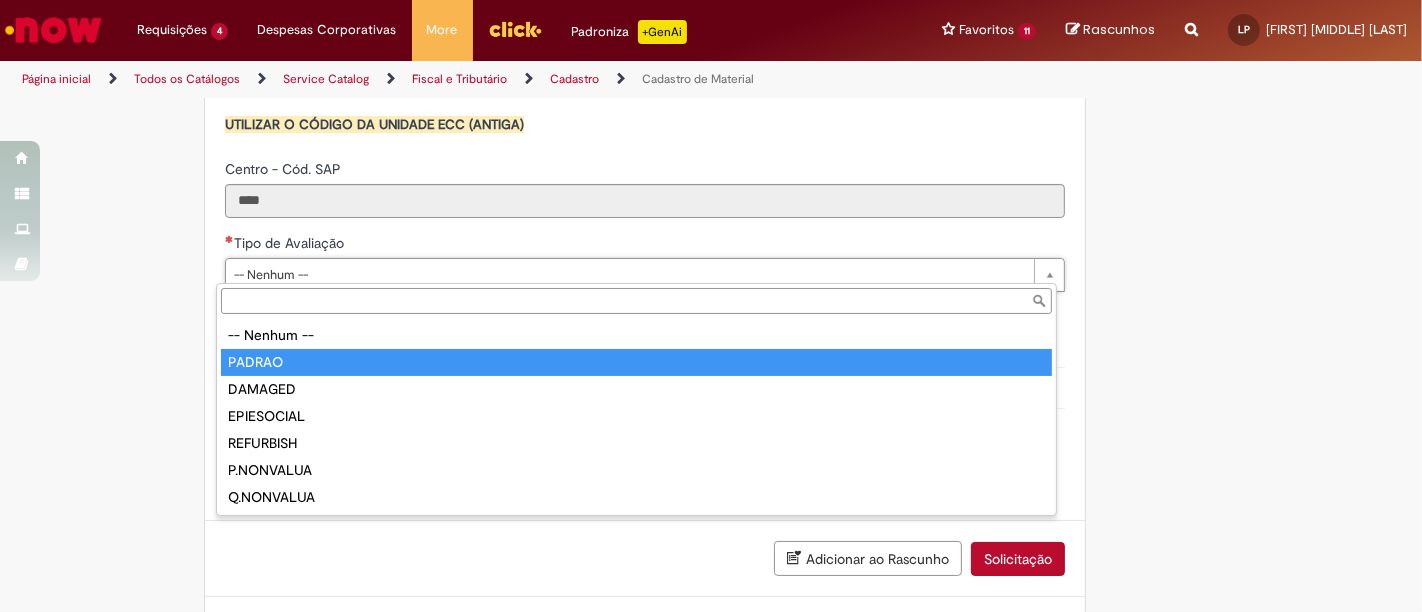 type on "******" 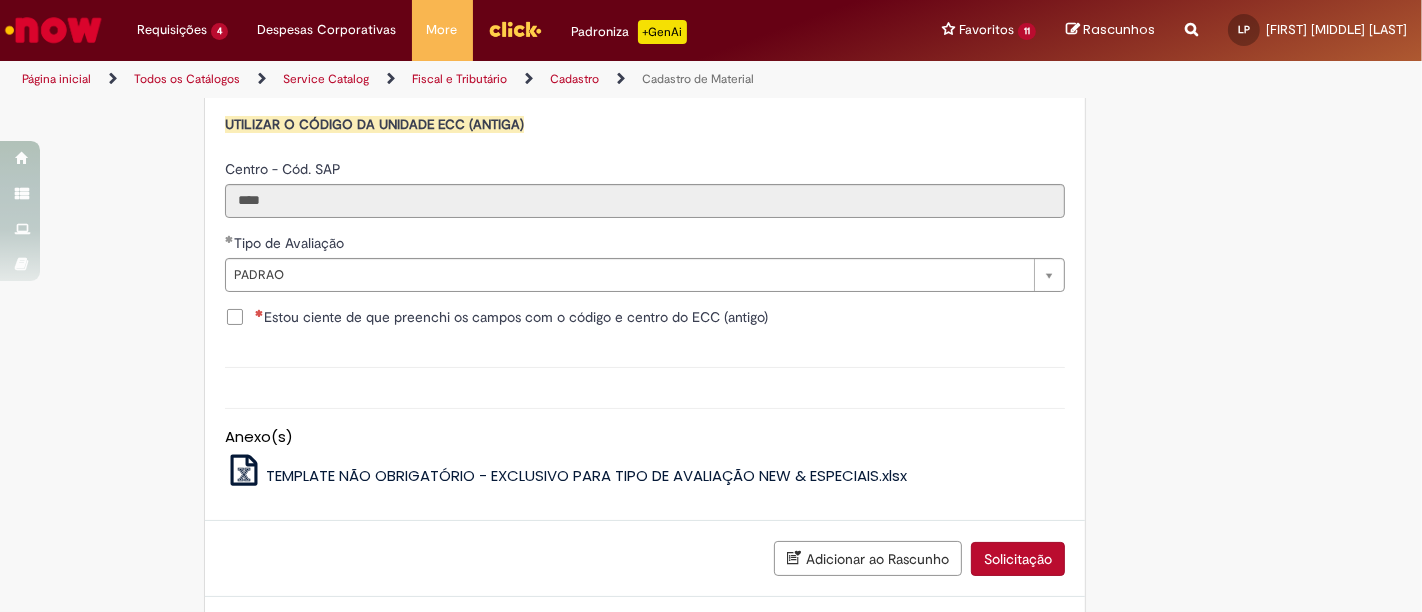 click on "Estou ciente de que preenchi os campos com o código e centro do ECC  (antigo)" at bounding box center (511, 317) 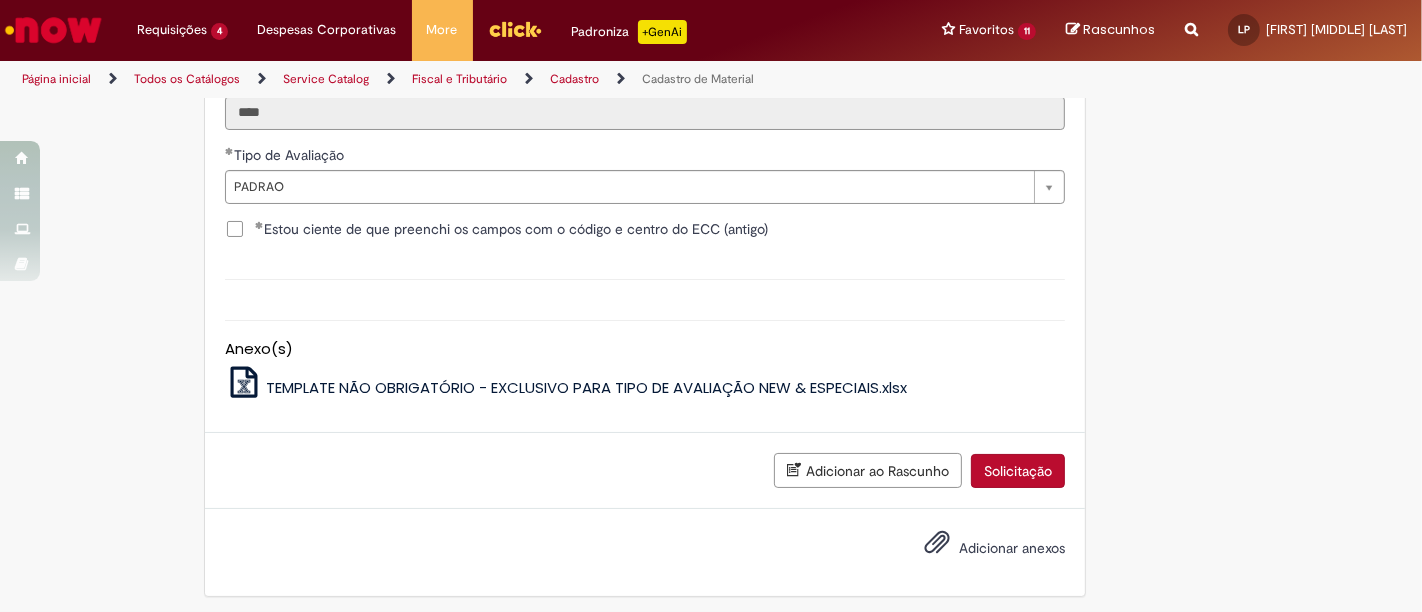click on "Solicitação" at bounding box center [1018, 471] 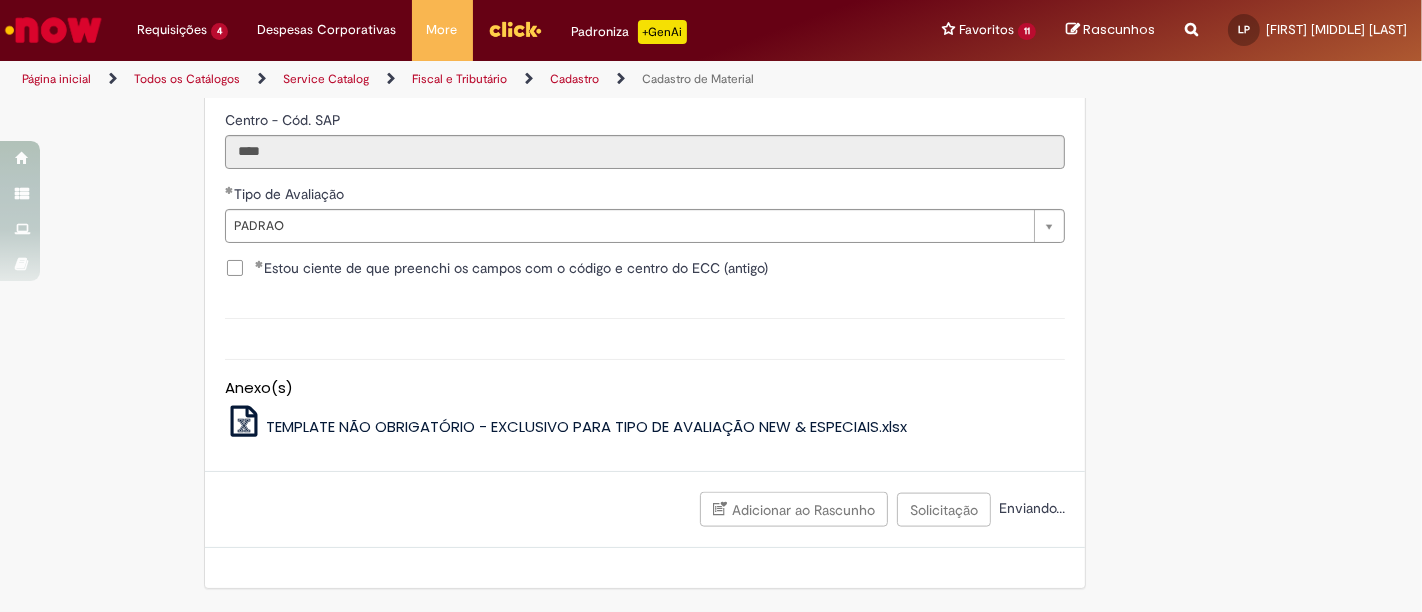 scroll, scrollTop: 2153, scrollLeft: 0, axis: vertical 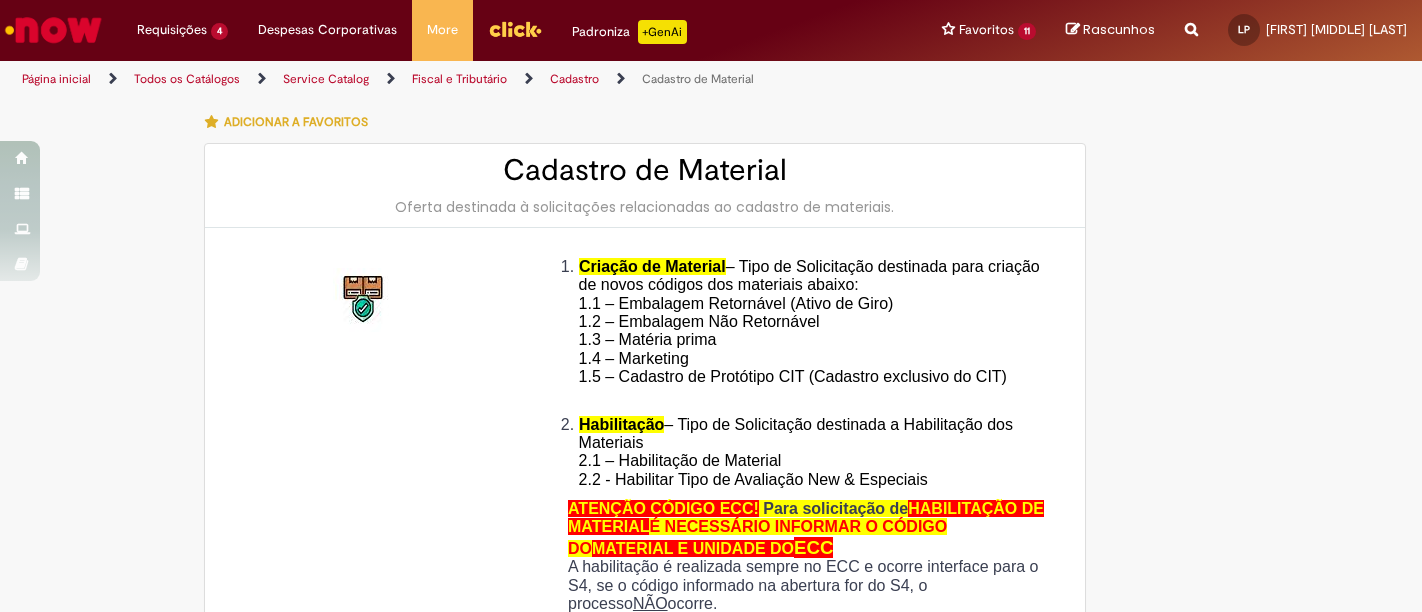 type on "**********" 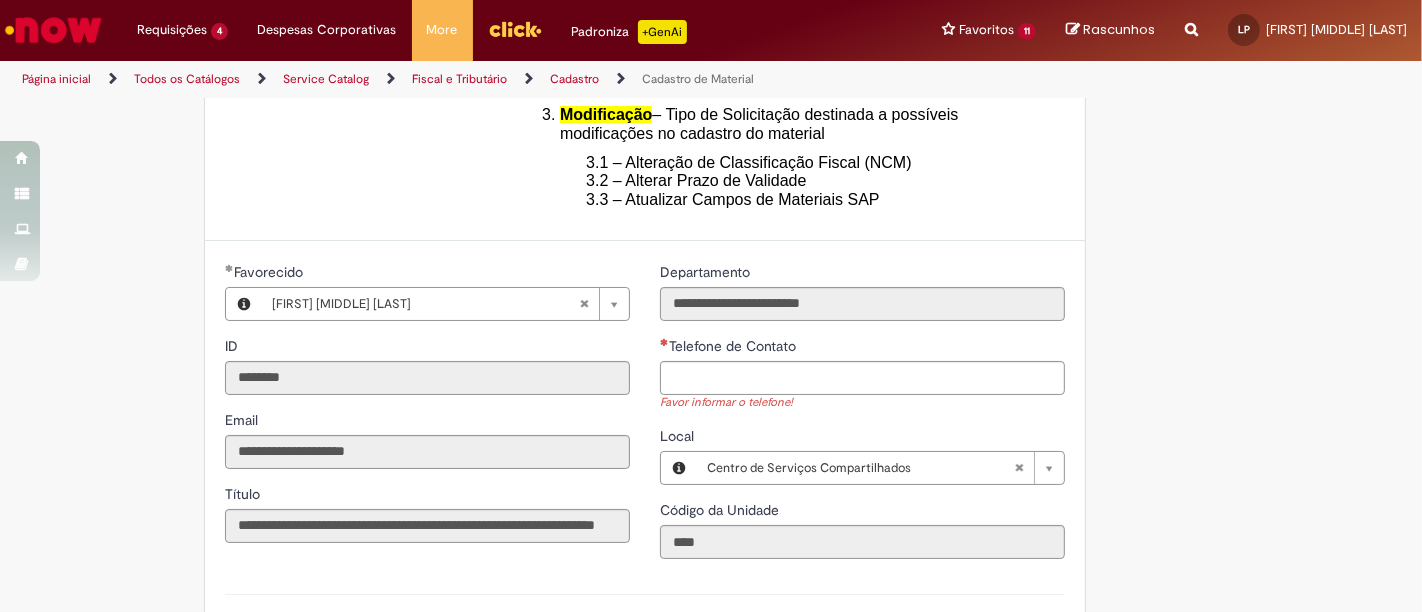 scroll, scrollTop: 666, scrollLeft: 0, axis: vertical 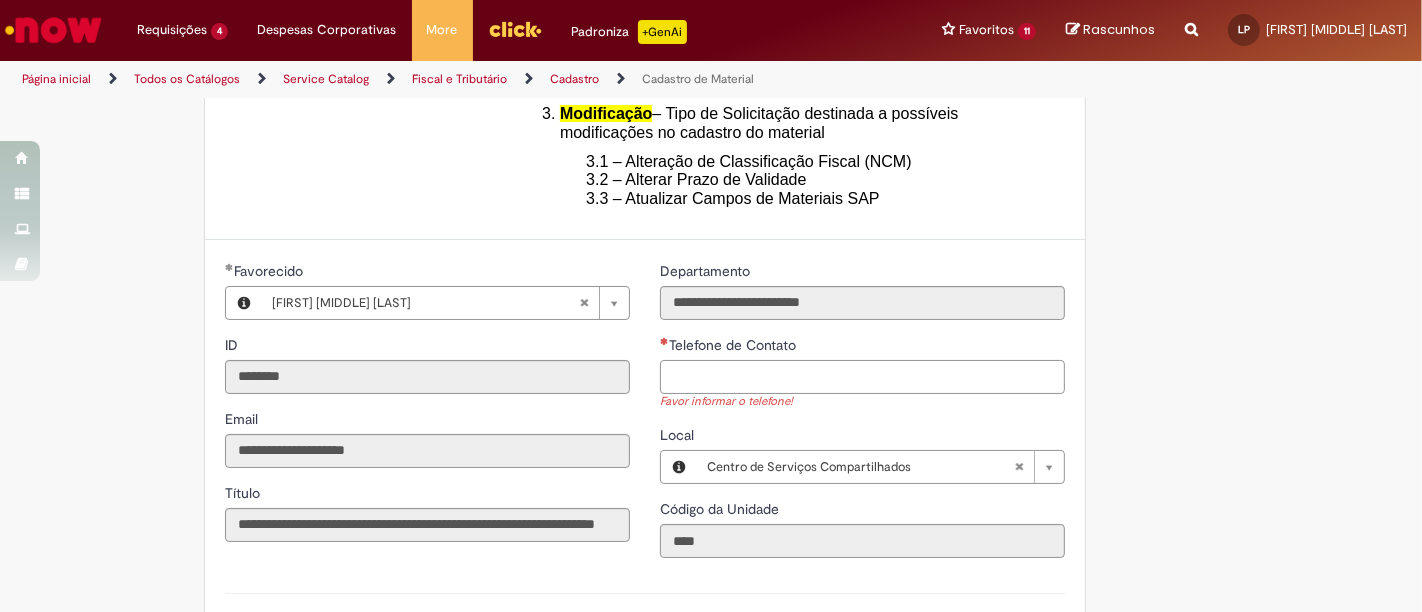 click on "Telefone de Contato" at bounding box center [862, 377] 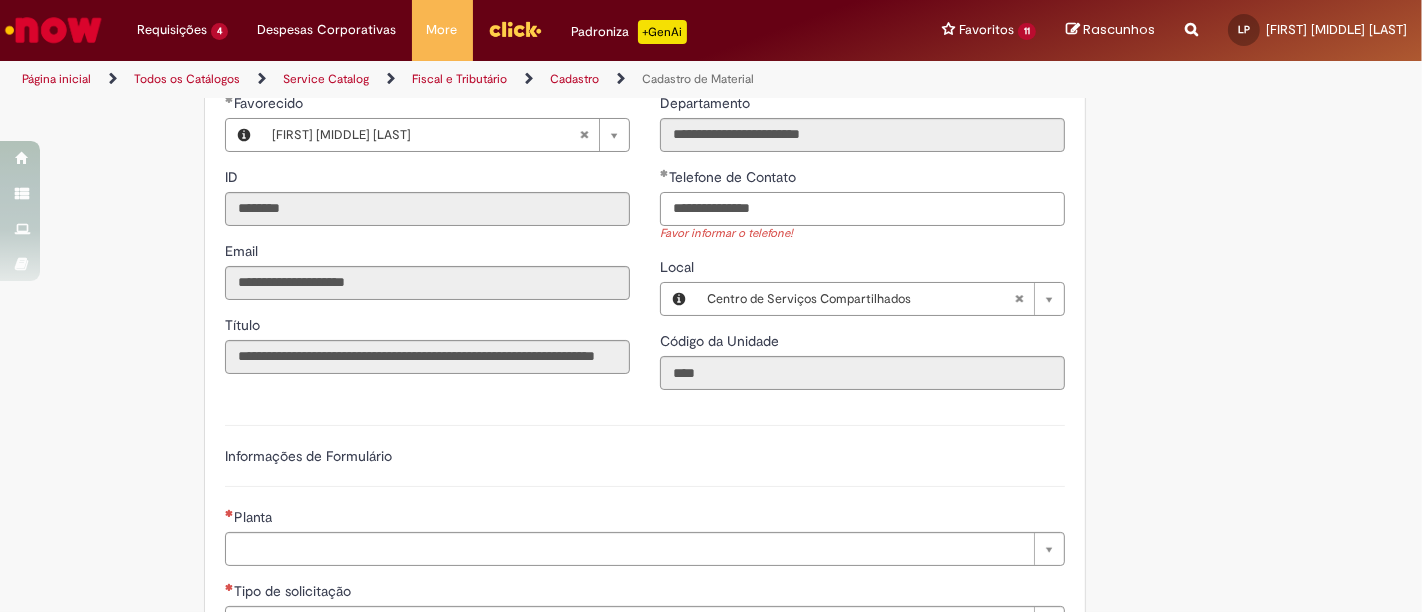 scroll, scrollTop: 1111, scrollLeft: 0, axis: vertical 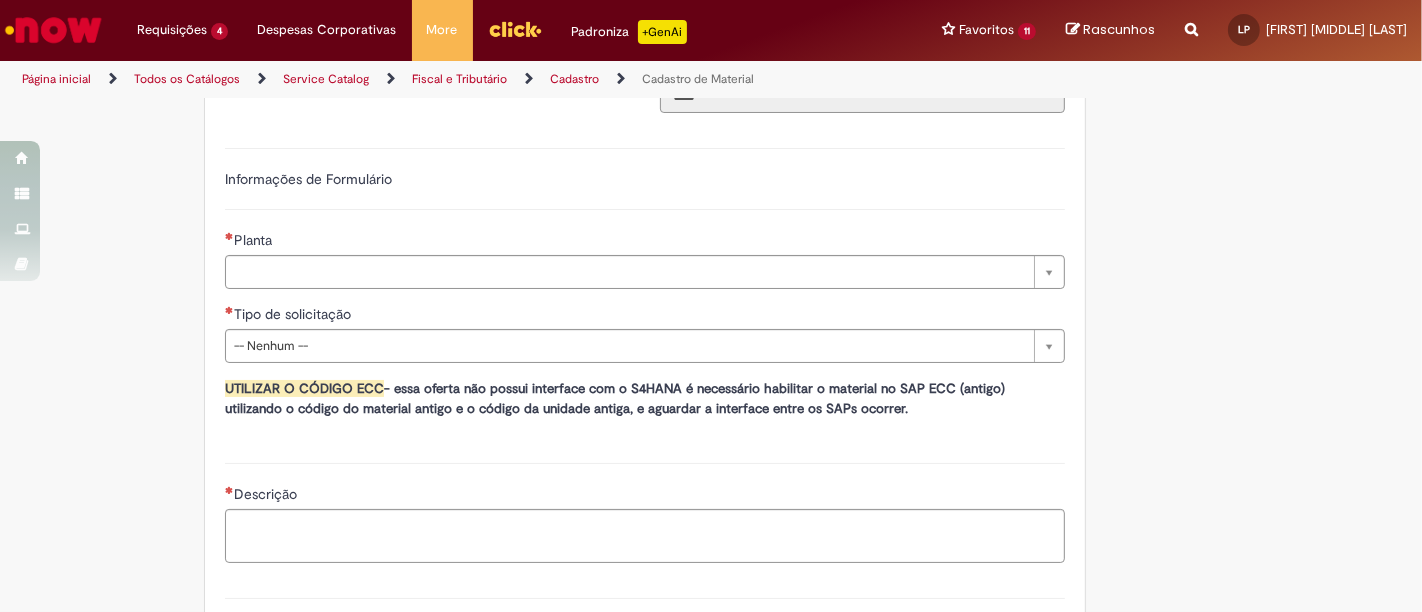 type on "**********" 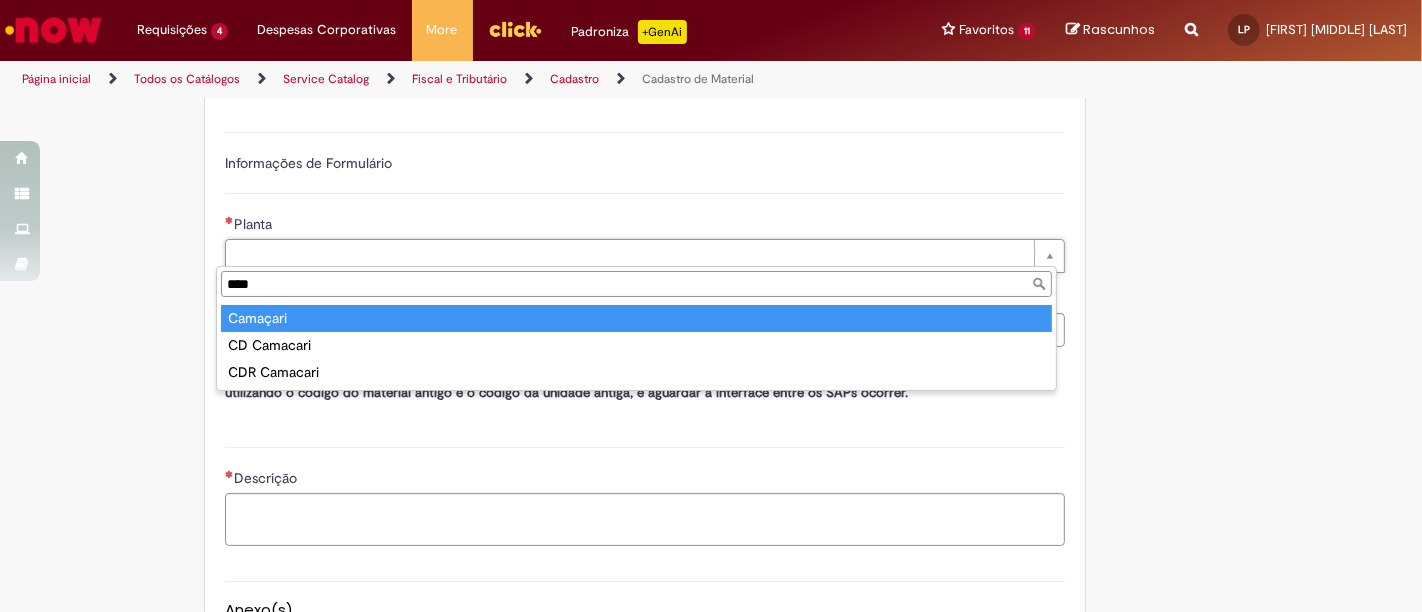 type on "****" 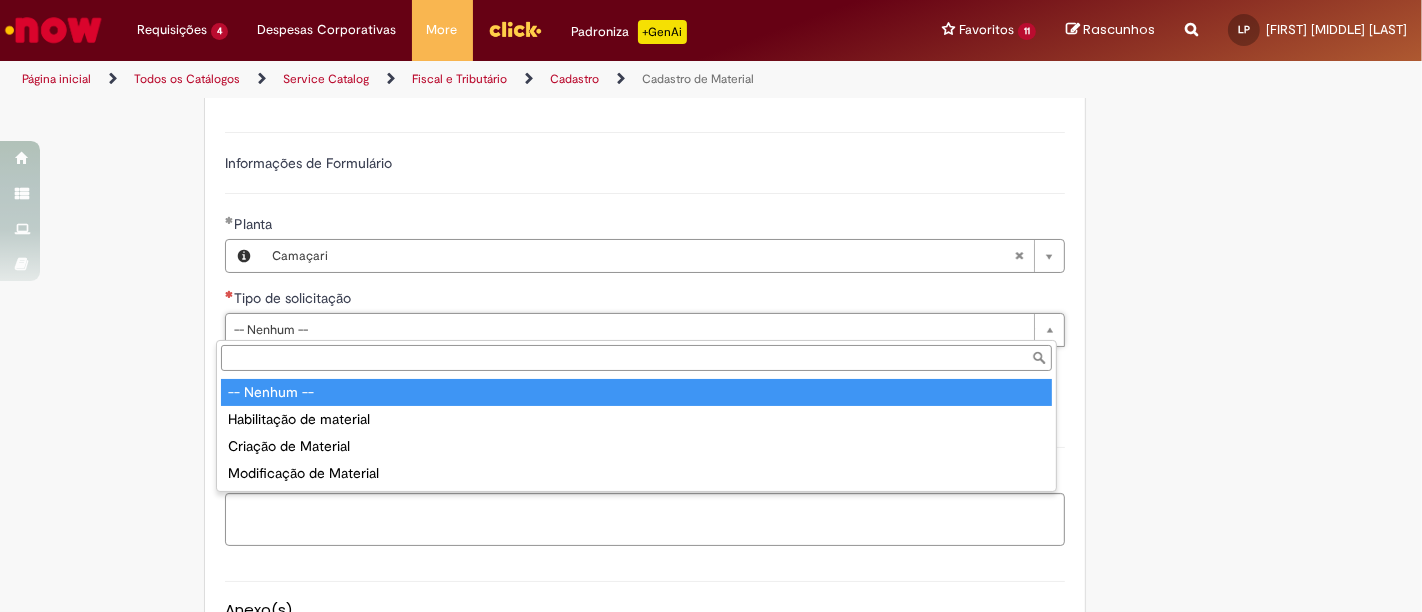 type on "**********" 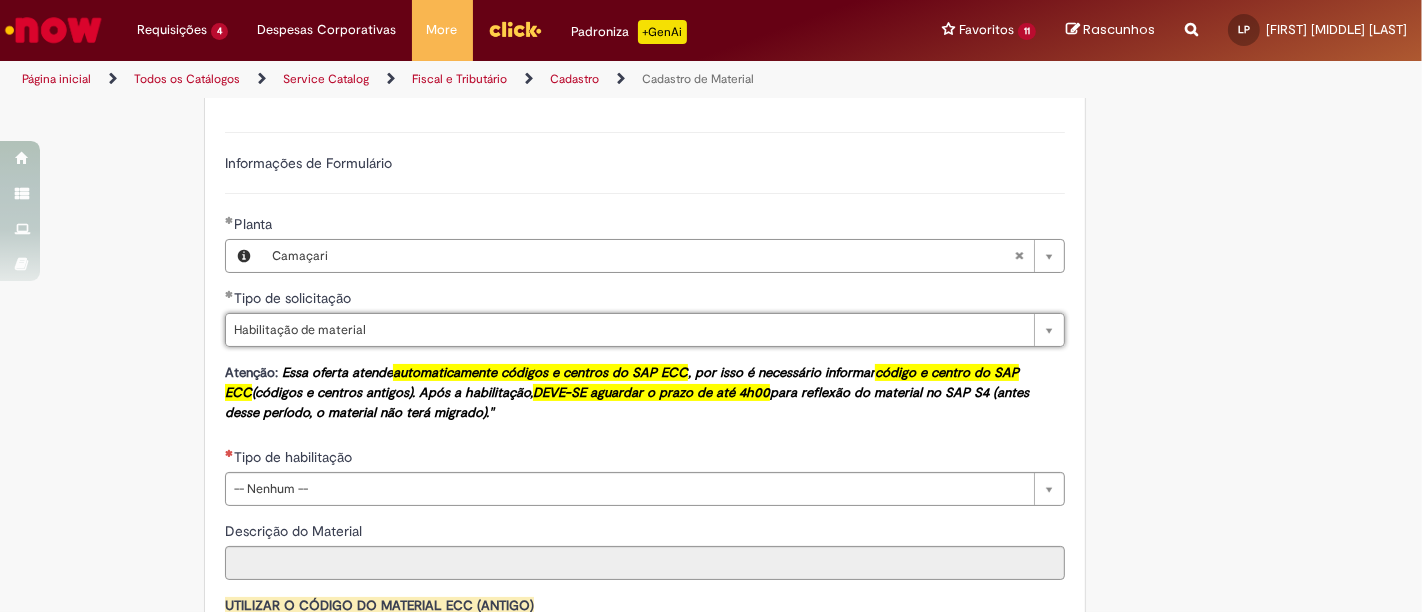 scroll, scrollTop: 1444, scrollLeft: 0, axis: vertical 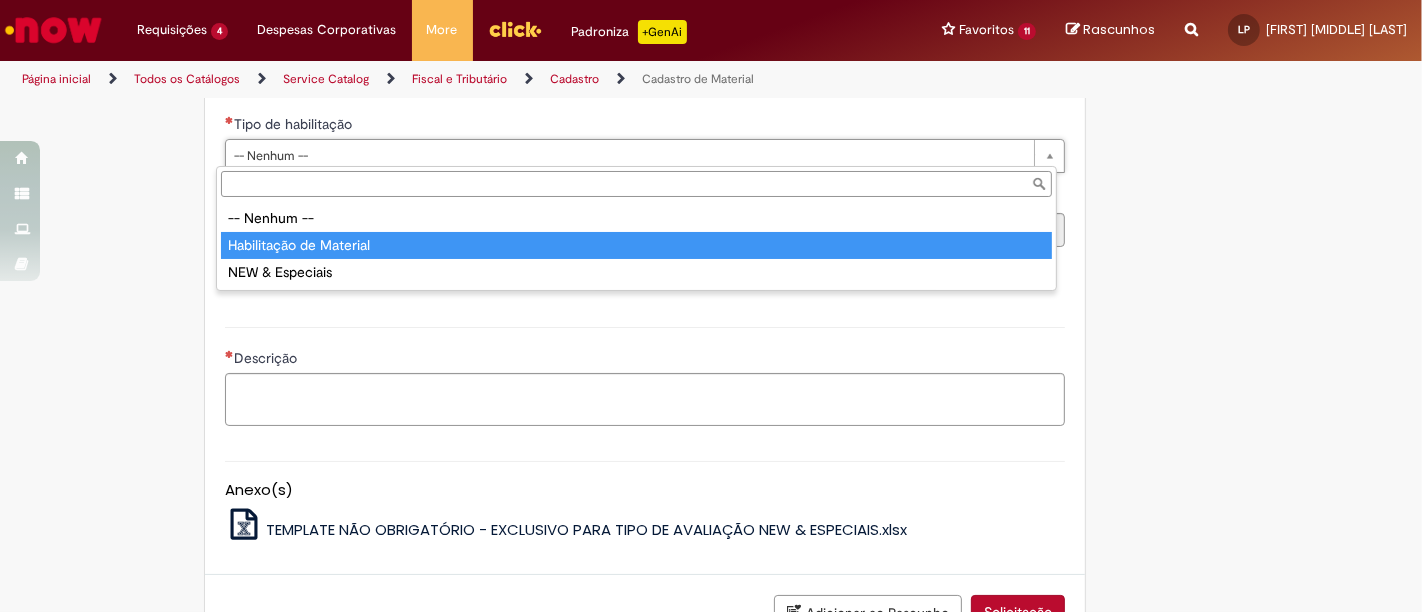 type on "**********" 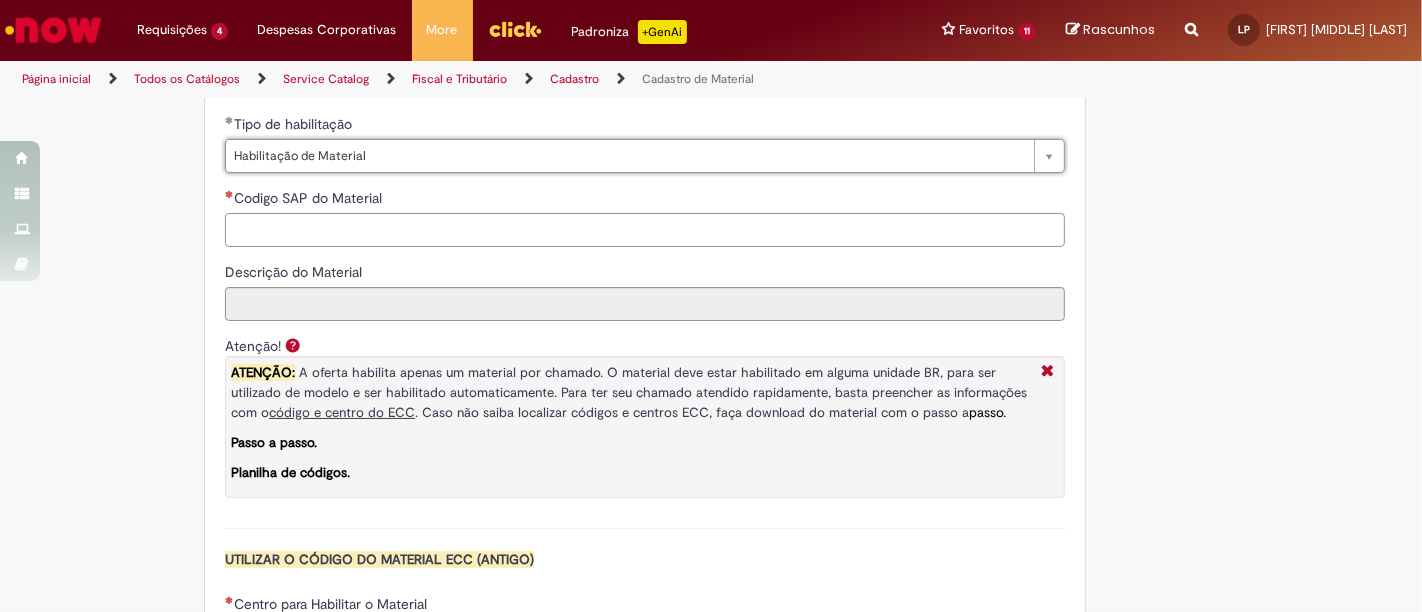 click on "Codigo SAP do Material" at bounding box center (645, 230) 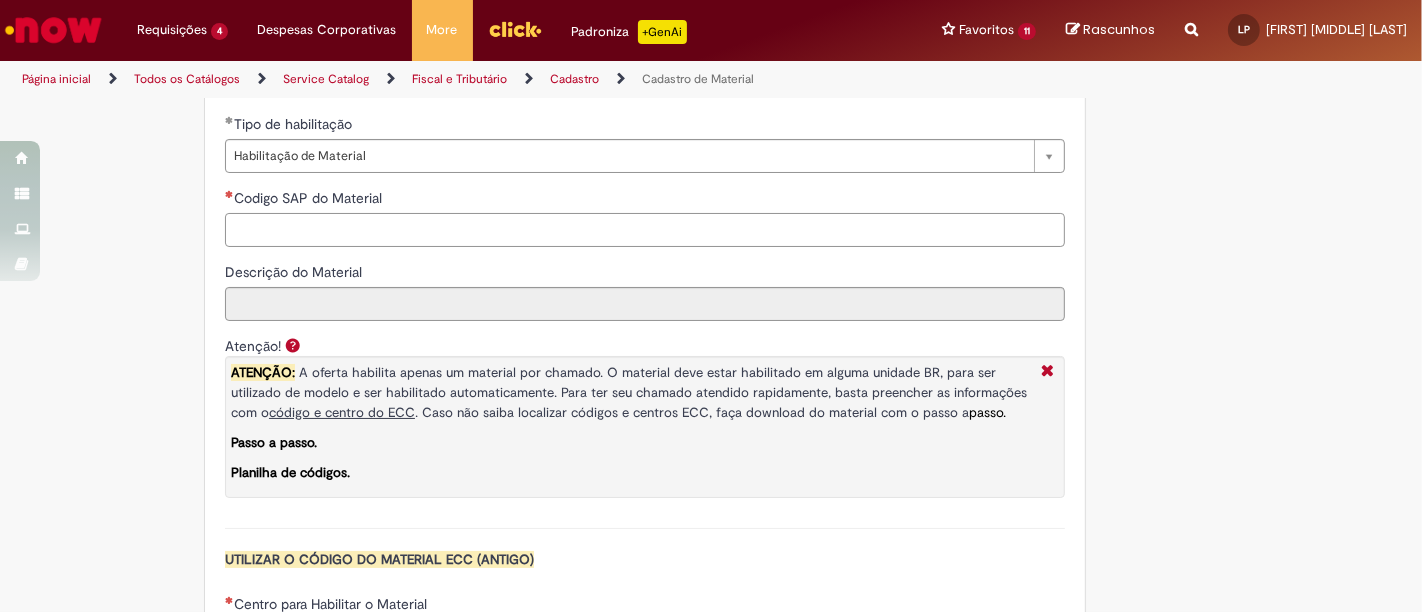 paste on "********" 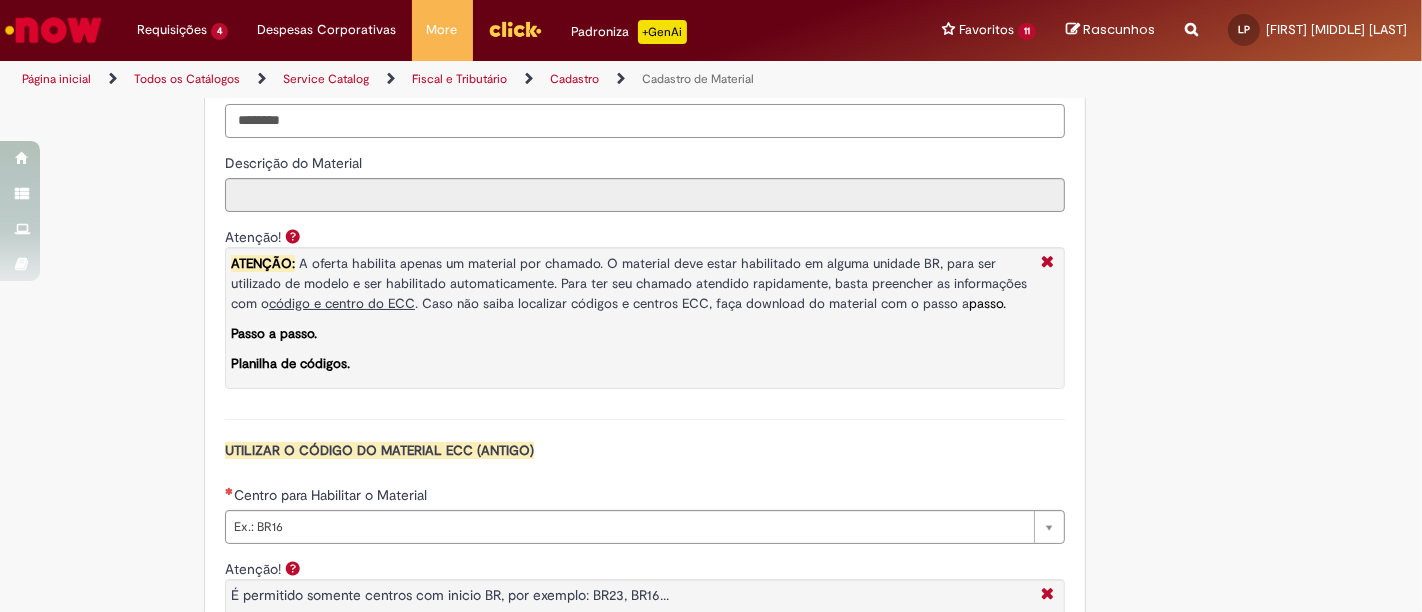 scroll, scrollTop: 1777, scrollLeft: 0, axis: vertical 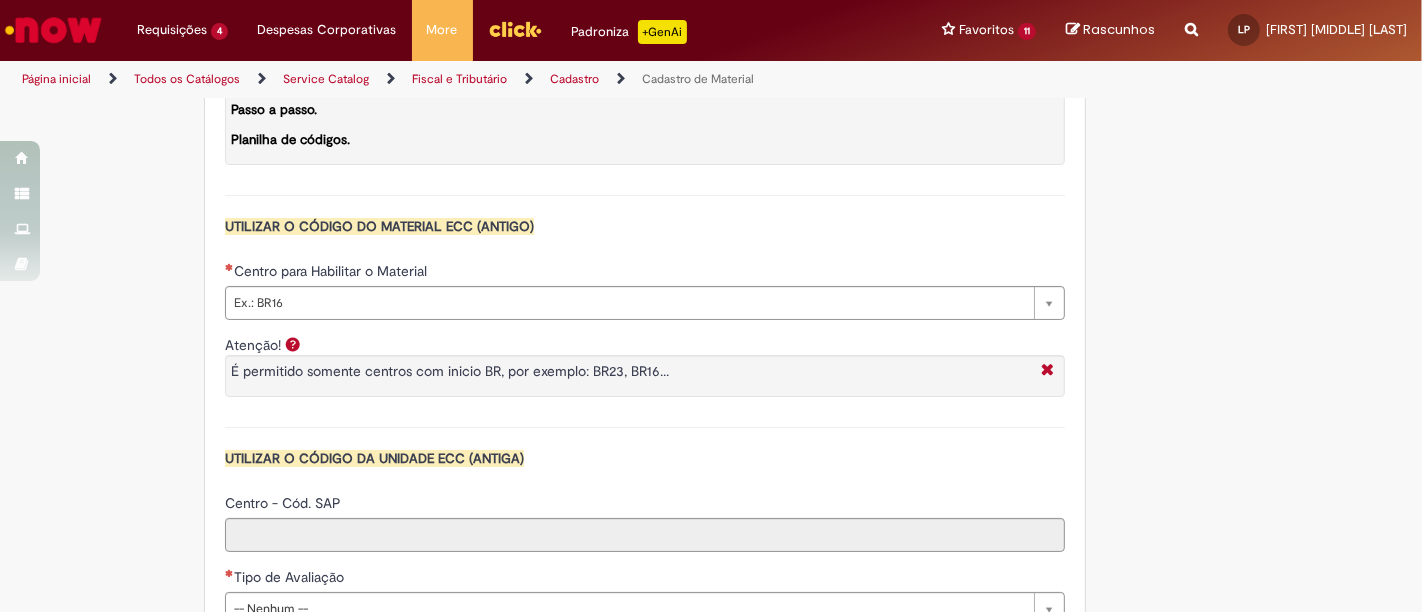 type on "********" 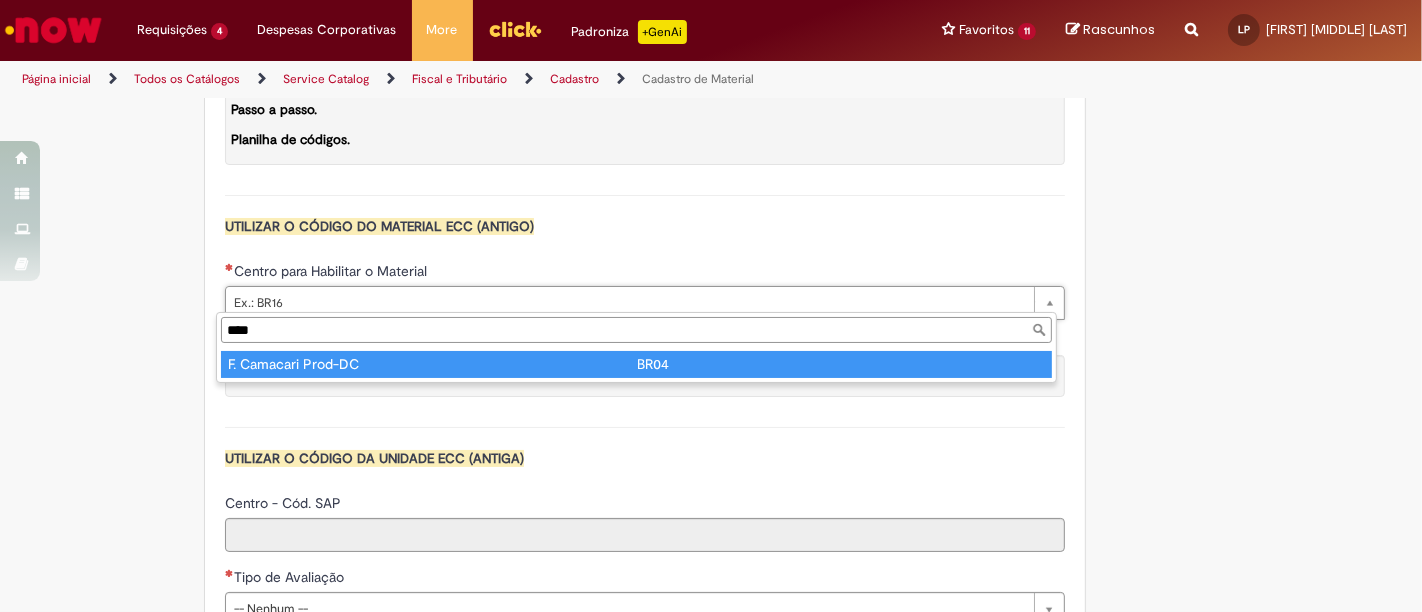 type on "****" 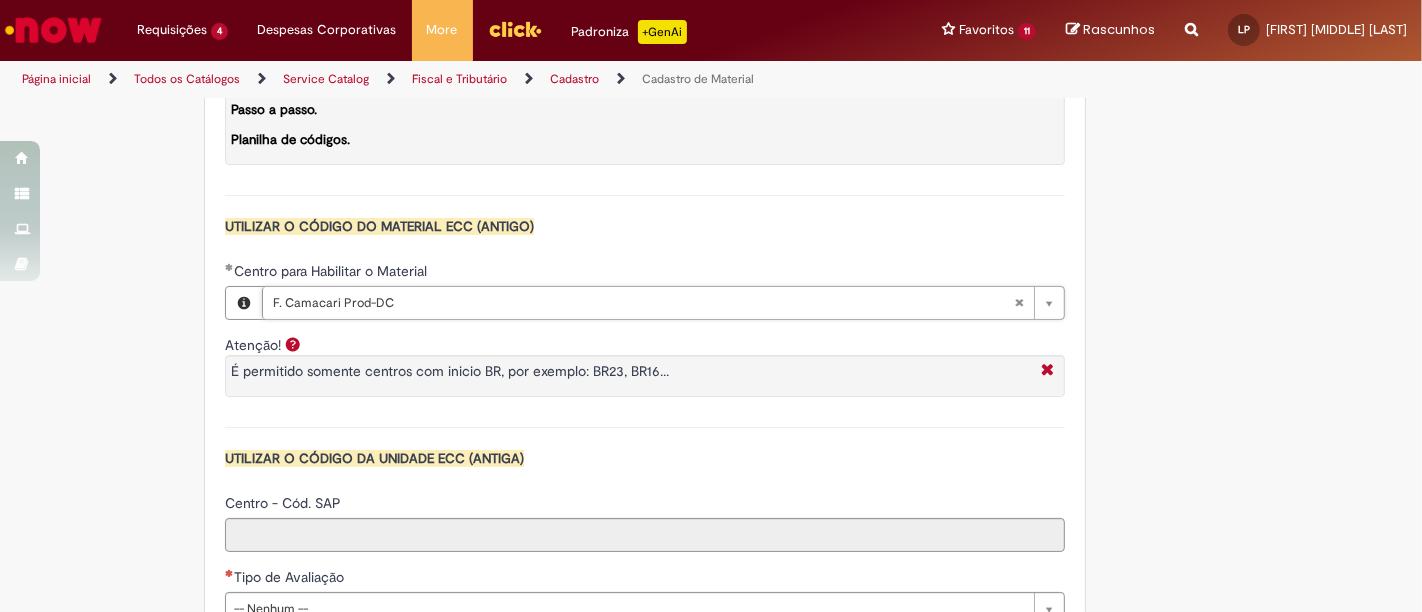 type on "****" 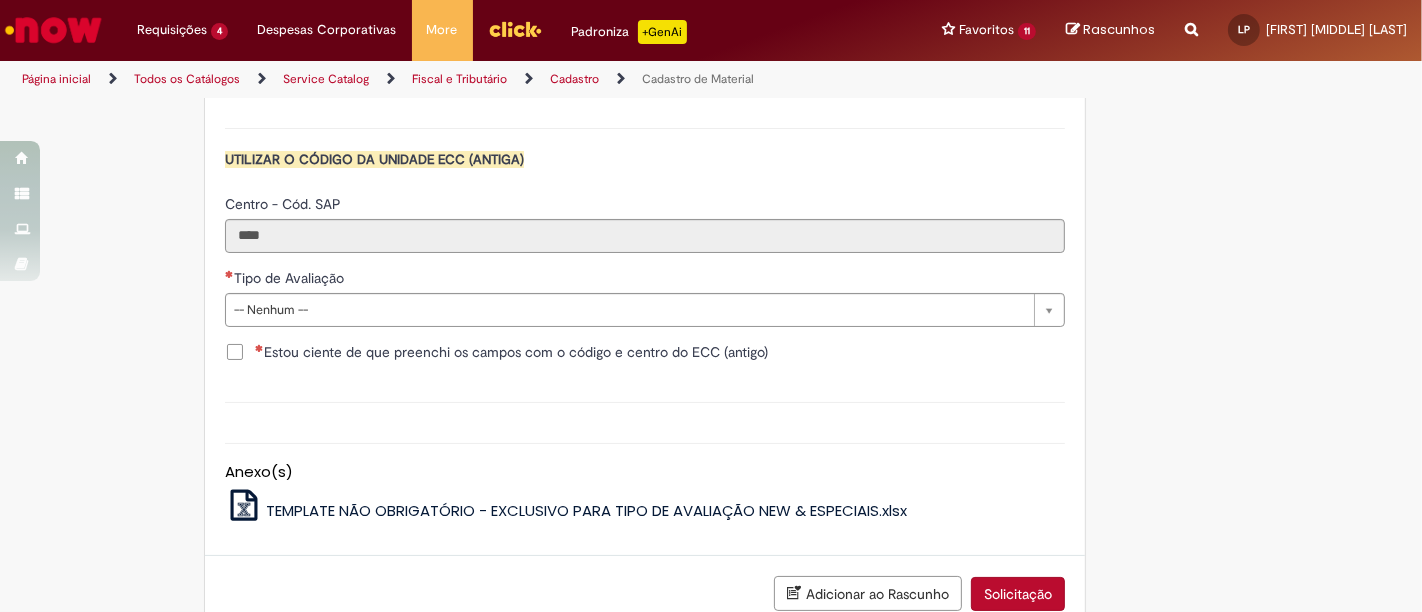 scroll, scrollTop: 2111, scrollLeft: 0, axis: vertical 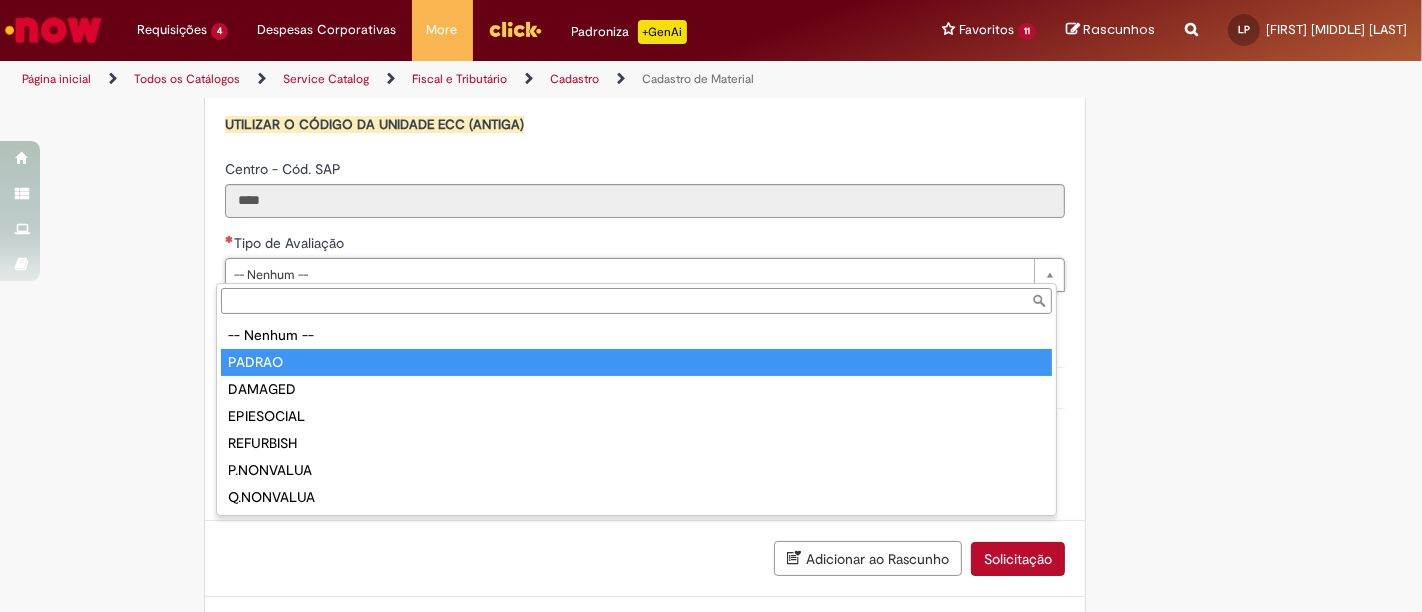 type on "******" 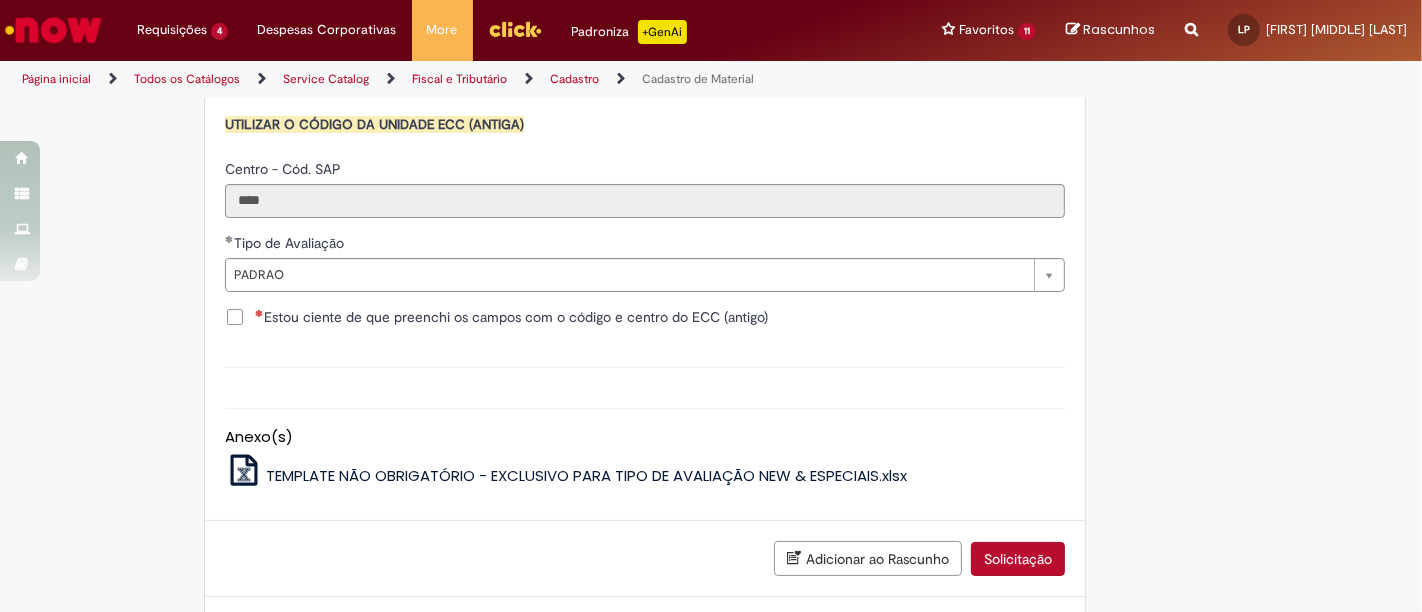 click on "Estou ciente de que preenchi os campos com o código e centro do ECC  (antigo)" at bounding box center [511, 317] 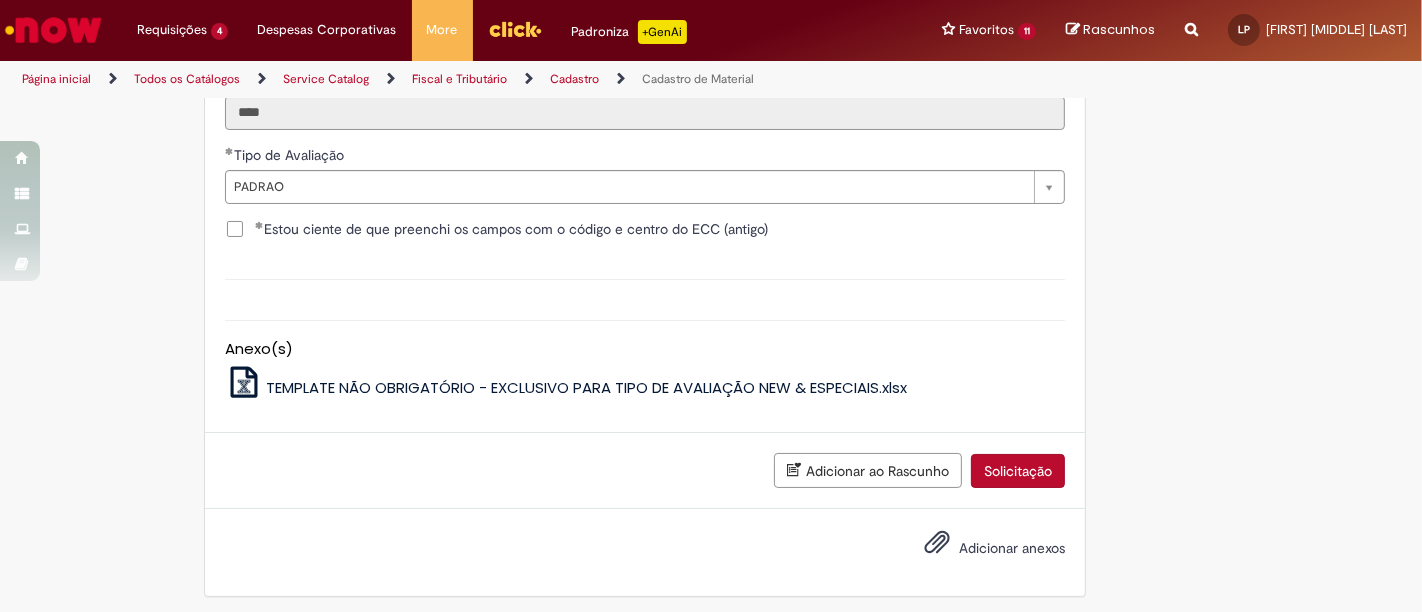 click on "Solicitação" at bounding box center [1018, 471] 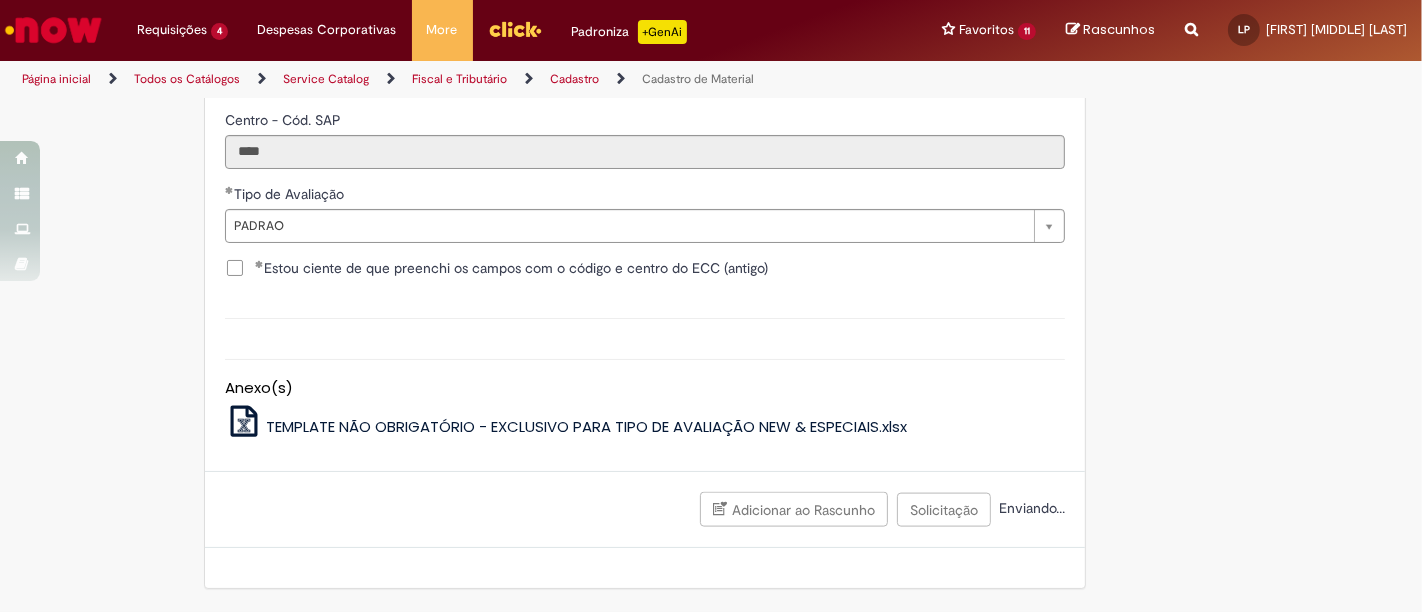 scroll, scrollTop: 2153, scrollLeft: 0, axis: vertical 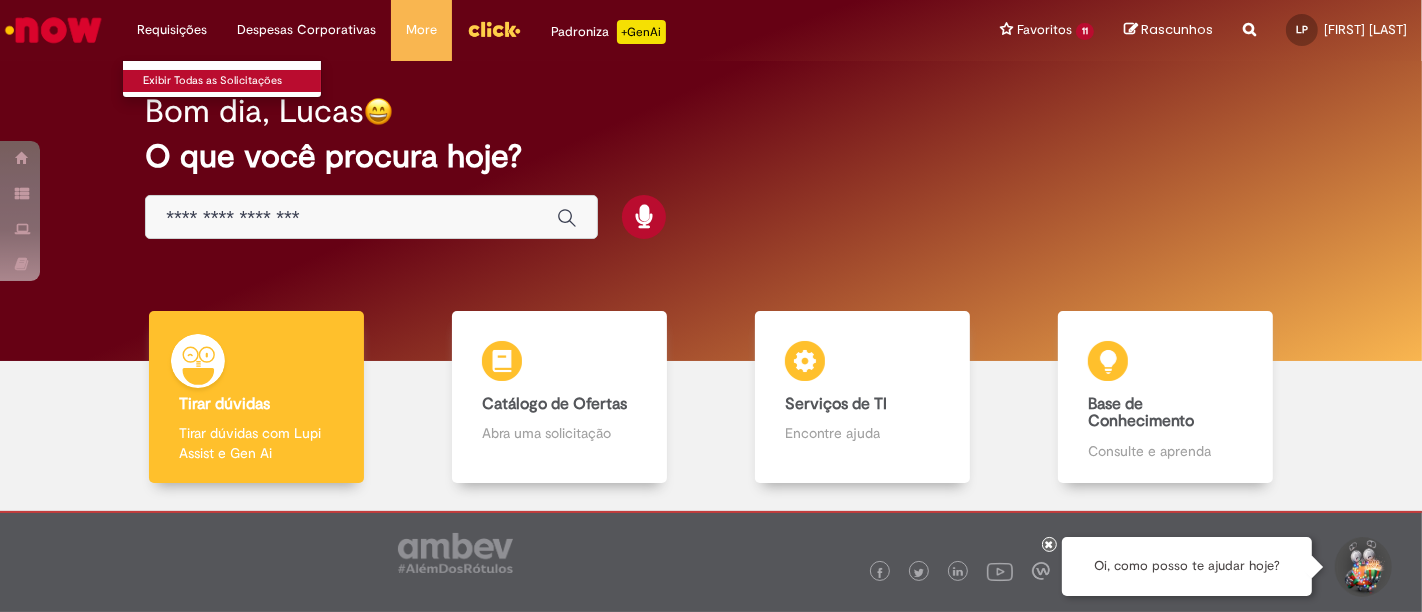 click on "Exibir Todas as Solicitações" at bounding box center [233, 81] 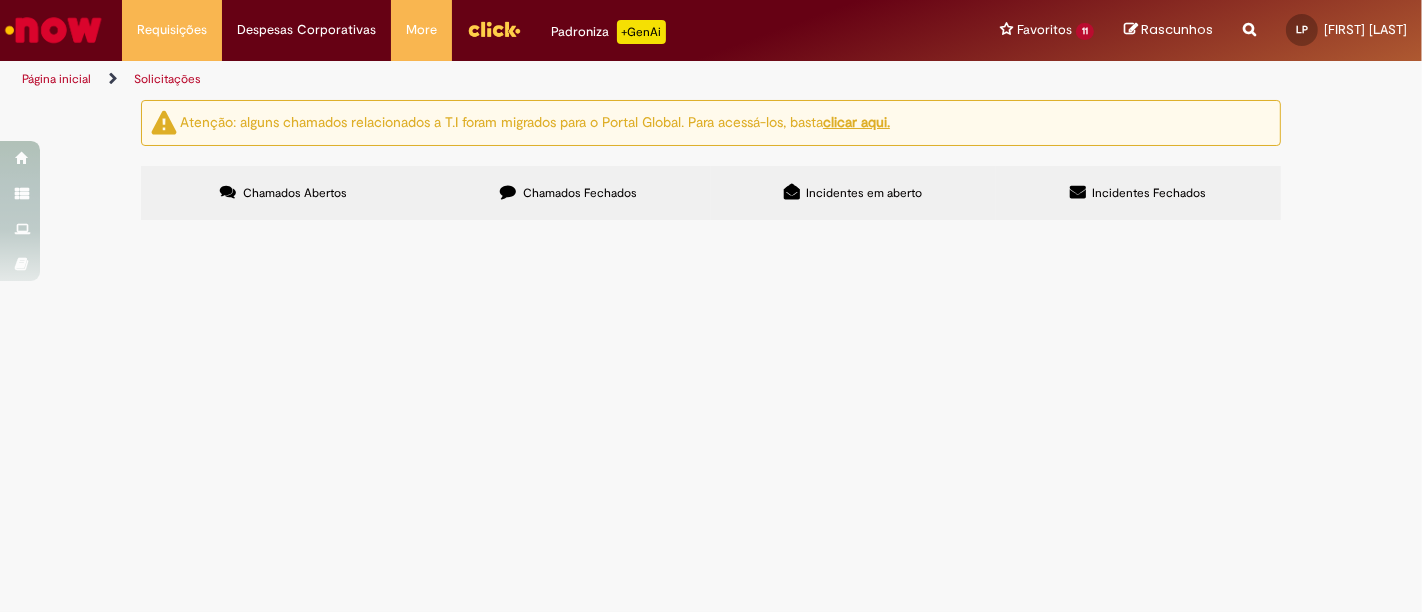 click on "Chamados Fechados" at bounding box center (568, 193) 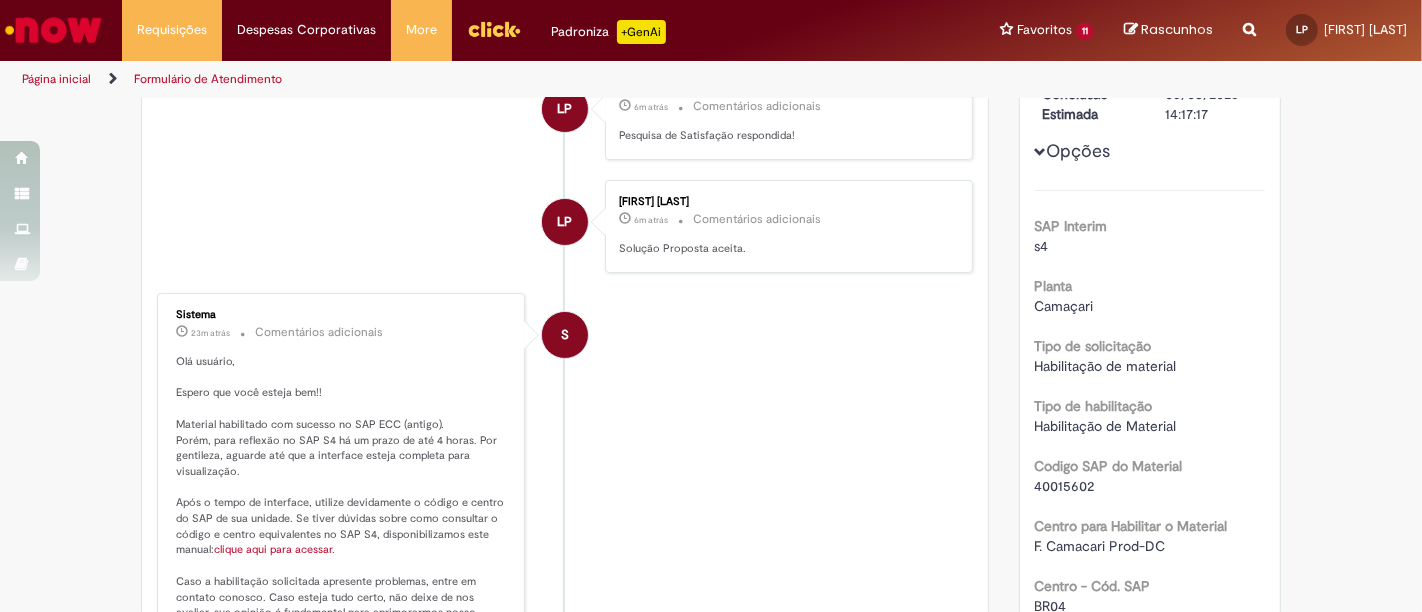 scroll, scrollTop: 336, scrollLeft: 0, axis: vertical 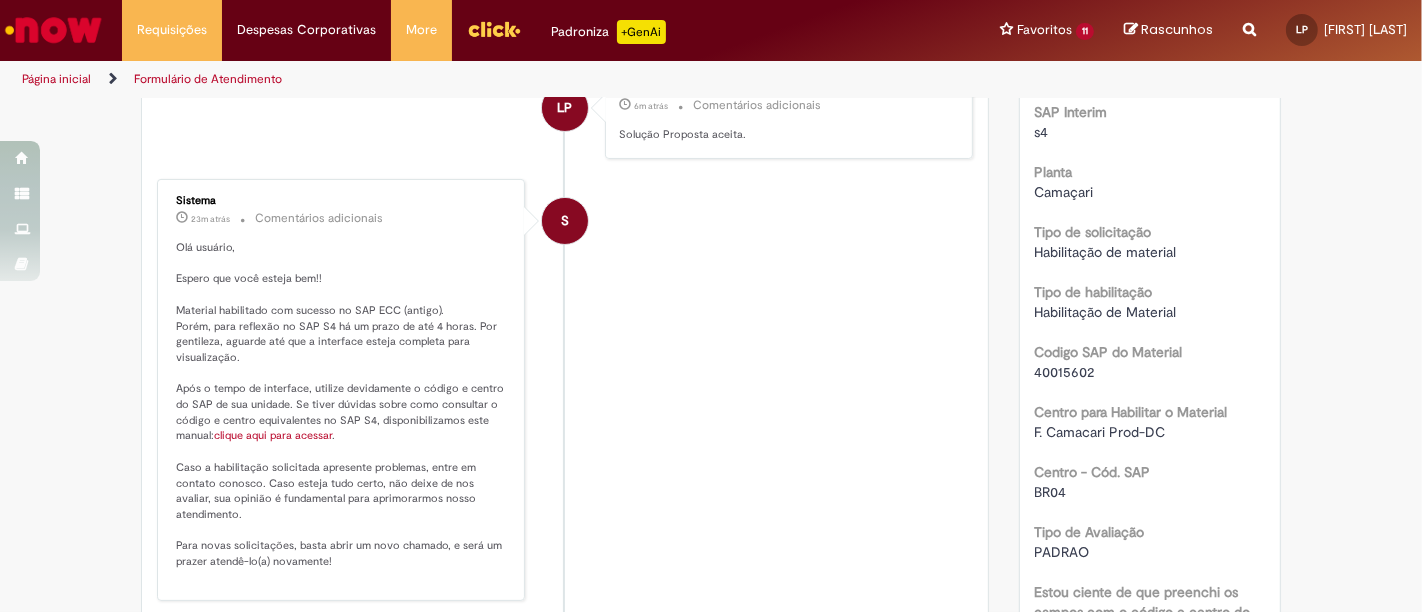 click on "40015602" at bounding box center [1065, 372] 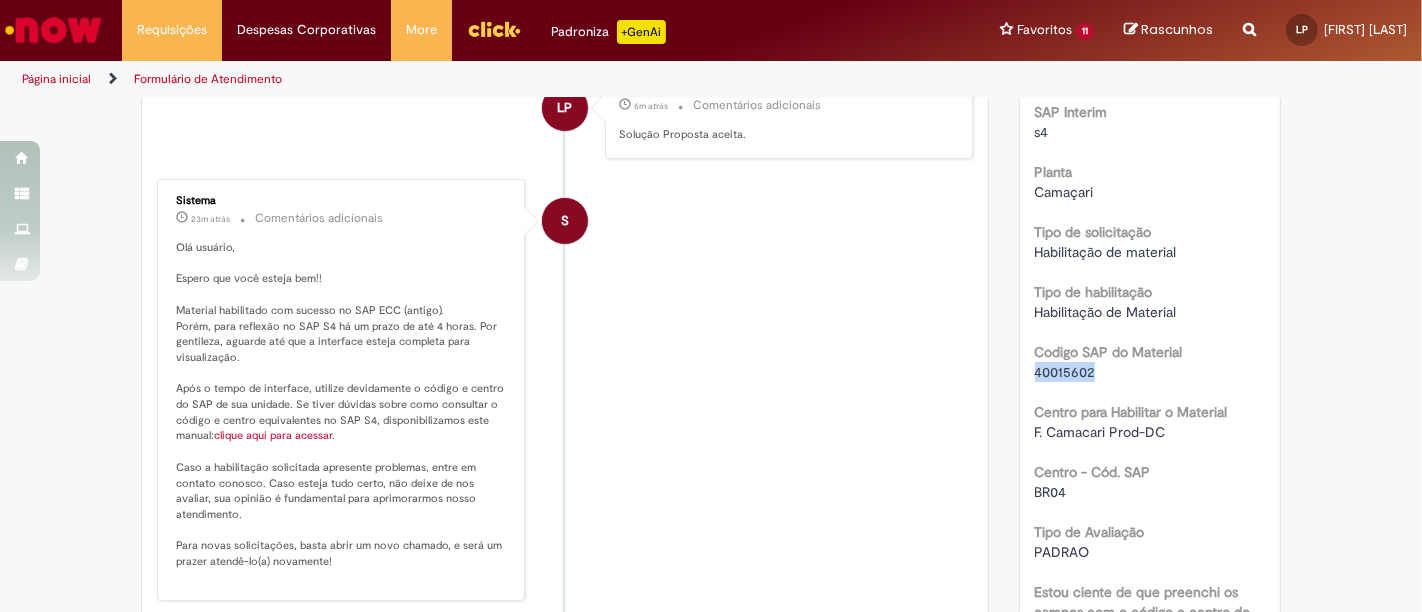 click on "40015602" at bounding box center (1065, 372) 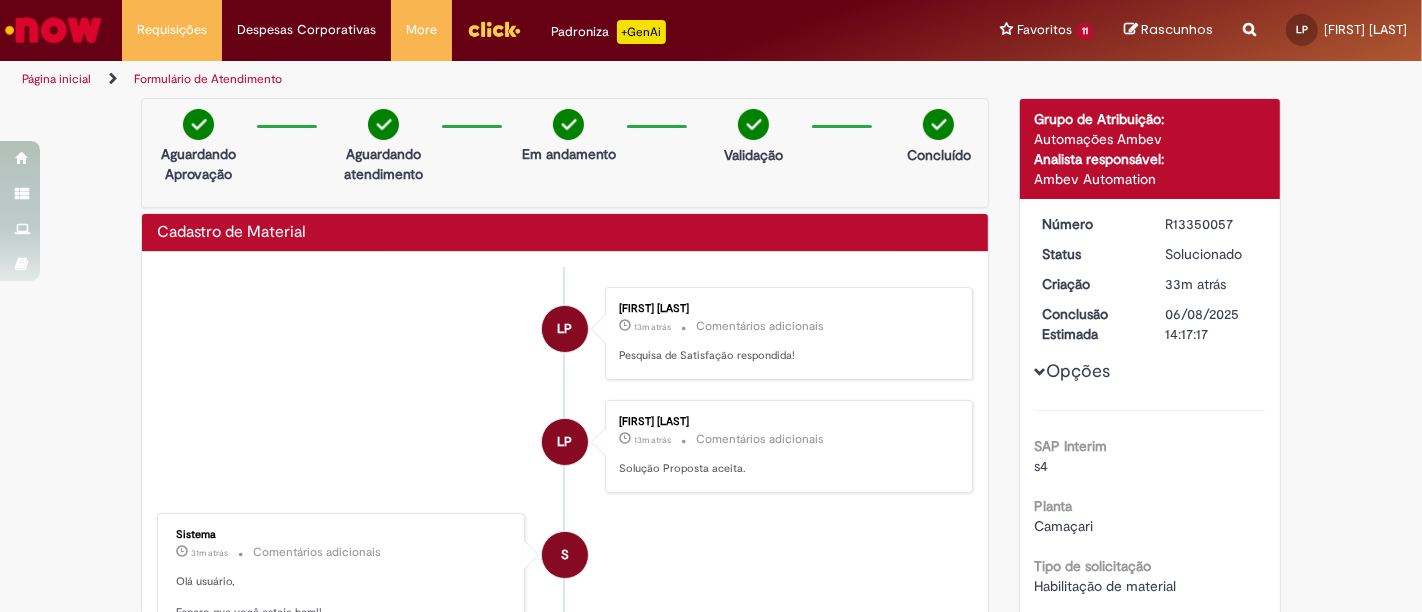 scroll, scrollTop: 0, scrollLeft: 0, axis: both 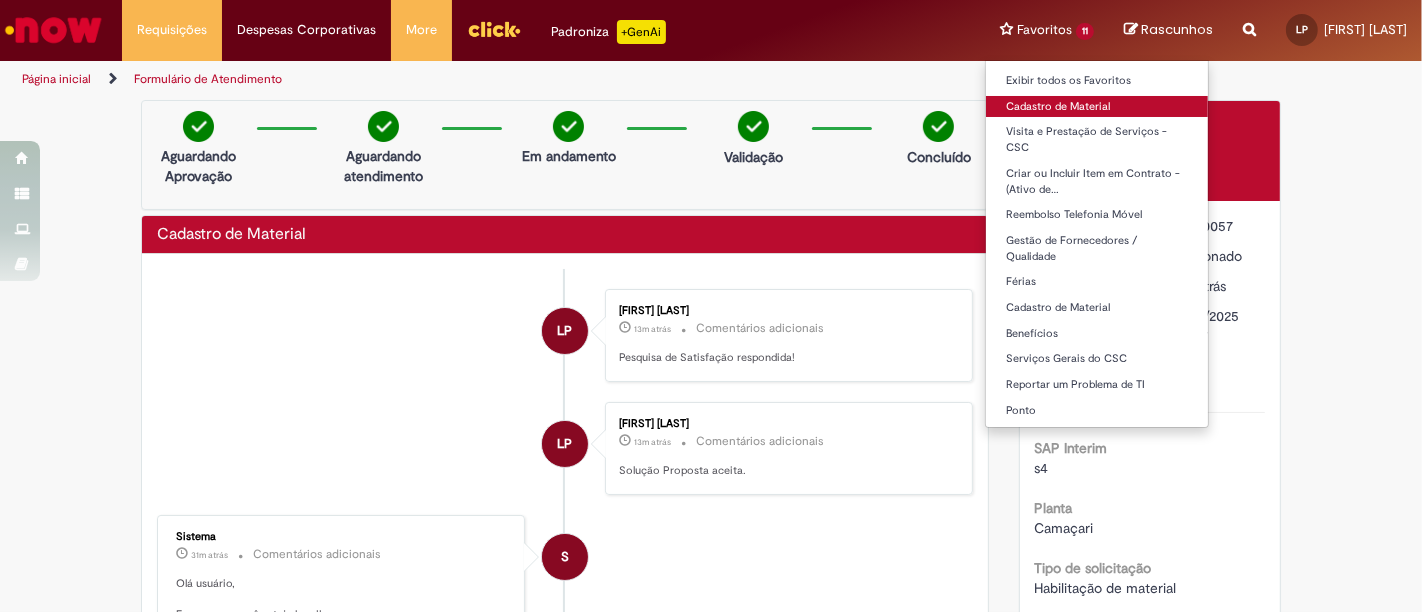 click on "Cadastro de Material" at bounding box center [1097, 107] 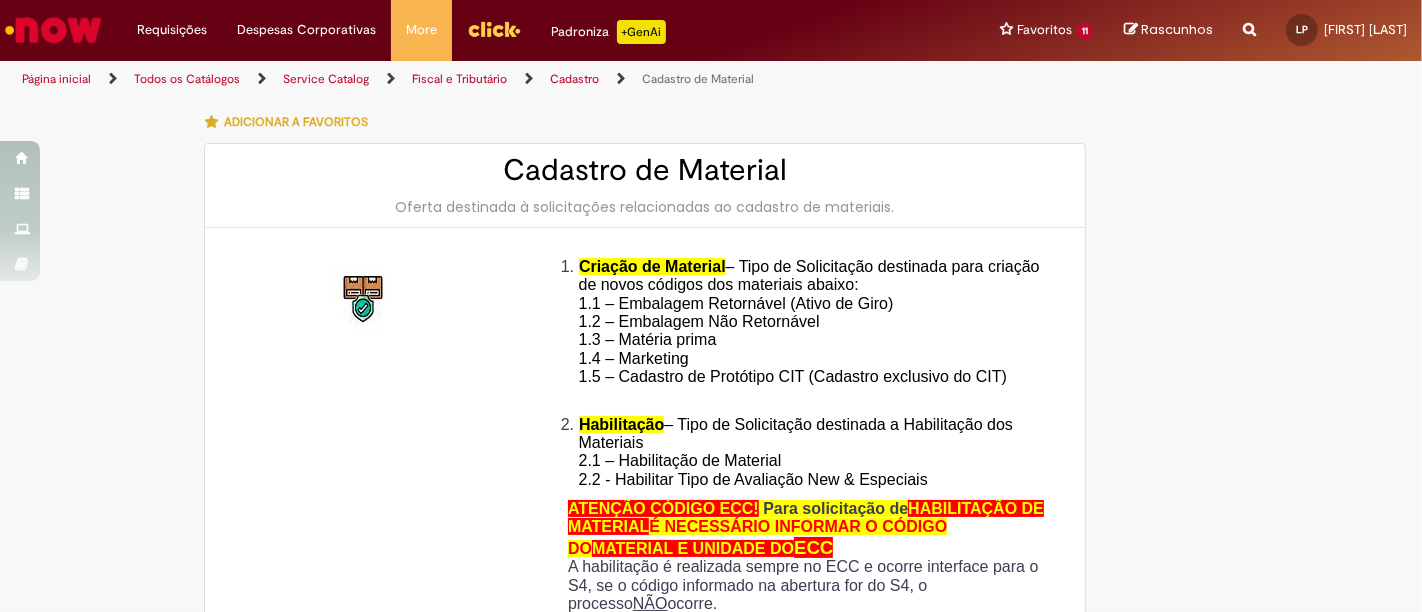 type on "********" 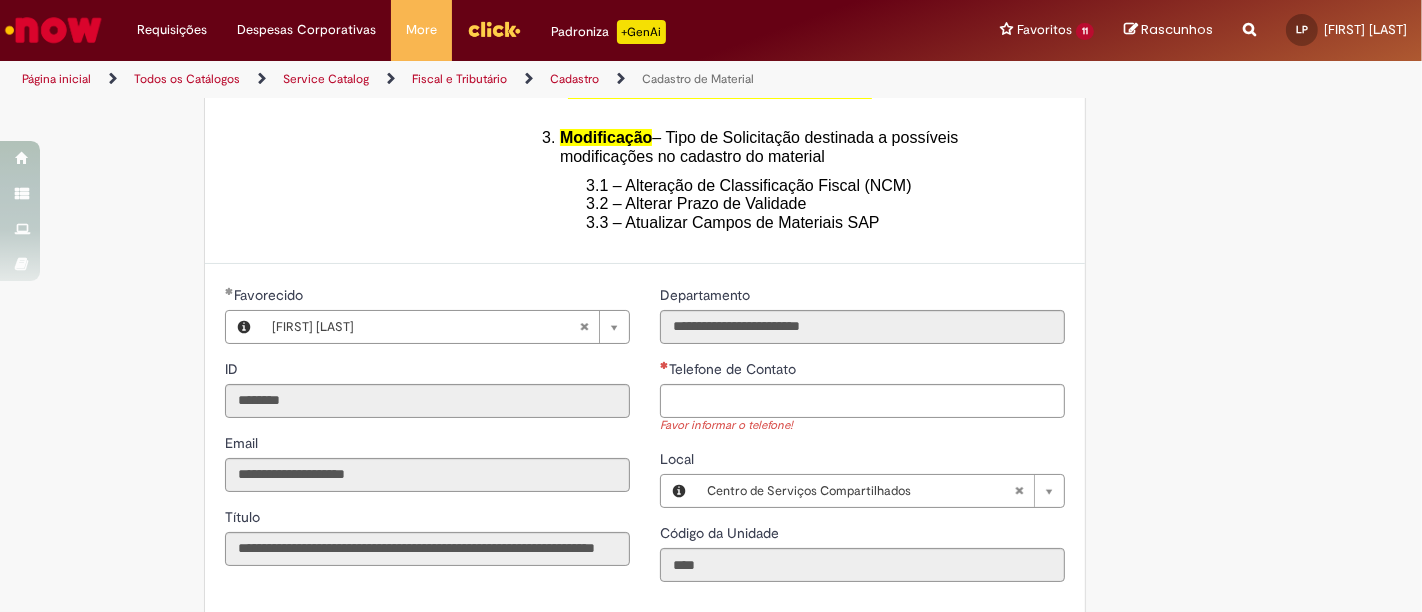 scroll, scrollTop: 666, scrollLeft: 0, axis: vertical 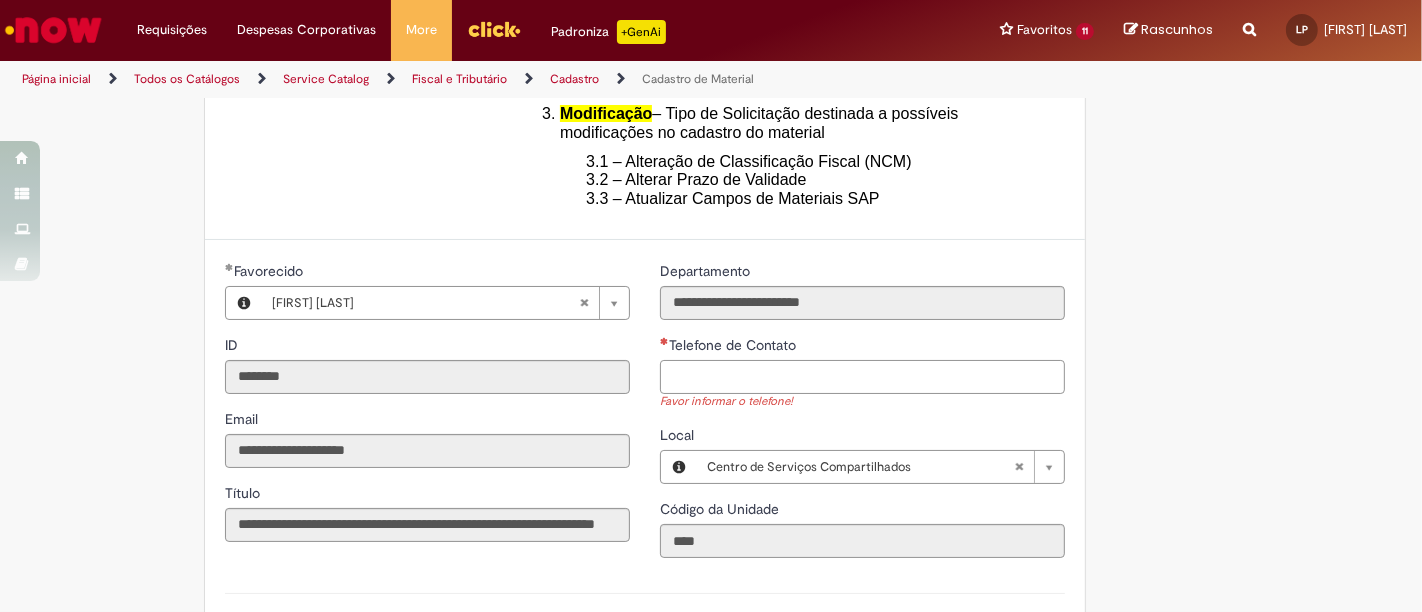 click on "Telefone de Contato" at bounding box center [862, 377] 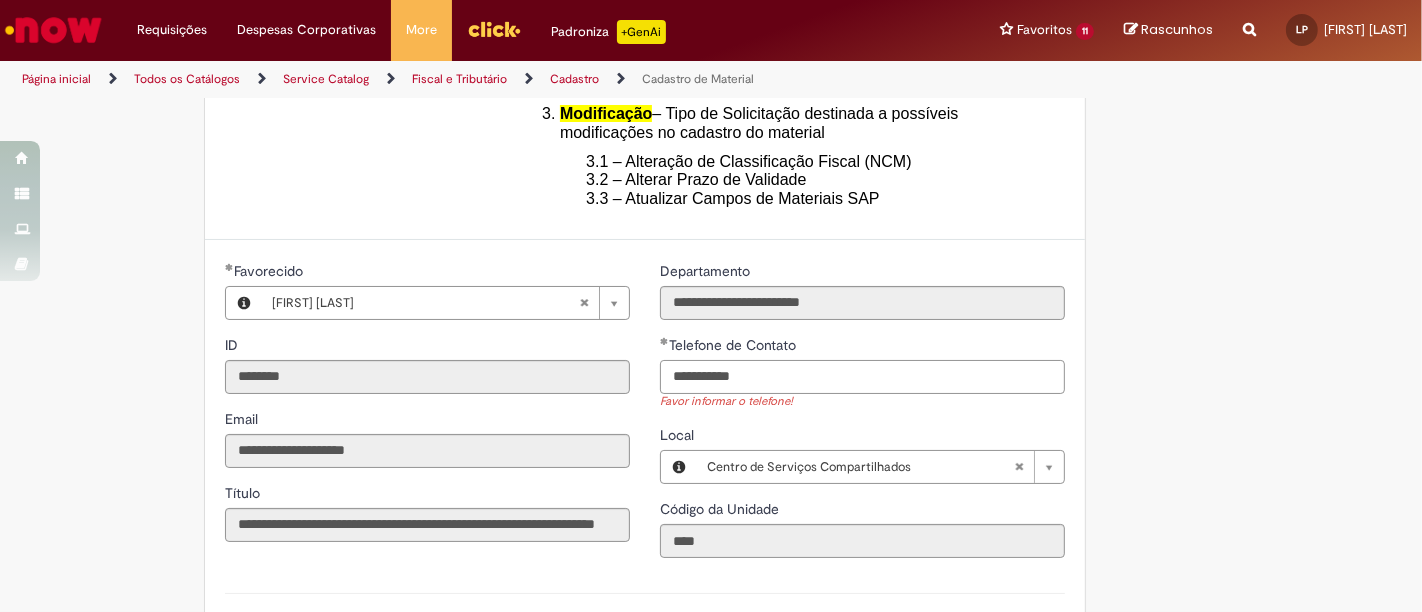 drag, startPoint x: 775, startPoint y: 384, endPoint x: 654, endPoint y: 364, distance: 122.641754 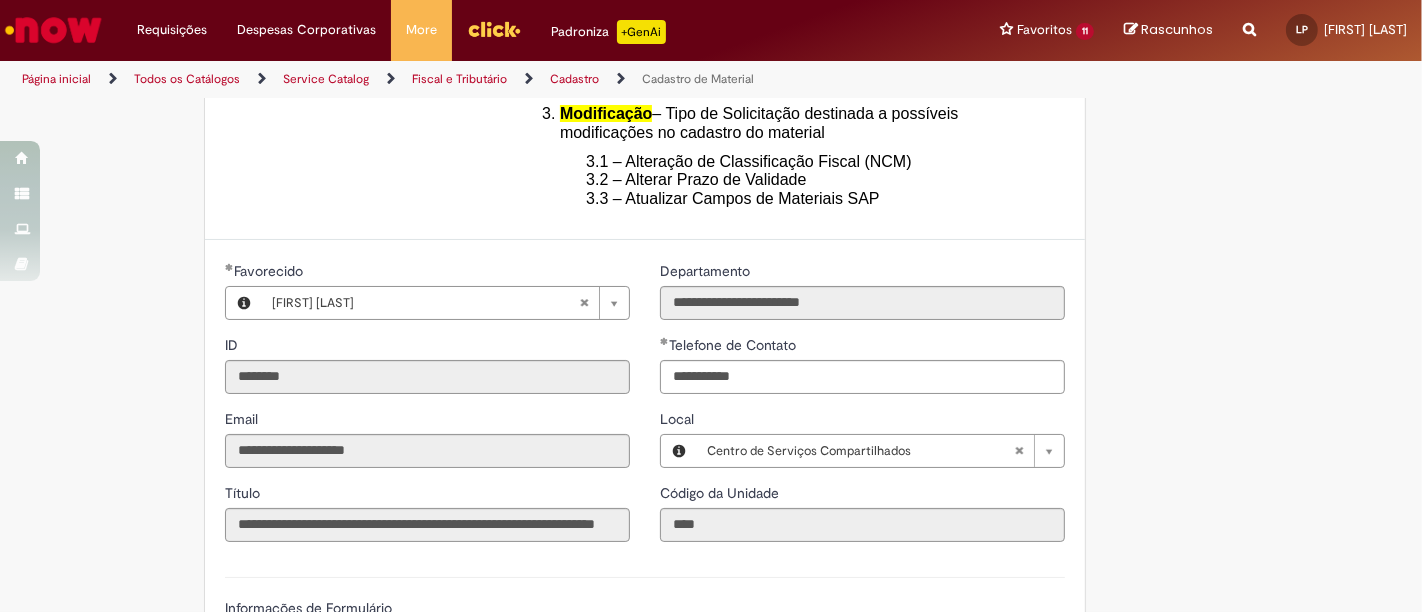type on "**********" 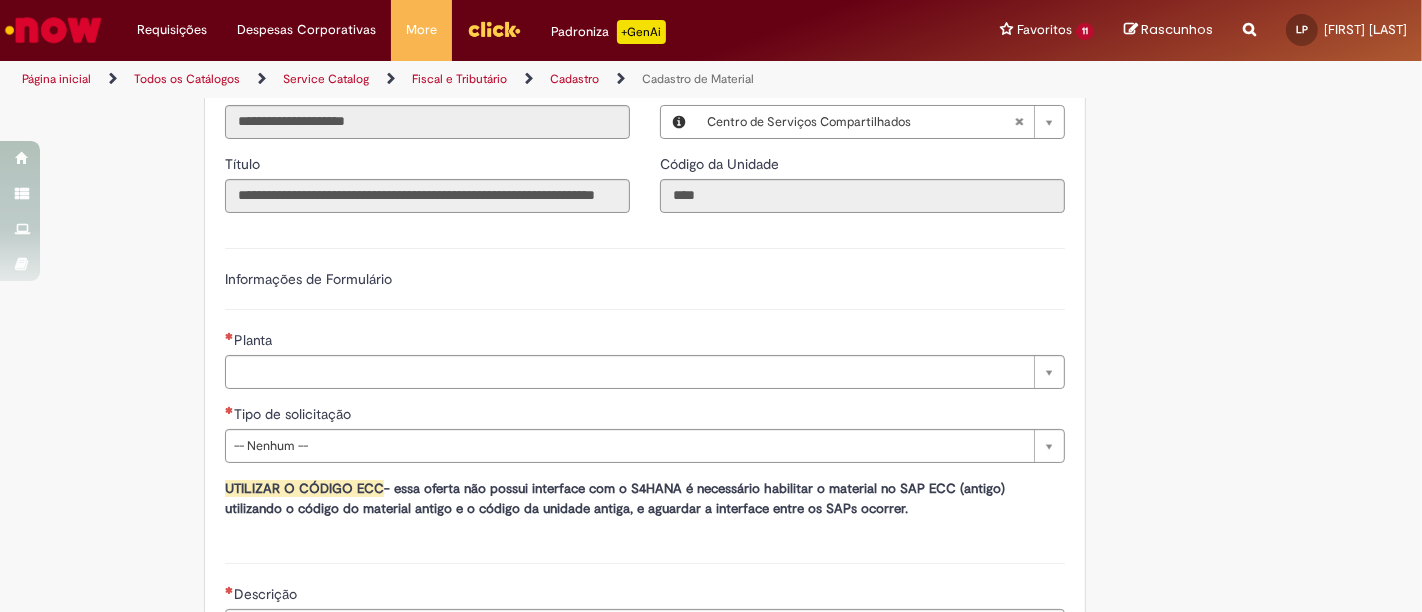 scroll, scrollTop: 1000, scrollLeft: 0, axis: vertical 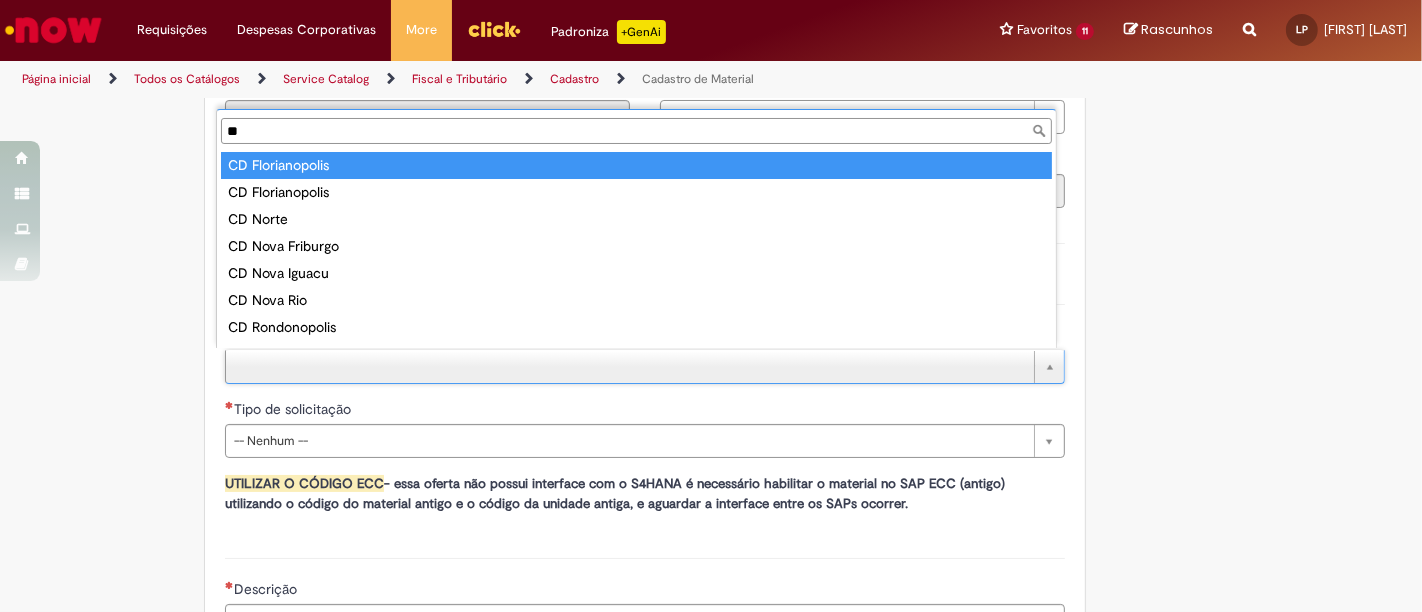 type on "*" 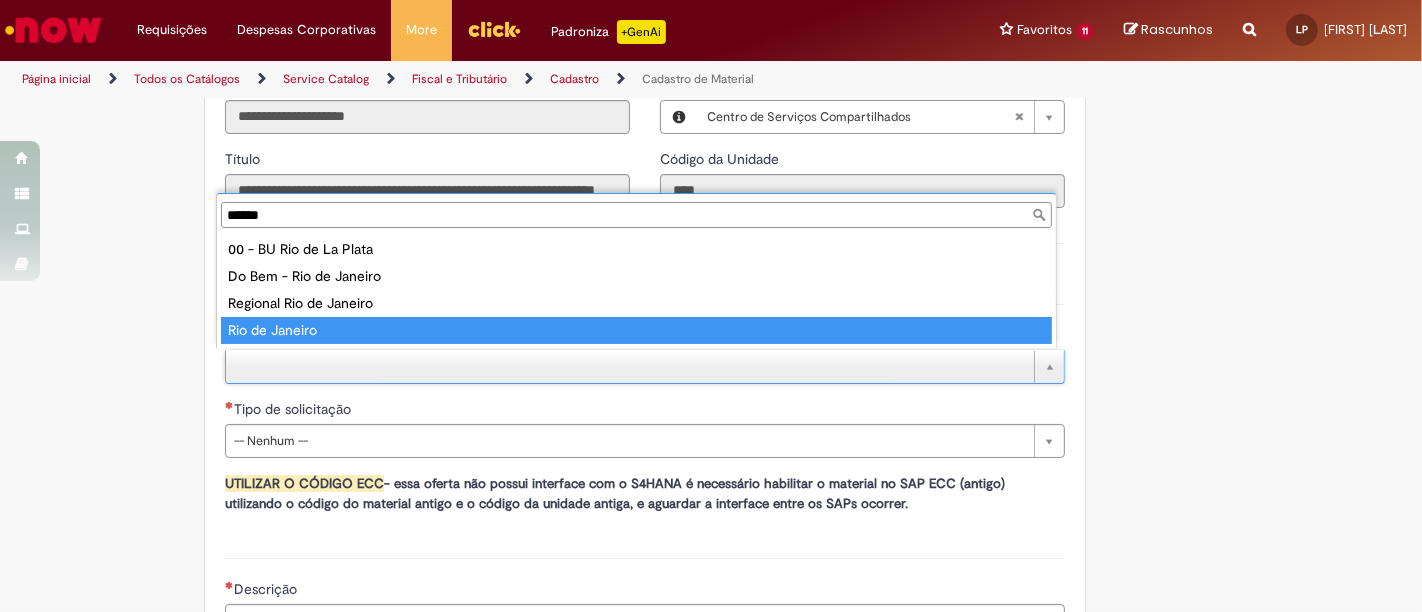 type on "******" 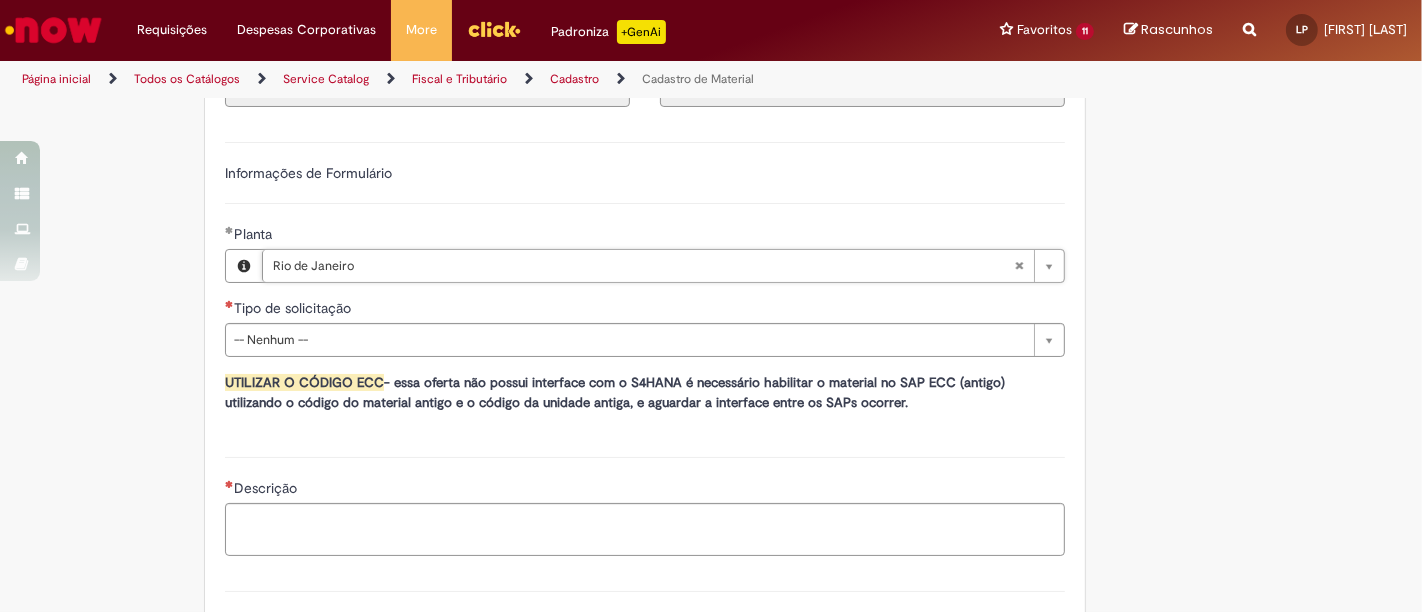 scroll, scrollTop: 1222, scrollLeft: 0, axis: vertical 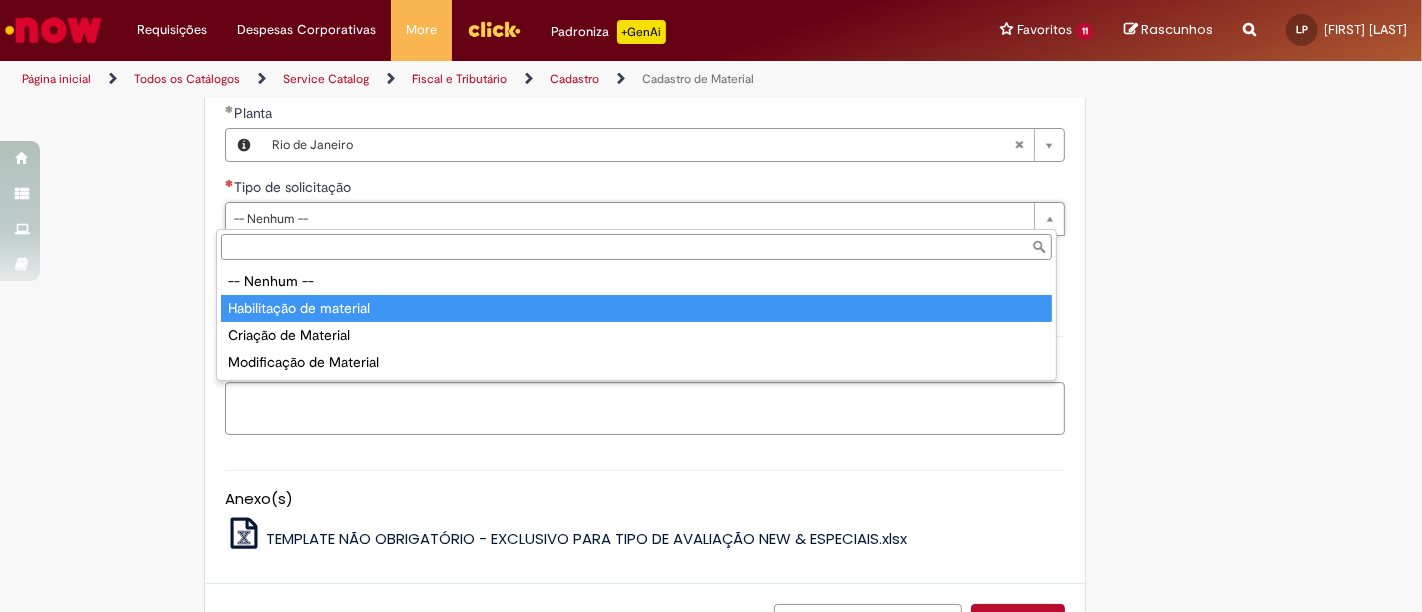 type on "**********" 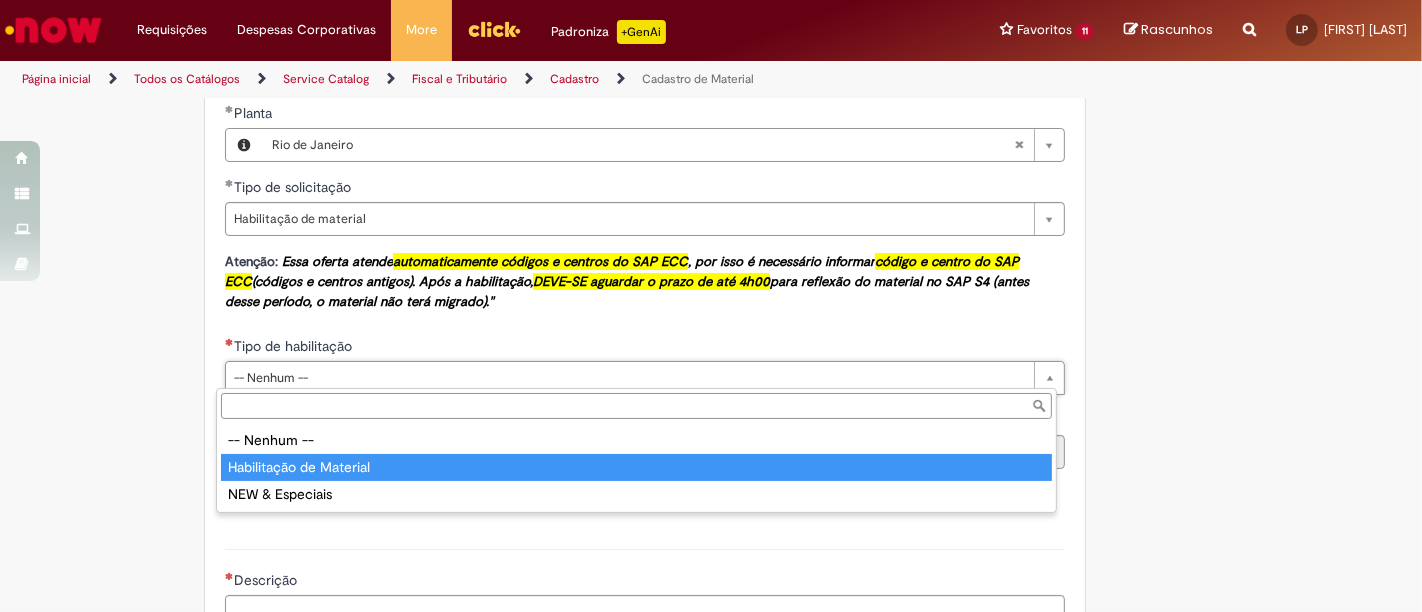type on "**********" 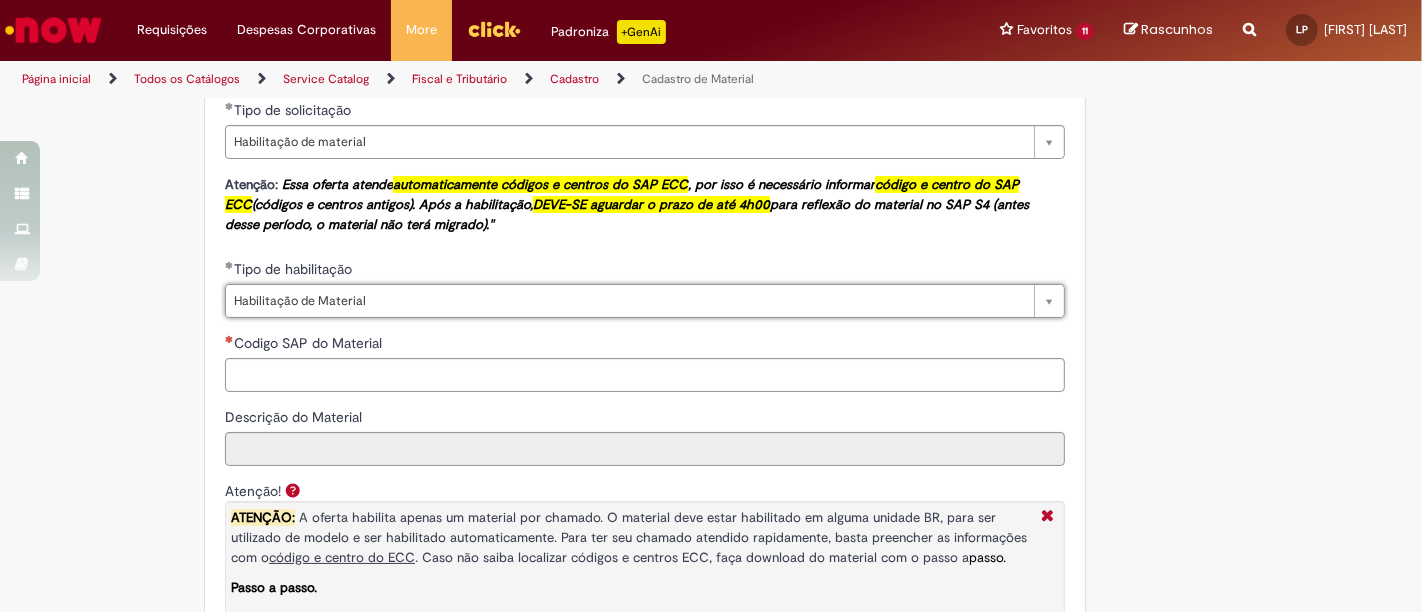 scroll, scrollTop: 1333, scrollLeft: 0, axis: vertical 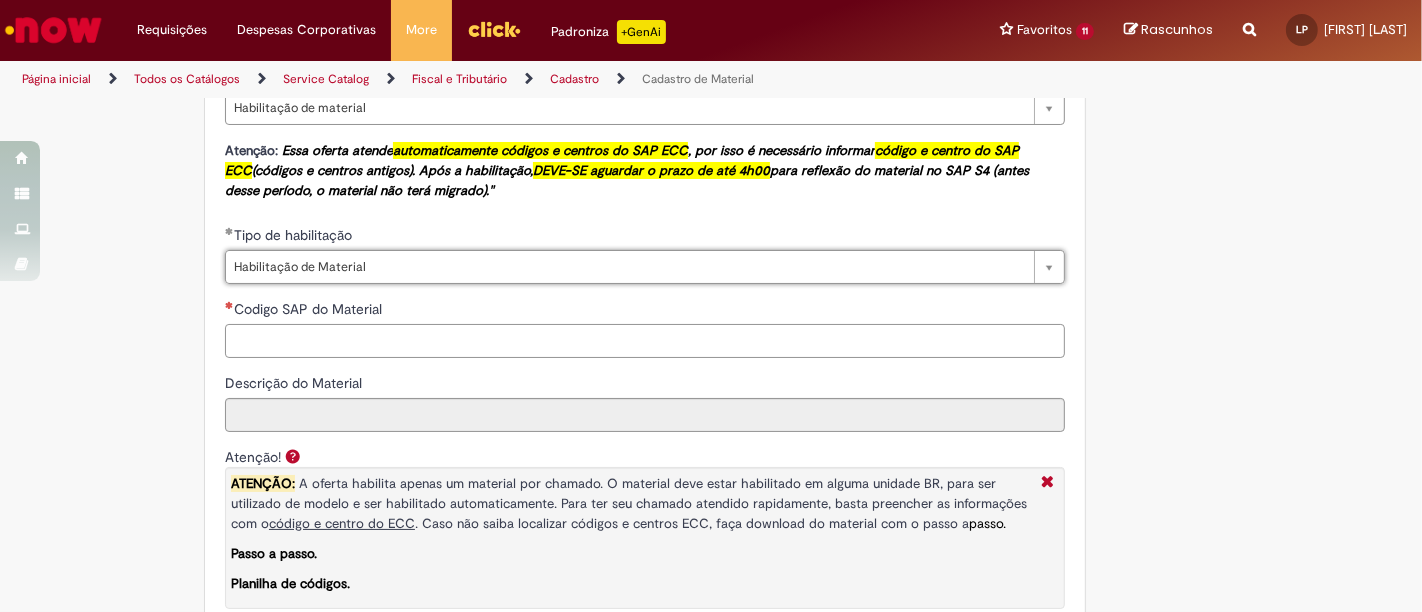 click on "Codigo SAP do Material" at bounding box center [645, 341] 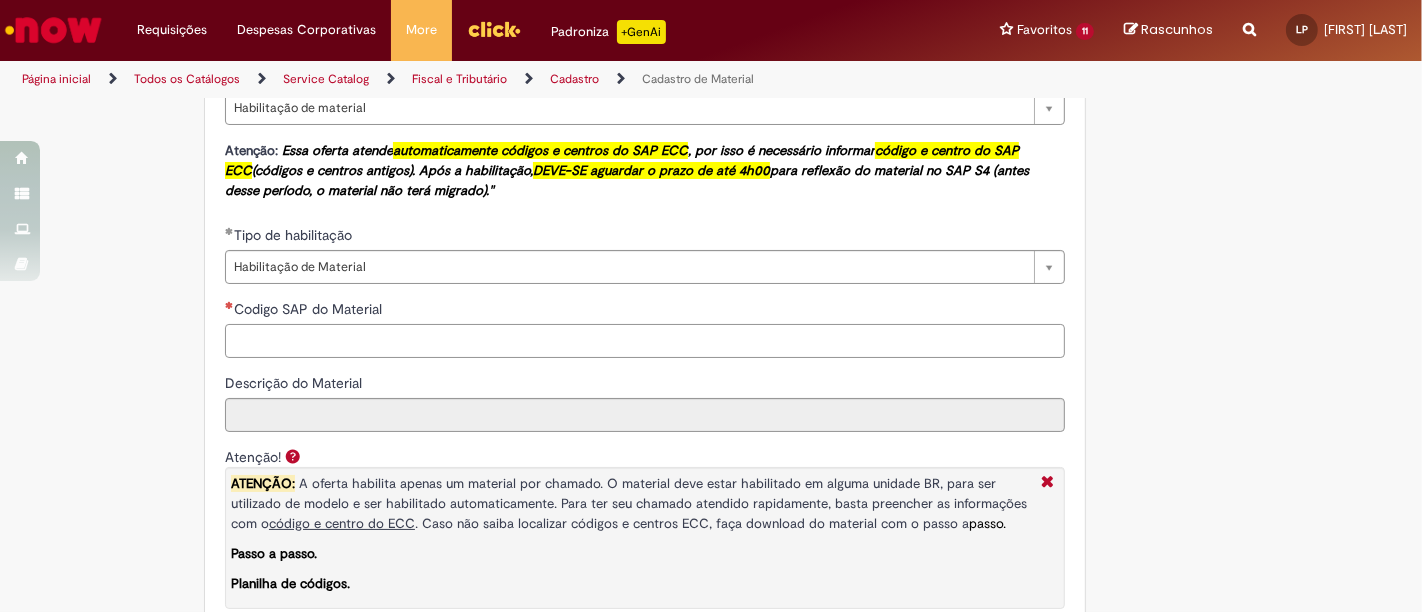 paste on "********" 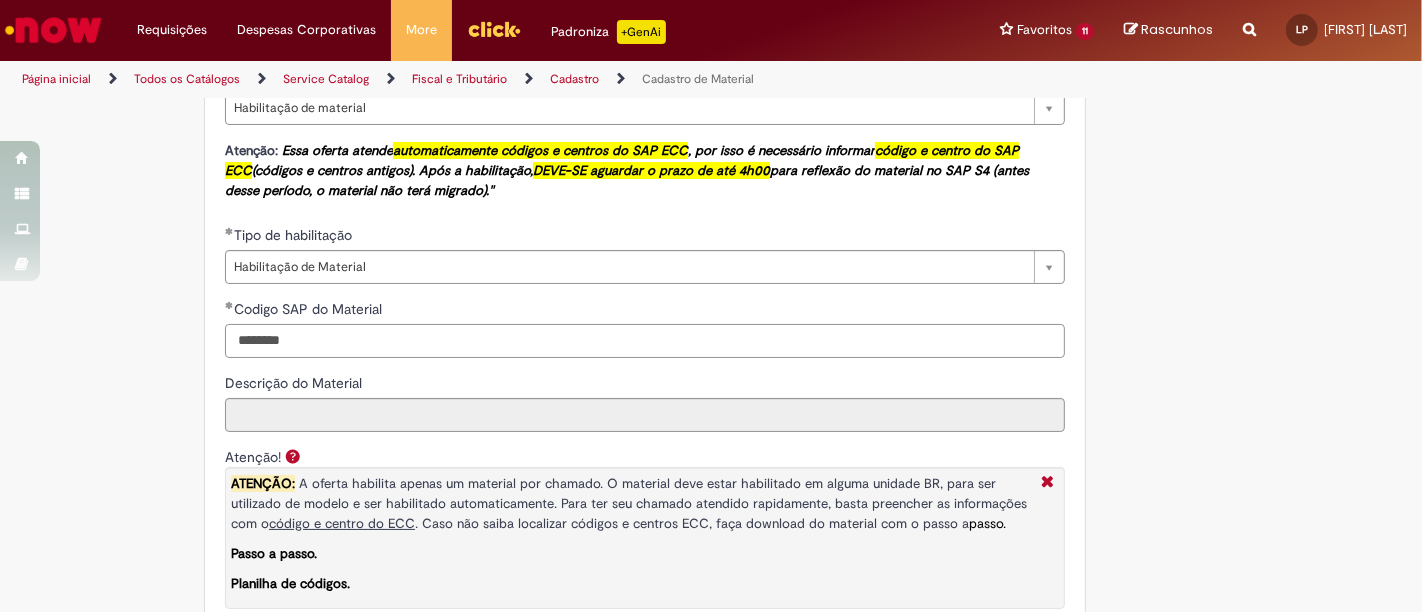 type on "********" 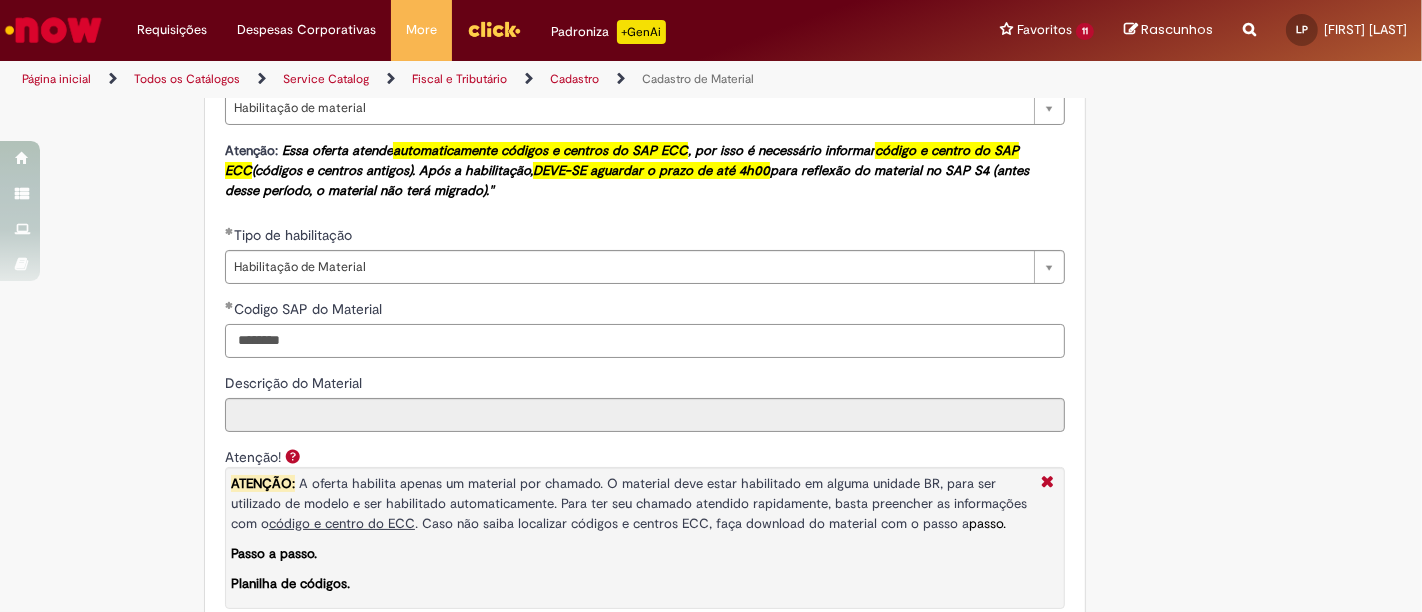 scroll, scrollTop: 1666, scrollLeft: 0, axis: vertical 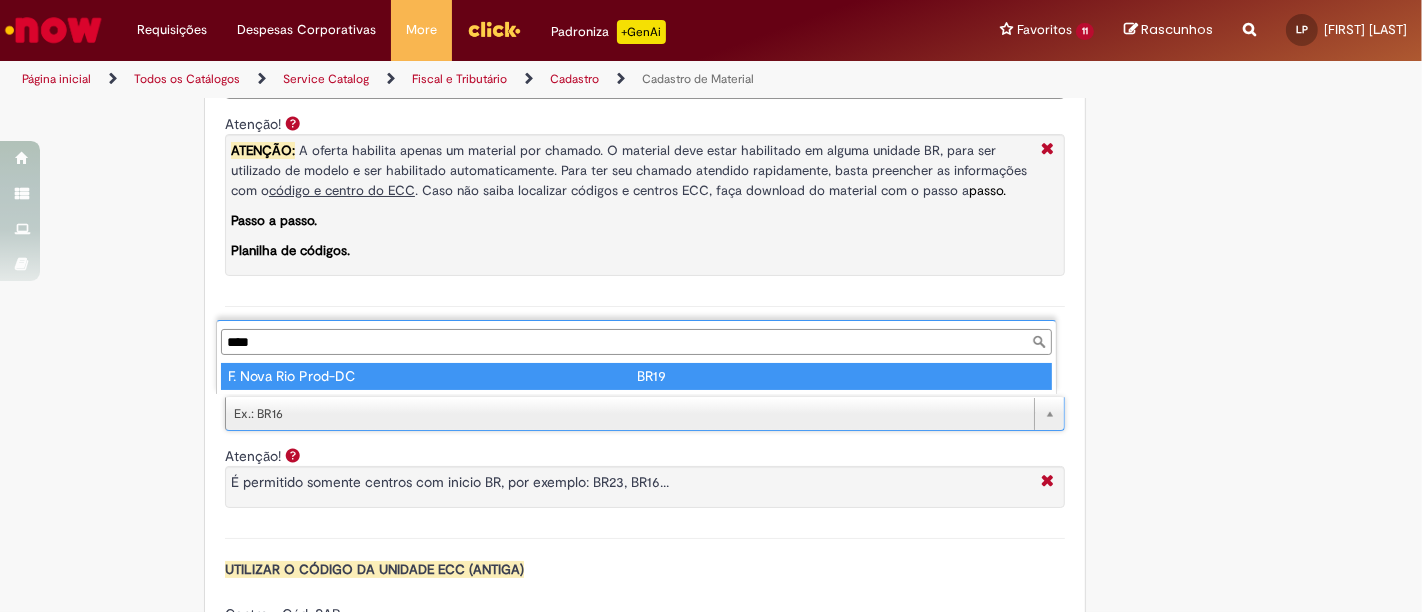 type on "****" 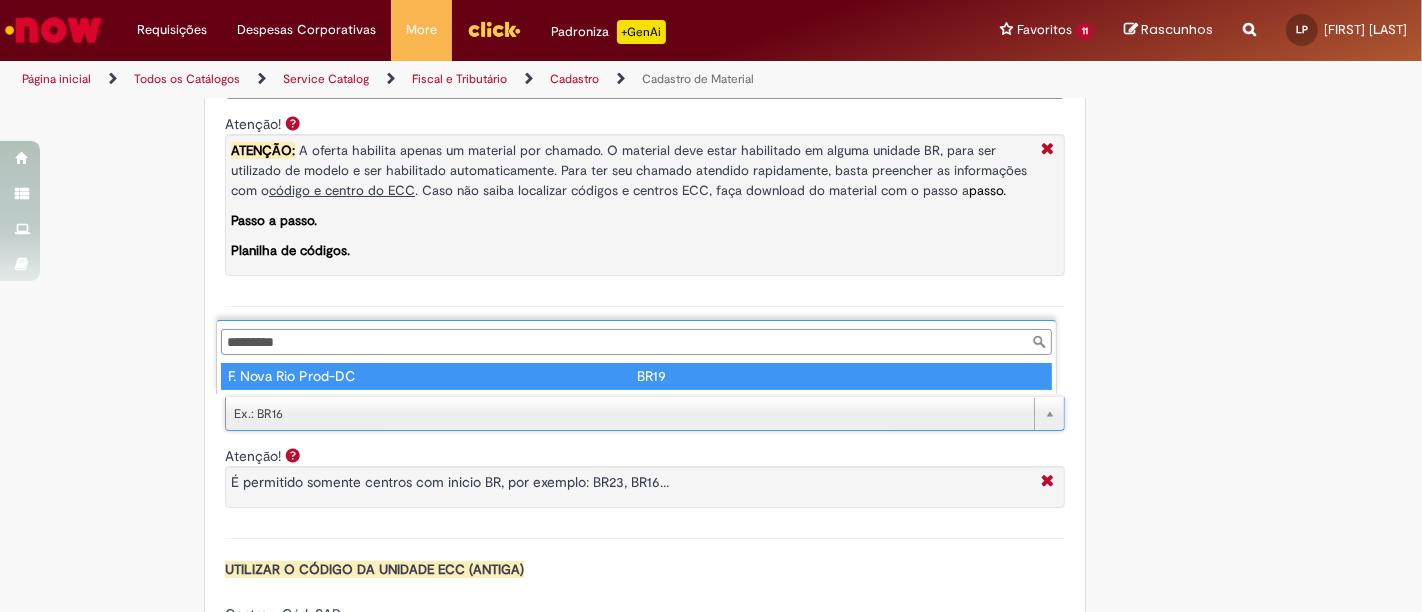 type on "****" 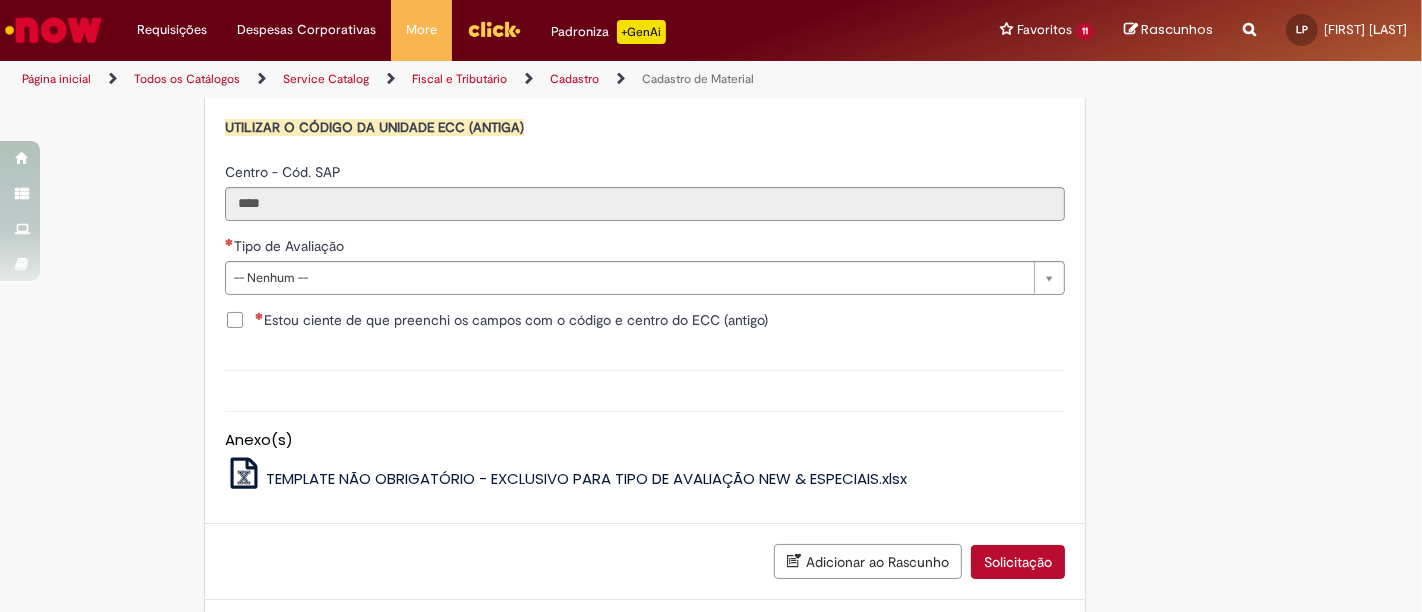 scroll, scrollTop: 2111, scrollLeft: 0, axis: vertical 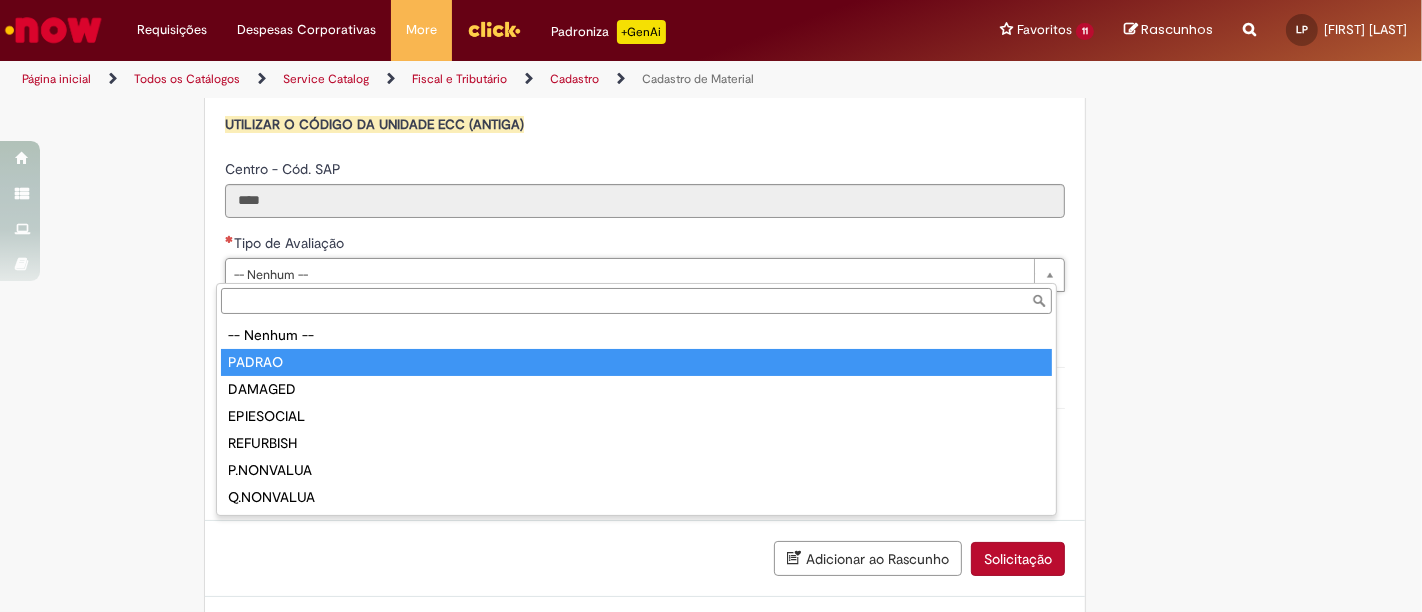 type on "******" 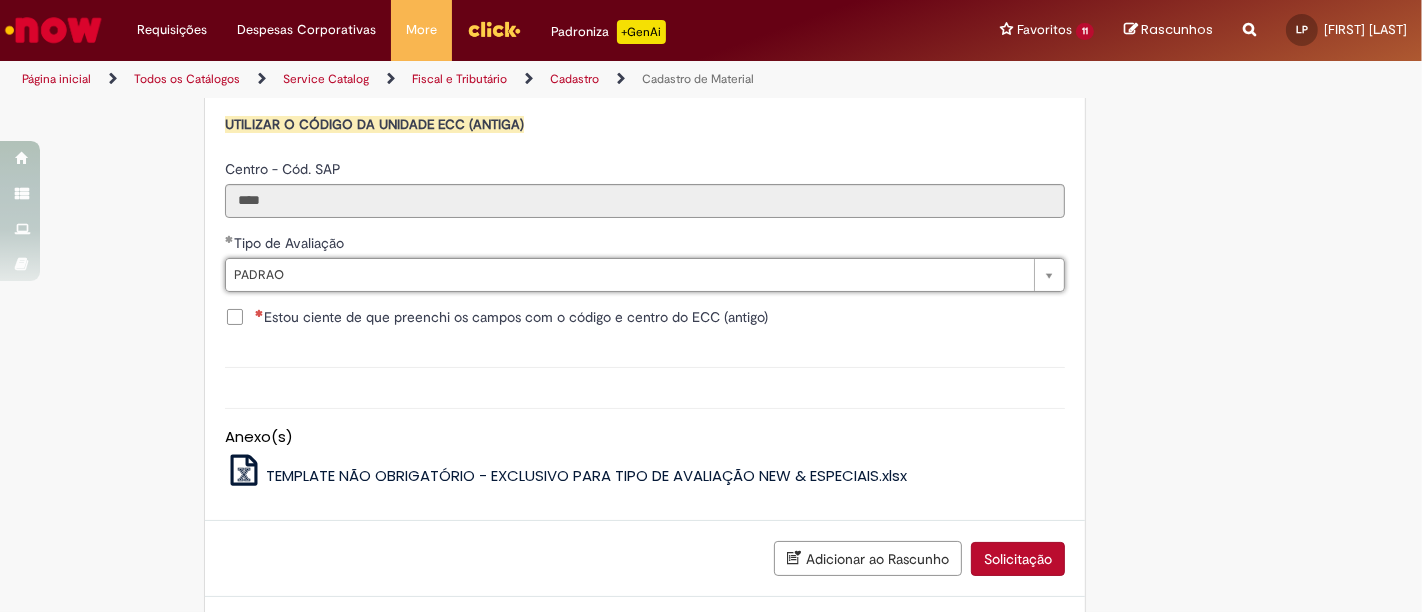 click on "Estou ciente de que preenchi os campos com o código e centro do ECC  (antigo)" at bounding box center [511, 317] 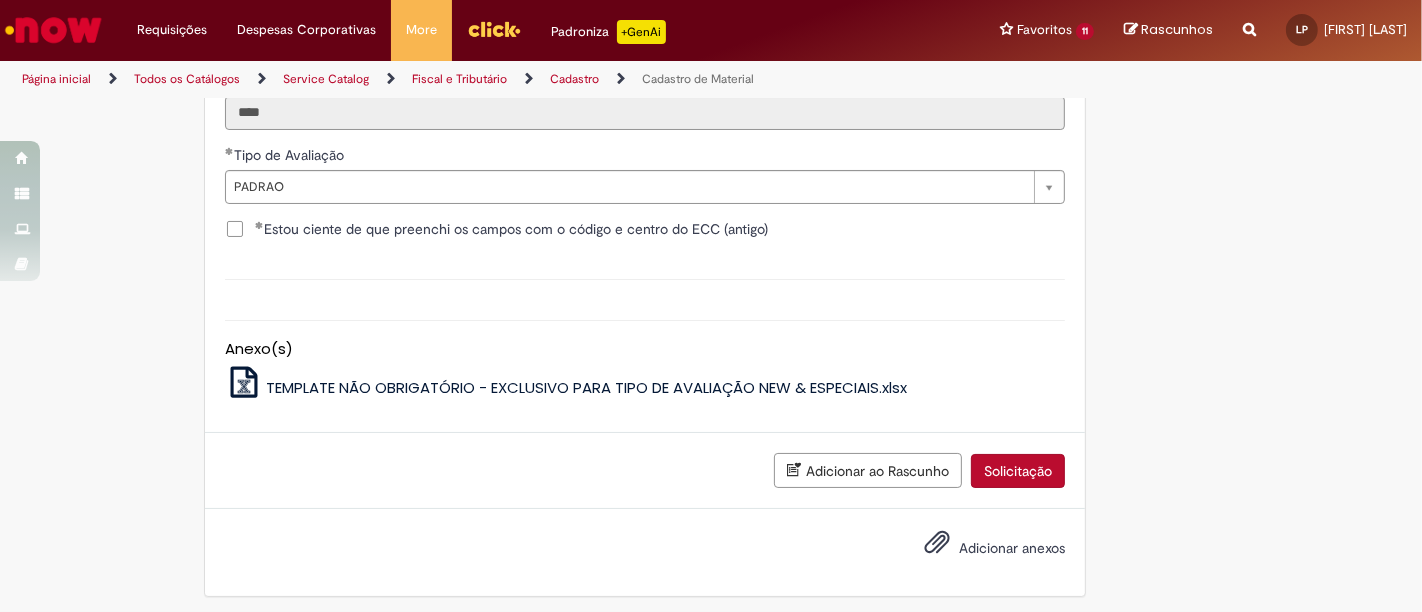 click on "Solicitação" at bounding box center [1018, 471] 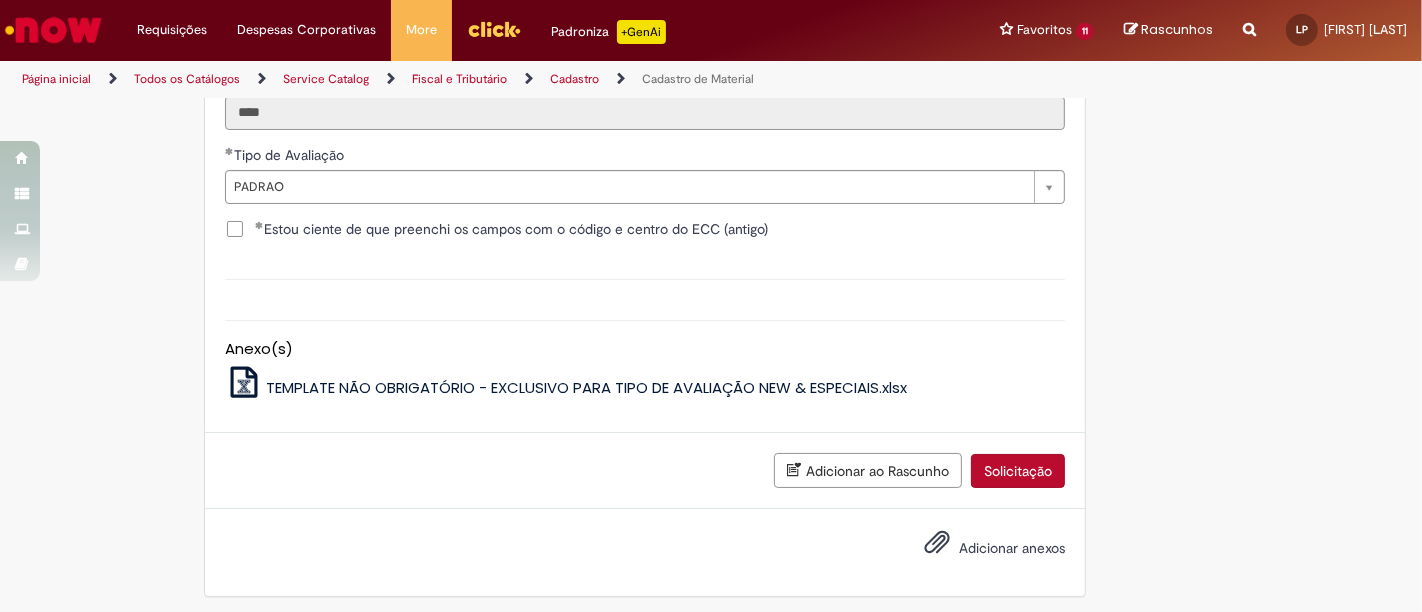 scroll, scrollTop: 2153, scrollLeft: 0, axis: vertical 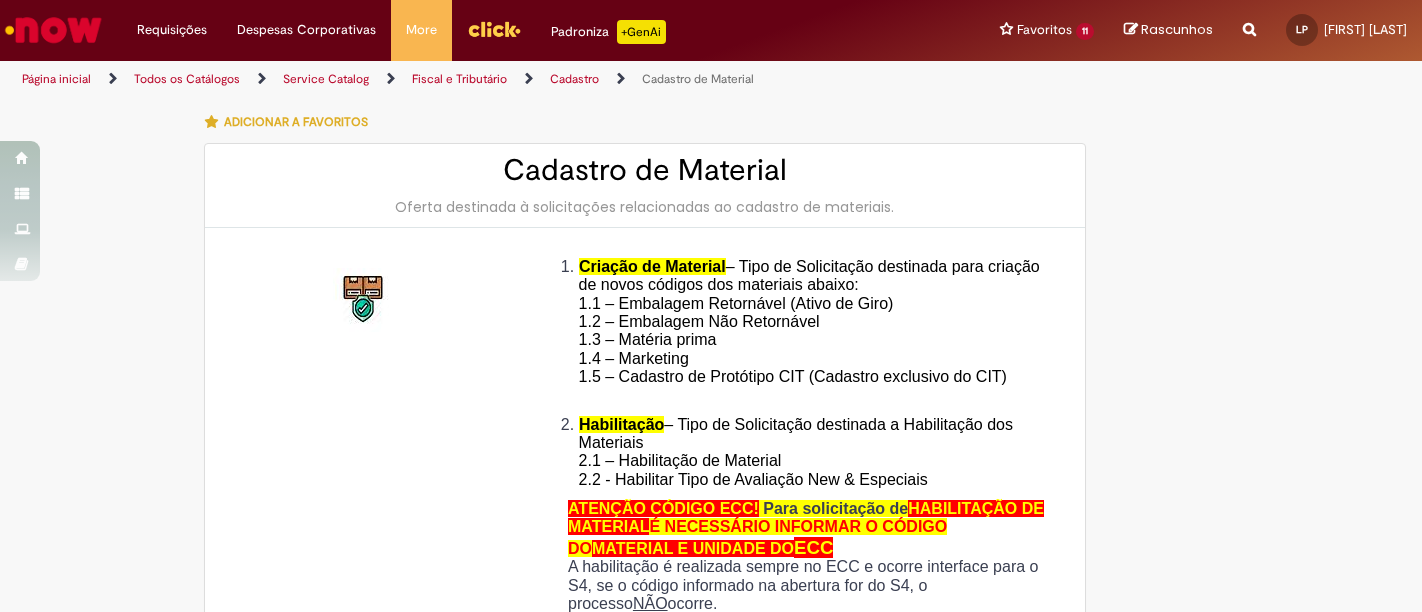 type on "********" 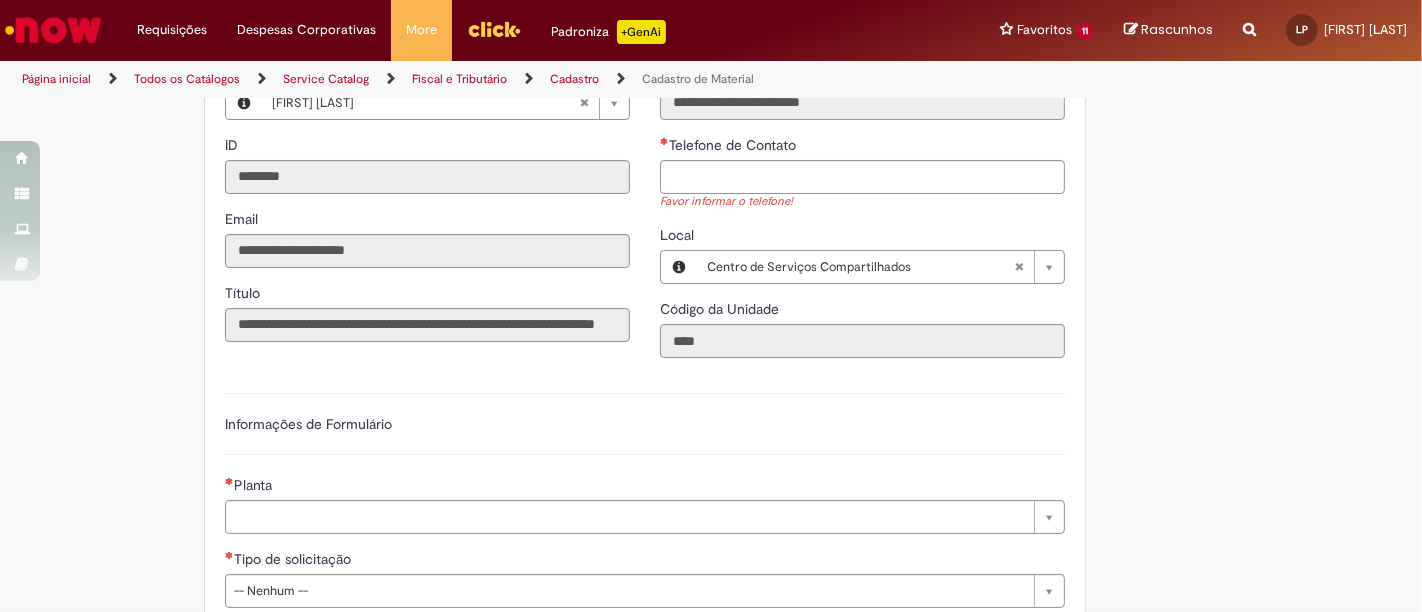 scroll, scrollTop: 888, scrollLeft: 0, axis: vertical 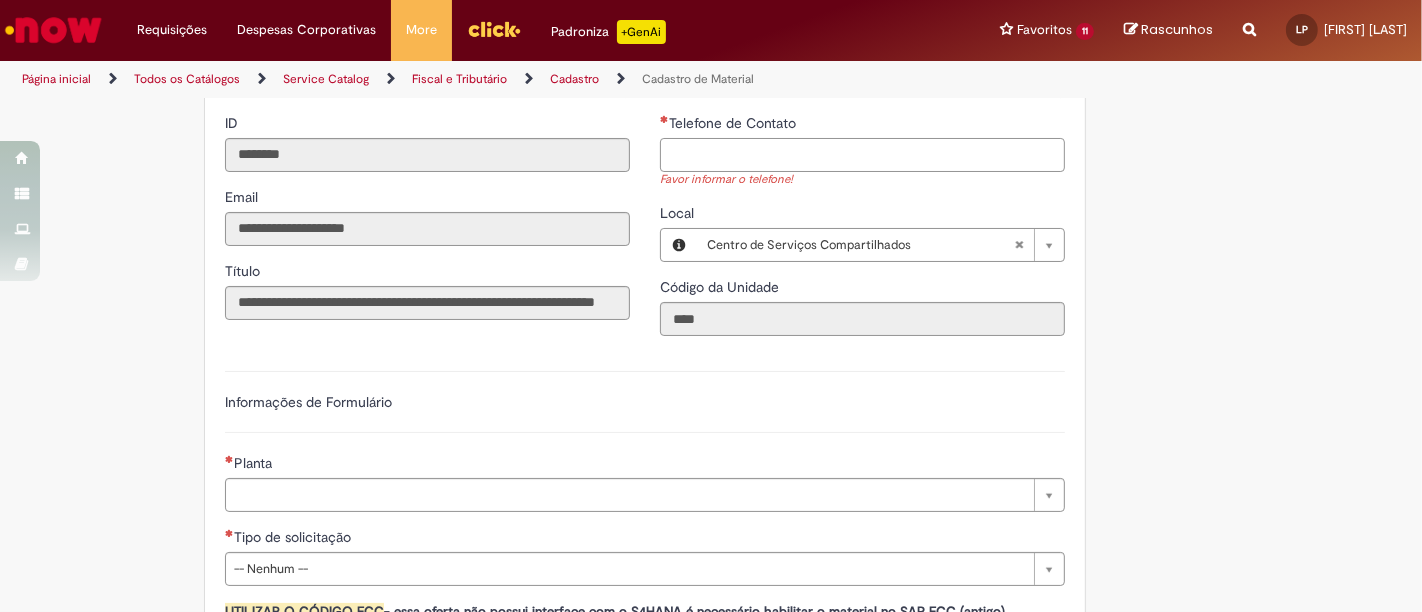 click on "Telefone de Contato" at bounding box center (862, 155) 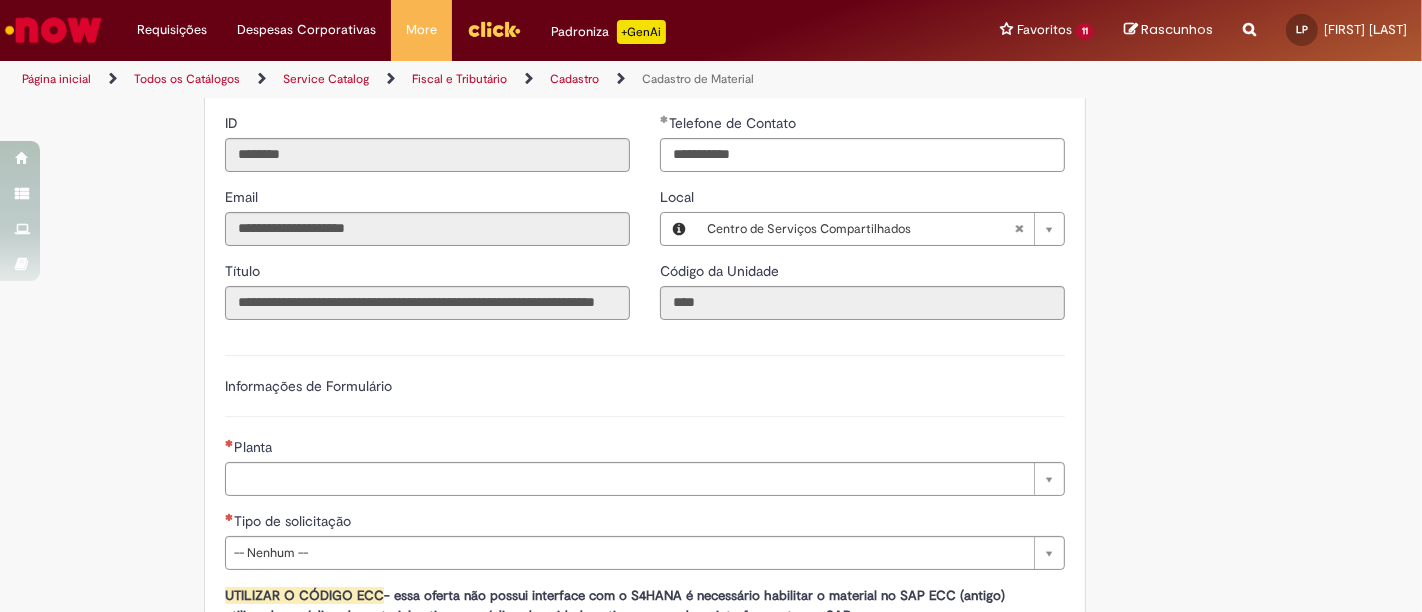 type on "**********" 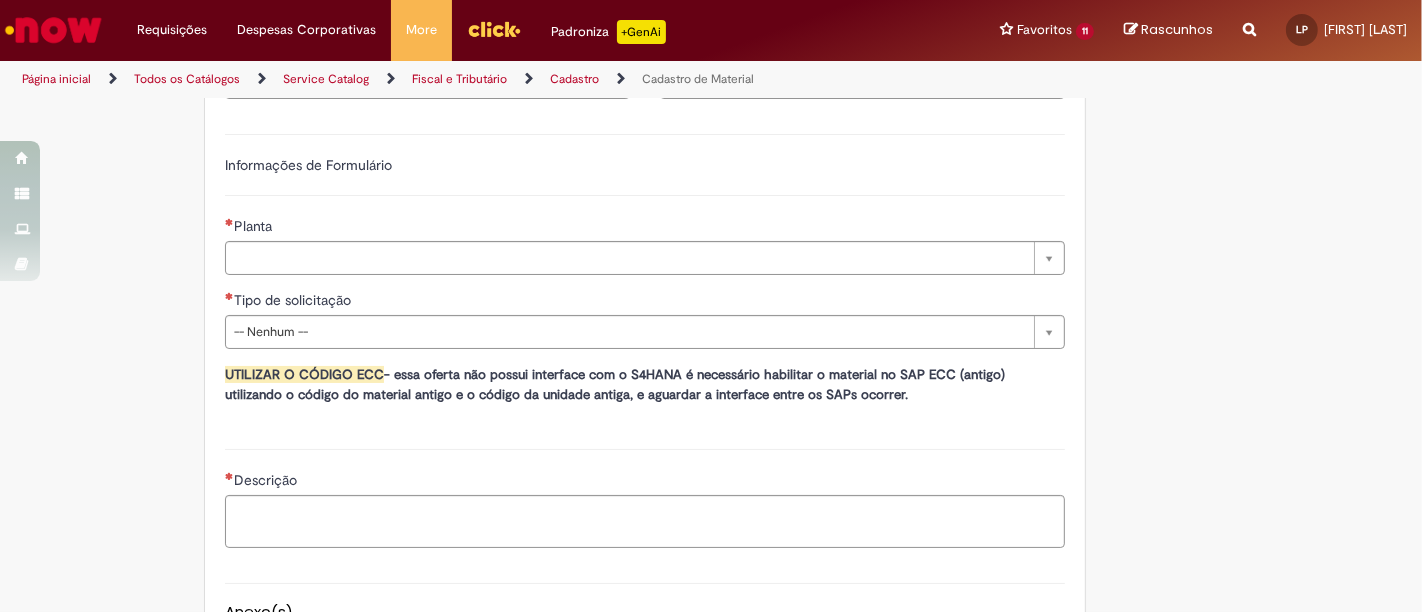 scroll, scrollTop: 1111, scrollLeft: 0, axis: vertical 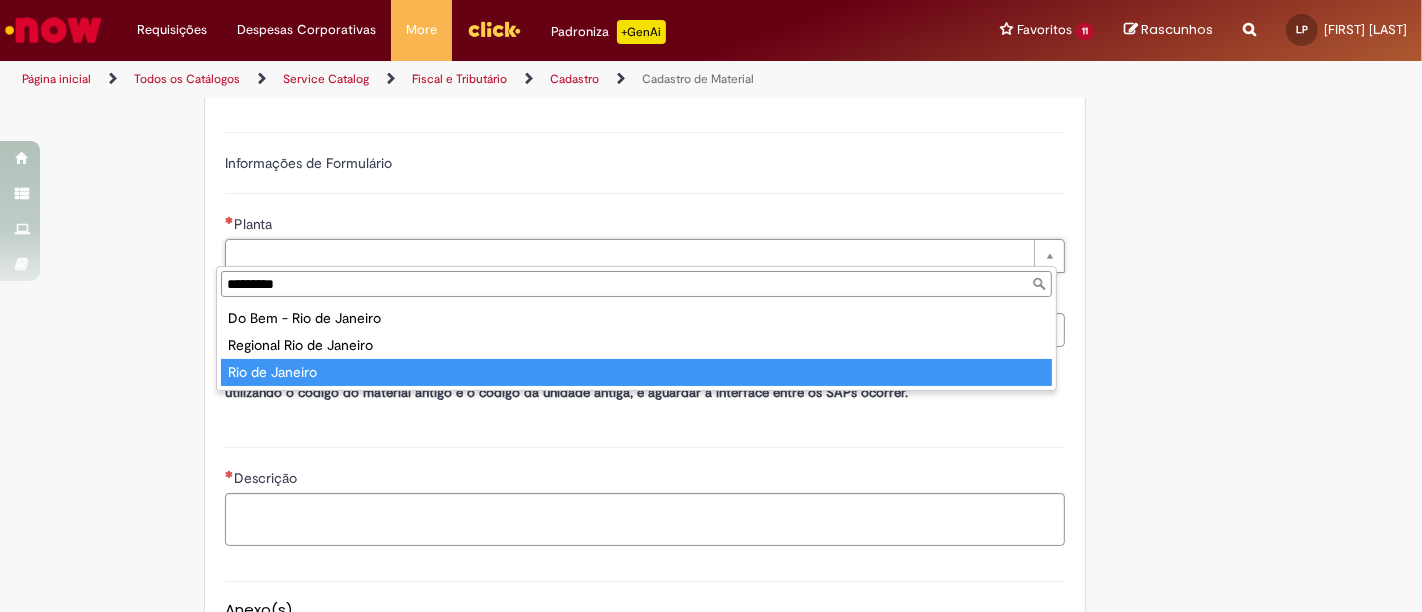 type on "*********" 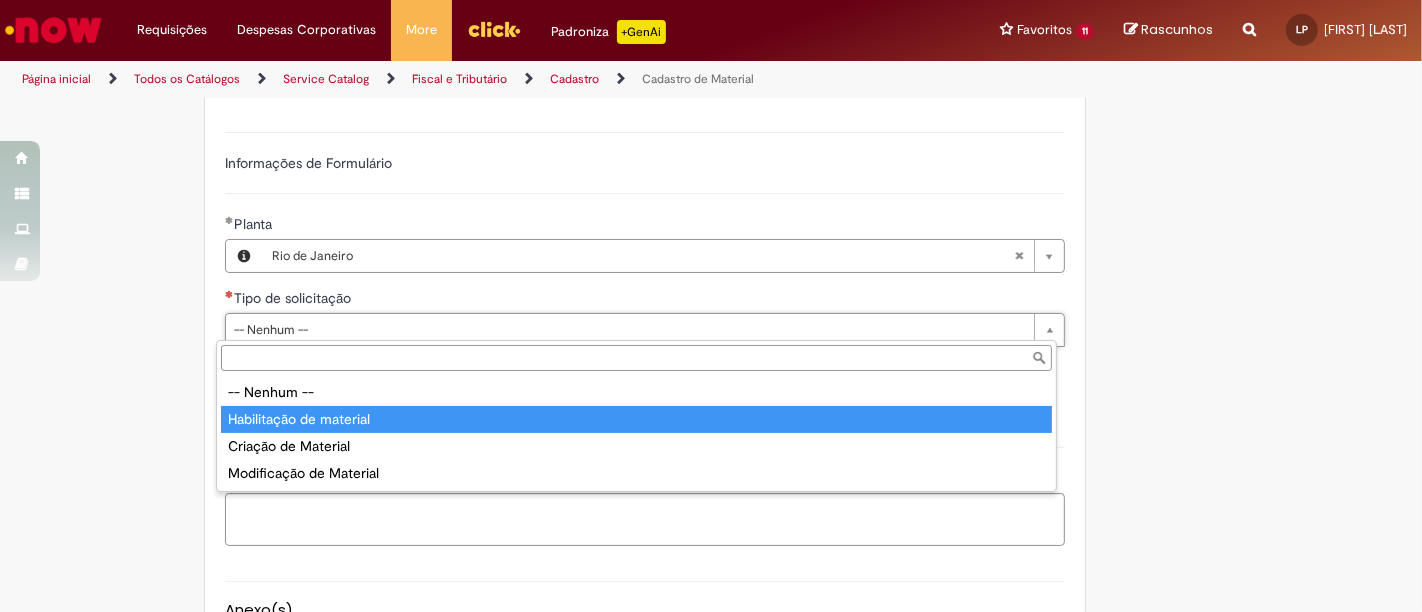 type on "**********" 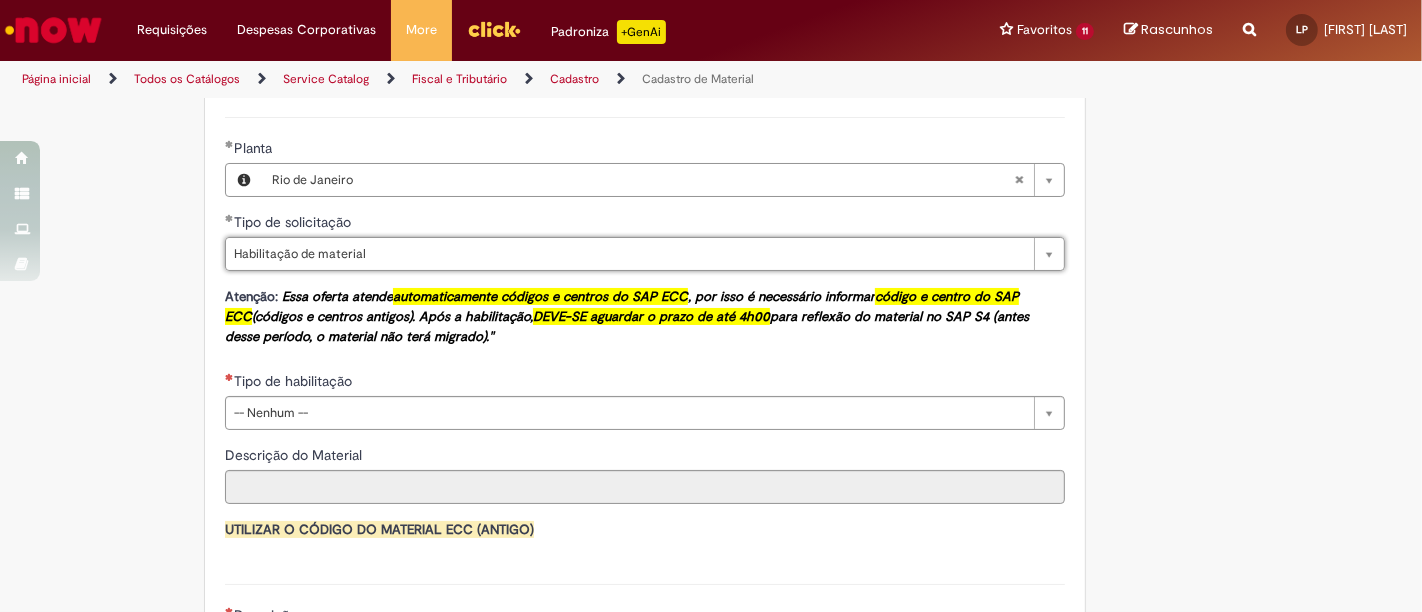 scroll, scrollTop: 1222, scrollLeft: 0, axis: vertical 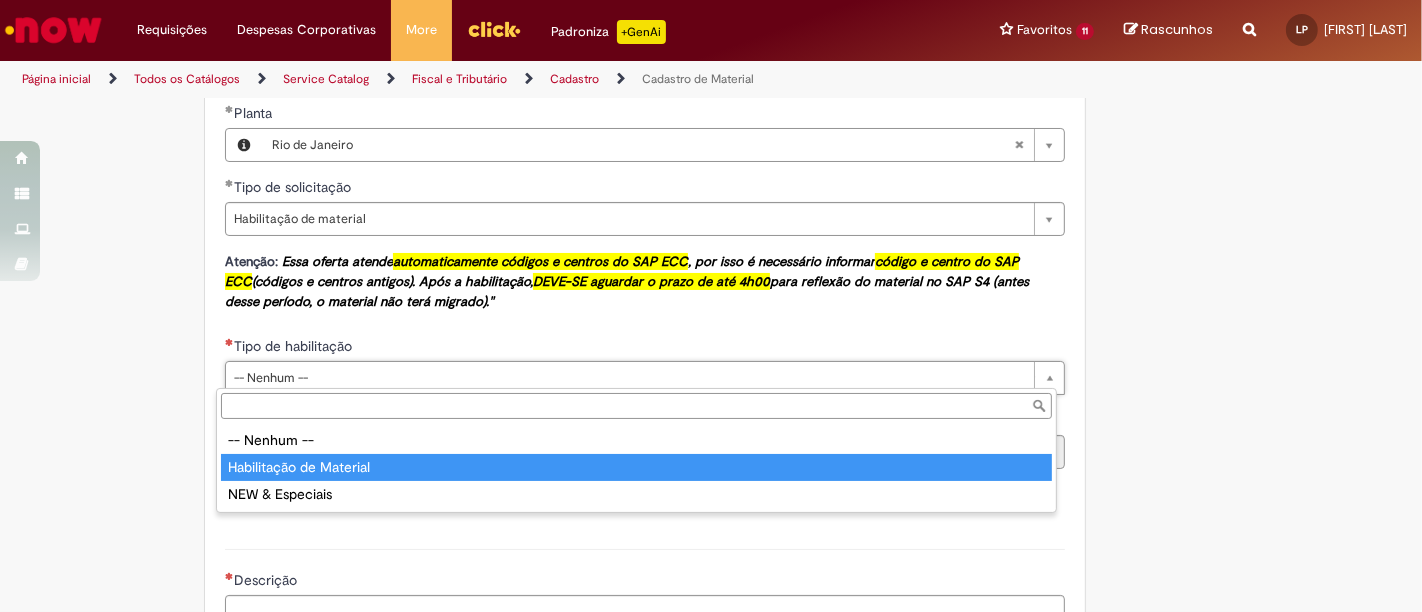 type on "**********" 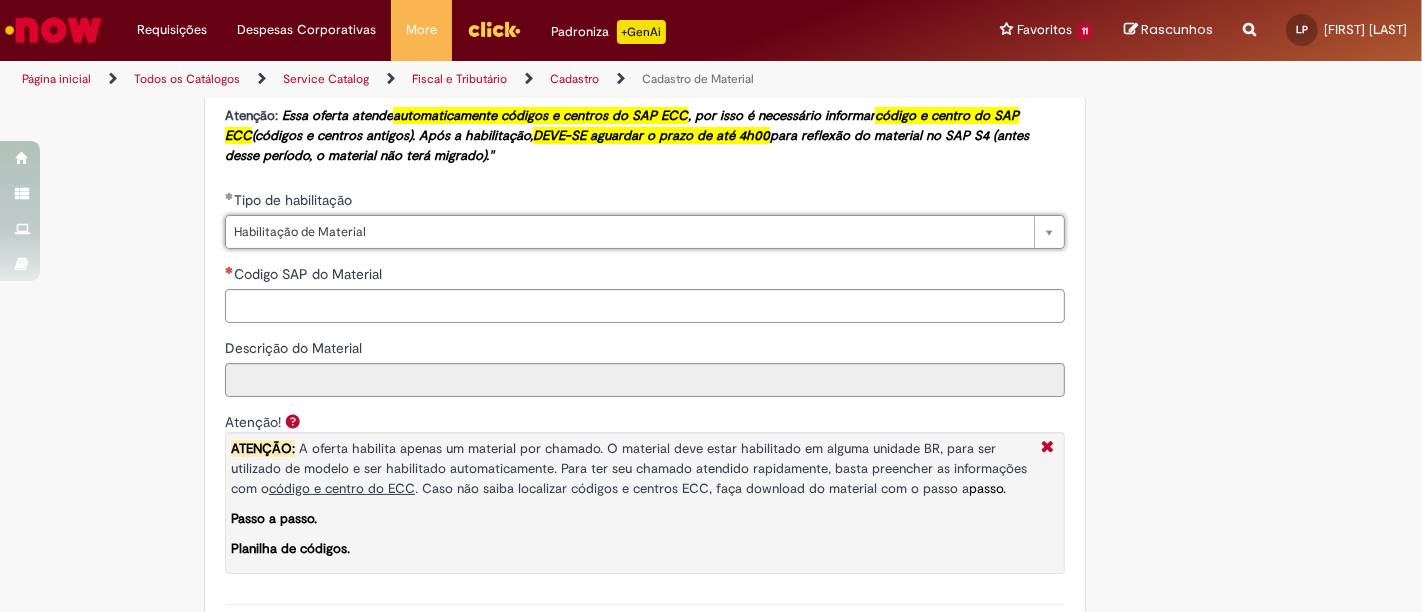 scroll, scrollTop: 1333, scrollLeft: 0, axis: vertical 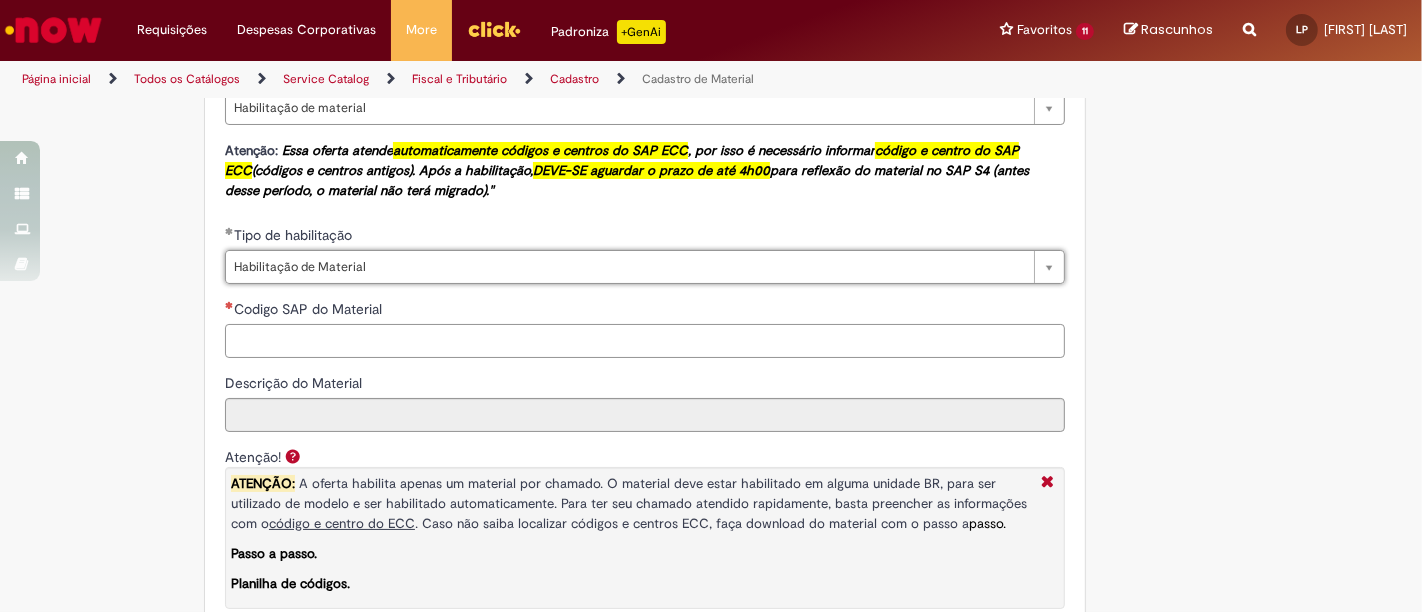click on "Codigo SAP do Material" at bounding box center [645, 341] 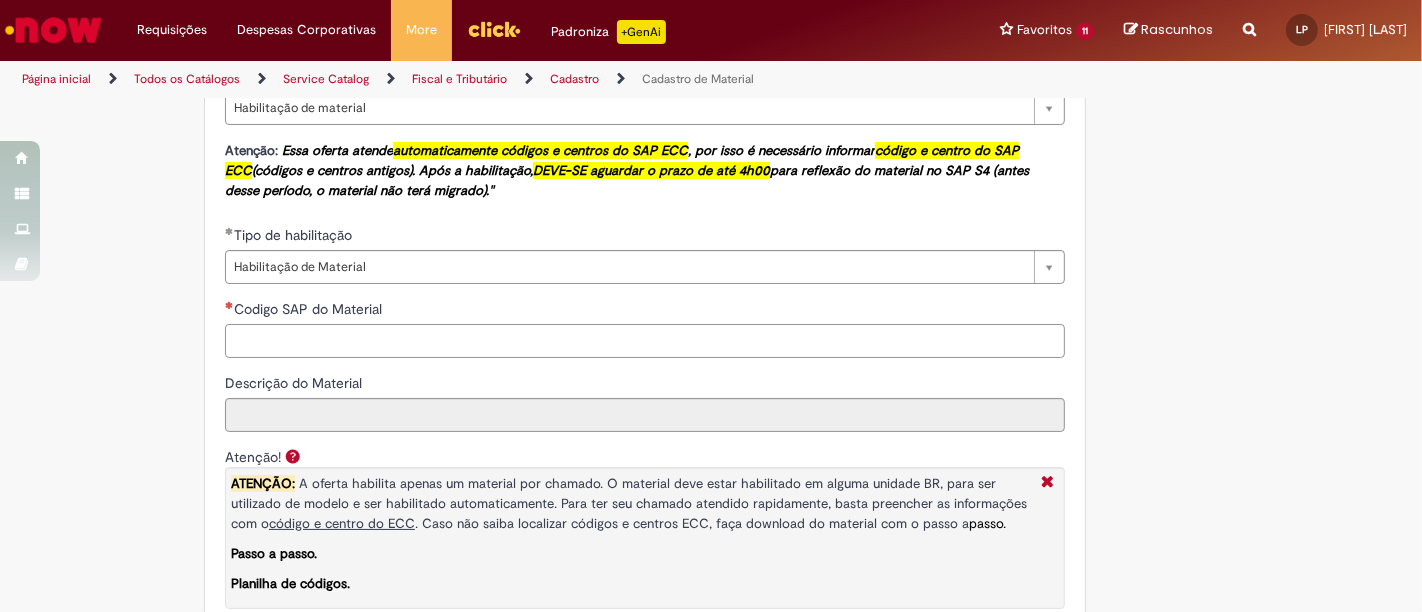 paste on "********" 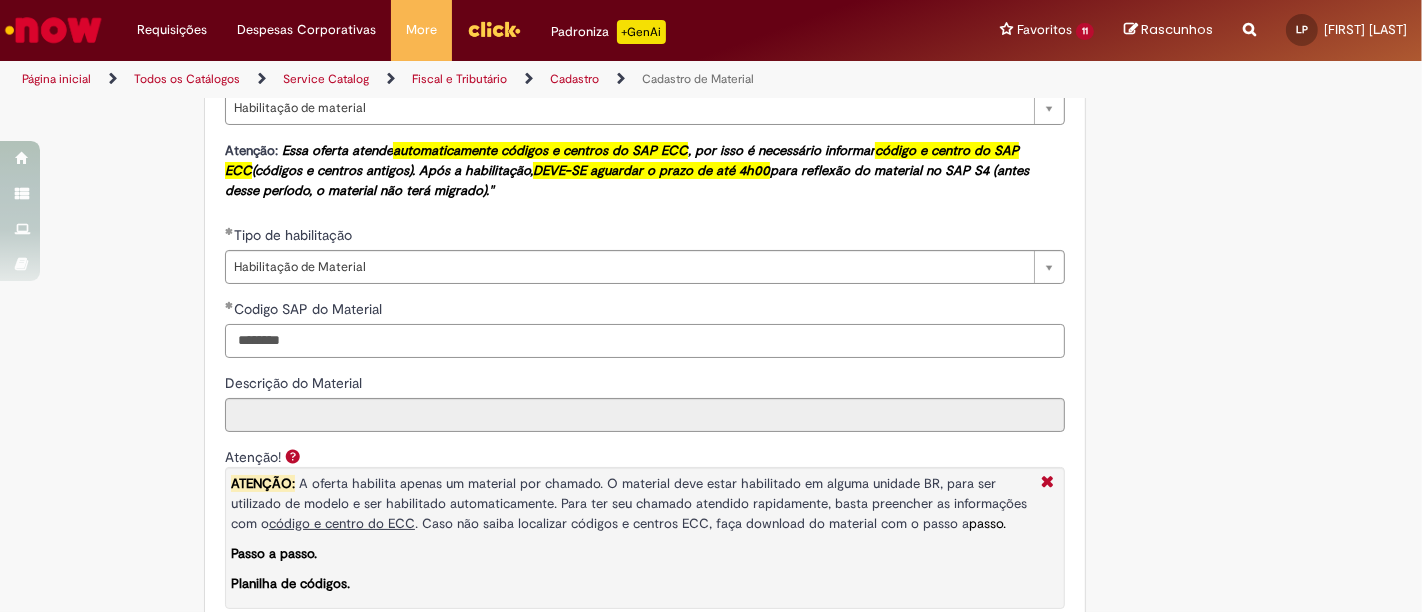 type on "********" 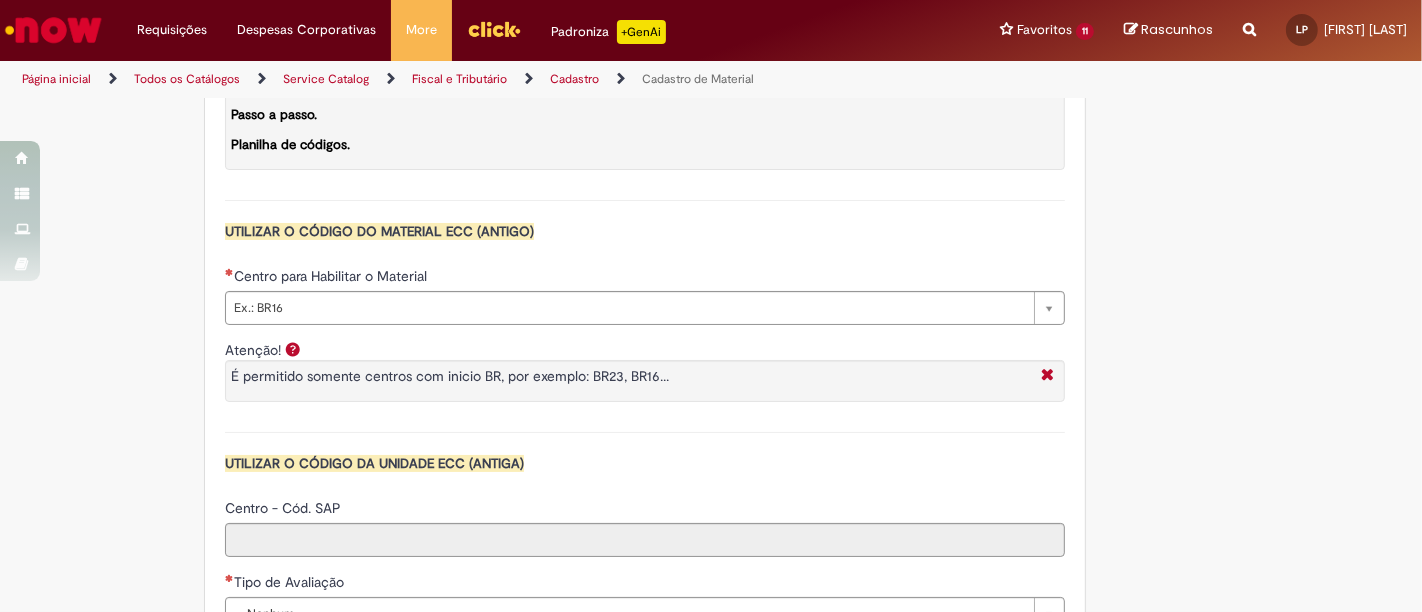 scroll, scrollTop: 1777, scrollLeft: 0, axis: vertical 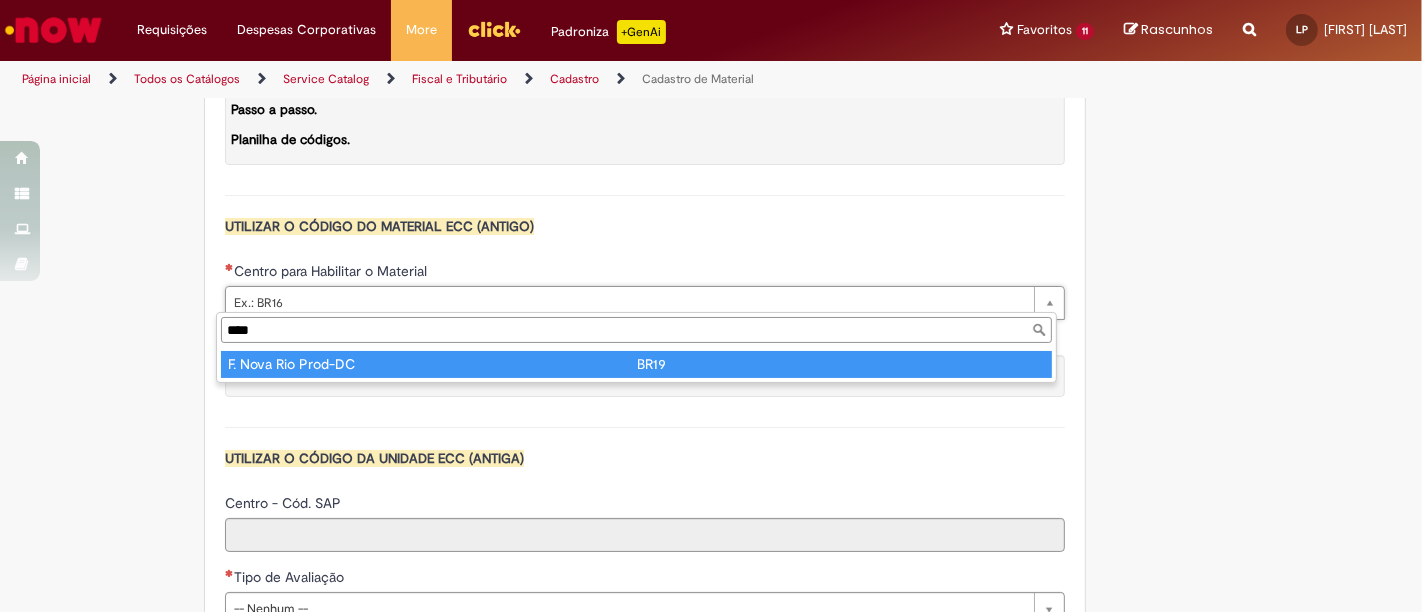 type on "****" 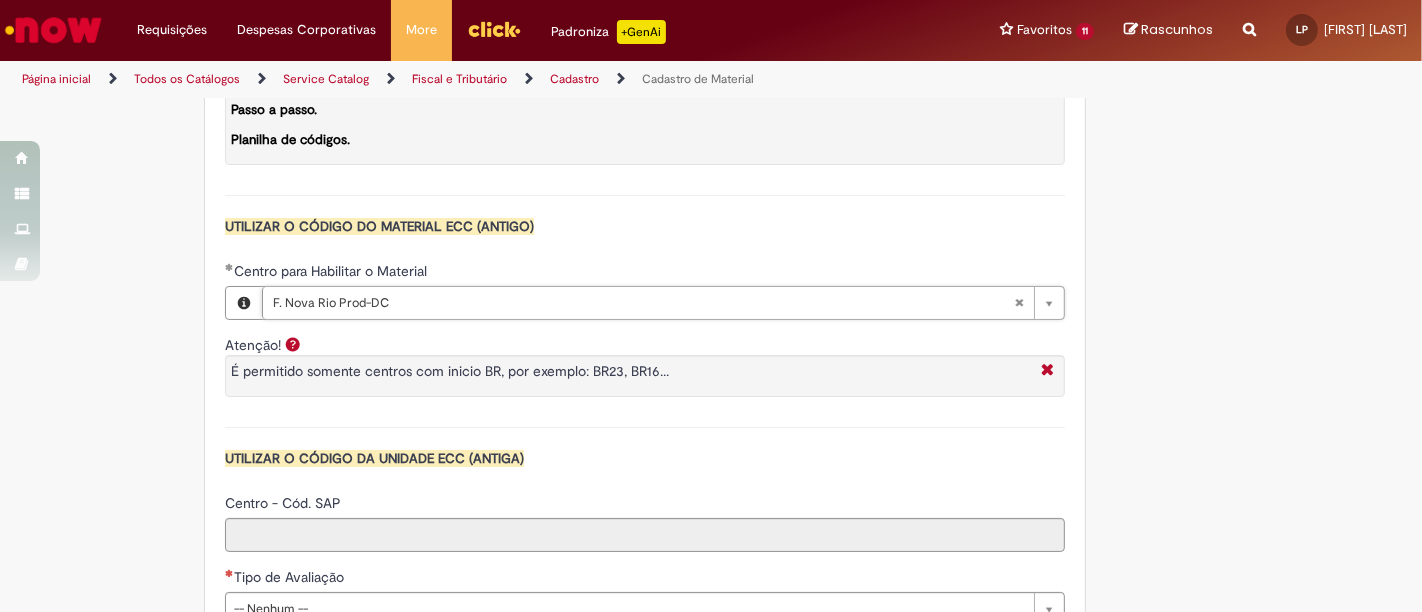 type on "****" 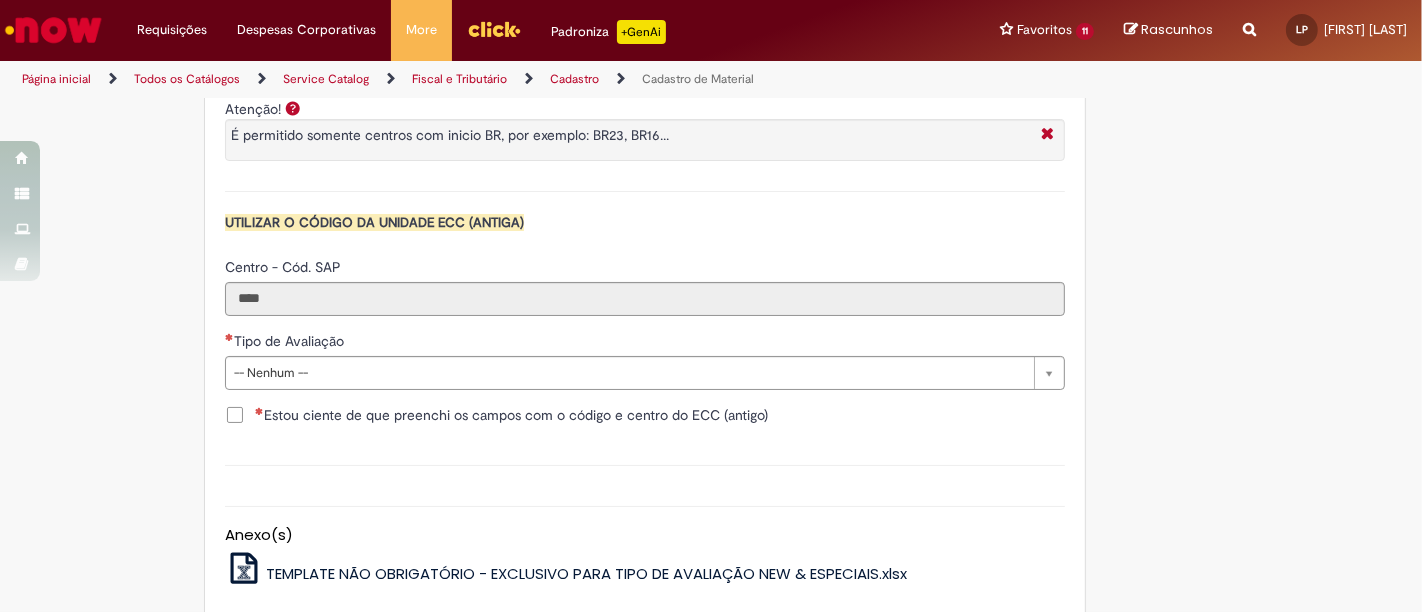 scroll, scrollTop: 2111, scrollLeft: 0, axis: vertical 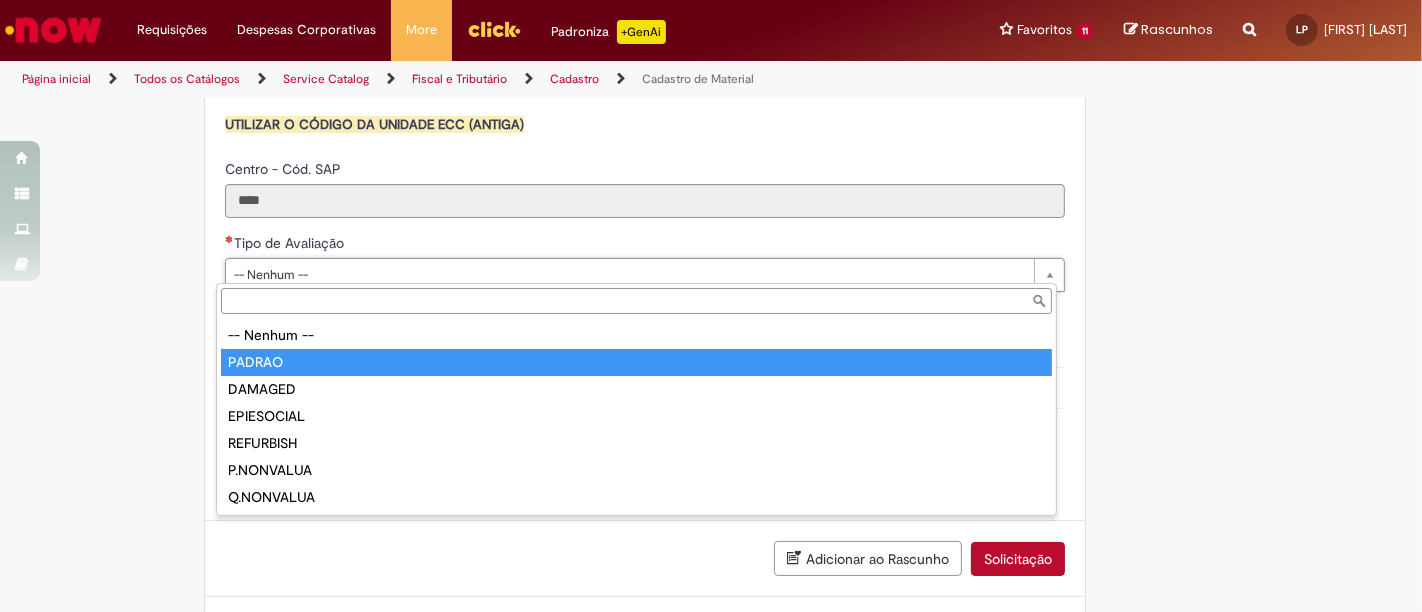 type on "******" 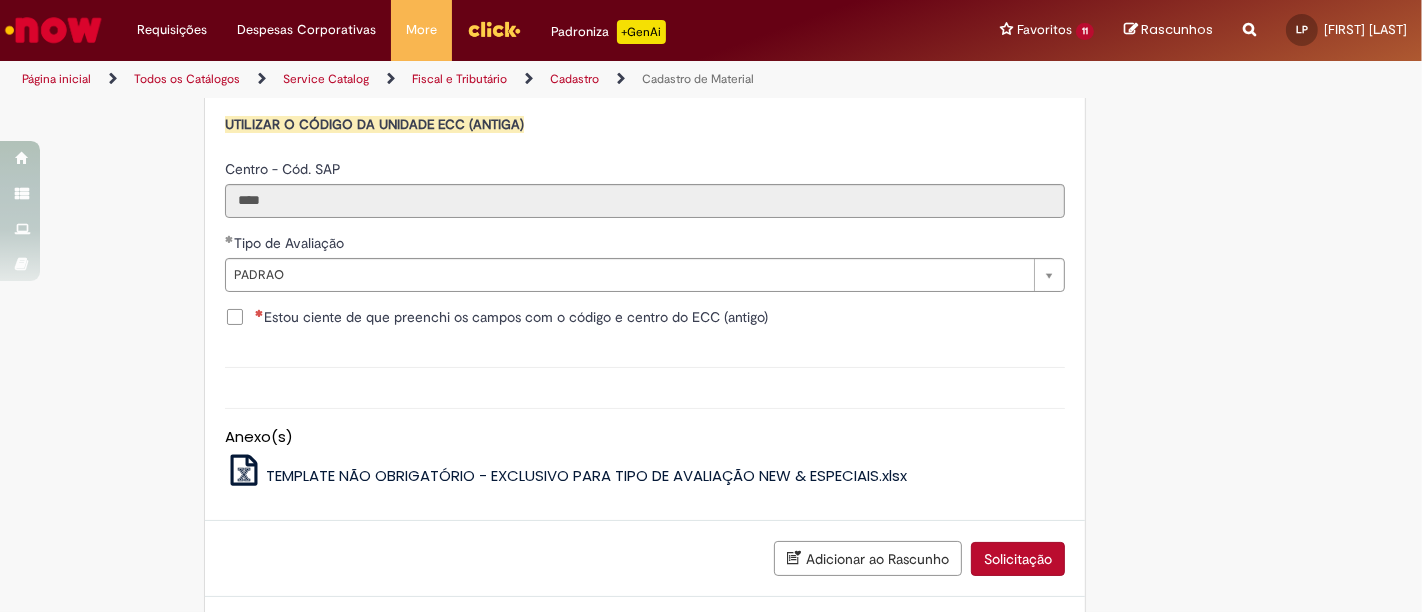 click on "Estou ciente de que preenchi os campos com o código e centro do ECC  (antigo)" at bounding box center (511, 317) 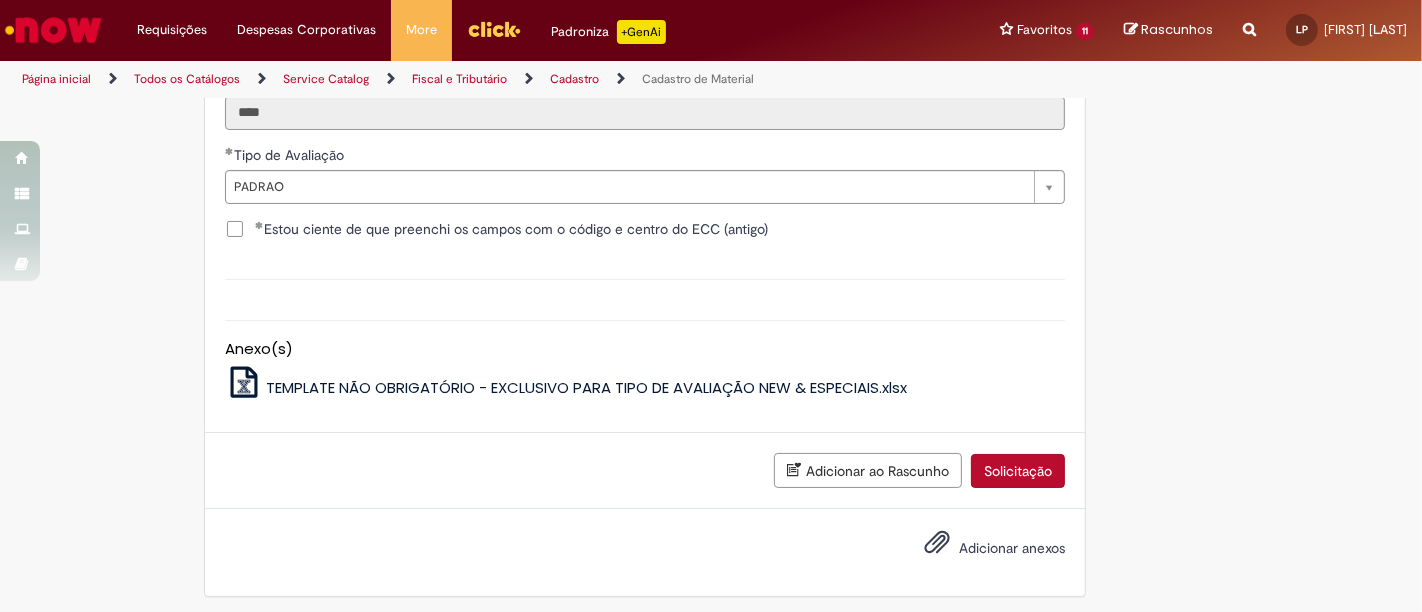 click on "Solicitação" at bounding box center [1018, 471] 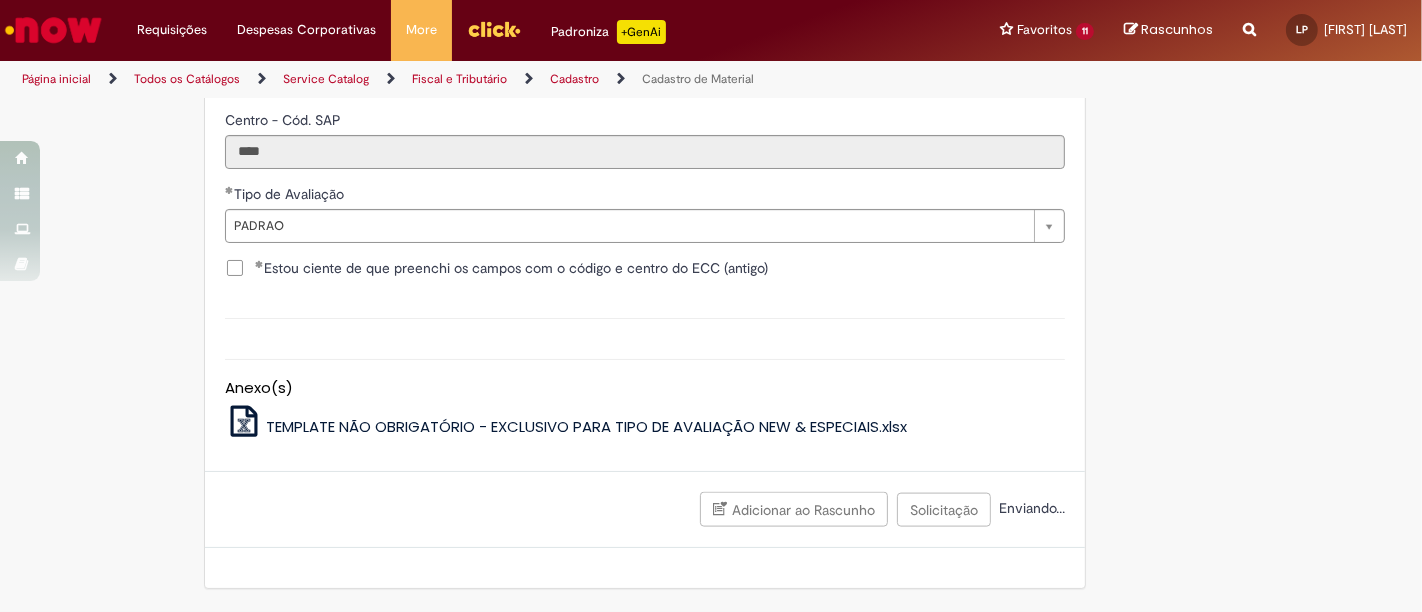 scroll, scrollTop: 2153, scrollLeft: 0, axis: vertical 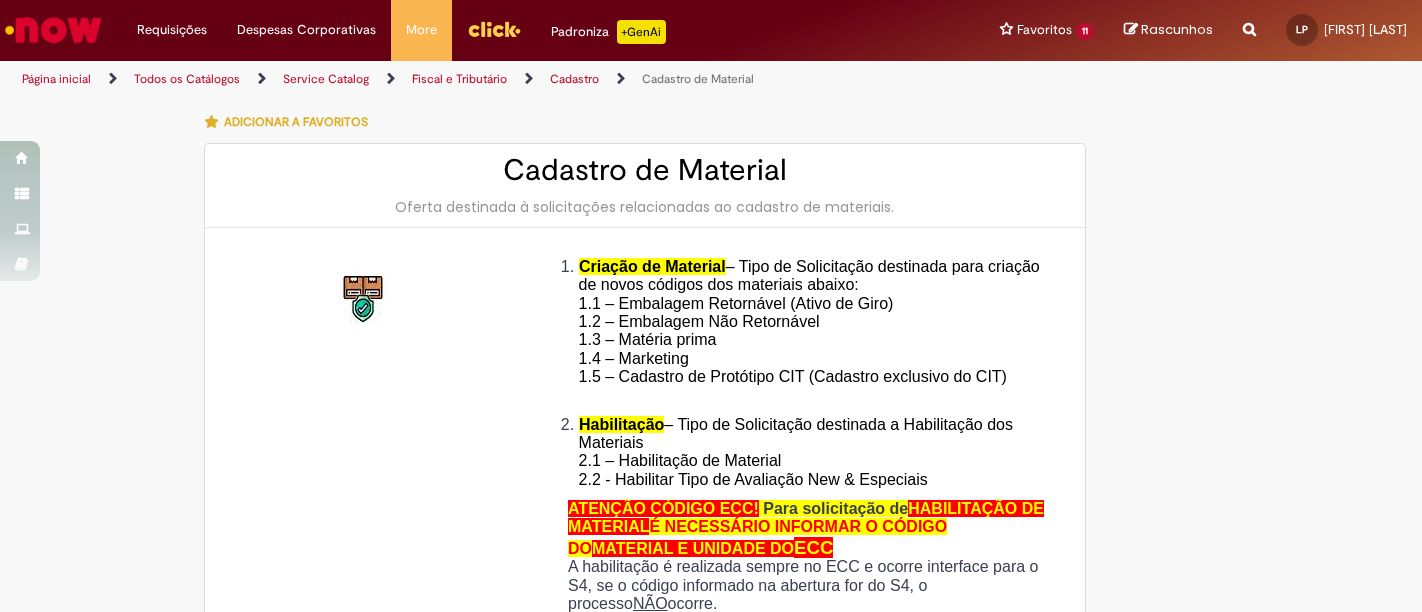 type on "**********" 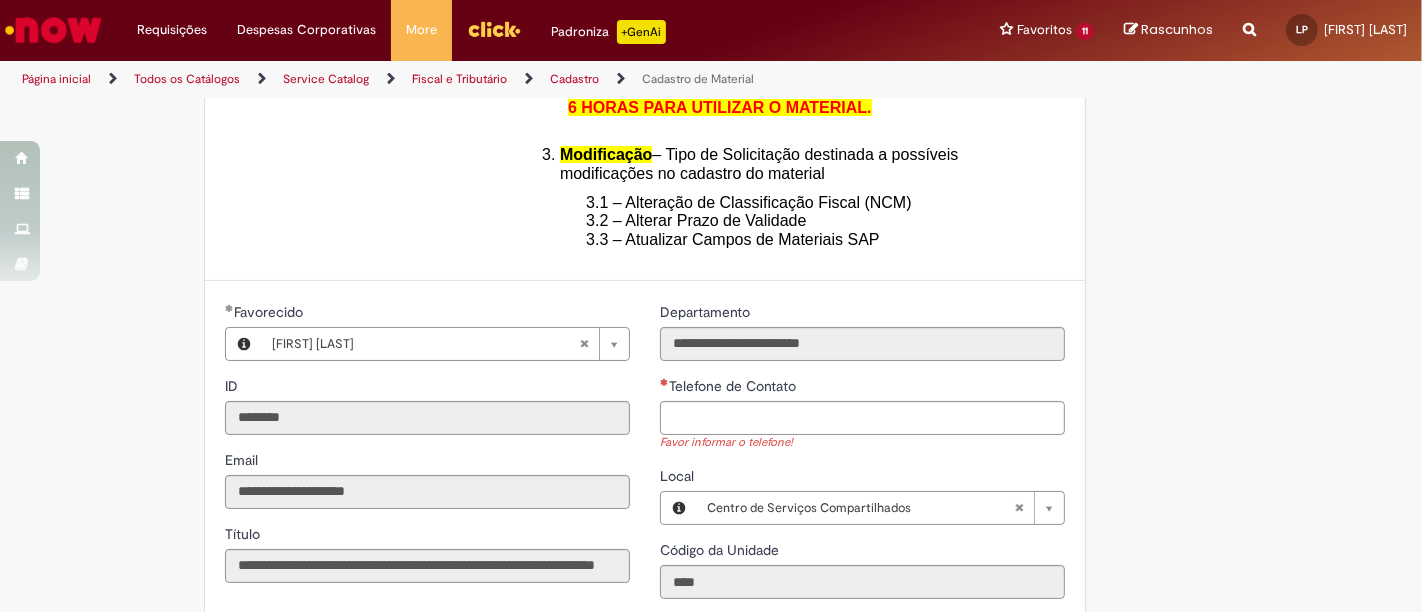 scroll, scrollTop: 777, scrollLeft: 0, axis: vertical 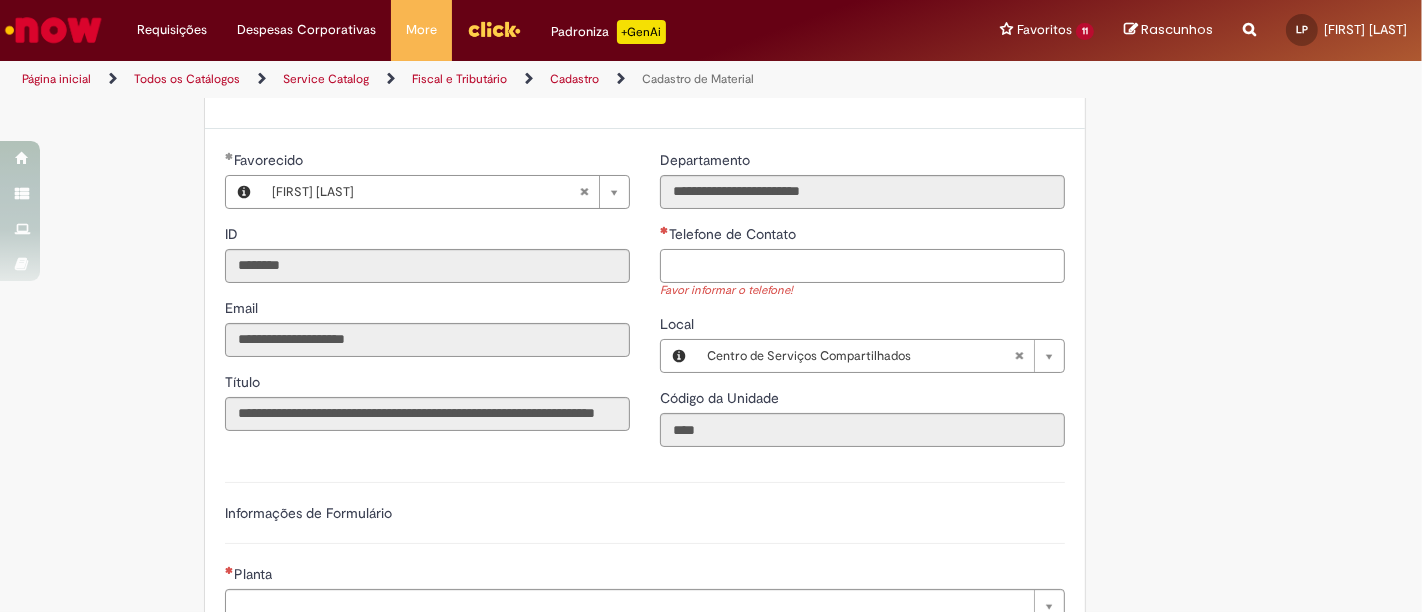 click on "Telefone de Contato" at bounding box center [862, 266] 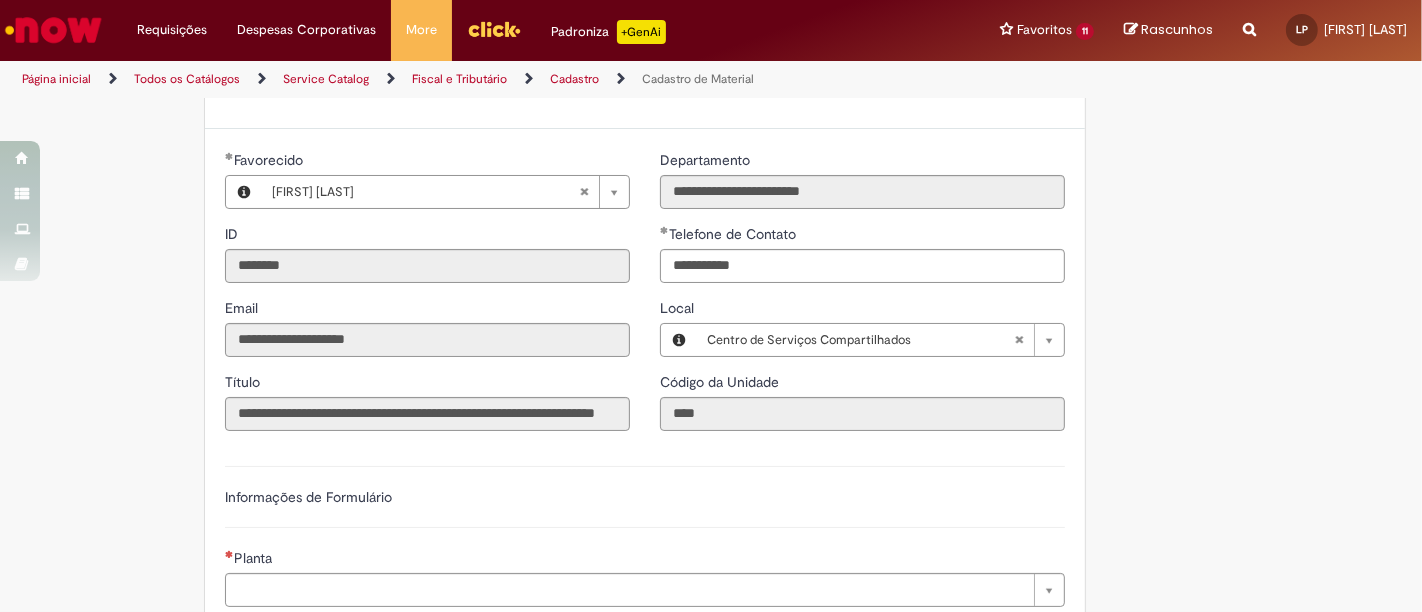 type on "**********" 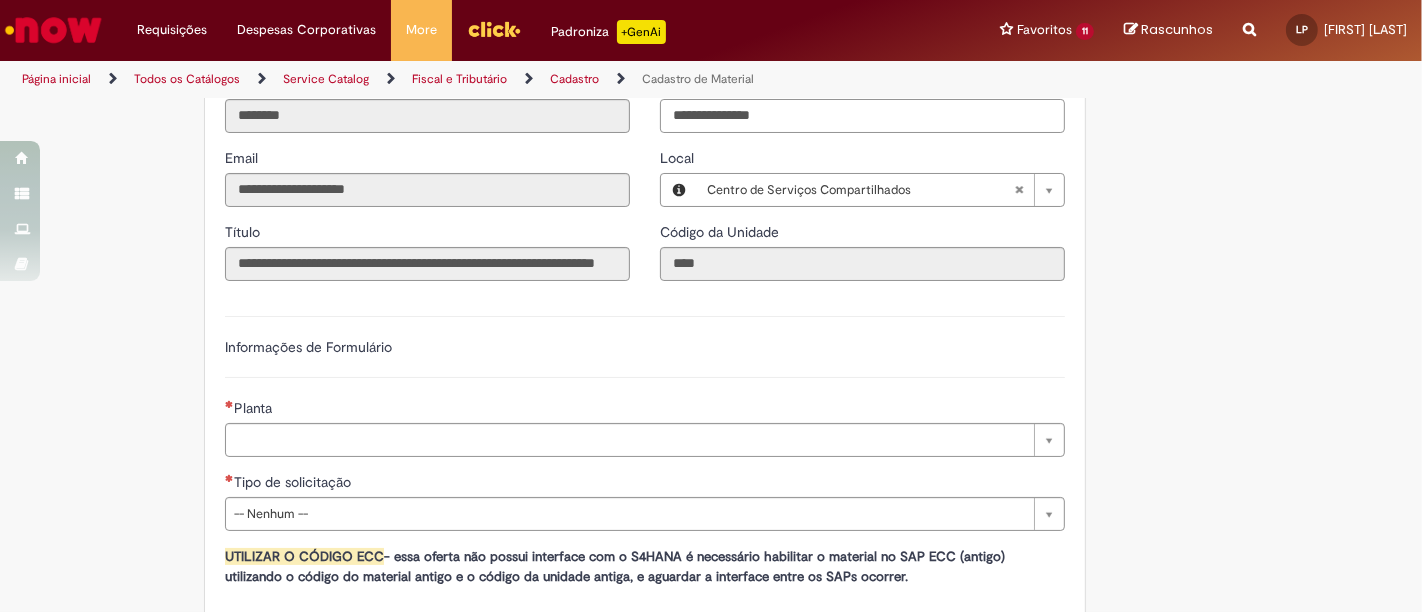 scroll, scrollTop: 1111, scrollLeft: 0, axis: vertical 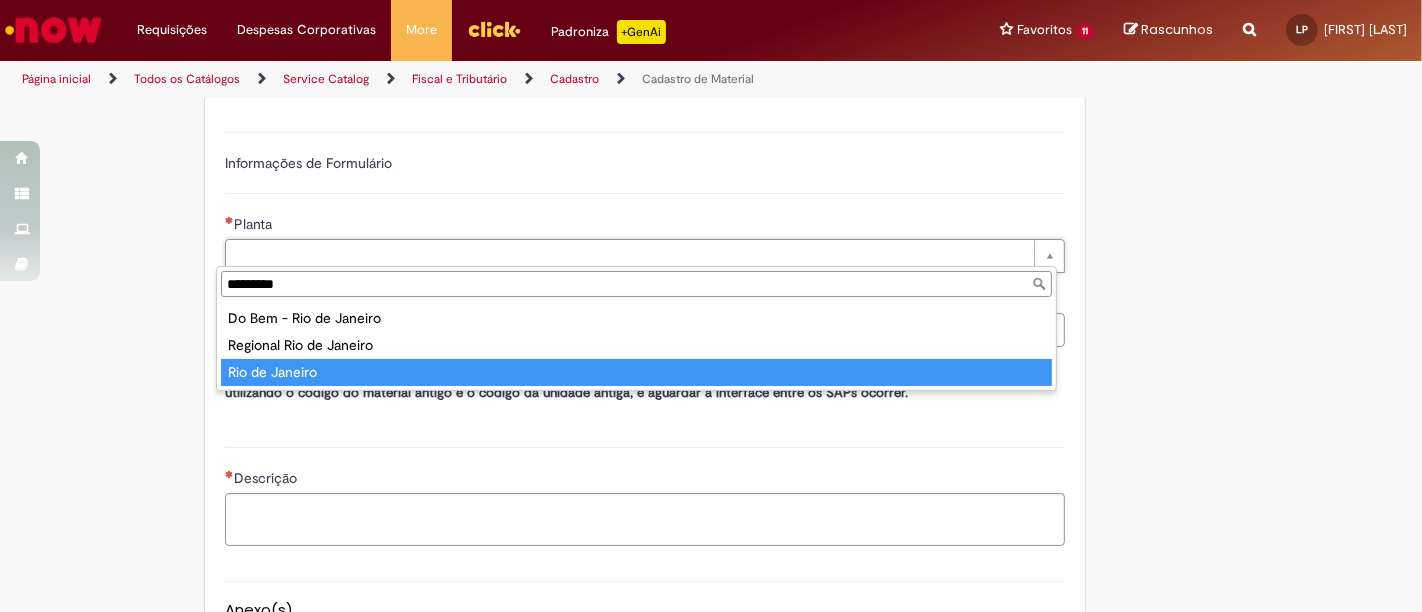 type on "*********" 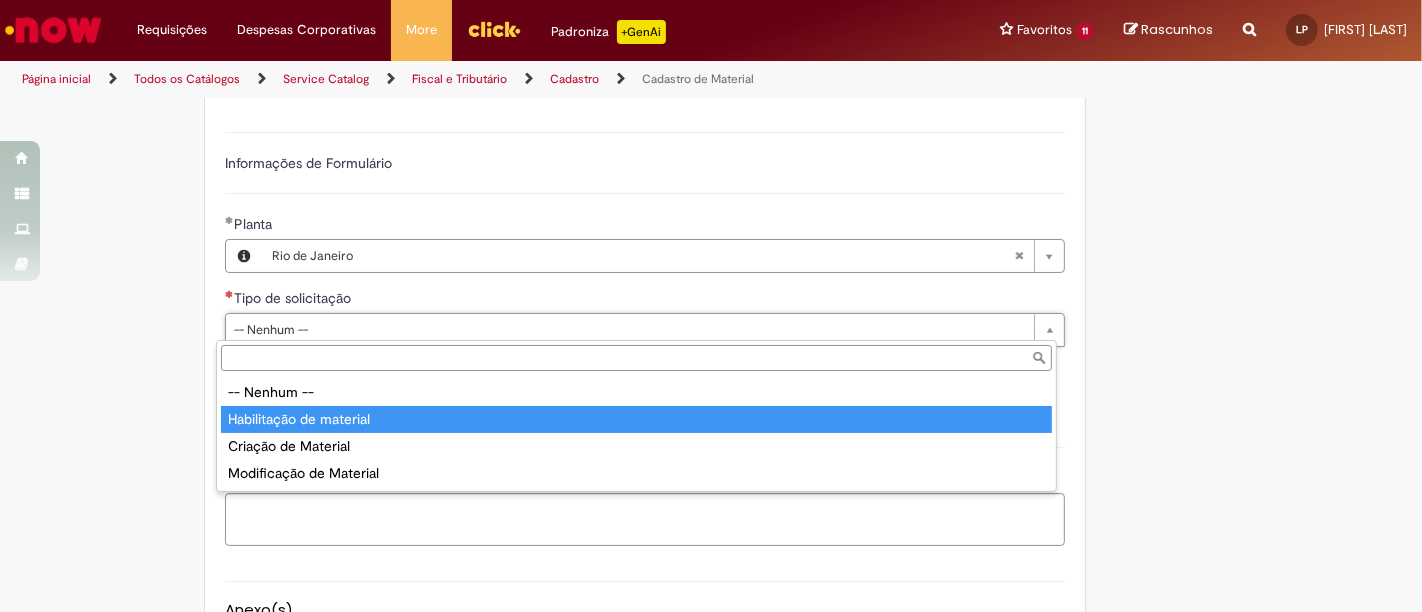 type on "**********" 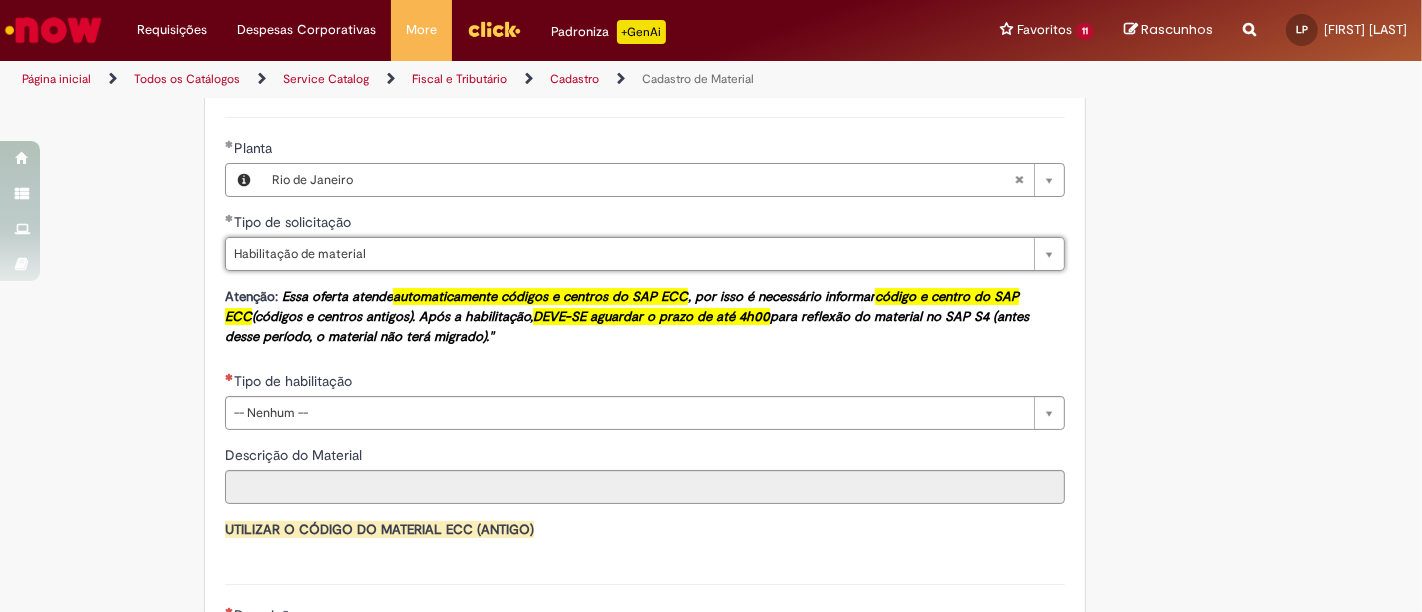 scroll, scrollTop: 1222, scrollLeft: 0, axis: vertical 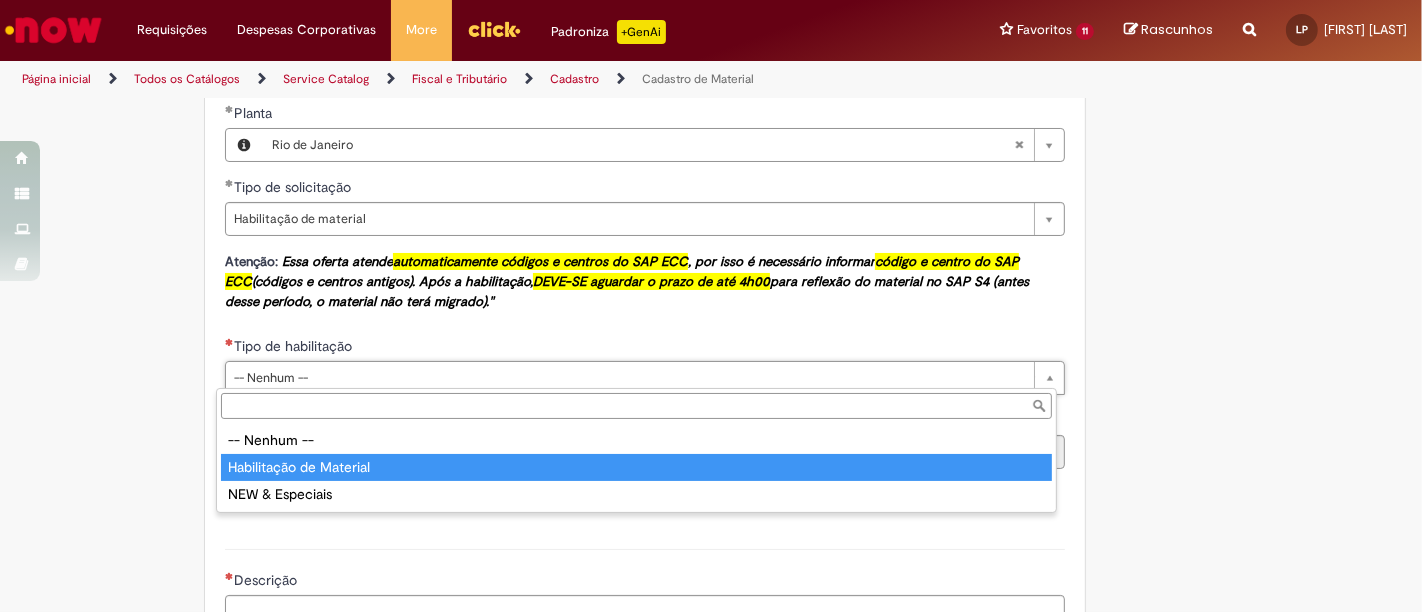 type on "**********" 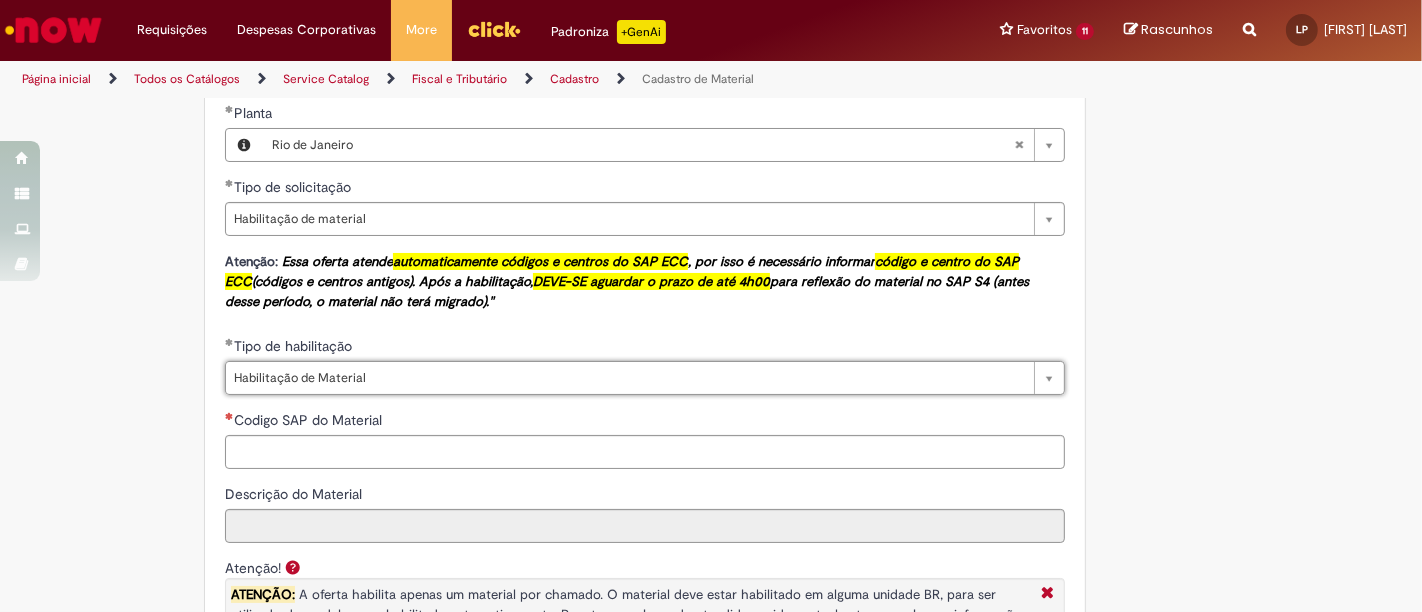 scroll, scrollTop: 1333, scrollLeft: 0, axis: vertical 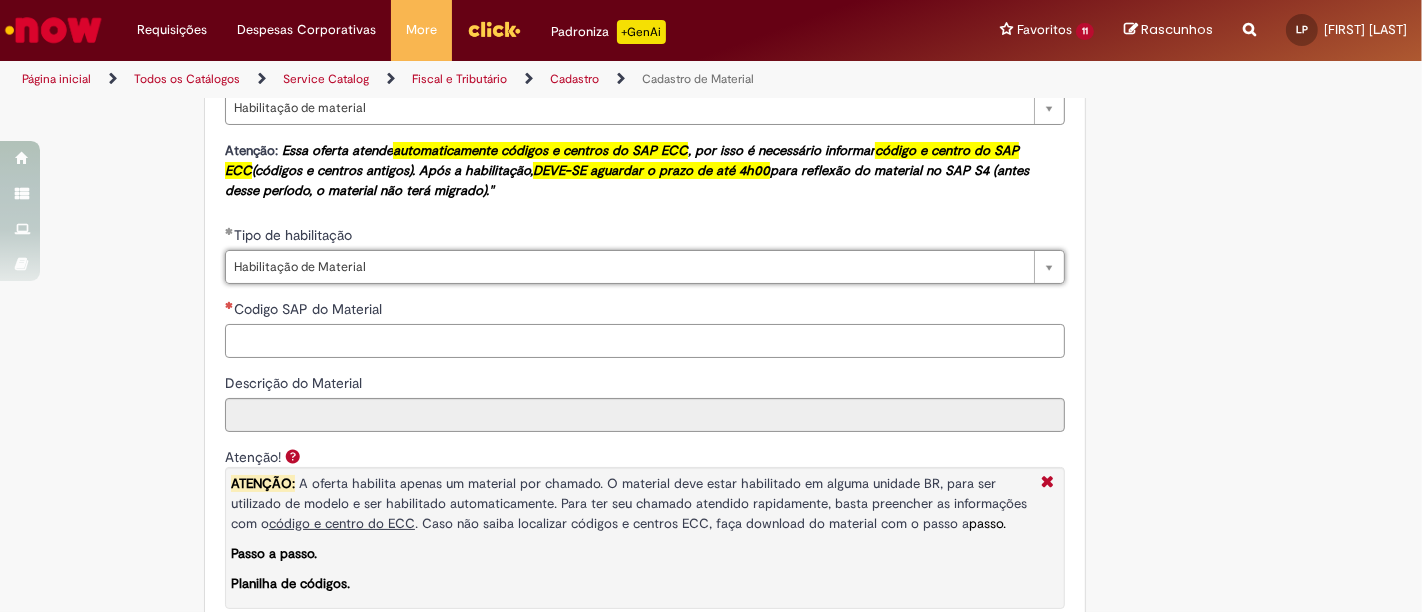 click on "Codigo SAP do Material" at bounding box center (645, 341) 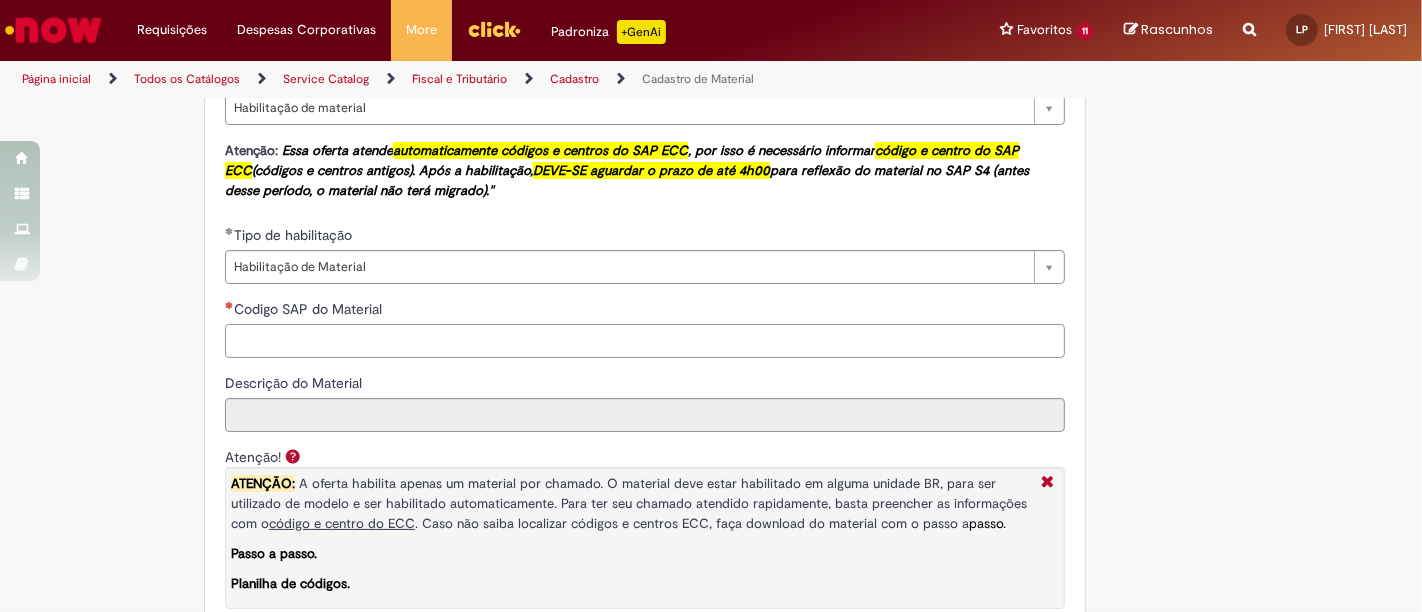 paste on "********" 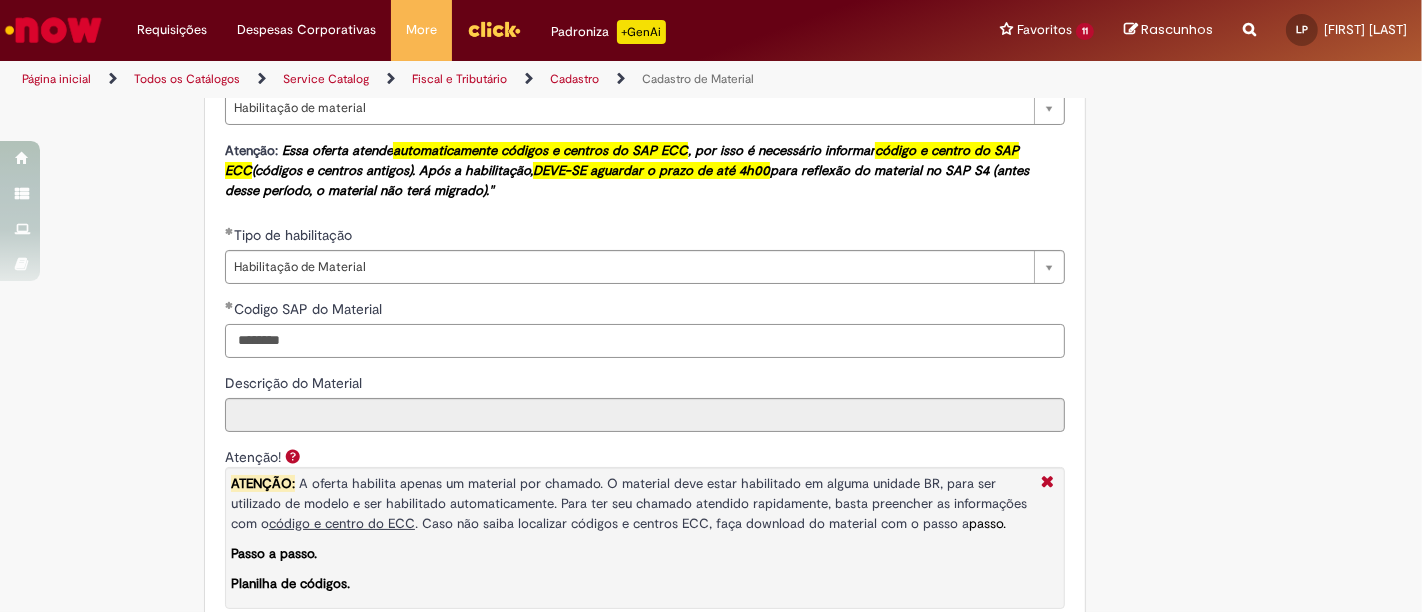 type on "********" 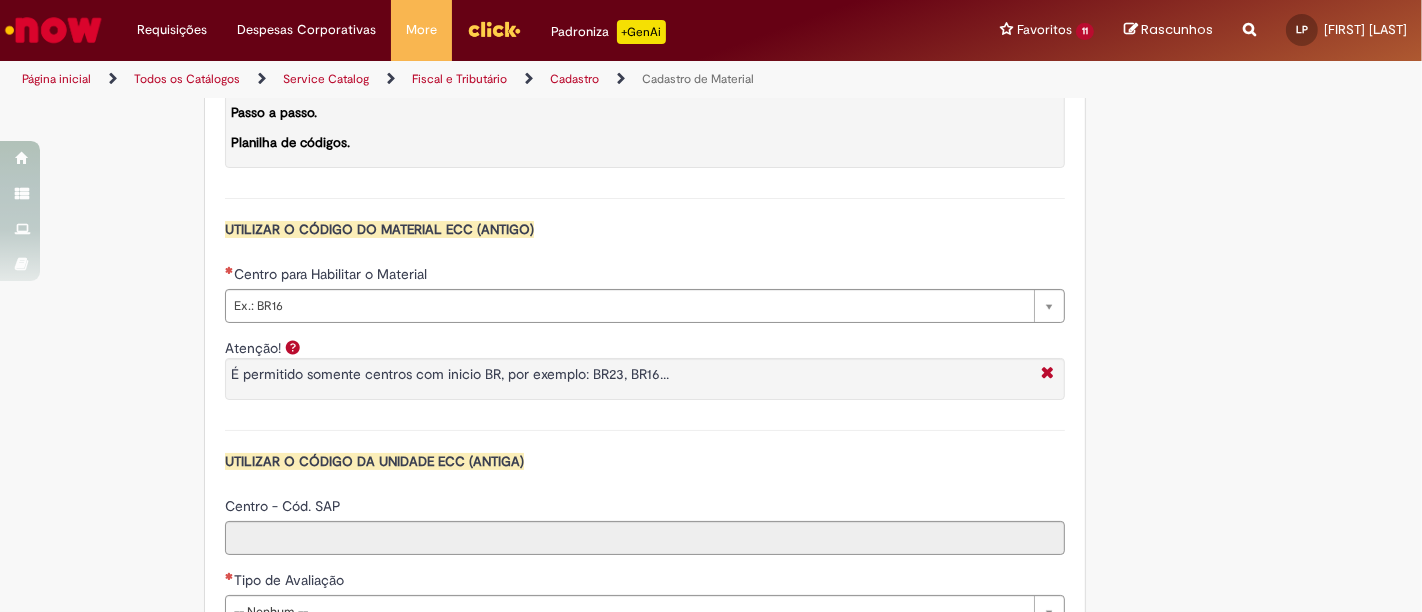 scroll, scrollTop: 1777, scrollLeft: 0, axis: vertical 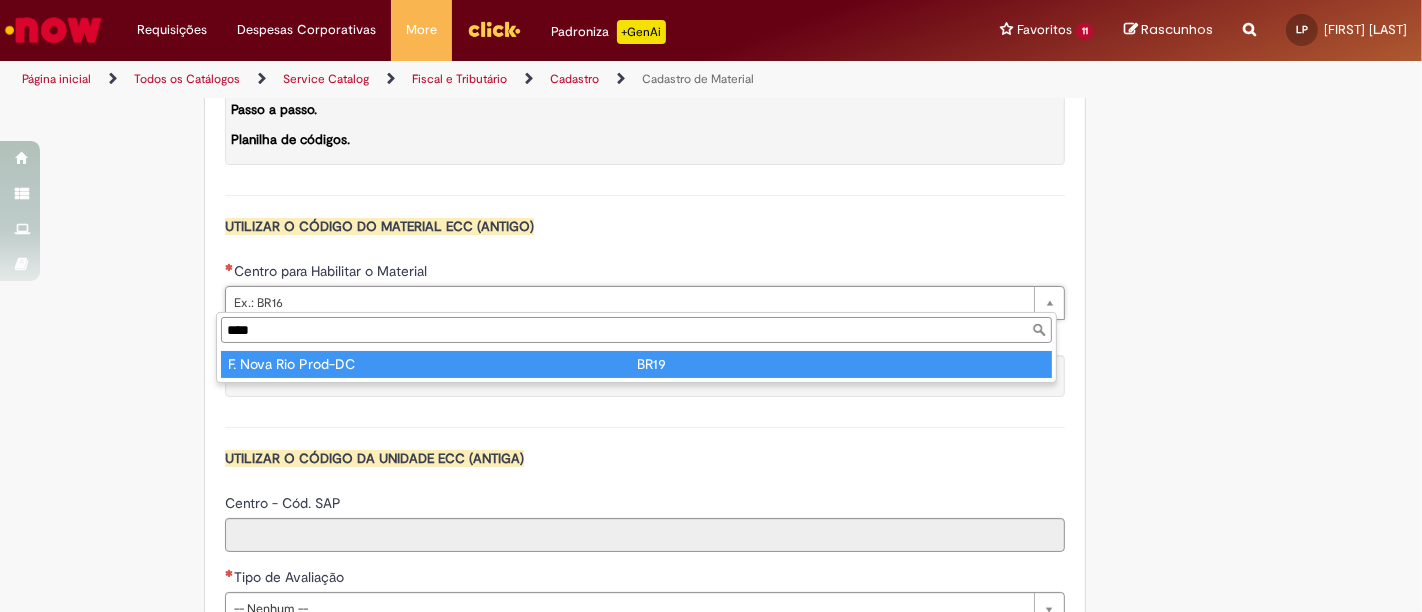 type on "****" 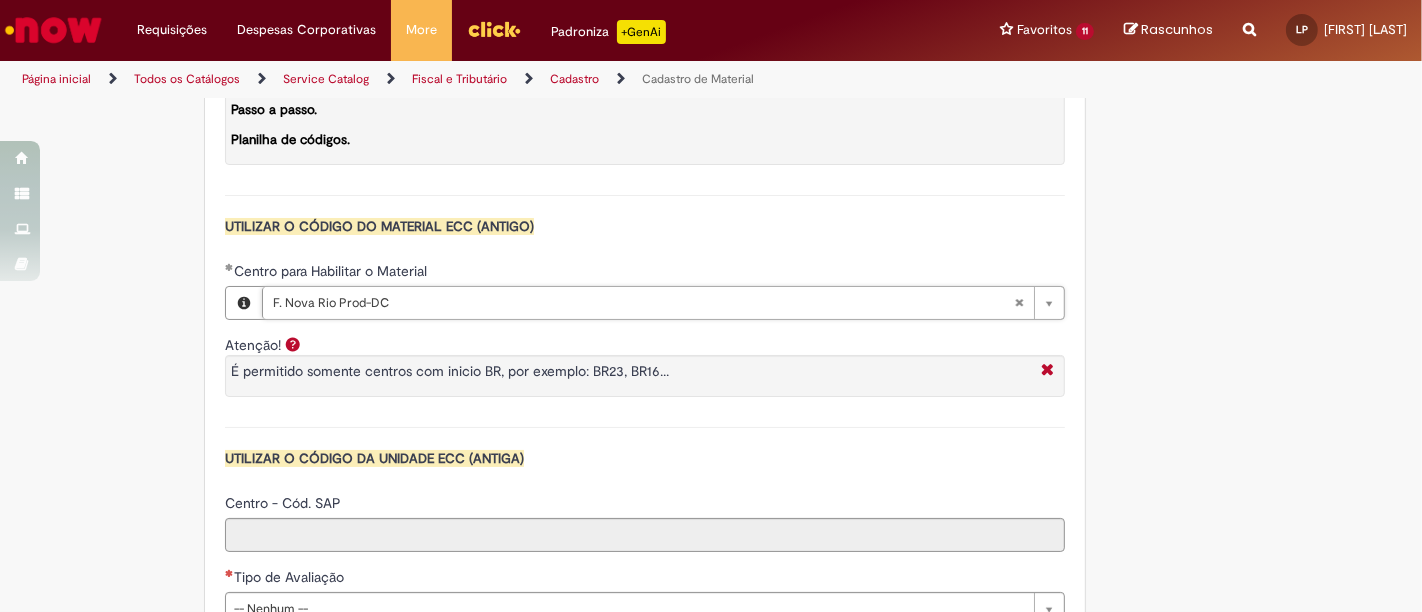 type on "****" 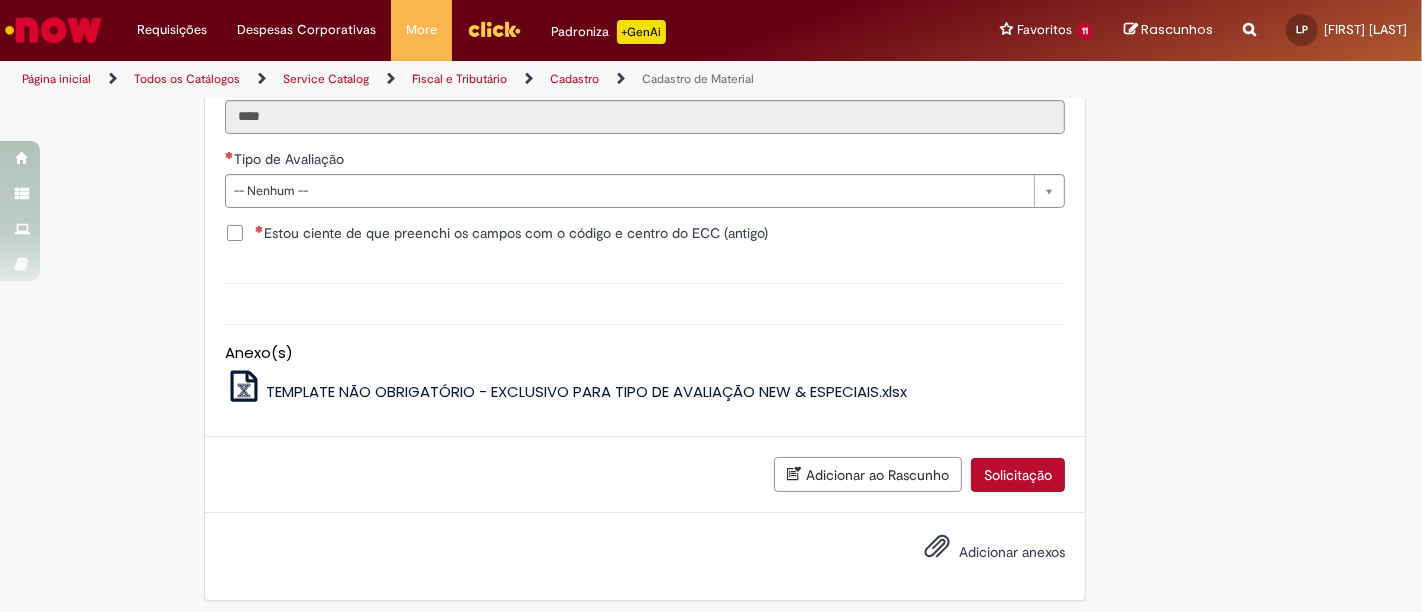 scroll, scrollTop: 2199, scrollLeft: 0, axis: vertical 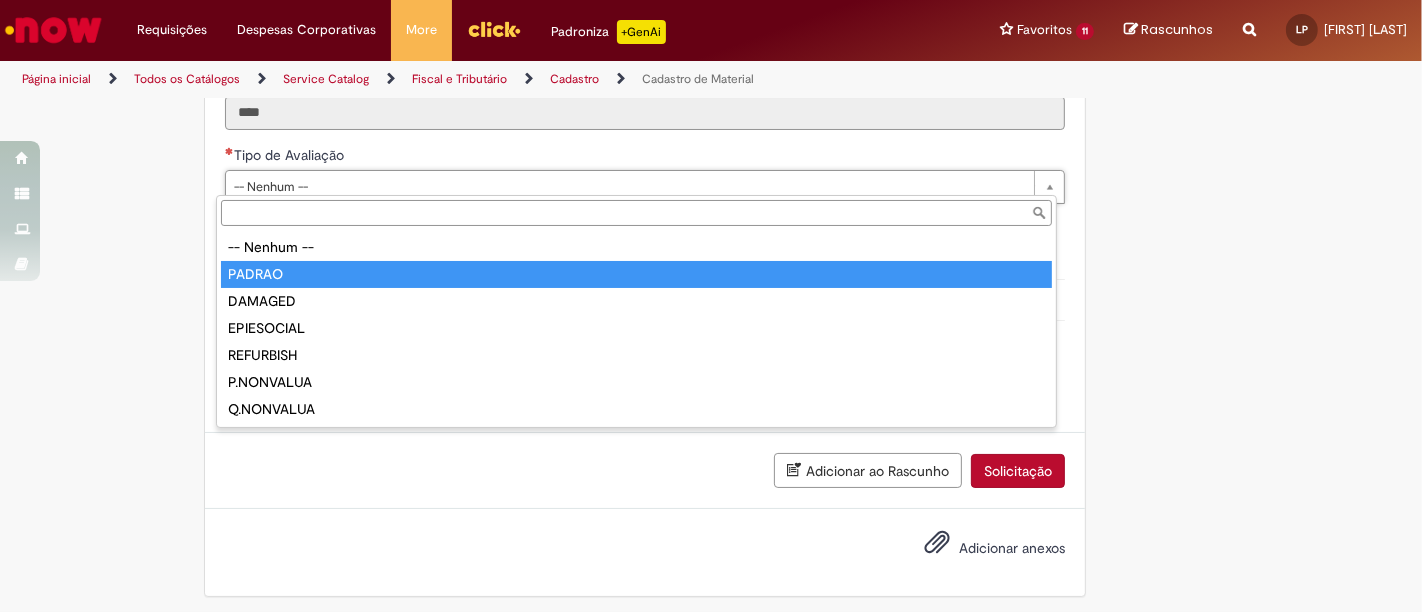 type on "******" 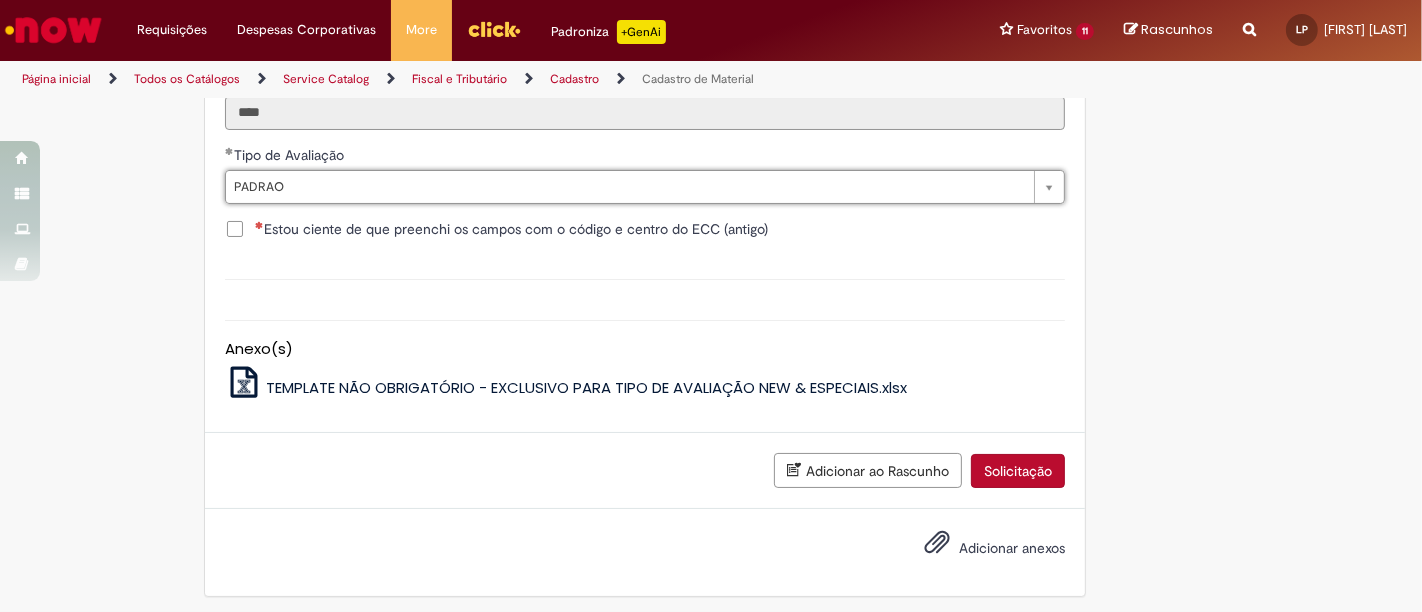 click on "Estou ciente de que preenchi os campos com o código e centro do ECC  (antigo)" at bounding box center [511, 229] 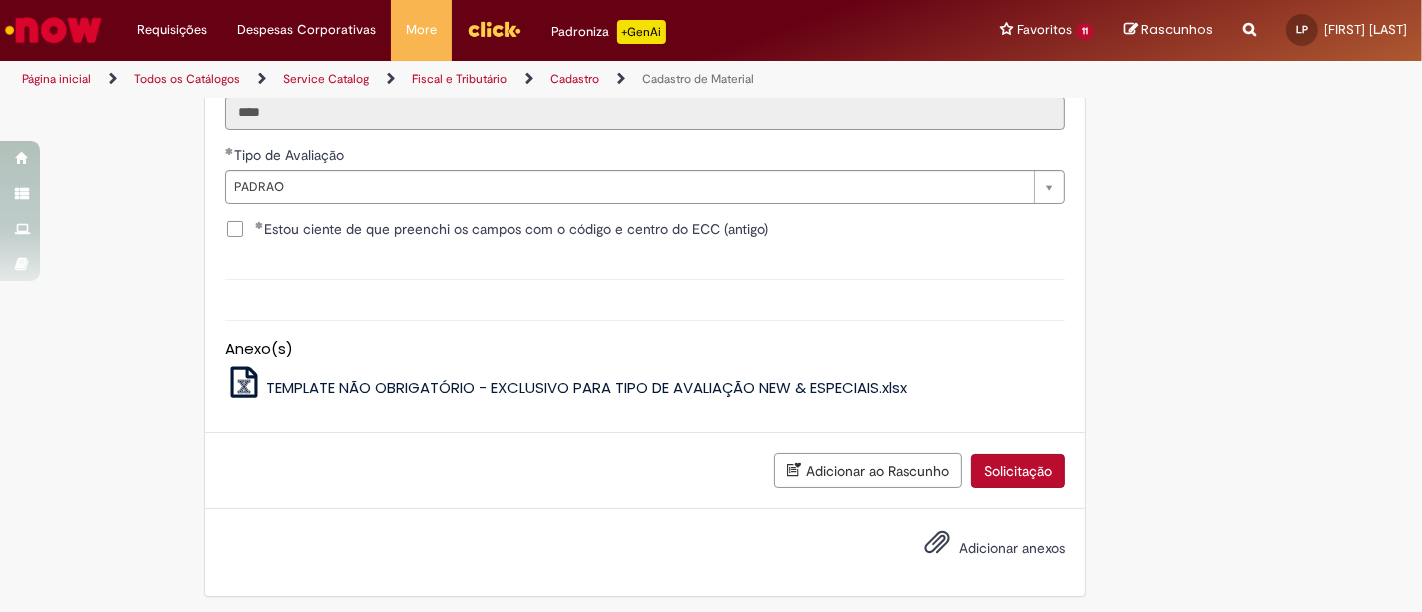 click on "Adicionar ao Rascunho" at bounding box center (872, 469) 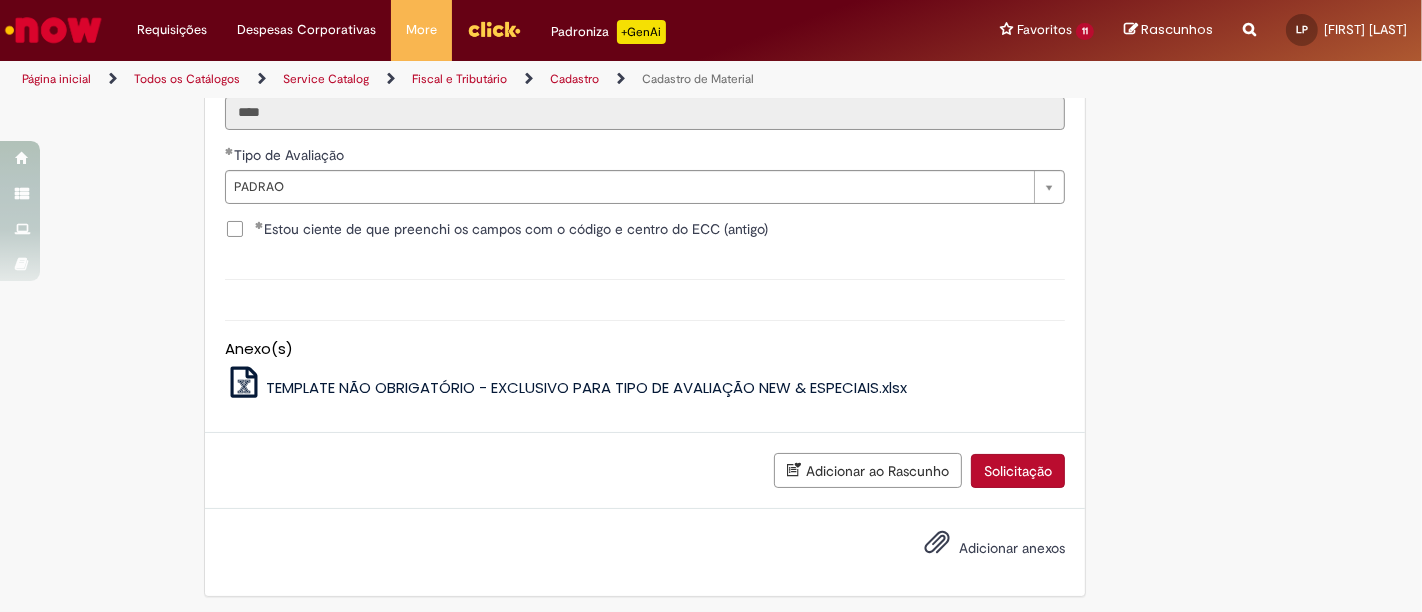 click on "Solicitação" at bounding box center [1018, 471] 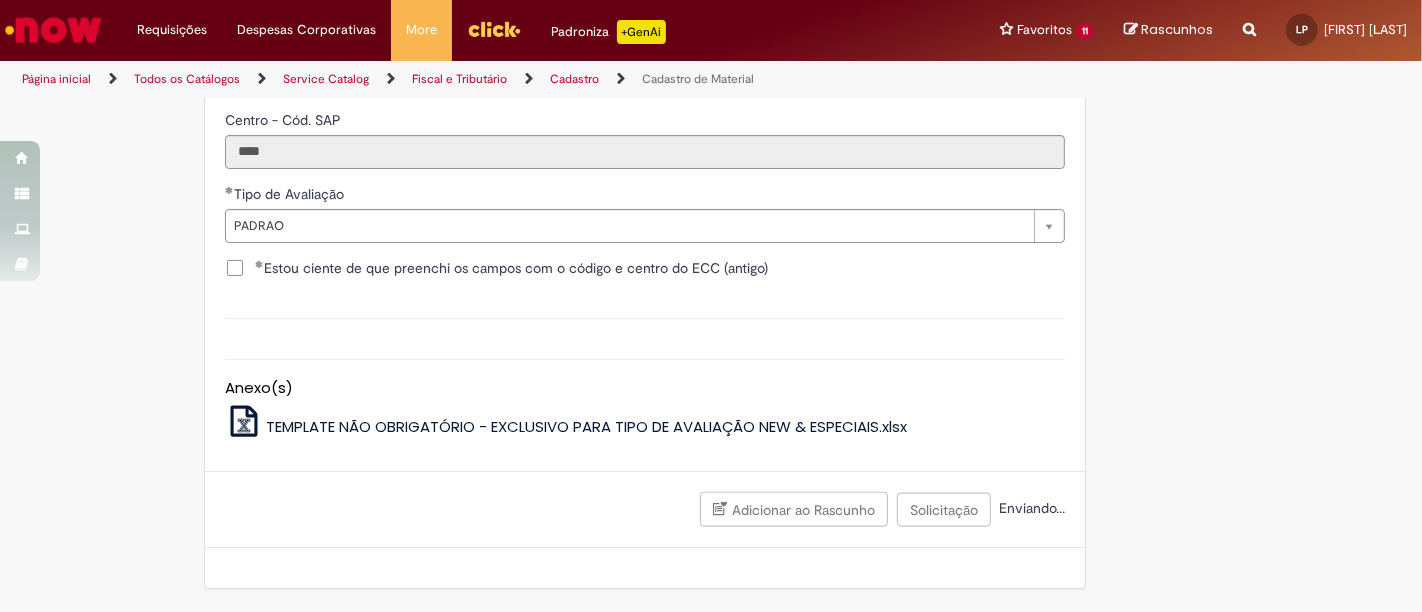 scroll, scrollTop: 2153, scrollLeft: 0, axis: vertical 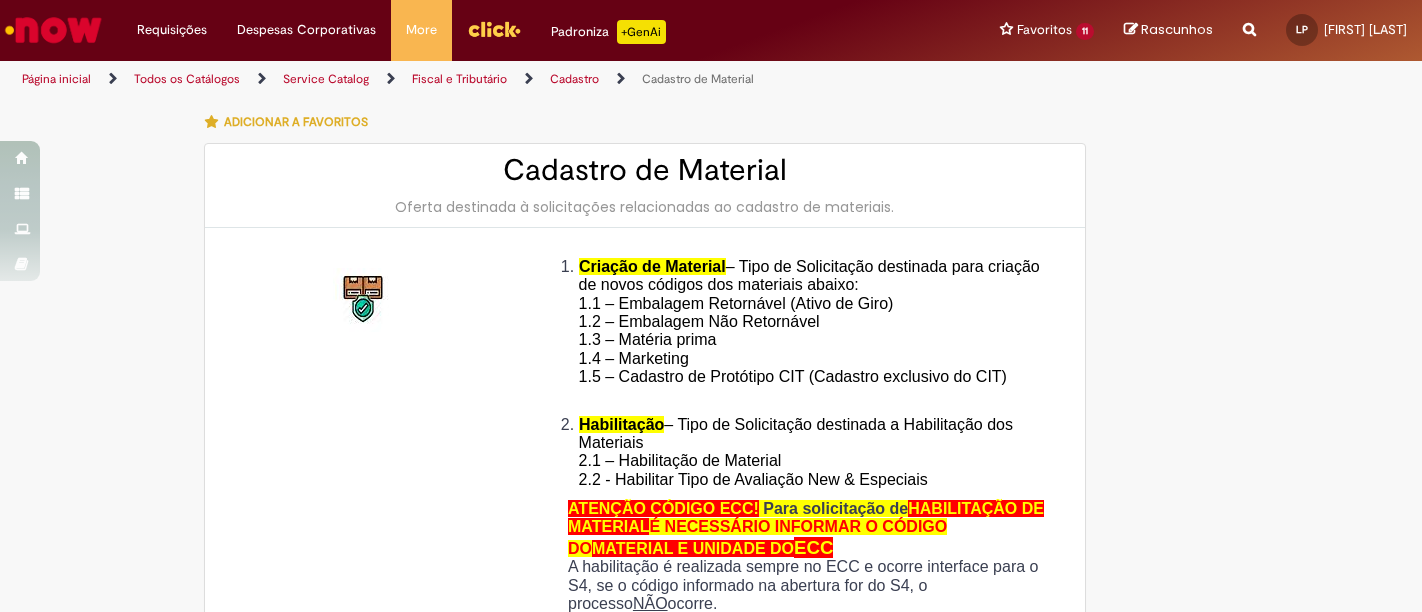 type on "**********" 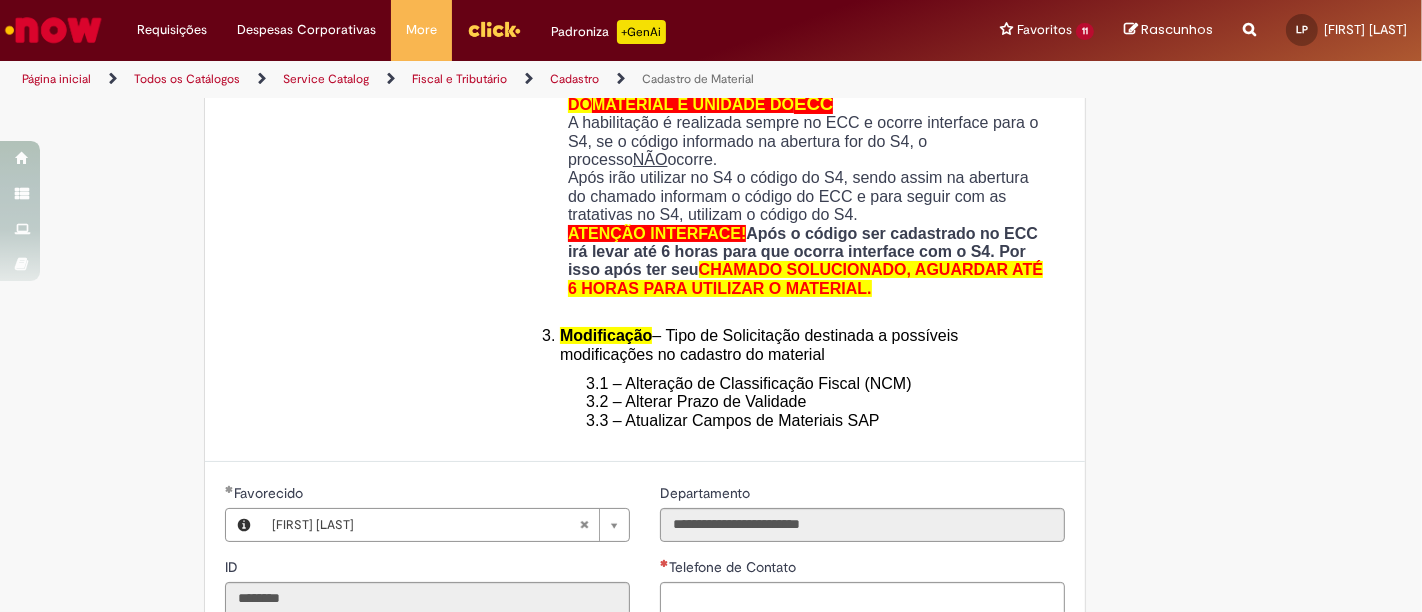 scroll, scrollTop: 777, scrollLeft: 0, axis: vertical 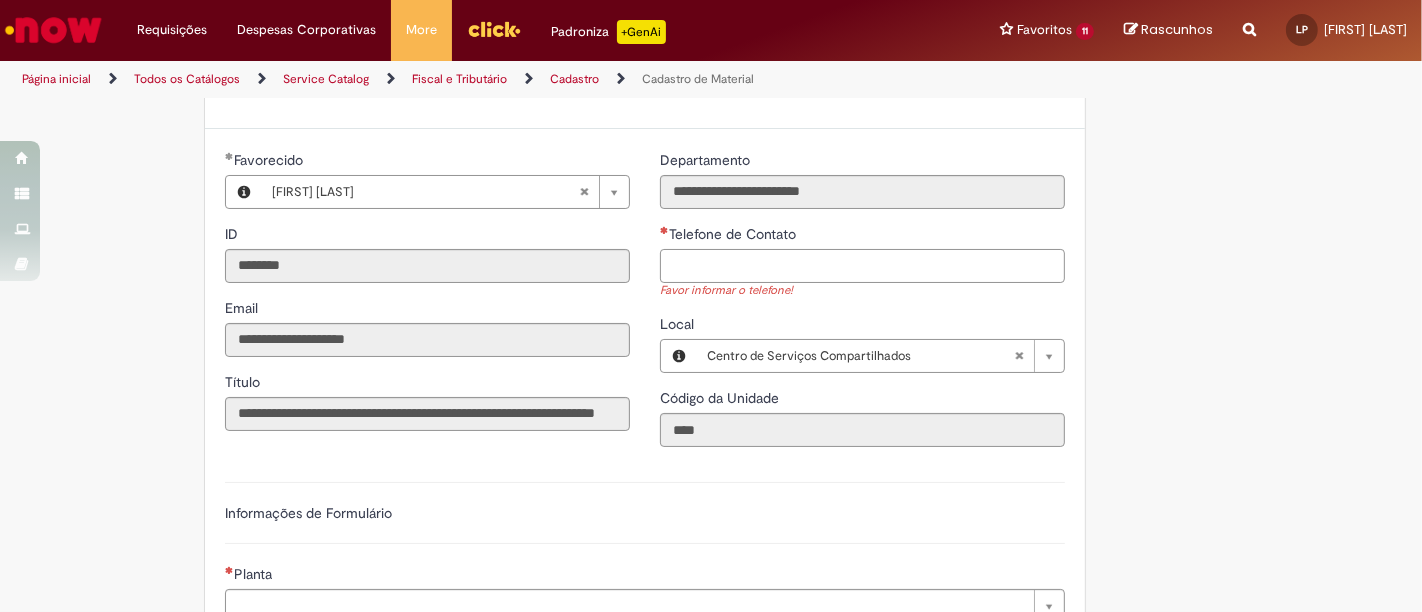 click on "Telefone de Contato" at bounding box center [862, 266] 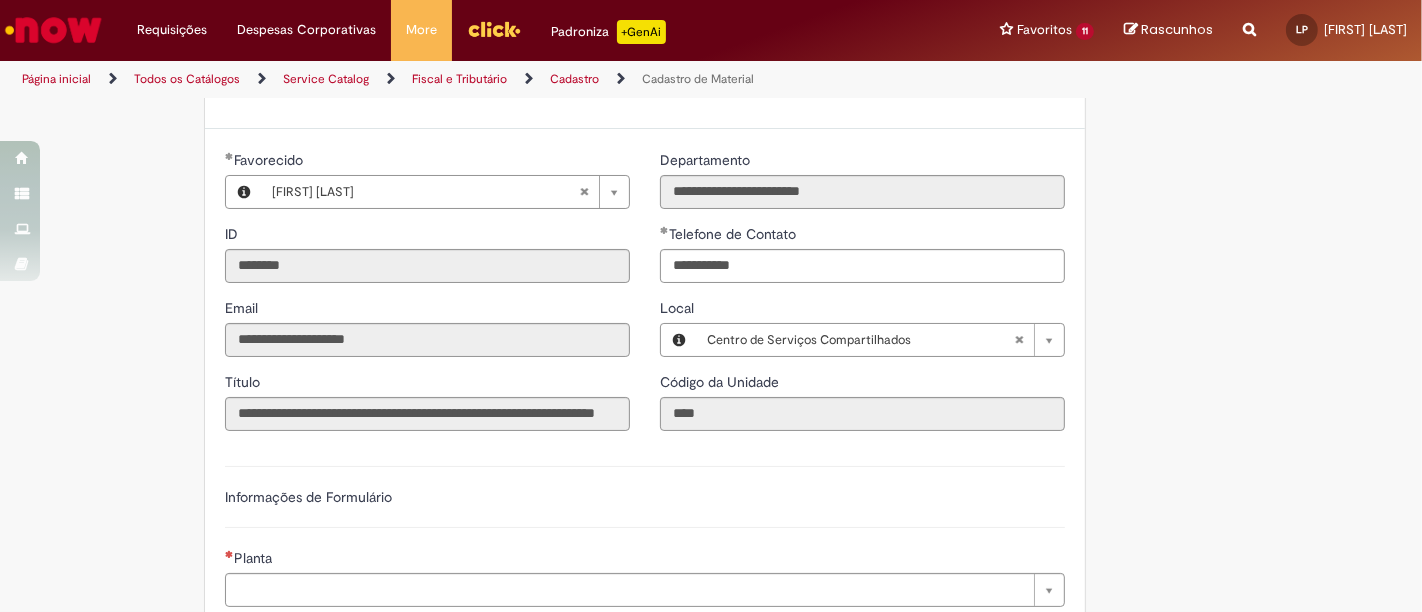 type on "**********" 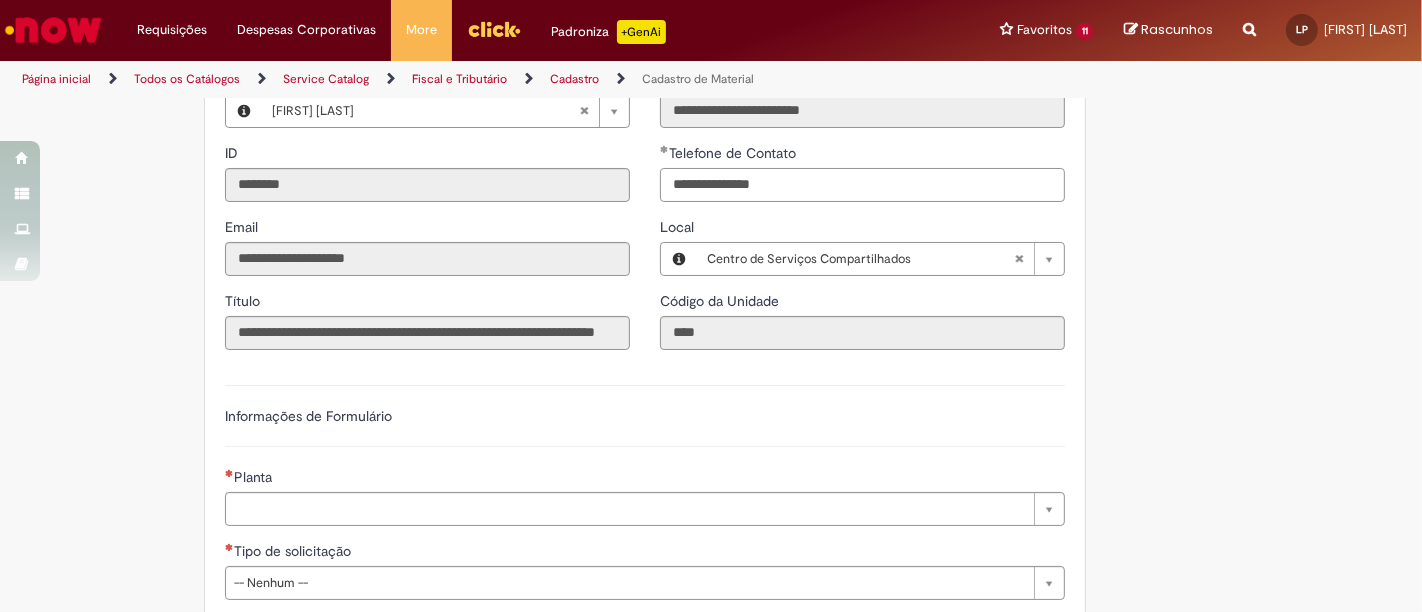 scroll, scrollTop: 1000, scrollLeft: 0, axis: vertical 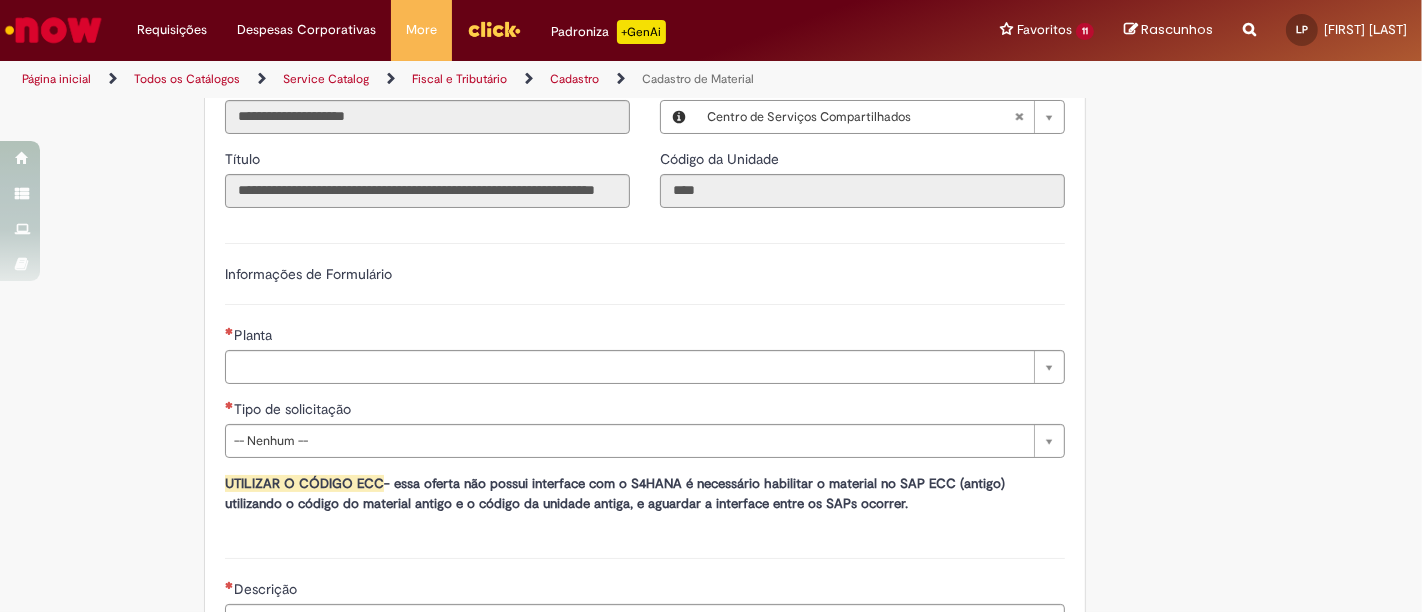 click on "Planta" at bounding box center (645, 337) 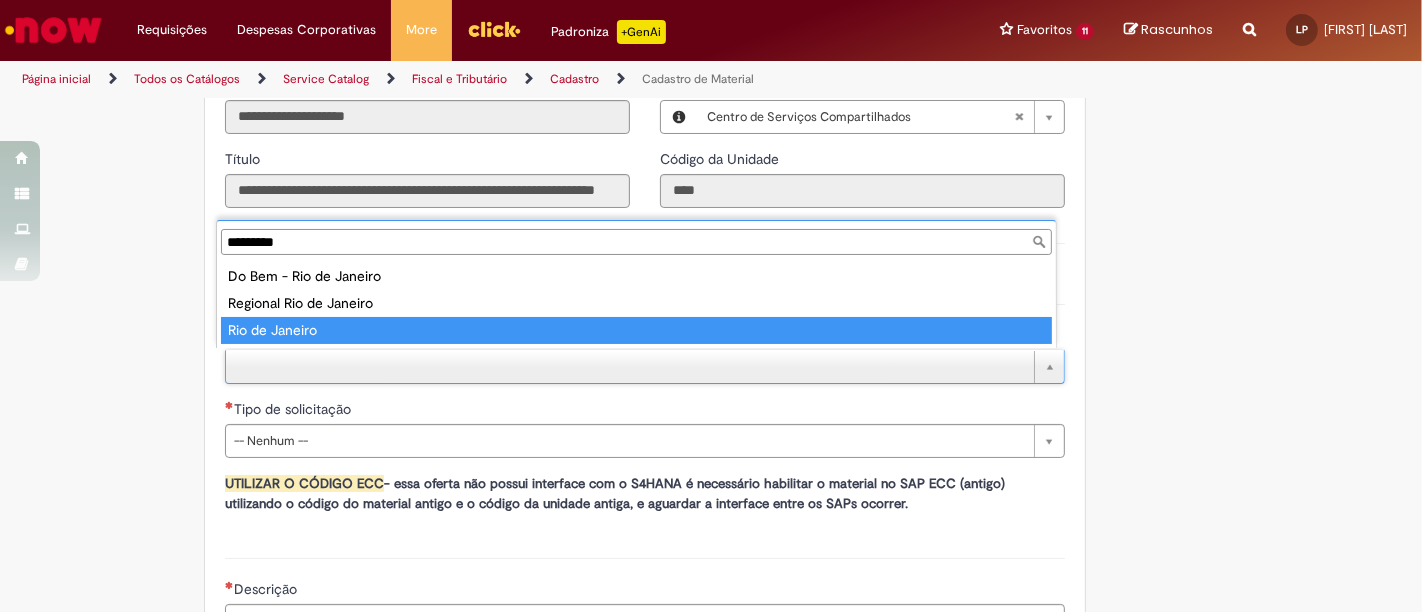 type on "*********" 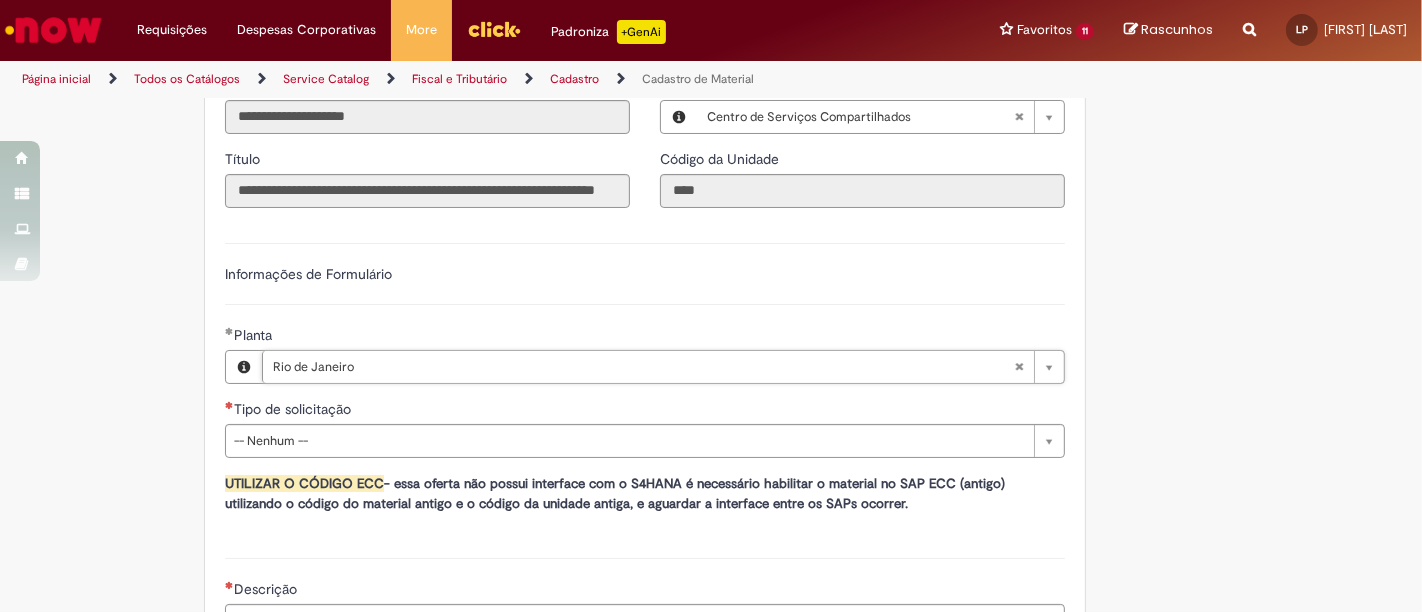 scroll, scrollTop: 1111, scrollLeft: 0, axis: vertical 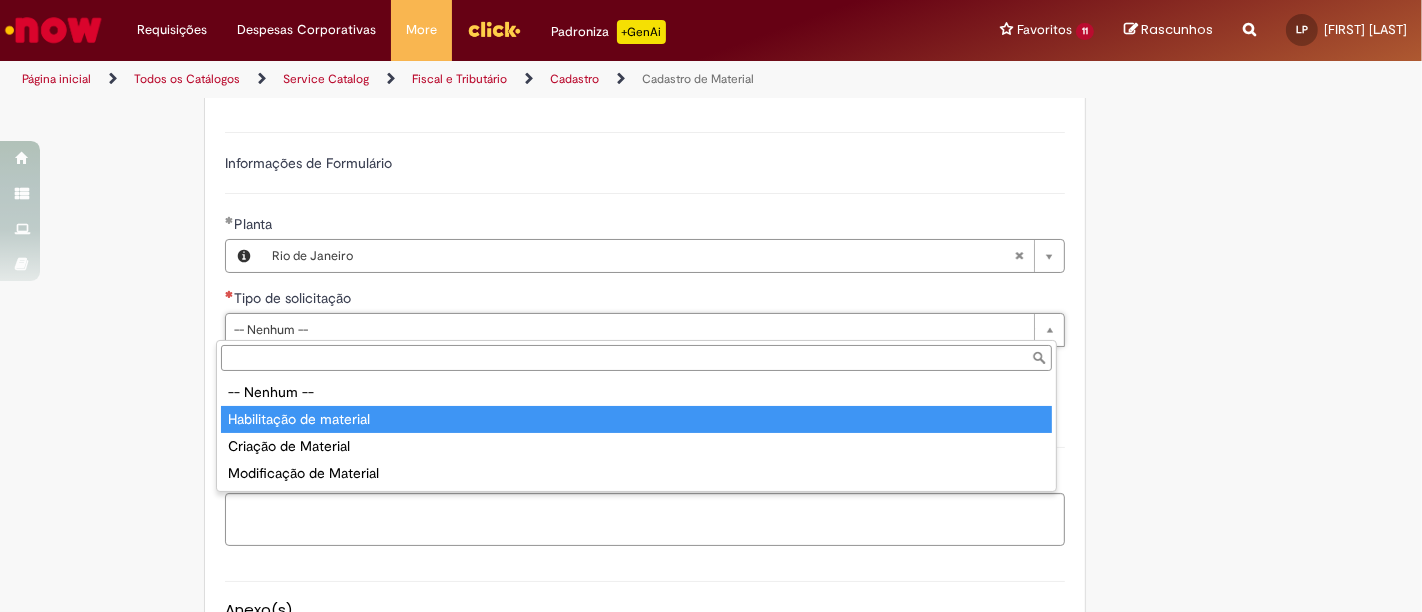 type on "**********" 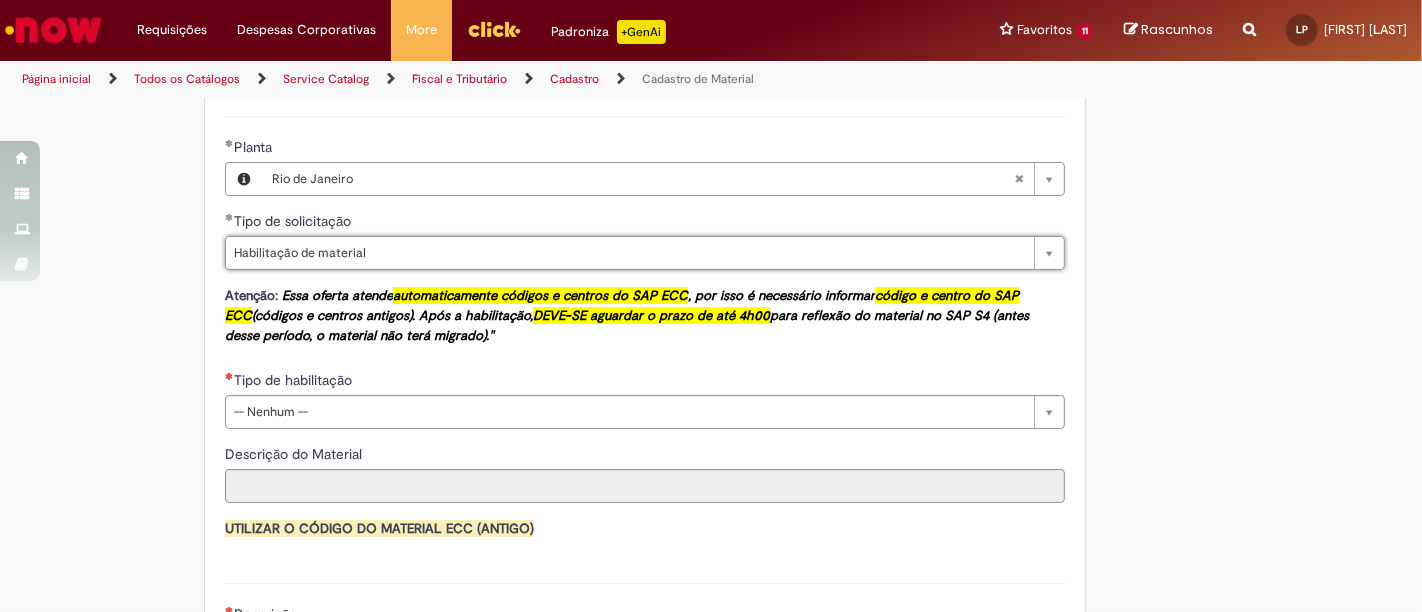 scroll, scrollTop: 1222, scrollLeft: 0, axis: vertical 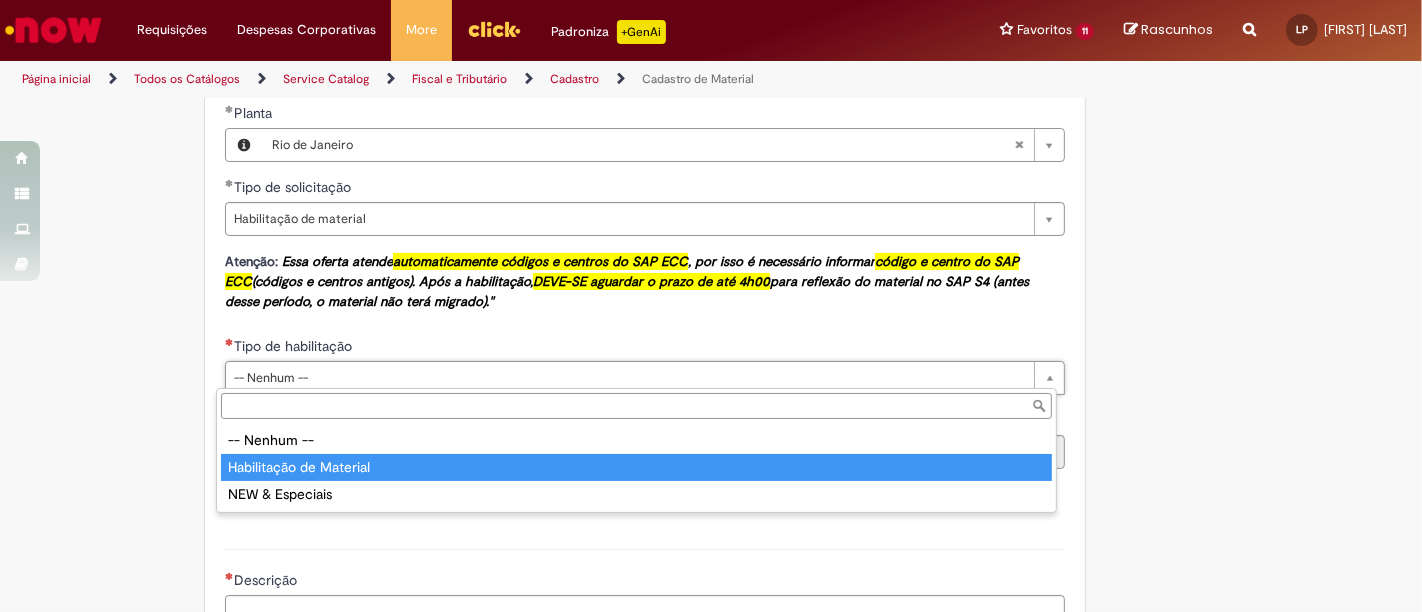 type on "**********" 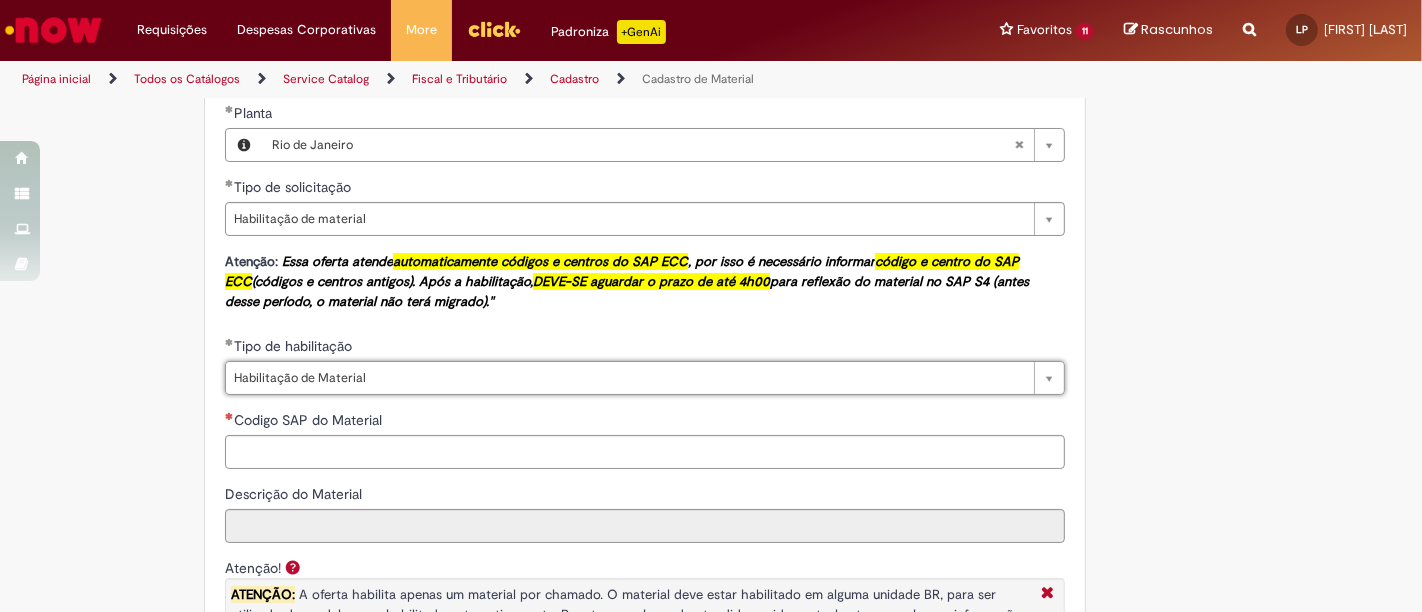 scroll, scrollTop: 1333, scrollLeft: 0, axis: vertical 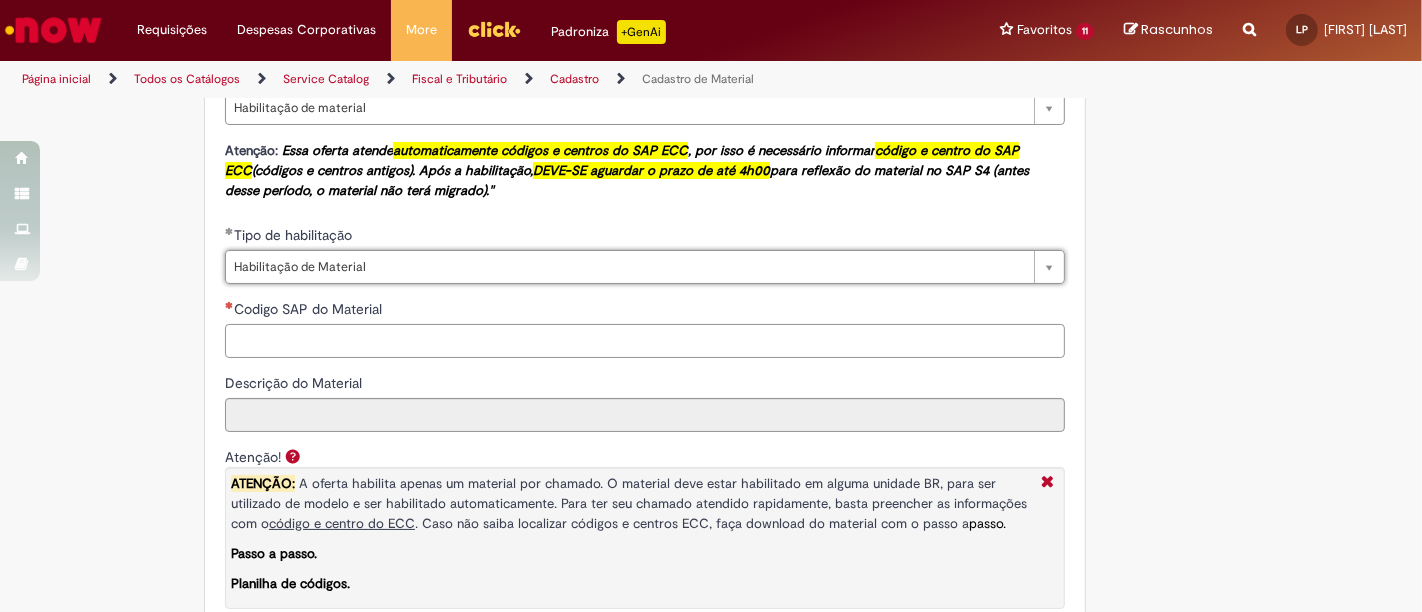 click on "Codigo SAP do Material" at bounding box center (645, 341) 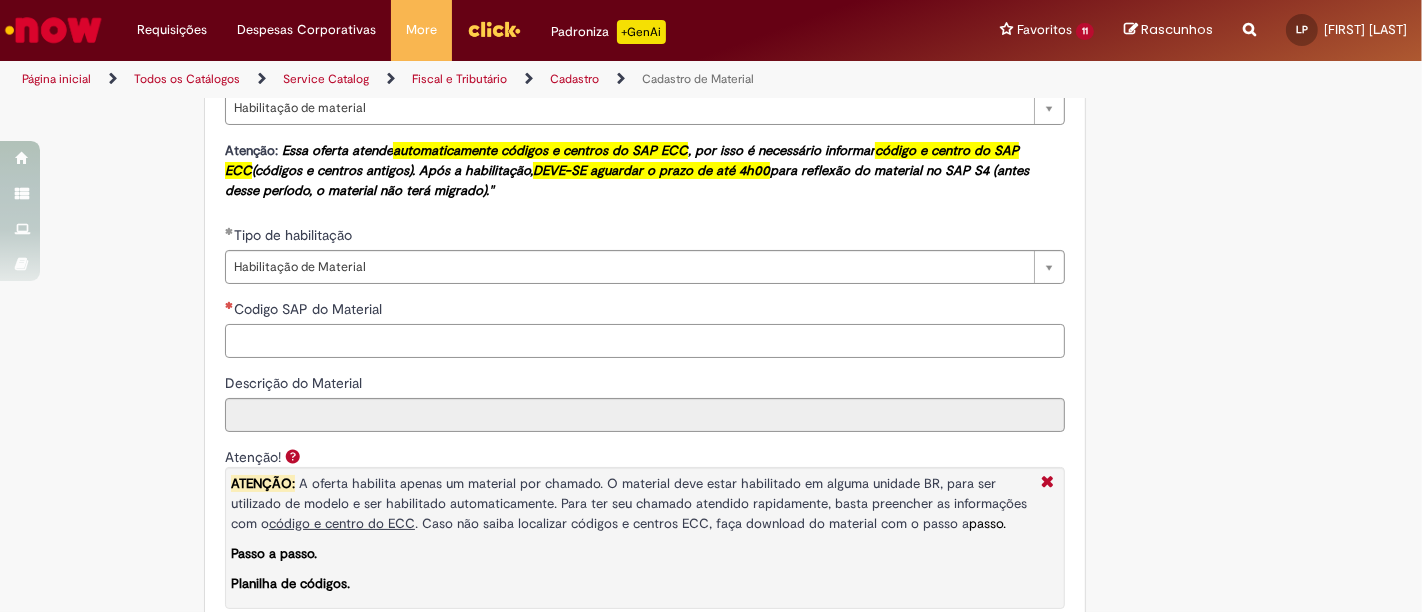 paste on "********" 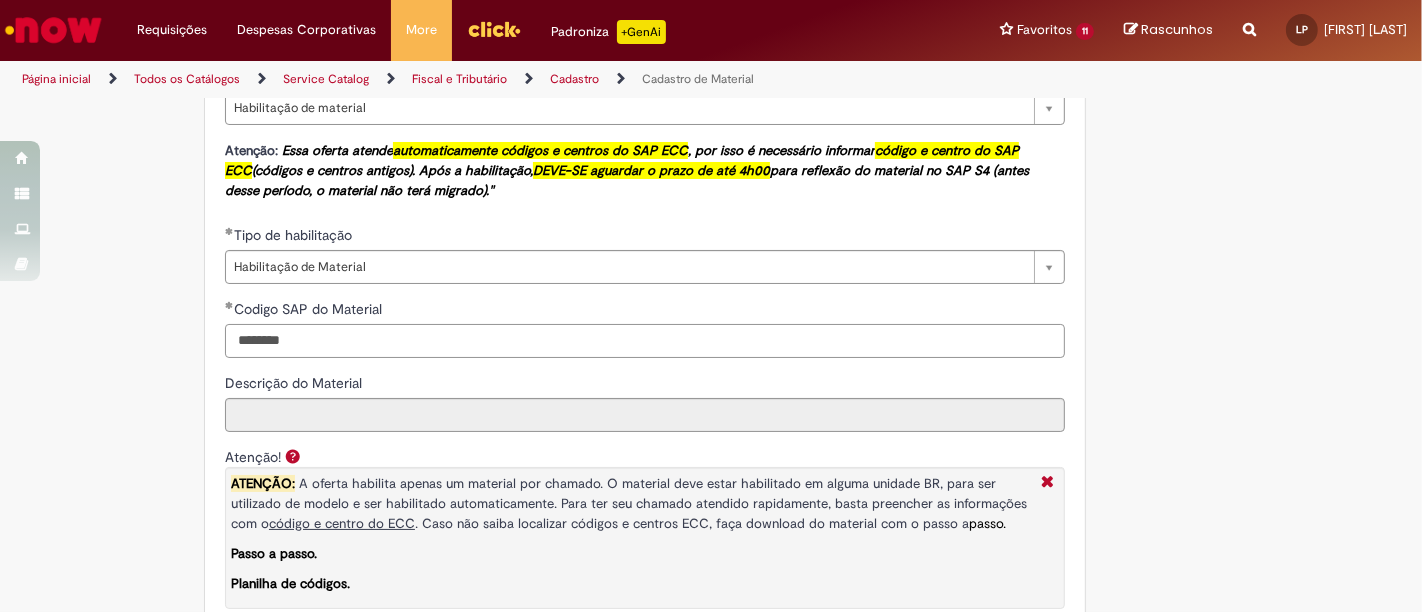 type on "********" 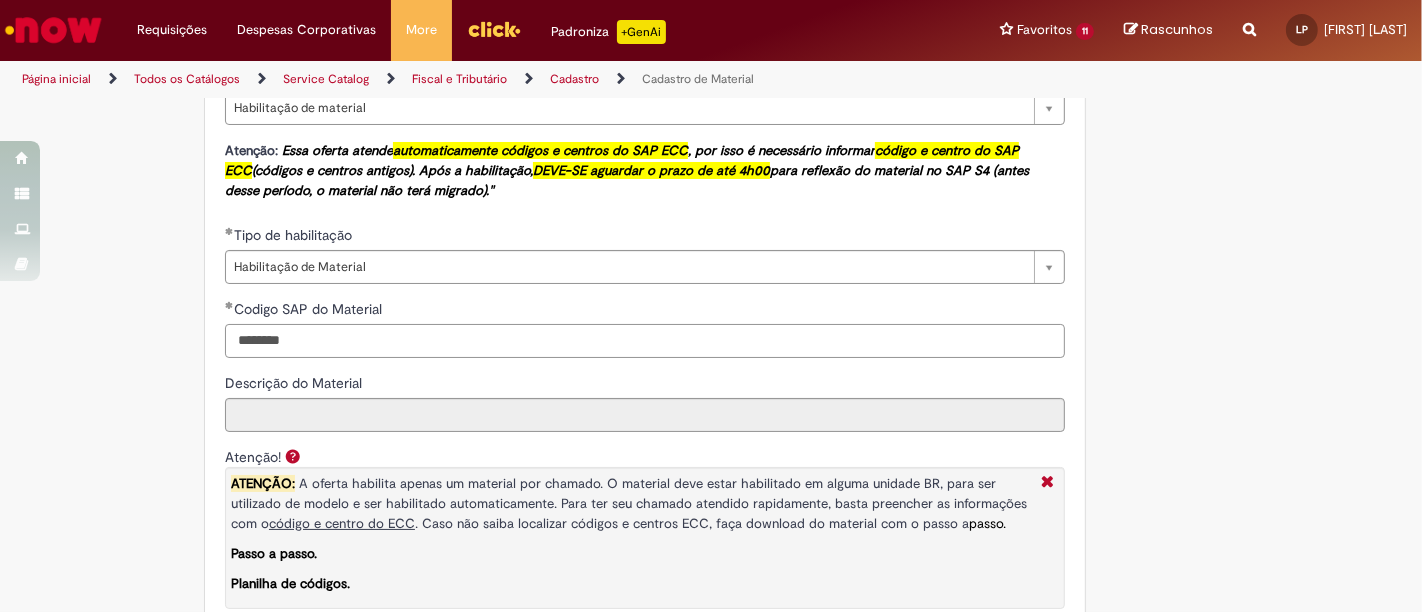 scroll, scrollTop: 1666, scrollLeft: 0, axis: vertical 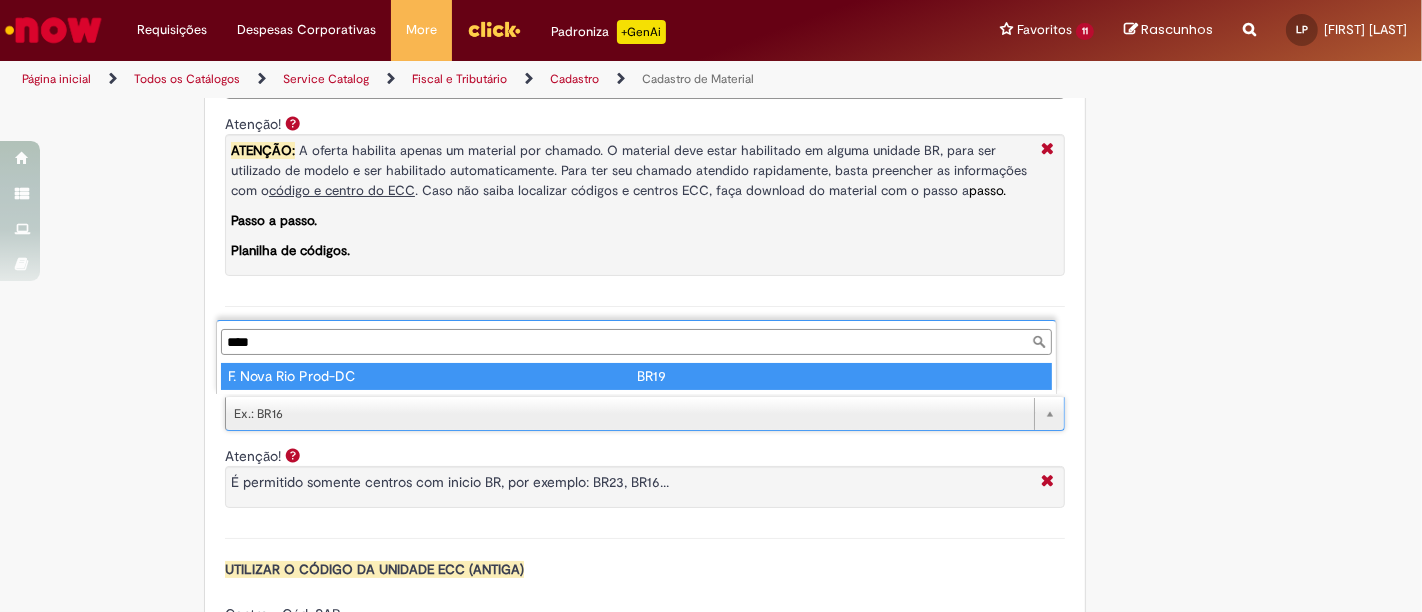 type on "****" 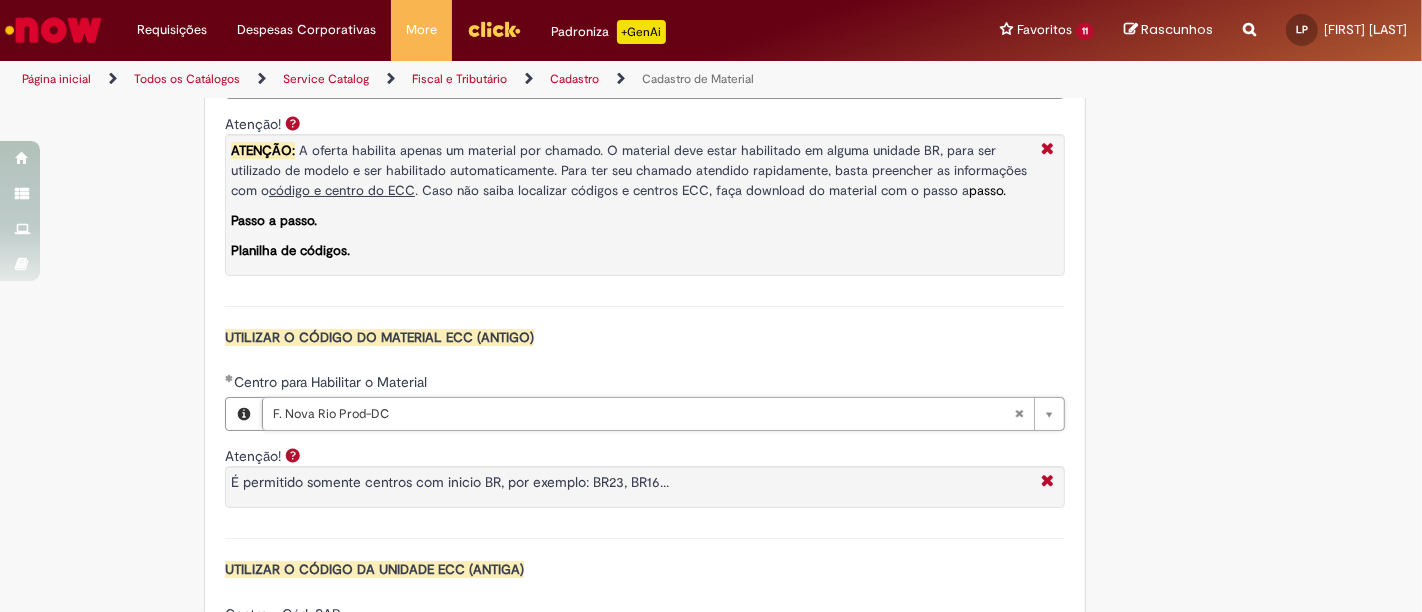 type on "****" 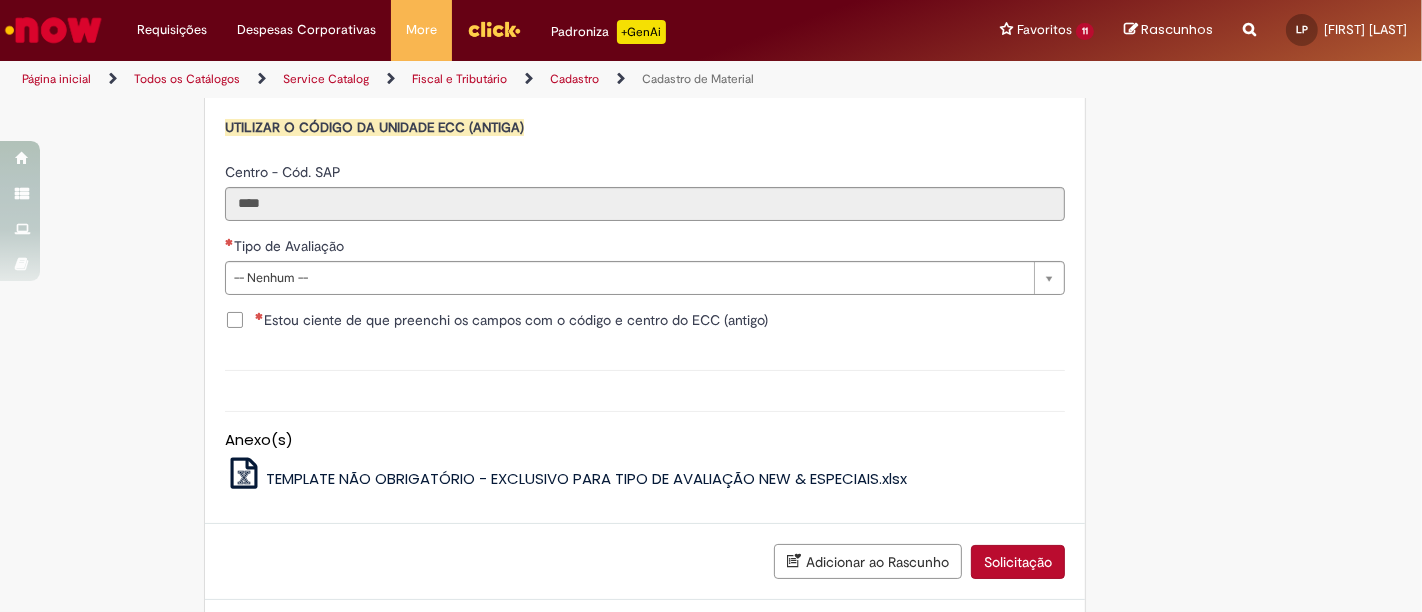 scroll, scrollTop: 2111, scrollLeft: 0, axis: vertical 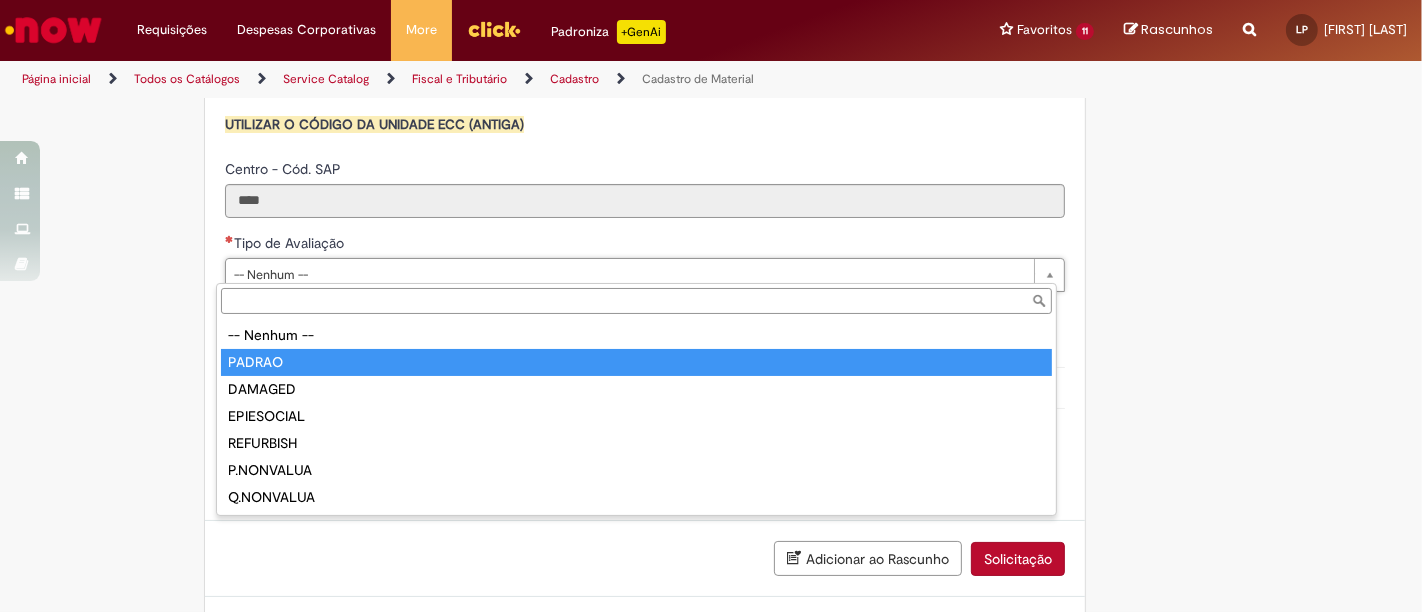 type on "******" 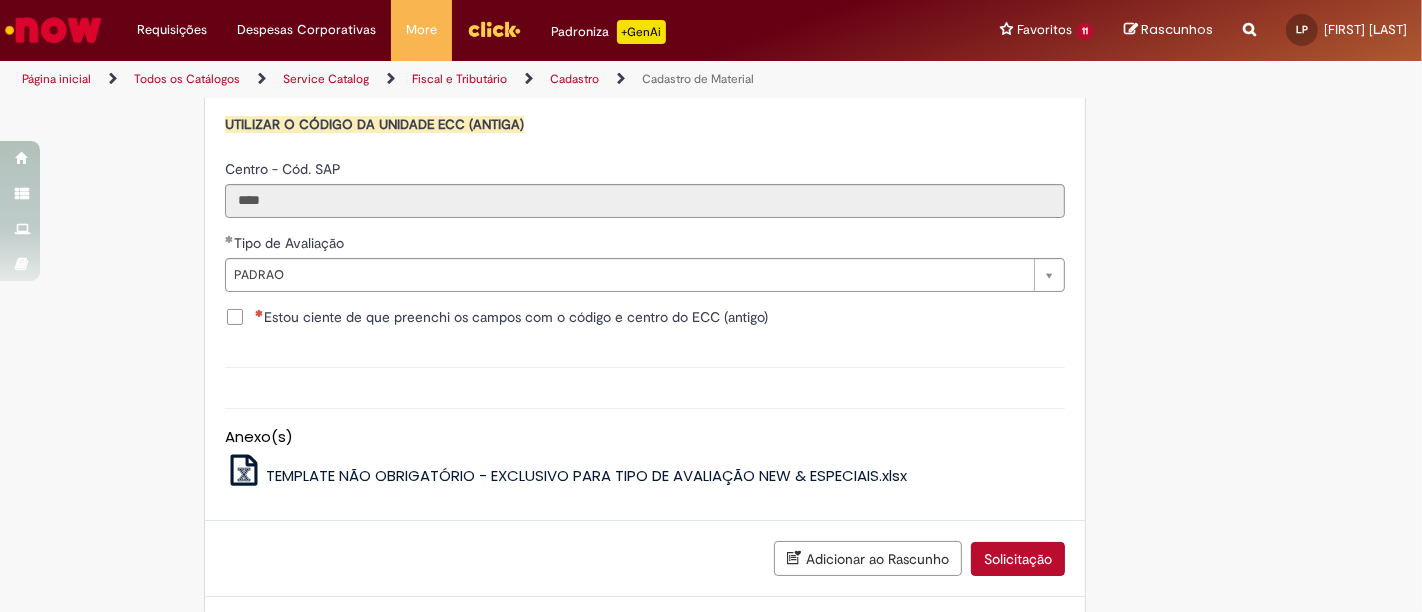 click on "Estou ciente de que preenchi os campos com o código e centro do ECC  (antigo)" at bounding box center (511, 317) 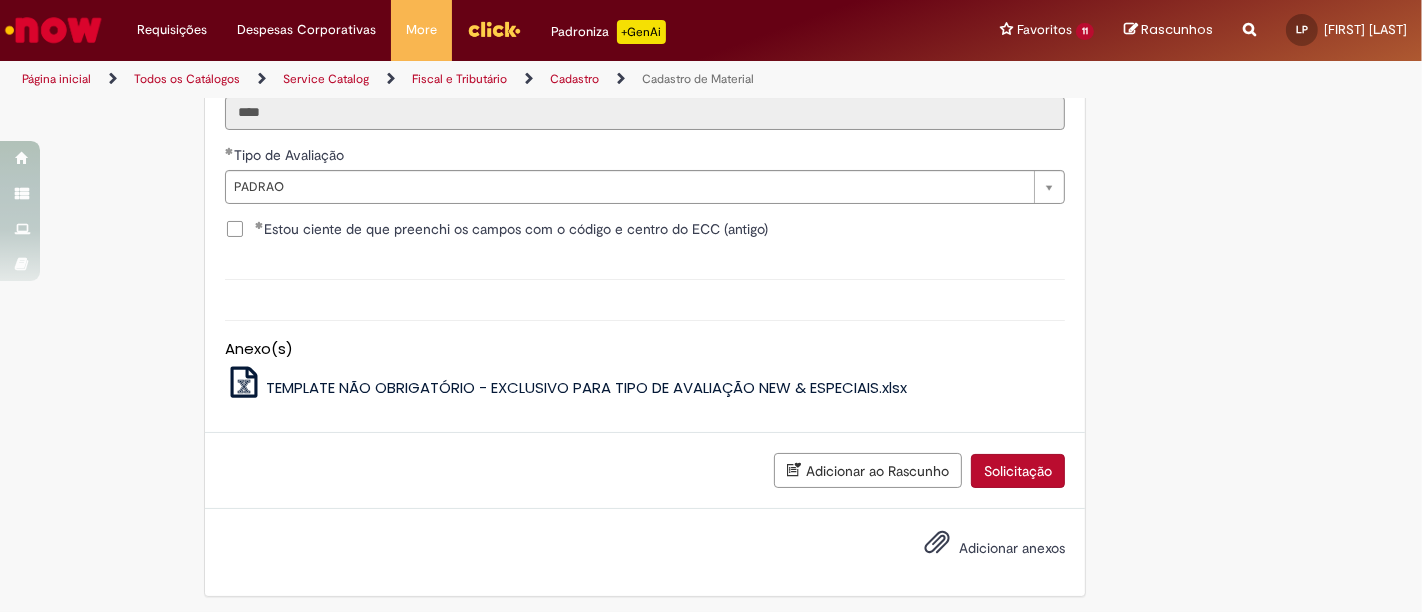 drag, startPoint x: 1001, startPoint y: 462, endPoint x: 862, endPoint y: 197, distance: 299.24237 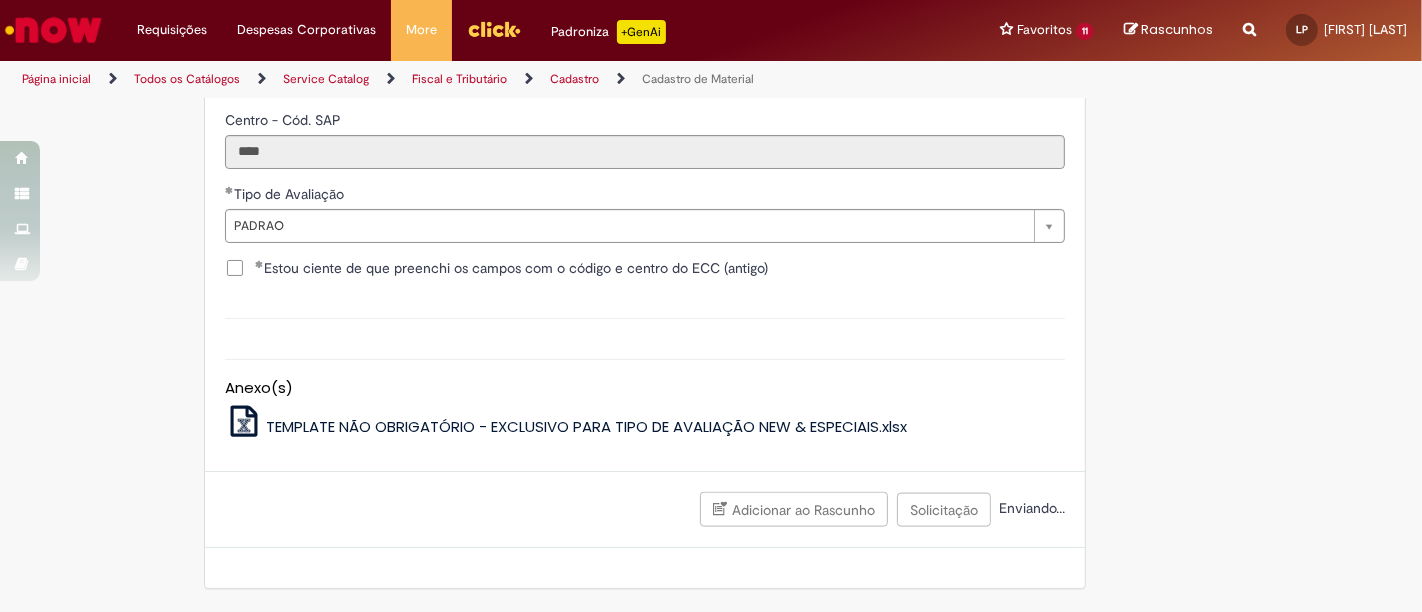 scroll, scrollTop: 2153, scrollLeft: 0, axis: vertical 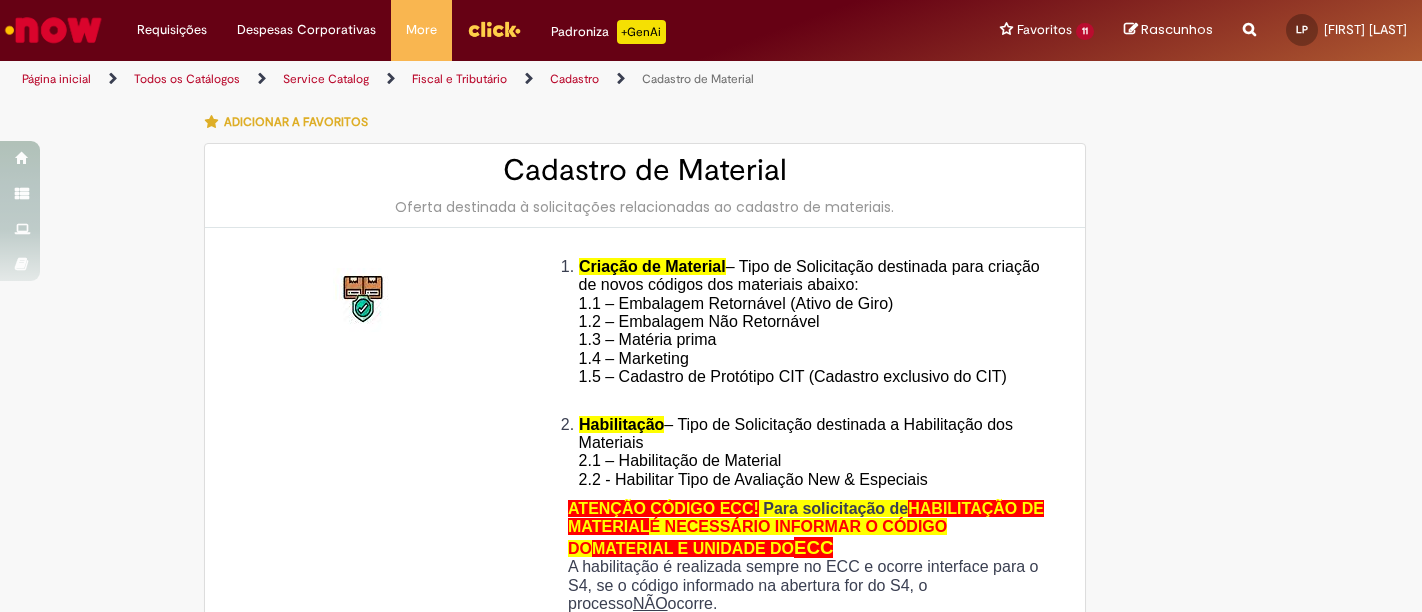 type on "********" 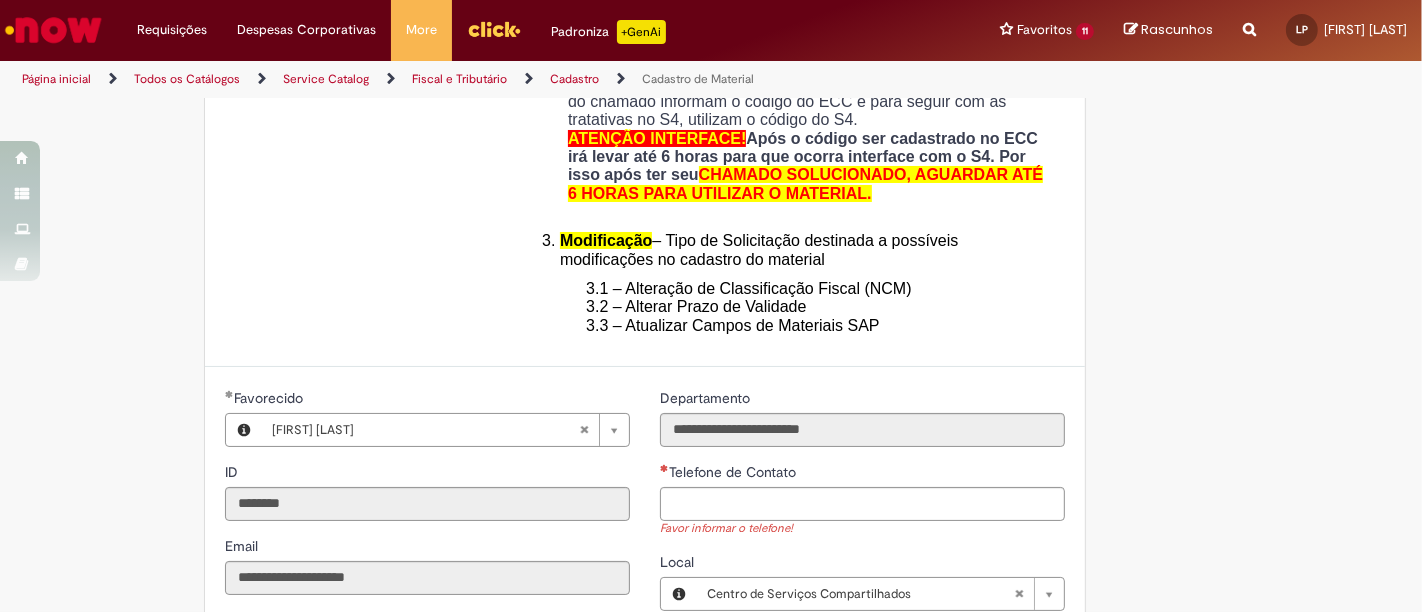 scroll, scrollTop: 666, scrollLeft: 0, axis: vertical 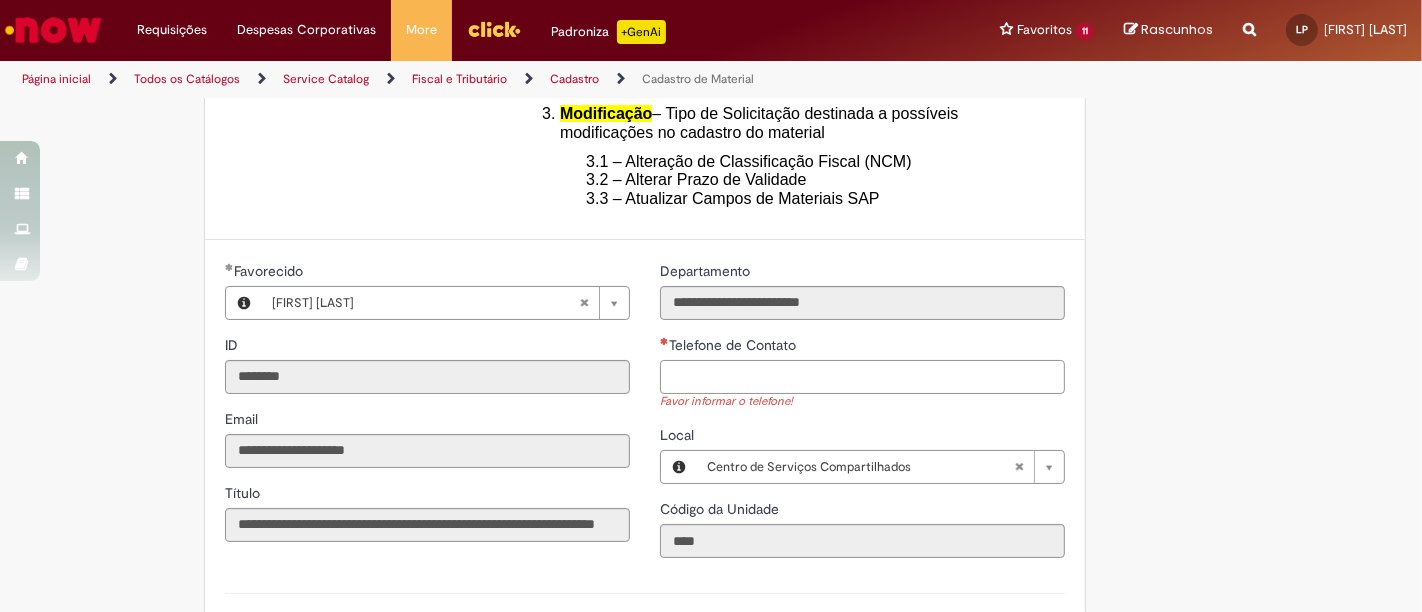 click on "Telefone de Contato" at bounding box center (862, 377) 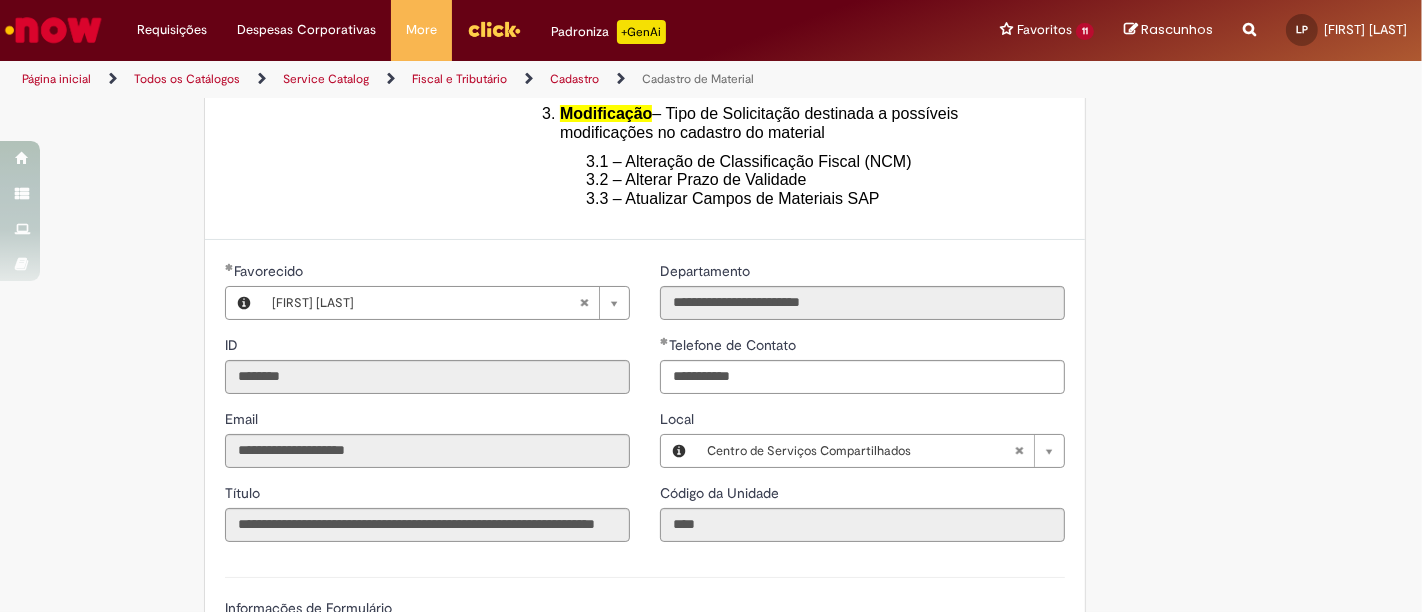 type on "**********" 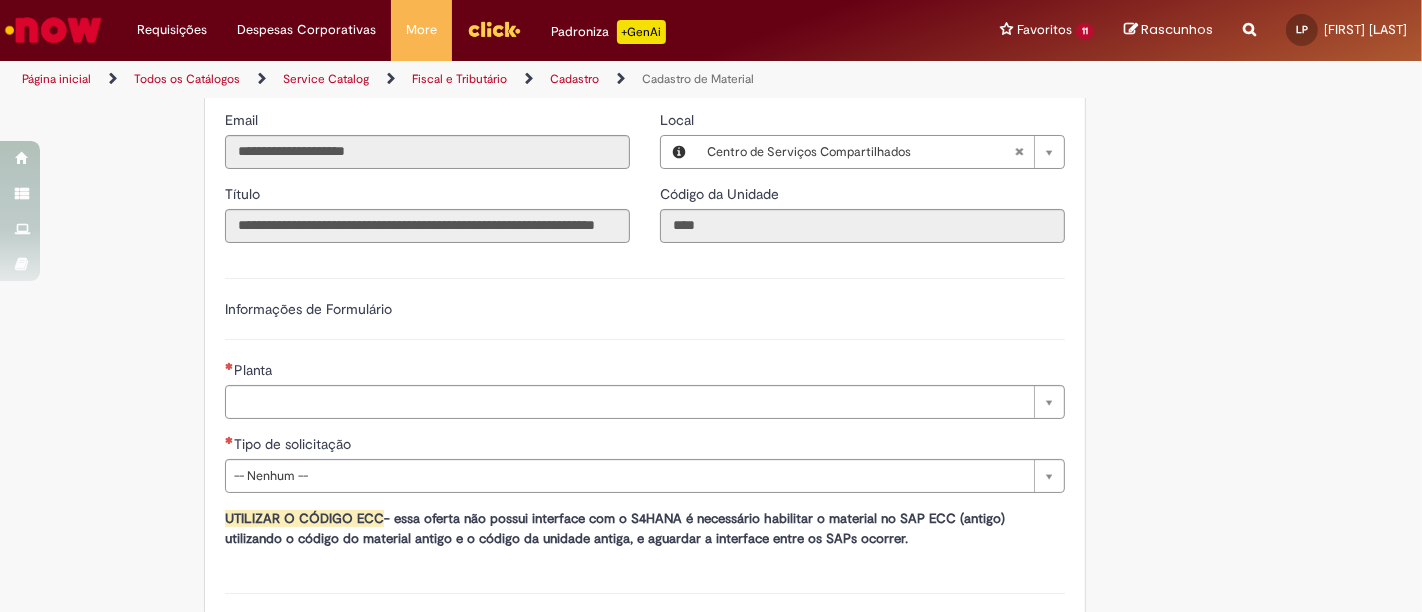 scroll, scrollTop: 1000, scrollLeft: 0, axis: vertical 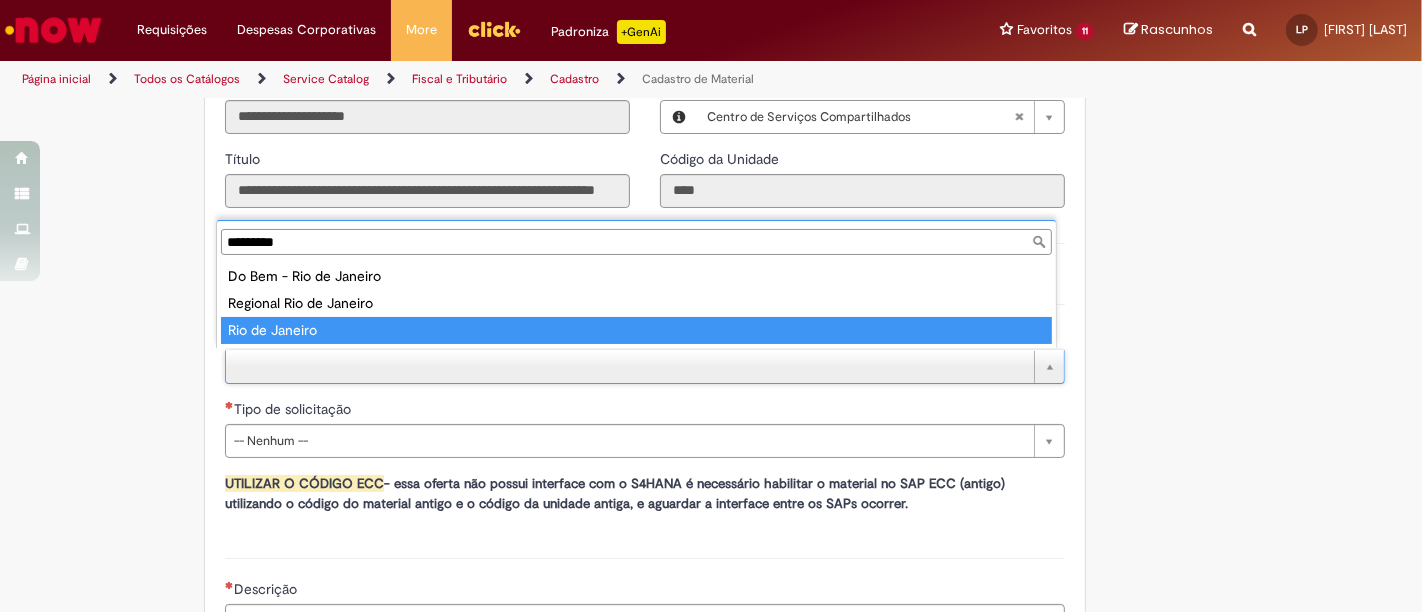 type on "*********" 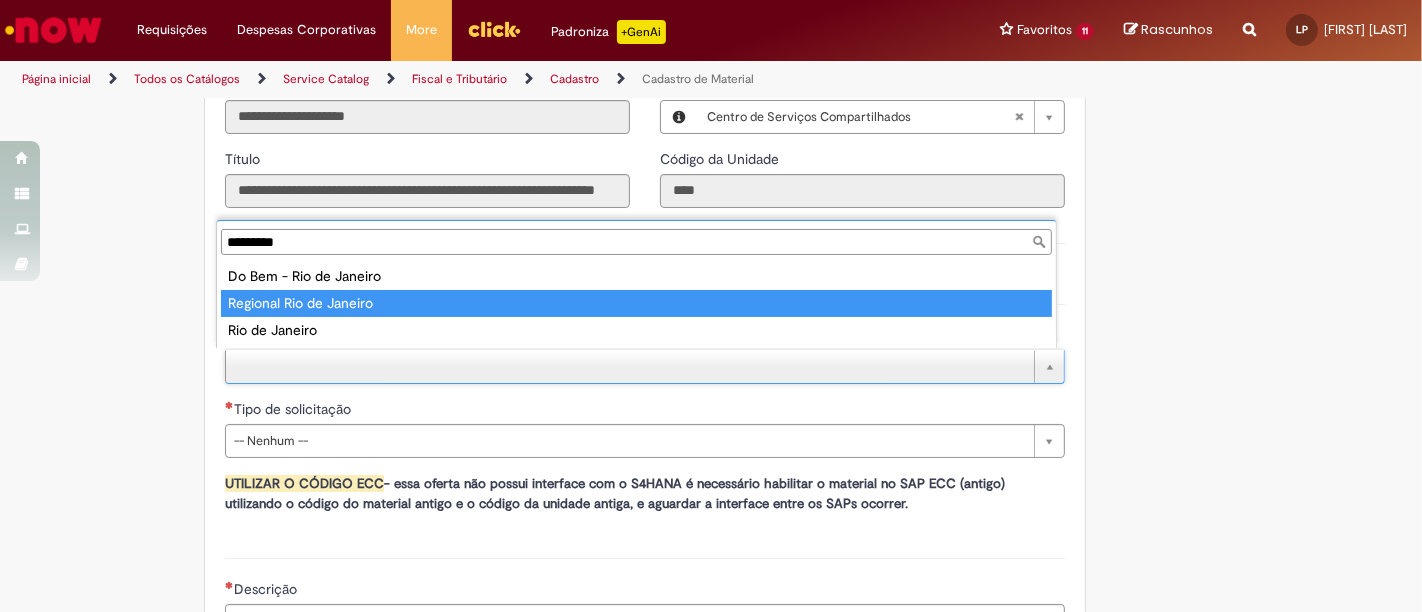 type on "**********" 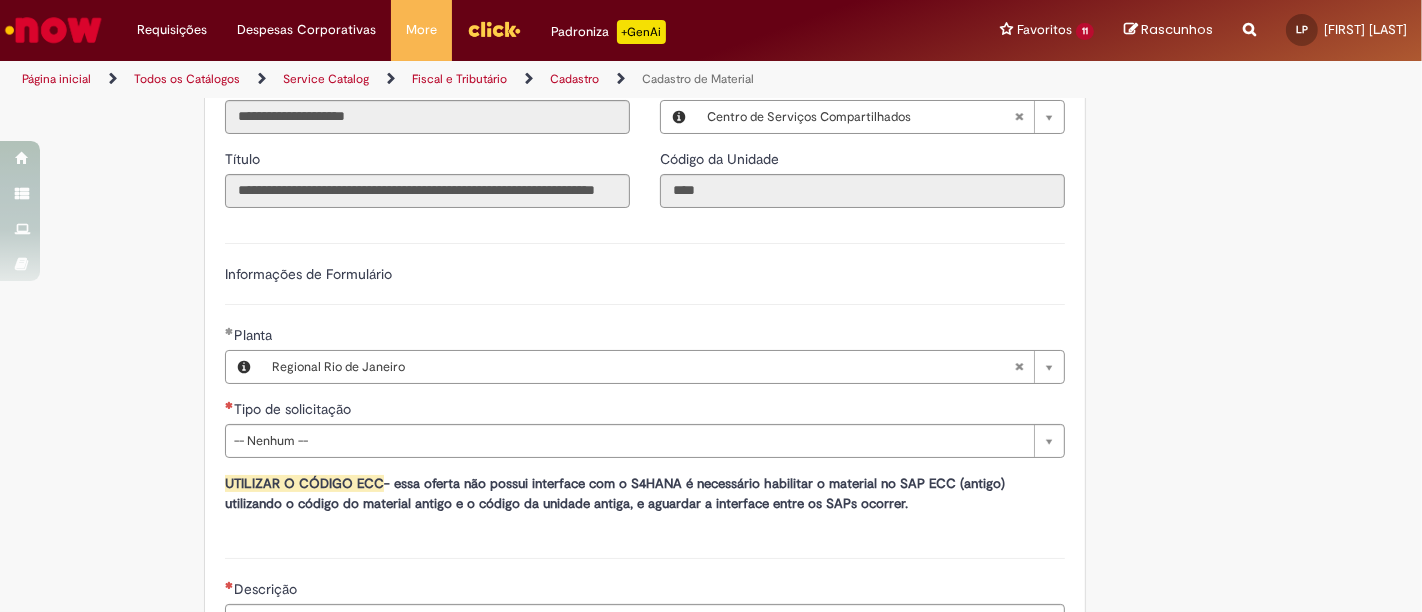 click on "**********" at bounding box center [645, 380] 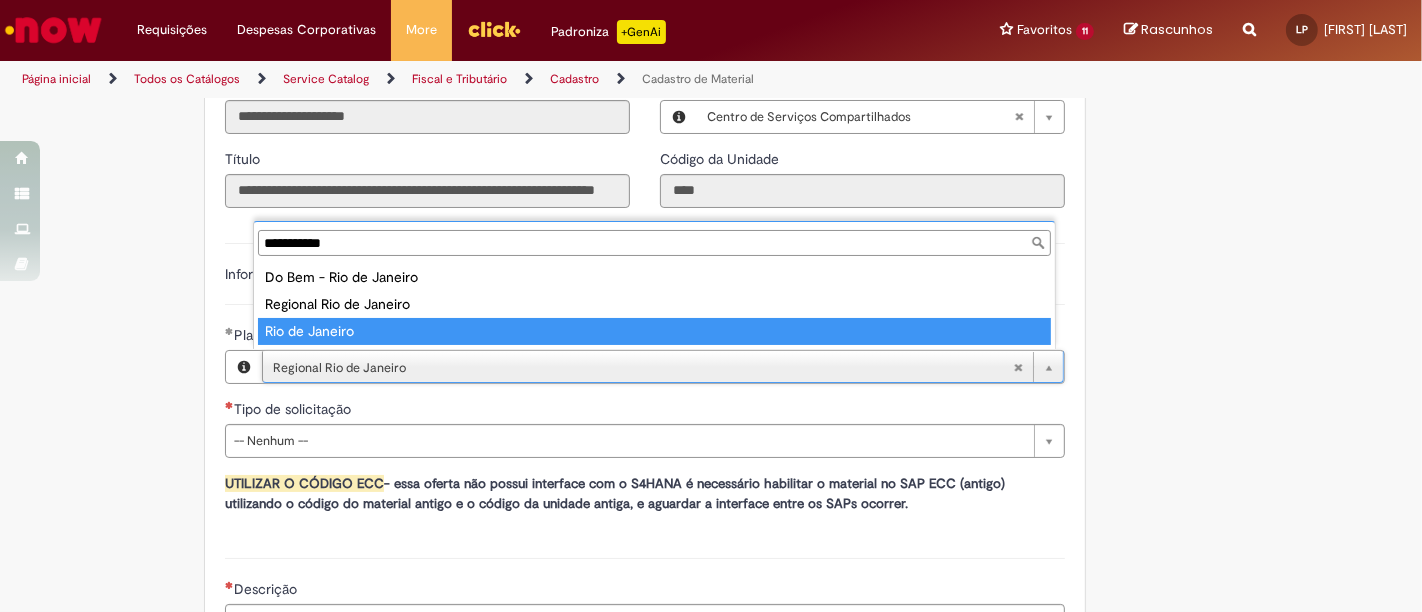 type on "**********" 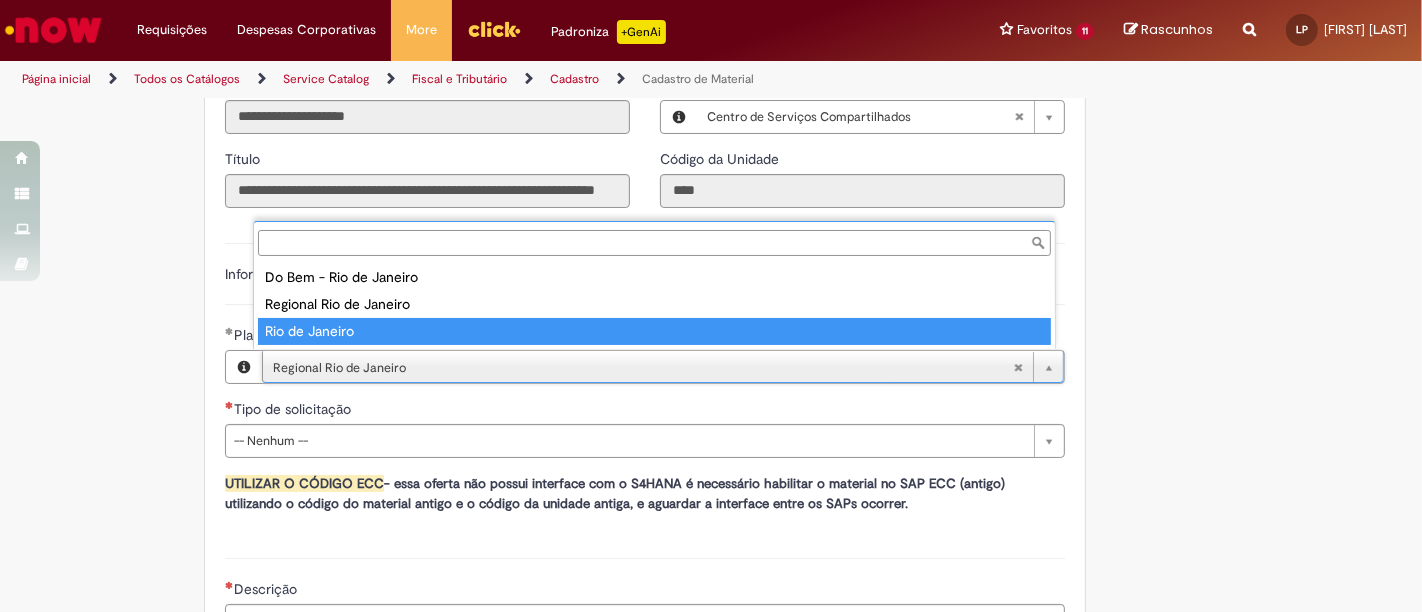 scroll, scrollTop: 0, scrollLeft: 88, axis: horizontal 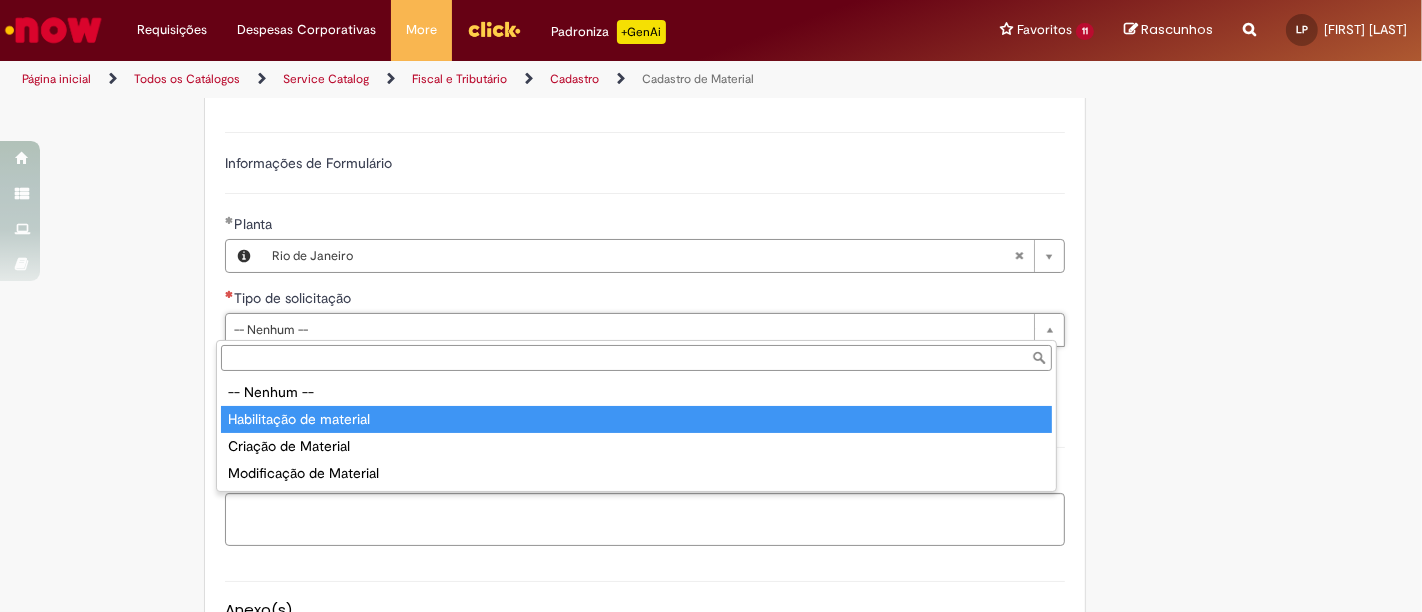 type on "**********" 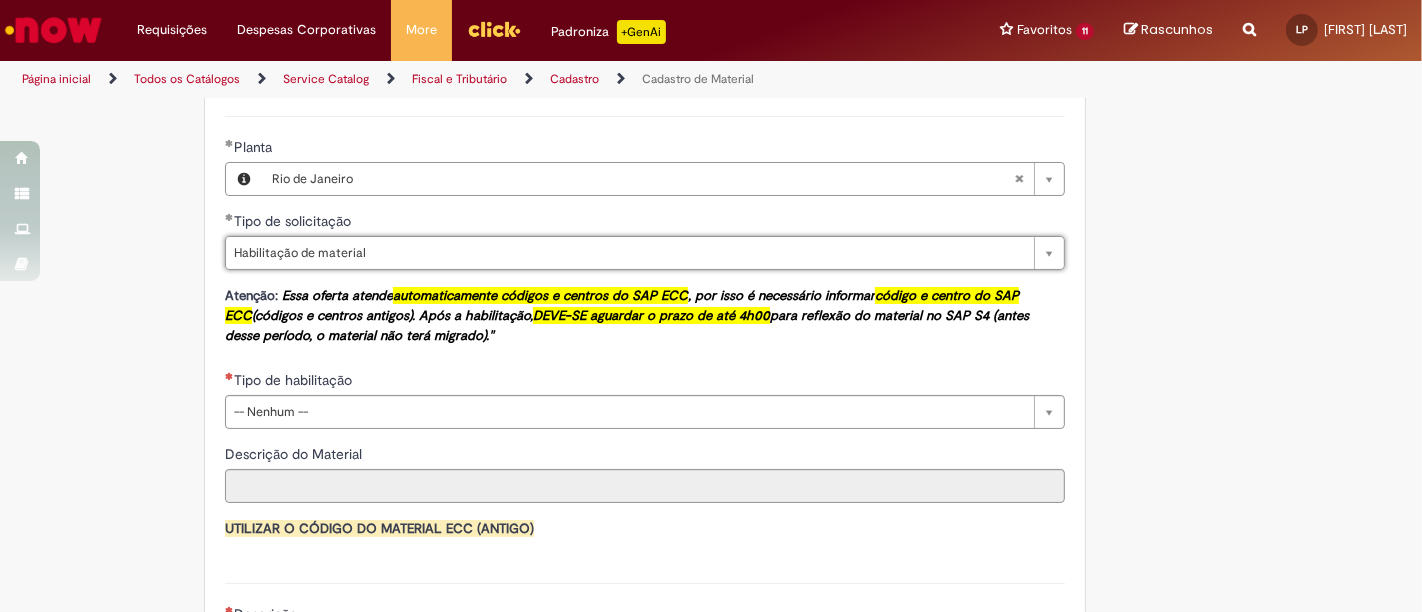 scroll, scrollTop: 1222, scrollLeft: 0, axis: vertical 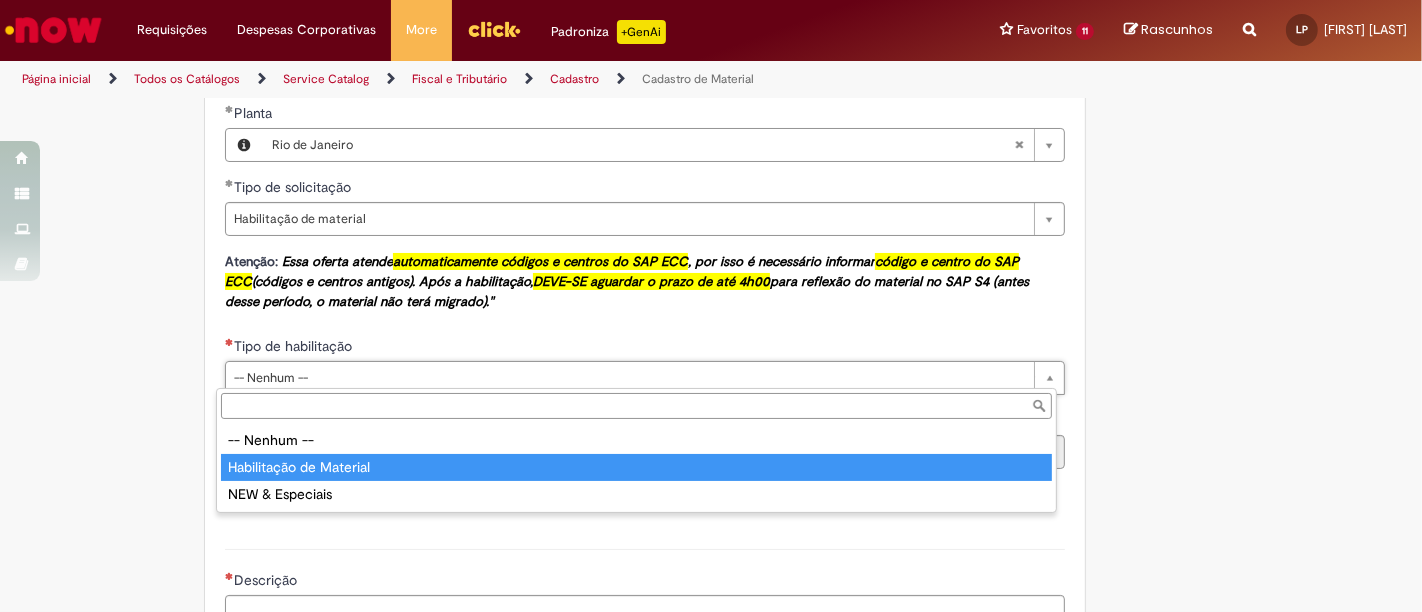 type on "**********" 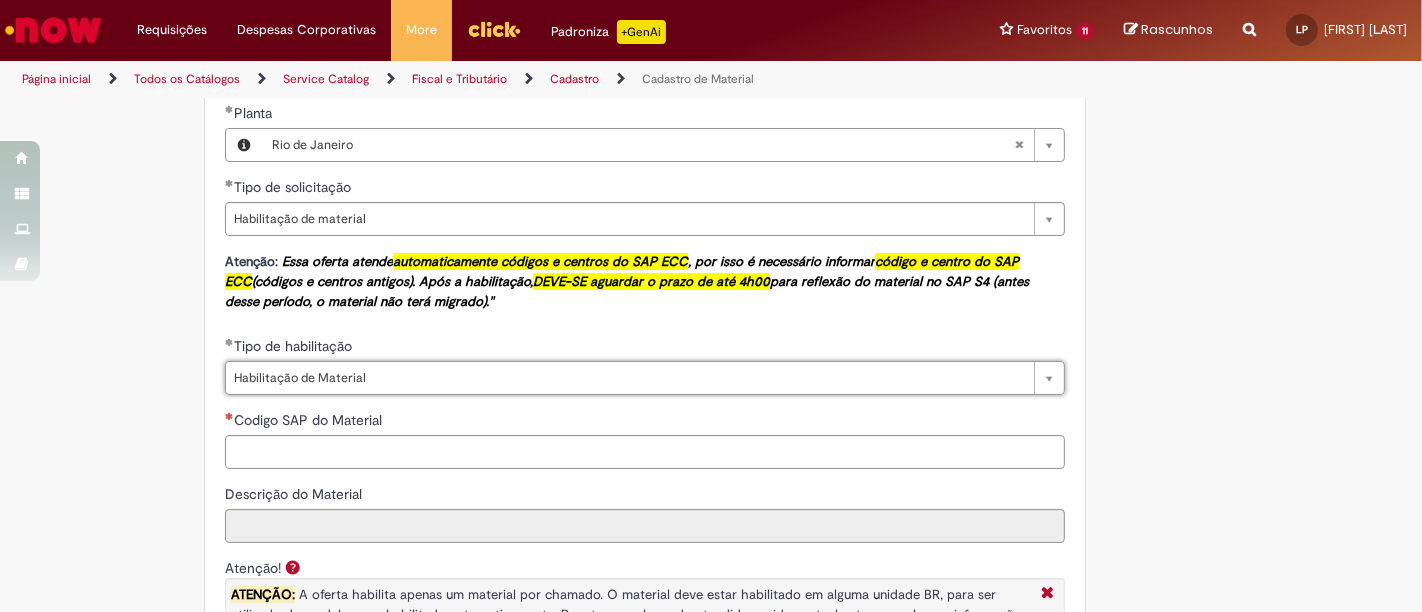 scroll, scrollTop: 1333, scrollLeft: 0, axis: vertical 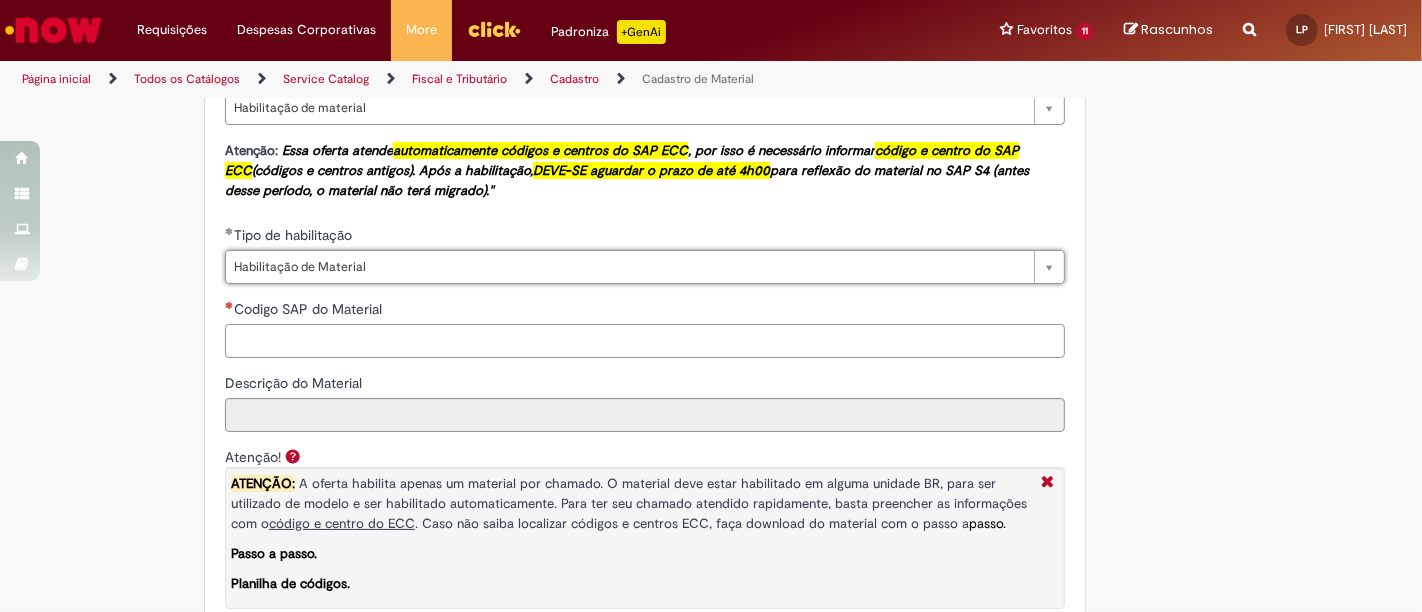 click on "Codigo SAP do Material" at bounding box center [645, 341] 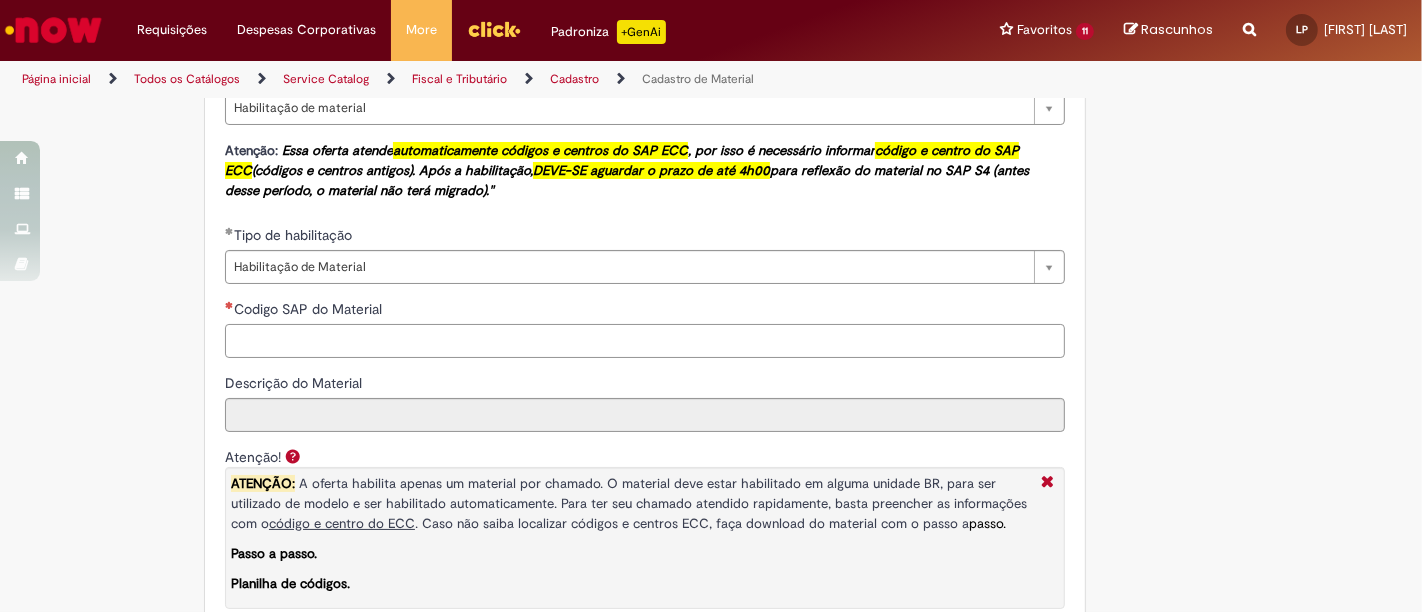 paste on "********" 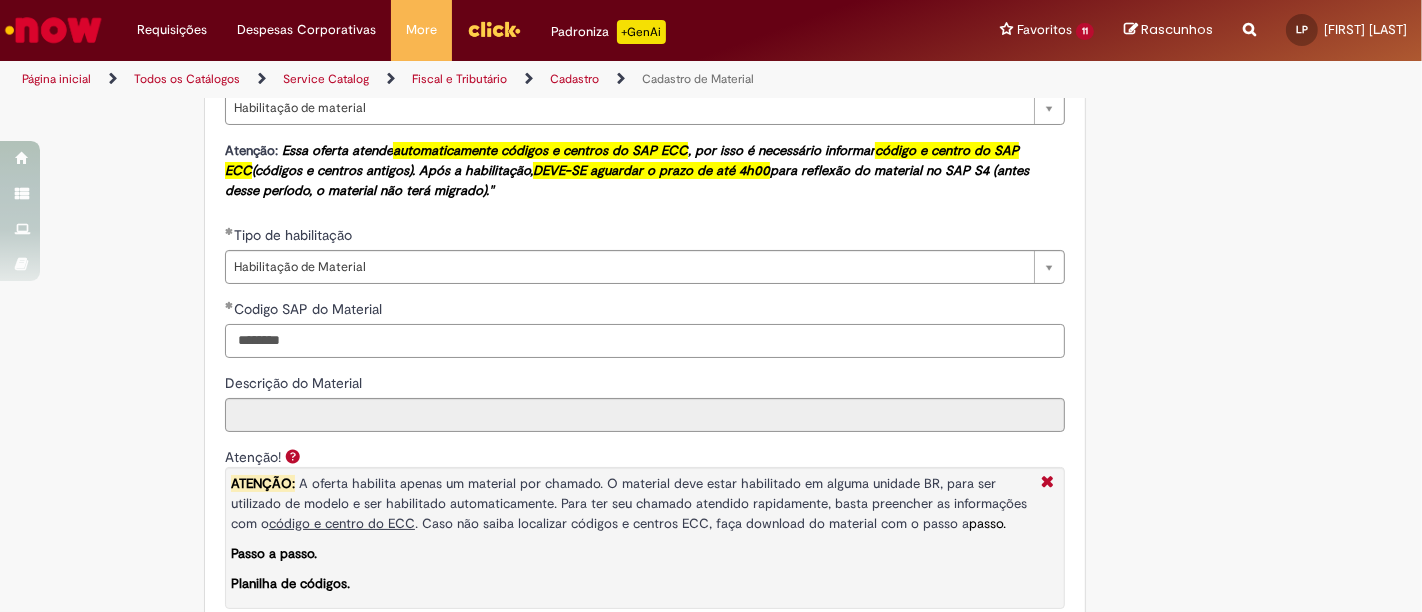 type on "********" 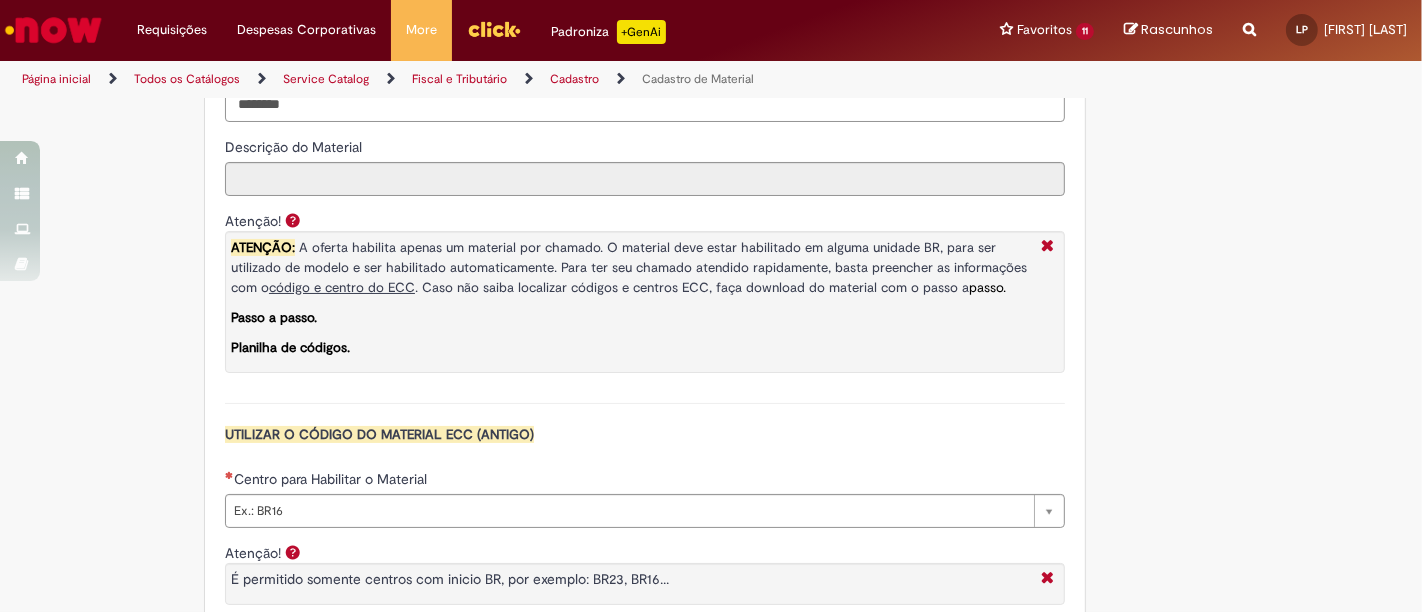 scroll, scrollTop: 1777, scrollLeft: 0, axis: vertical 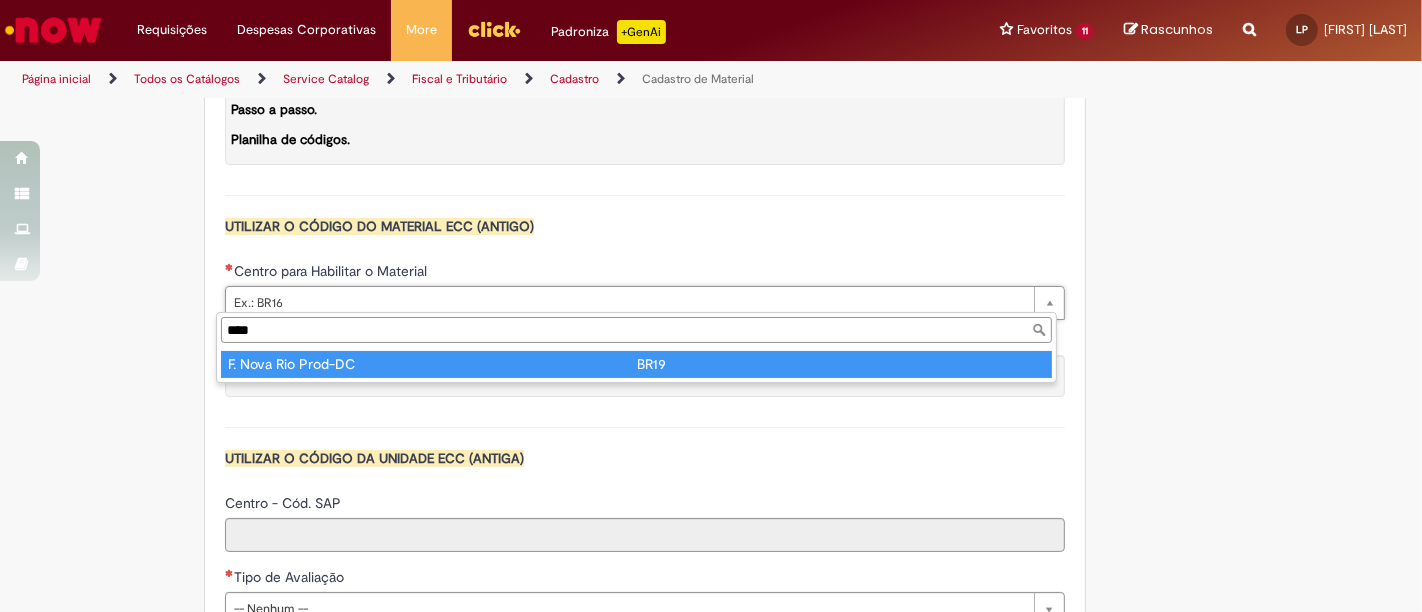 type on "****" 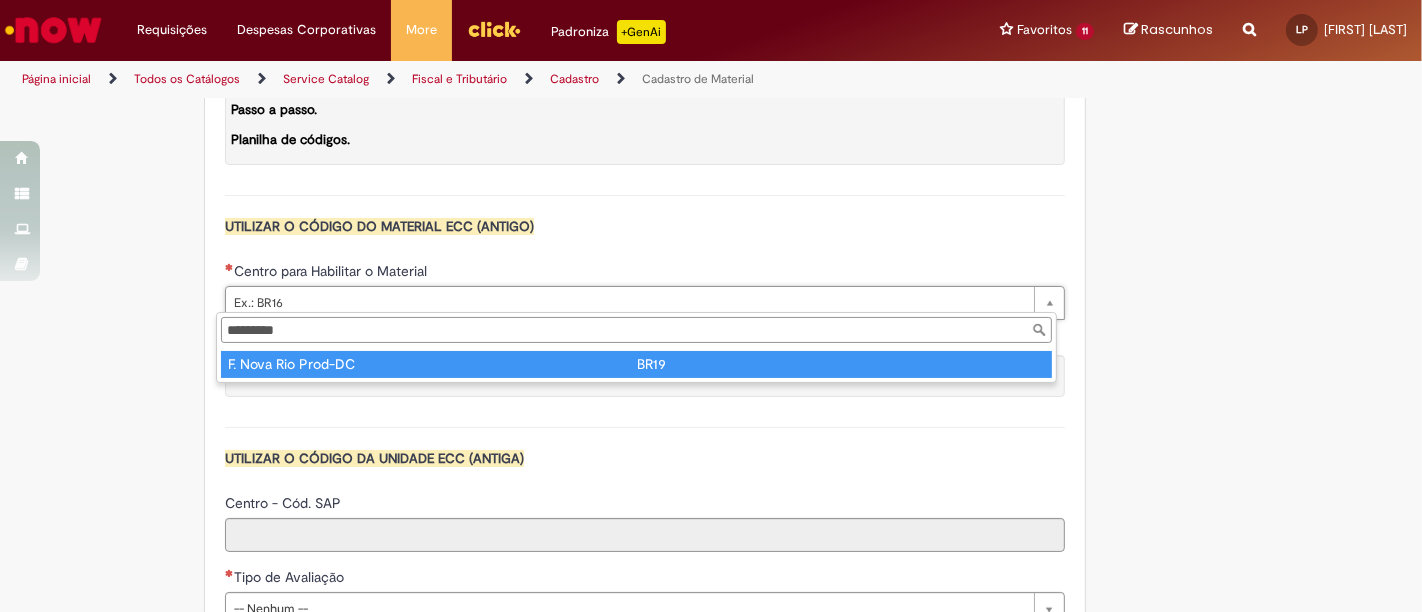 type on "****" 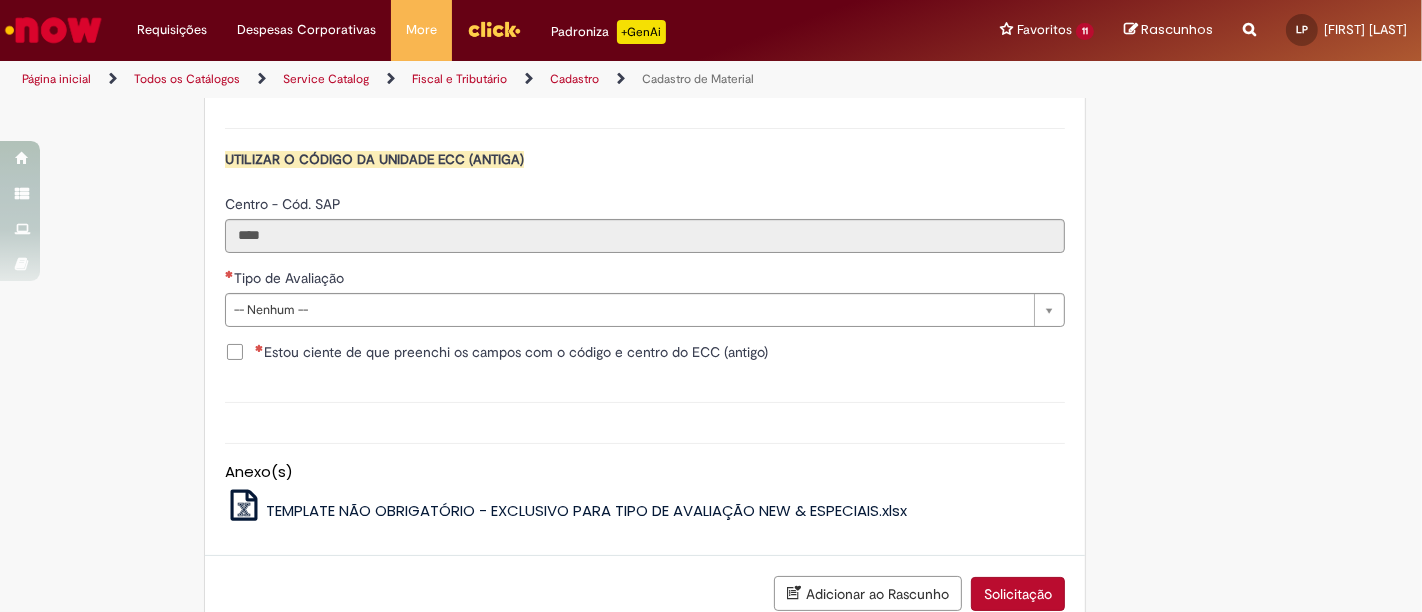 scroll, scrollTop: 2111, scrollLeft: 0, axis: vertical 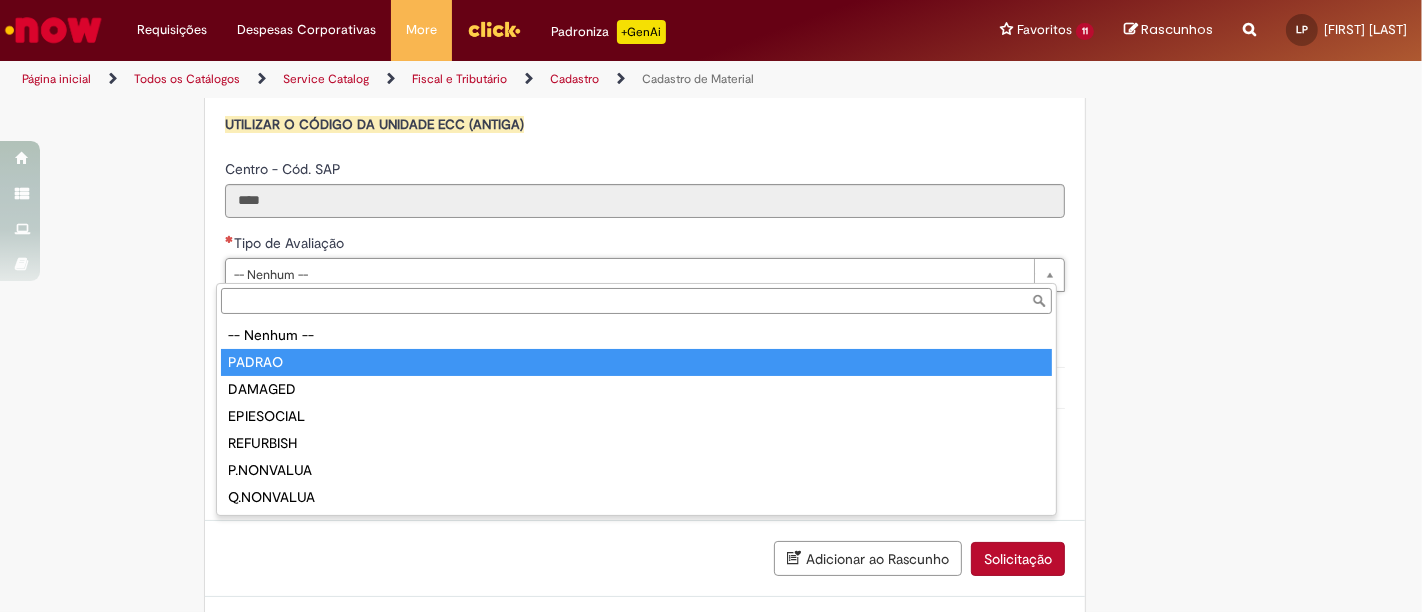 type on "******" 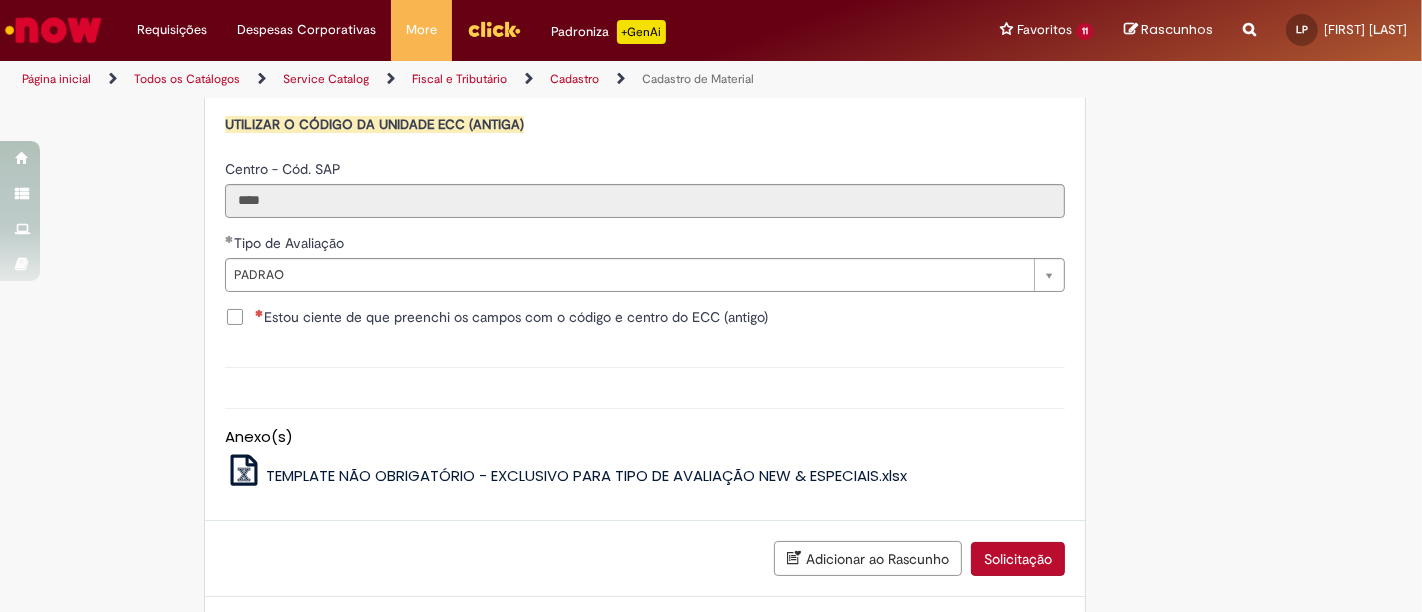 click on "Estou ciente de que preenchi os campos com o código e centro do ECC  (antigo)" at bounding box center [511, 317] 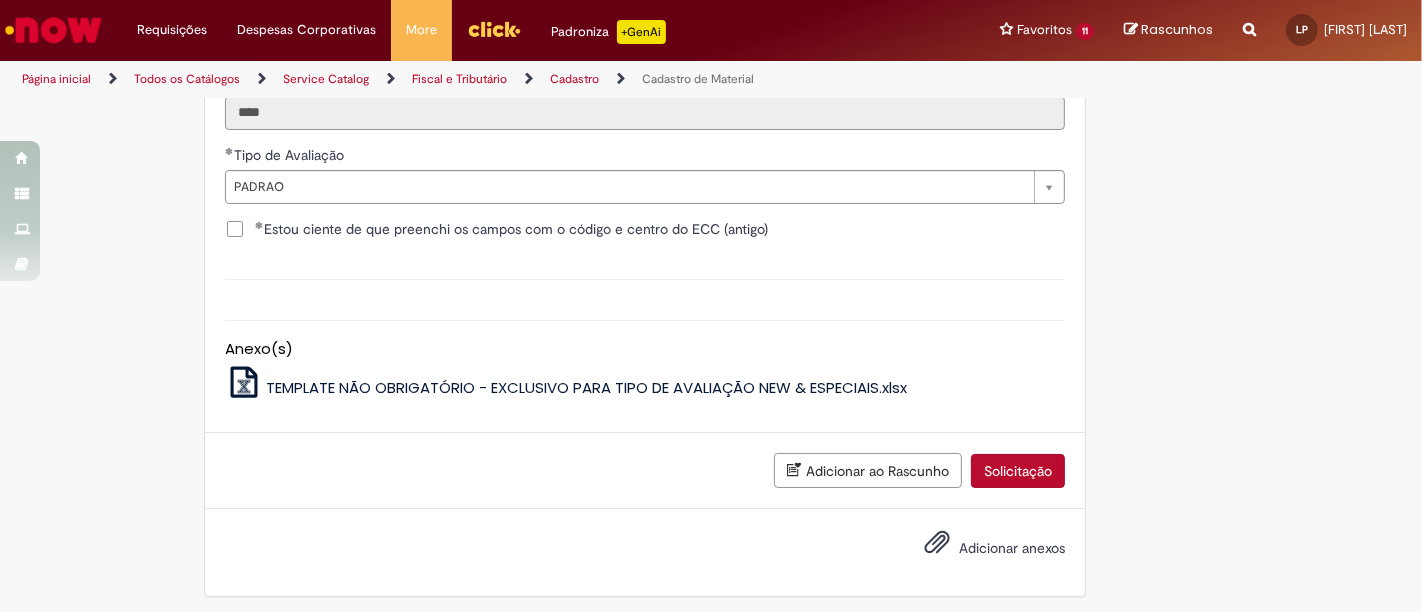click on "Solicitação" at bounding box center (1018, 471) 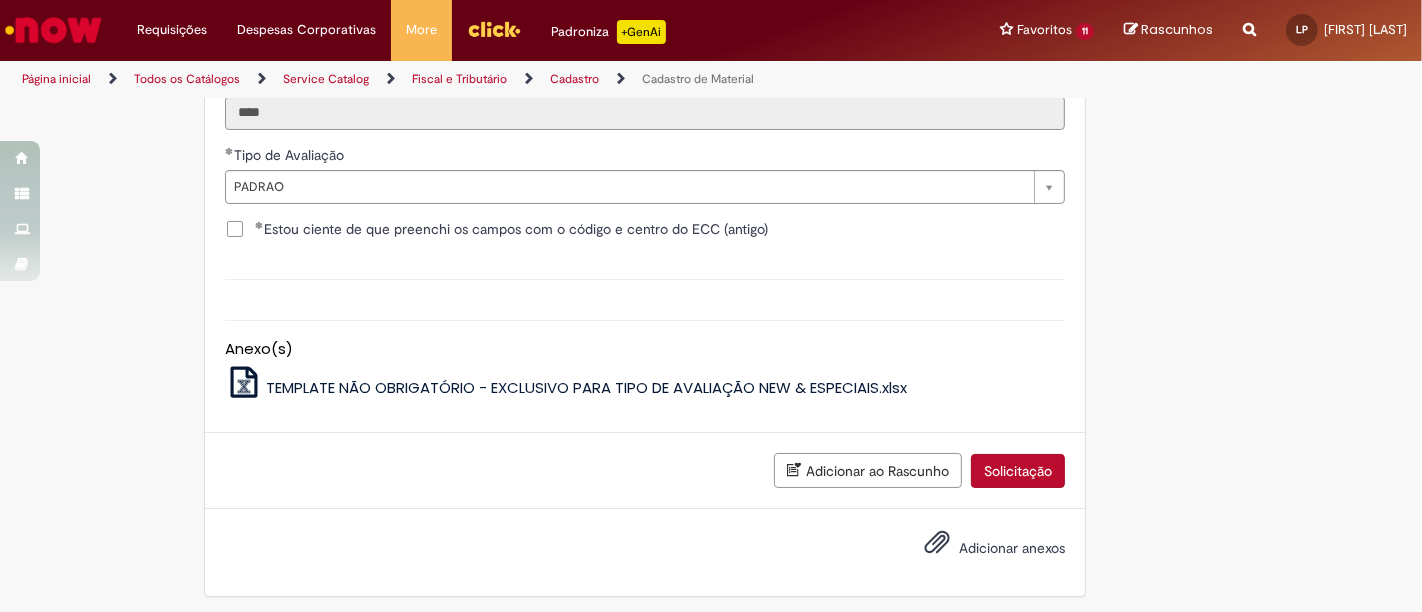 scroll, scrollTop: 2153, scrollLeft: 0, axis: vertical 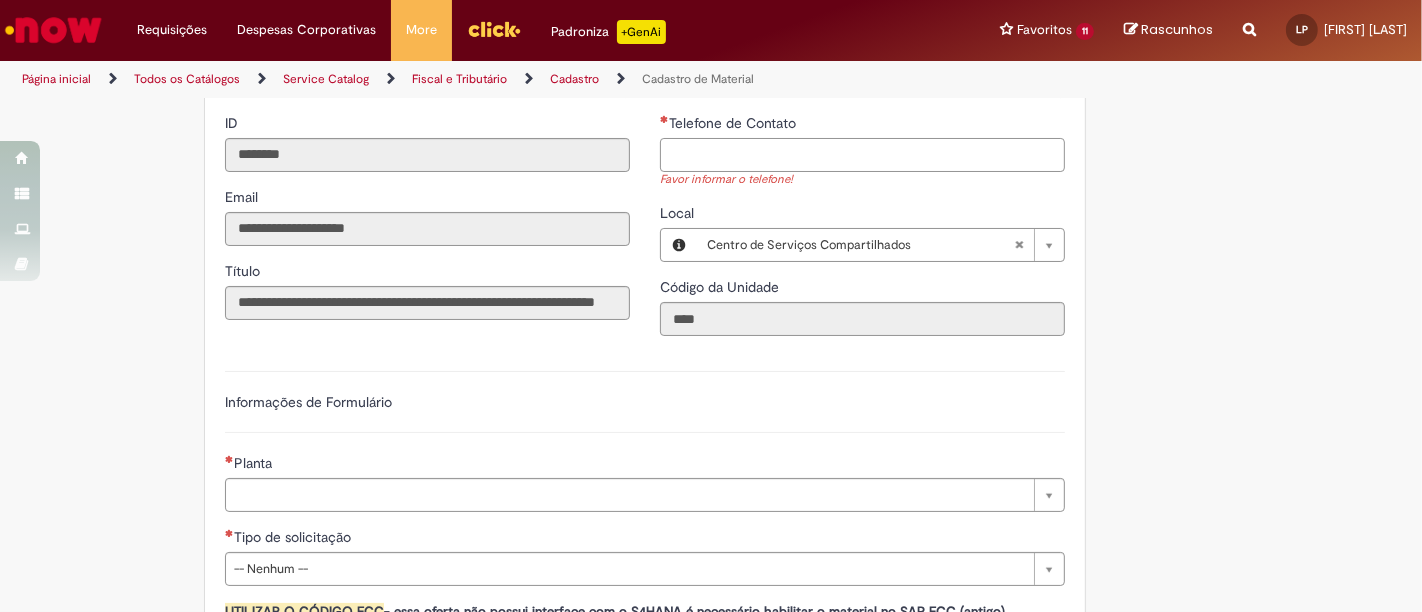 click on "Telefone de Contato" at bounding box center [862, 155] 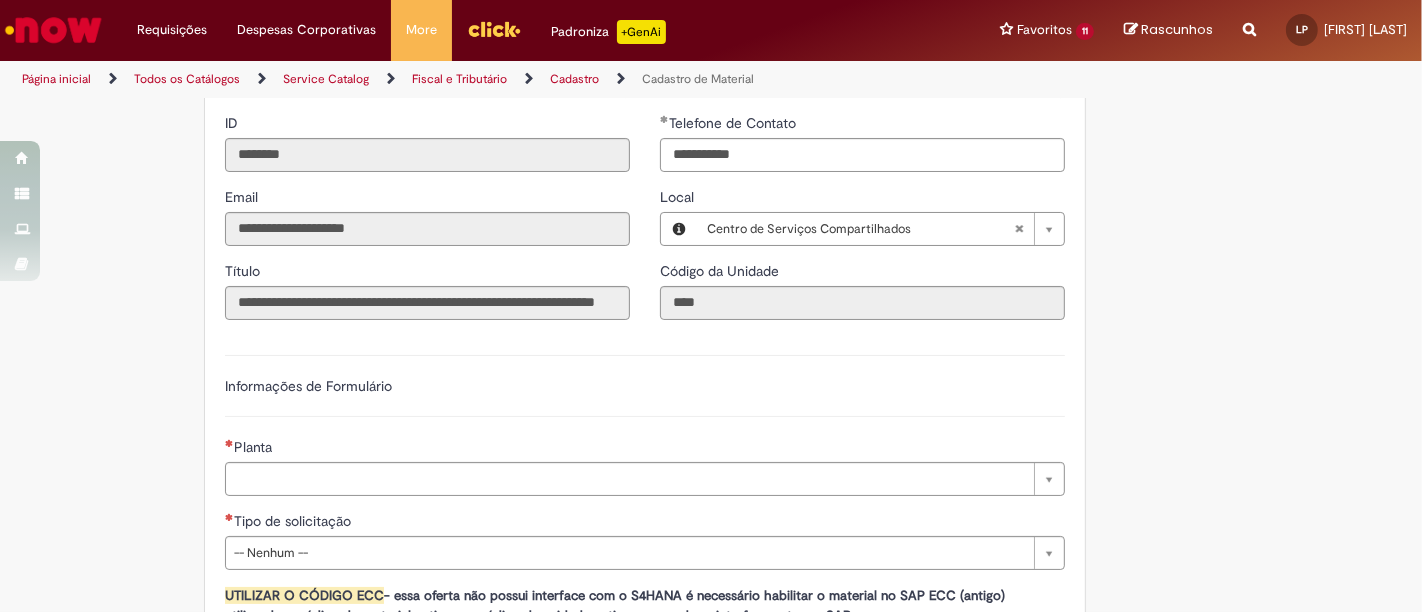 type on "**********" 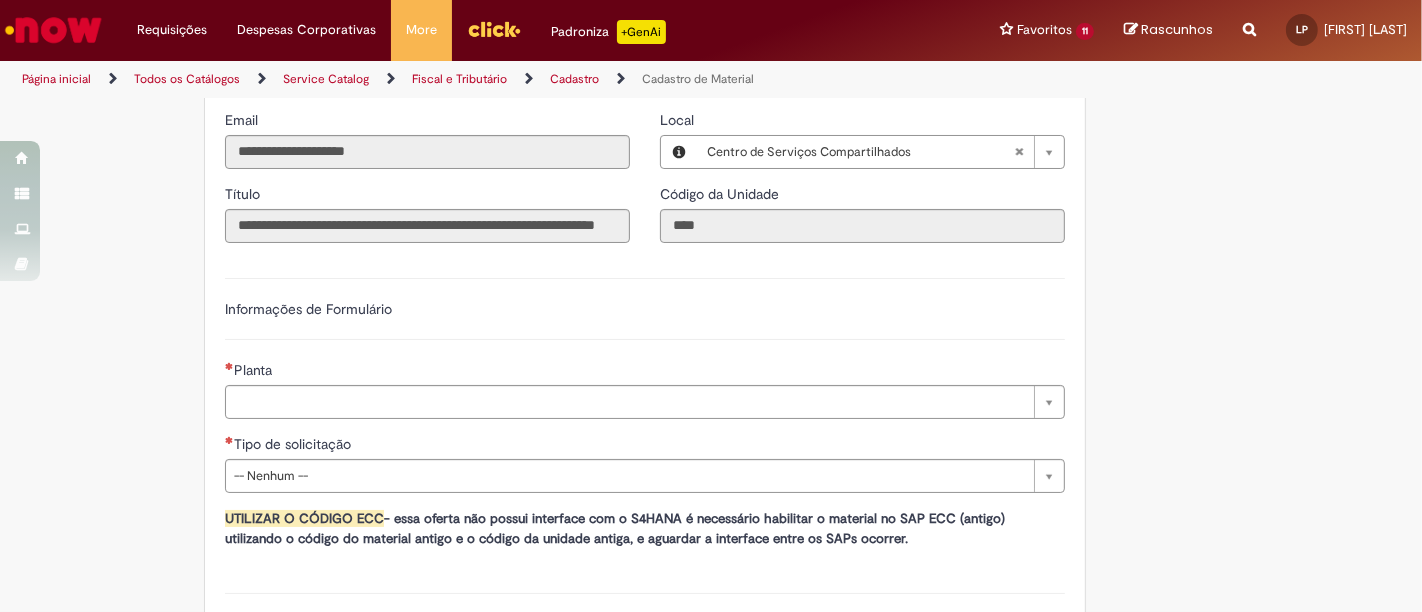 scroll, scrollTop: 1000, scrollLeft: 0, axis: vertical 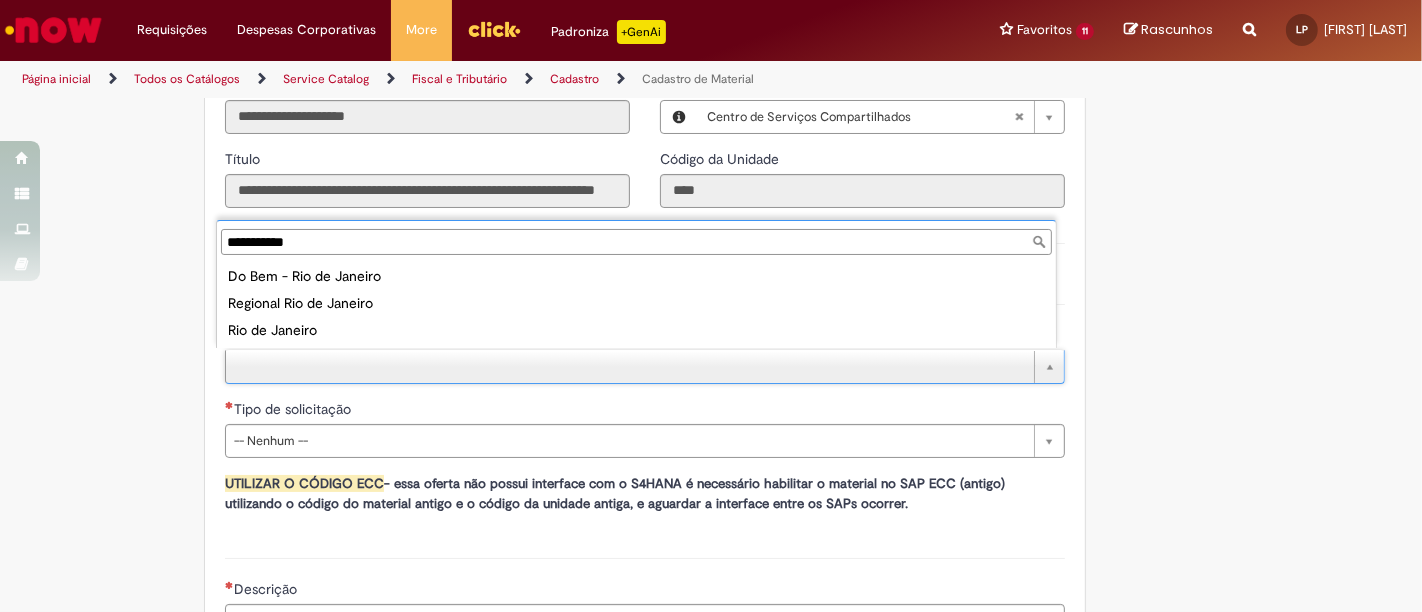 type on "**********" 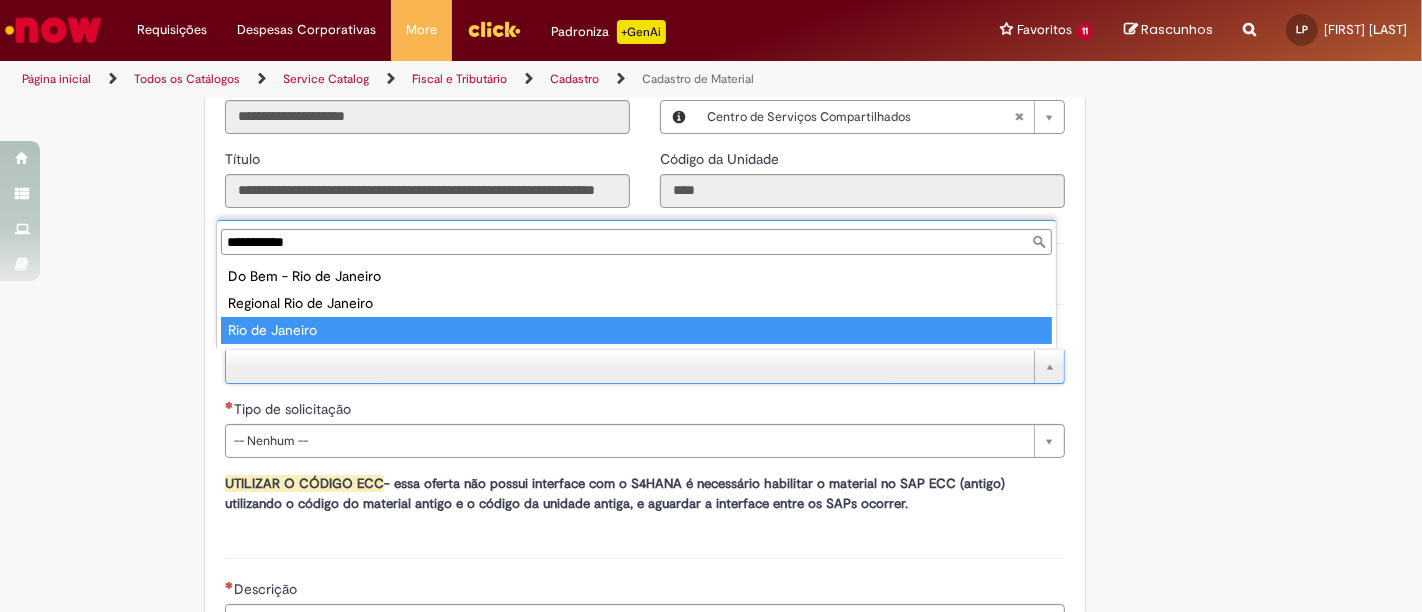 type on "**********" 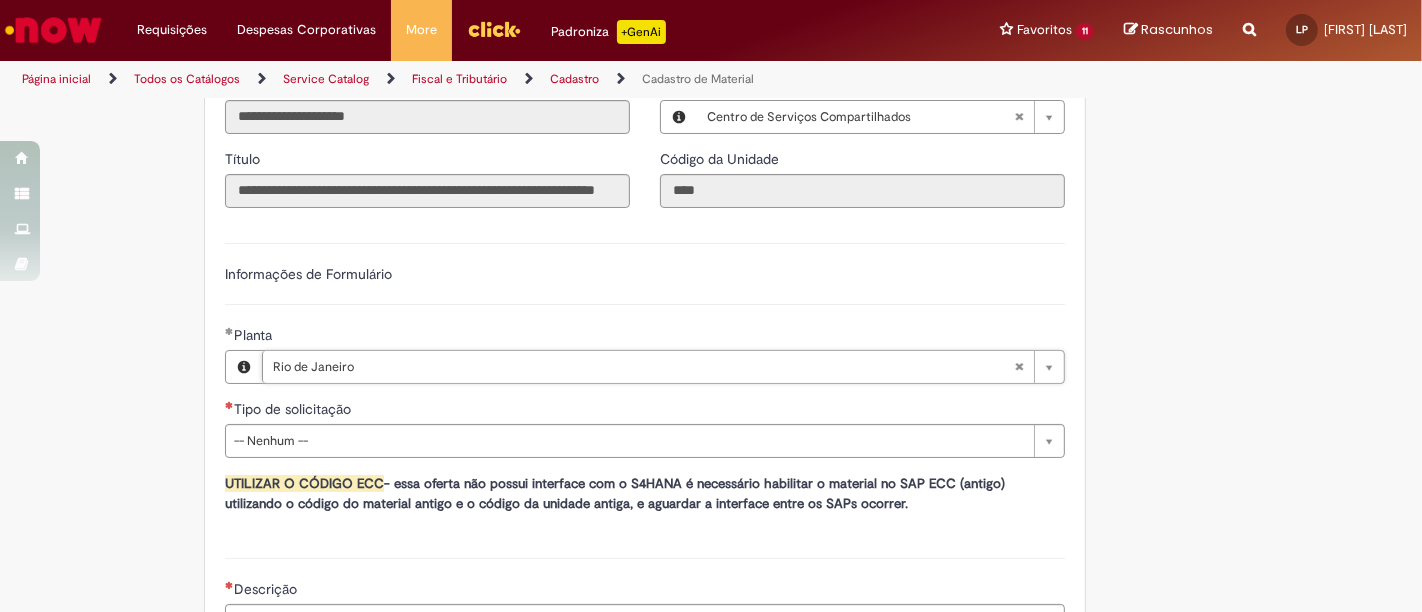 scroll, scrollTop: 1222, scrollLeft: 0, axis: vertical 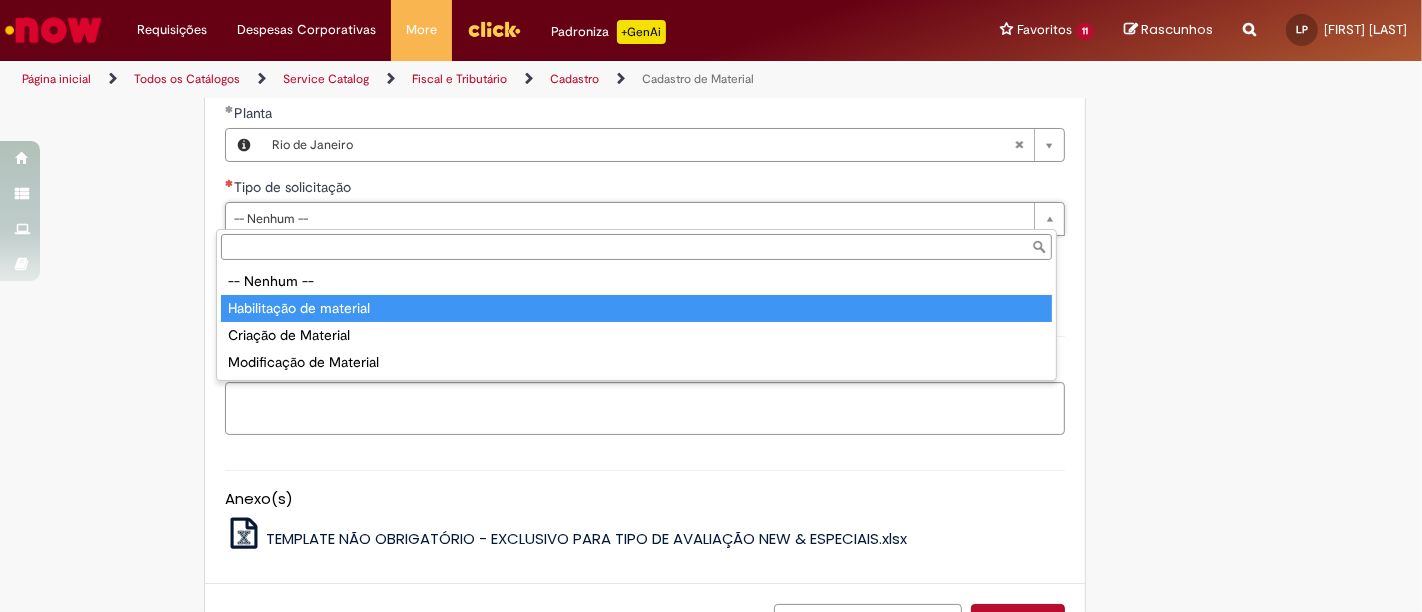 type on "**********" 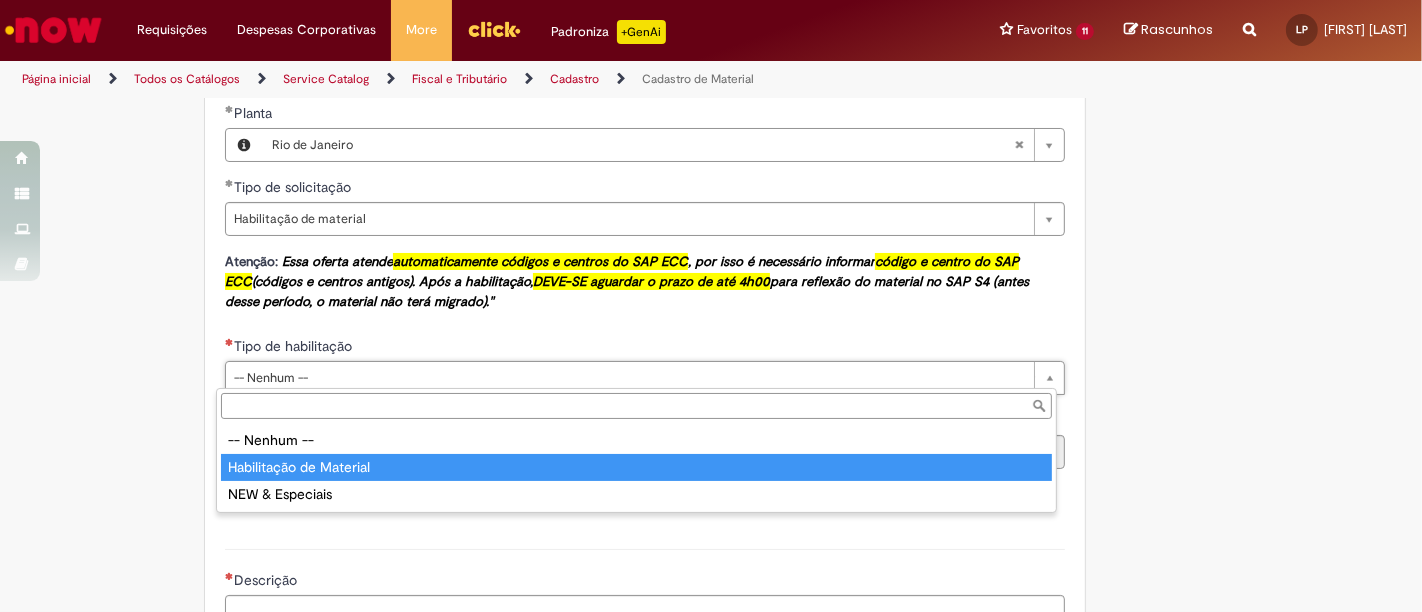 type on "**********" 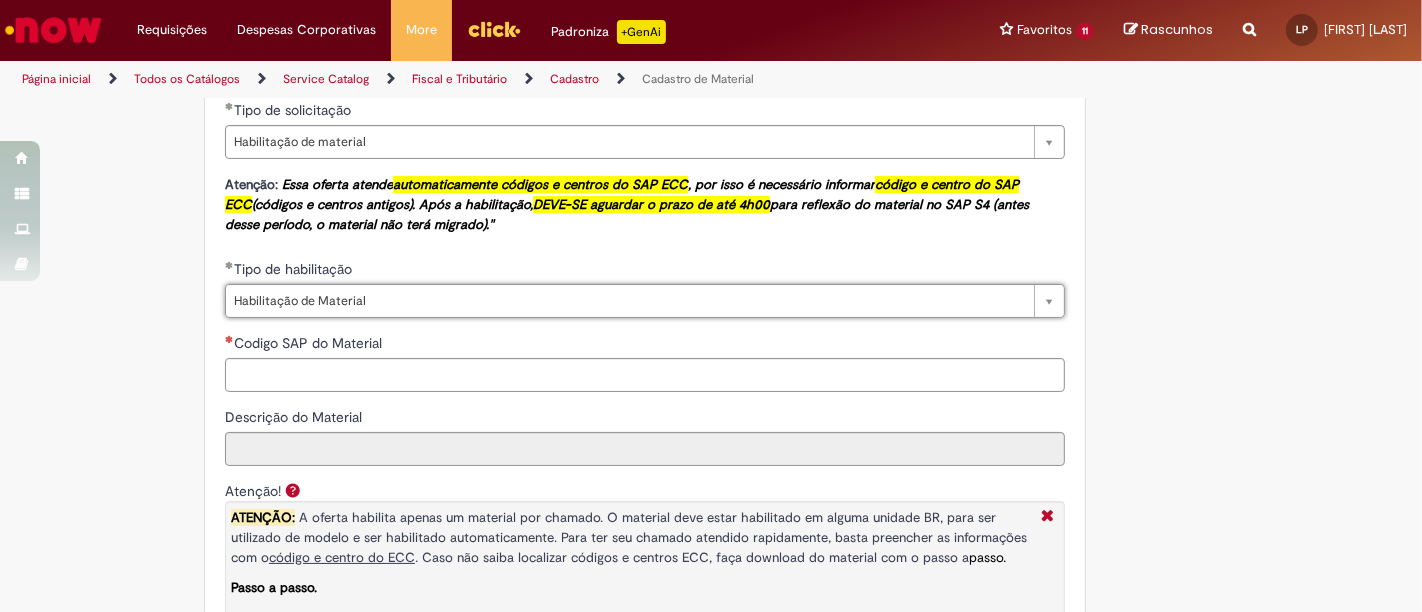 scroll, scrollTop: 1333, scrollLeft: 0, axis: vertical 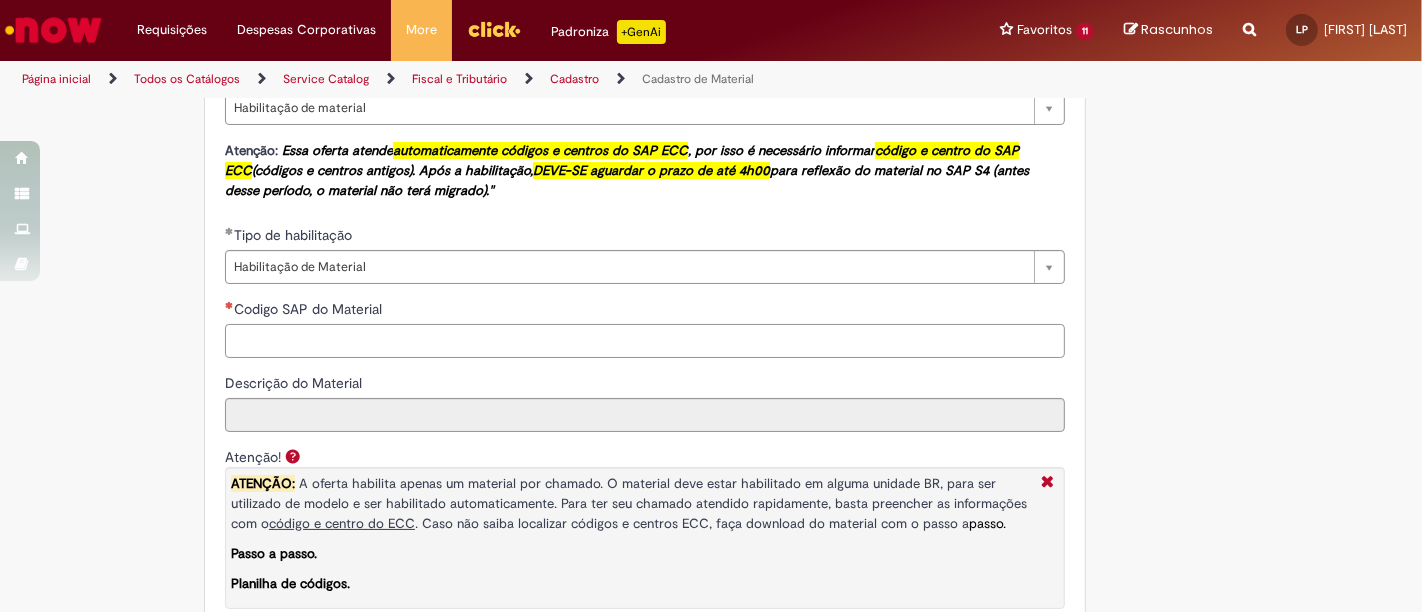 click on "Codigo SAP do Material" at bounding box center (645, 341) 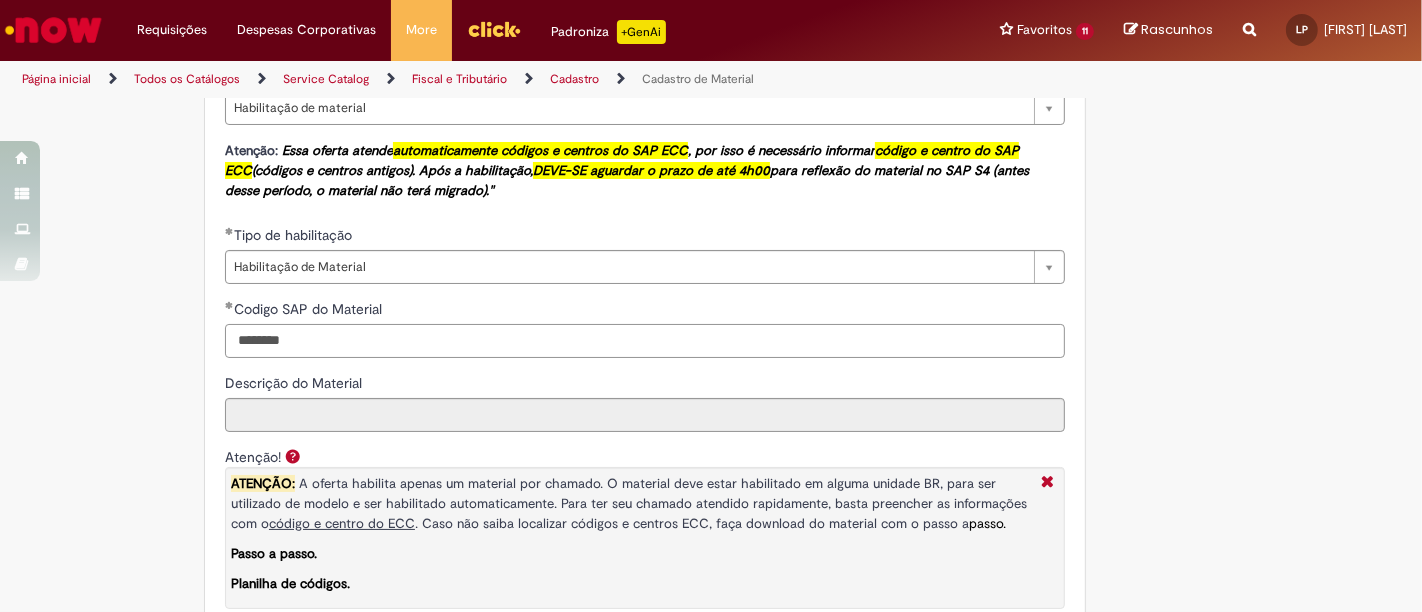 type on "********" 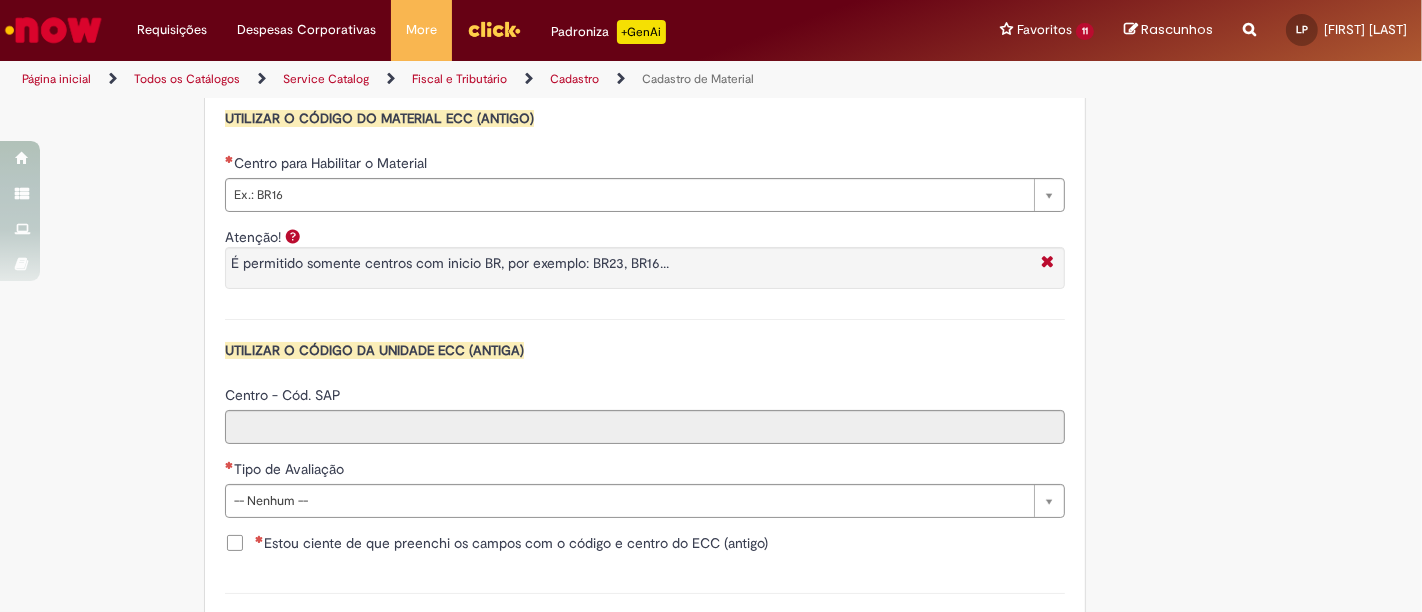 scroll, scrollTop: 1888, scrollLeft: 0, axis: vertical 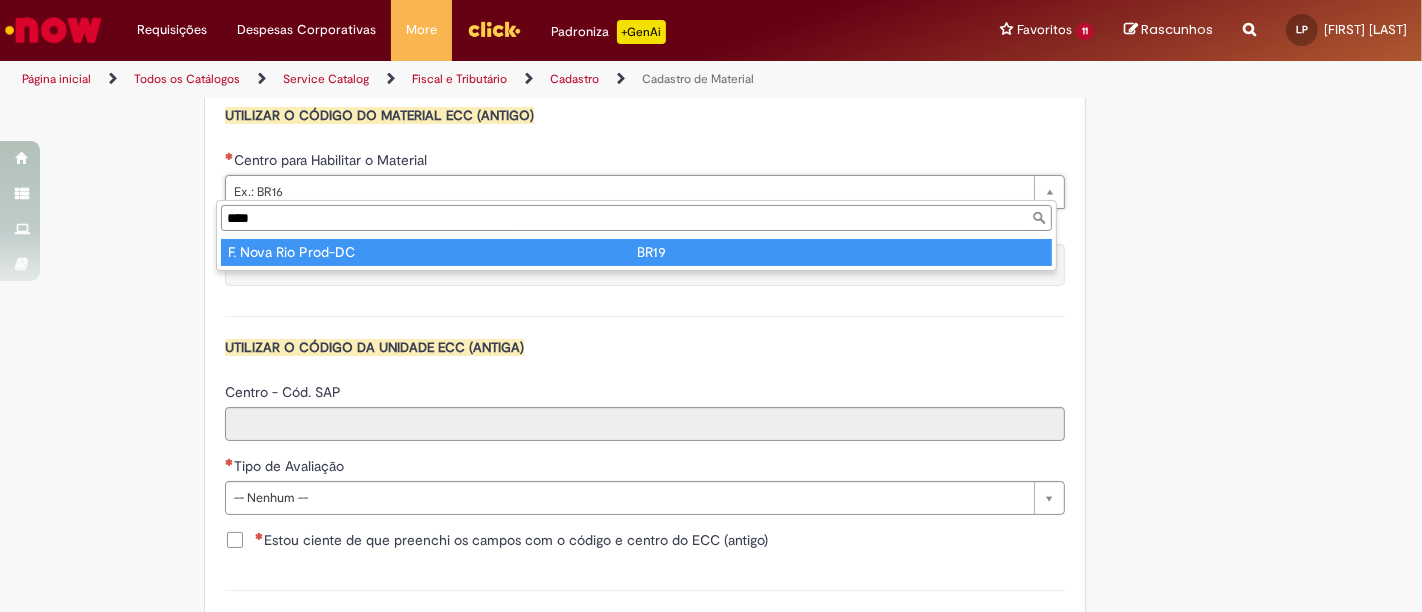 type on "****" 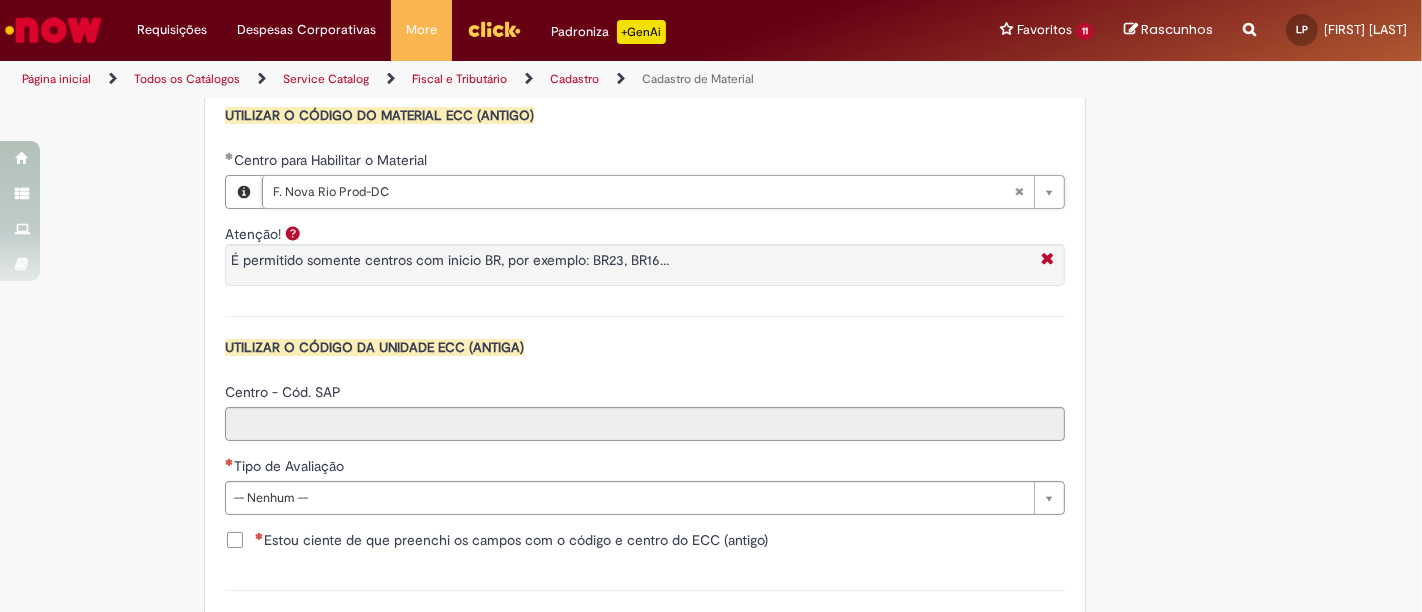 type on "****" 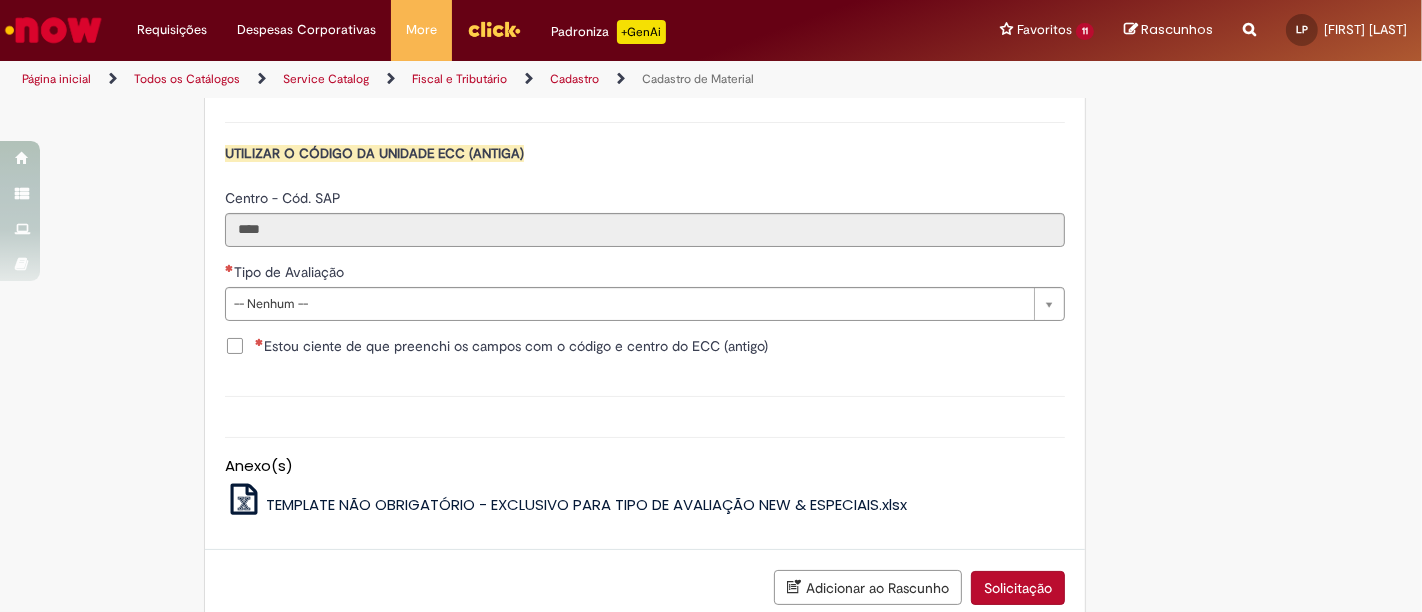 scroll, scrollTop: 2111, scrollLeft: 0, axis: vertical 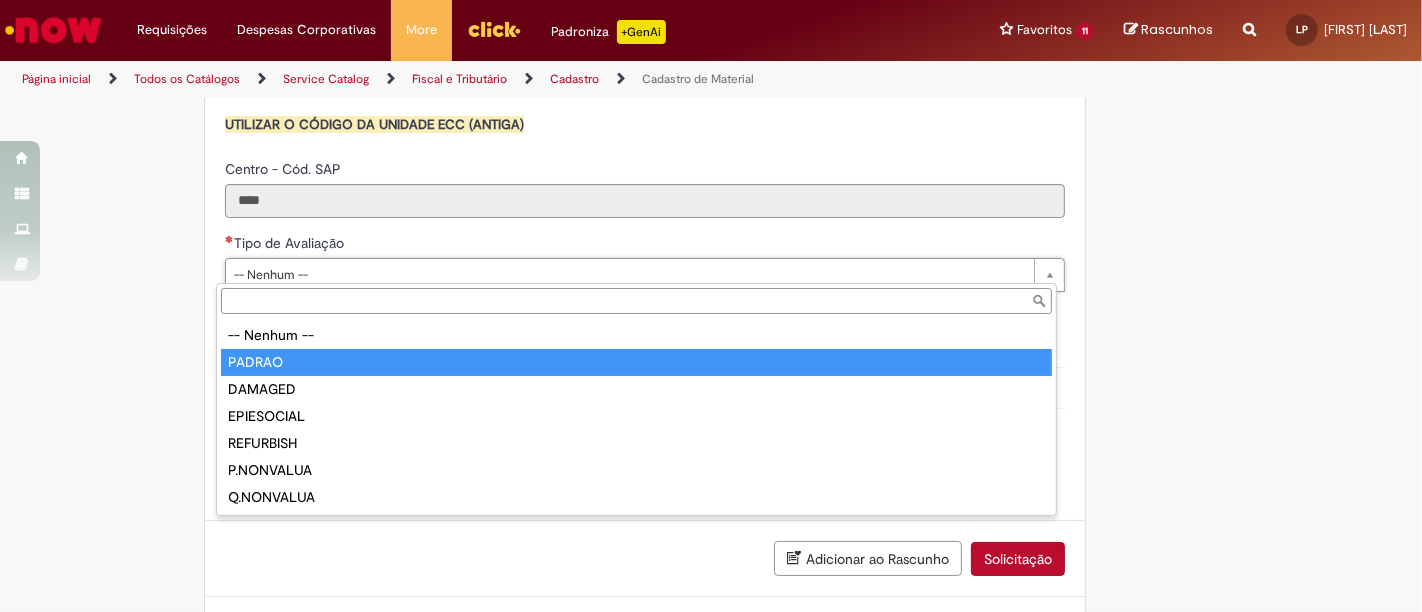 type on "******" 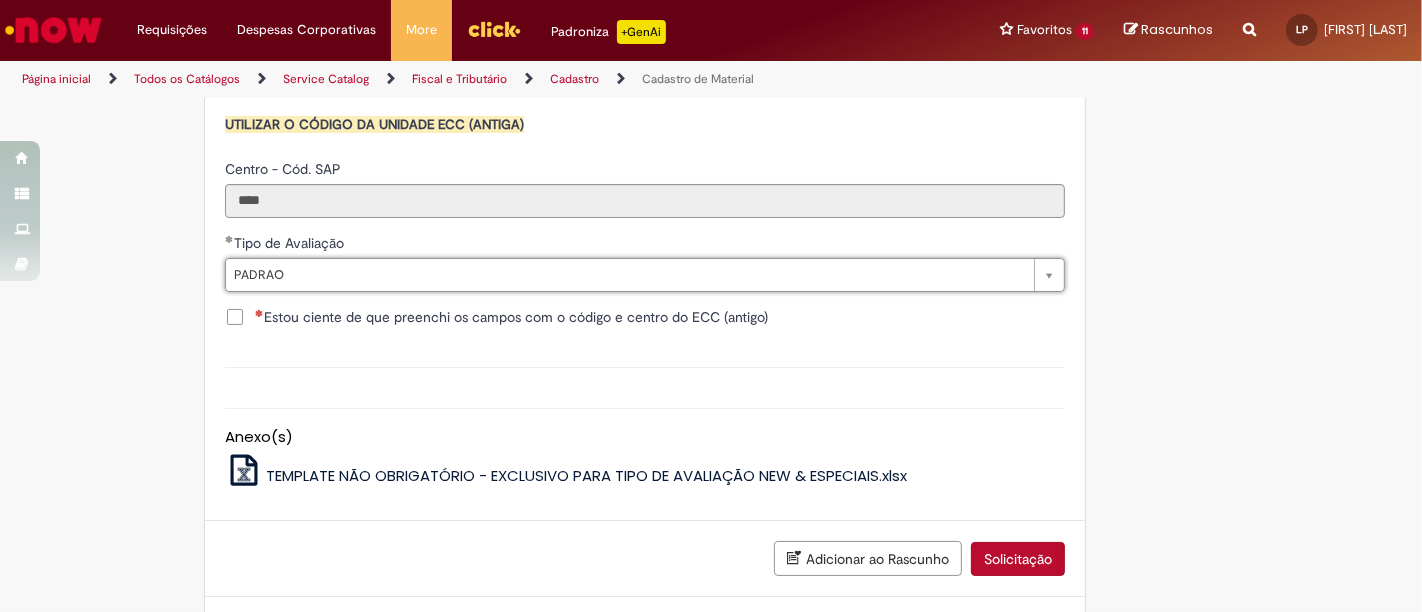 click on "Estou ciente de que preenchi os campos com o código e centro do ECC  (antigo)" at bounding box center (511, 317) 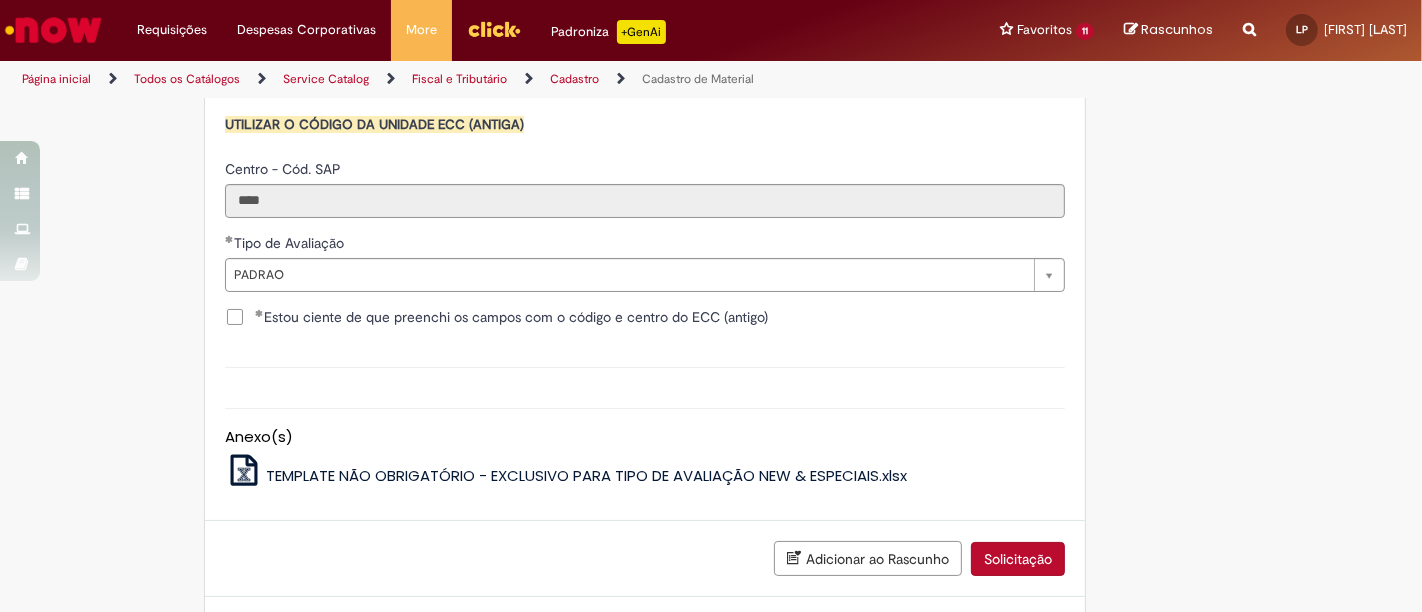 click on "Solicitação" at bounding box center (1018, 559) 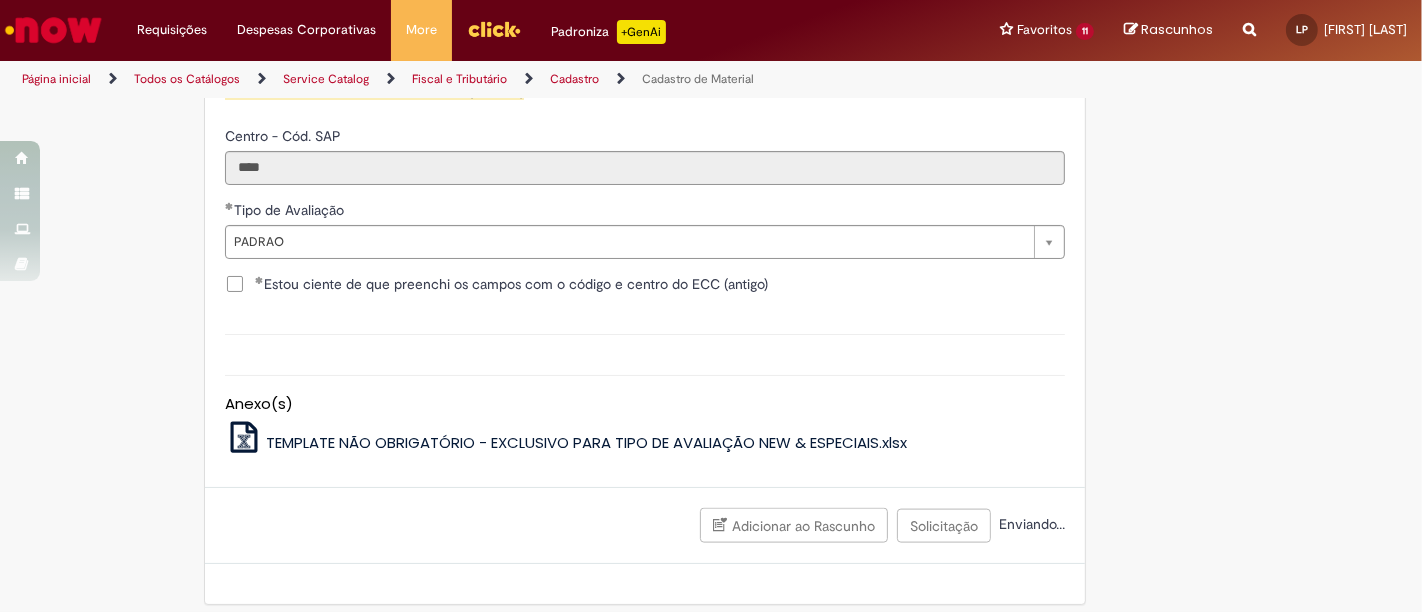 scroll, scrollTop: 2153, scrollLeft: 0, axis: vertical 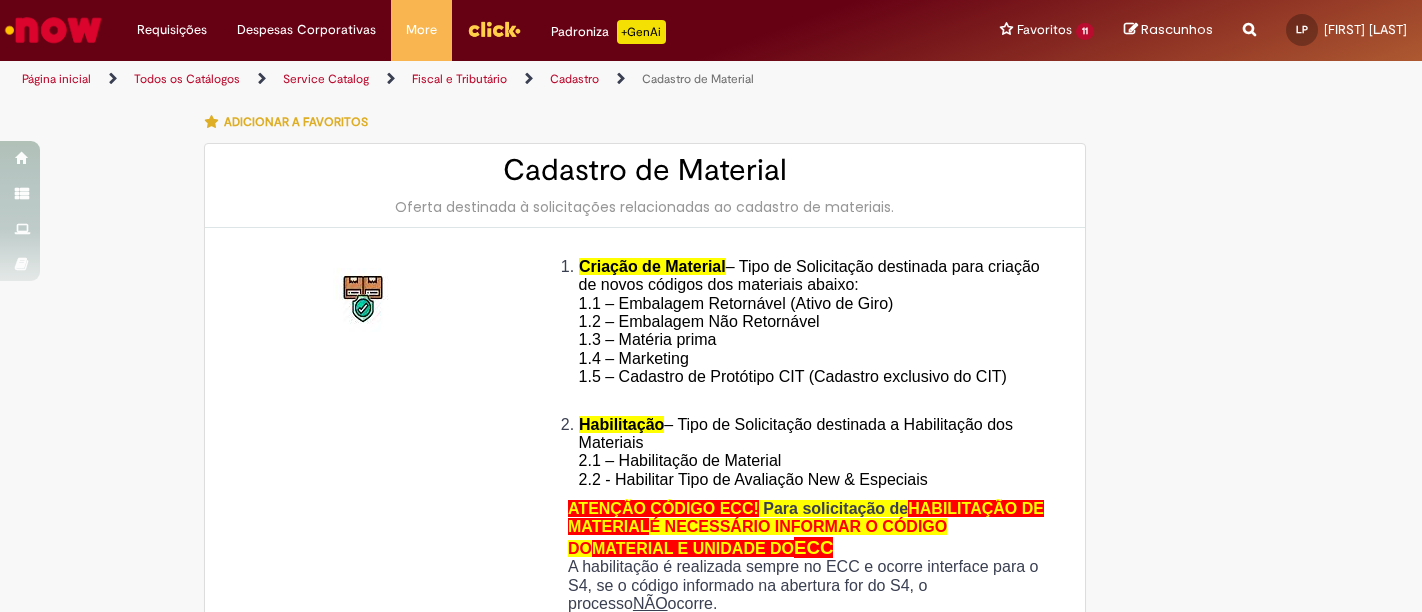 type on "********" 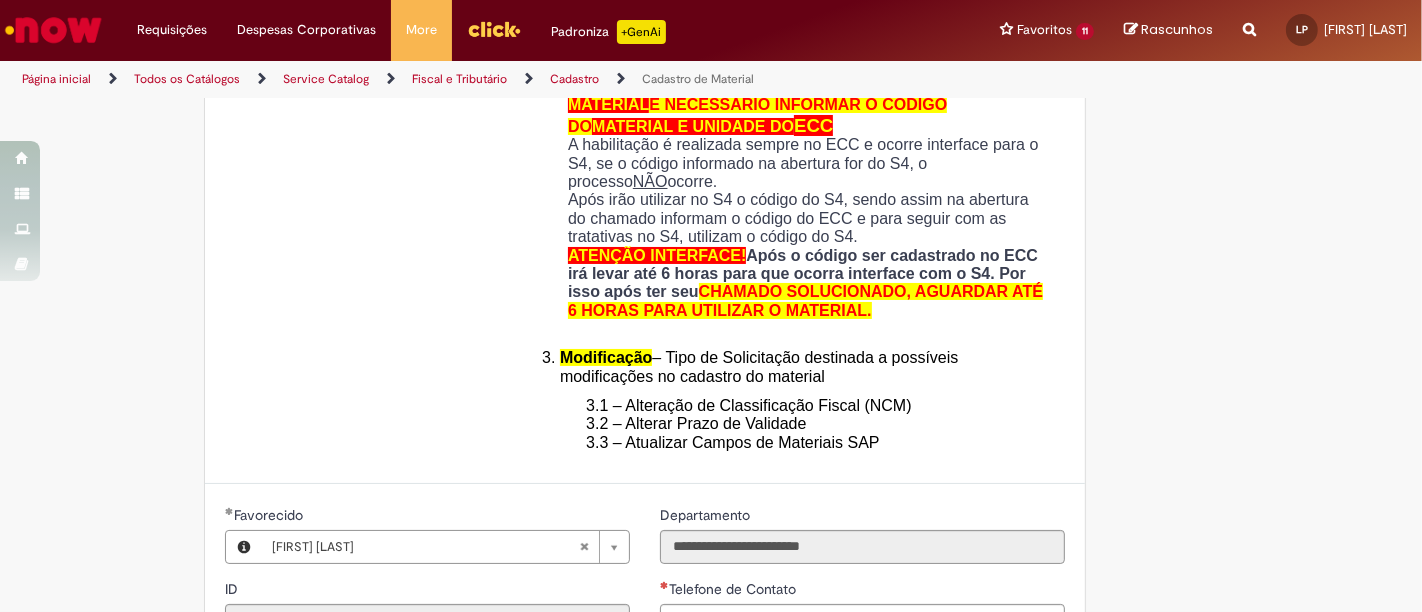 scroll, scrollTop: 555, scrollLeft: 0, axis: vertical 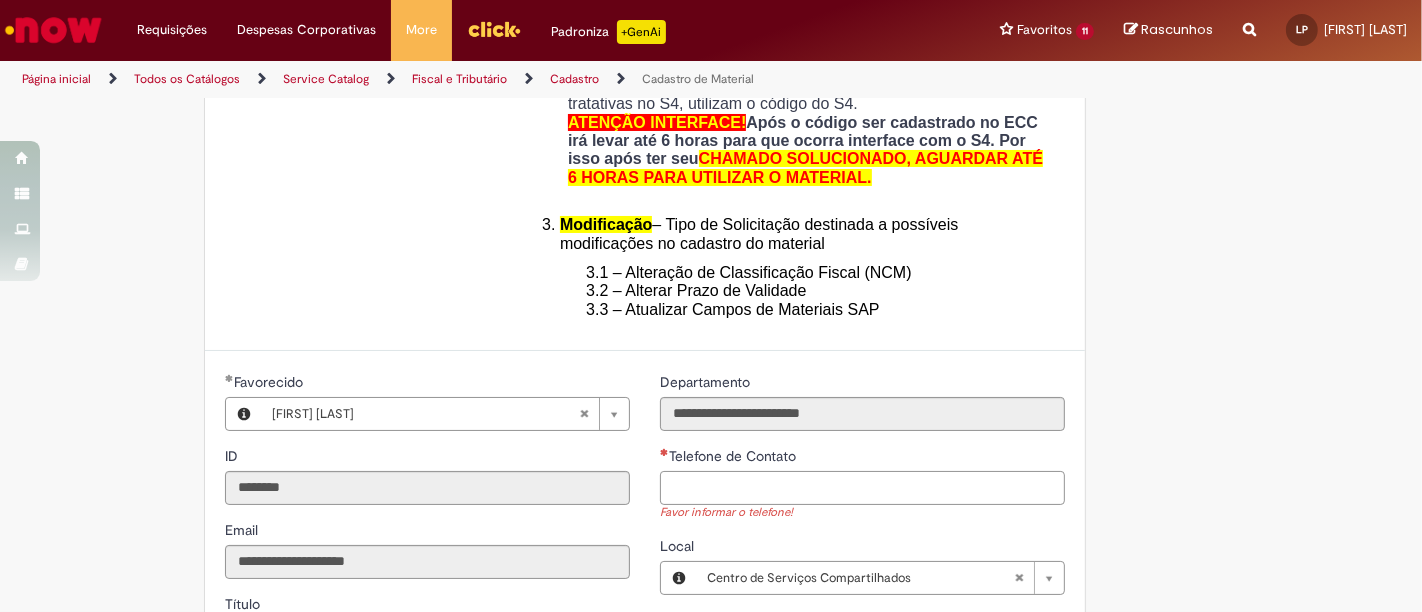 click on "Telefone de Contato" at bounding box center (862, 488) 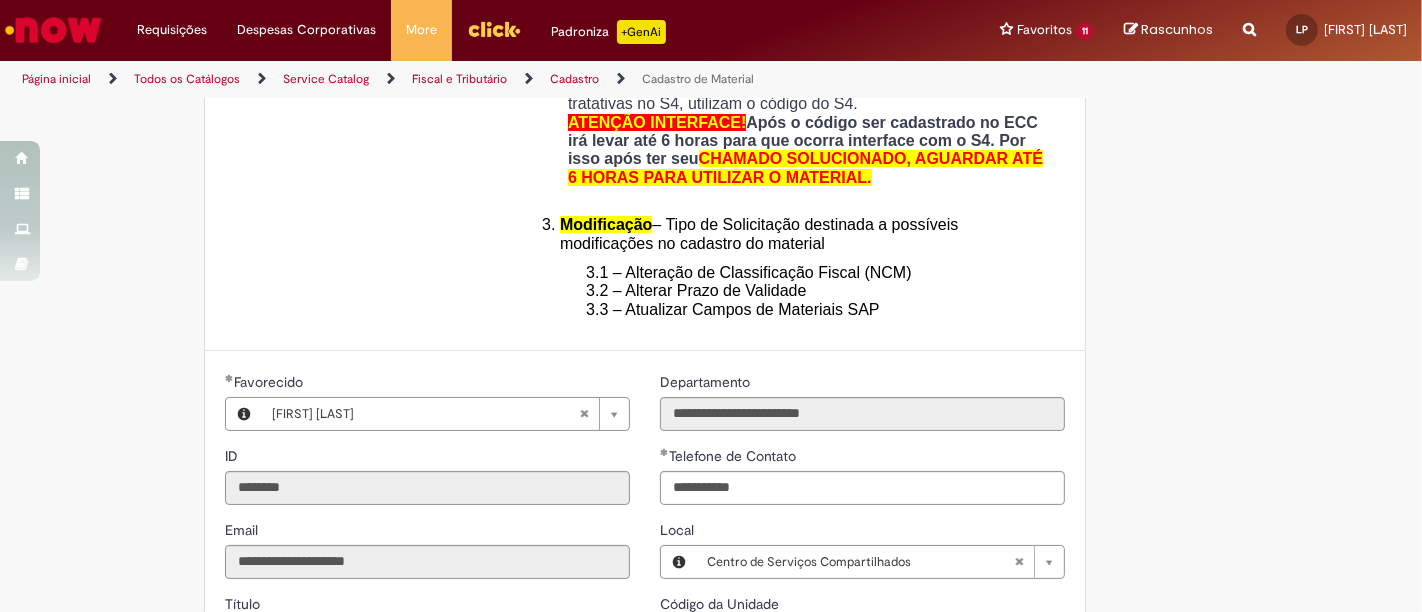 type on "**********" 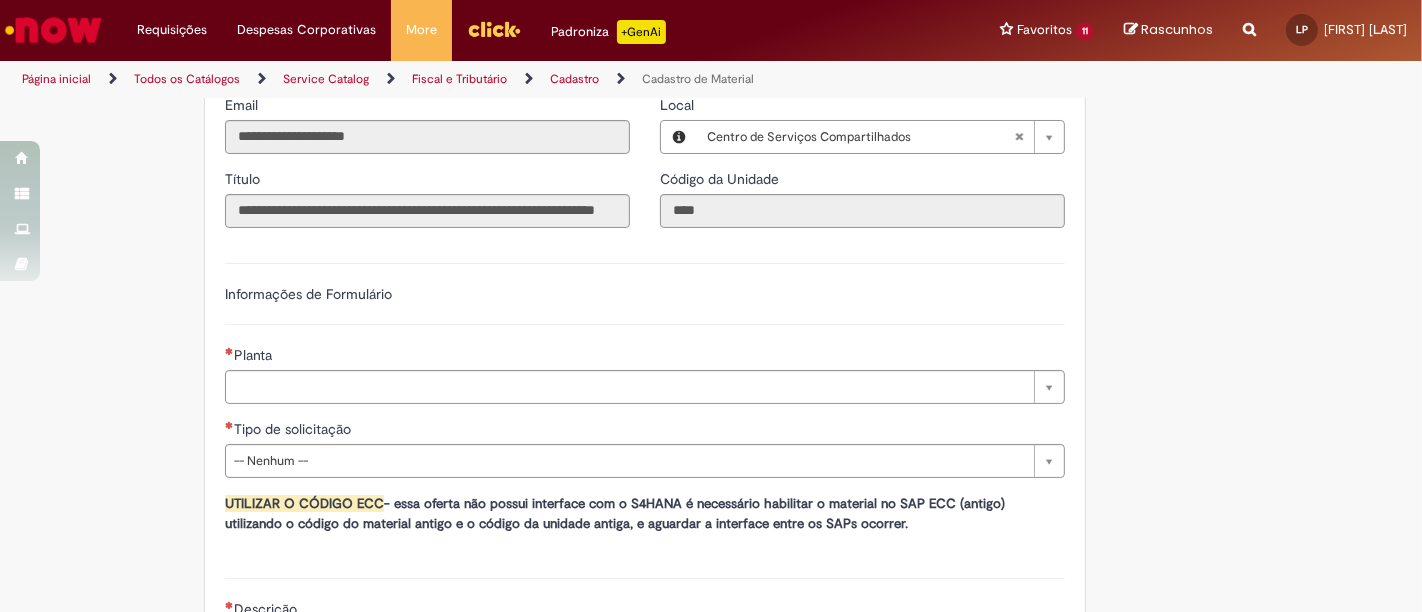 scroll, scrollTop: 1111, scrollLeft: 0, axis: vertical 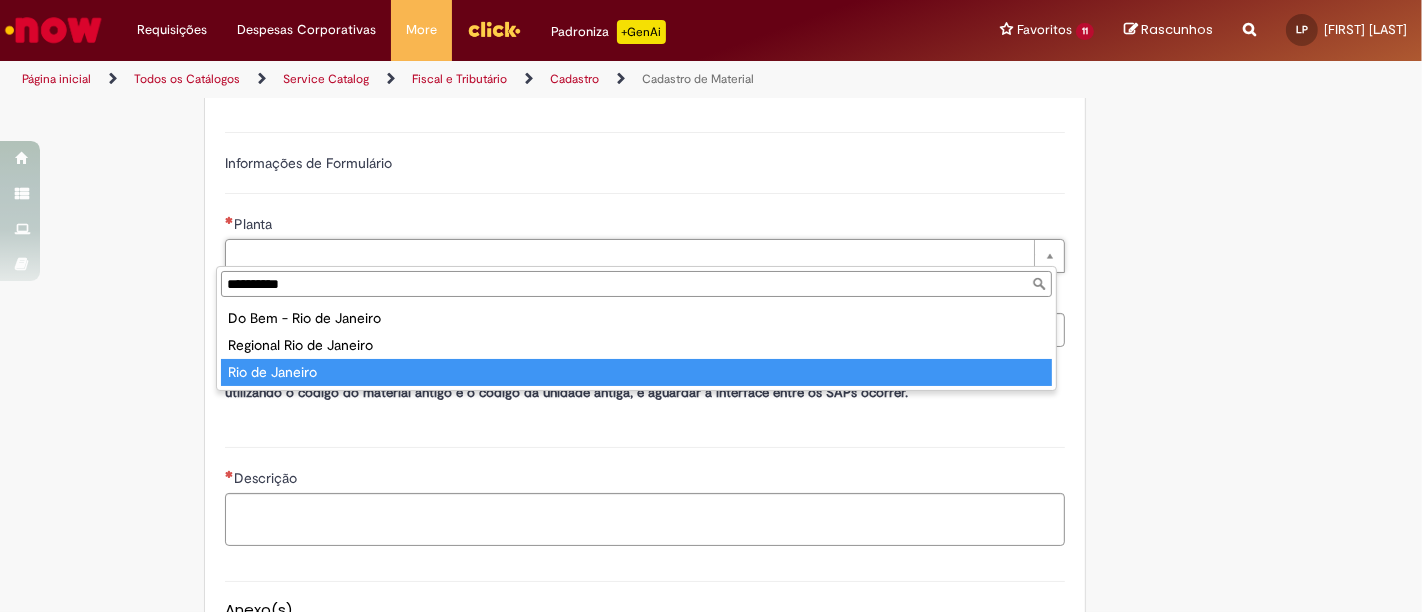 type on "**********" 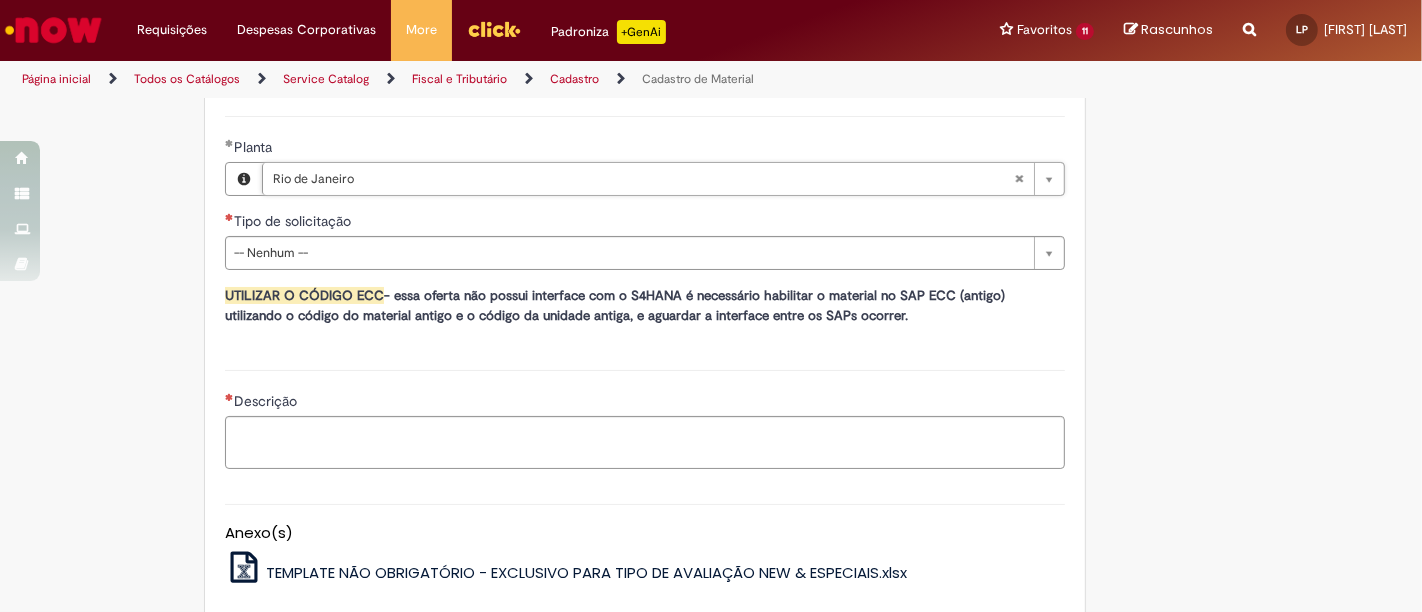 scroll, scrollTop: 1222, scrollLeft: 0, axis: vertical 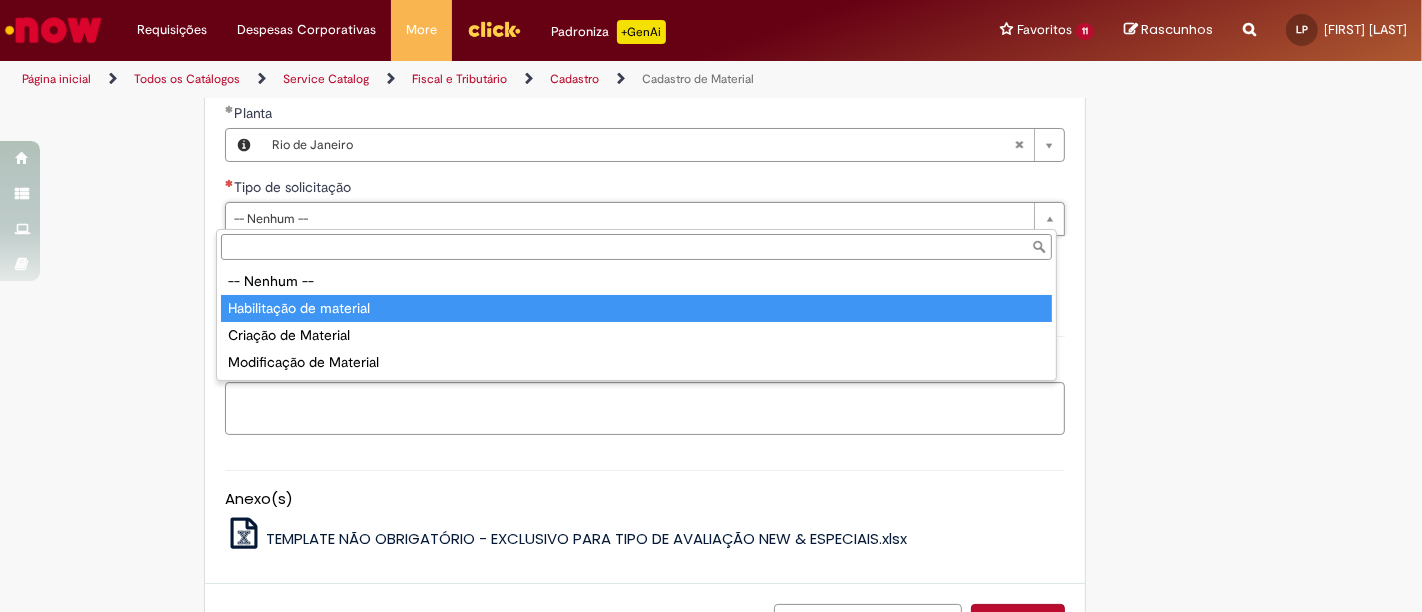 type on "**********" 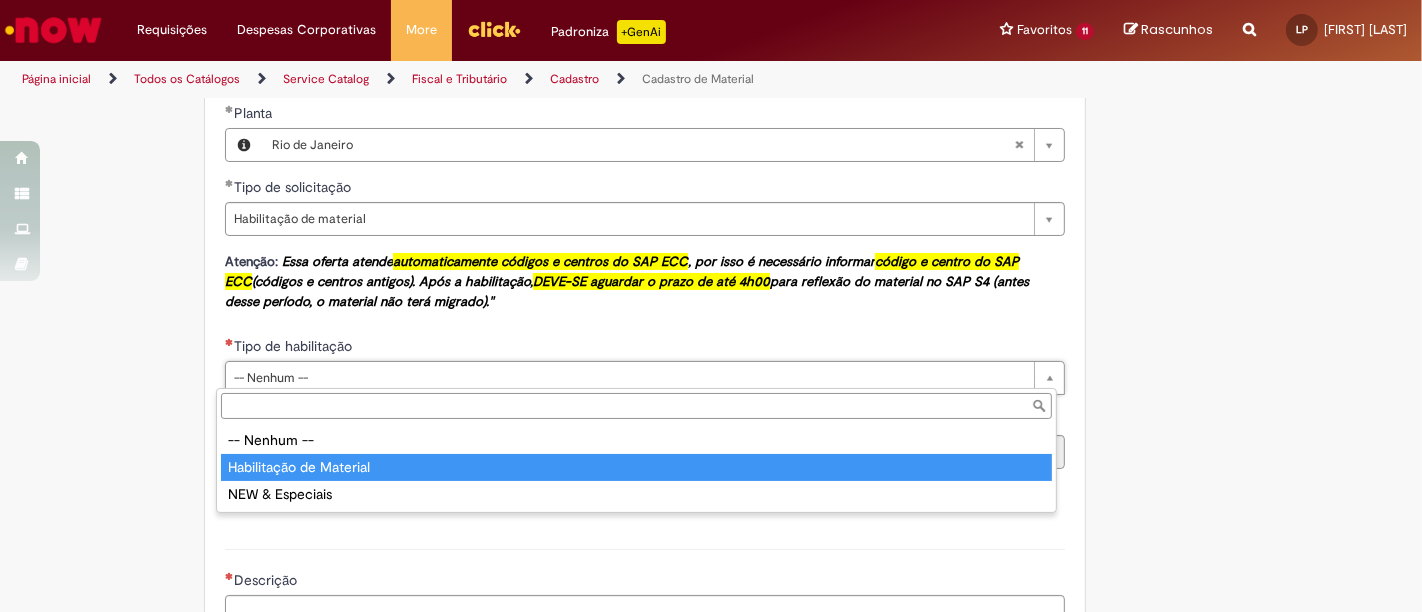 type on "**********" 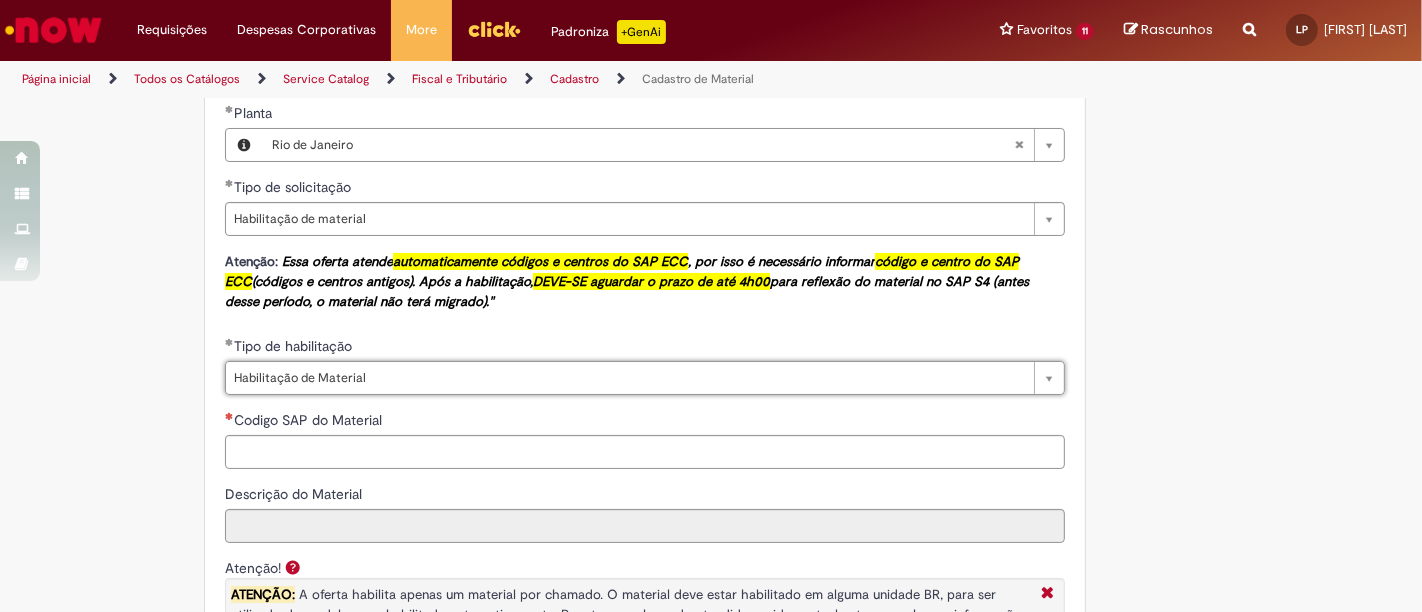 scroll, scrollTop: 1333, scrollLeft: 0, axis: vertical 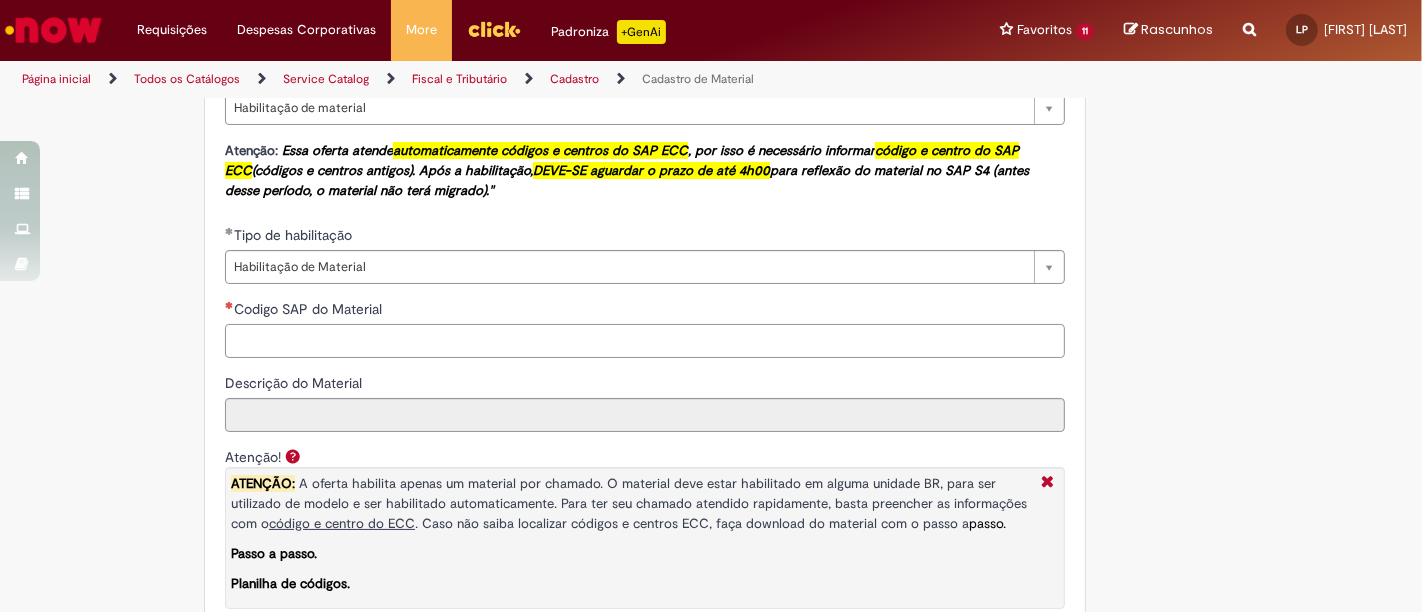 click on "Codigo SAP do Material" at bounding box center (645, 341) 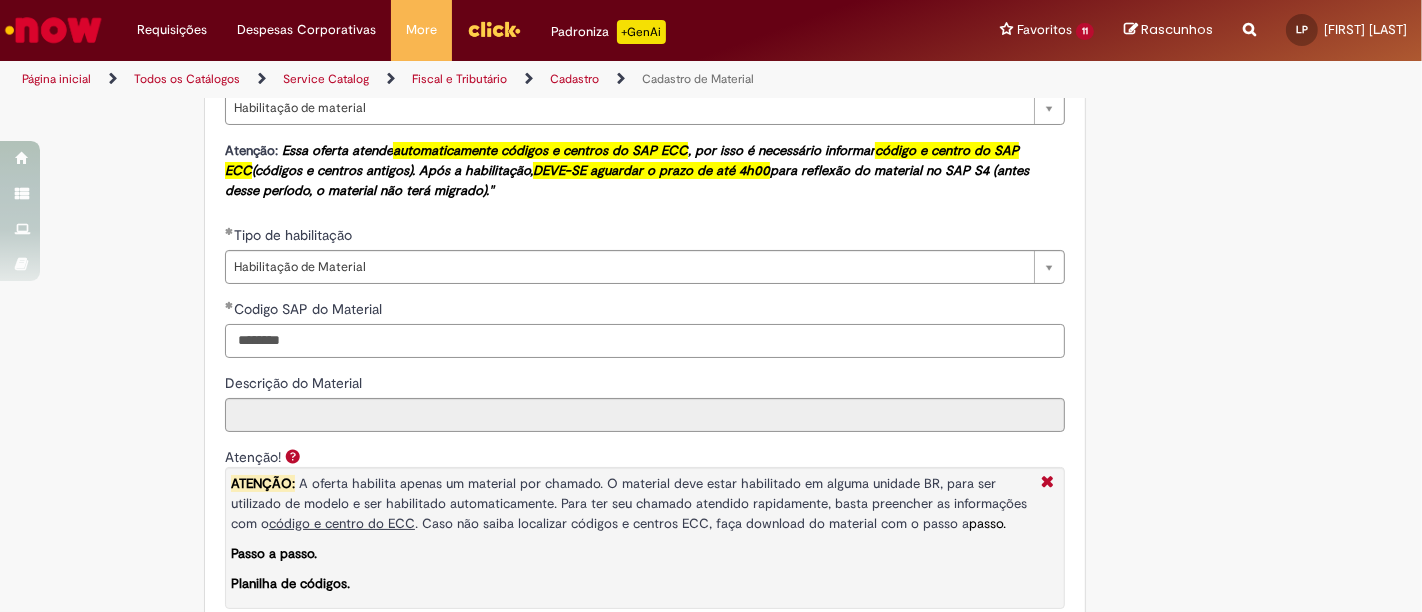 type on "********" 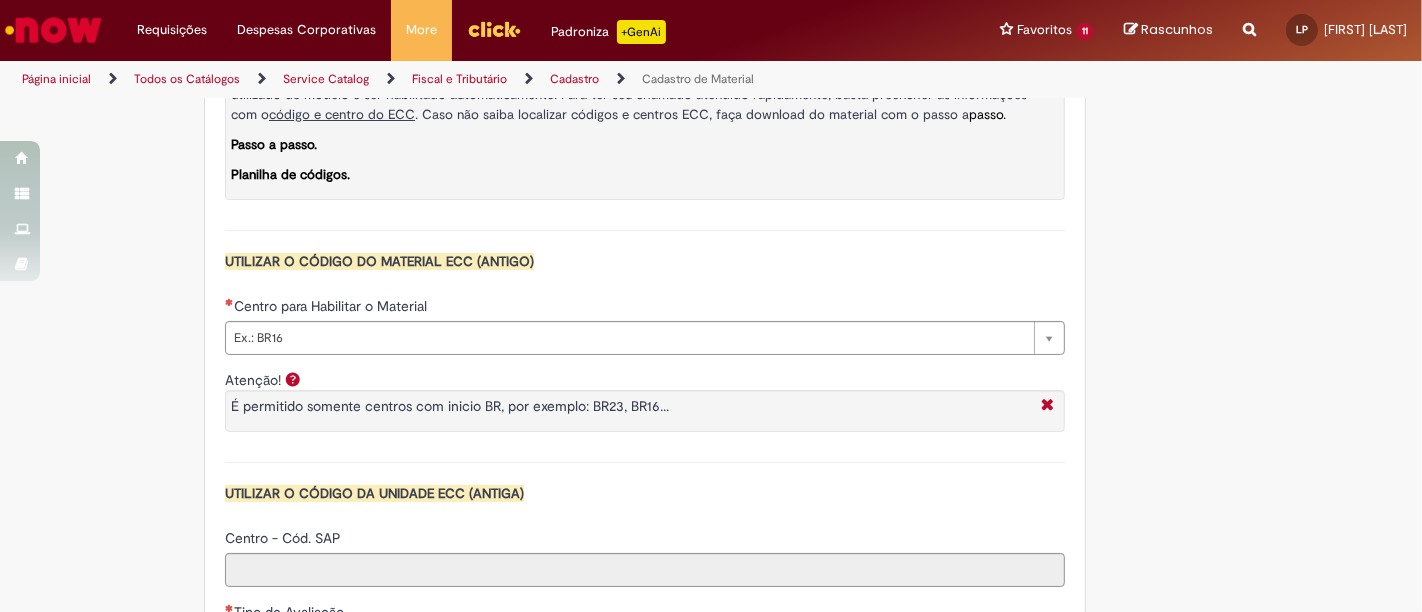 scroll, scrollTop: 1777, scrollLeft: 0, axis: vertical 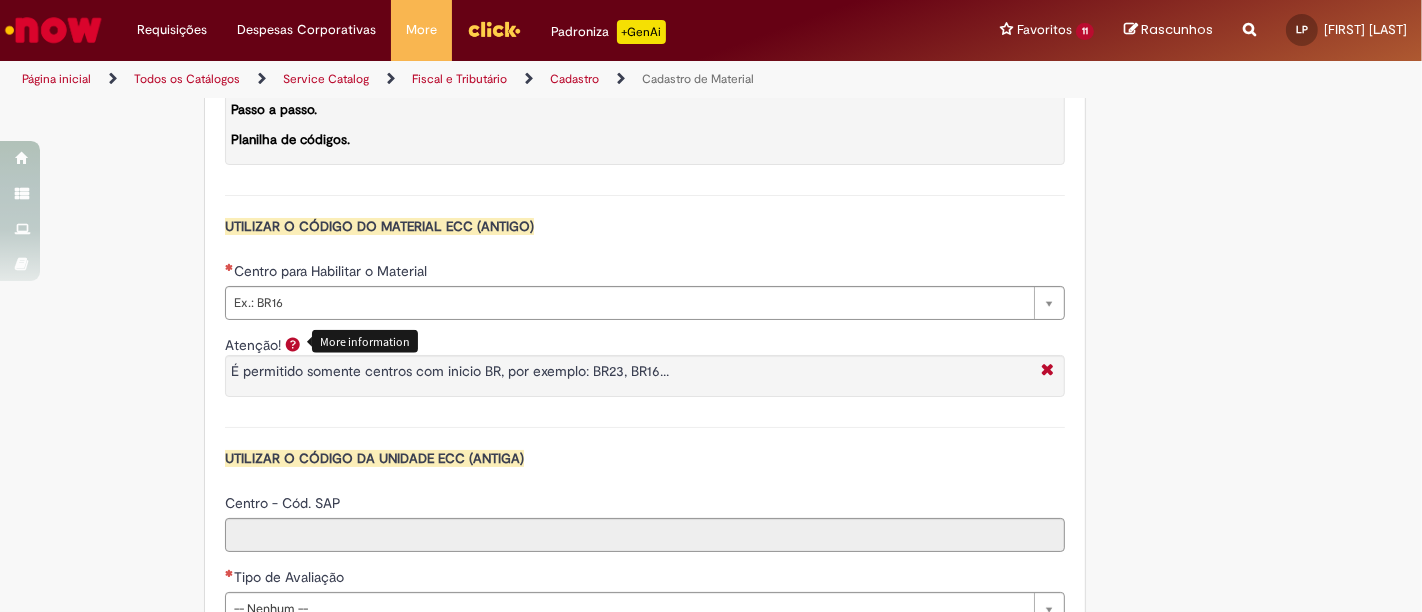 click on "**********" at bounding box center (645, 63) 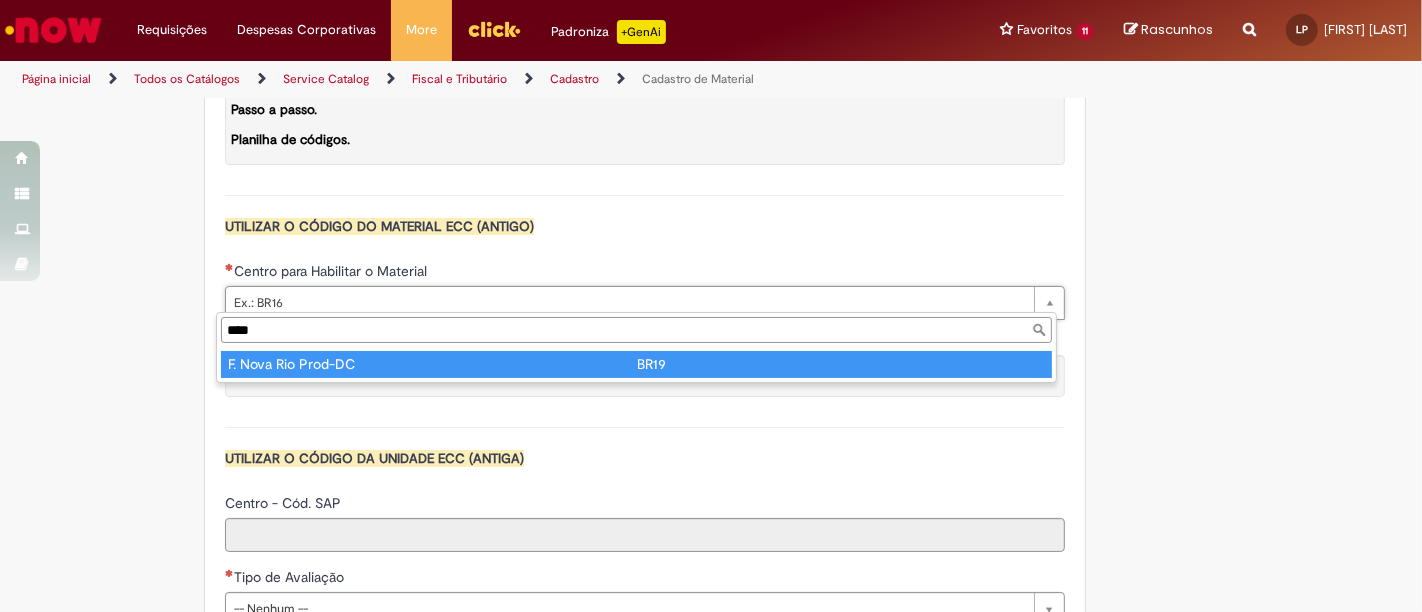 type on "****" 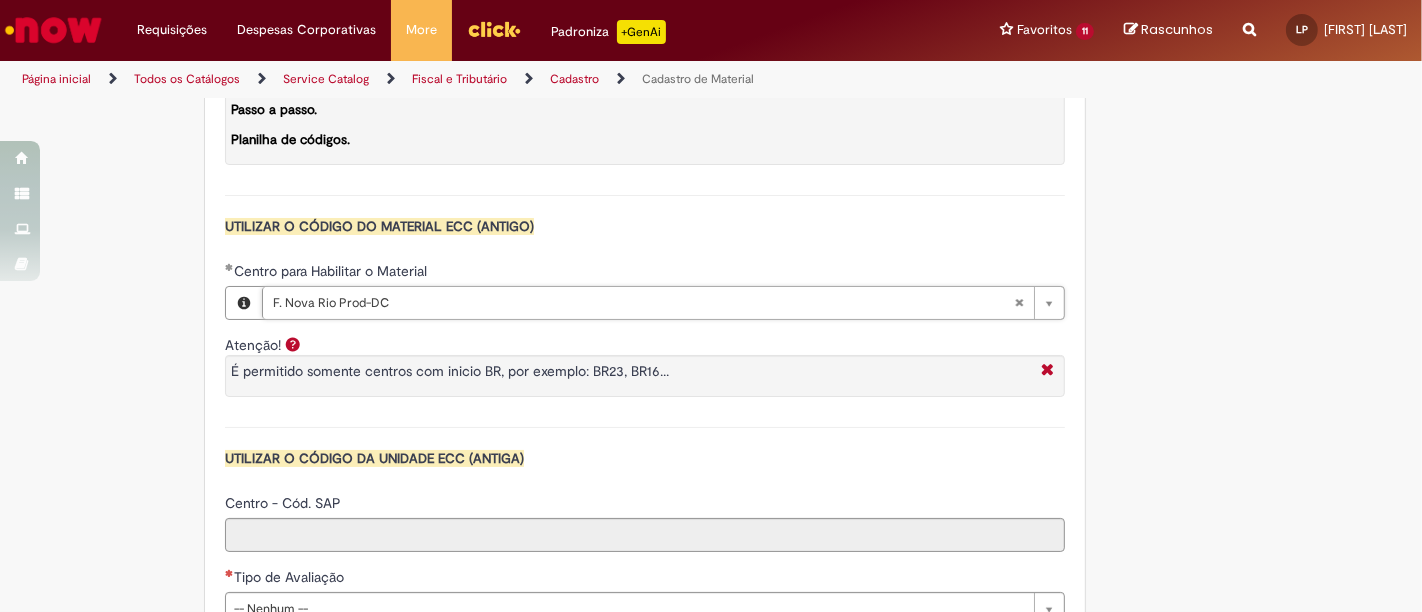 type on "****" 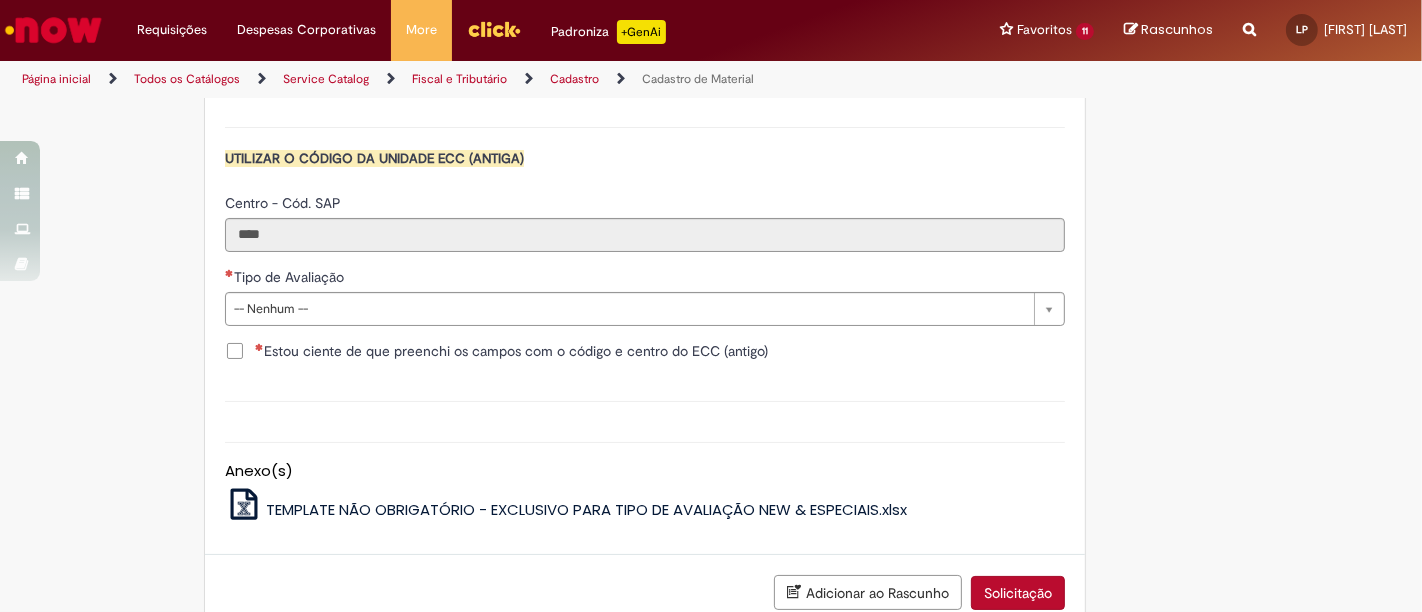 scroll, scrollTop: 2111, scrollLeft: 0, axis: vertical 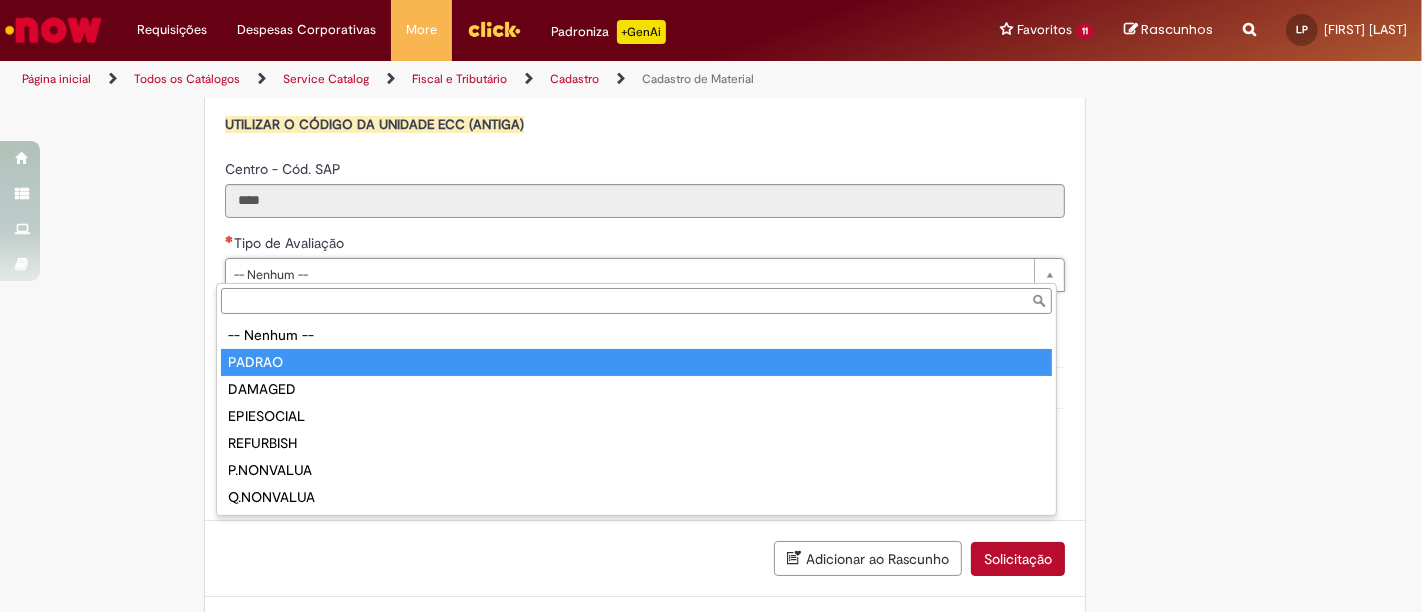 type on "******" 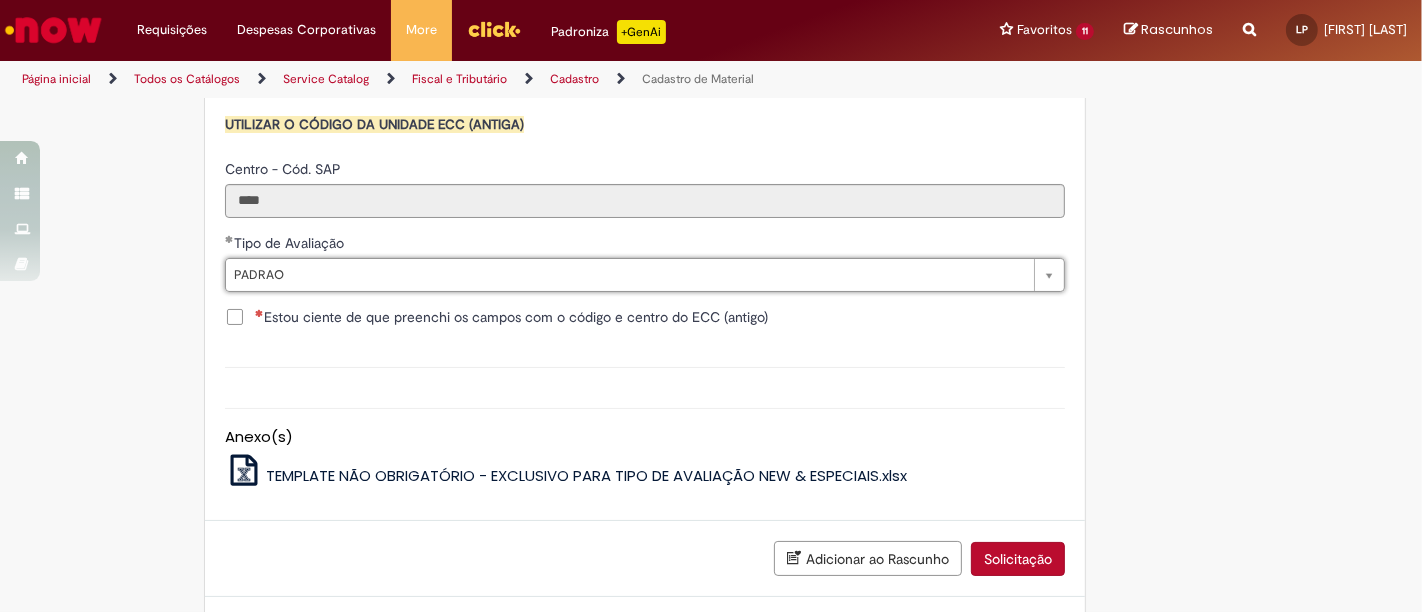 click on "Estou ciente de que preenchi os campos com o código e centro do ECC  (antigo)" at bounding box center [511, 317] 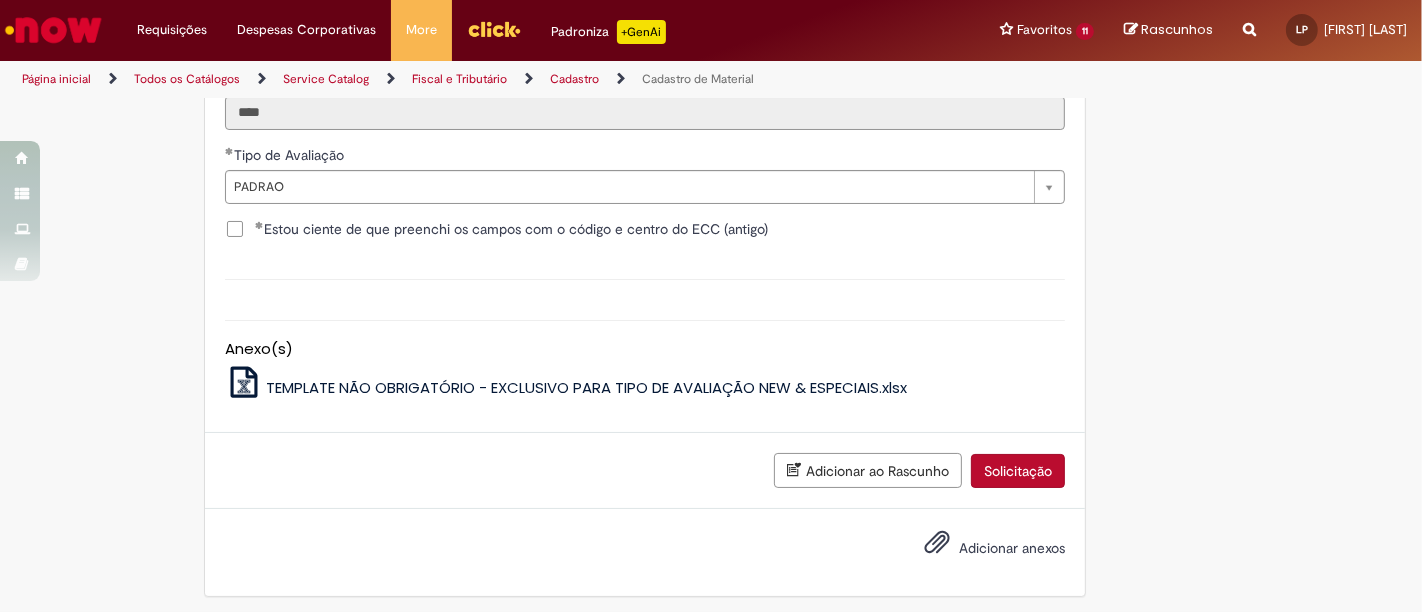 click on "Solicitação" at bounding box center [1018, 471] 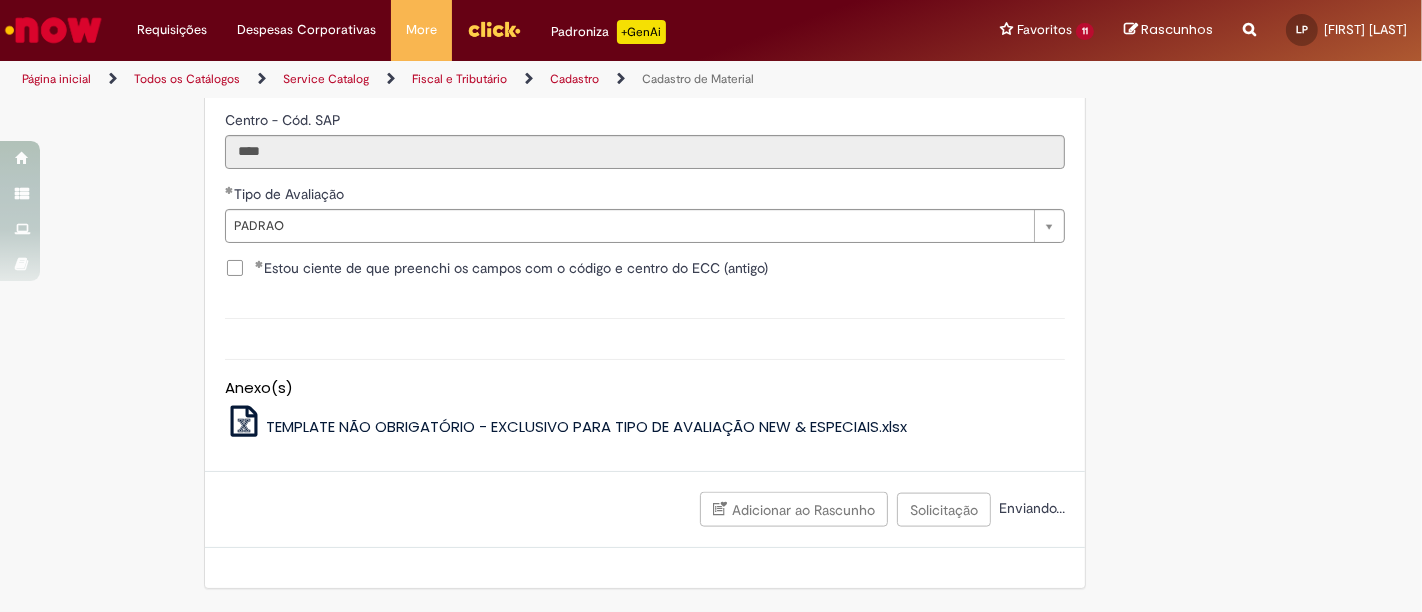 scroll, scrollTop: 2153, scrollLeft: 0, axis: vertical 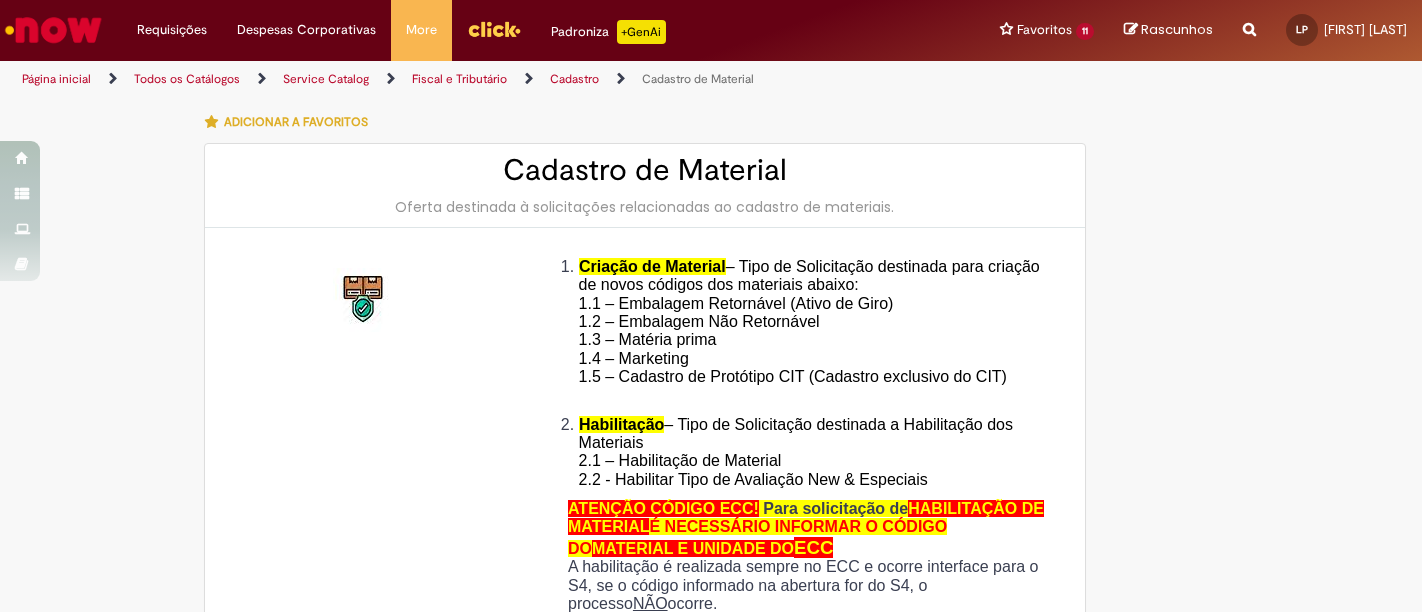 type on "********" 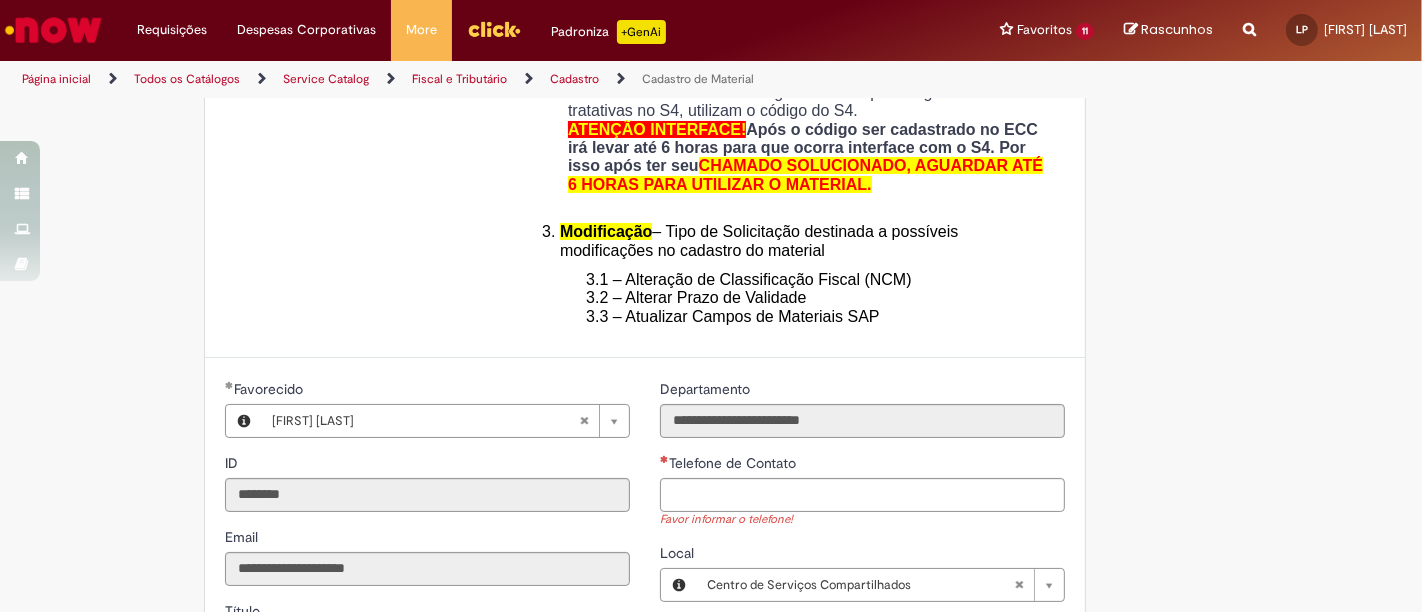 scroll, scrollTop: 666, scrollLeft: 0, axis: vertical 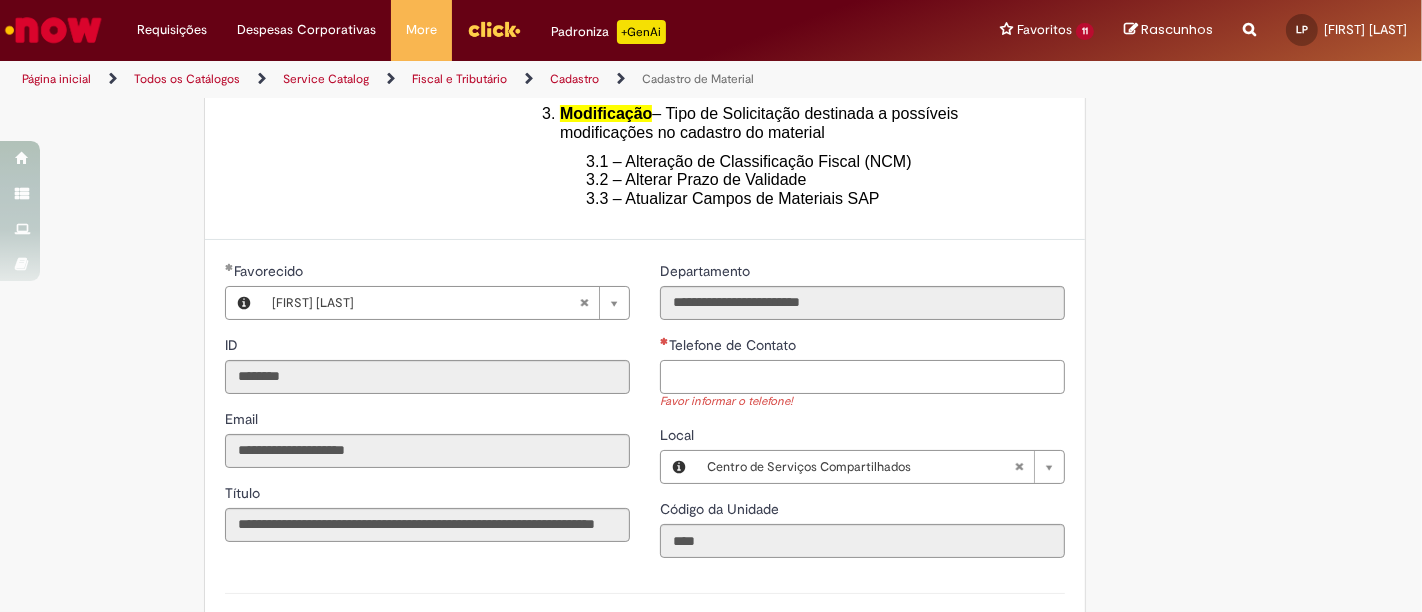 click on "Telefone de Contato" at bounding box center [862, 377] 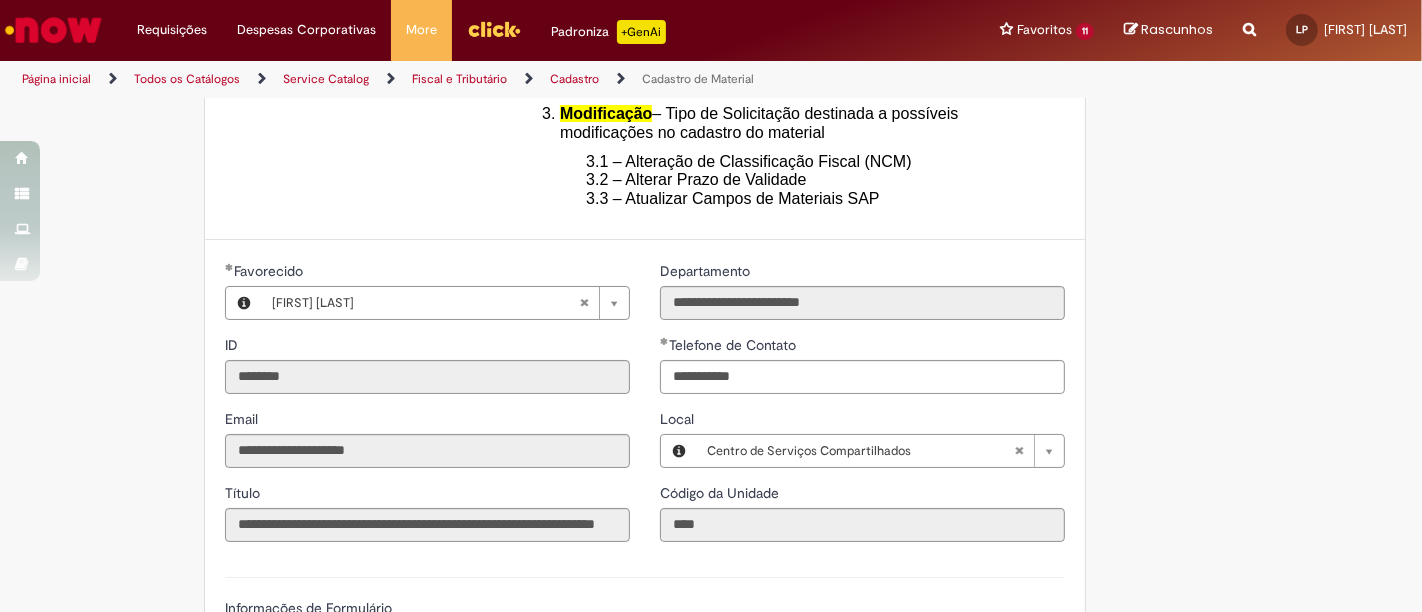 type on "**********" 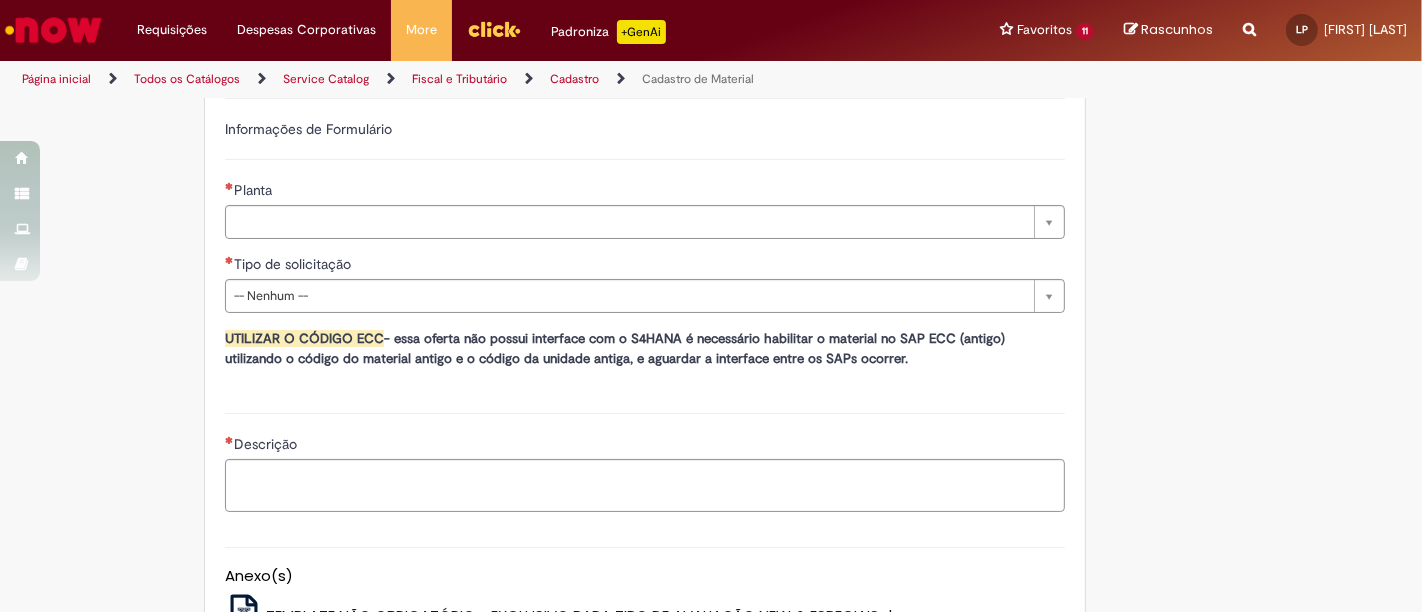 scroll, scrollTop: 1111, scrollLeft: 0, axis: vertical 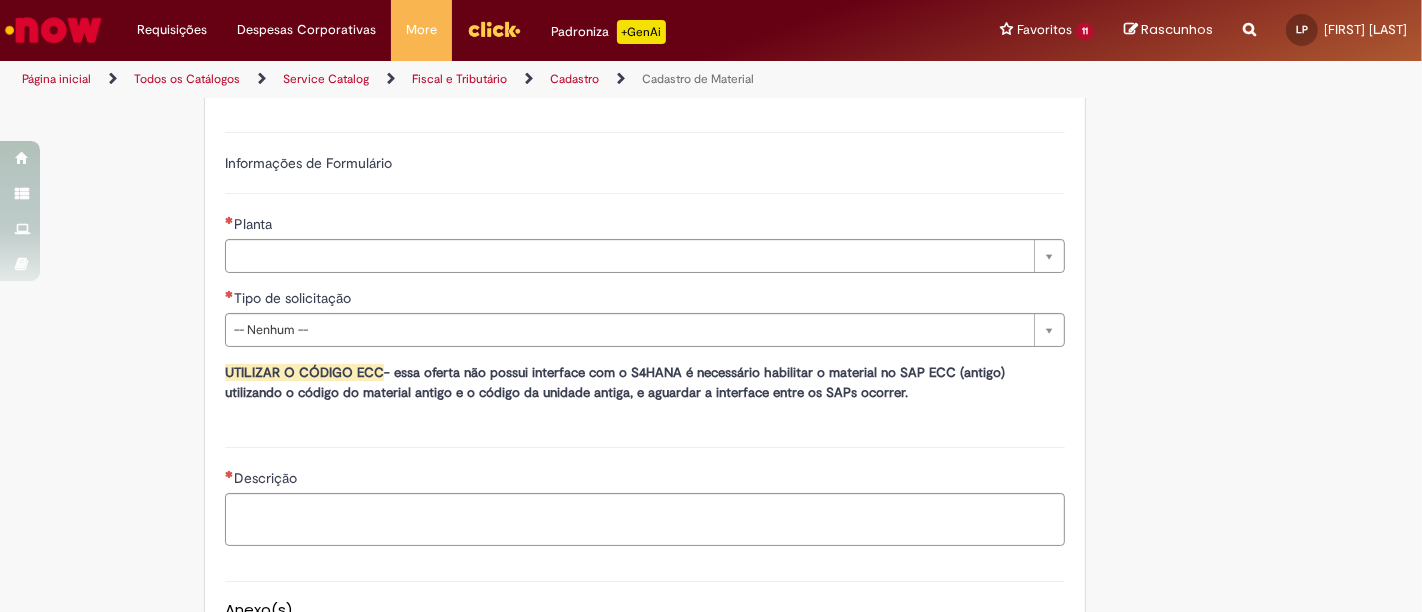 click on "Planta" at bounding box center (645, 226) 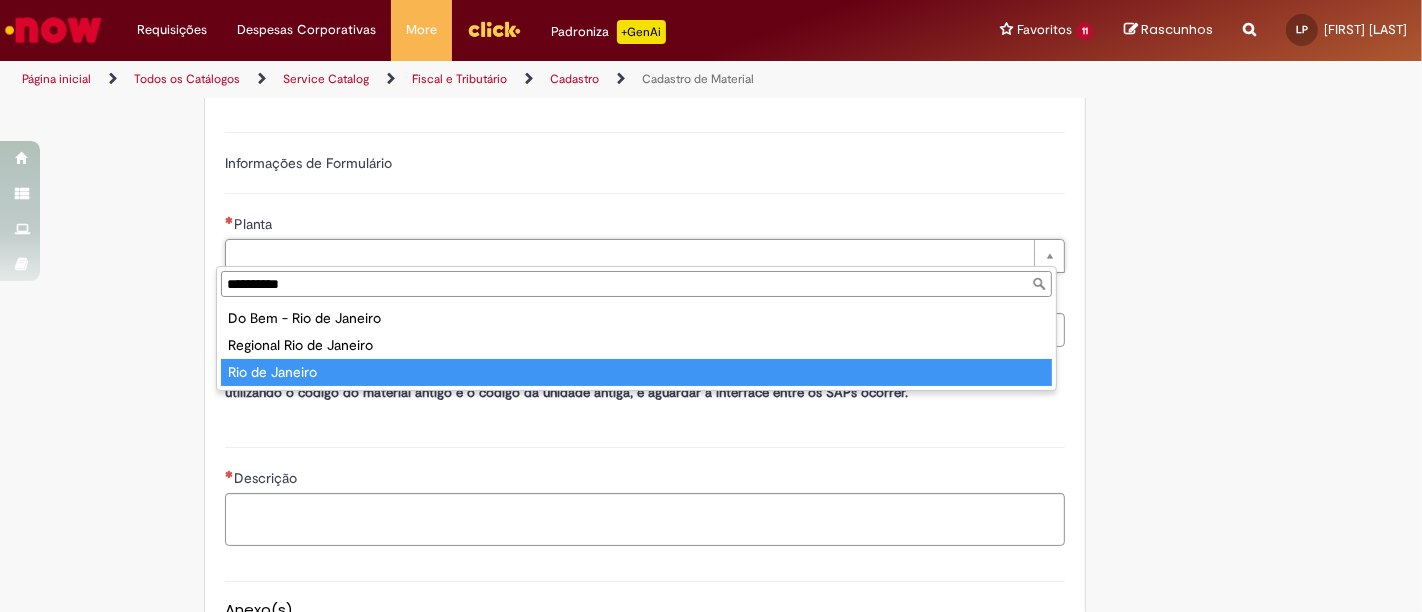 type on "**********" 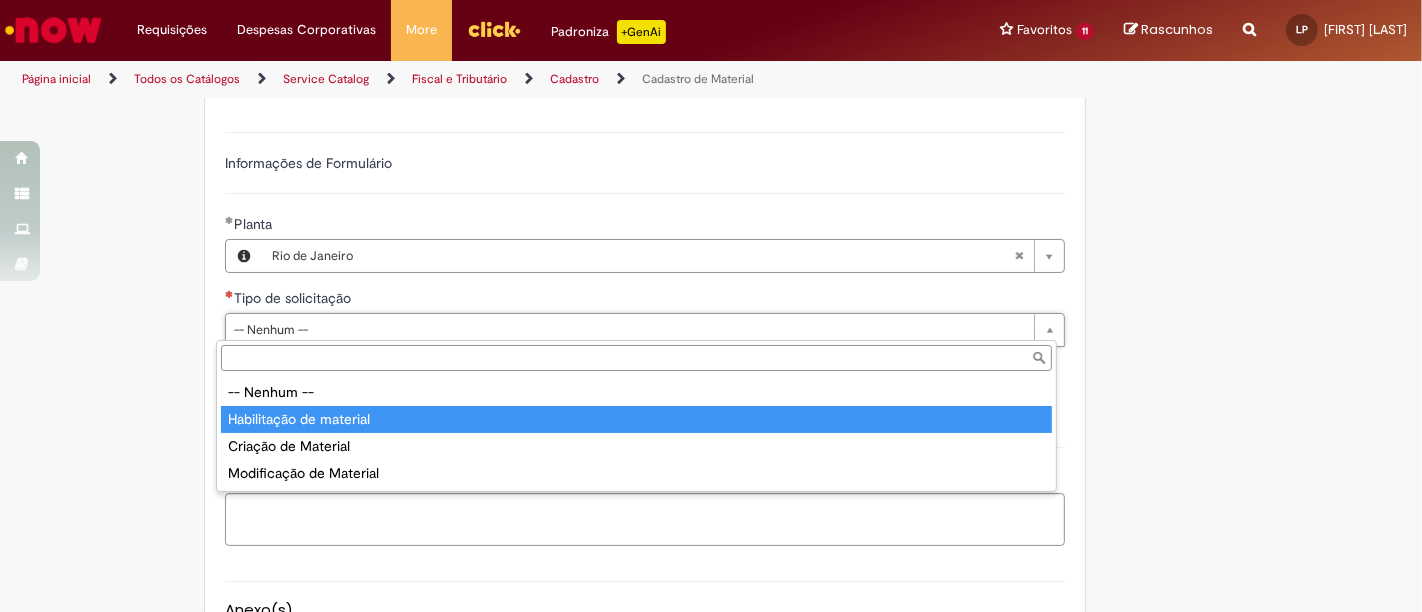 type on "**********" 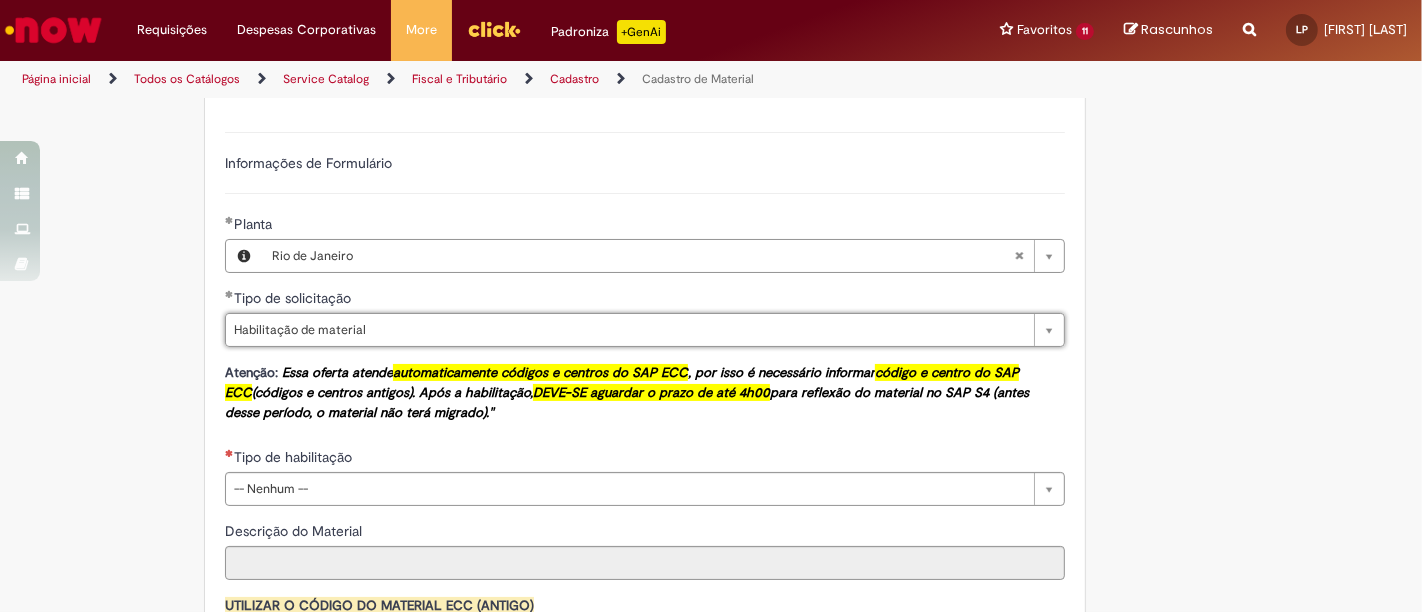scroll, scrollTop: 1222, scrollLeft: 0, axis: vertical 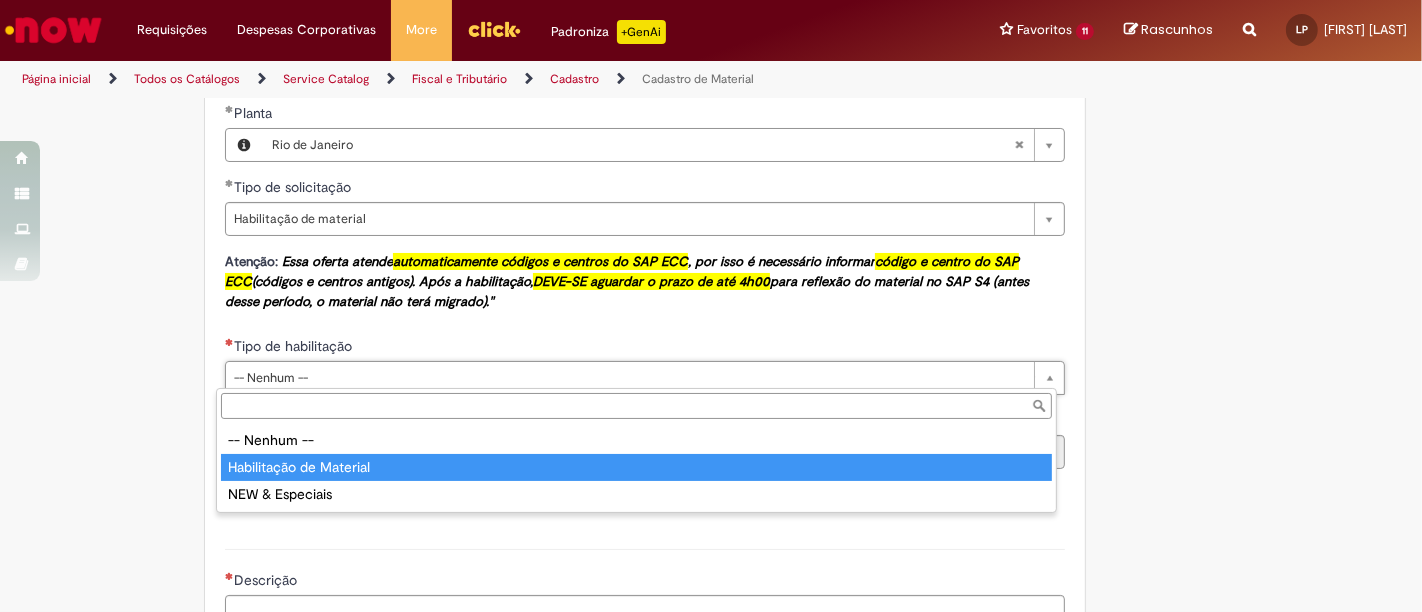 type on "**********" 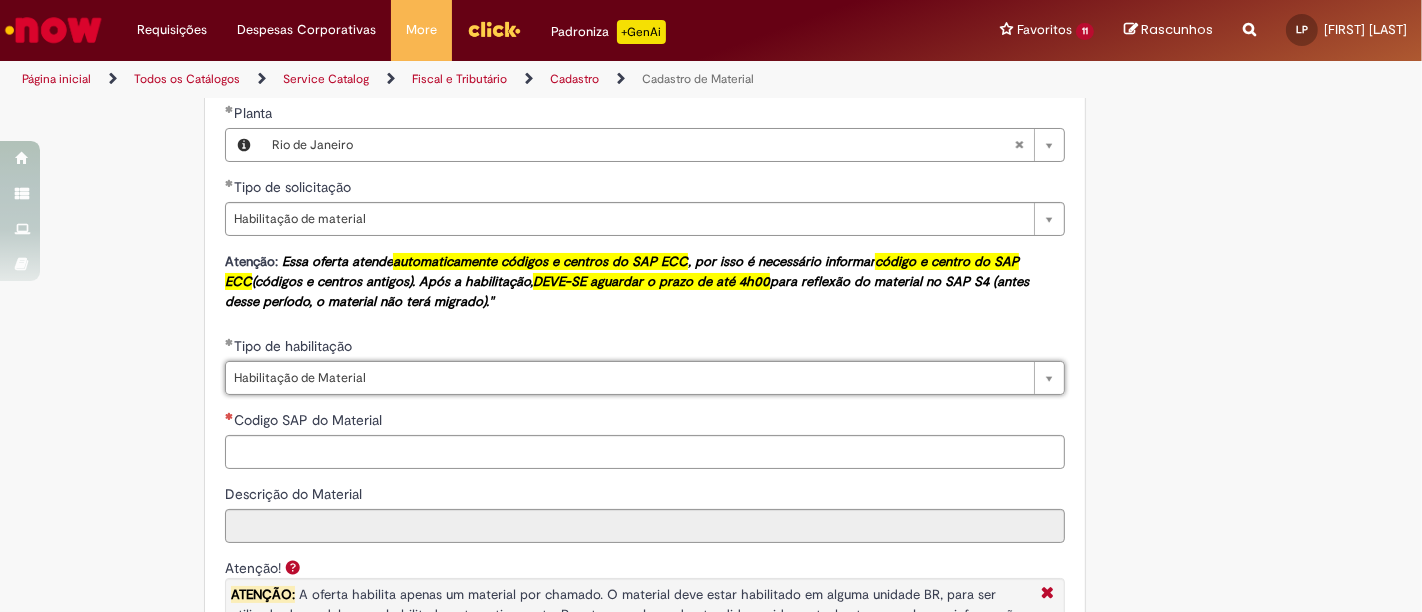 scroll, scrollTop: 1444, scrollLeft: 0, axis: vertical 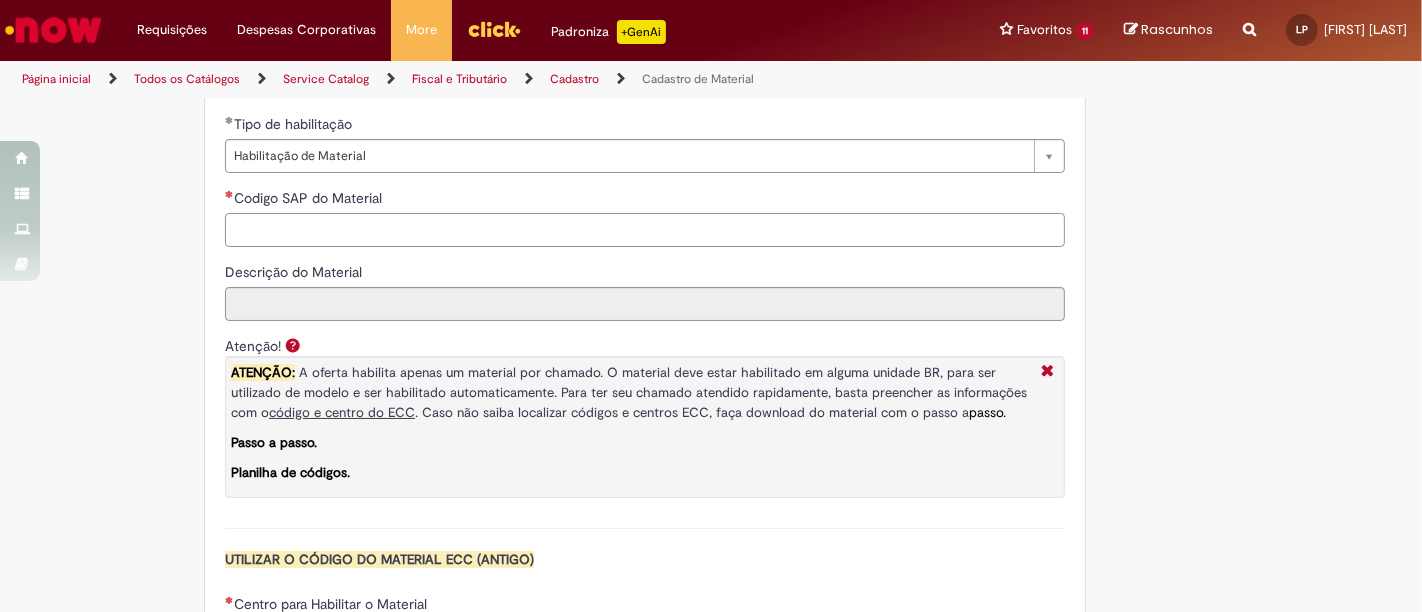 click on "Codigo SAP do Material" at bounding box center (645, 230) 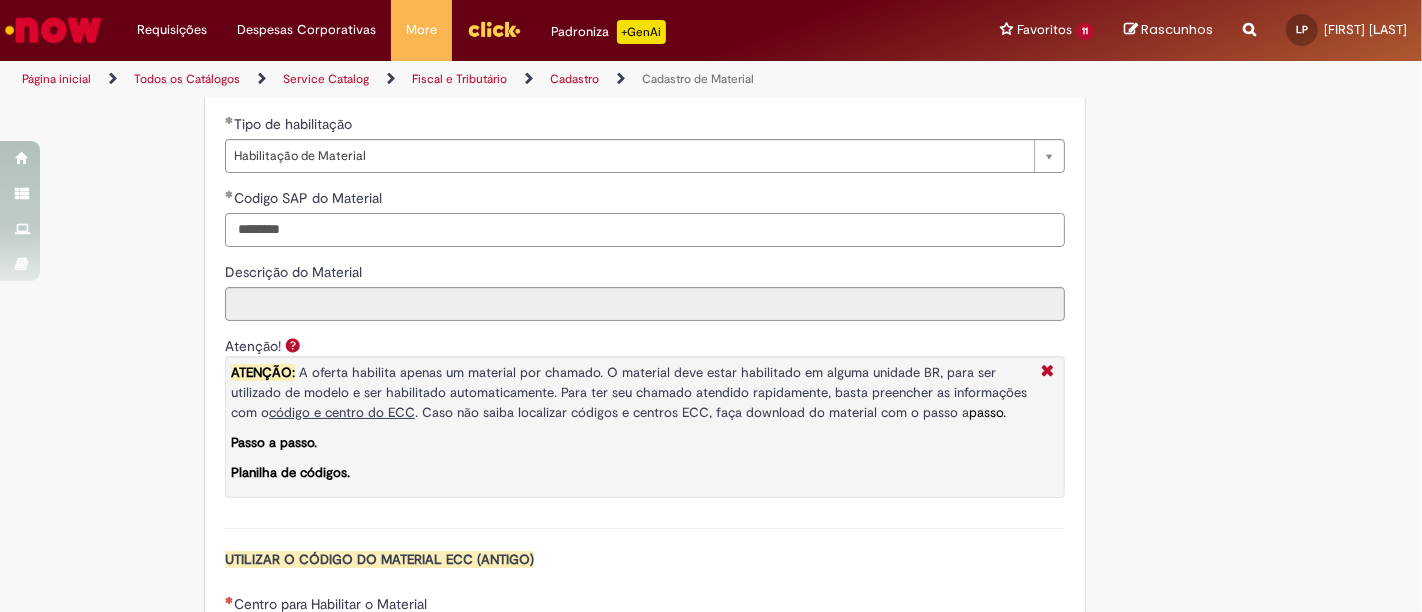 type on "********" 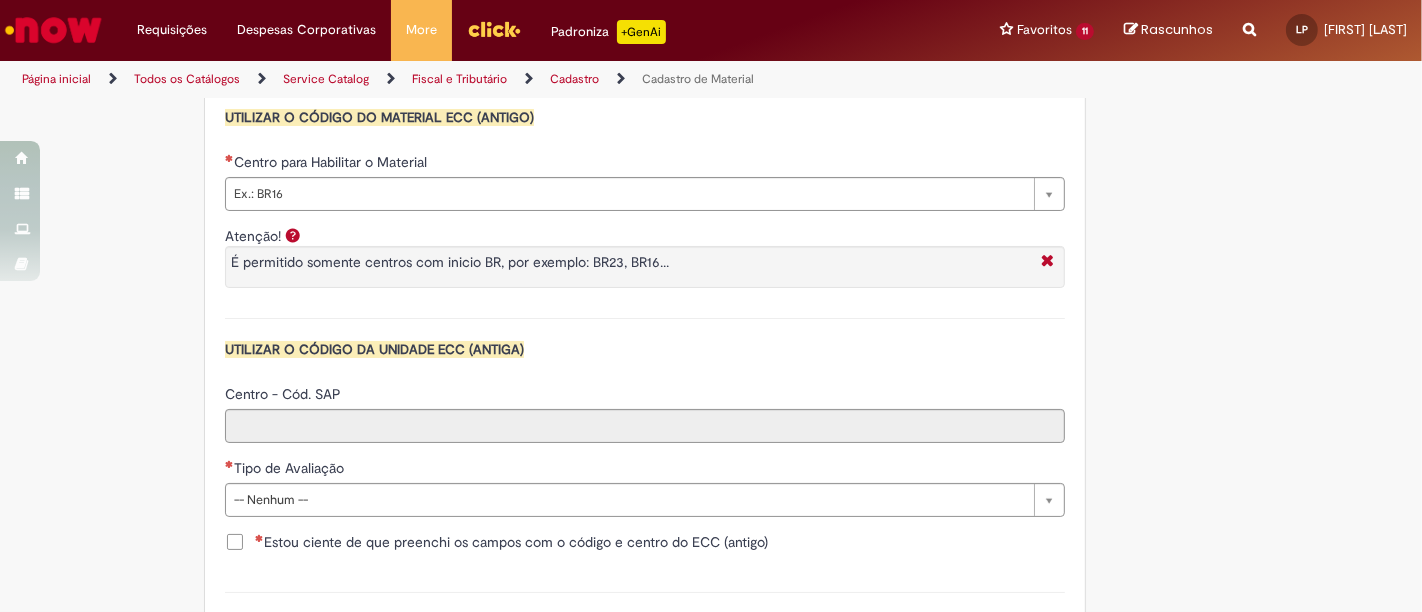scroll, scrollTop: 1888, scrollLeft: 0, axis: vertical 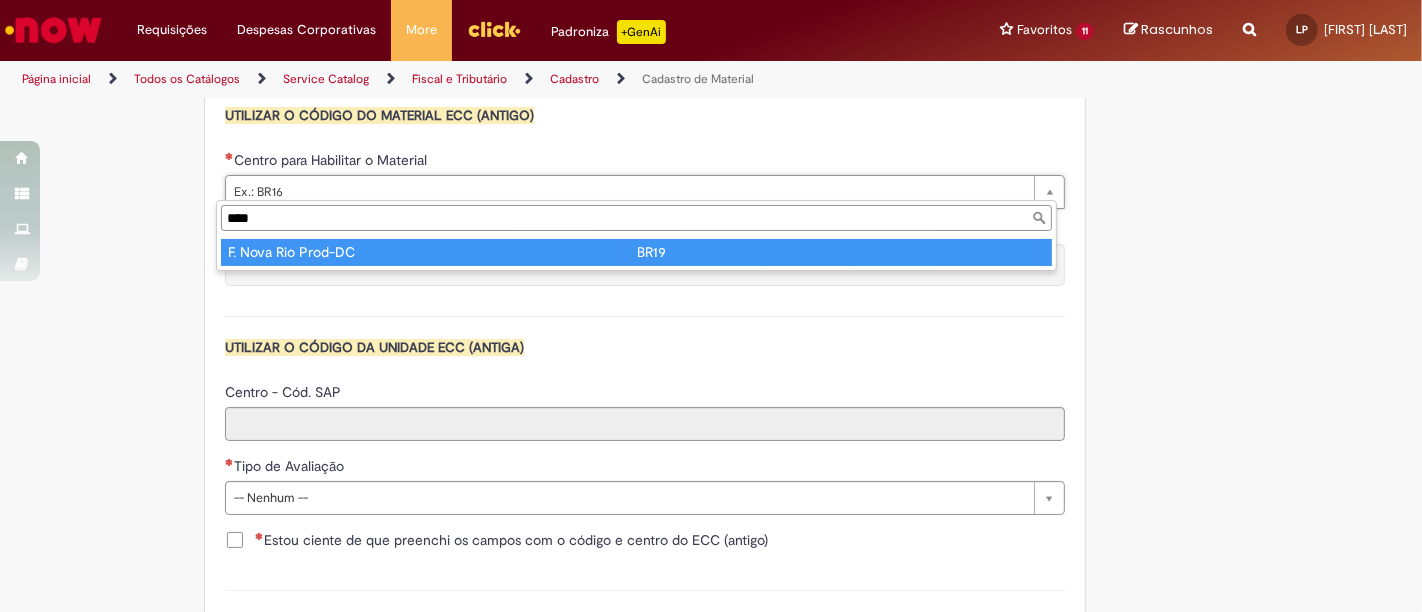 type on "****" 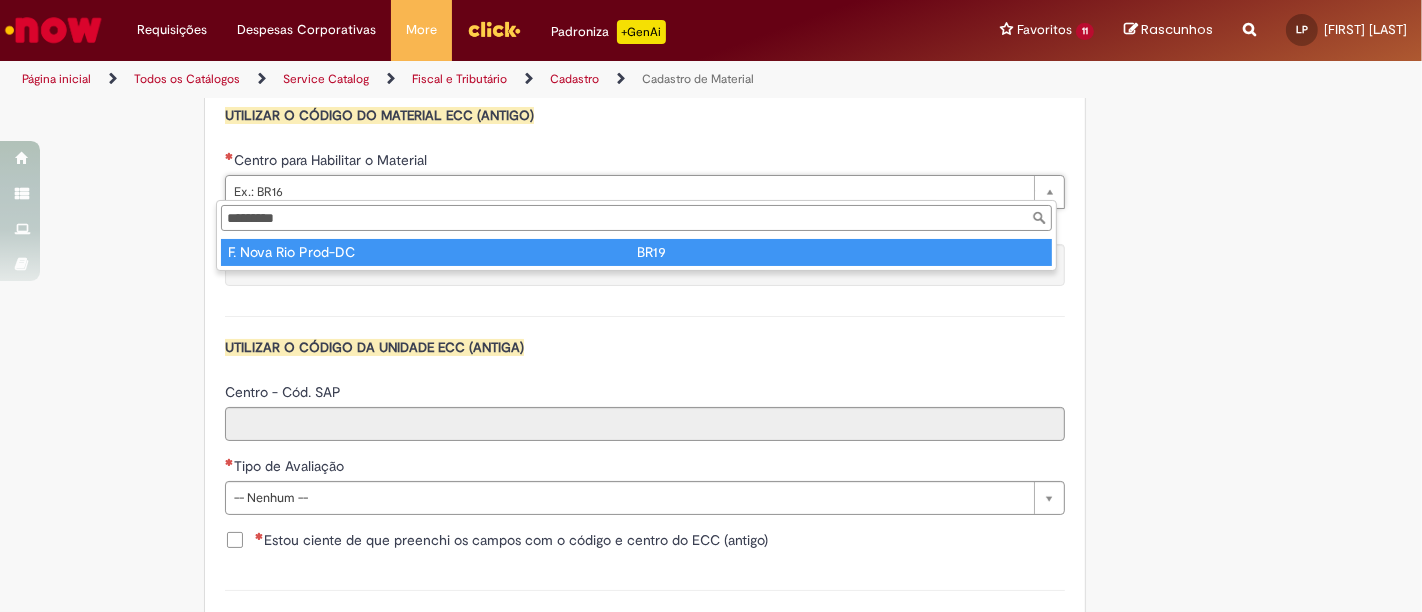 type on "****" 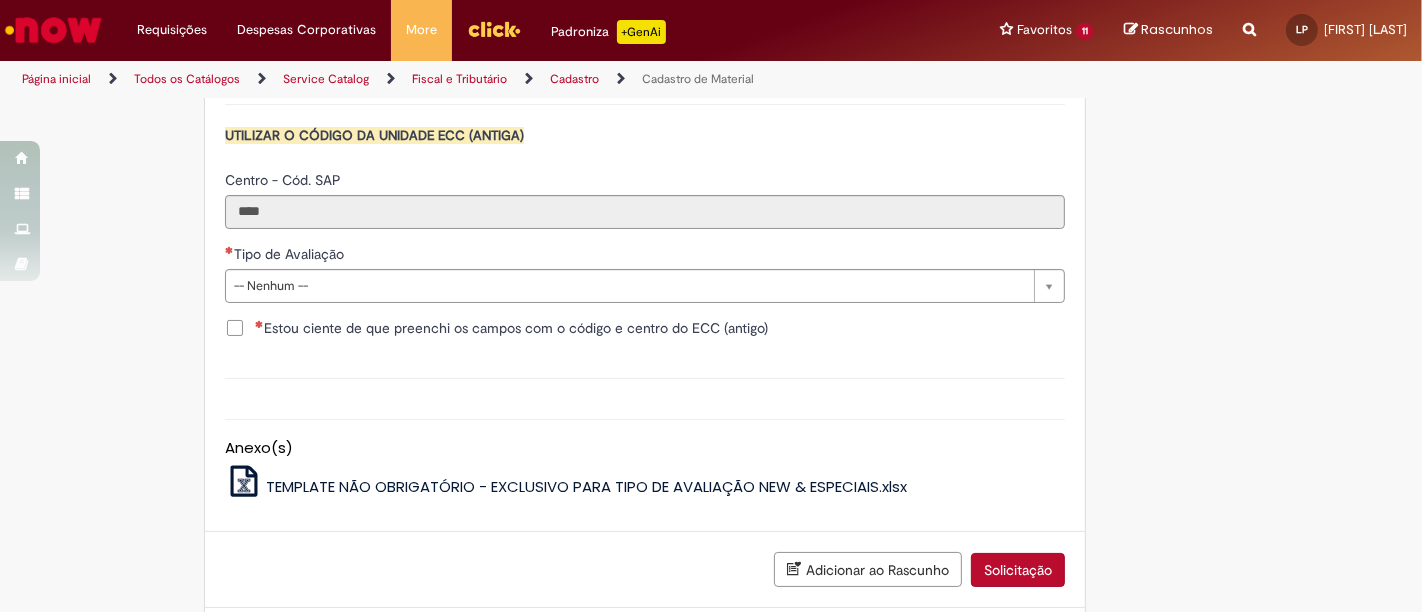scroll, scrollTop: 2111, scrollLeft: 0, axis: vertical 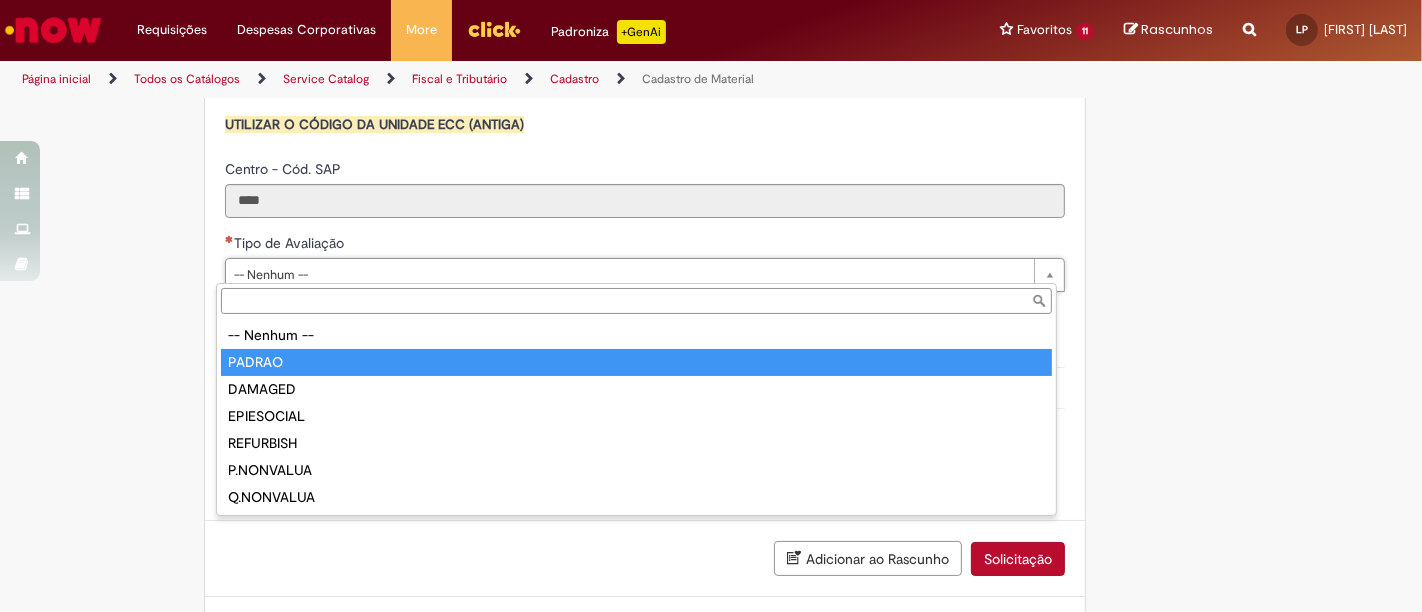 type on "******" 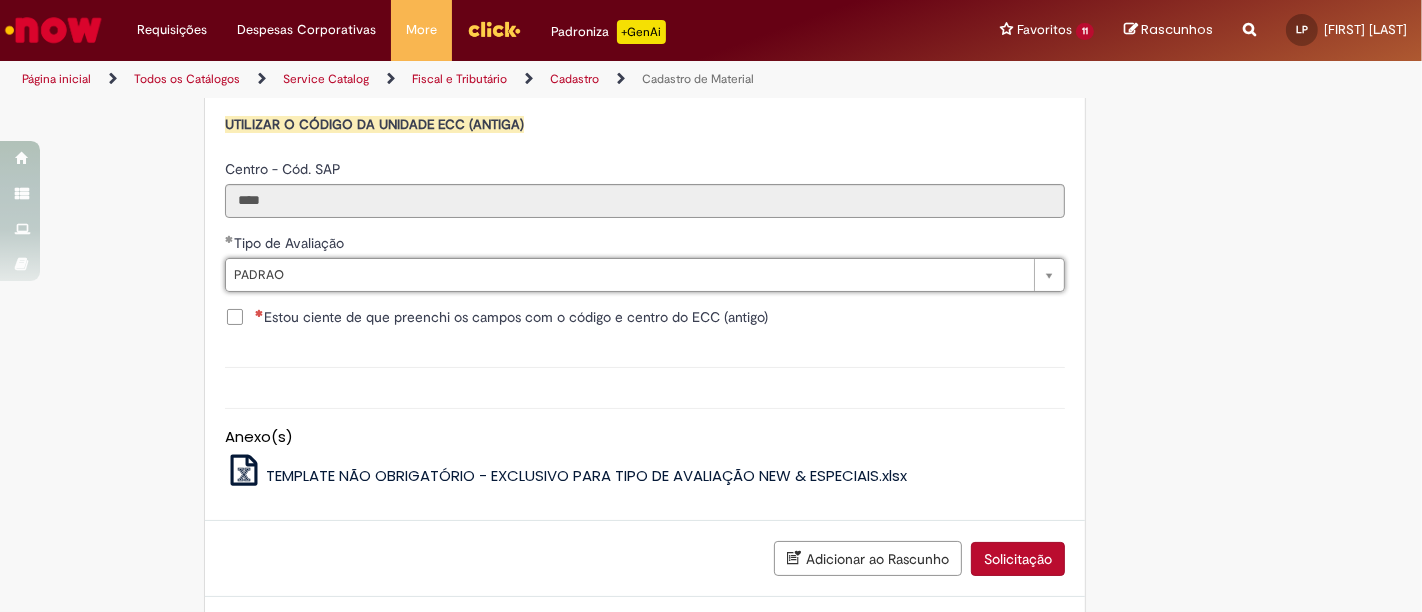 click on "Estou ciente de que preenchi os campos com o código e centro do ECC  (antigo)" at bounding box center [511, 317] 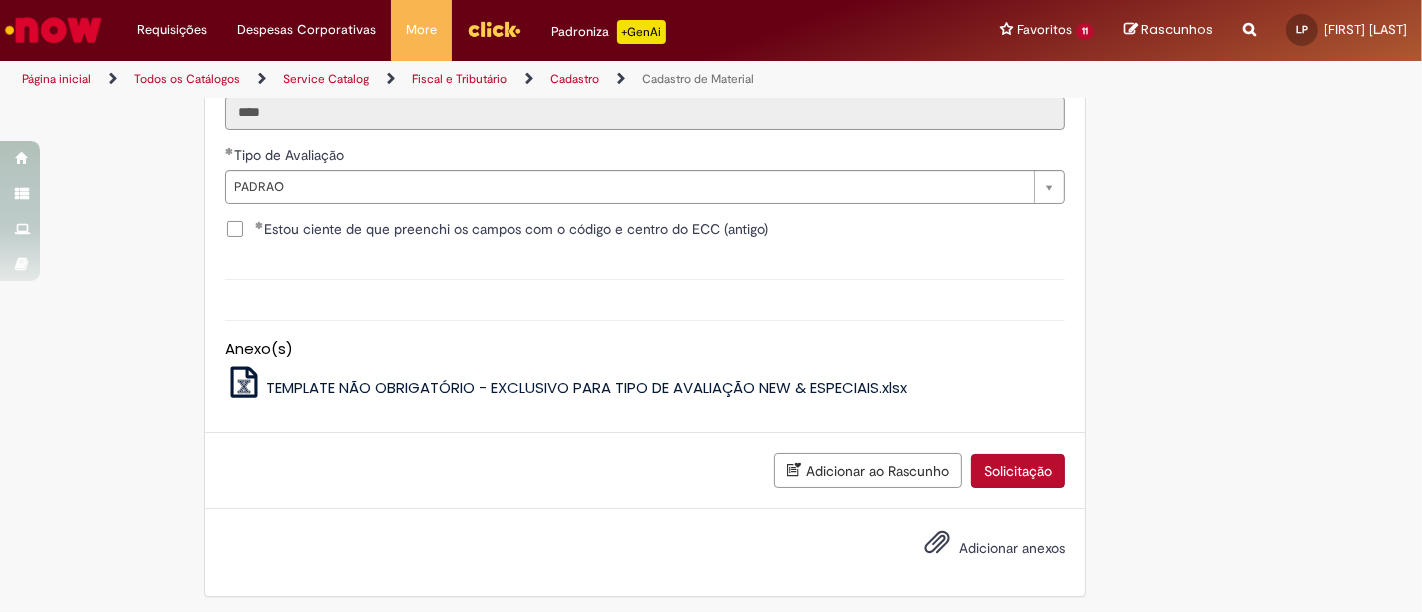 drag, startPoint x: 1038, startPoint y: 472, endPoint x: 999, endPoint y: 176, distance: 298.5582 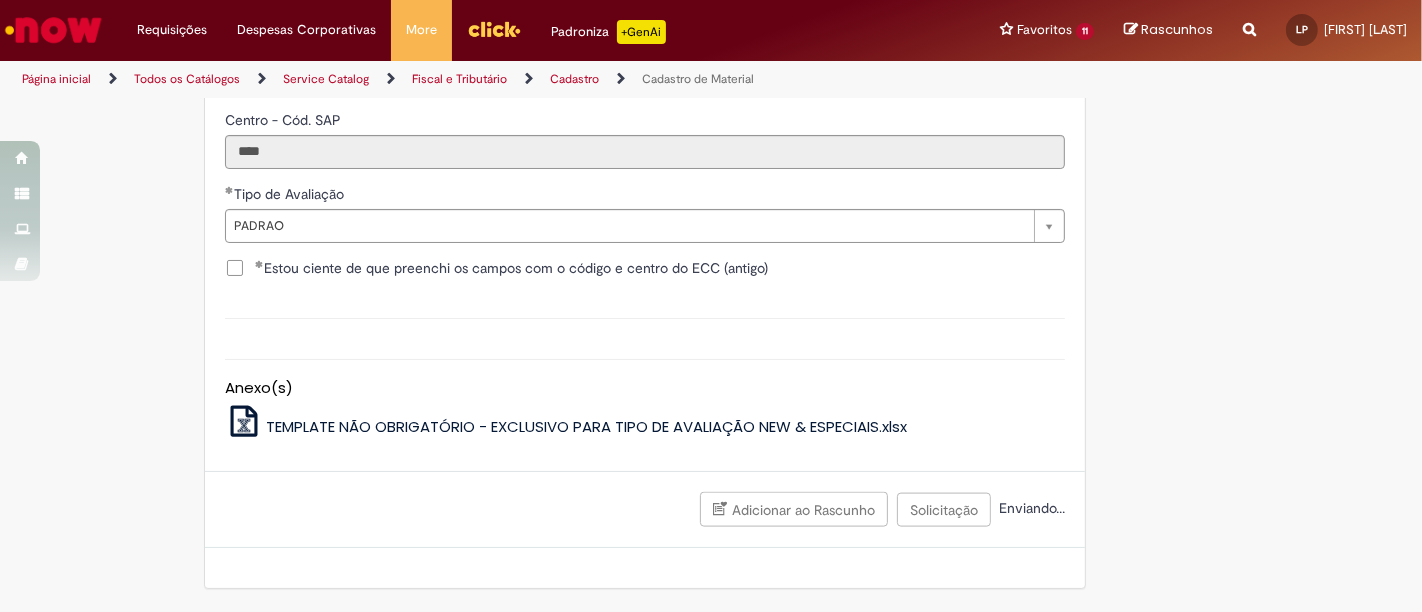 scroll, scrollTop: 2153, scrollLeft: 0, axis: vertical 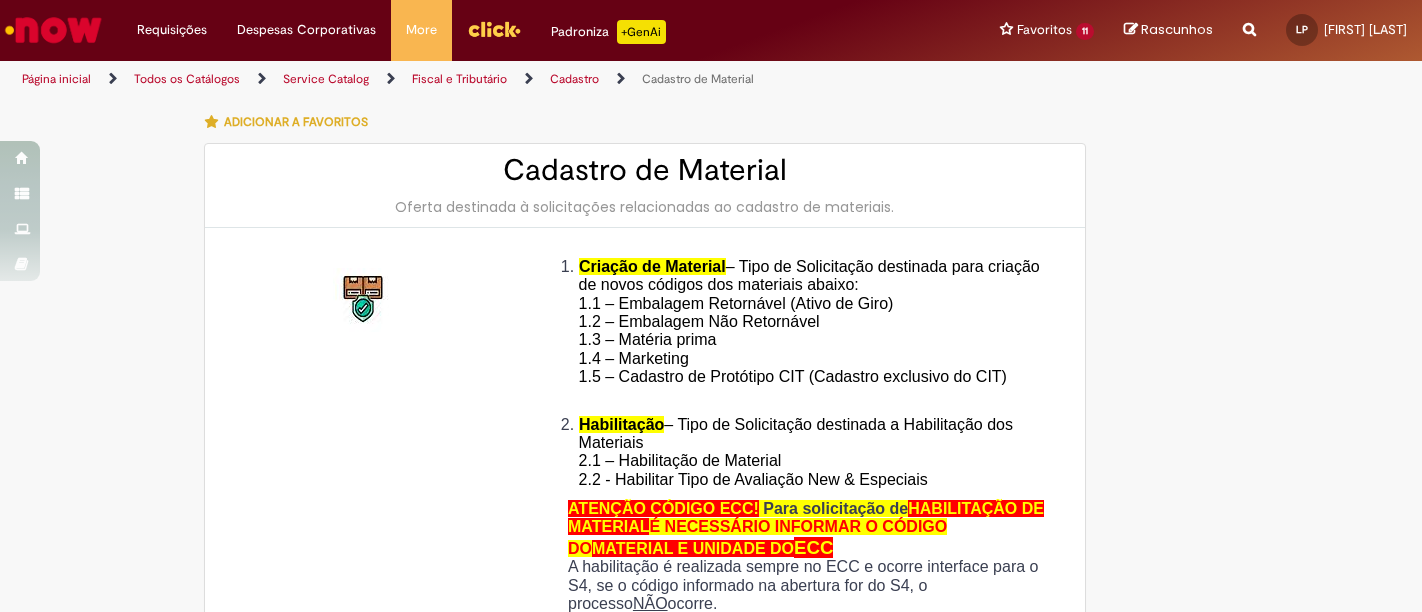 type on "********" 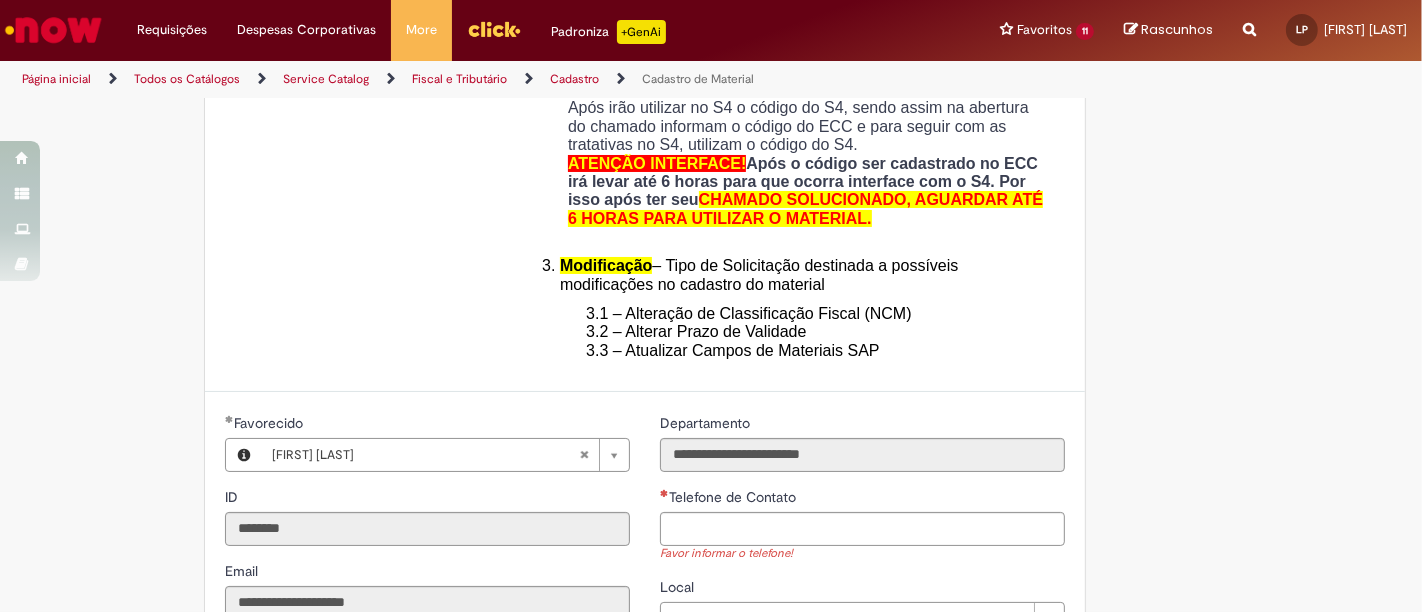 scroll, scrollTop: 666, scrollLeft: 0, axis: vertical 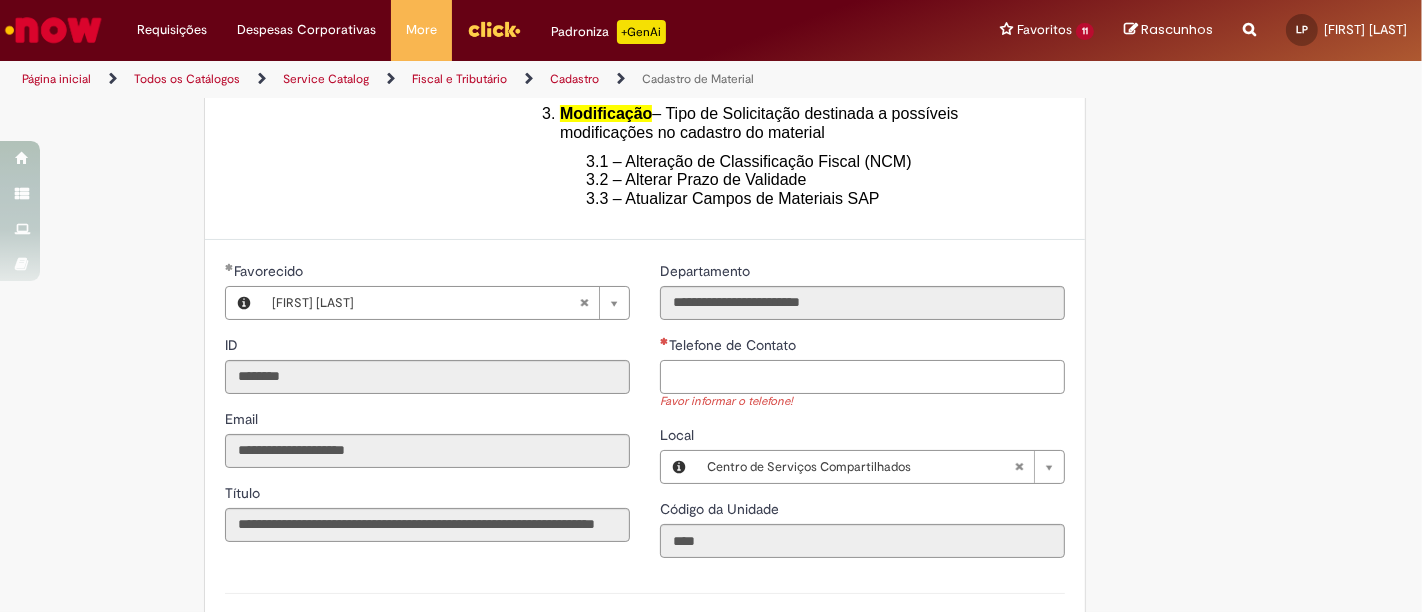 click on "Telefone de Contato" at bounding box center (862, 377) 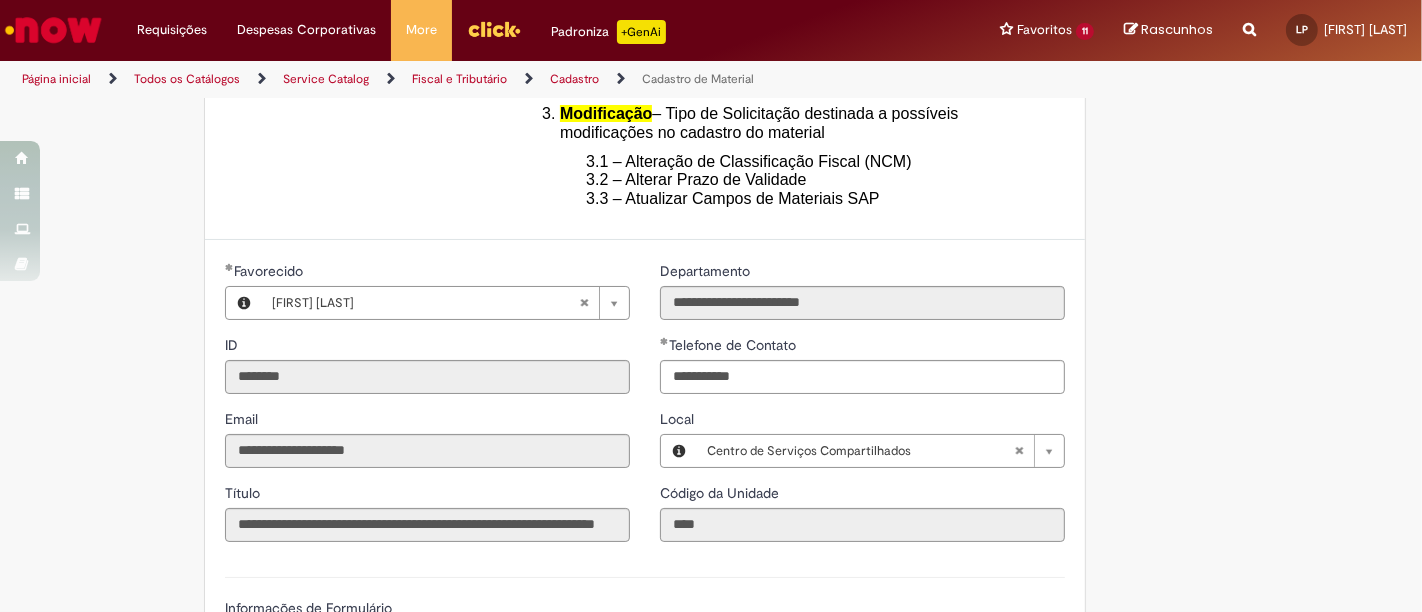 type on "**********" 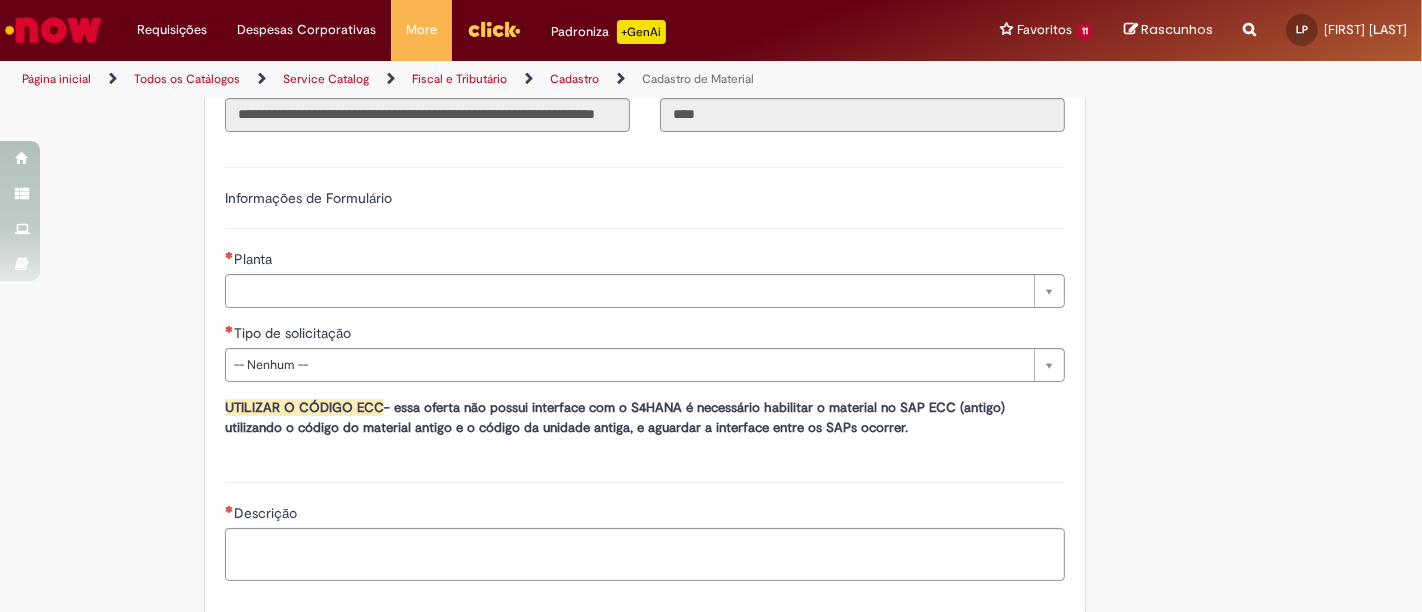 scroll, scrollTop: 1111, scrollLeft: 0, axis: vertical 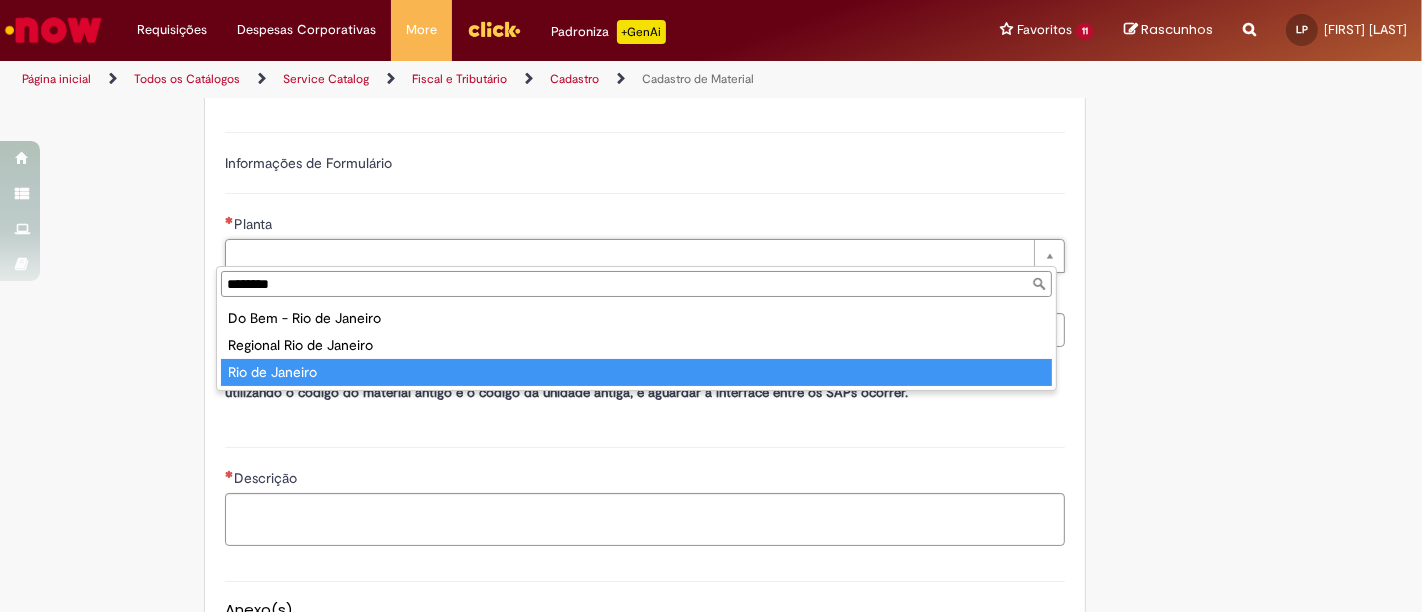 type on "********" 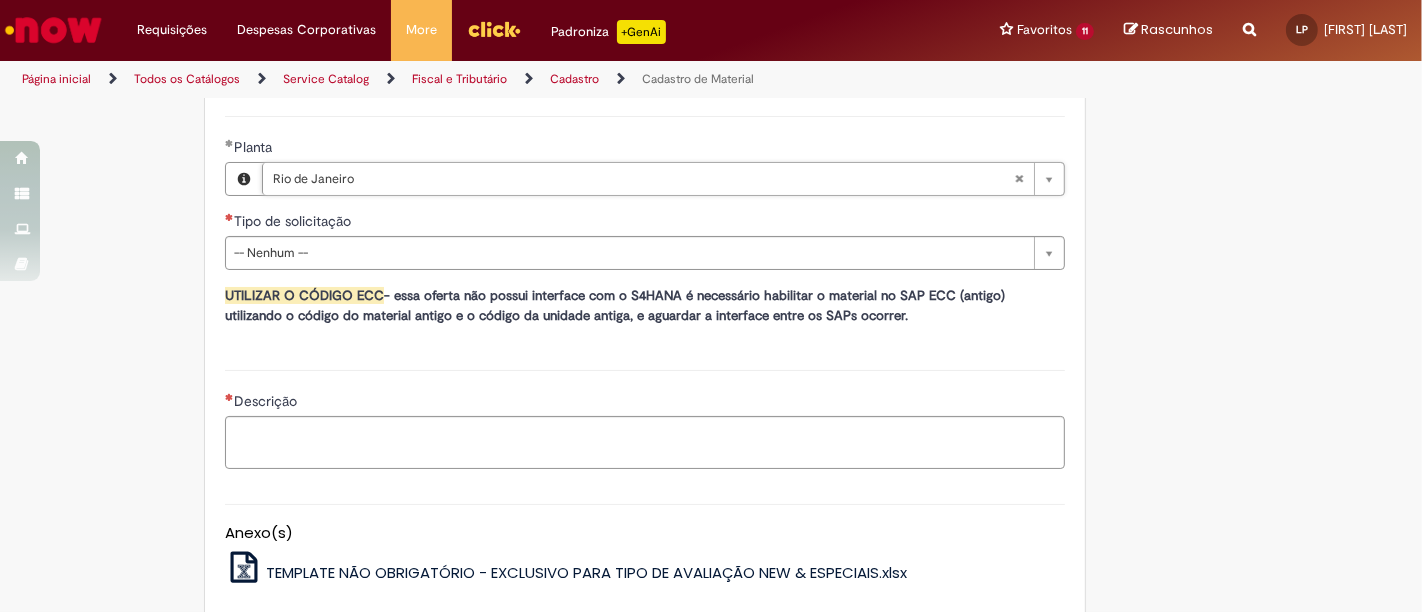 scroll, scrollTop: 1222, scrollLeft: 0, axis: vertical 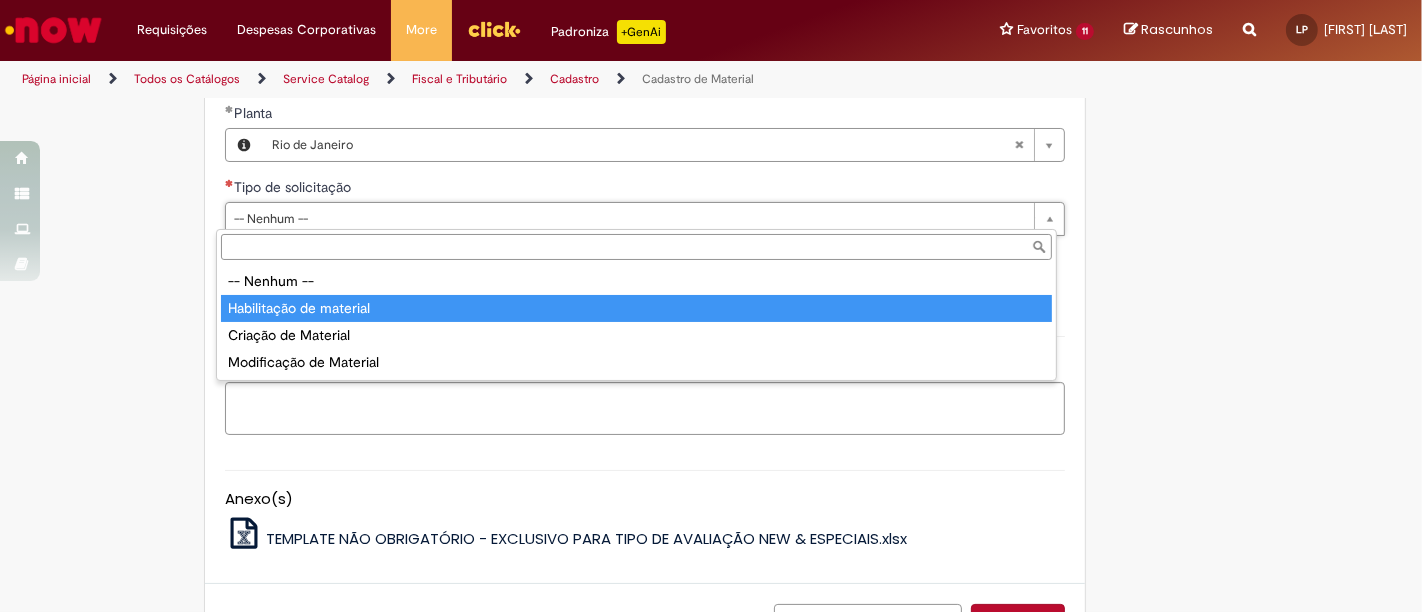 type on "**********" 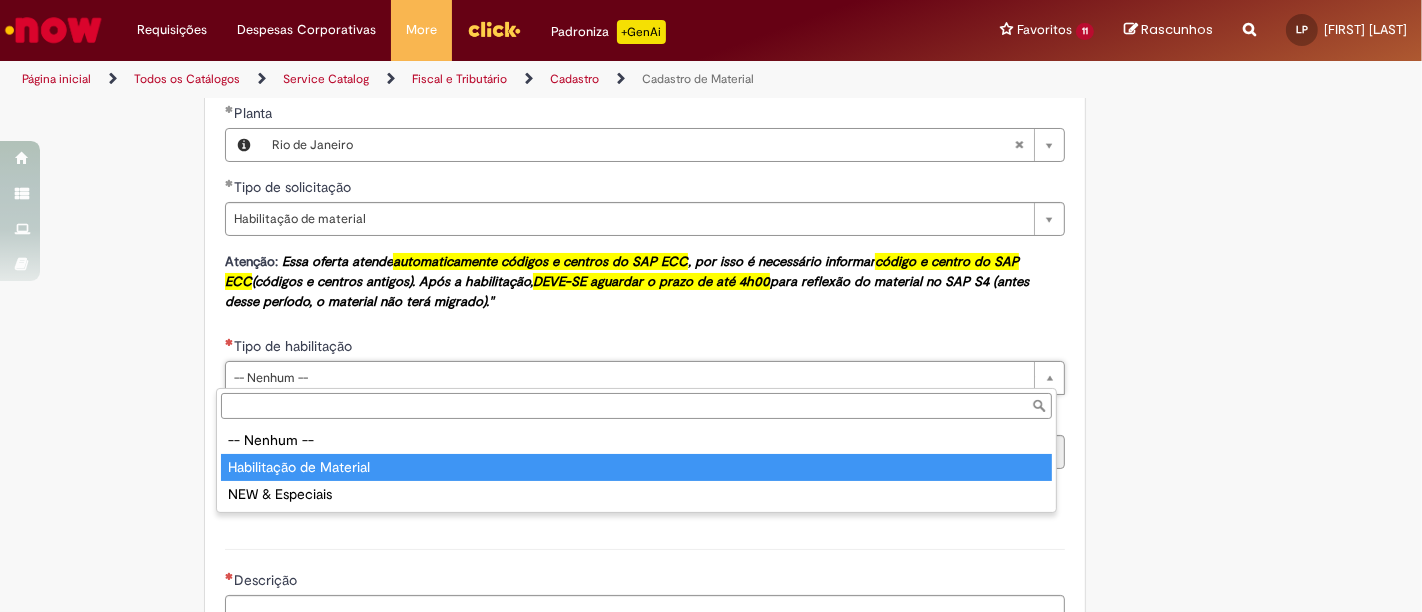 type on "**********" 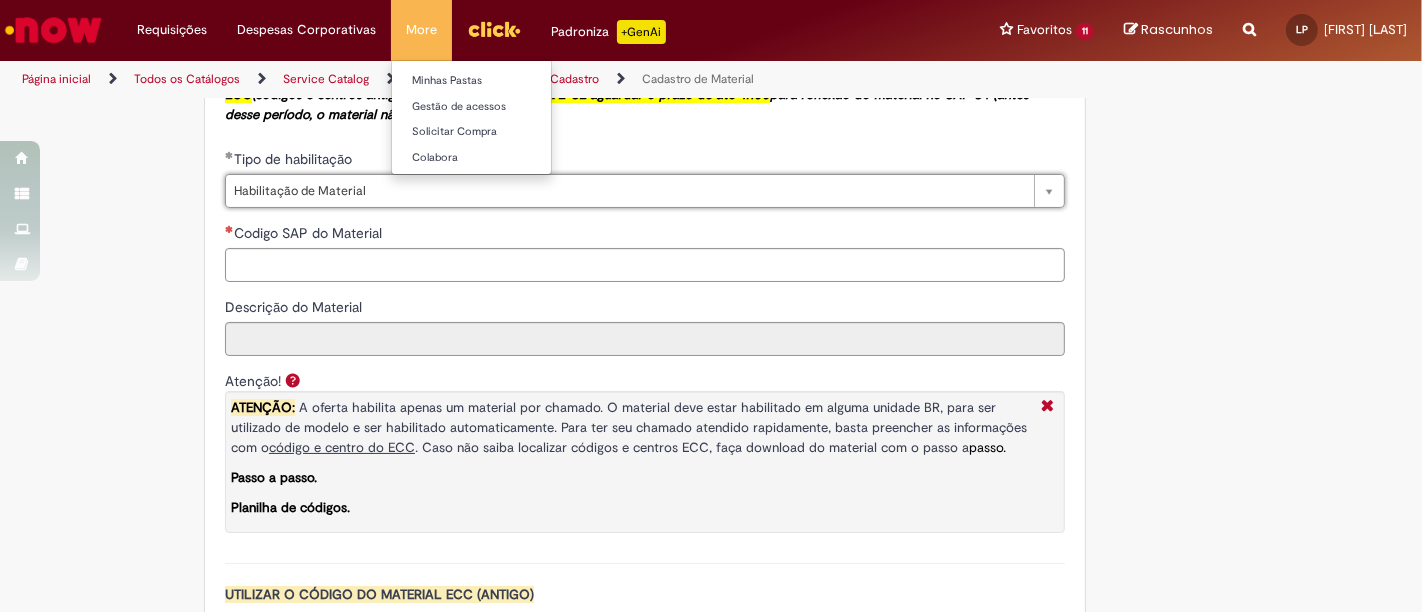 scroll, scrollTop: 1444, scrollLeft: 0, axis: vertical 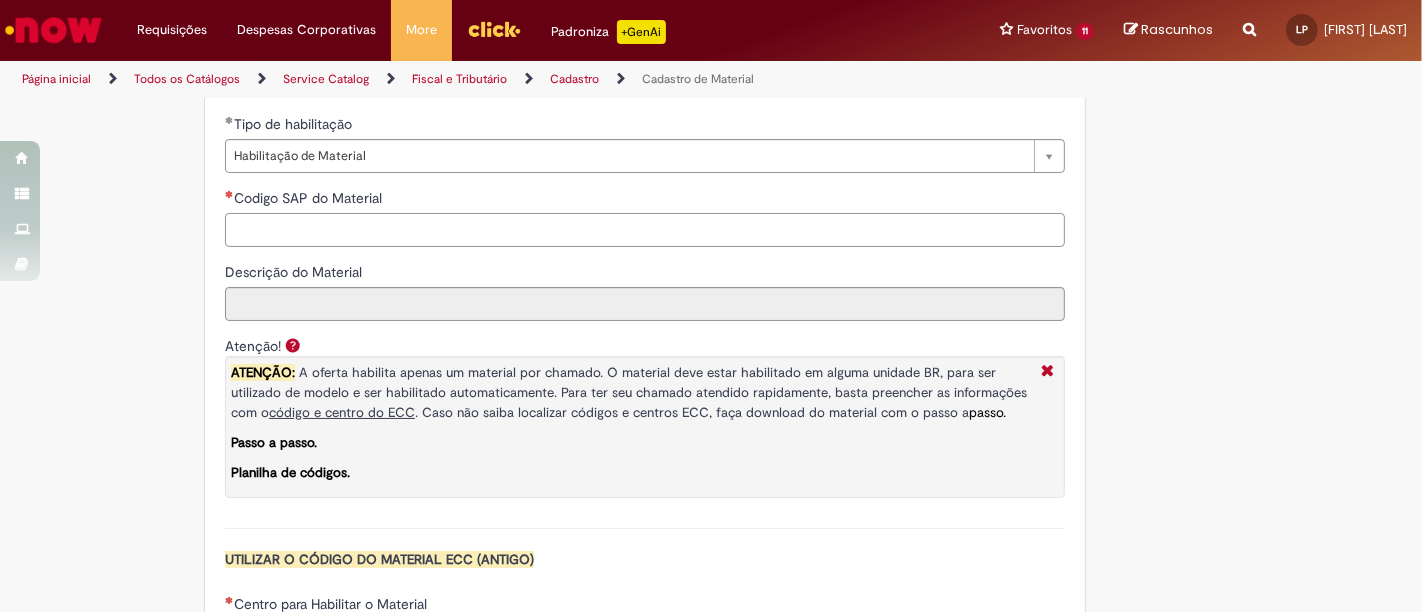 click on "Codigo SAP do Material" at bounding box center (645, 230) 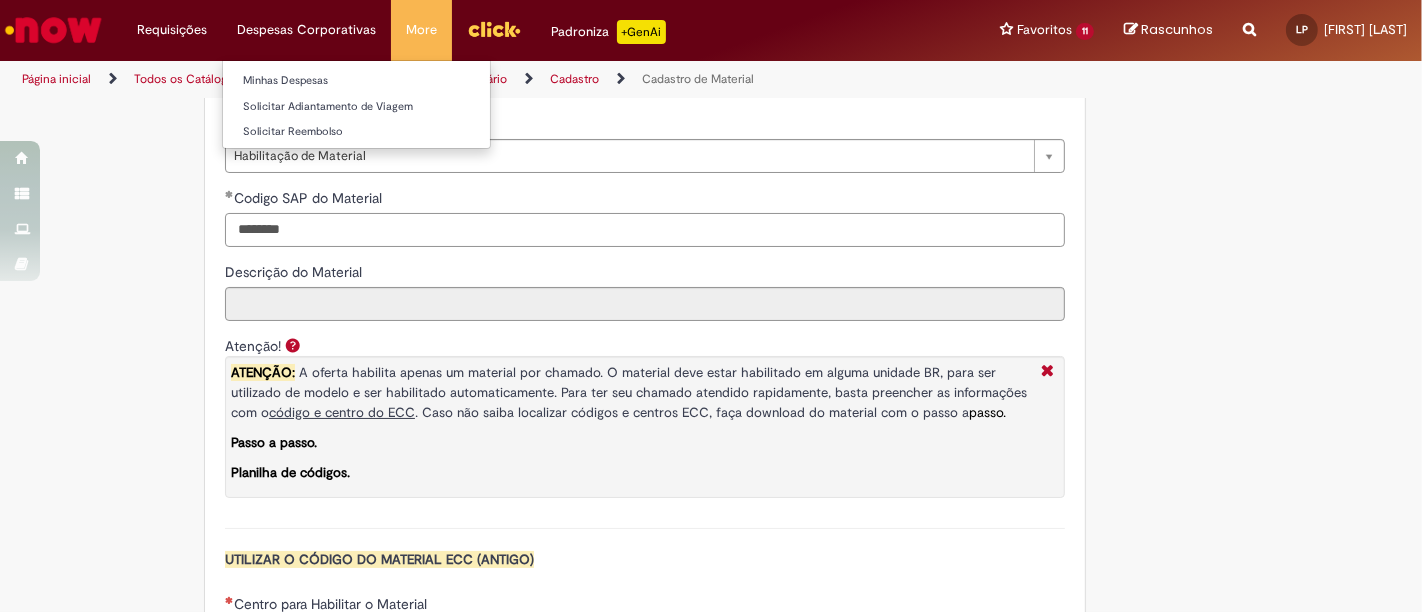 type on "********" 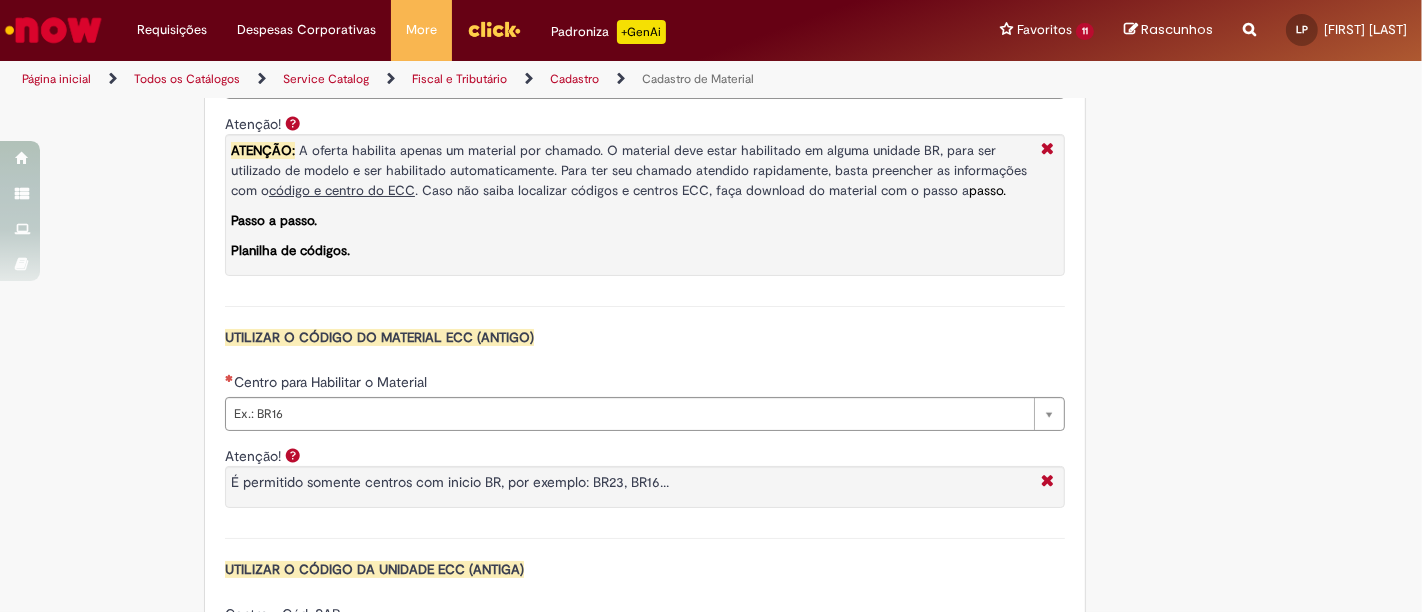scroll, scrollTop: 1777, scrollLeft: 0, axis: vertical 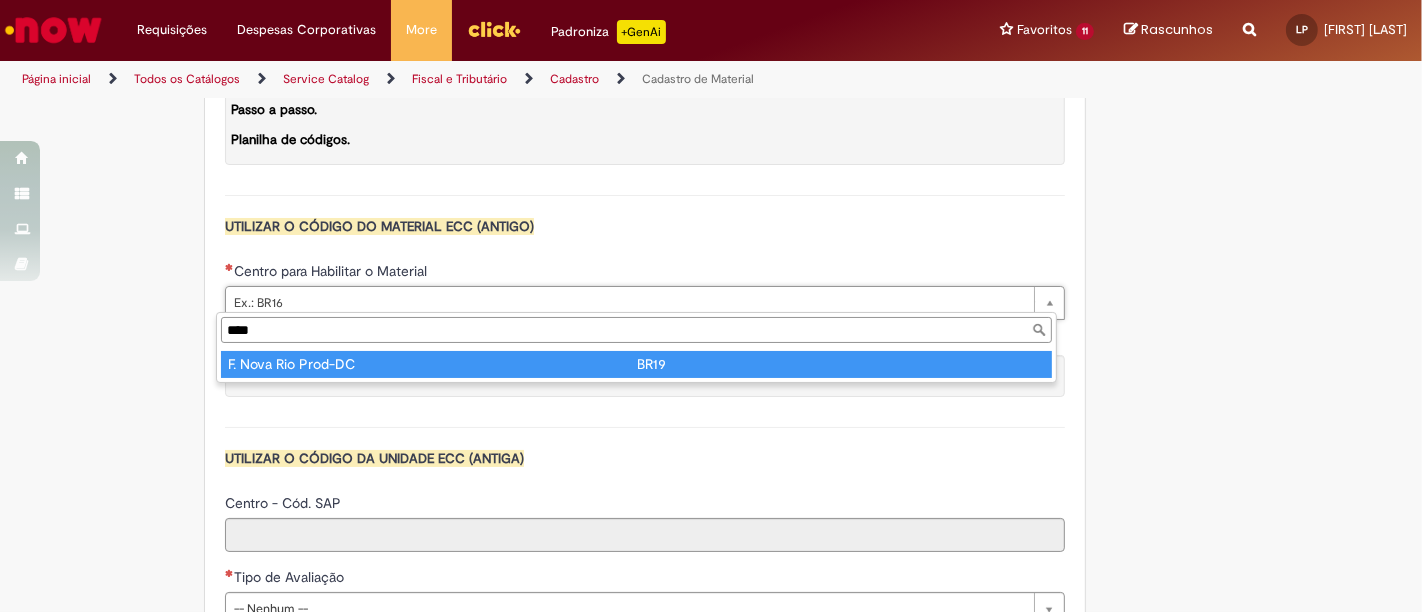 type on "****" 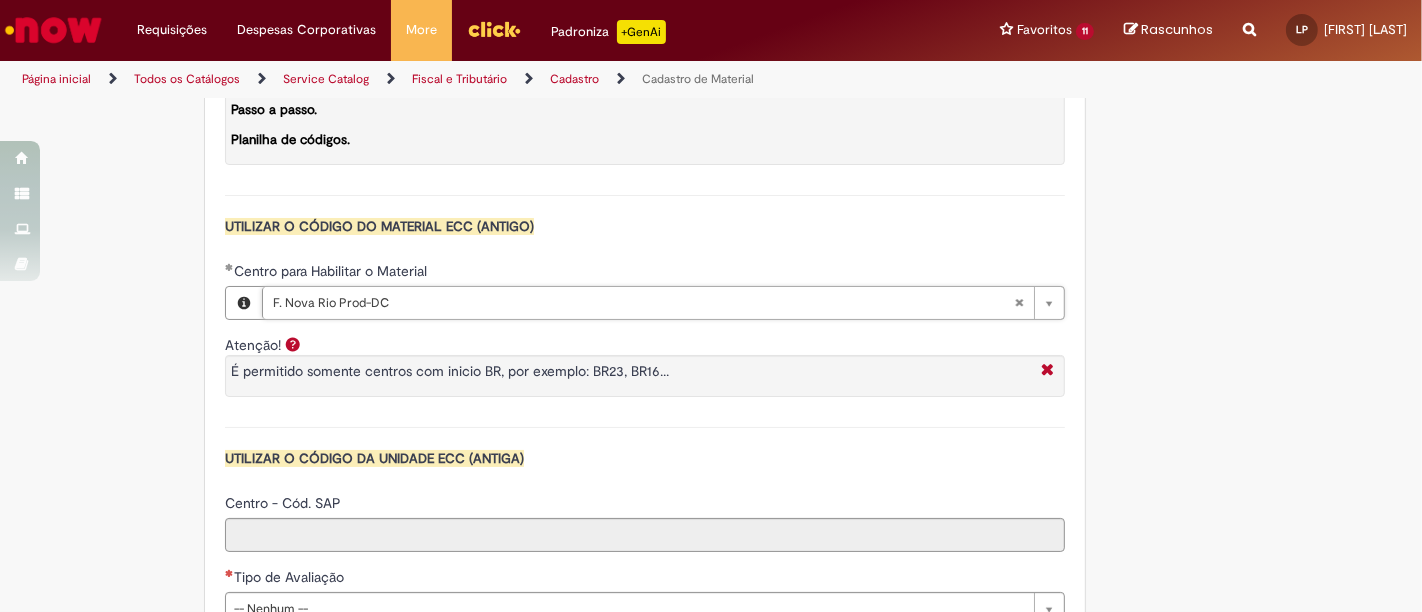 type on "****" 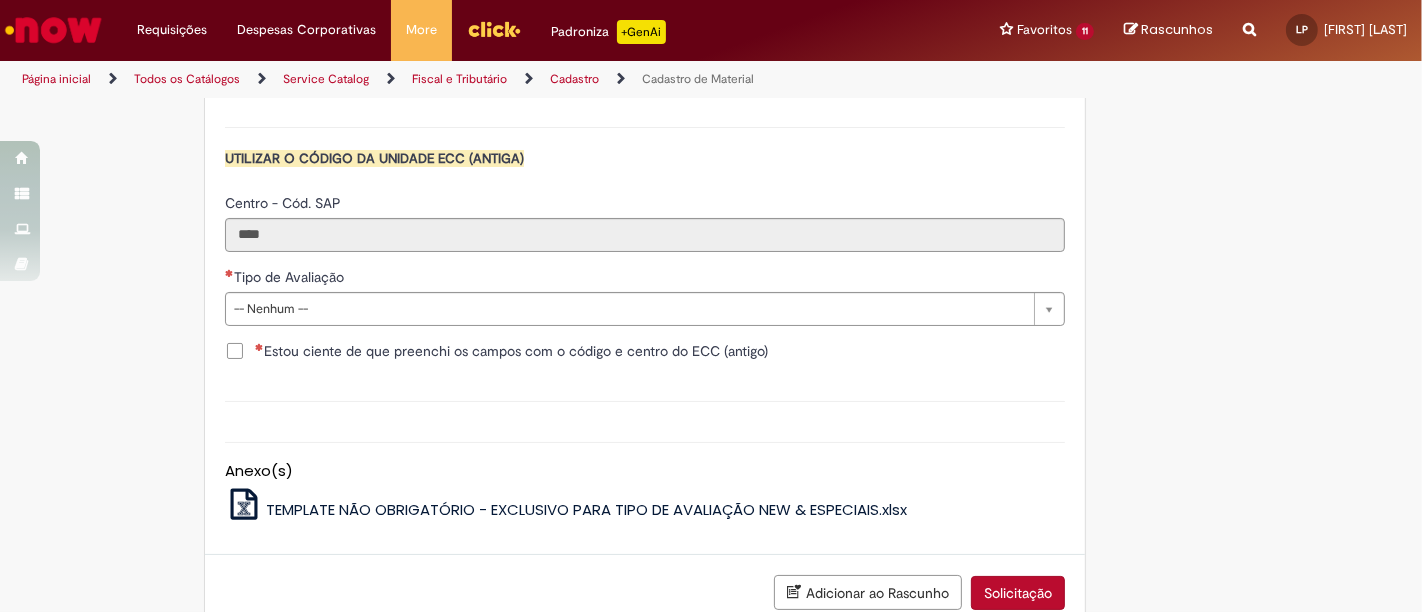 scroll, scrollTop: 2111, scrollLeft: 0, axis: vertical 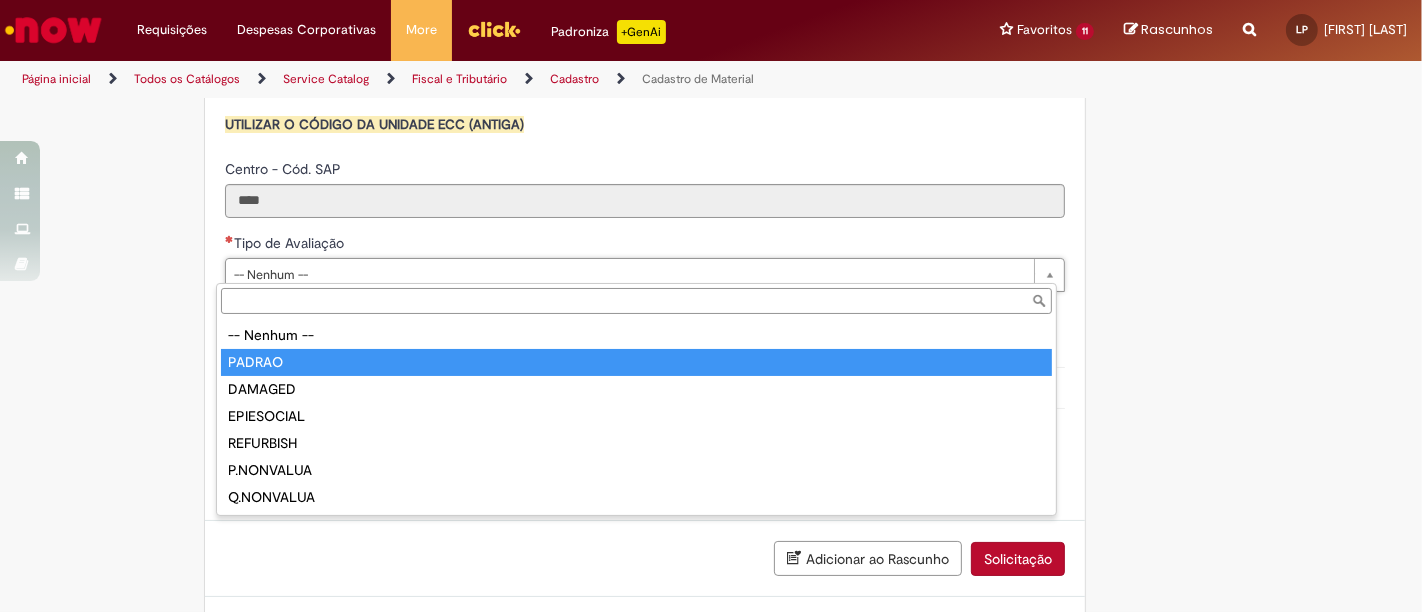 type on "******" 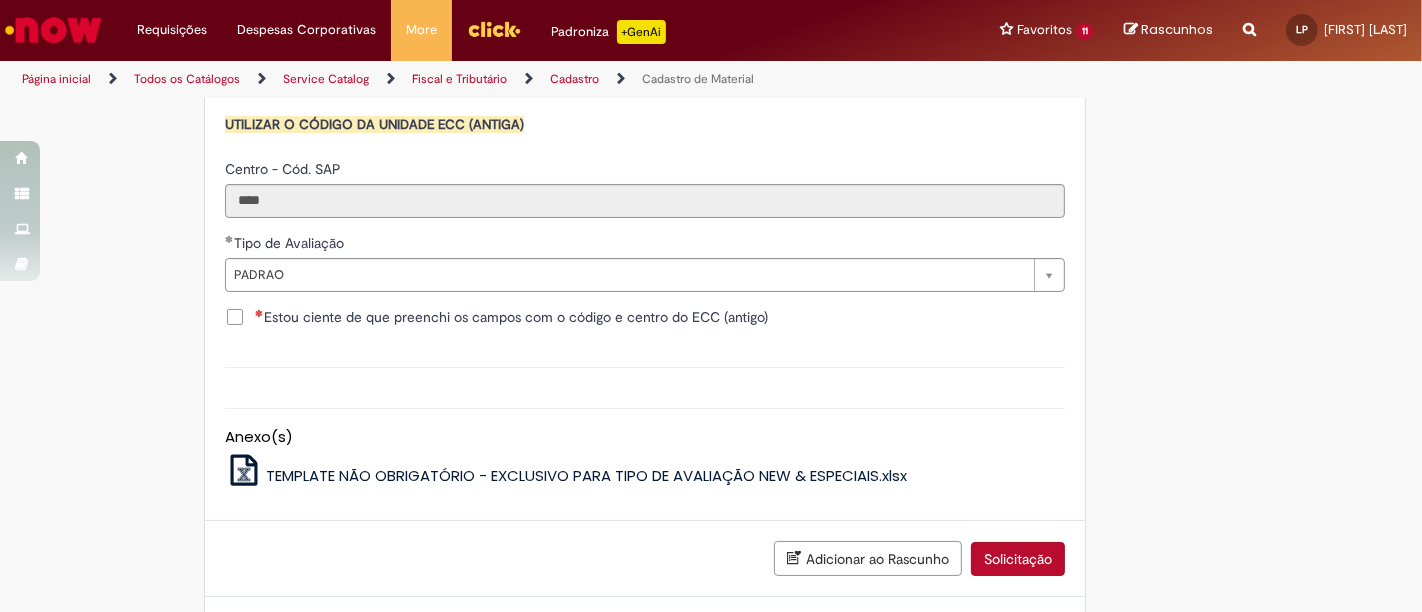 click on "Estou ciente de que preenchi os campos com o código e centro do ECC  (antigo)" at bounding box center [511, 317] 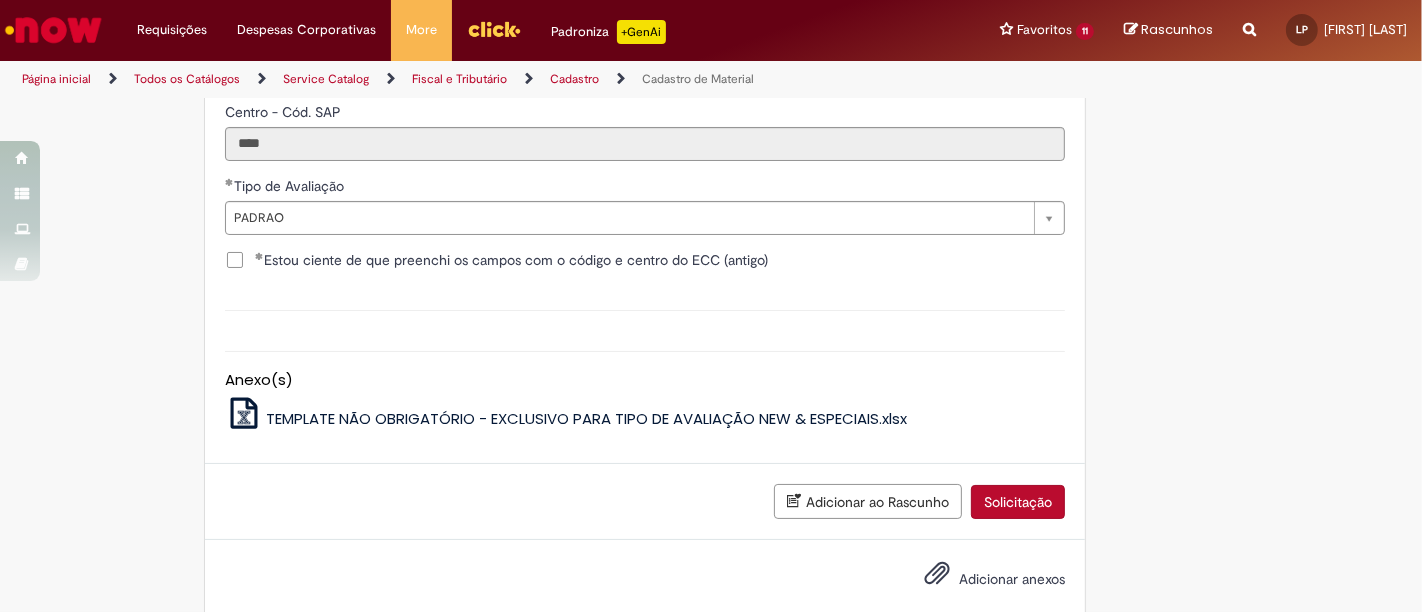 scroll, scrollTop: 2199, scrollLeft: 0, axis: vertical 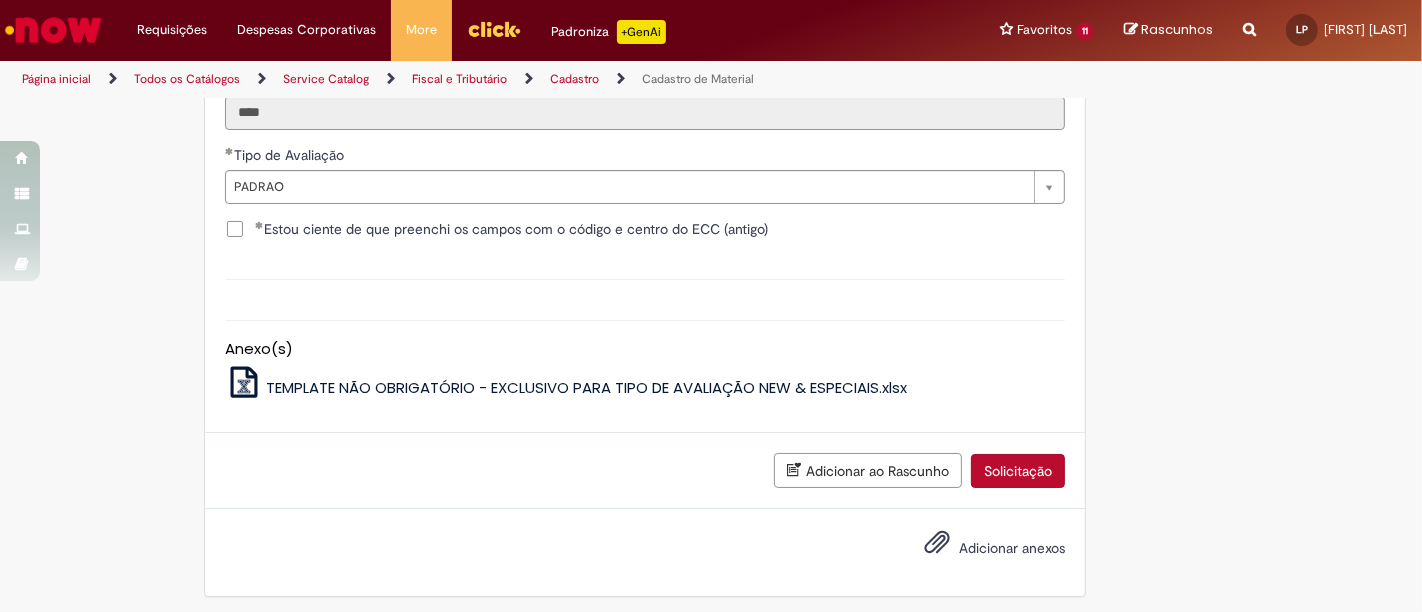 click on "Solicitação" at bounding box center (1018, 471) 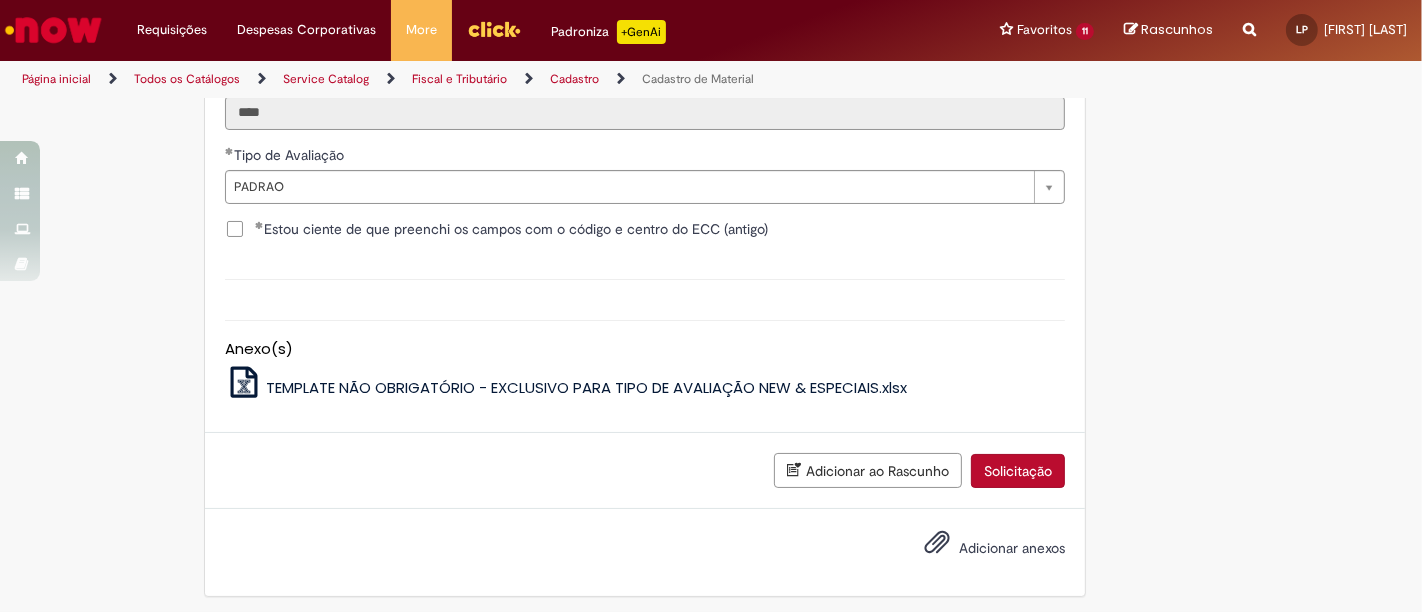 scroll, scrollTop: 2153, scrollLeft: 0, axis: vertical 